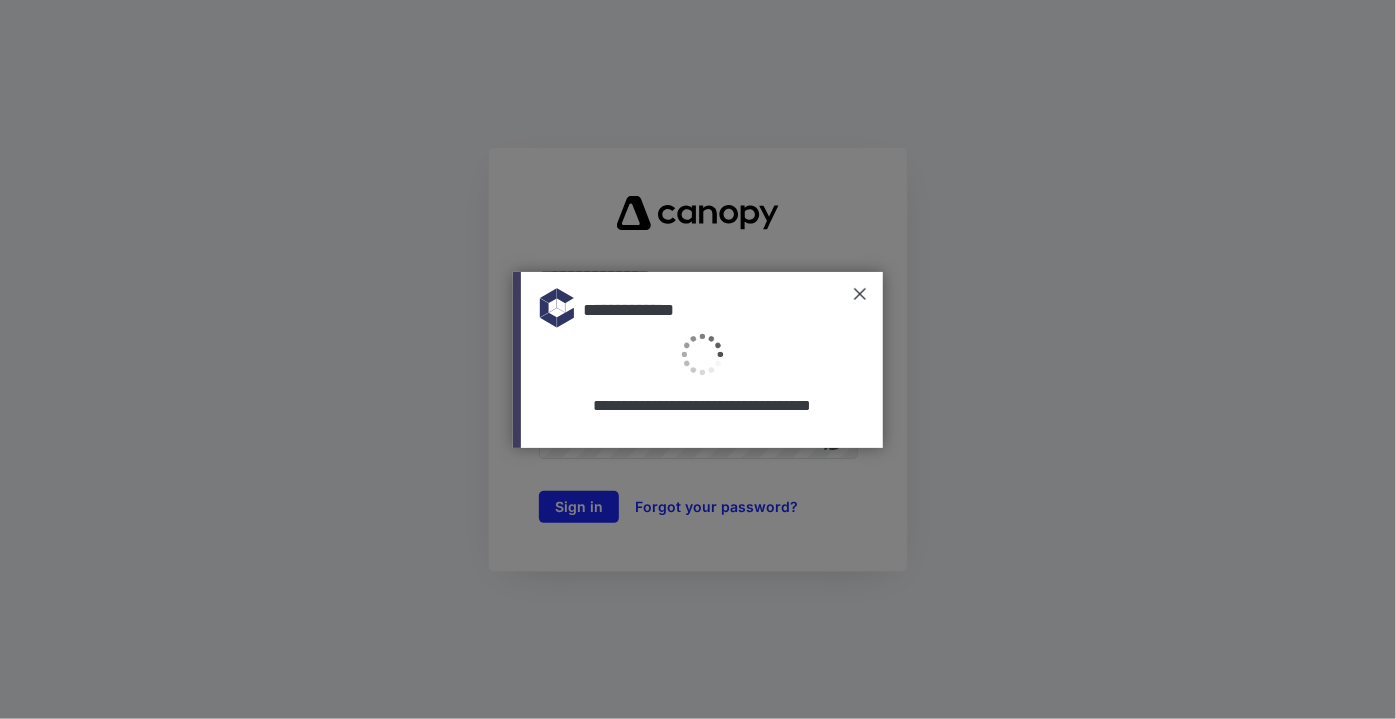 scroll, scrollTop: 0, scrollLeft: 0, axis: both 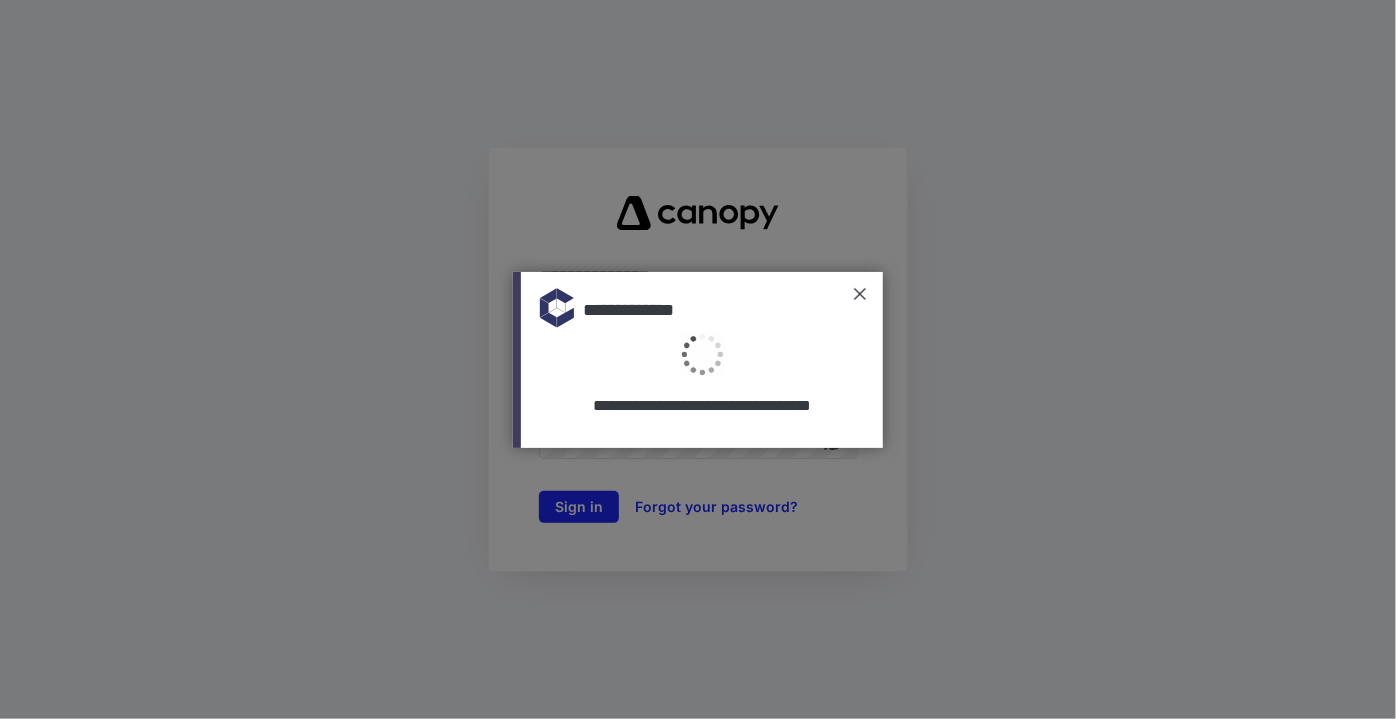 type on "**********" 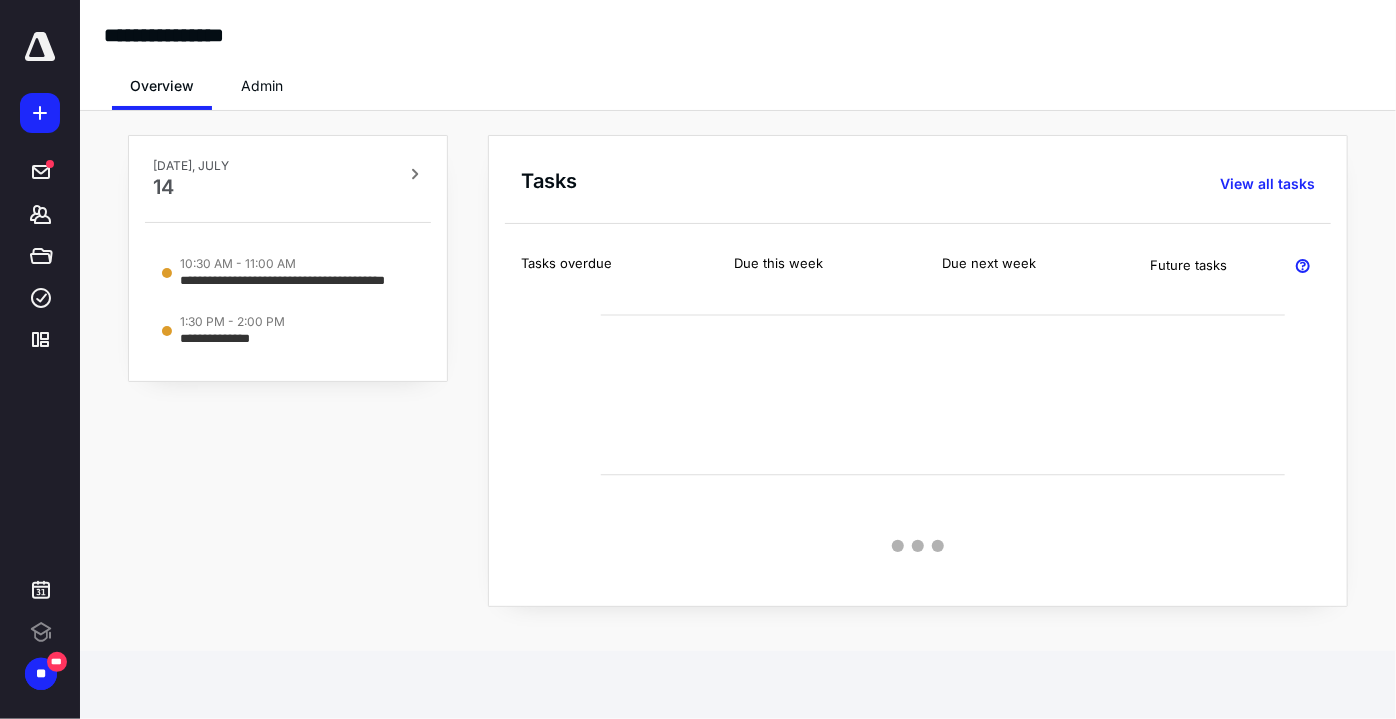 scroll, scrollTop: 0, scrollLeft: 0, axis: both 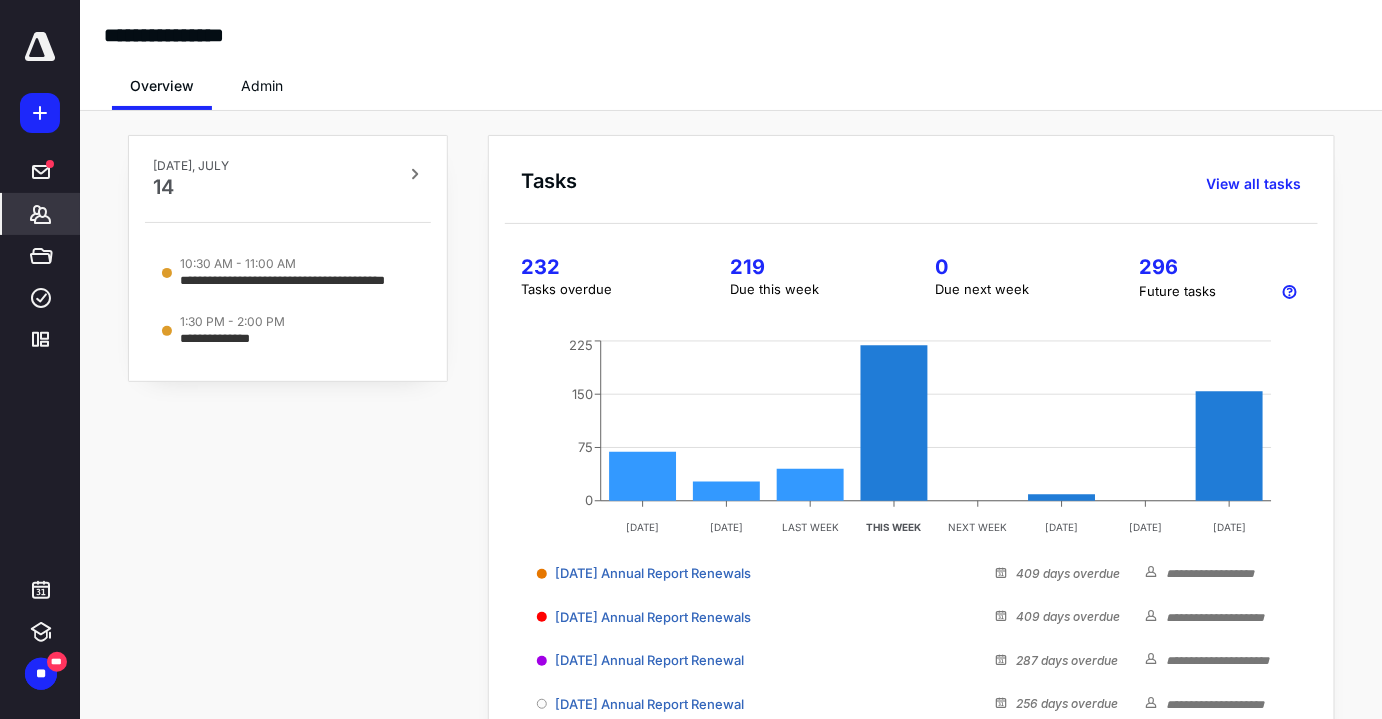 click on "*******" at bounding box center (41, 214) 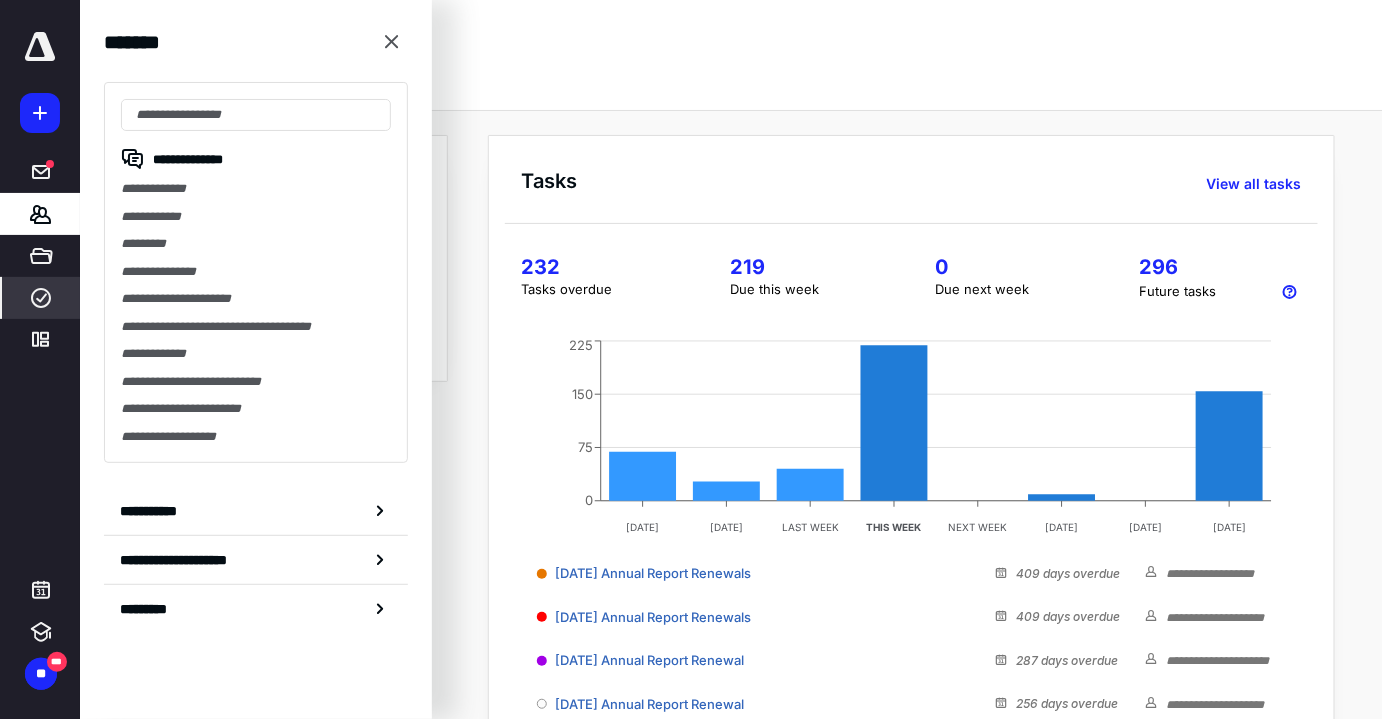 click on "****" at bounding box center (41, 298) 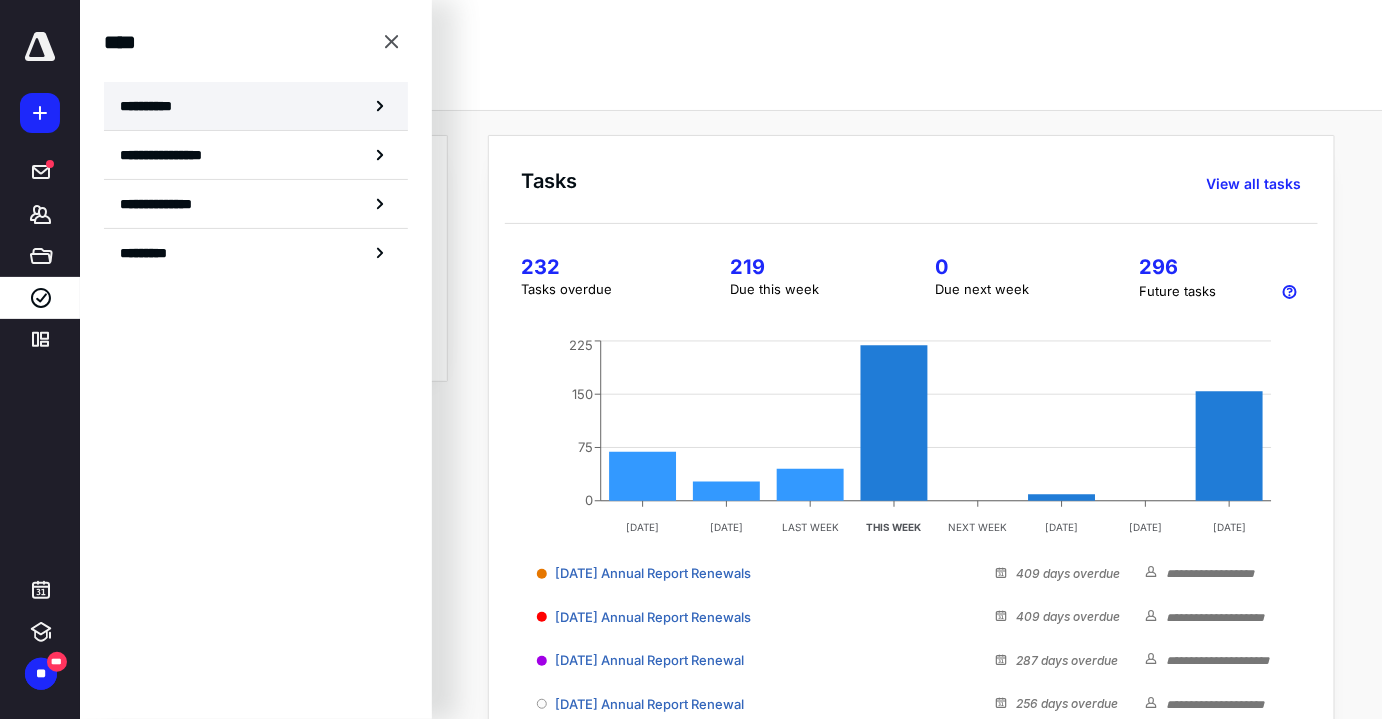 click on "**********" at bounding box center [256, 106] 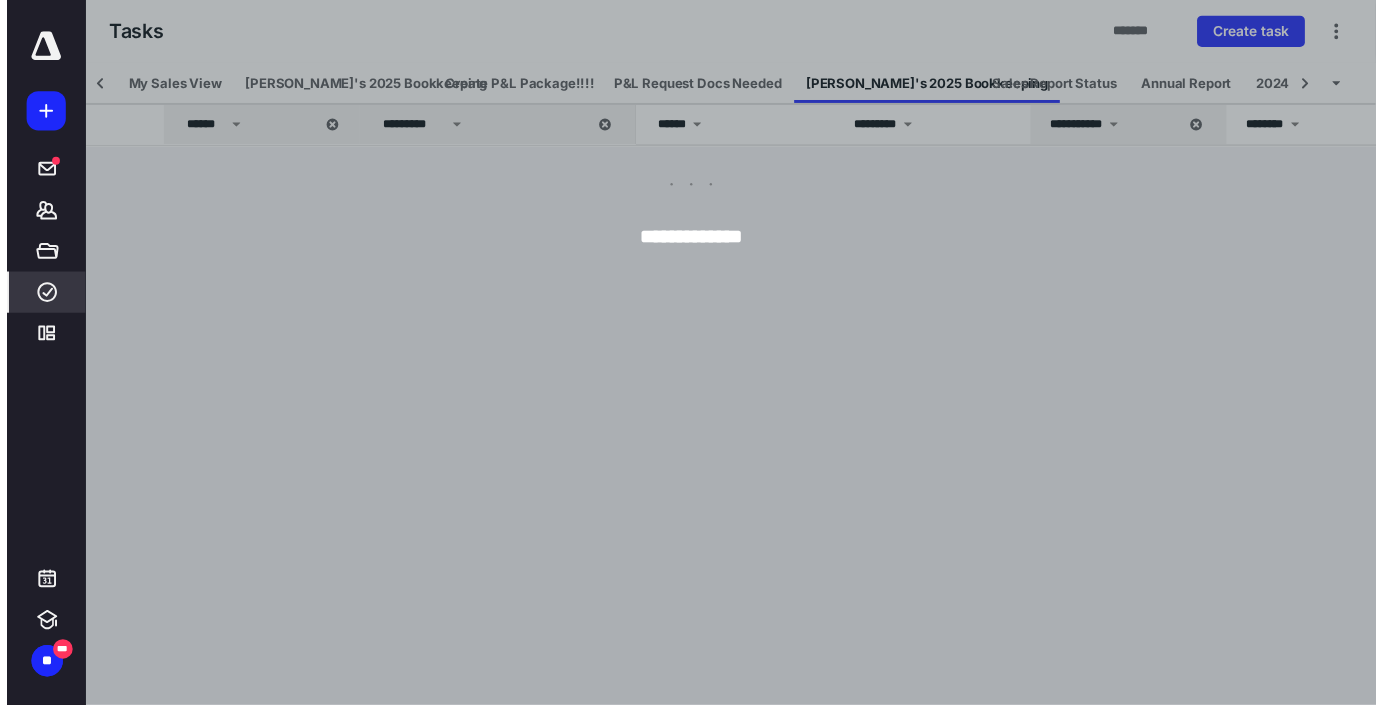 scroll, scrollTop: 0, scrollLeft: 119, axis: horizontal 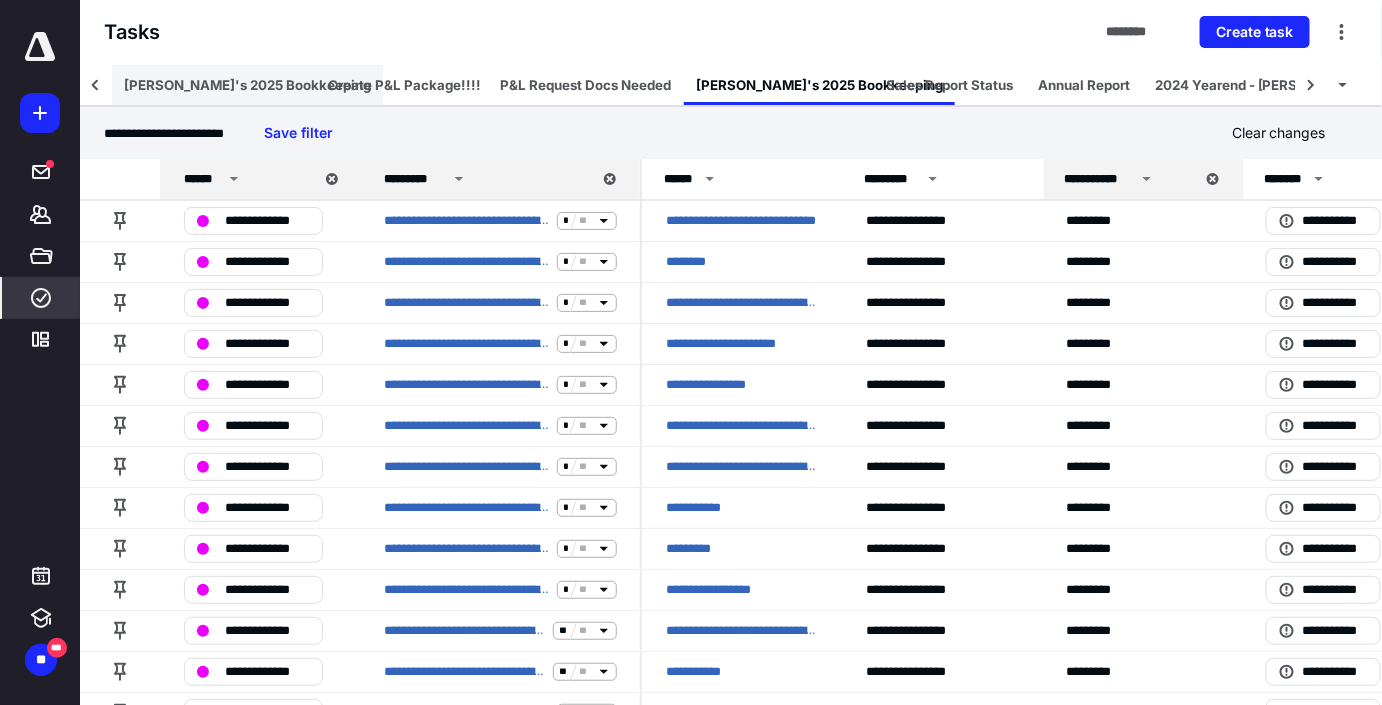 click on "[PERSON_NAME]'s 2025 Bookkeeping" at bounding box center [247, 85] 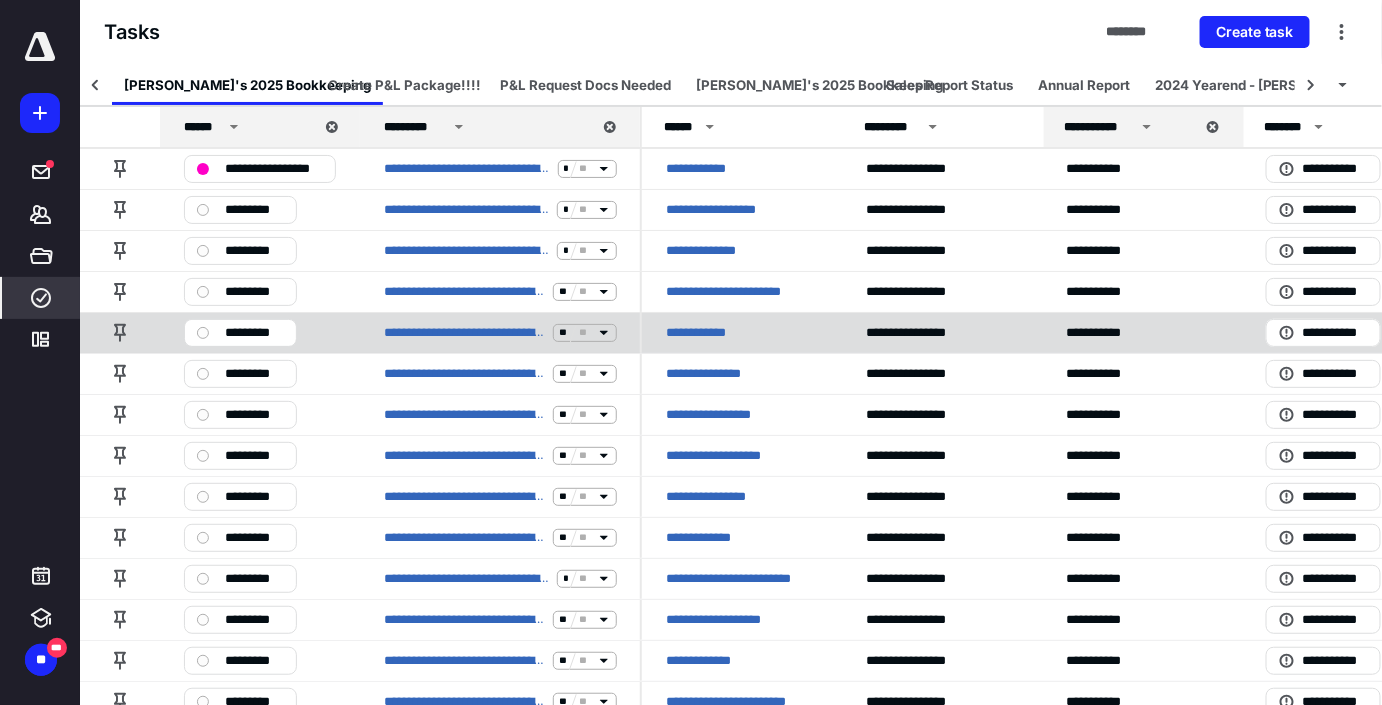 click on "**" at bounding box center [586, 332] 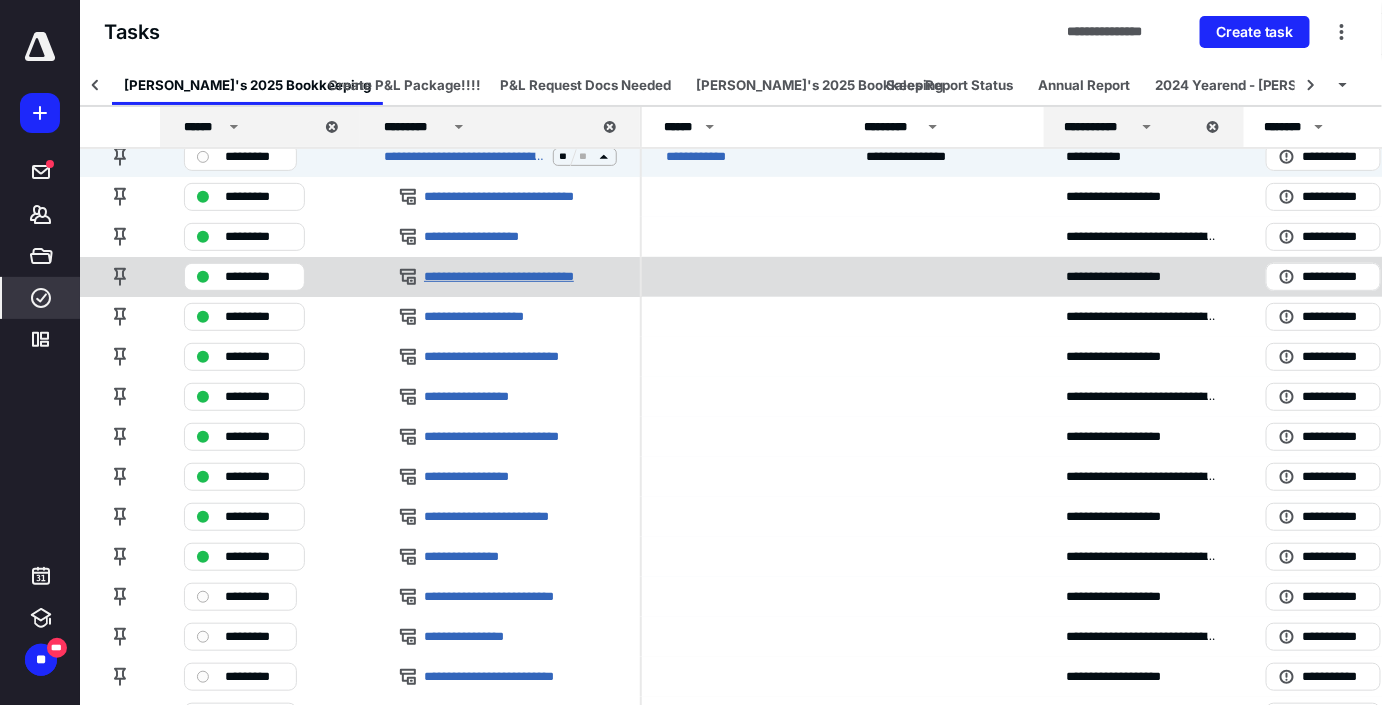 scroll, scrollTop: 0, scrollLeft: 0, axis: both 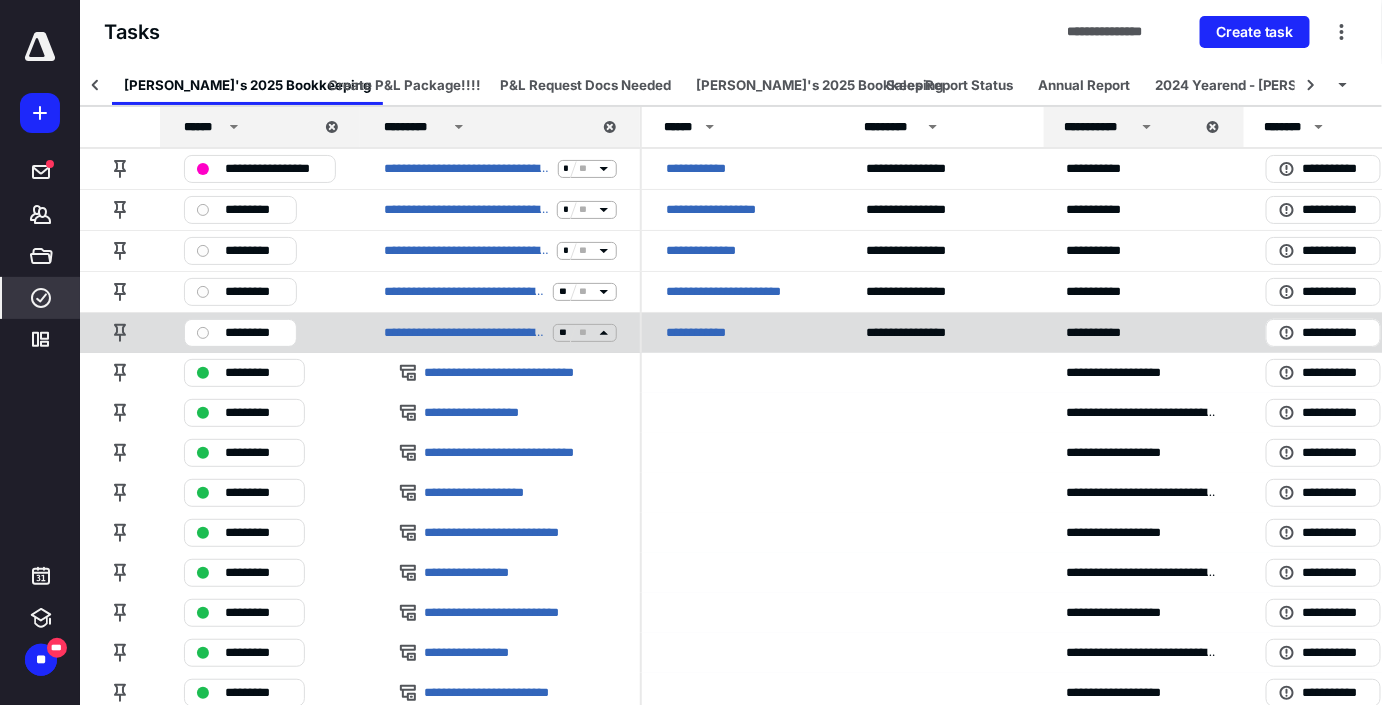 click on "**********" at bounding box center (500, 332) 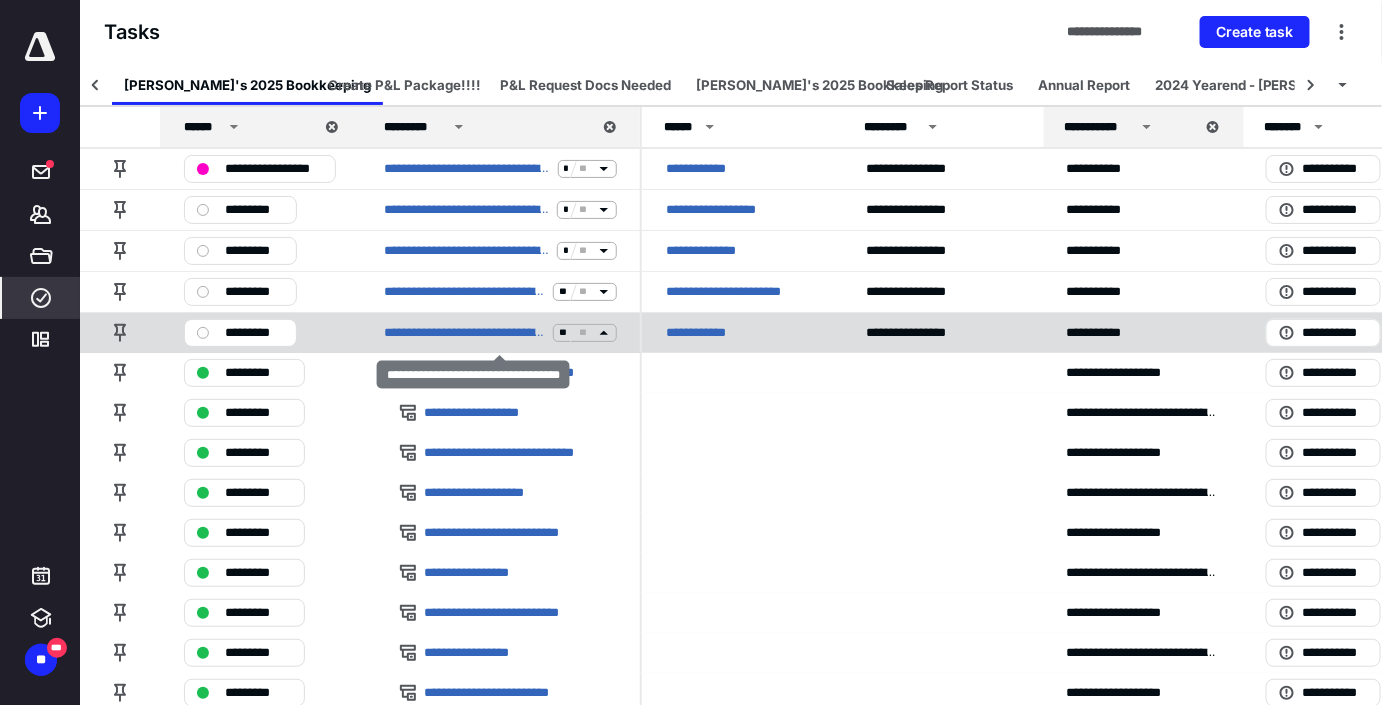 click 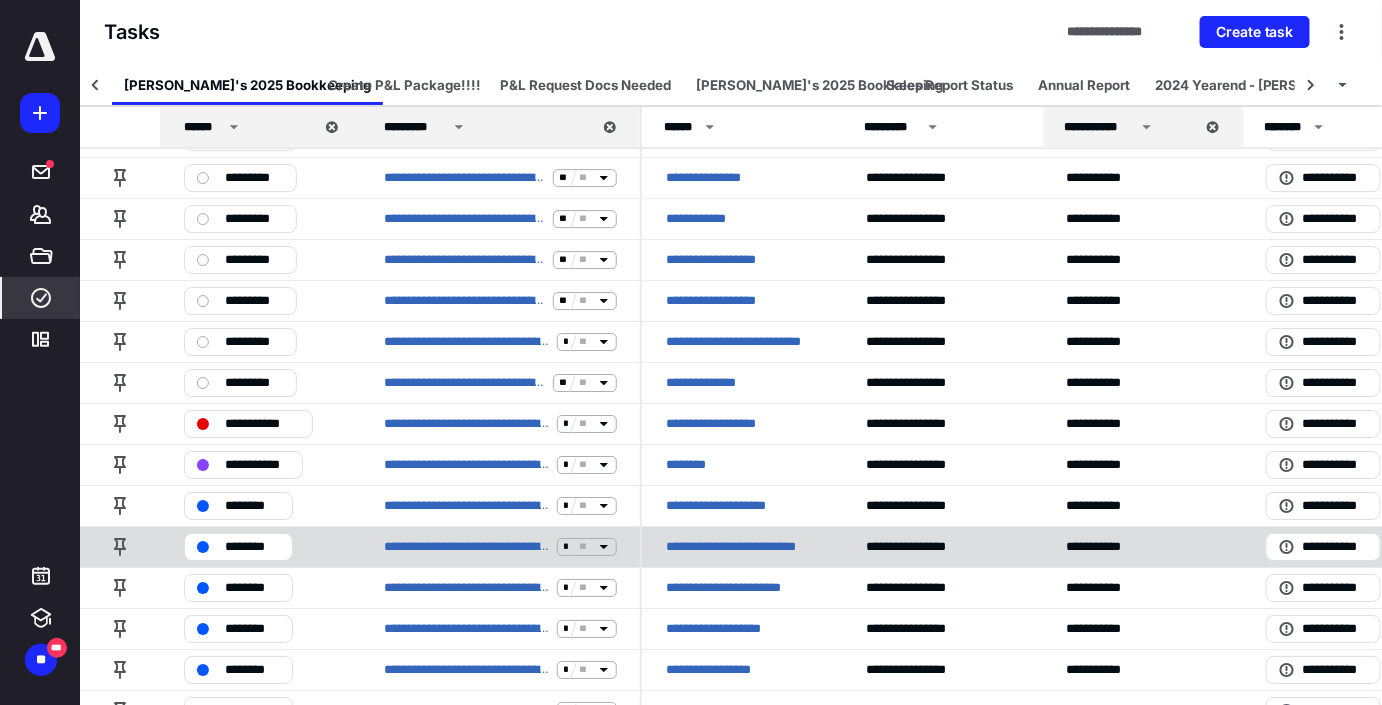 scroll, scrollTop: 2114, scrollLeft: 0, axis: vertical 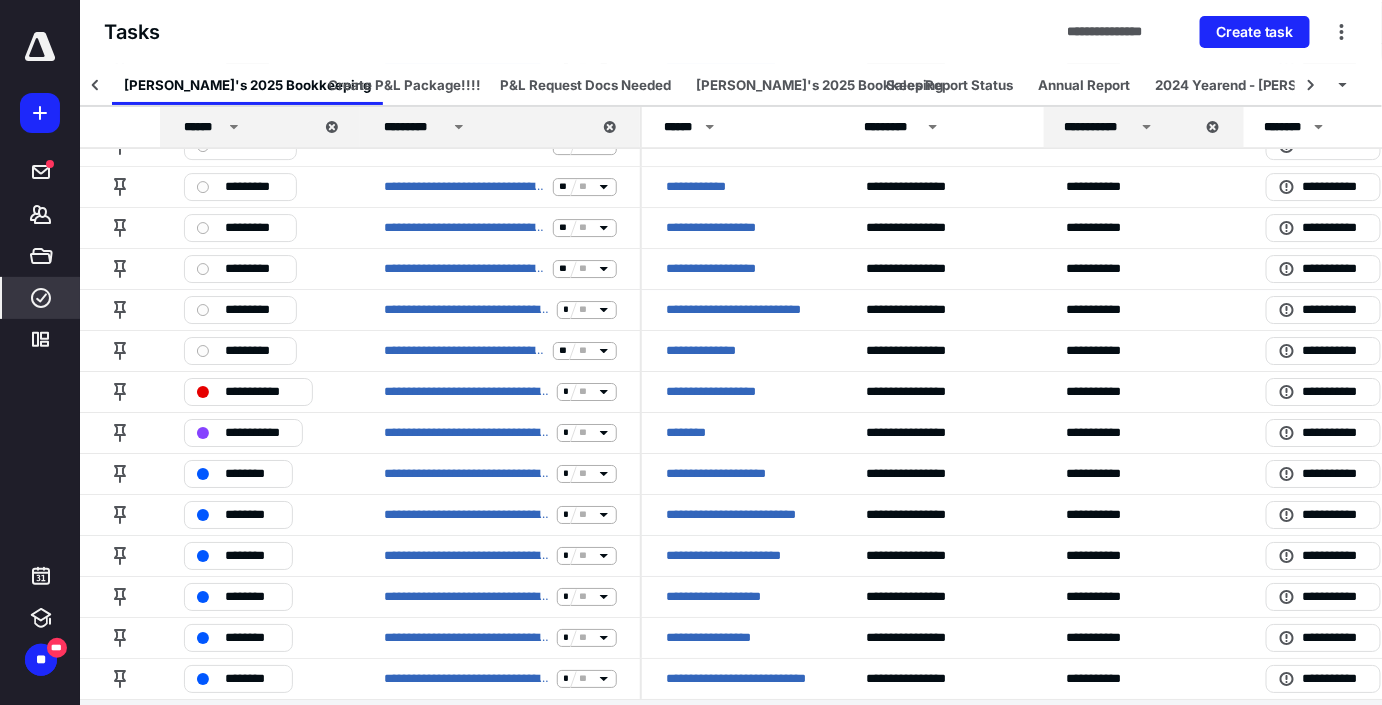 click 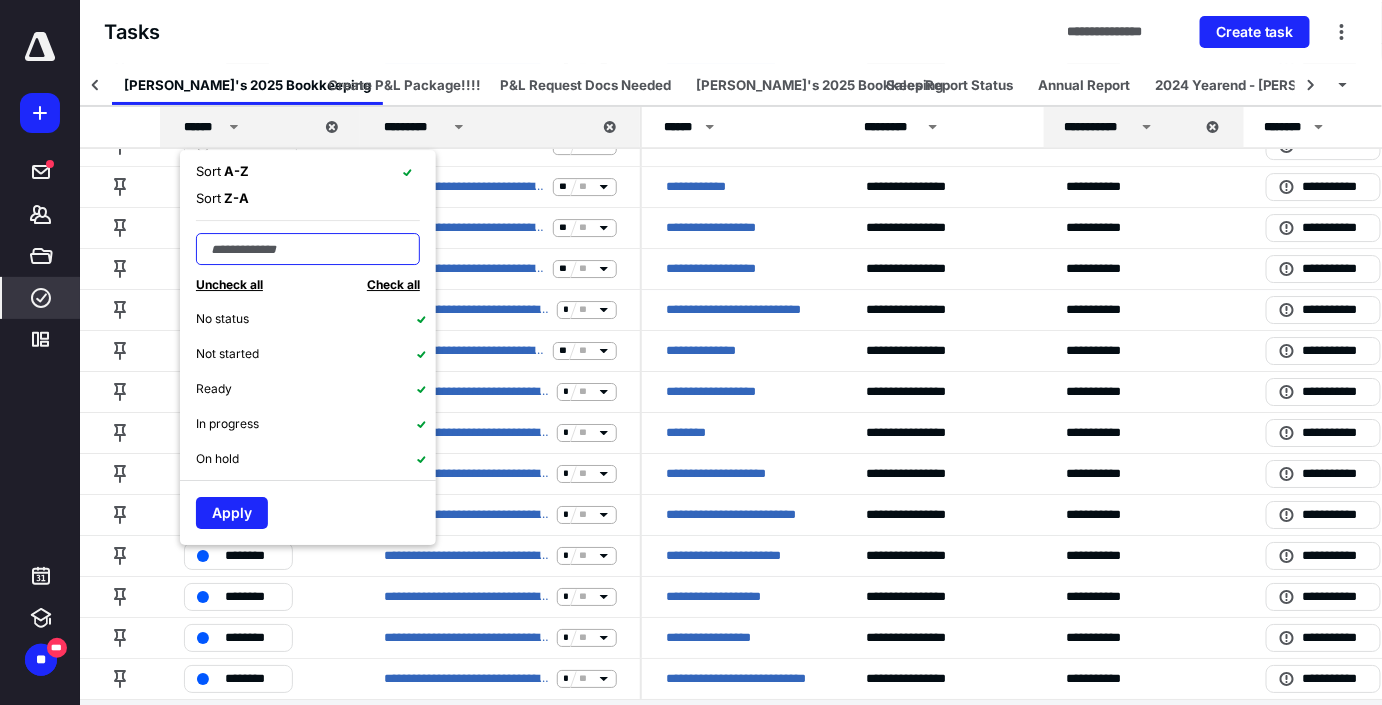 click at bounding box center (308, 249) 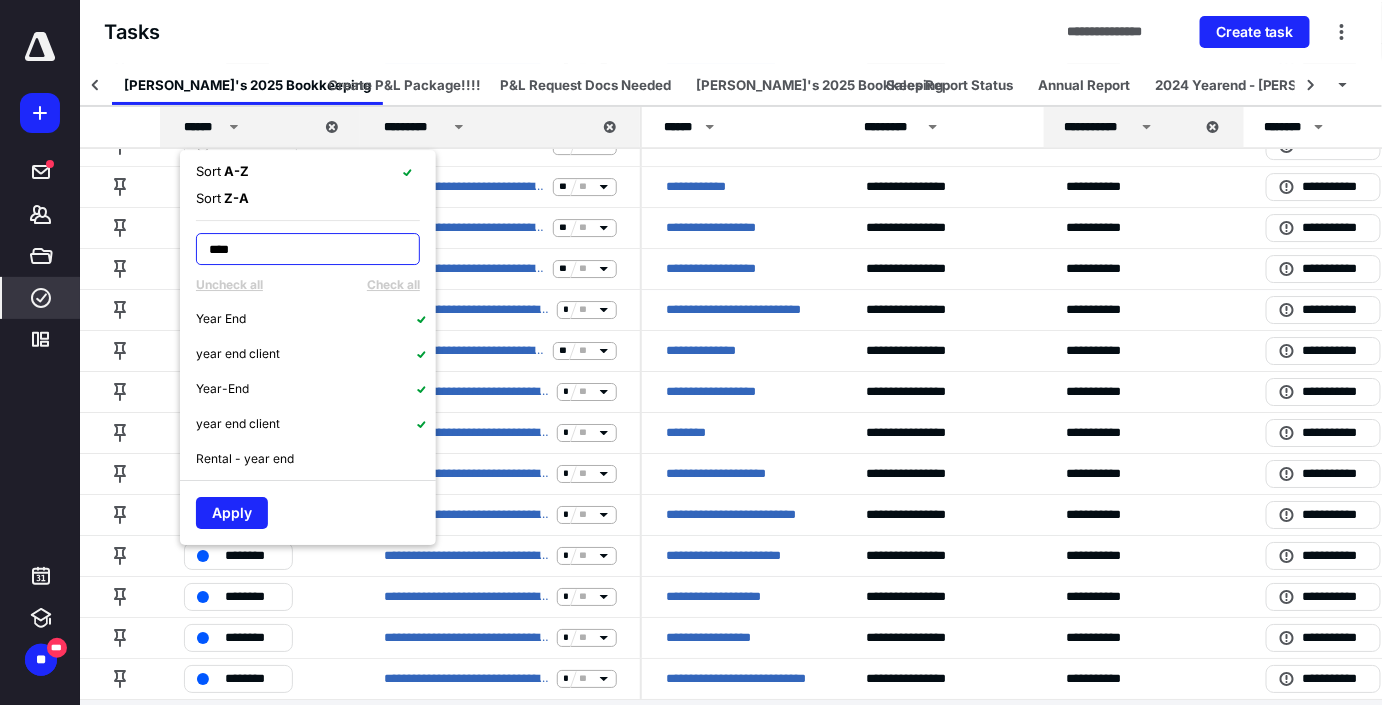 type on "****" 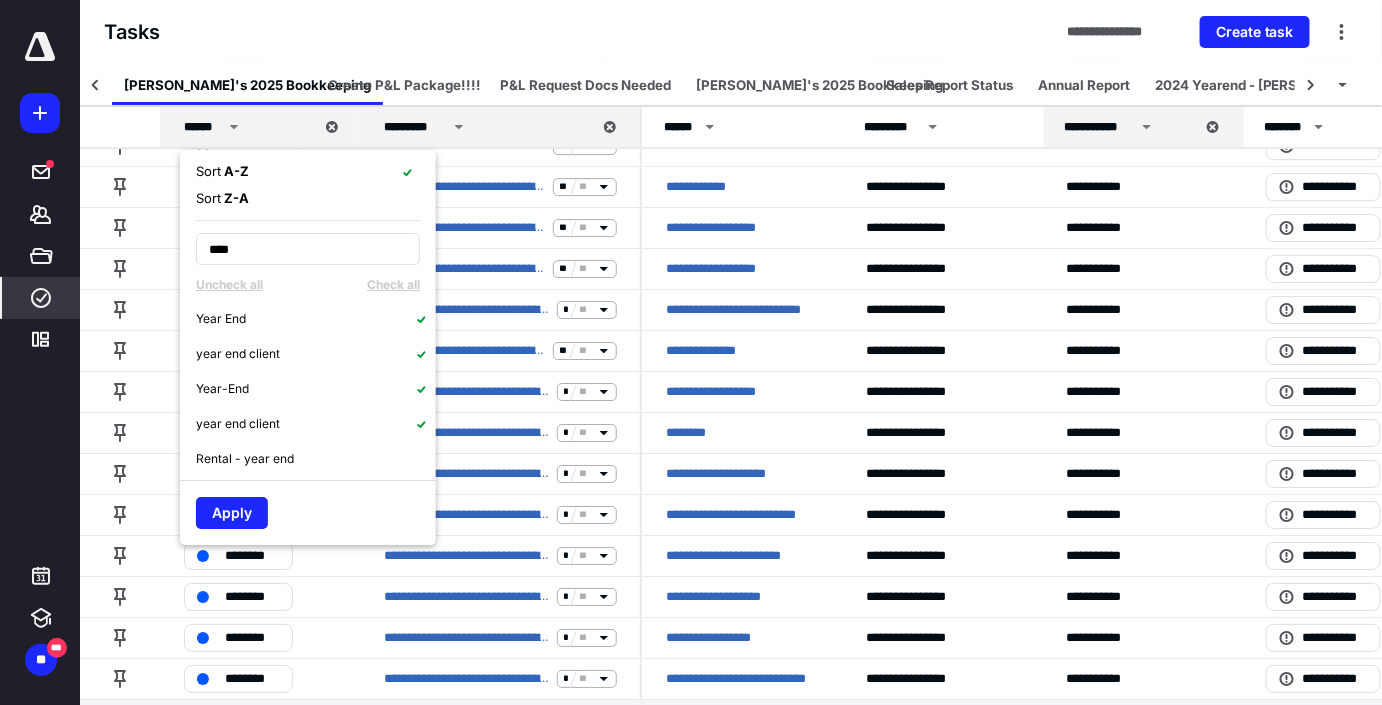 click on "Year-End" at bounding box center (316, 388) 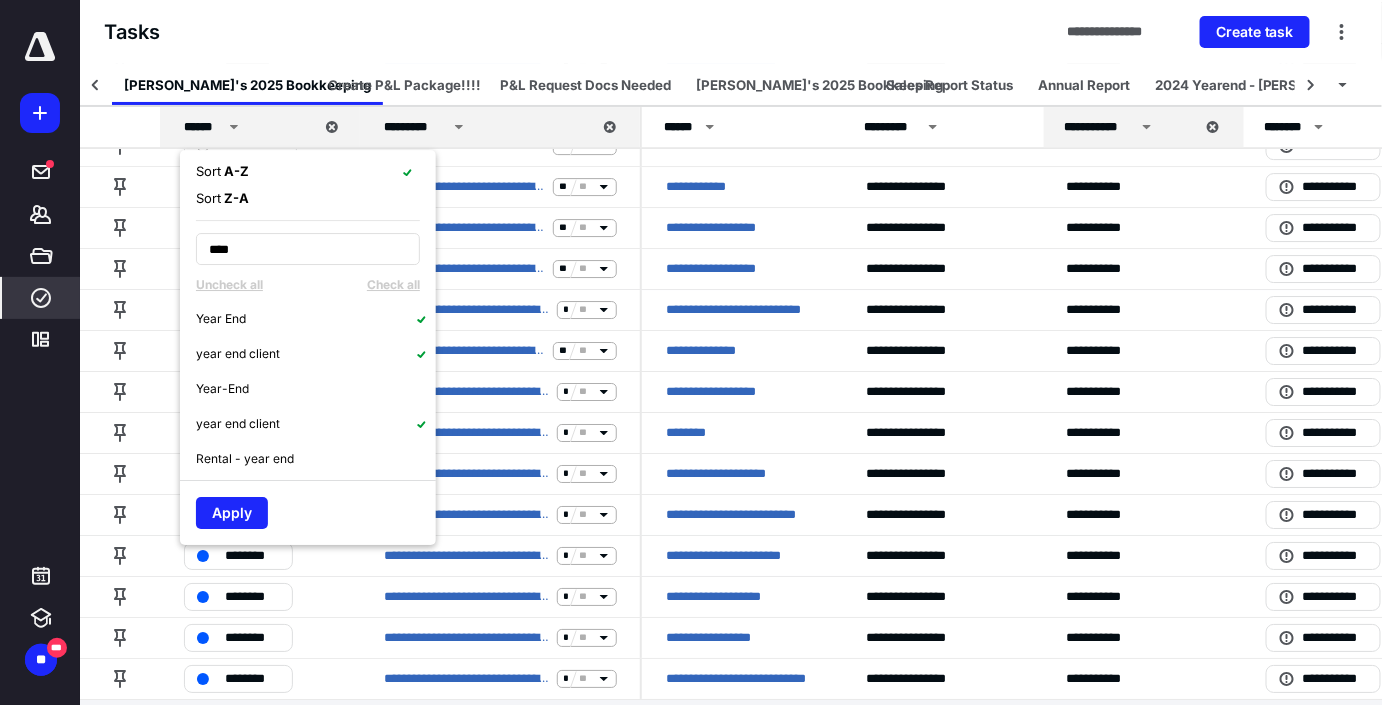 click on "year end client" at bounding box center (238, 354) 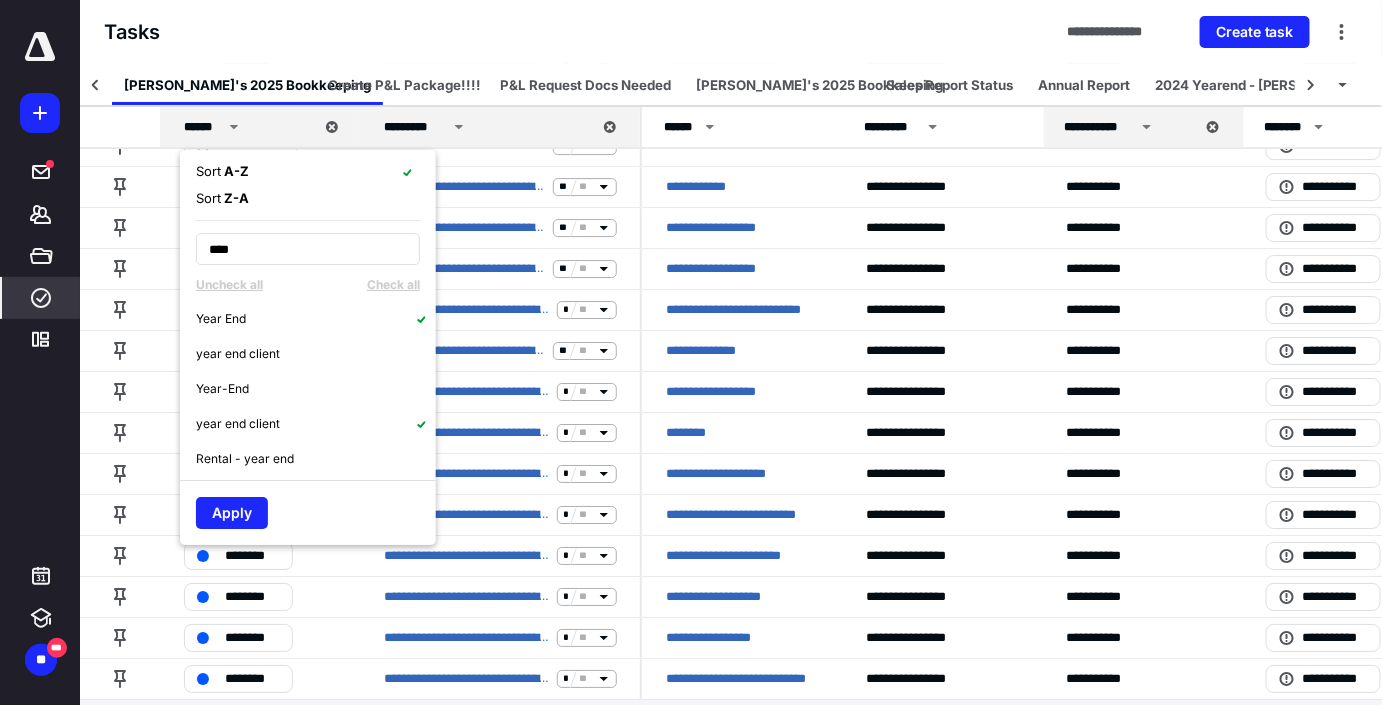 click on "Year End" at bounding box center (316, 318) 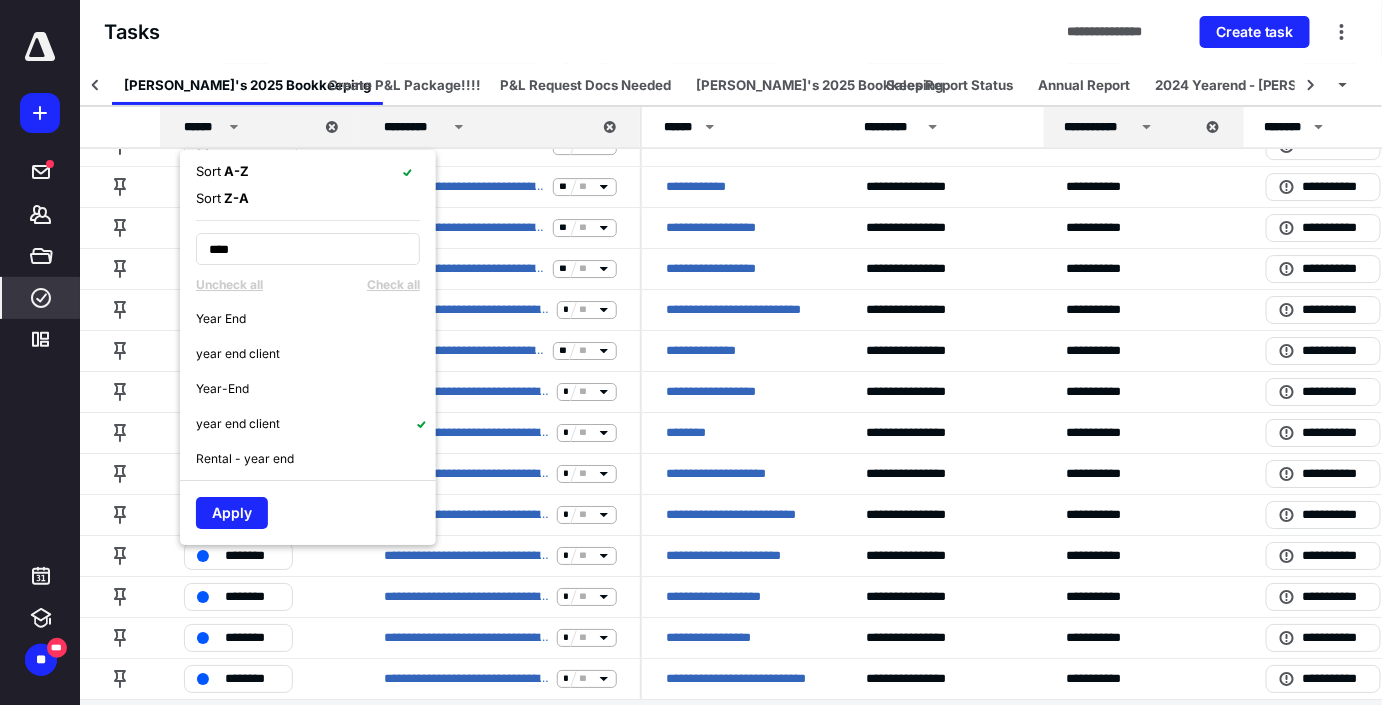 click on "year end client" at bounding box center (316, 423) 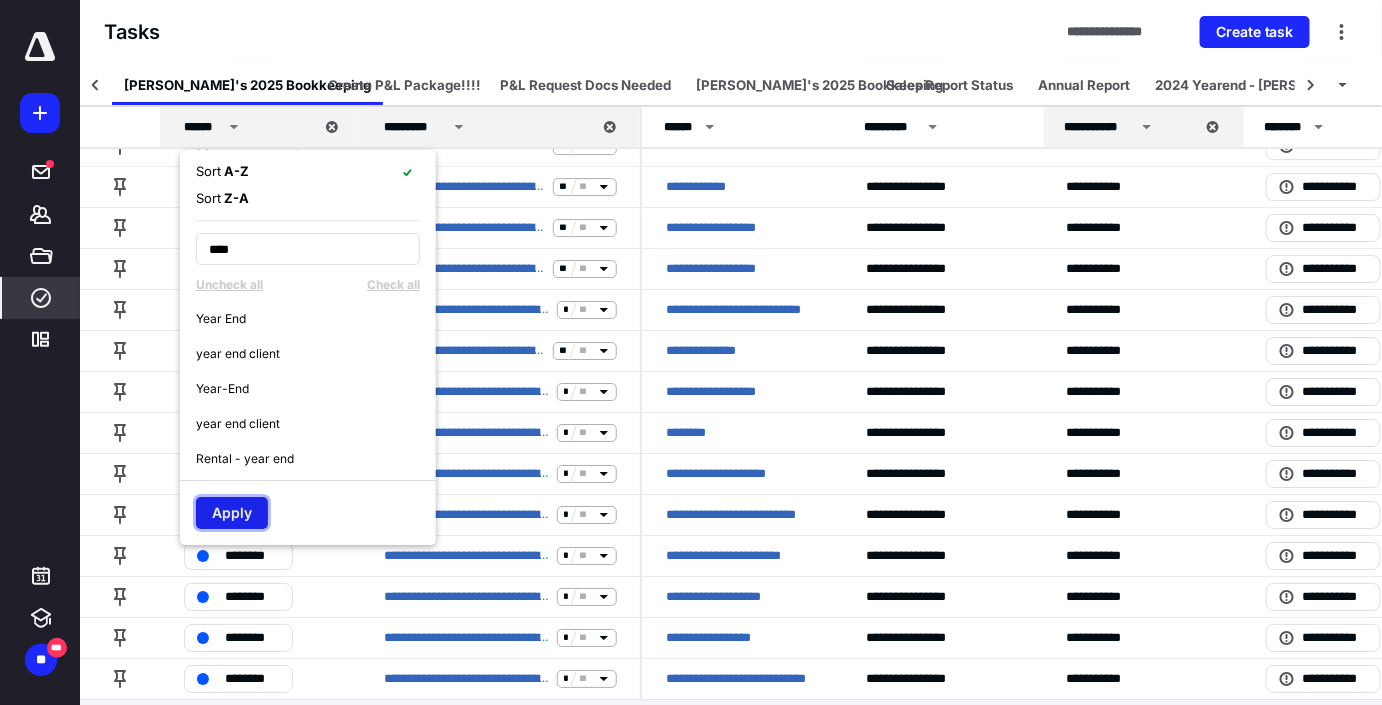 click on "Apply" at bounding box center [232, 513] 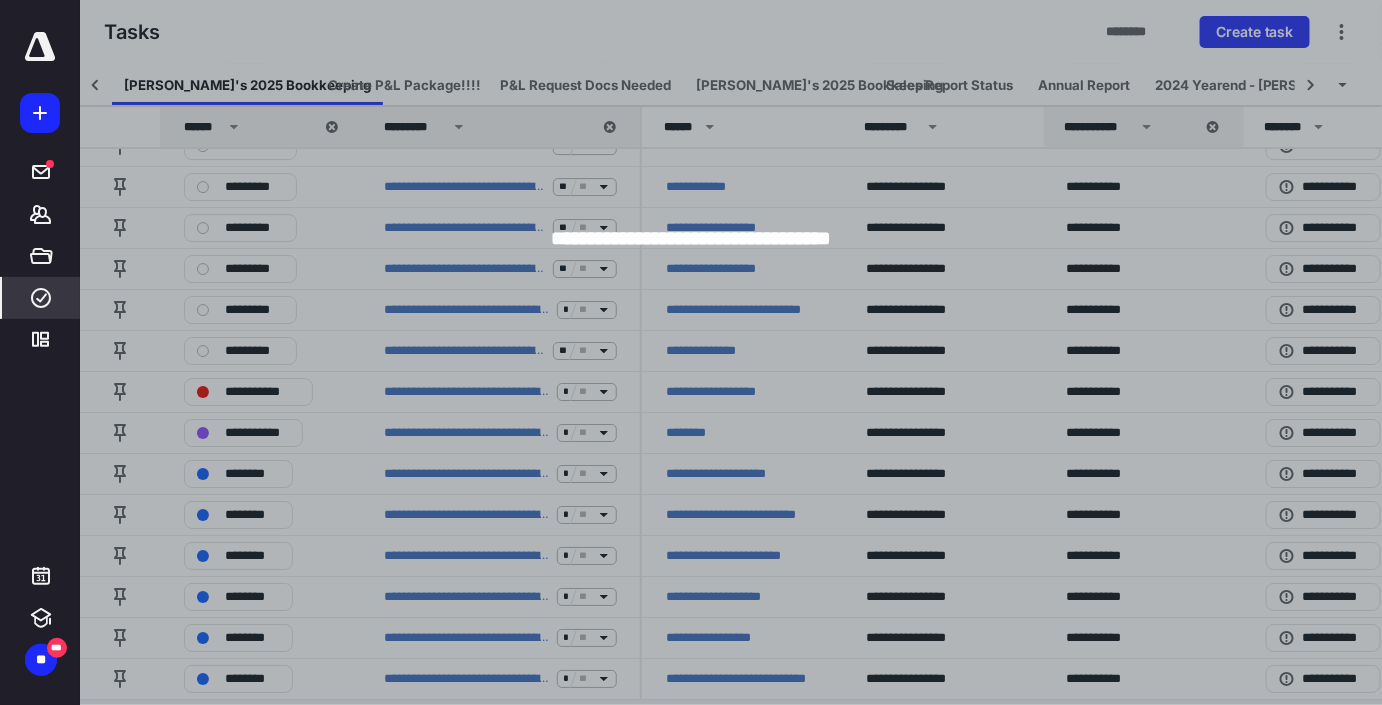 scroll, scrollTop: 1922, scrollLeft: 0, axis: vertical 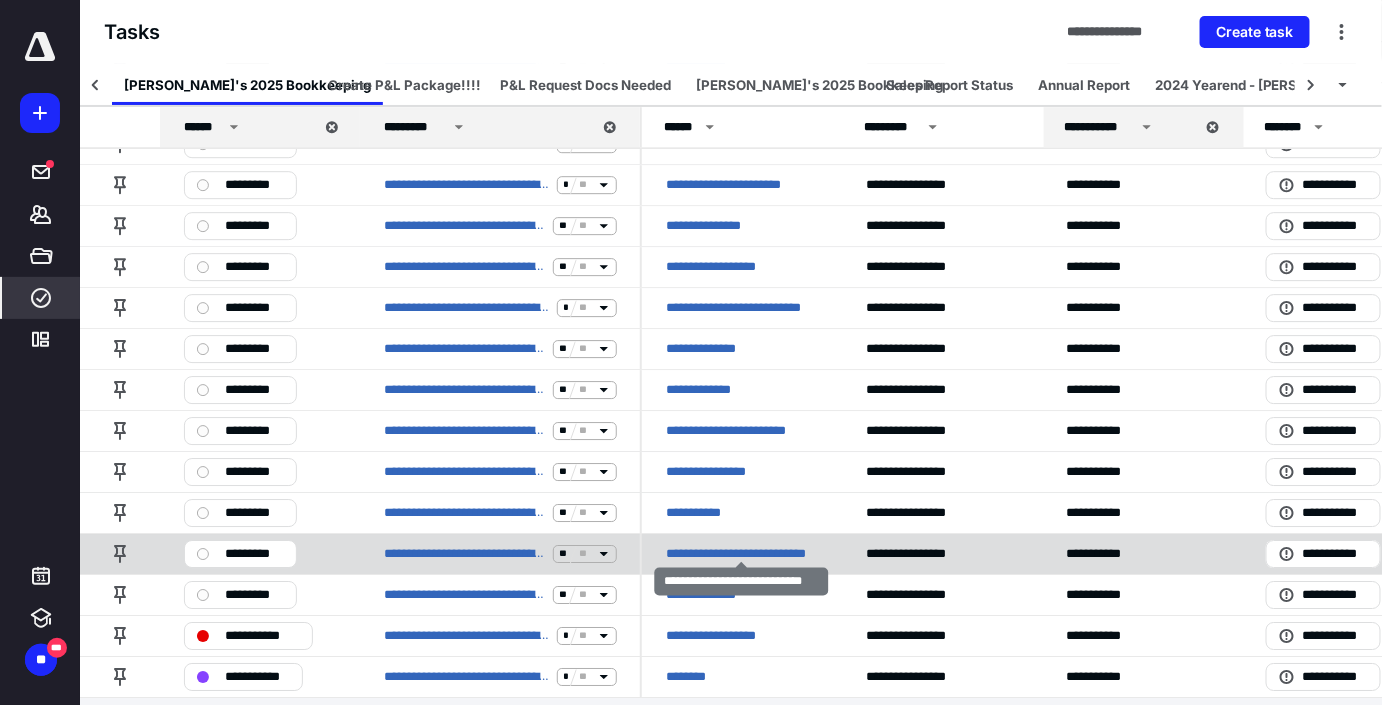 click on "**********" at bounding box center (742, 554) 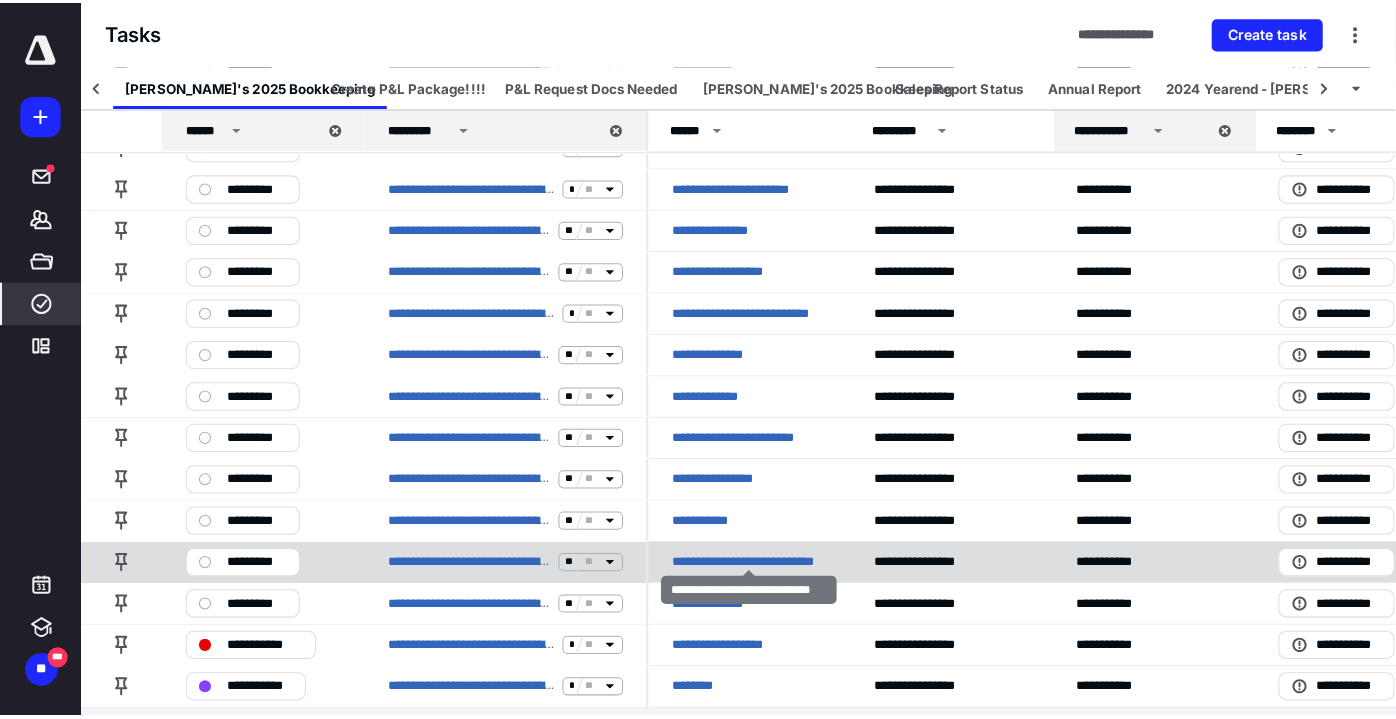 scroll, scrollTop: 0, scrollLeft: 0, axis: both 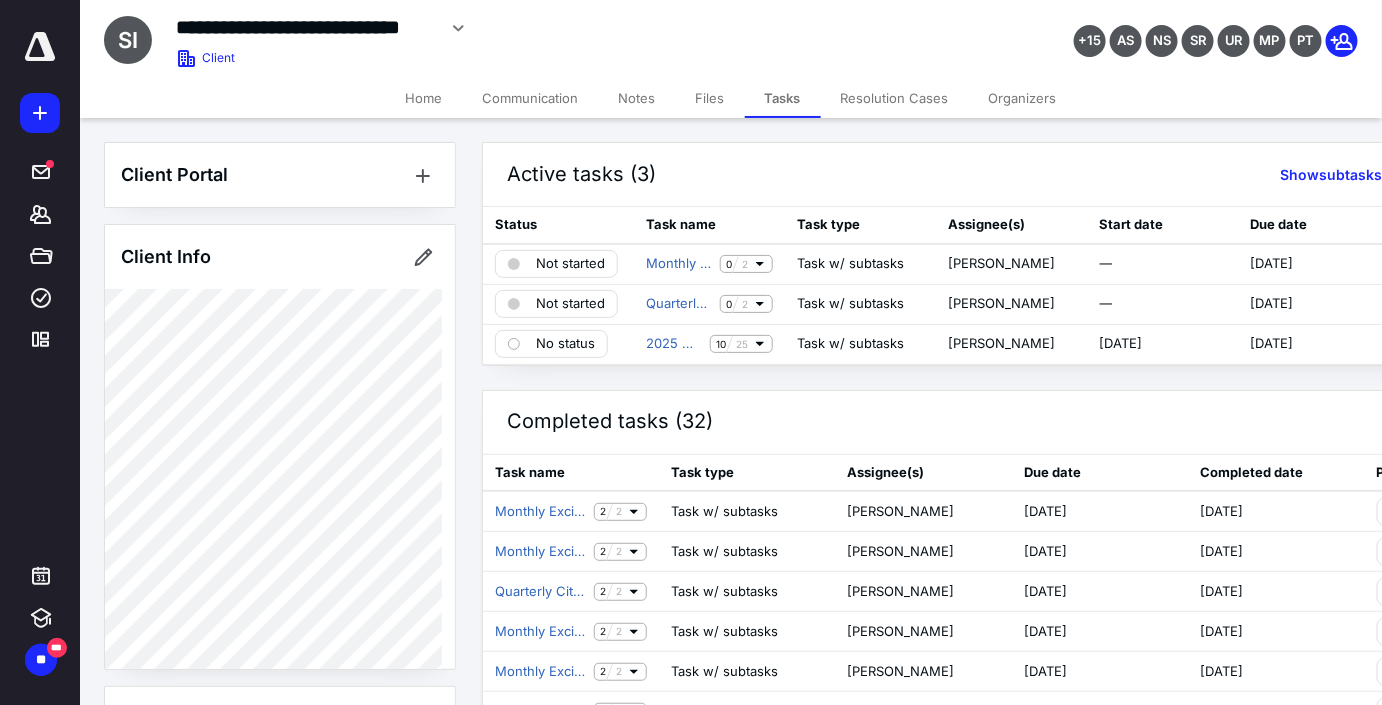 click on "Files" at bounding box center [710, 98] 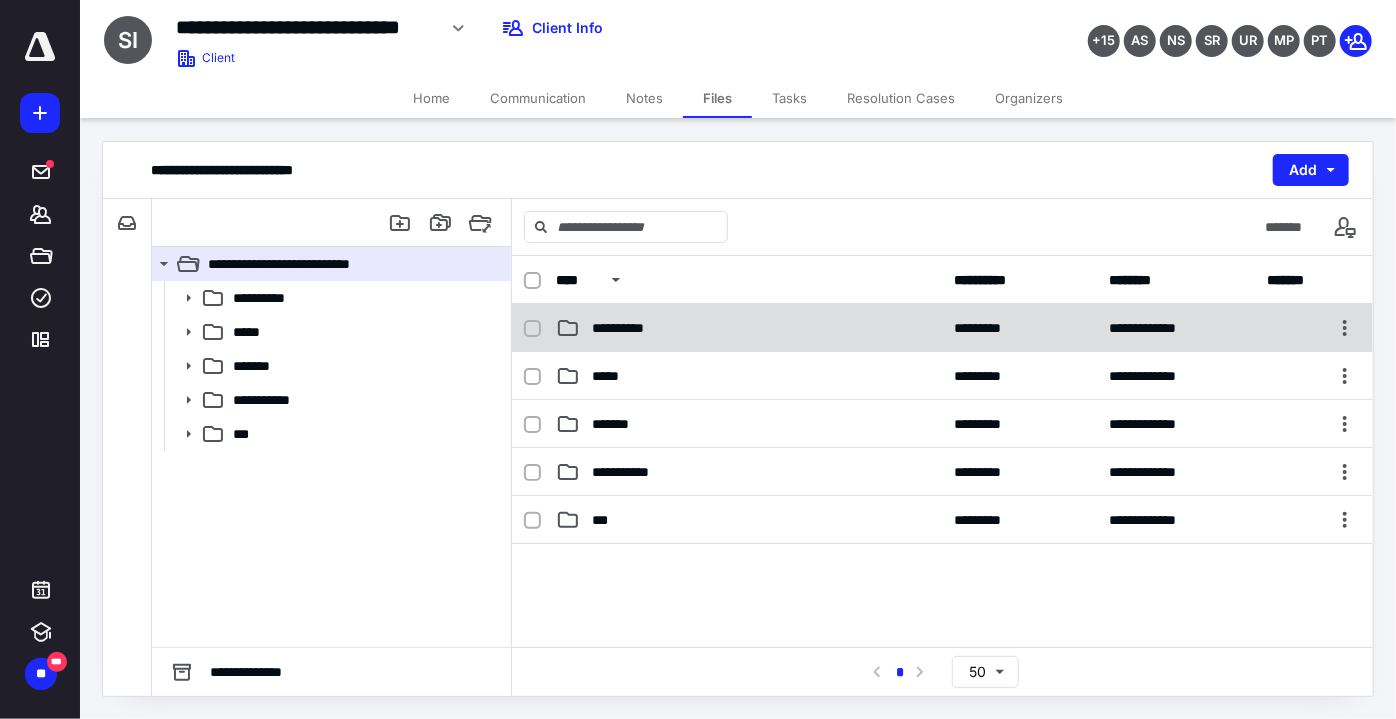 click on "**********" at bounding box center (942, 328) 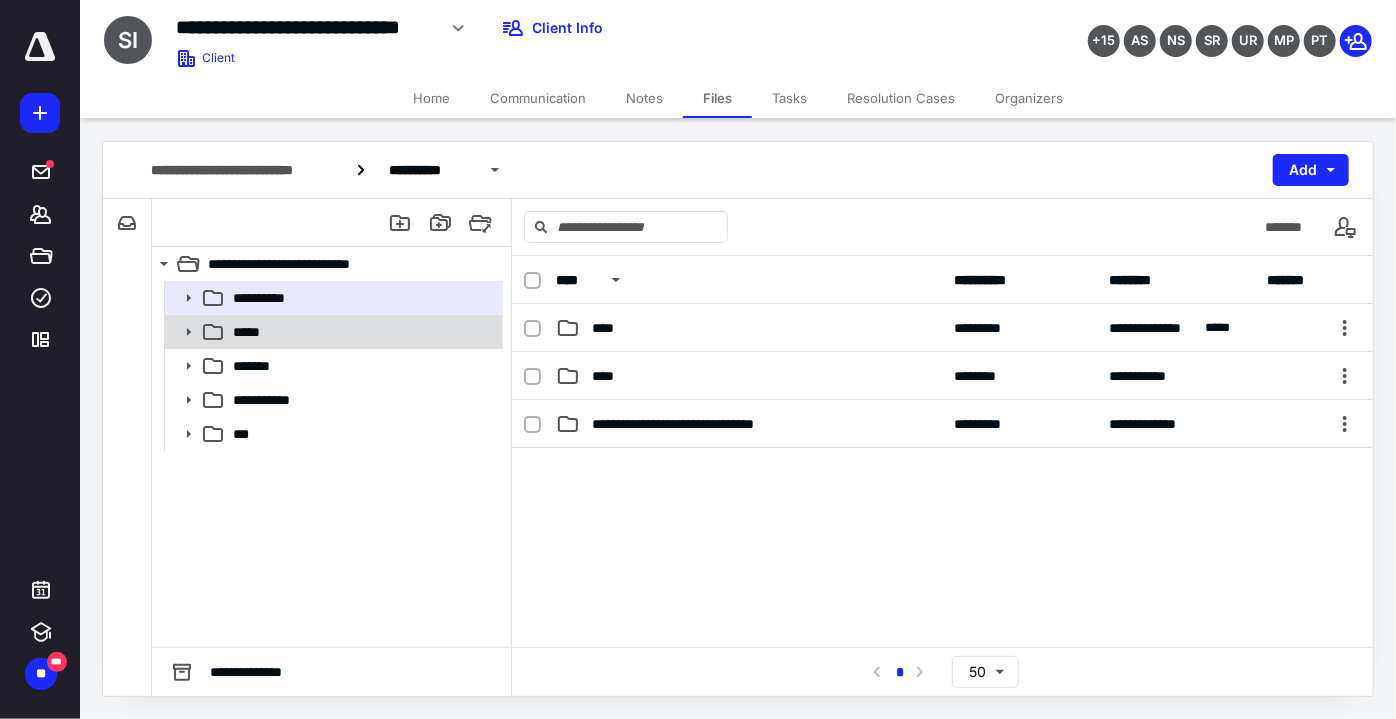 click on "*****" at bounding box center (332, 332) 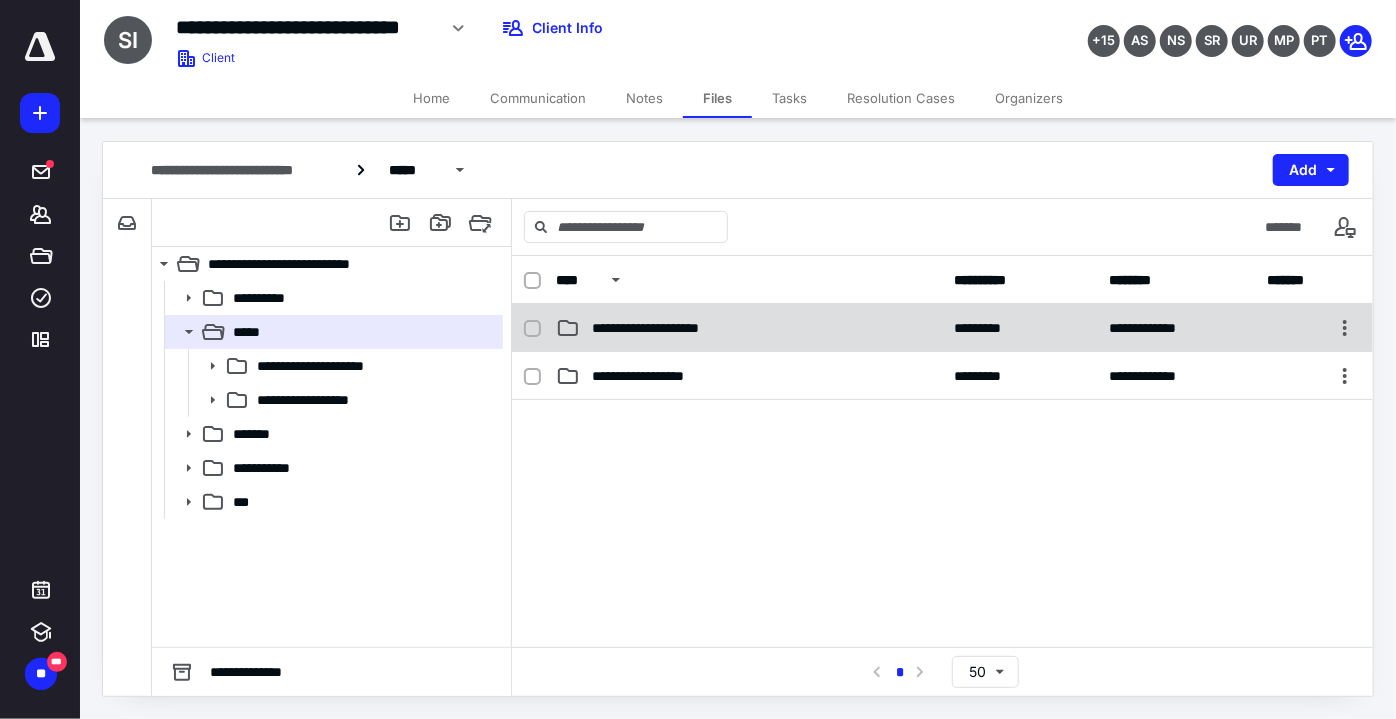 click at bounding box center [532, 329] 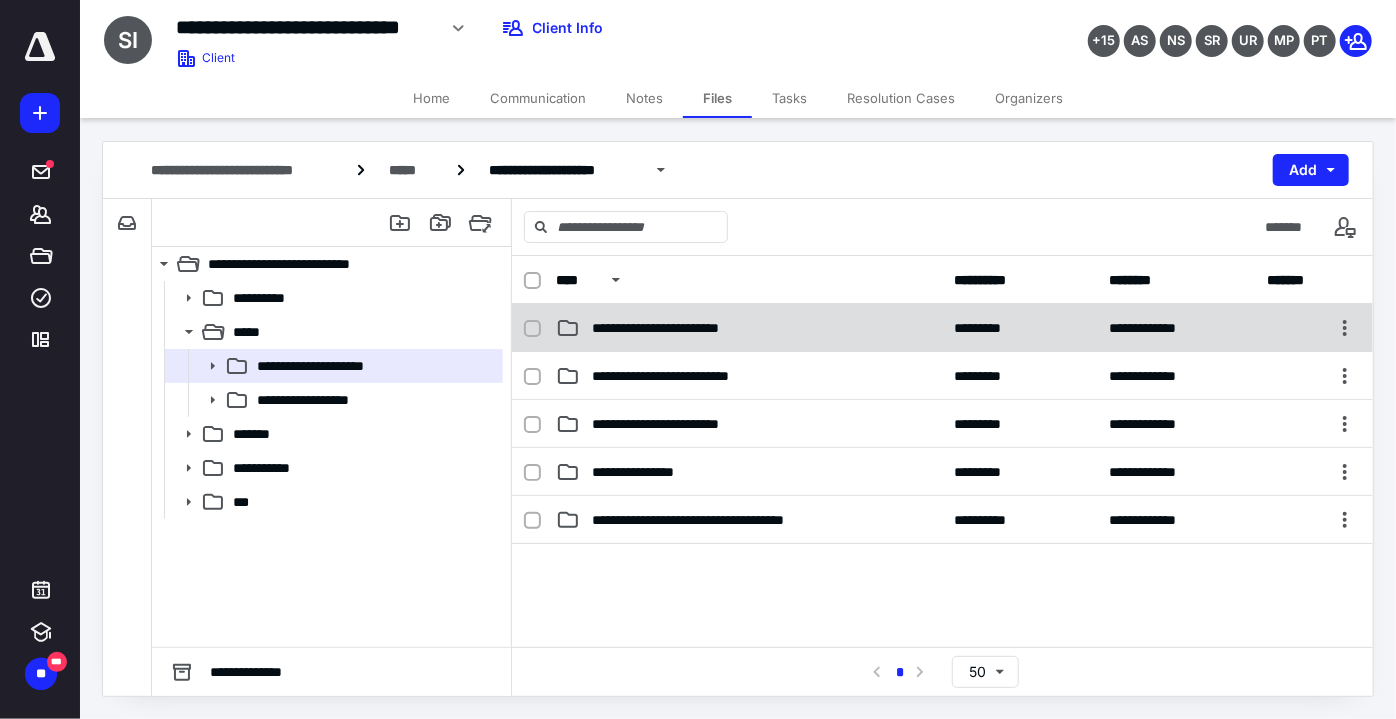 click on "**********" at bounding box center (681, 328) 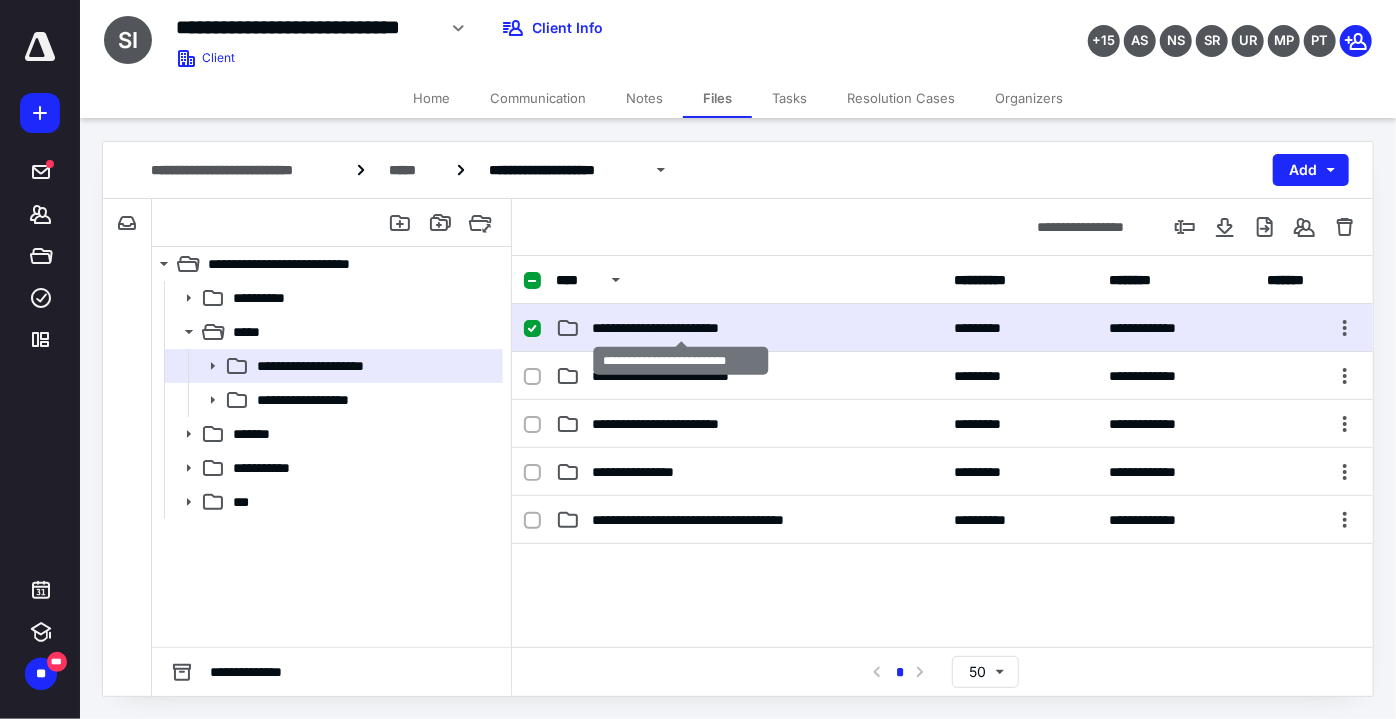 click on "**********" at bounding box center [681, 328] 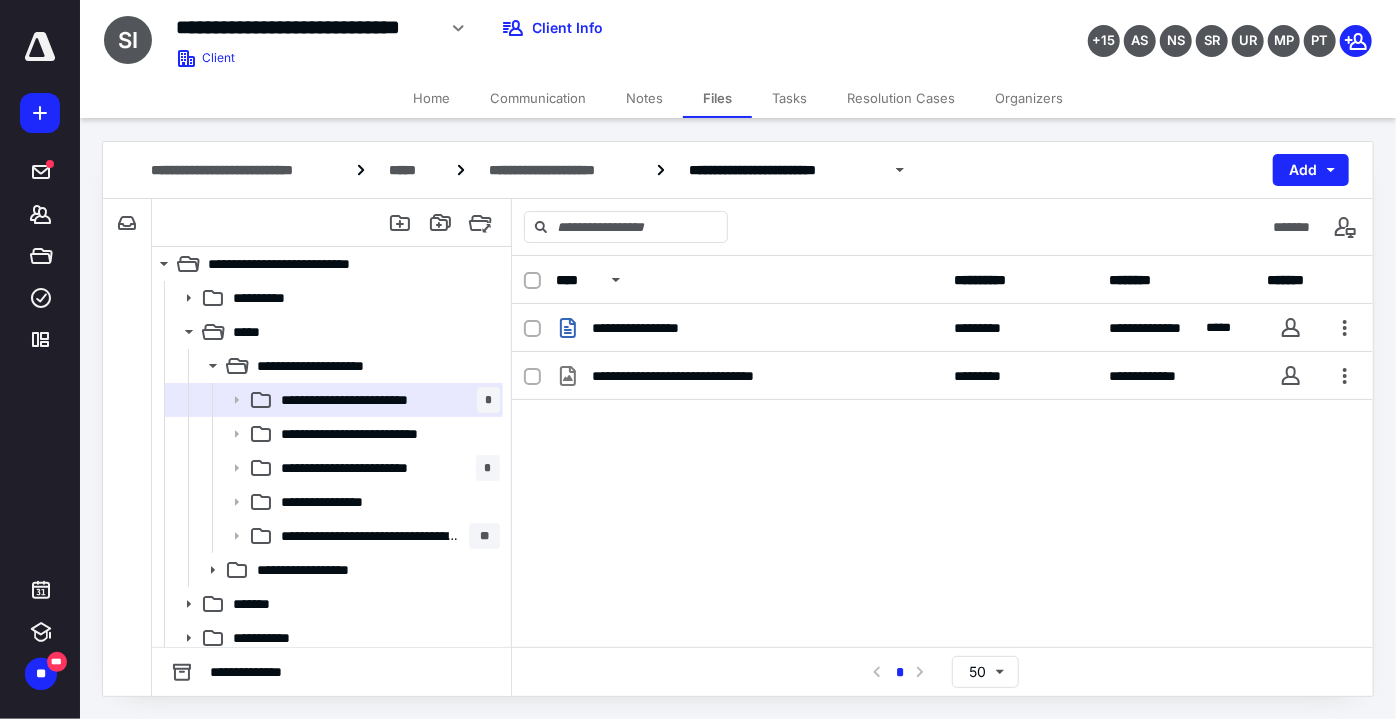 click on "**********" at bounding box center (656, 328) 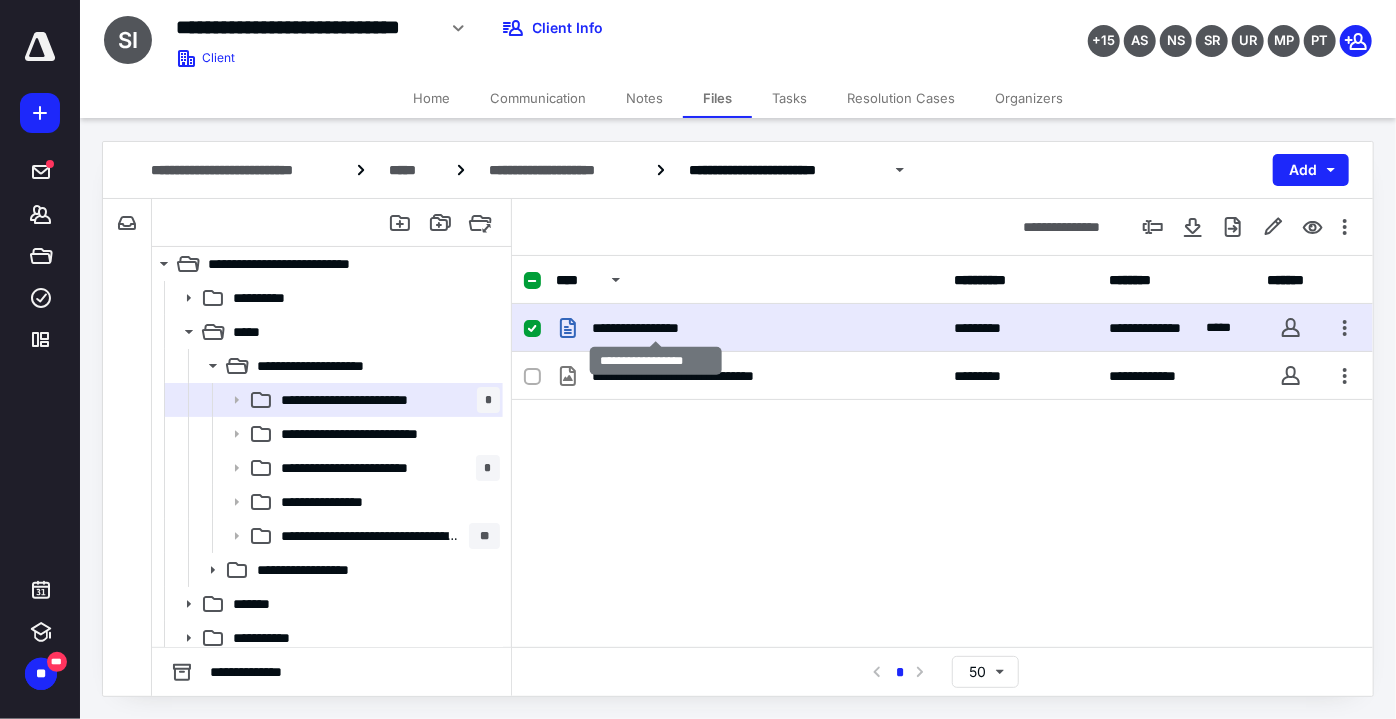click on "**********" at bounding box center (656, 328) 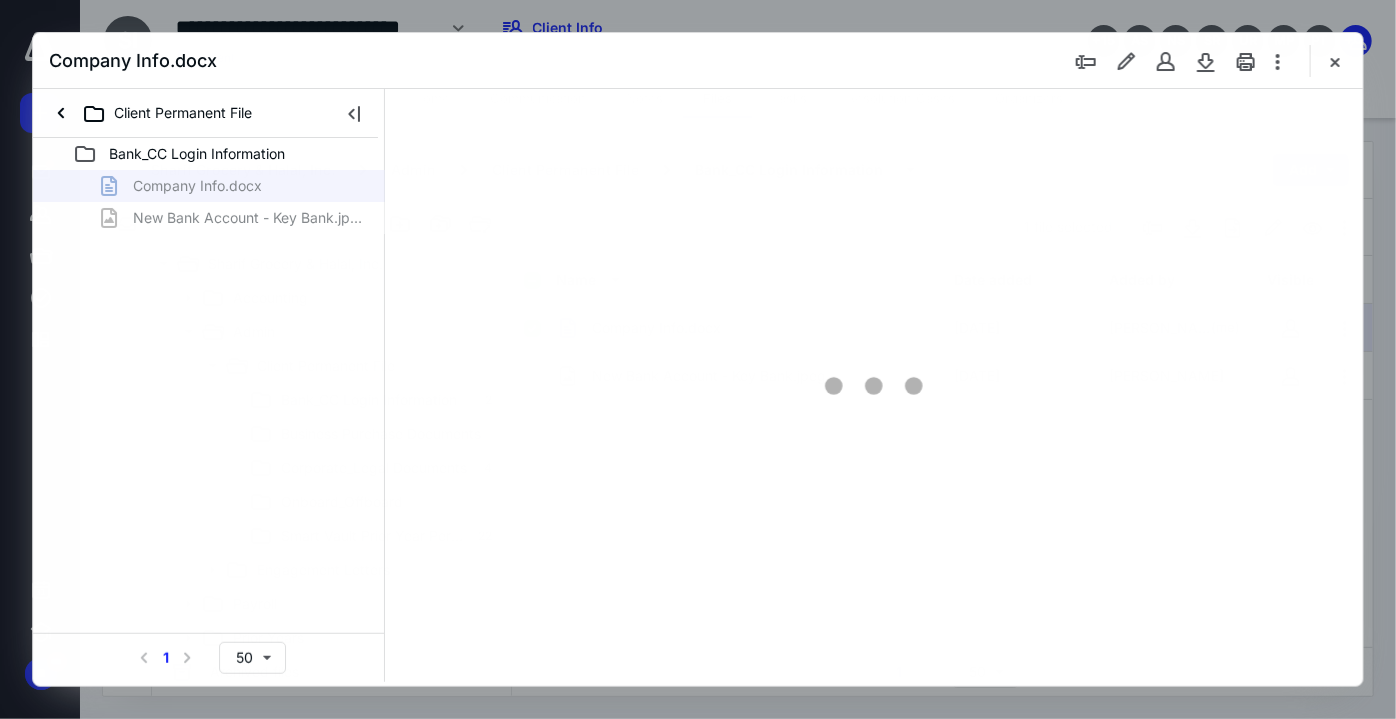 scroll, scrollTop: 0, scrollLeft: 0, axis: both 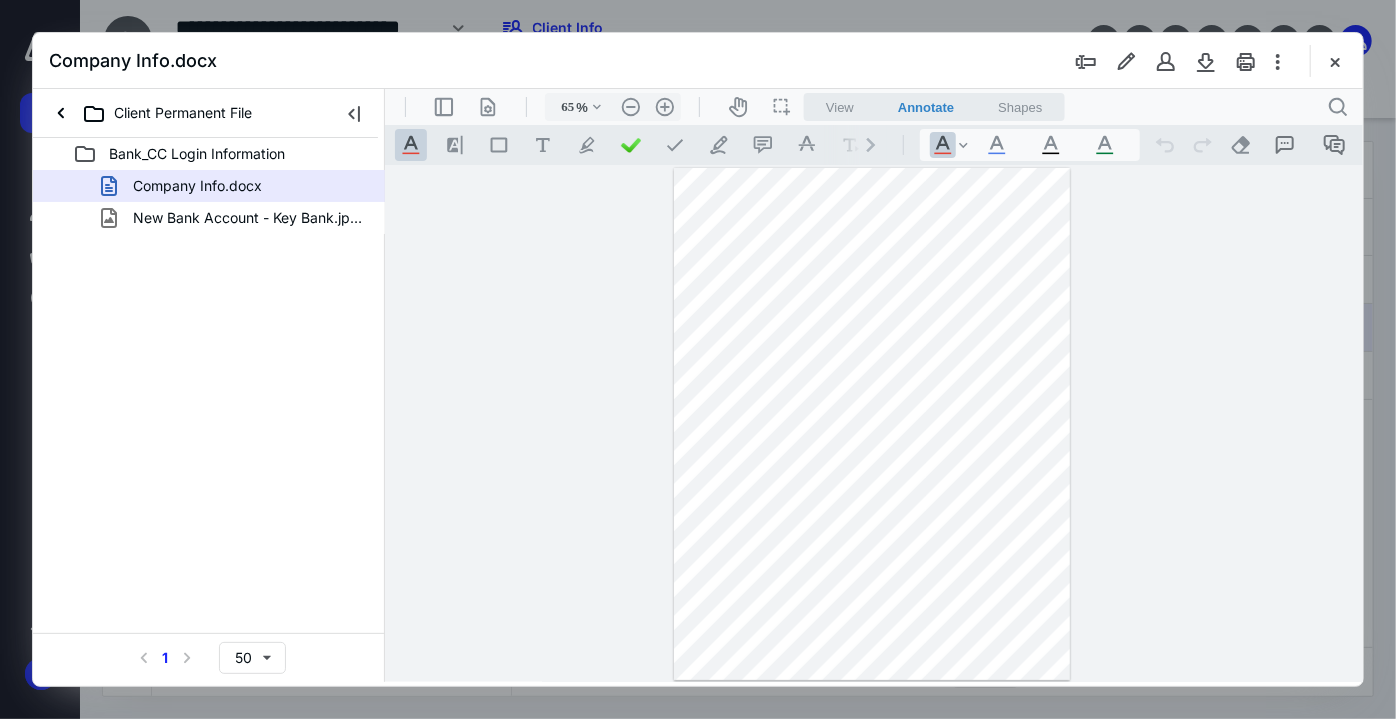 click on ".cls-1{fill:#abb0c4;} icon - header - sidebar - line .cls-1{fill:#abb0c4;} icon - header - page manipulation - line 65 % .cls-1{fill:#abb0c4;} icon - chevron - down .cls-1{fill:#abb0c4;} icon - header - zoom - out - line Current zoom is   65 % .cls-1{fill:#abb0c4;} icon - header - zoom - in - line icon-header-pan20 icon / operation / multi select View Annotate Shapes Annotate .cls-1{fill:#abb0c4;} icon - chevron - down View Annotate Shapes .cls-1{fill:#abb0c4;} icon - header - search" at bounding box center [873, 106] 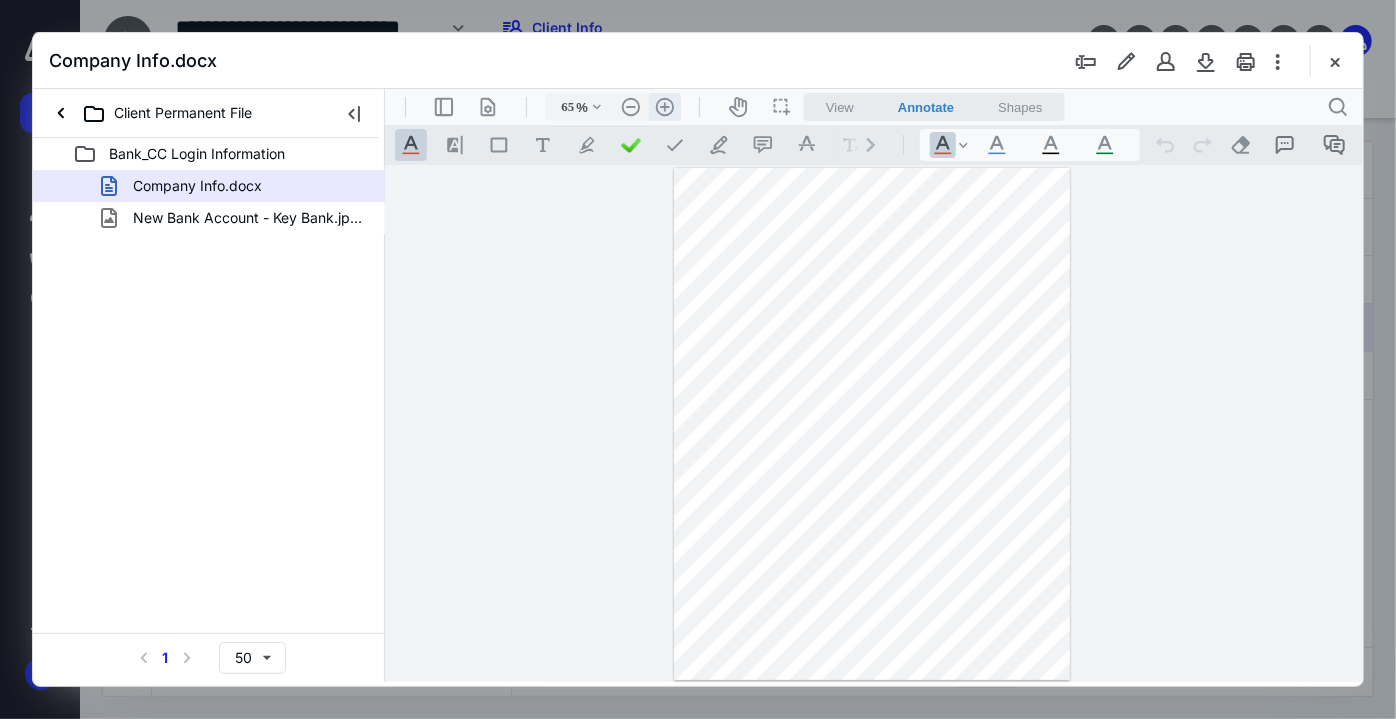 click on ".cls-1{fill:#abb0c4;} icon - header - zoom - in - line" at bounding box center (664, 106) 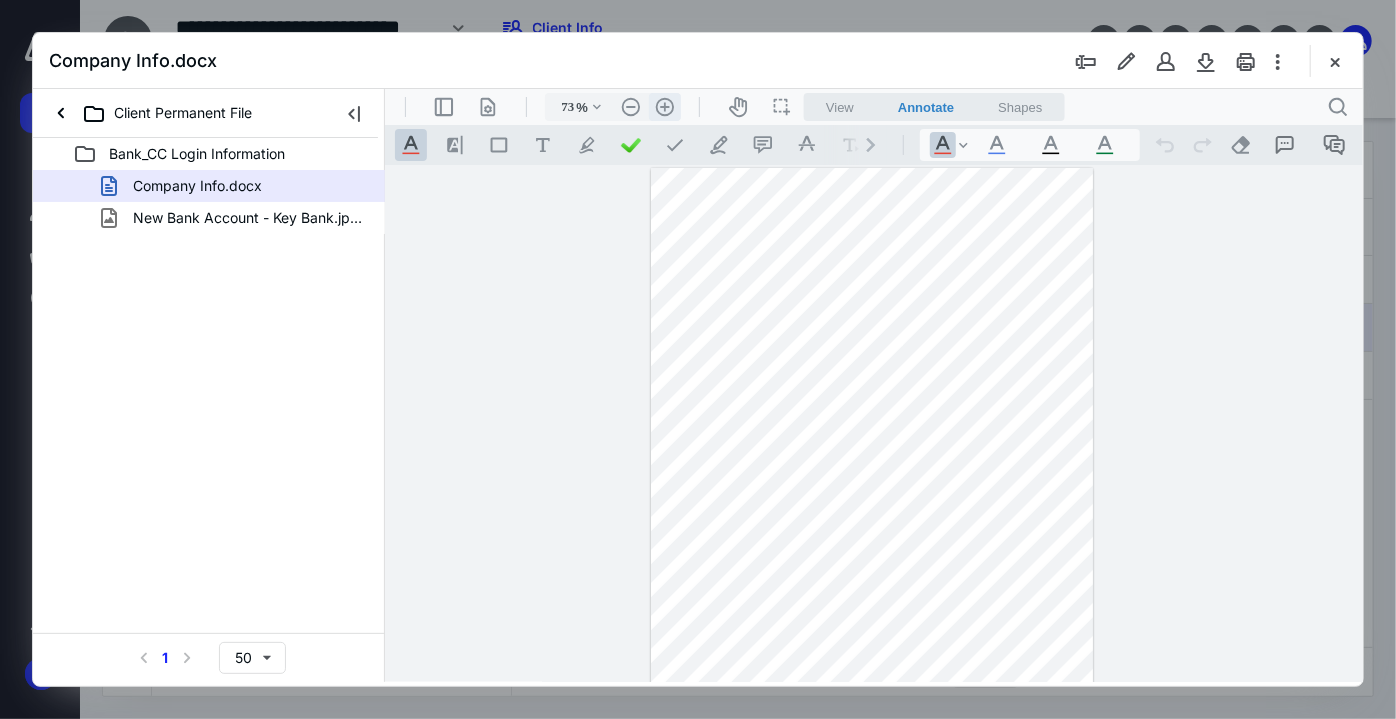 scroll, scrollTop: 76, scrollLeft: 0, axis: vertical 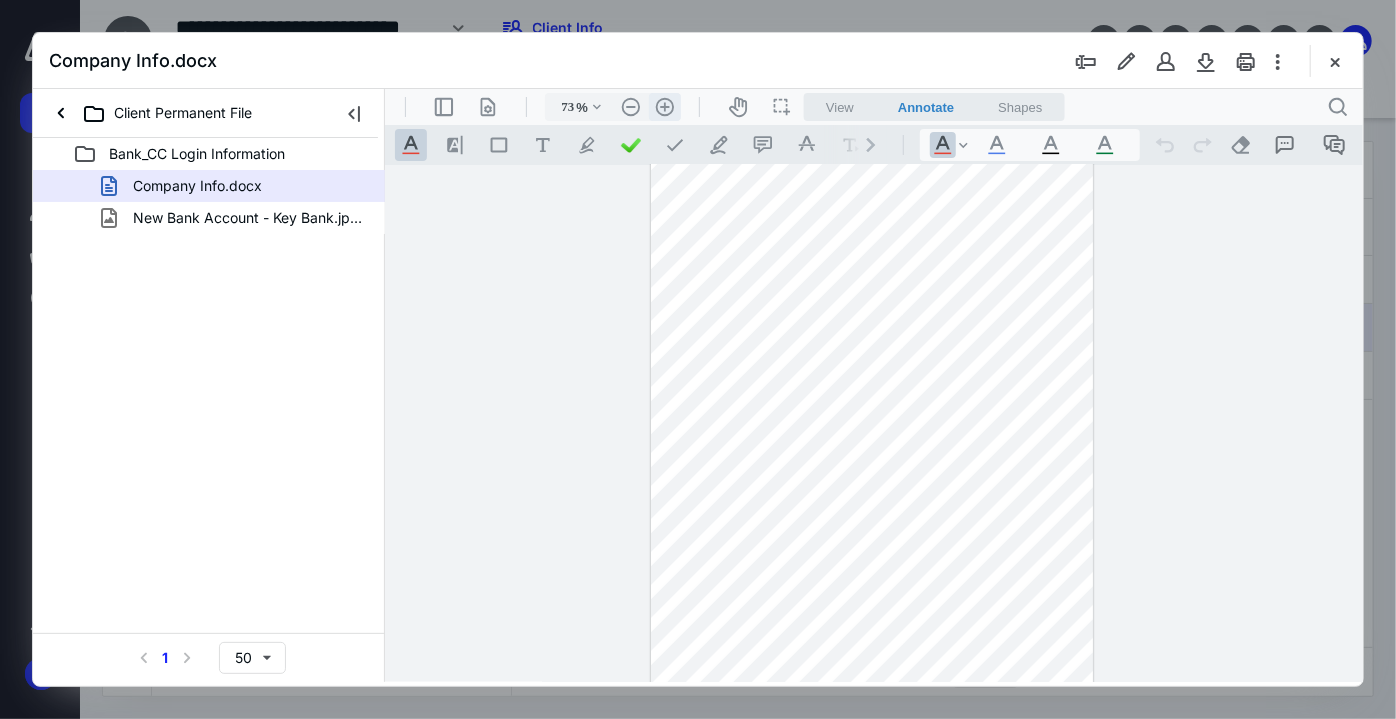 click on ".cls-1{fill:#abb0c4;} icon - header - zoom - in - line" at bounding box center (664, 106) 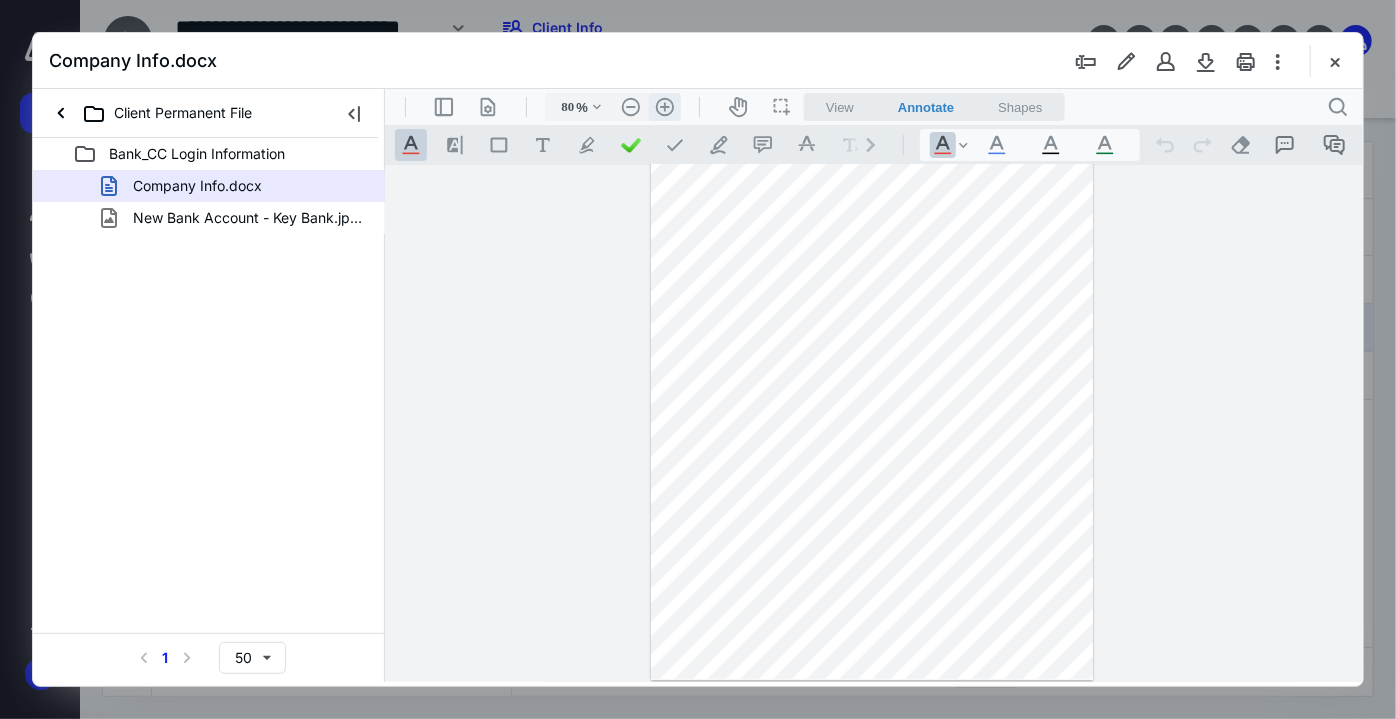 click on ".cls-1{fill:#abb0c4;} icon - header - zoom - in - line" at bounding box center (664, 106) 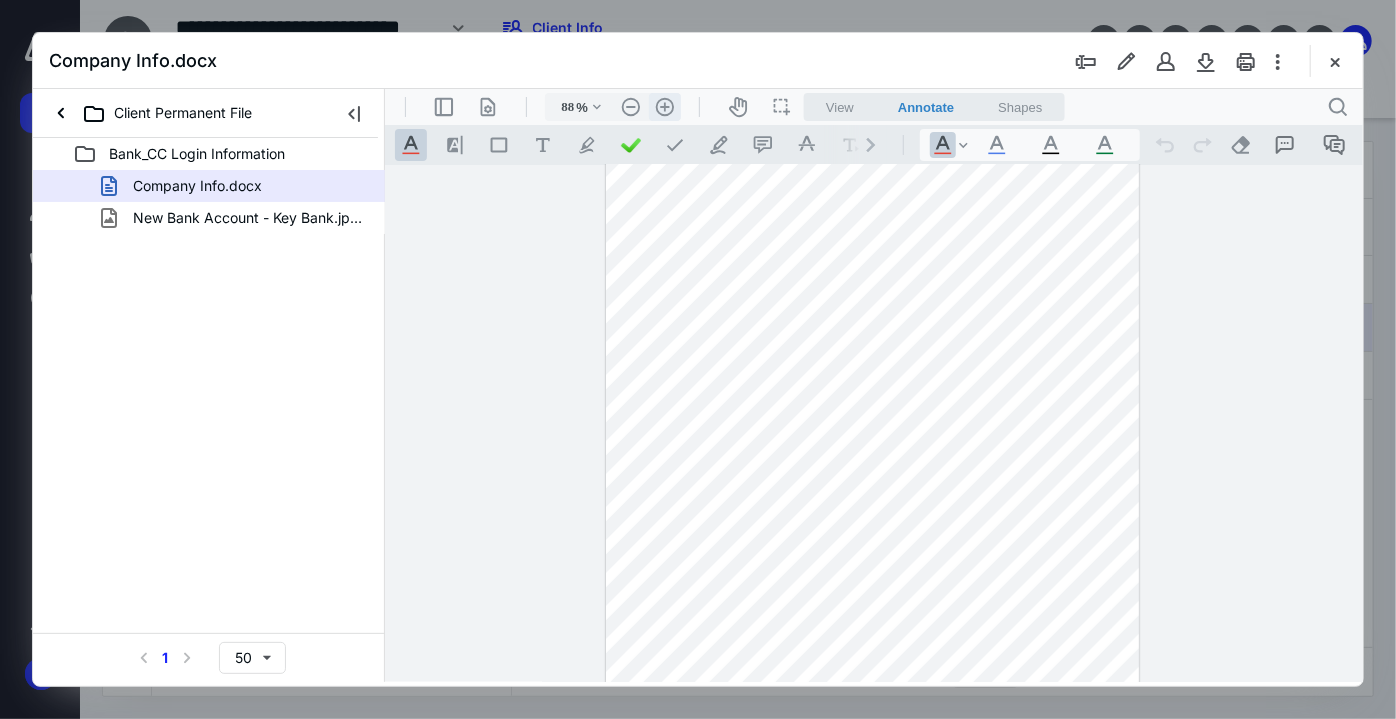 click on ".cls-1{fill:#abb0c4;} icon - header - zoom - in - line" at bounding box center (664, 106) 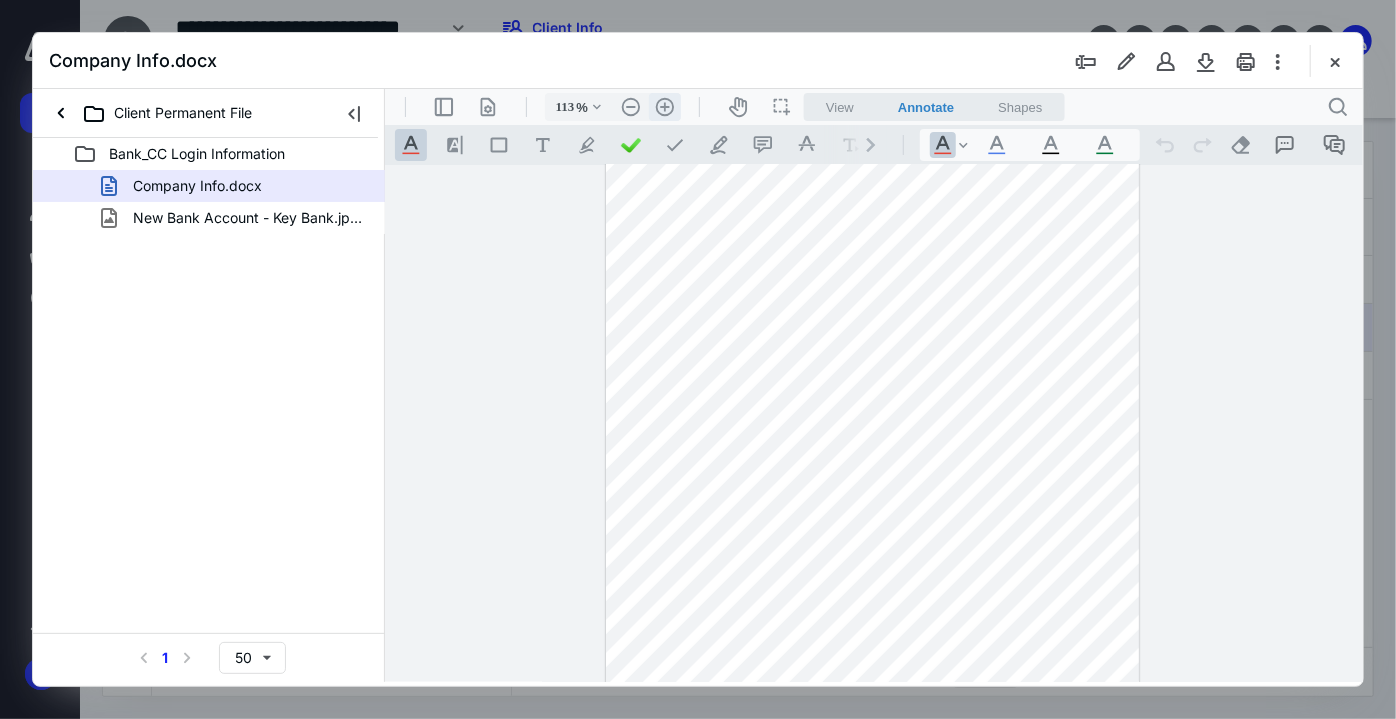 click on ".cls-1{fill:#abb0c4;} icon - header - zoom - in - line" at bounding box center (664, 106) 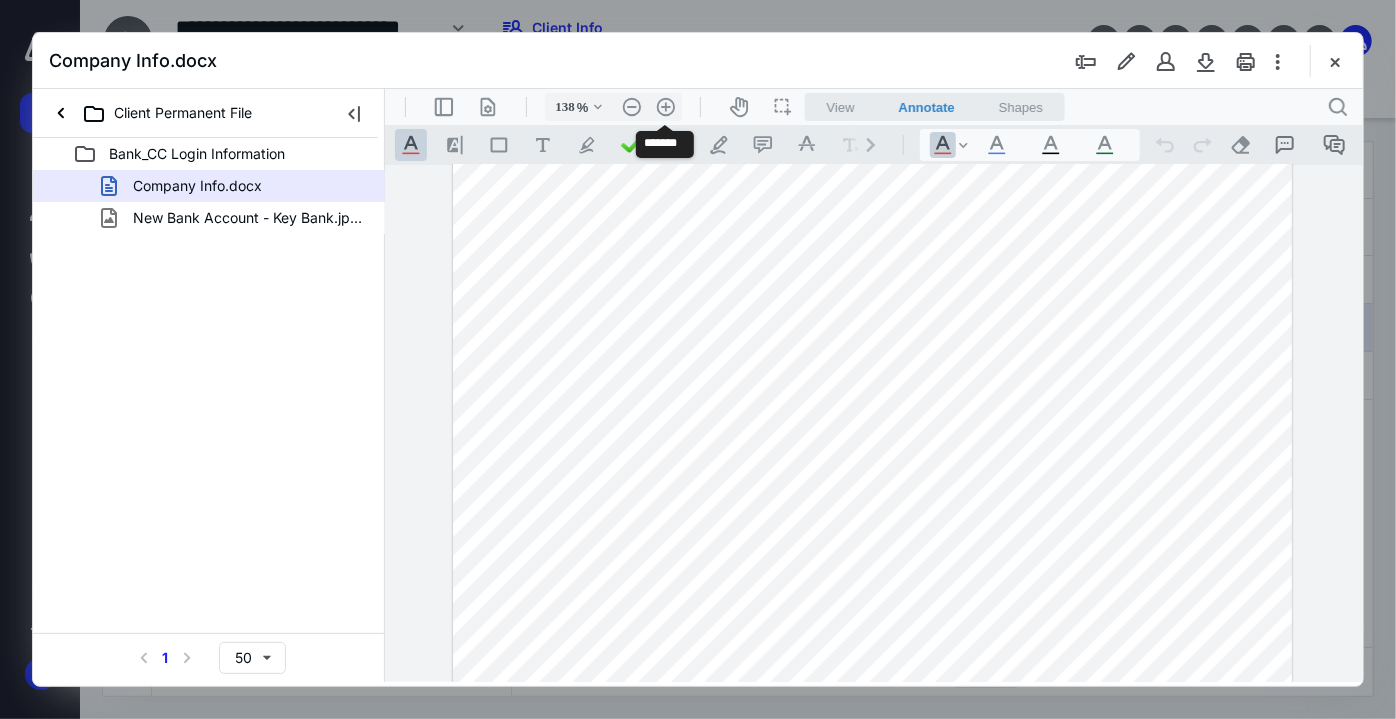 scroll, scrollTop: 246, scrollLeft: 0, axis: vertical 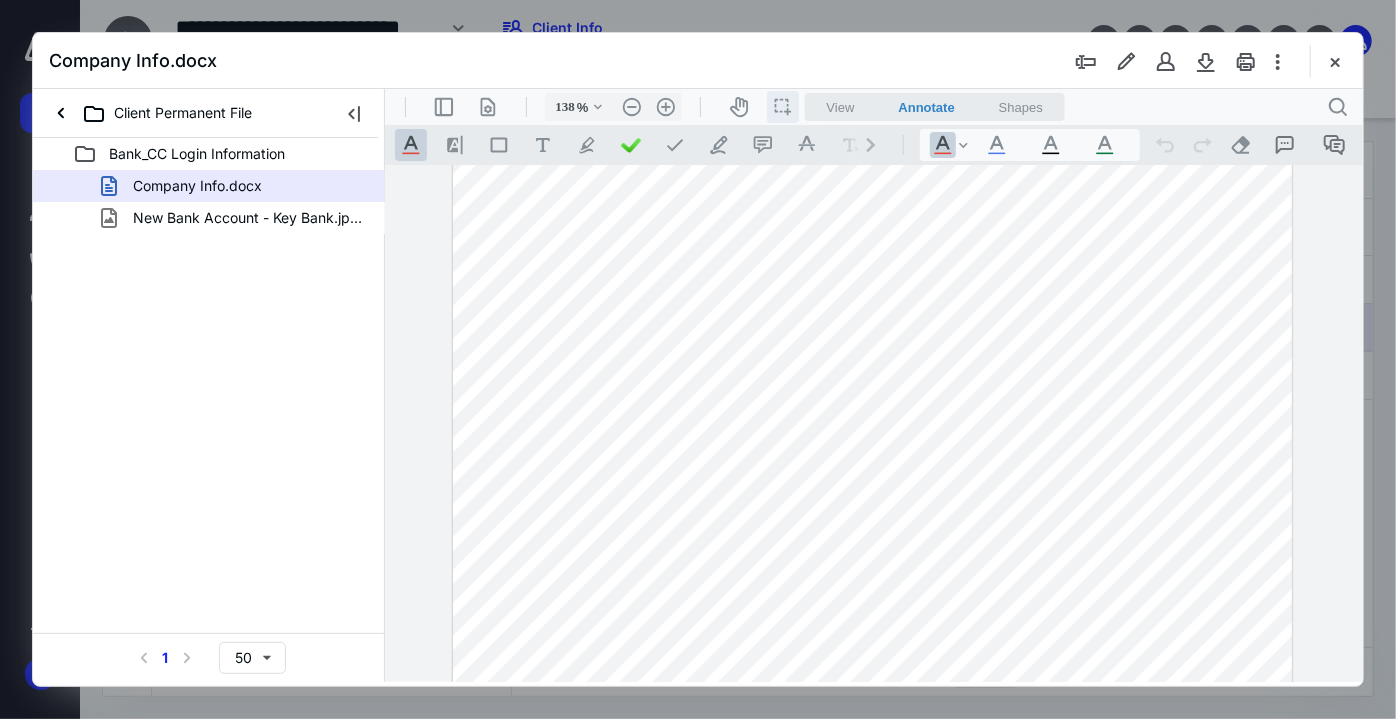 click on "icon / operation / multi select" at bounding box center [782, 106] 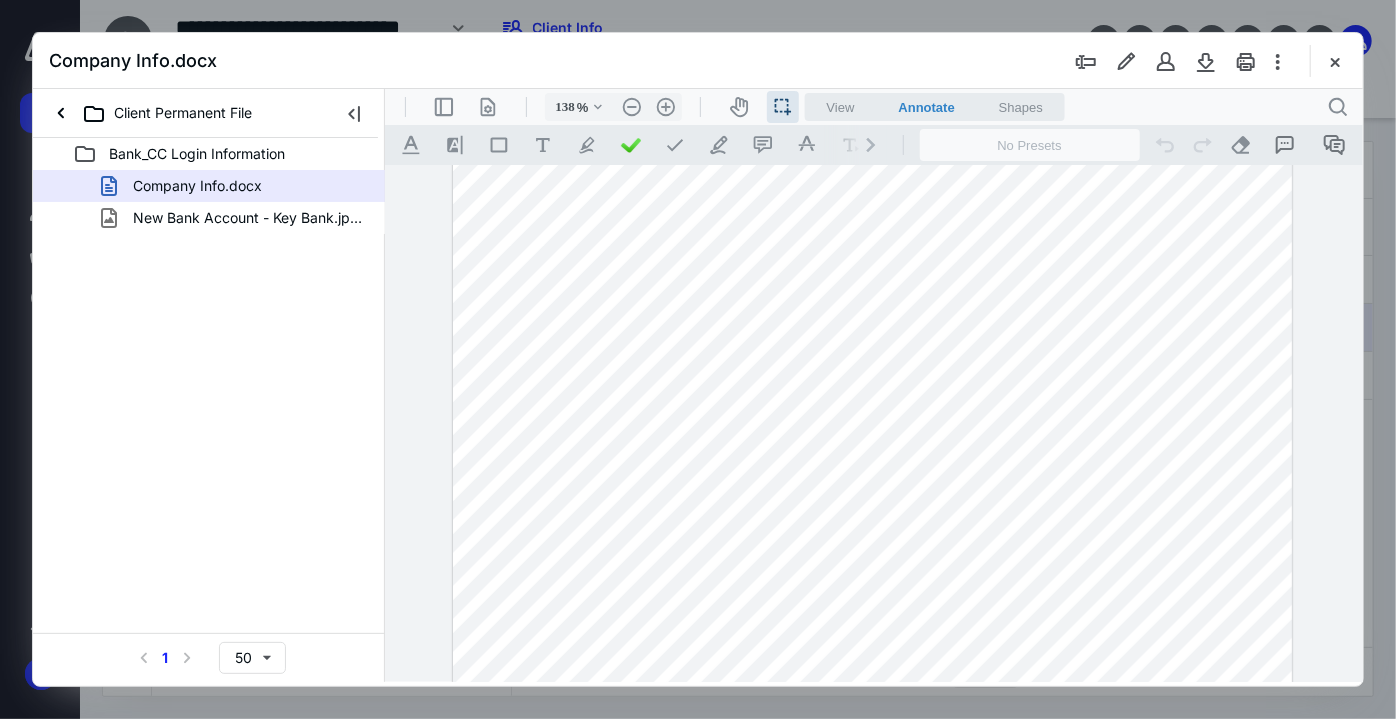 scroll, scrollTop: 519, scrollLeft: 0, axis: vertical 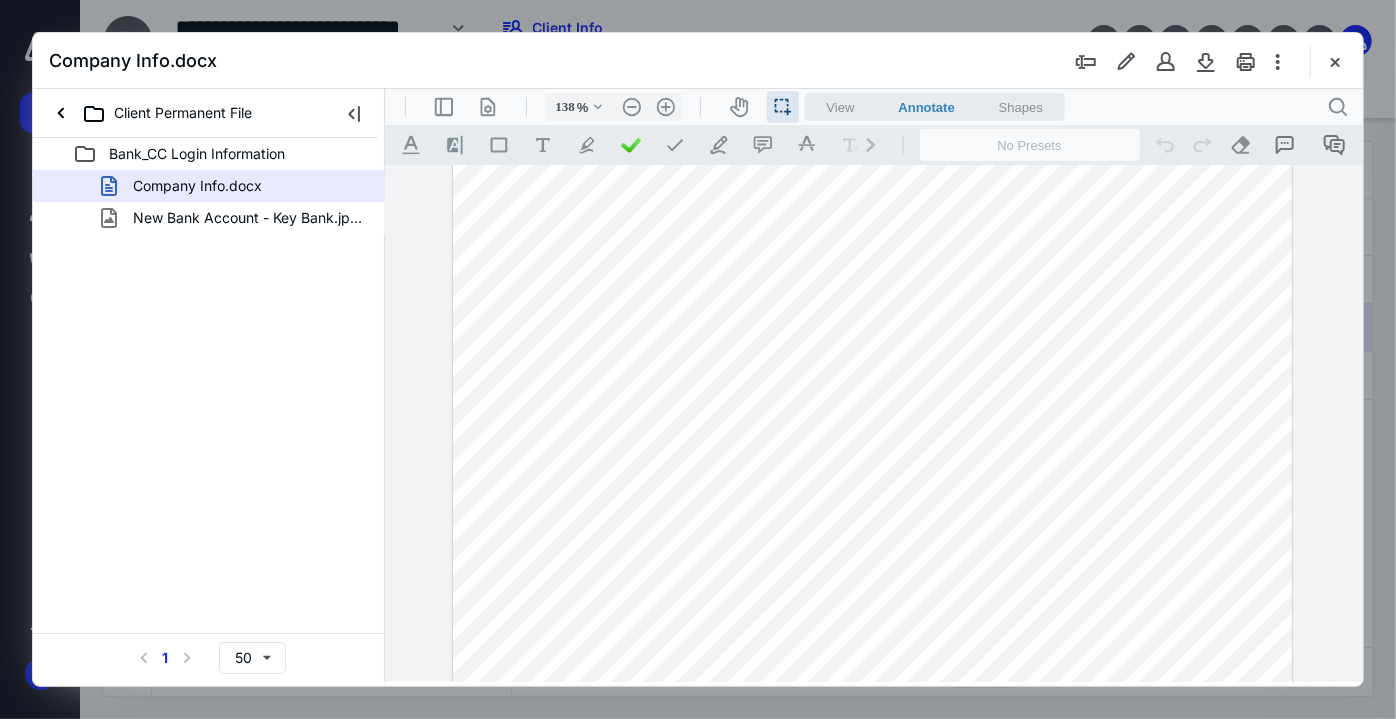 click at bounding box center (872, 193) 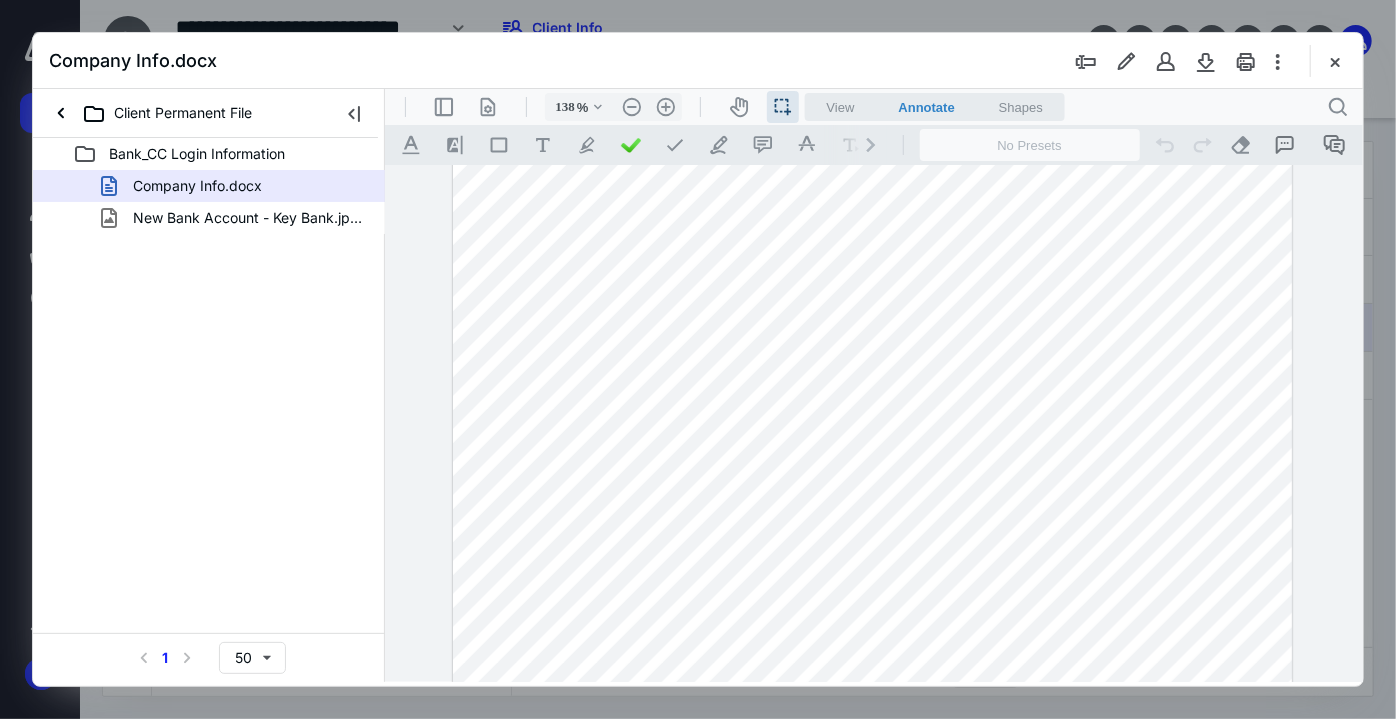 drag, startPoint x: 627, startPoint y: 476, endPoint x: 624, endPoint y: 452, distance: 24.186773 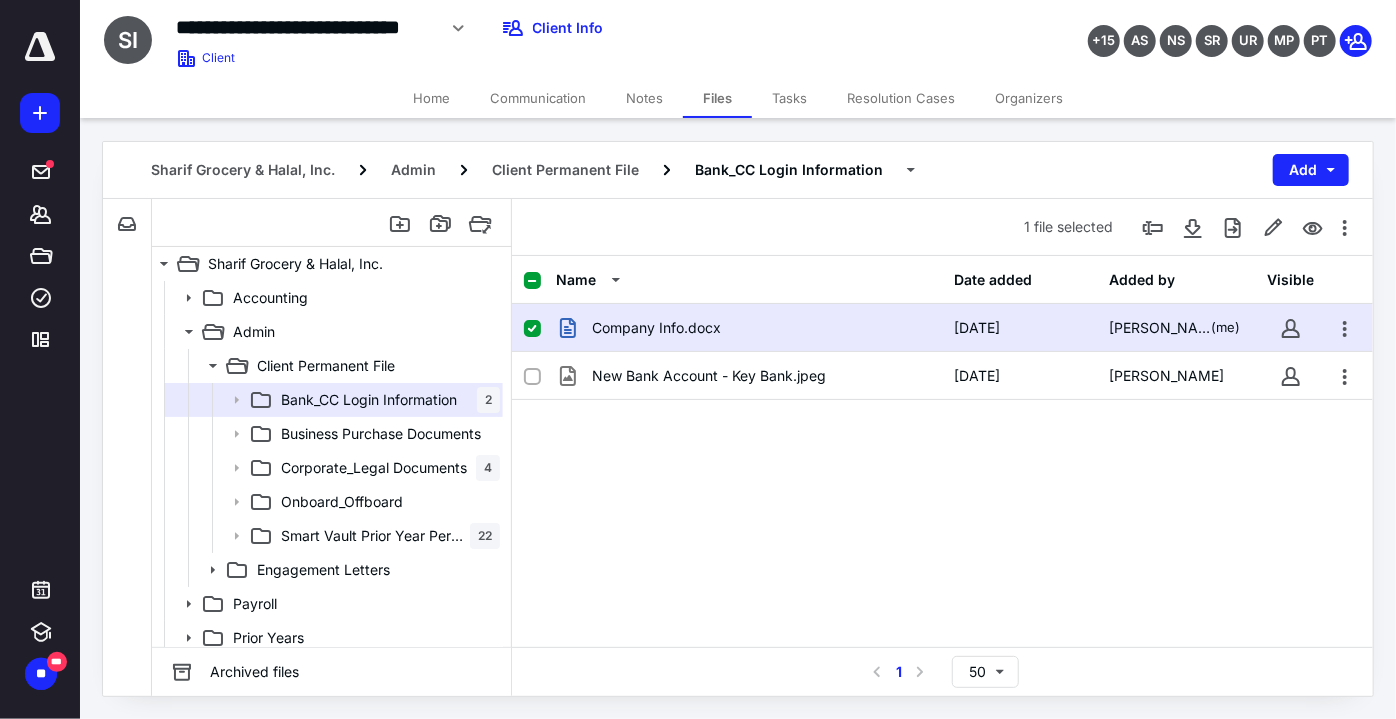 click on "Home" at bounding box center (431, 98) 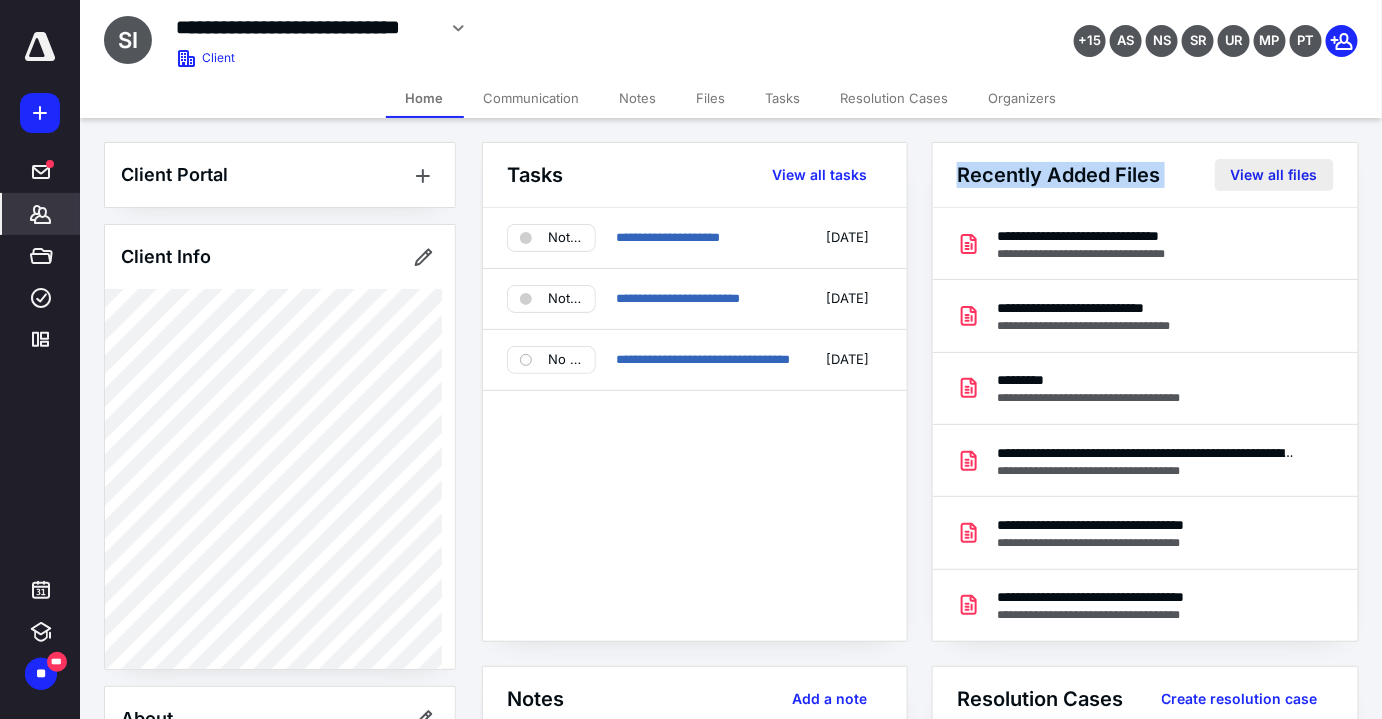 drag, startPoint x: 922, startPoint y: 132, endPoint x: 1231, endPoint y: 182, distance: 313.01917 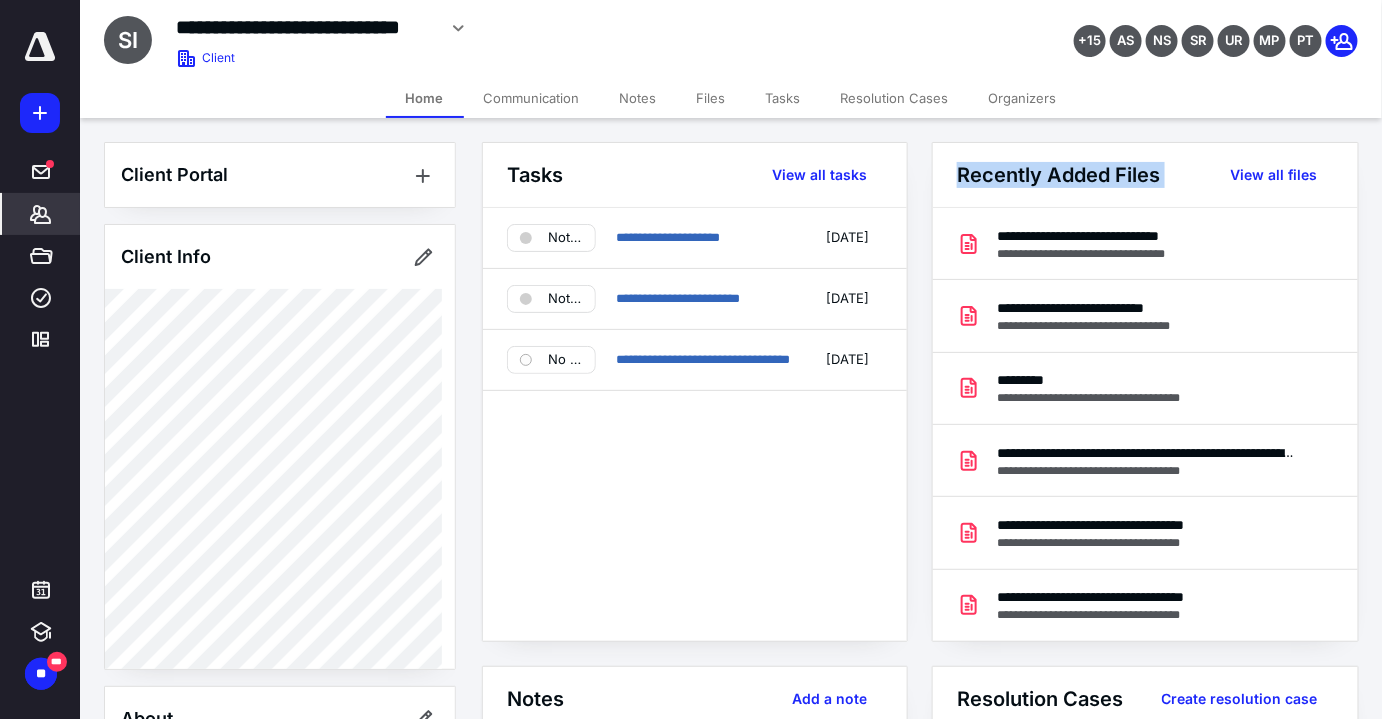 click on "Recently Added Files View all files" at bounding box center [1145, 175] 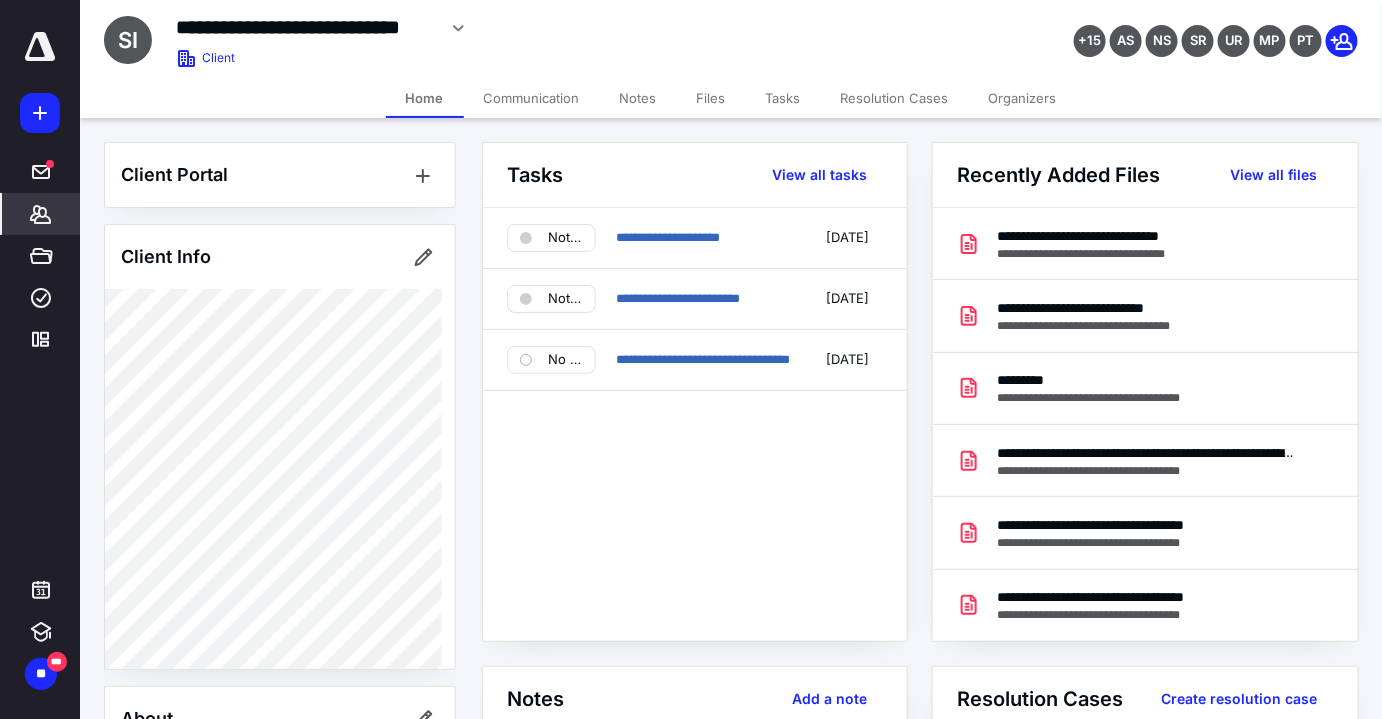 click on "Recently Added Files View all files" at bounding box center (1145, 175) 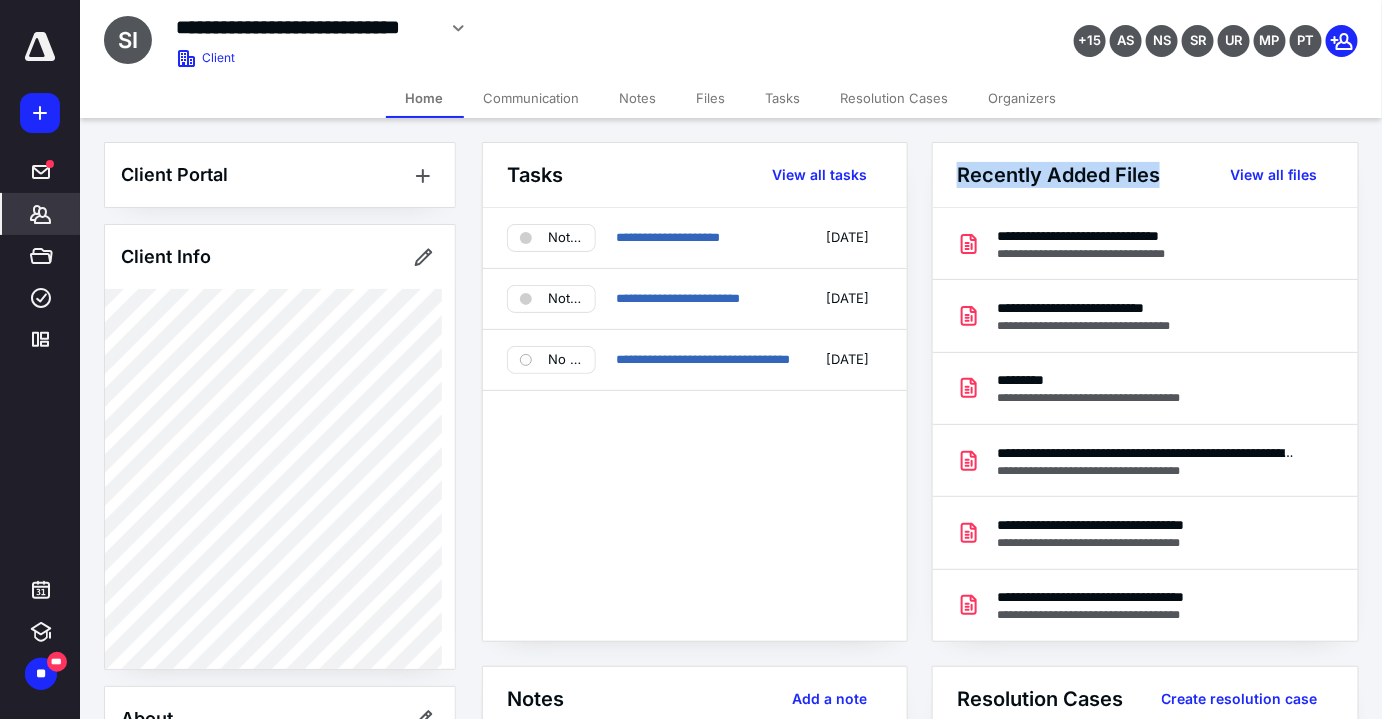 drag, startPoint x: 1177, startPoint y: 183, endPoint x: 946, endPoint y: 172, distance: 231.26175 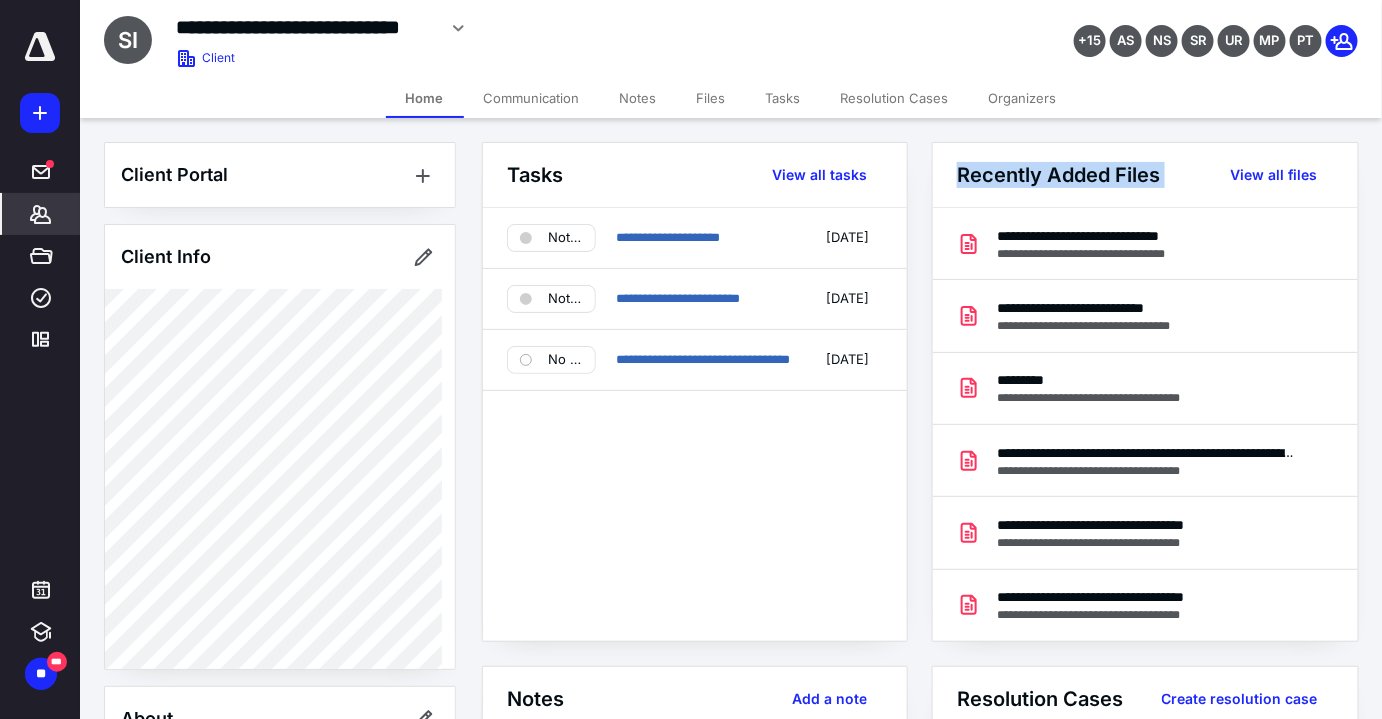 drag, startPoint x: 946, startPoint y: 156, endPoint x: 1239, endPoint y: 196, distance: 295.71777 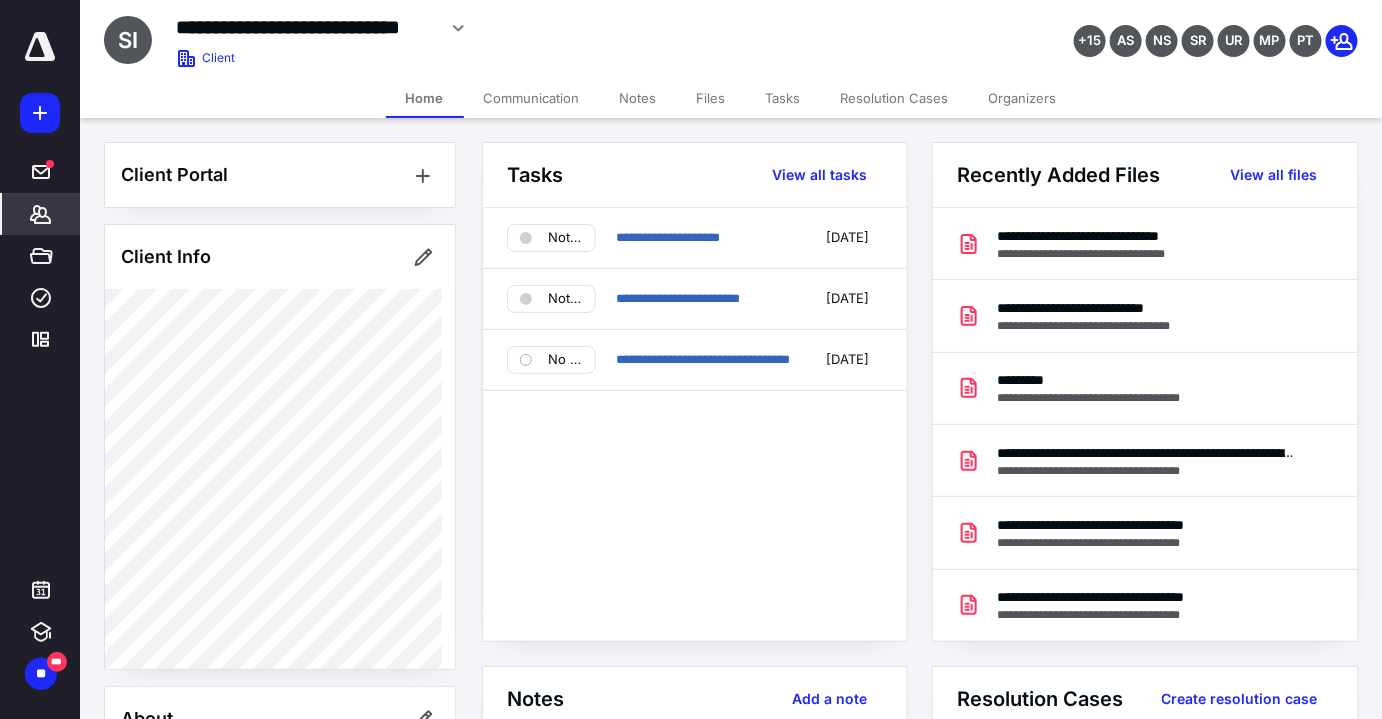 click on "Files" at bounding box center (711, 98) 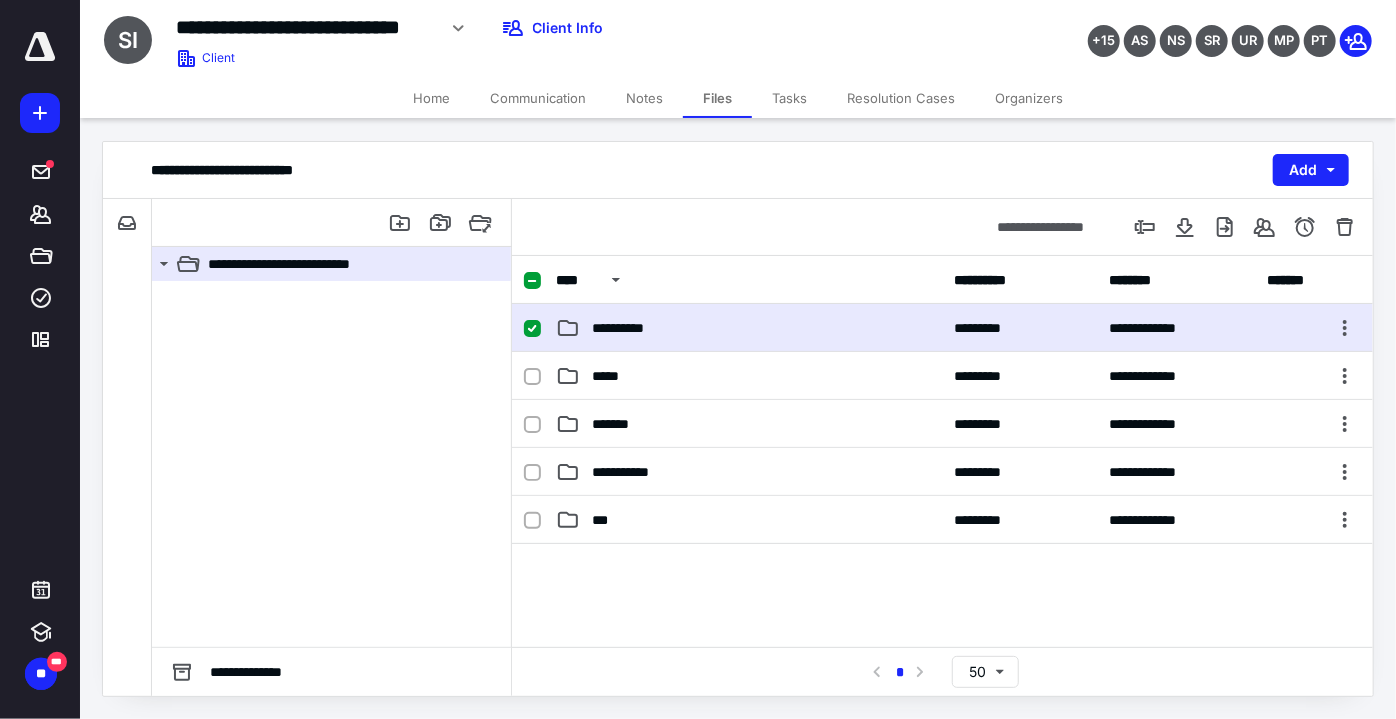 click on "**********" at bounding box center (629, 328) 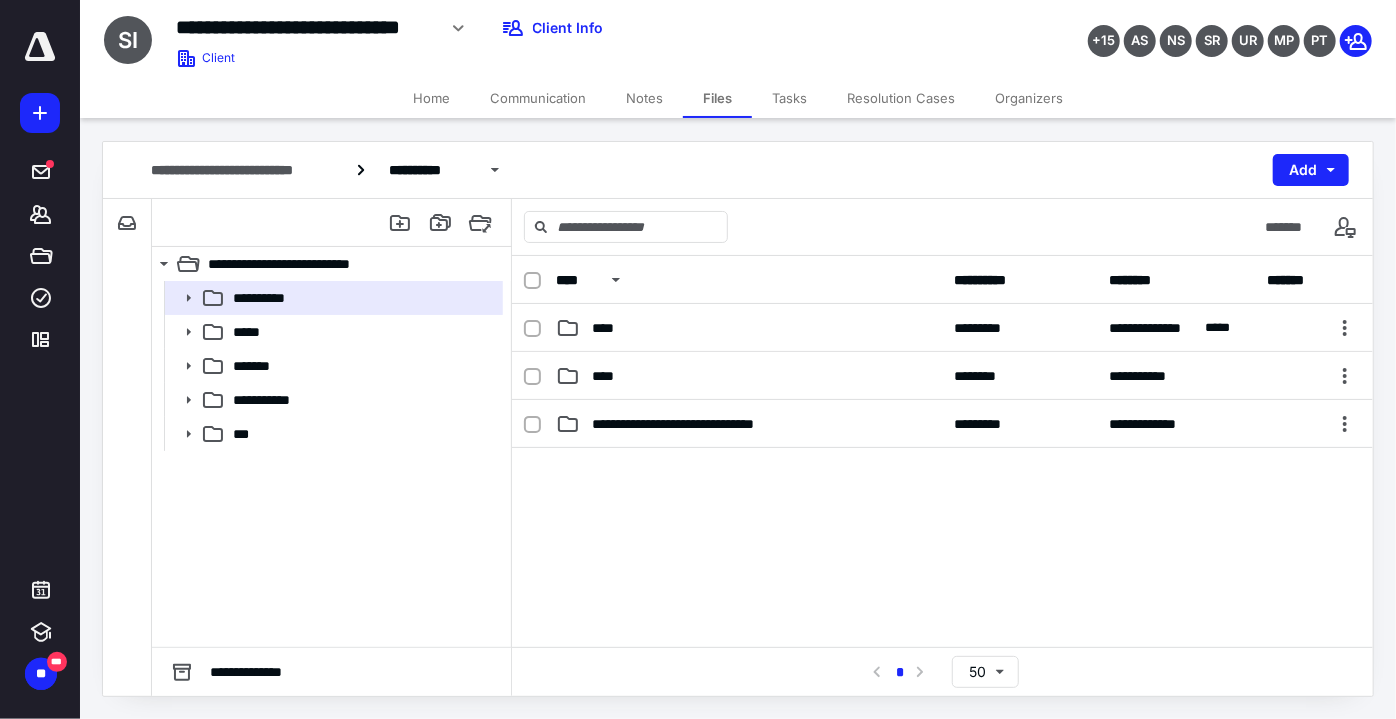 click on "****" at bounding box center [749, 376] 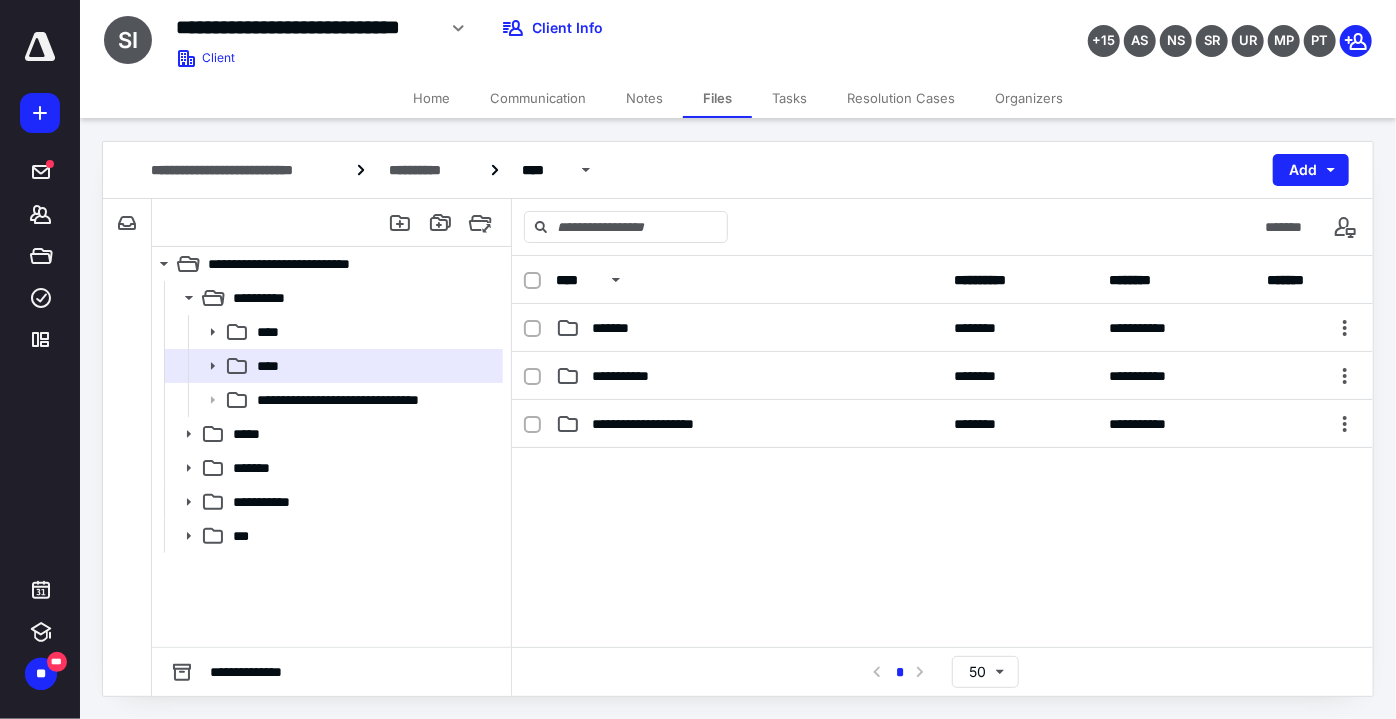 click on "**********" at bounding box center [635, 376] 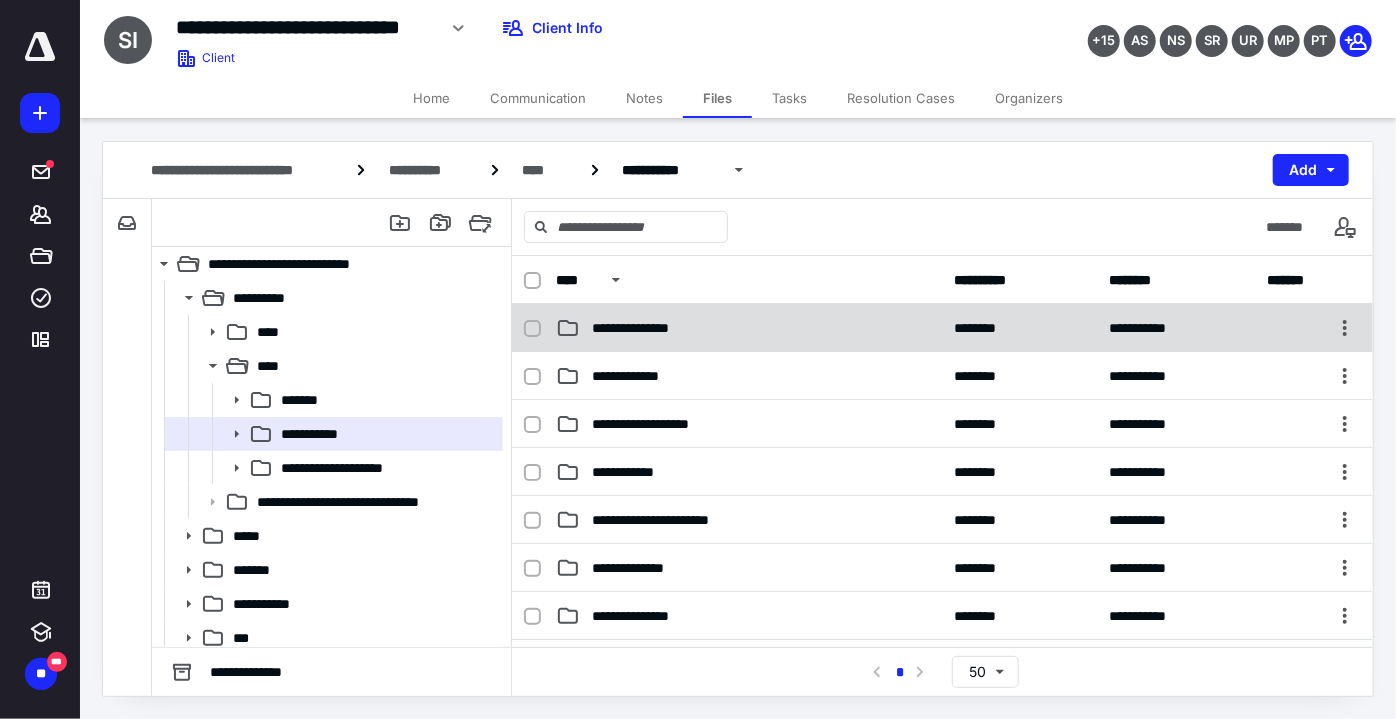 click on "**********" at bounding box center (942, 328) 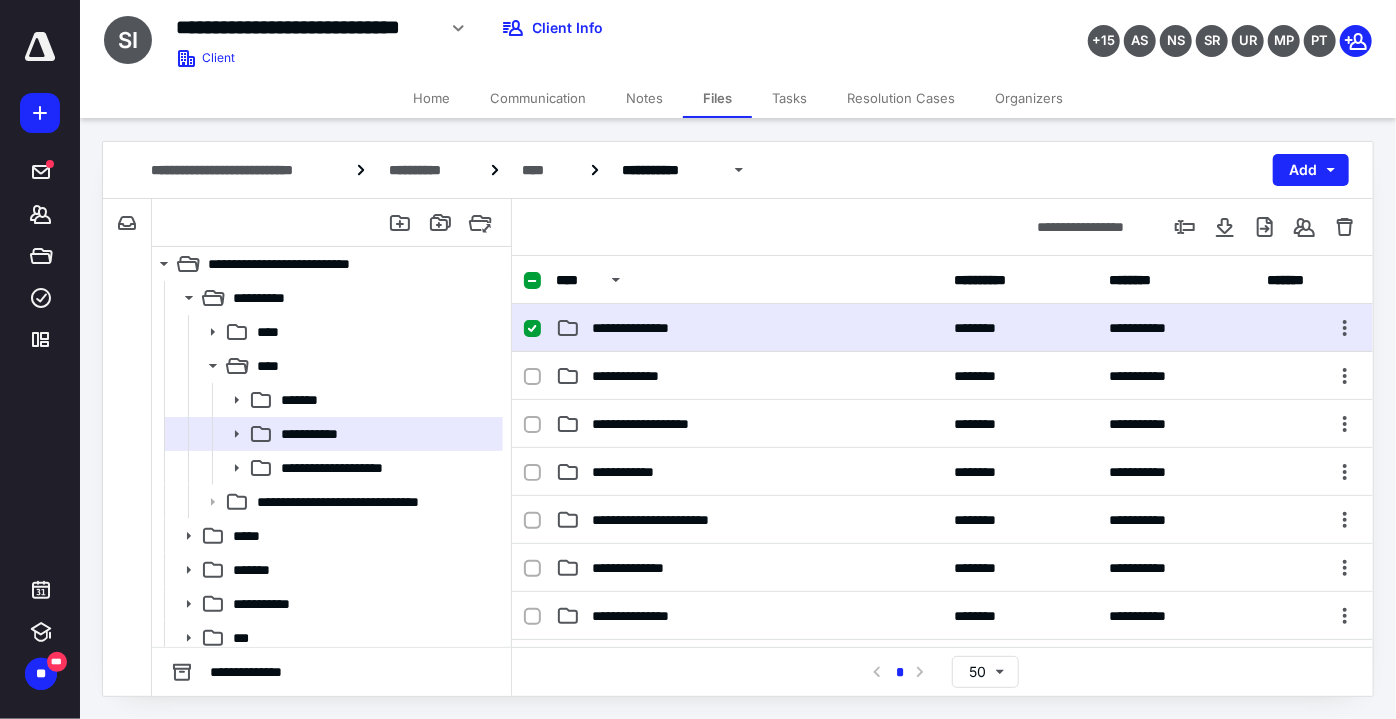 click on "**********" at bounding box center [942, 328] 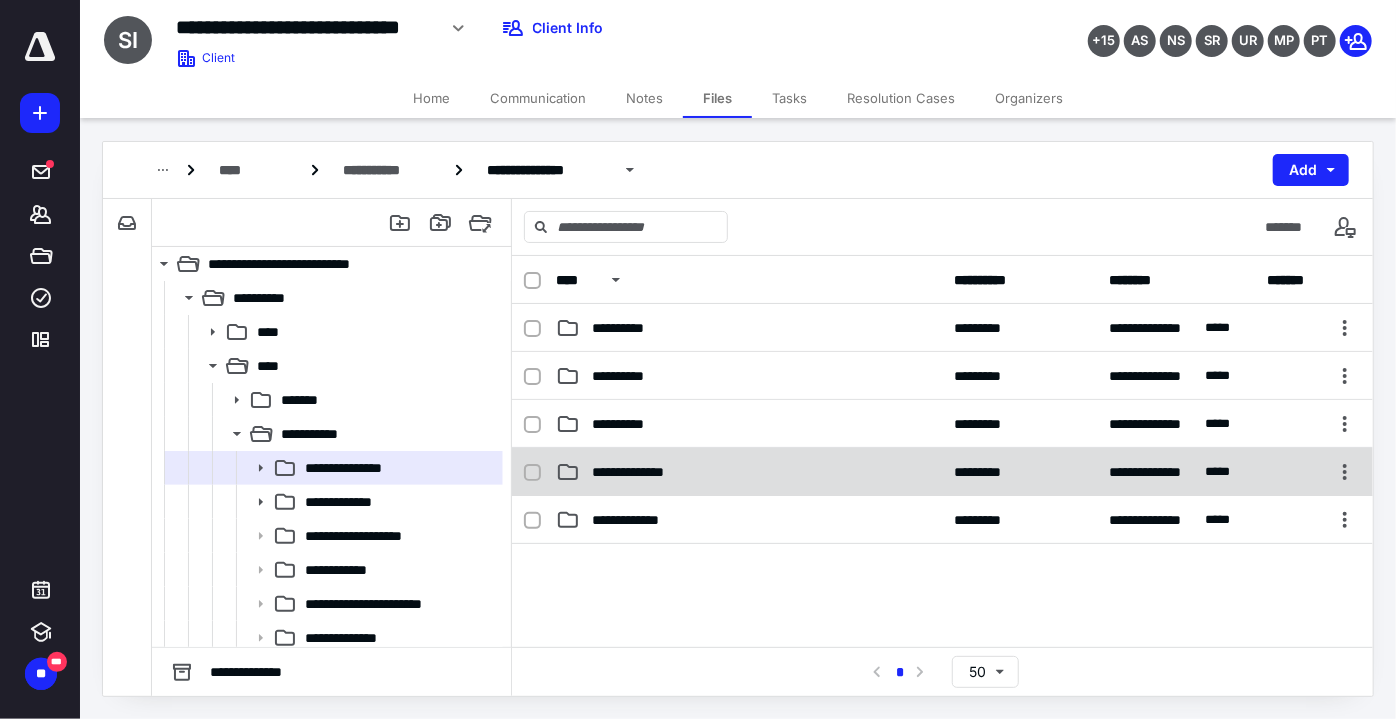 click on "**********" at bounding box center [749, 472] 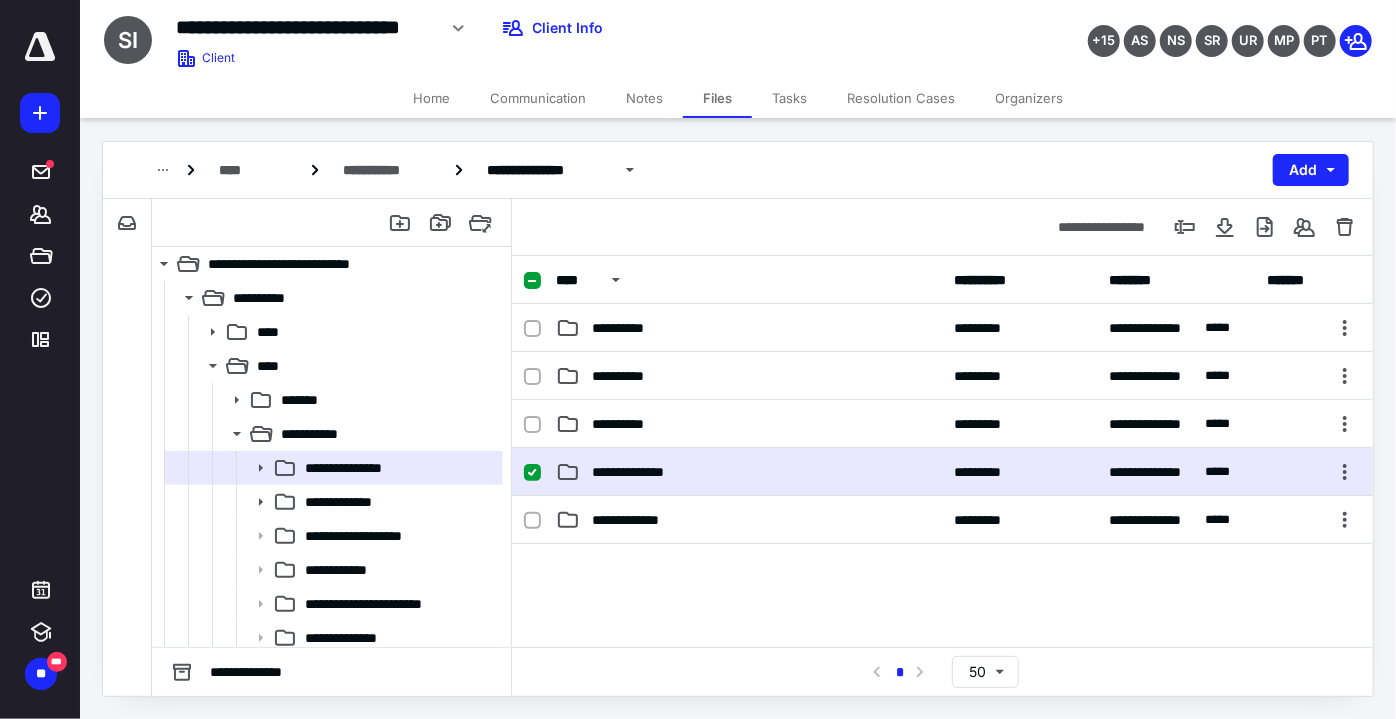 checkbox on "true" 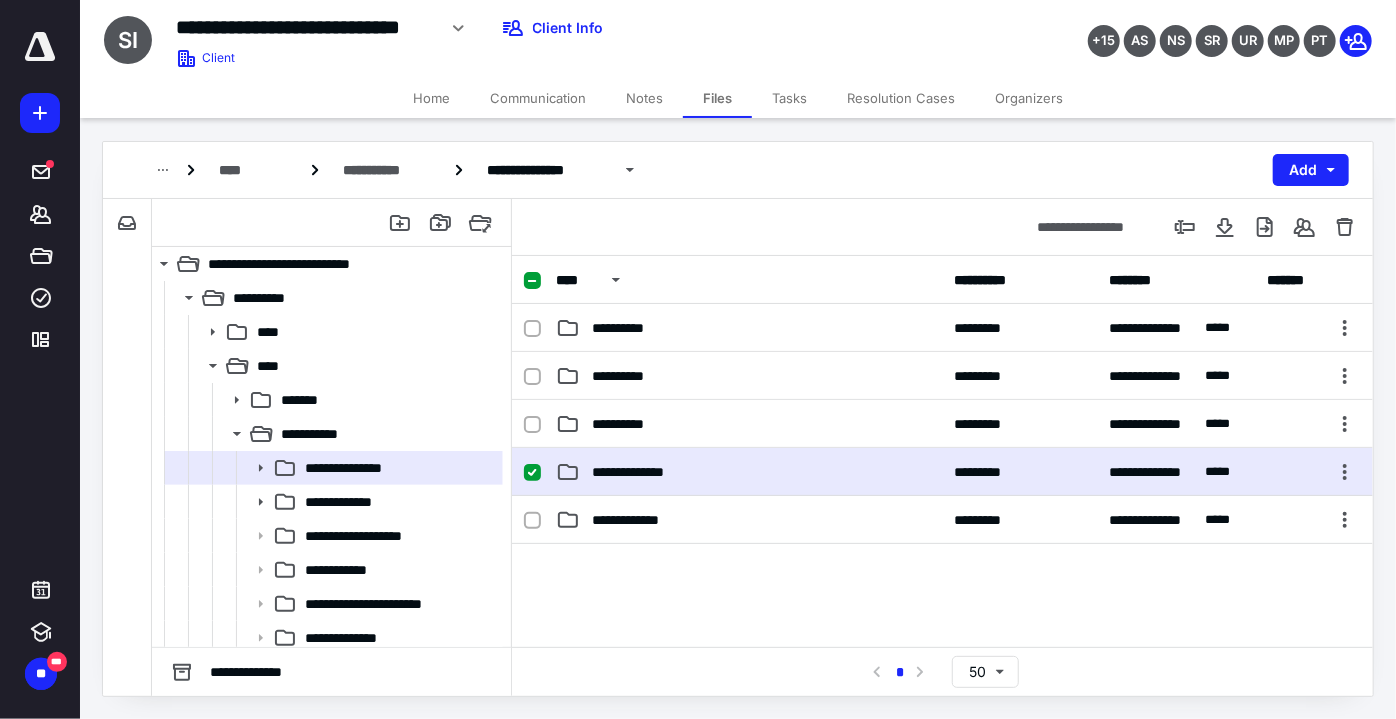 click on "**********" at bounding box center [749, 472] 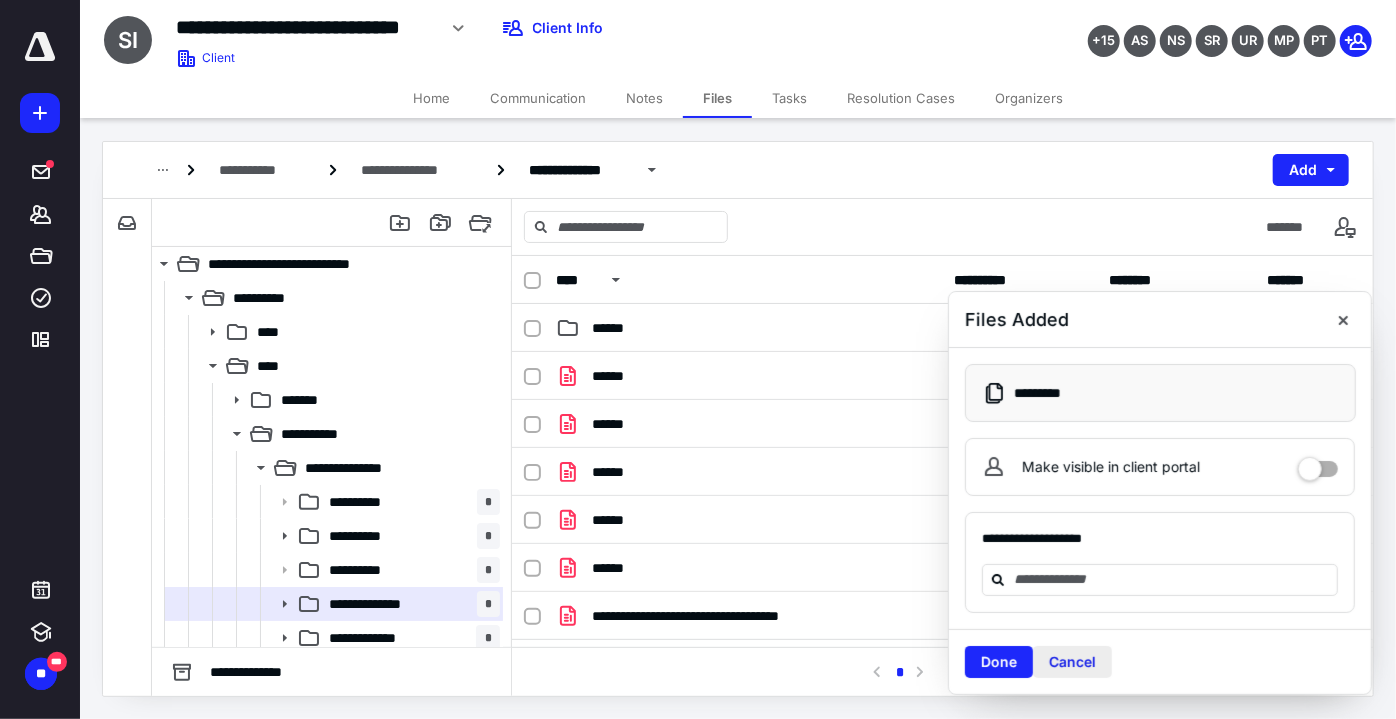 click on "Cancel" at bounding box center (1072, 662) 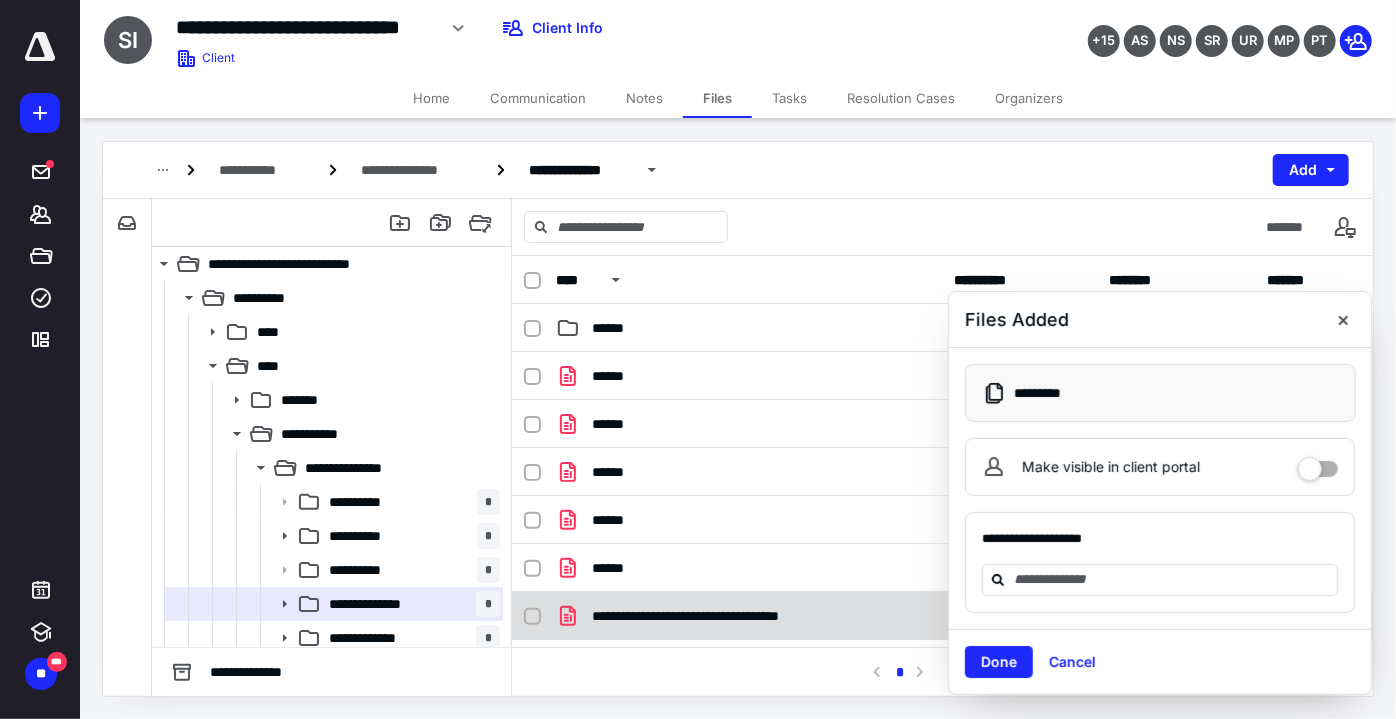 checkbox on "true" 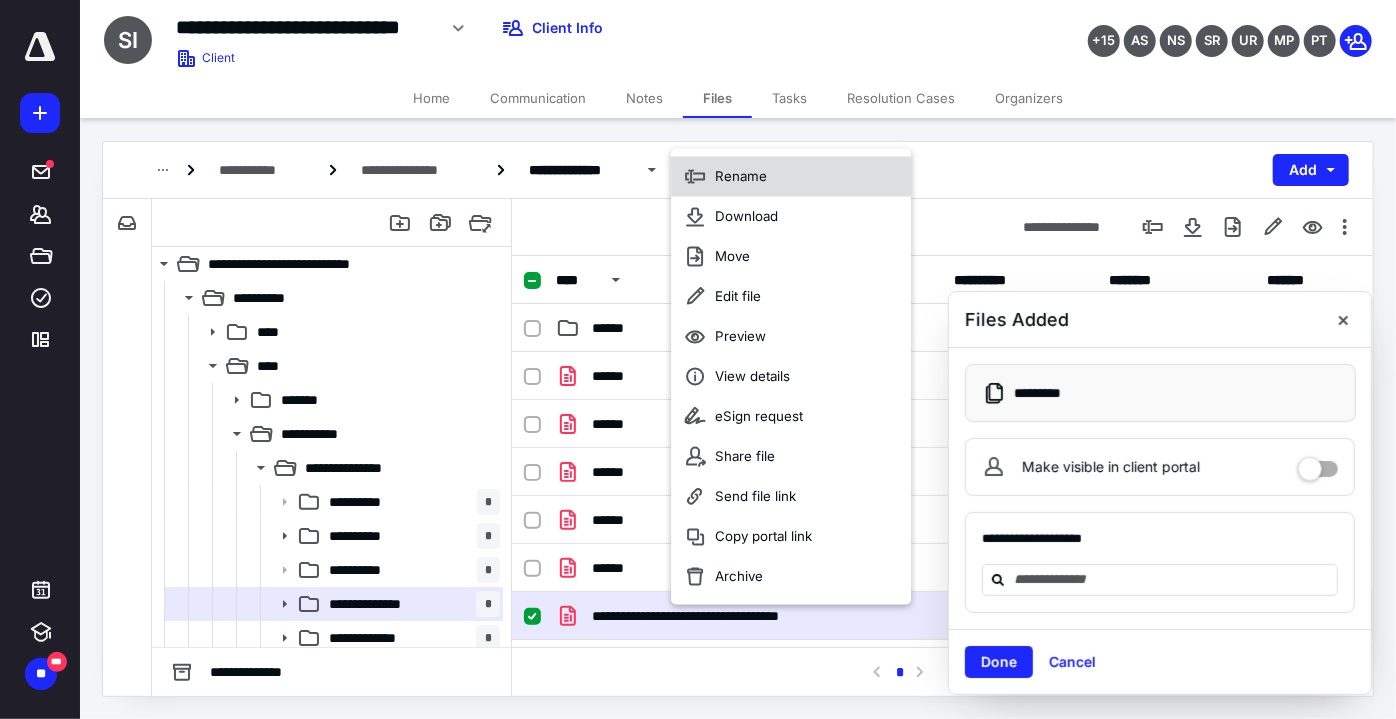 click on "Rename" at bounding box center [791, 177] 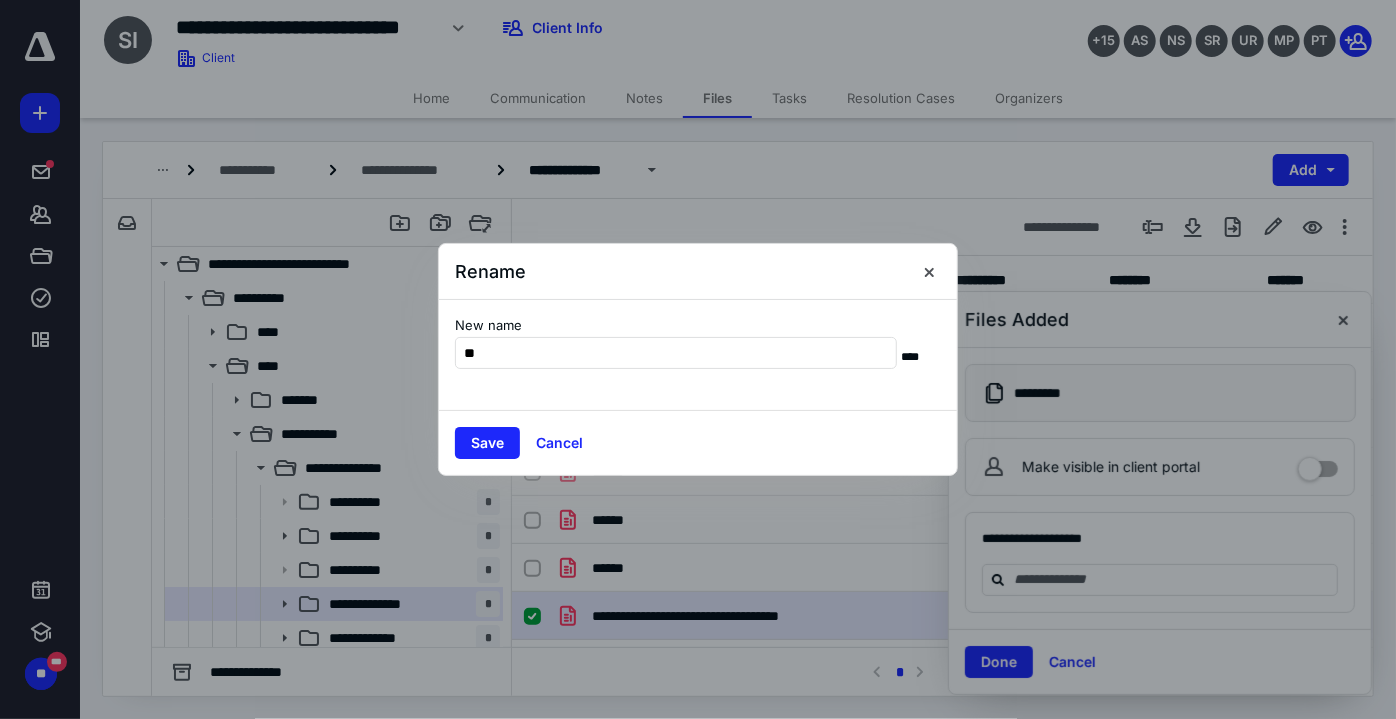 type on "**" 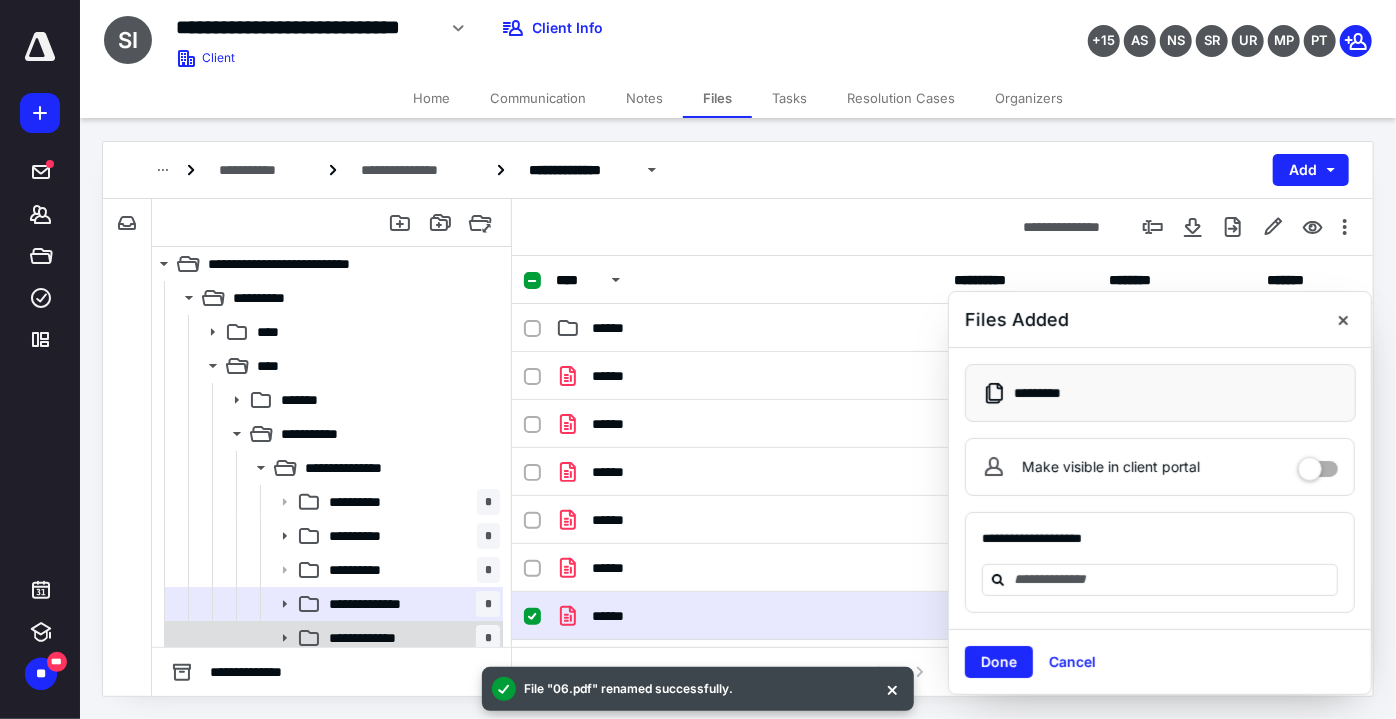 click on "**********" at bounding box center (377, 638) 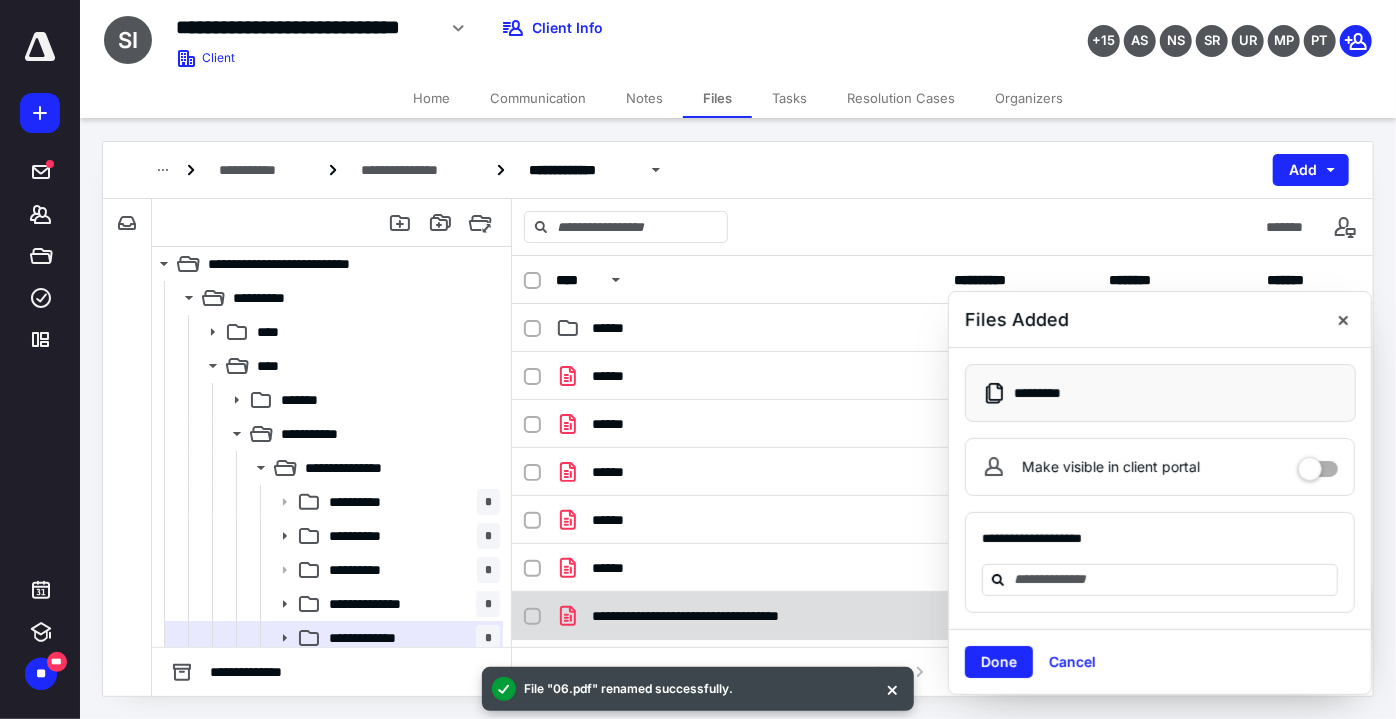 checkbox on "true" 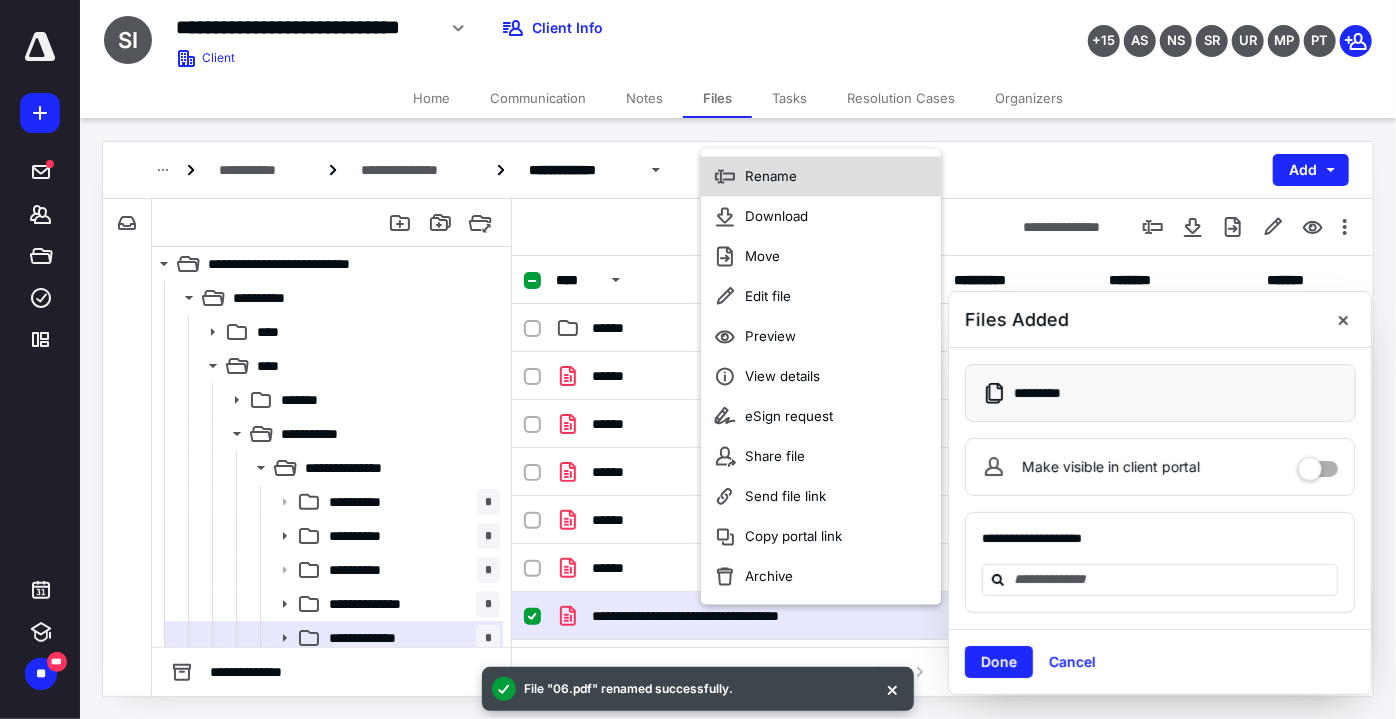 click on "Rename" at bounding box center (821, 177) 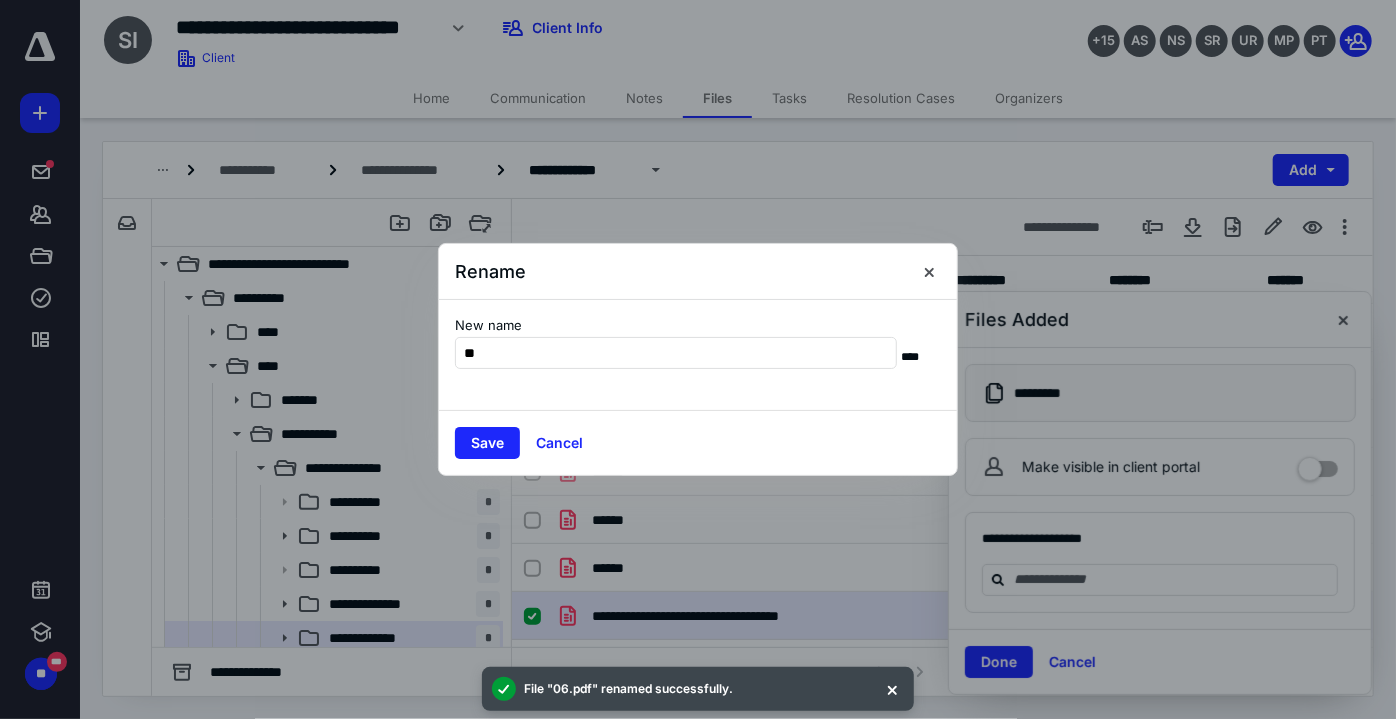 type on "**" 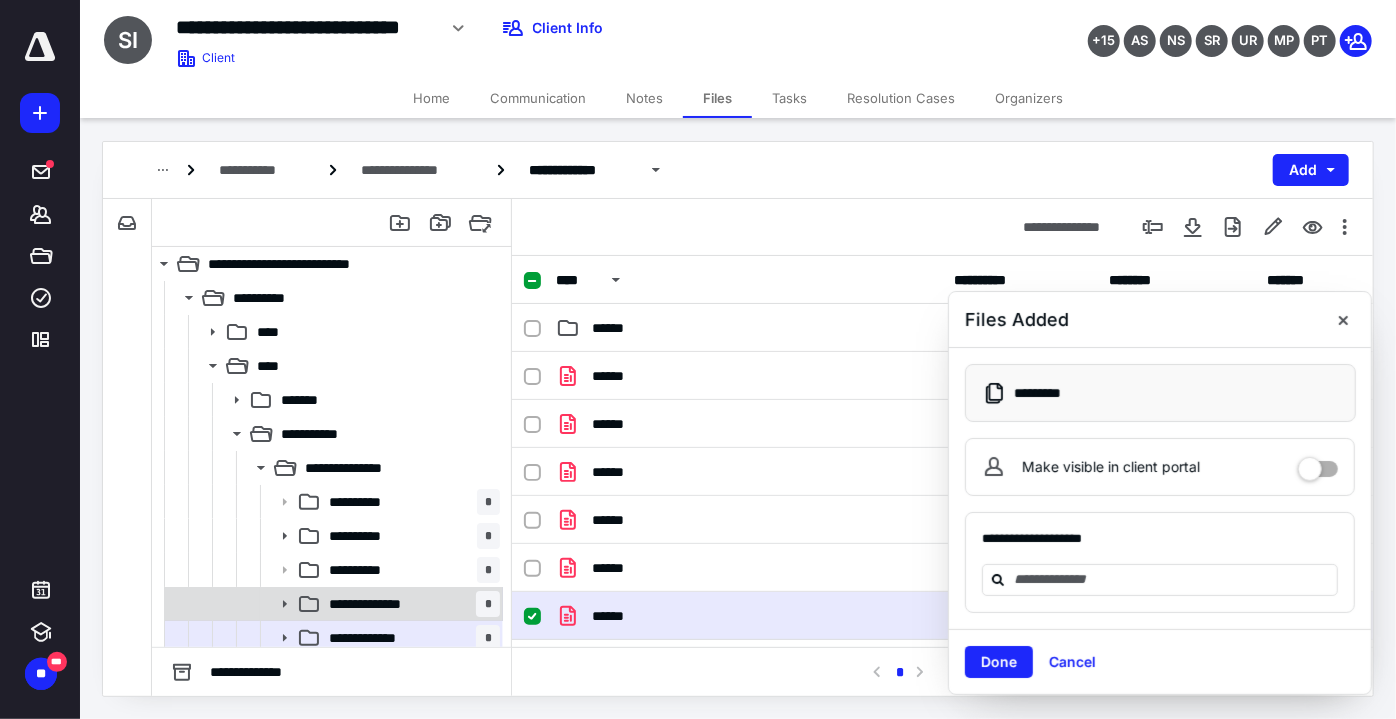 click on "**********" at bounding box center (376, 604) 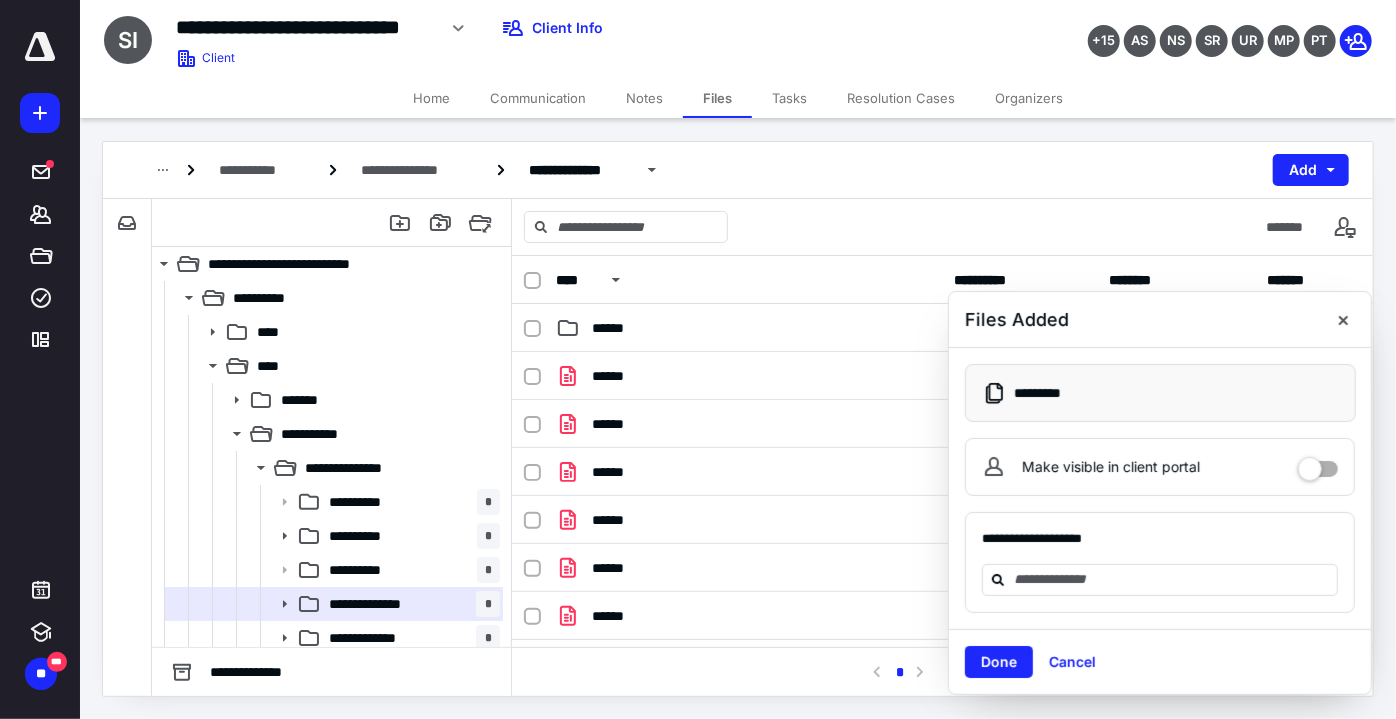 drag, startPoint x: 386, startPoint y: 655, endPoint x: 392, endPoint y: 644, distance: 12.529964 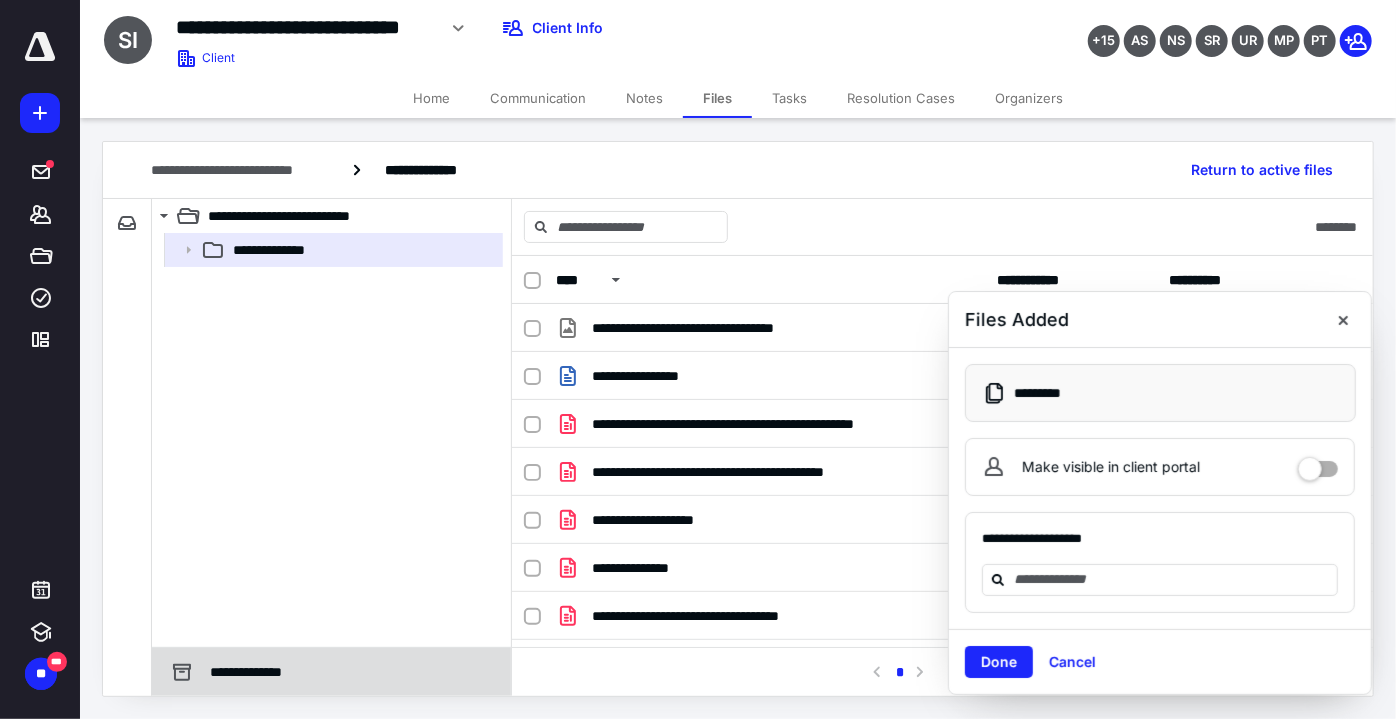 click on "**********" at bounding box center [331, 672] 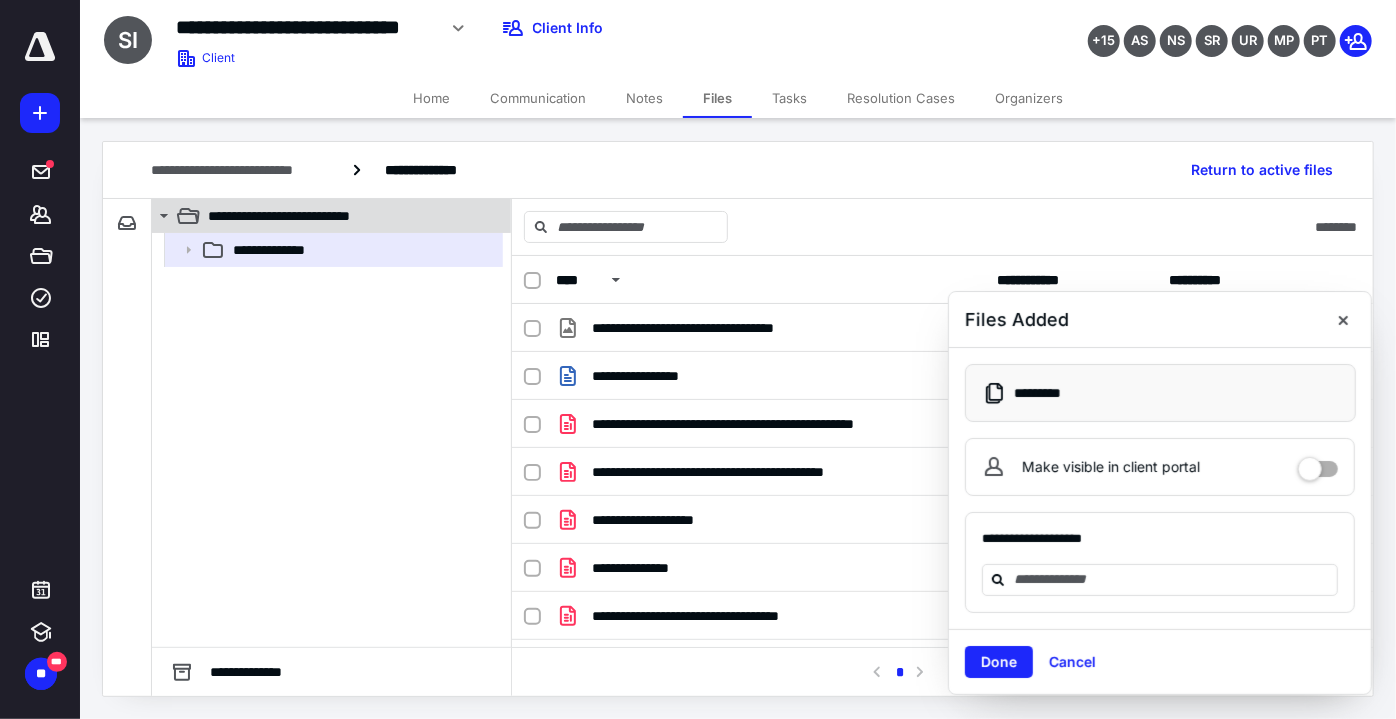 click on "**********" at bounding box center (297, 216) 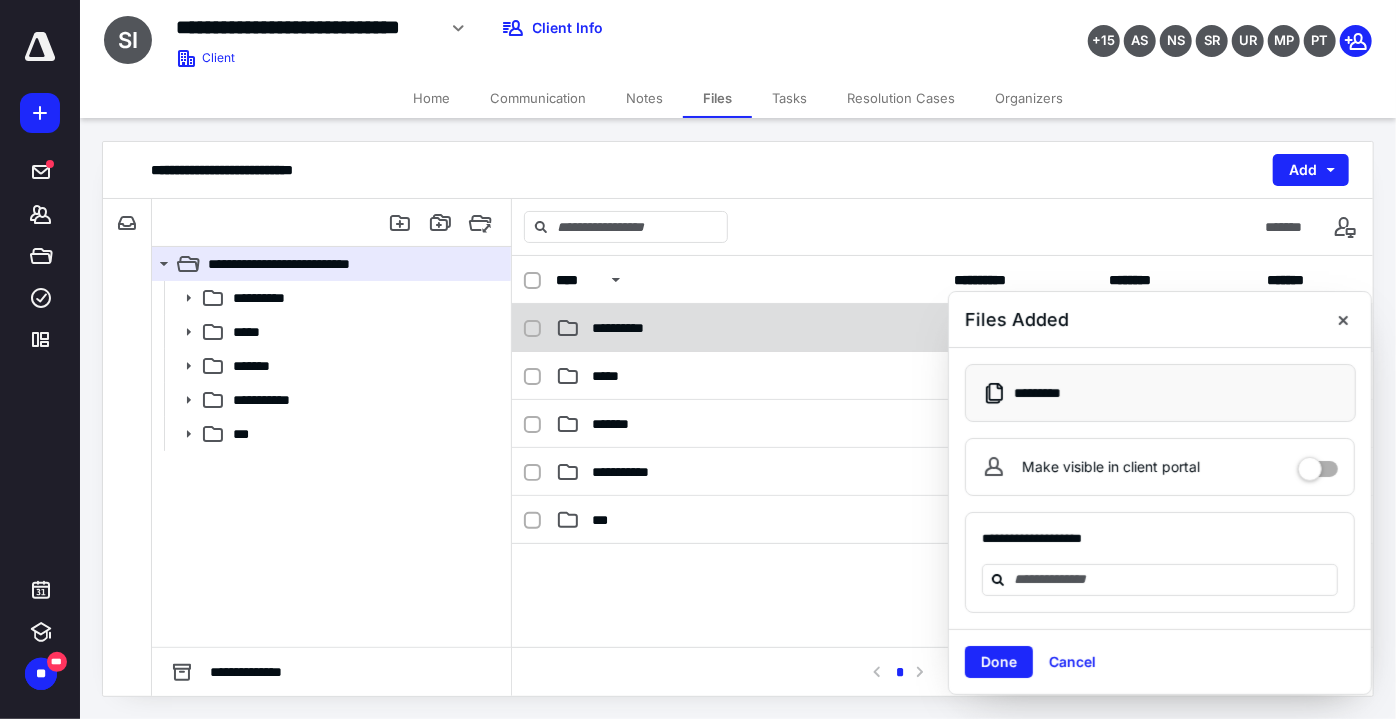click on "**********" at bounding box center [942, 328] 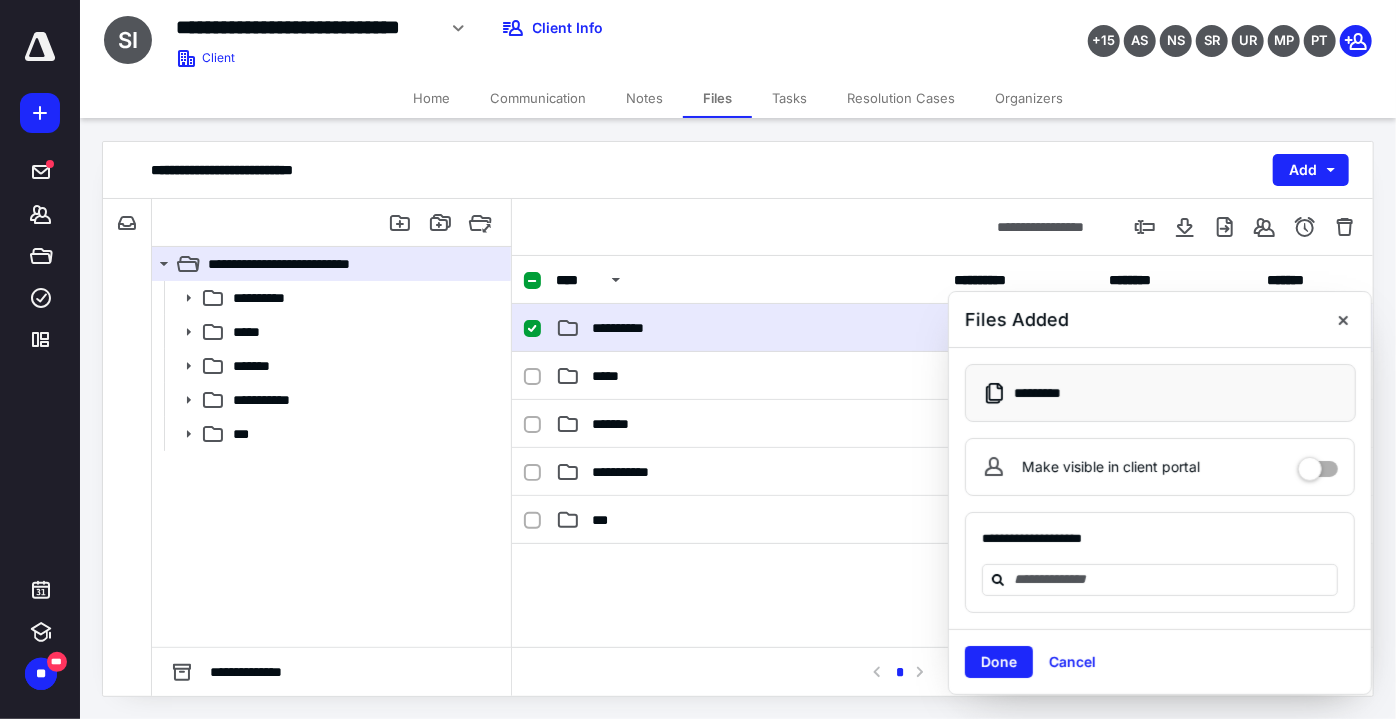 click on "**********" at bounding box center (942, 328) 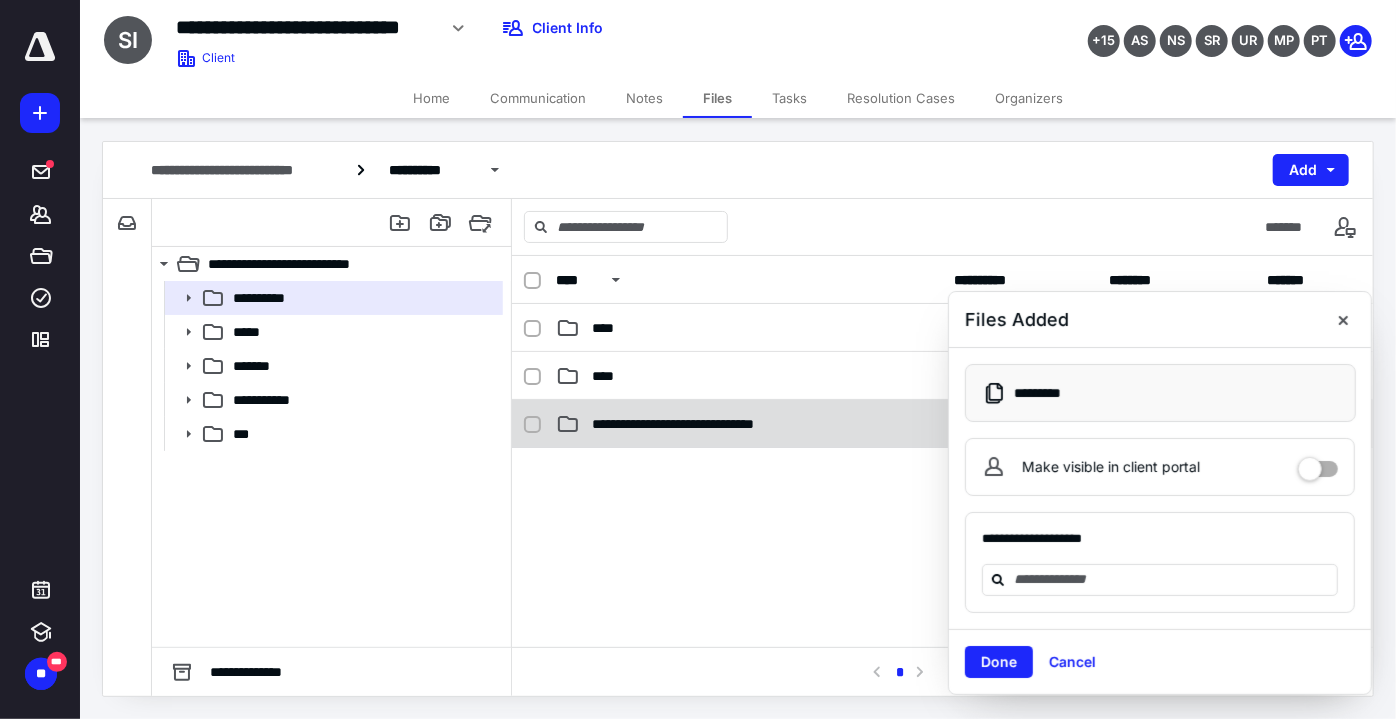 click on "**********" at bounding box center [942, 424] 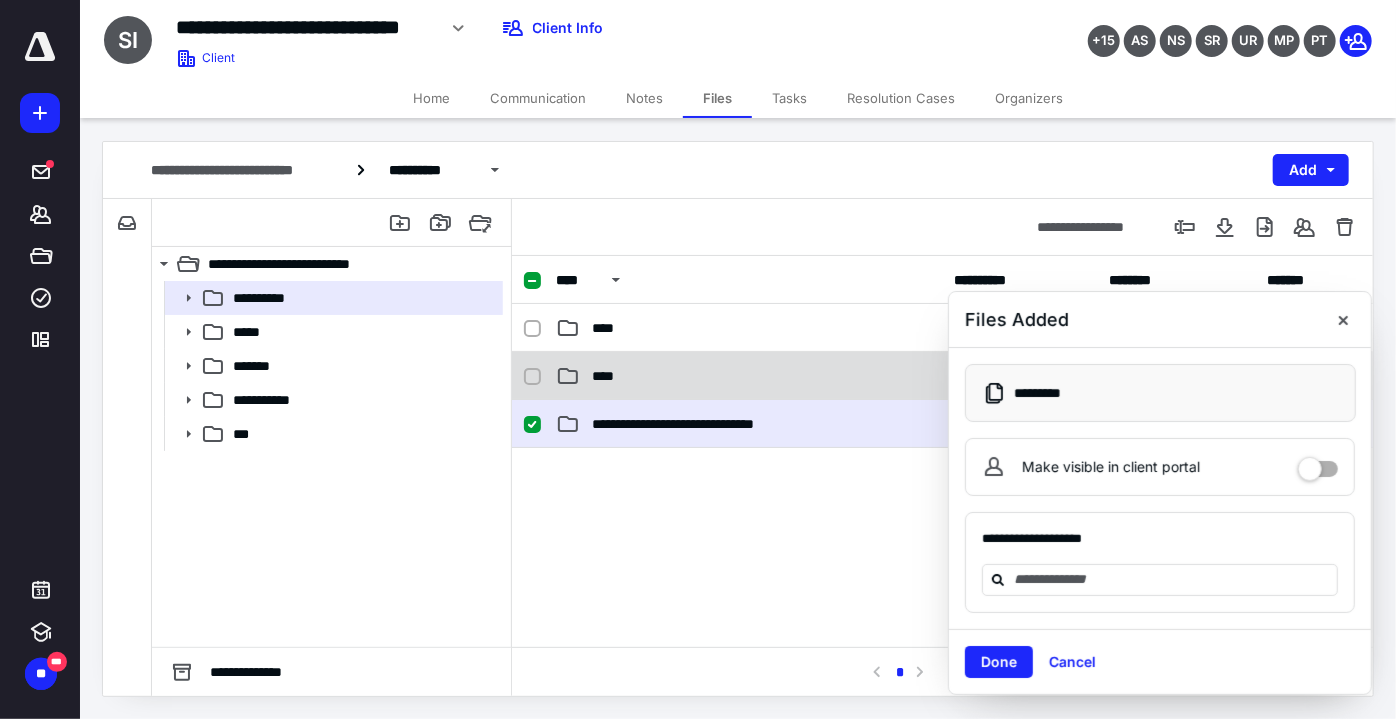 click on "****" at bounding box center [749, 376] 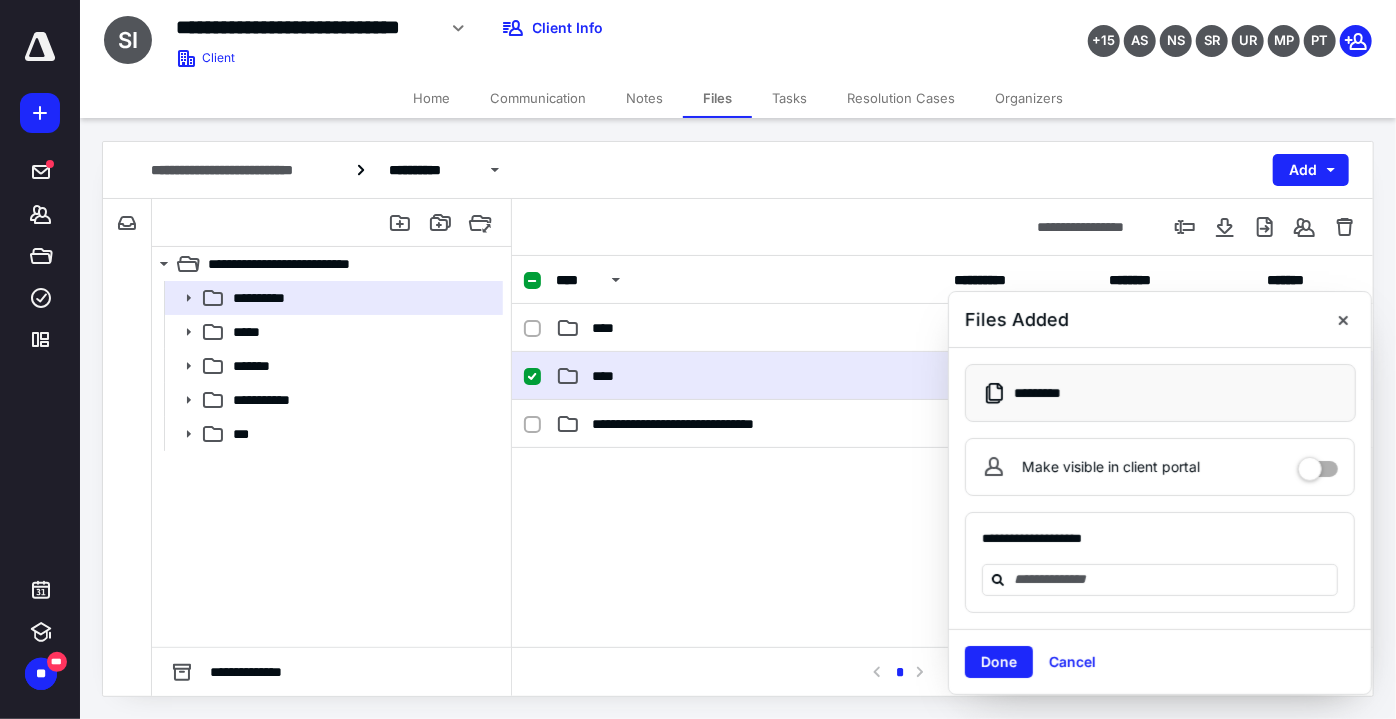 click on "****" at bounding box center [749, 376] 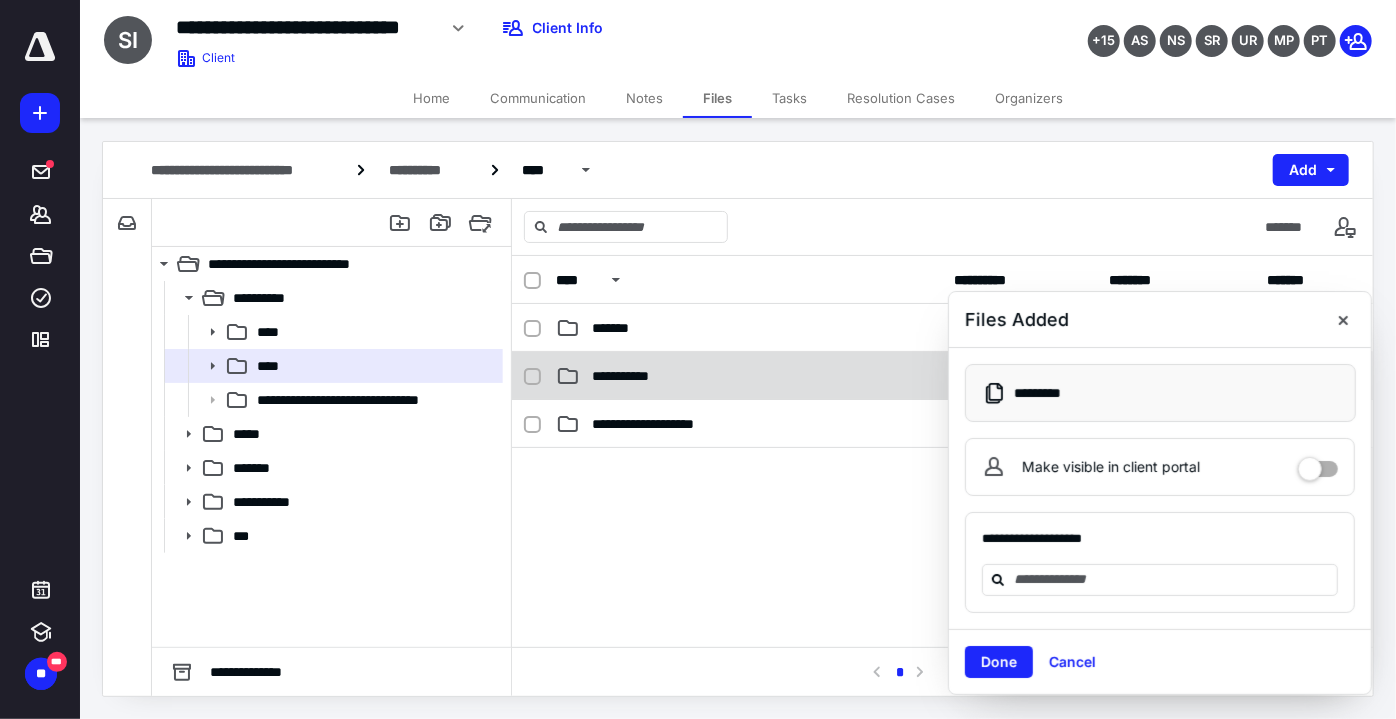 click on "**********" at bounding box center (749, 376) 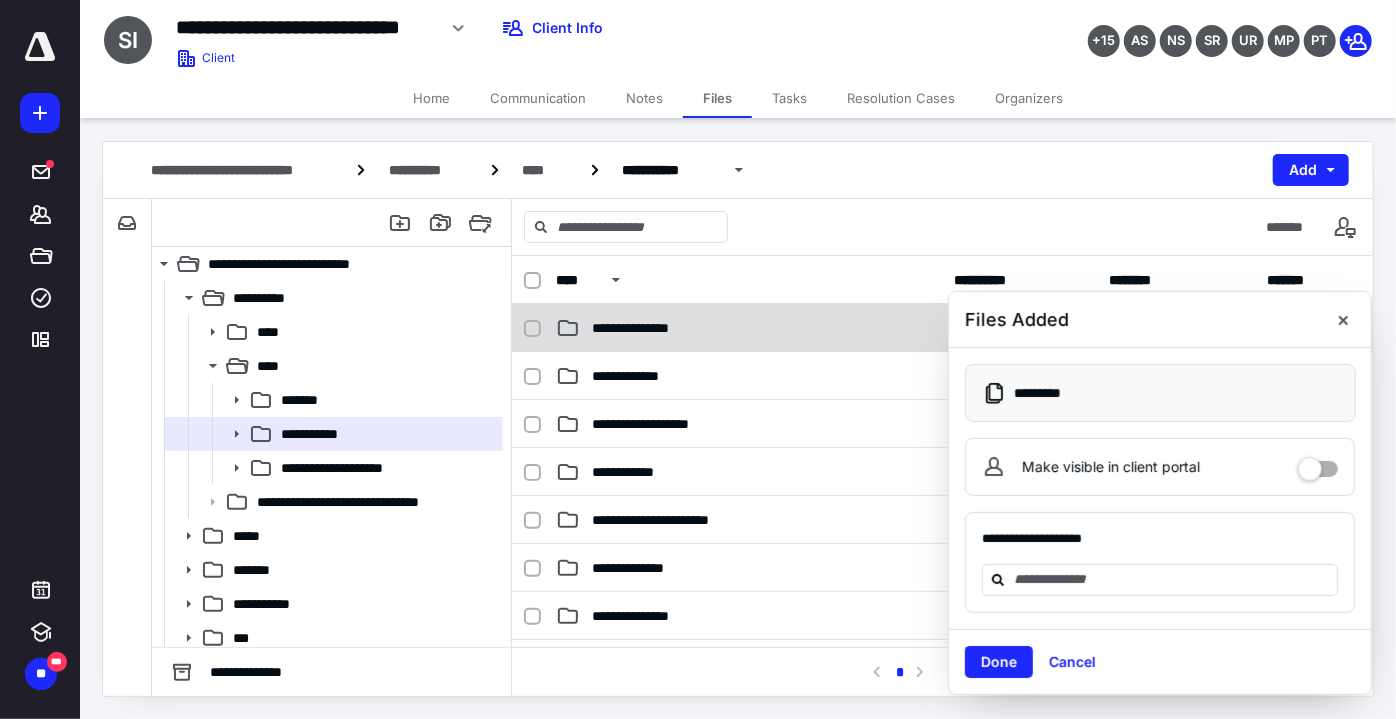 click on "**********" at bounding box center (942, 328) 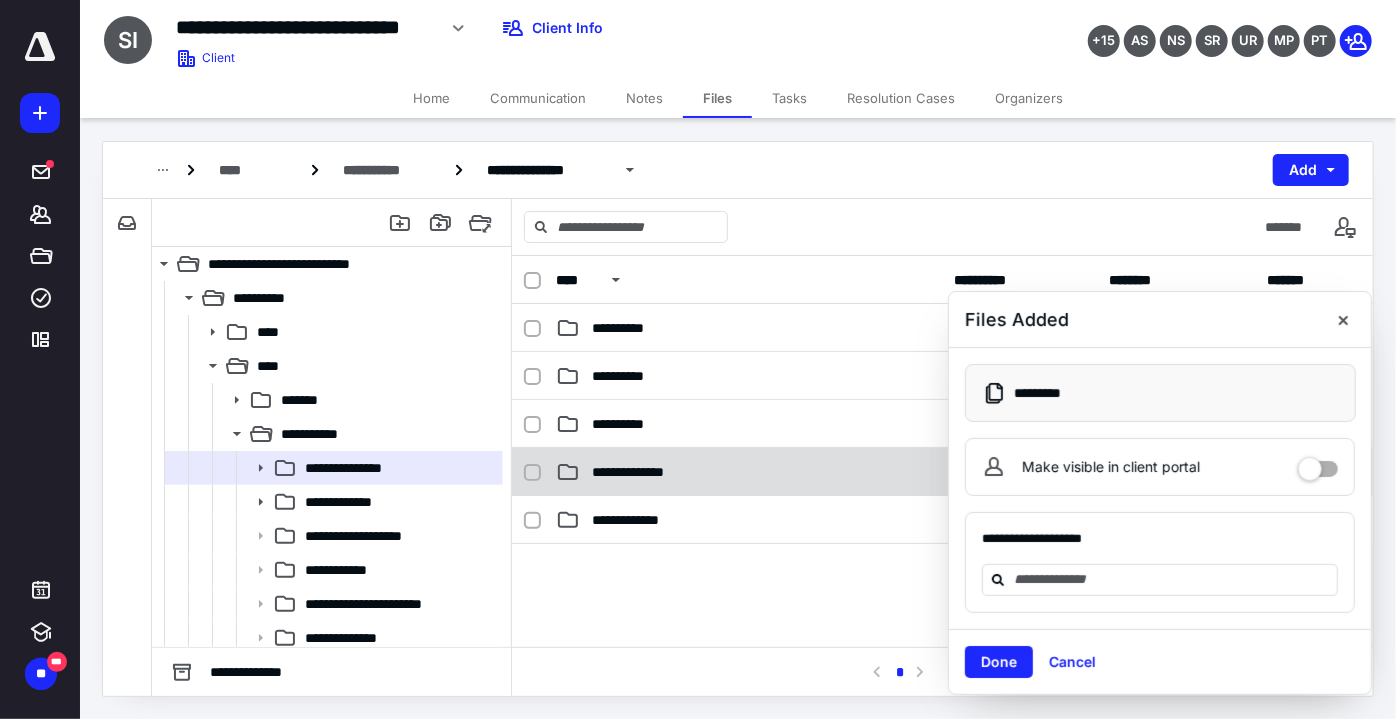 click on "**********" at bounding box center (749, 472) 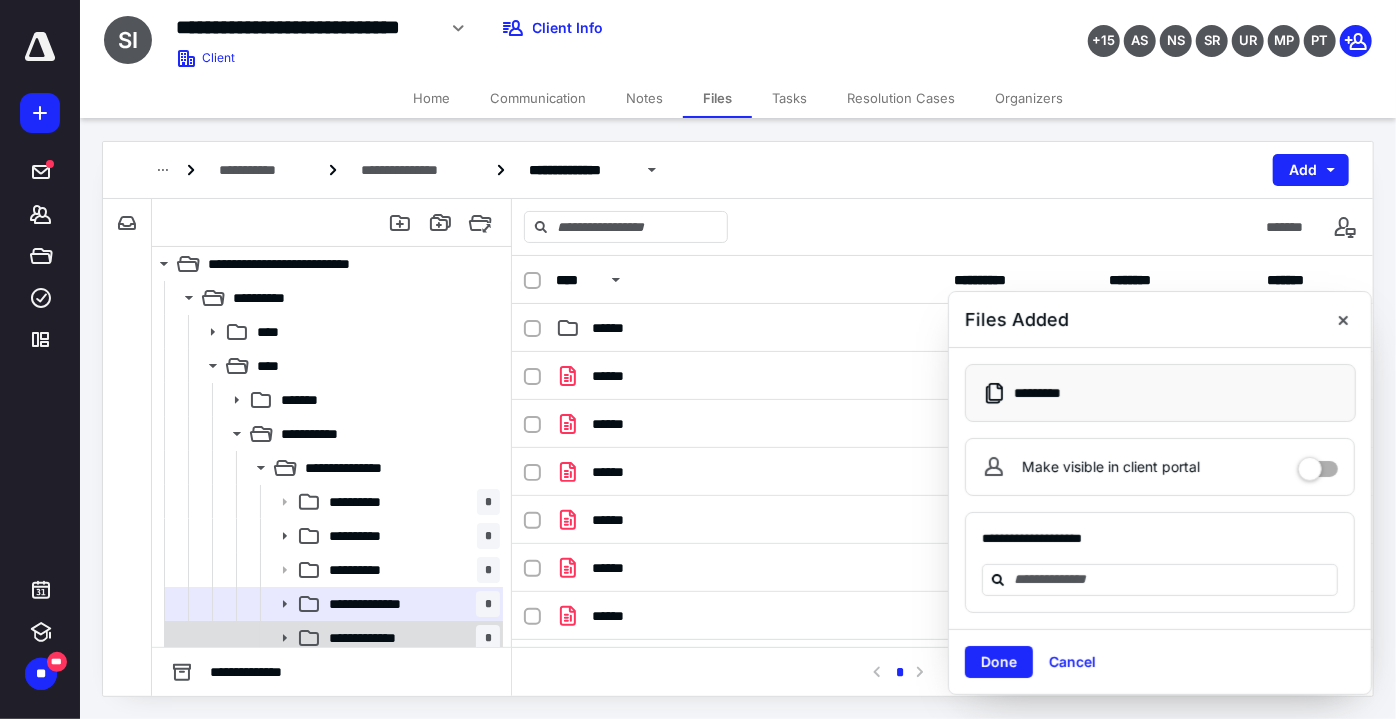 click on "**********" at bounding box center [377, 638] 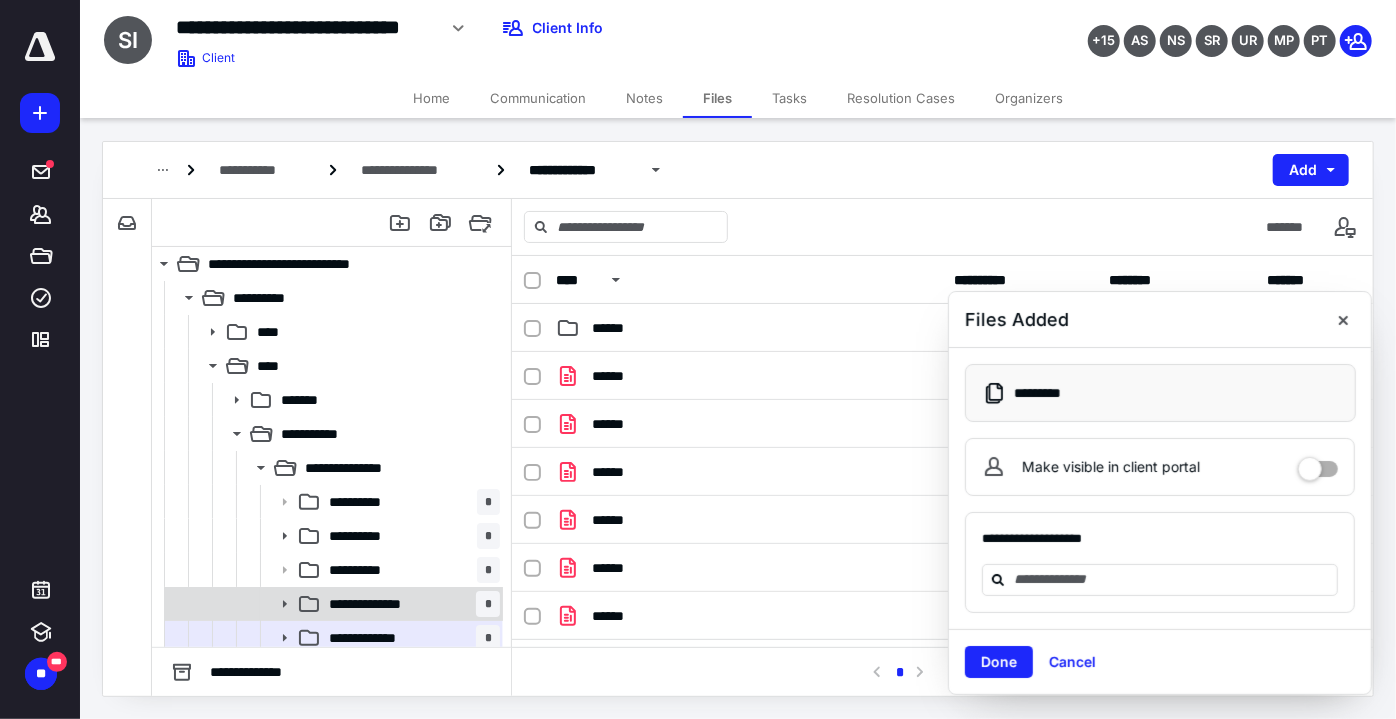 click on "**********" at bounding box center (410, 604) 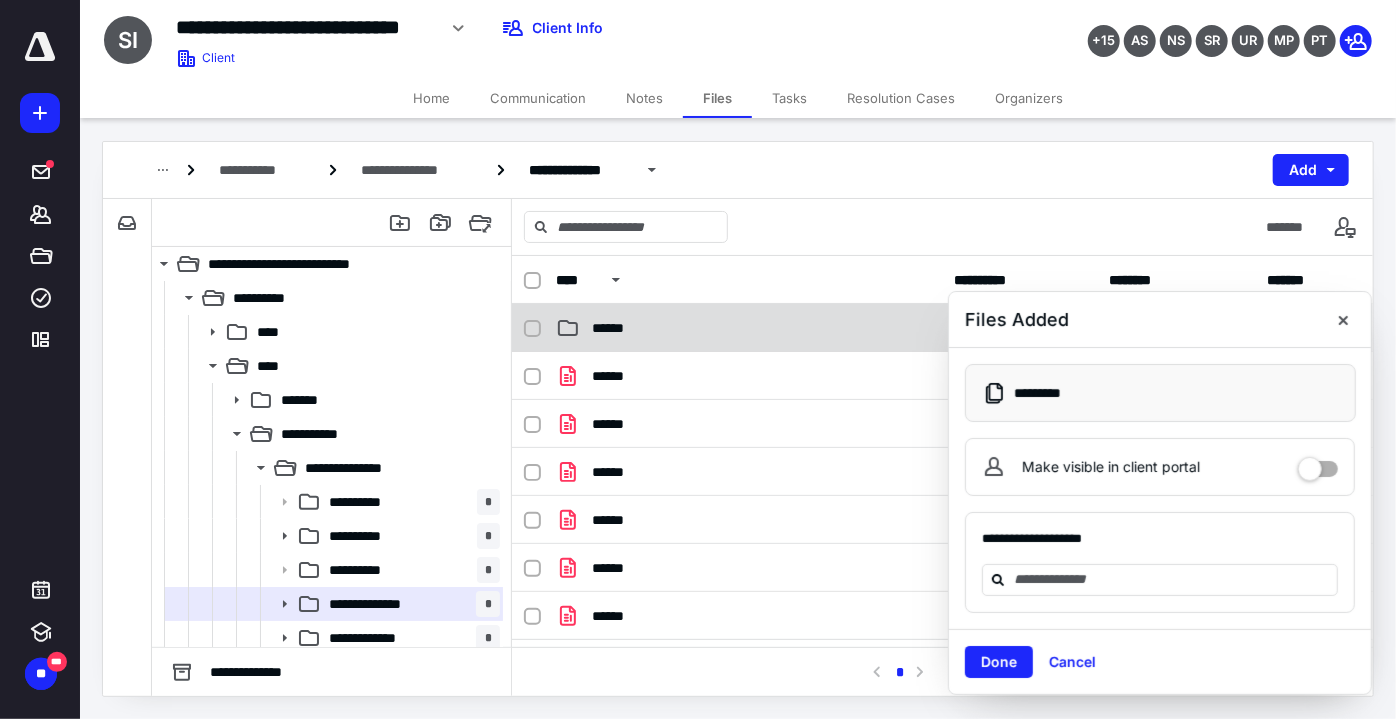click on "**********" at bounding box center [942, 328] 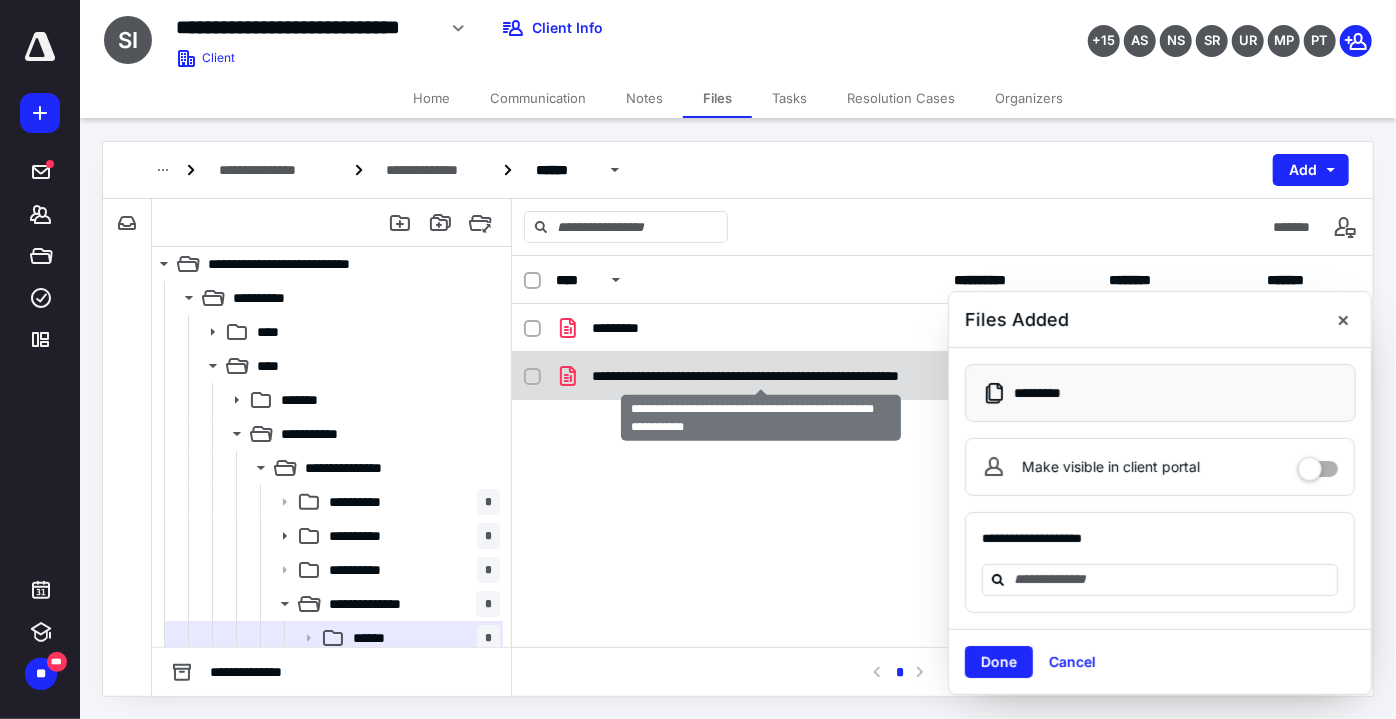 checkbox on "true" 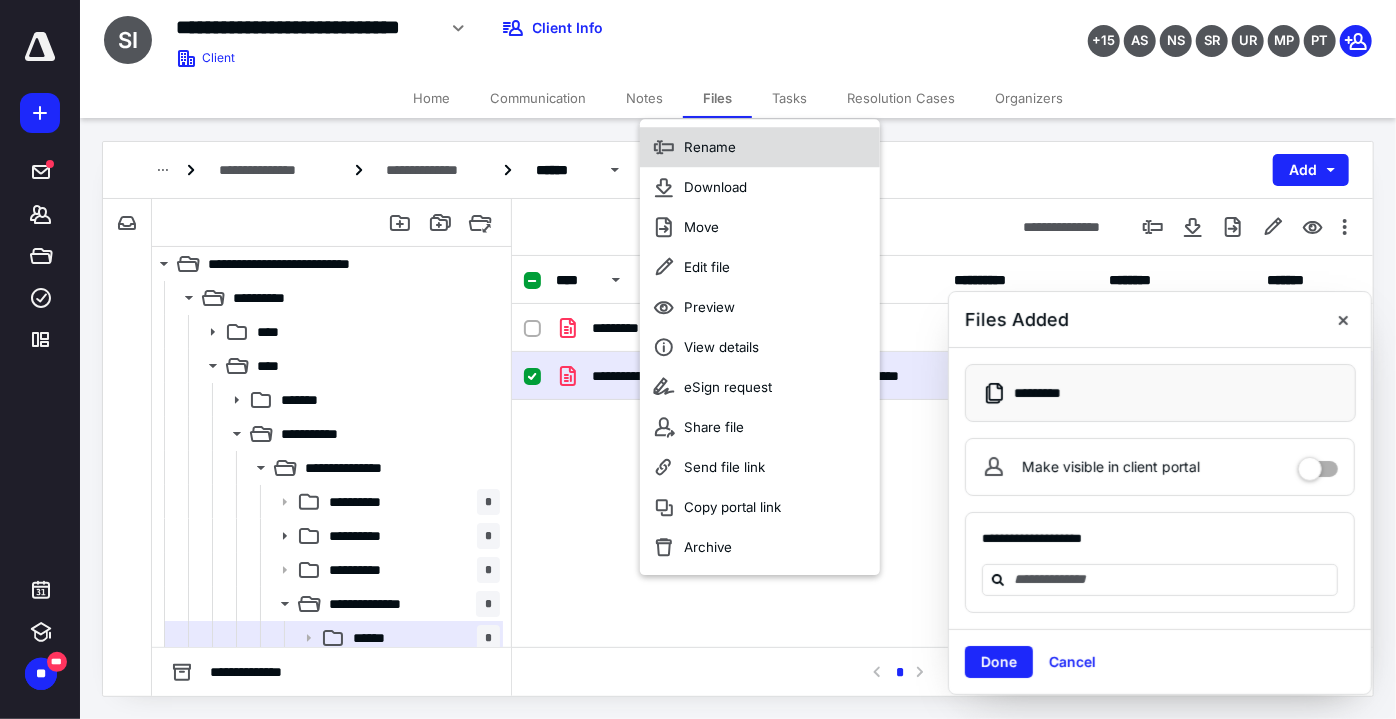 click on "Rename" at bounding box center [760, 147] 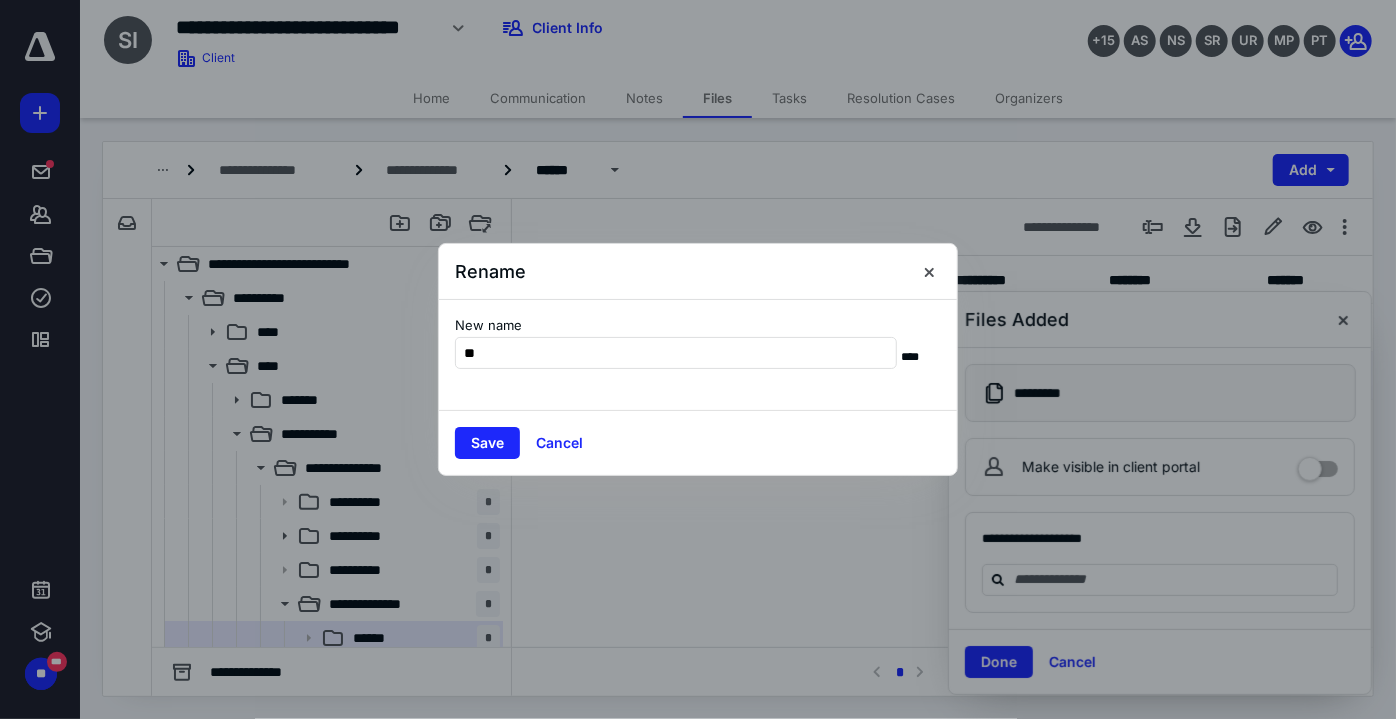 type on "**" 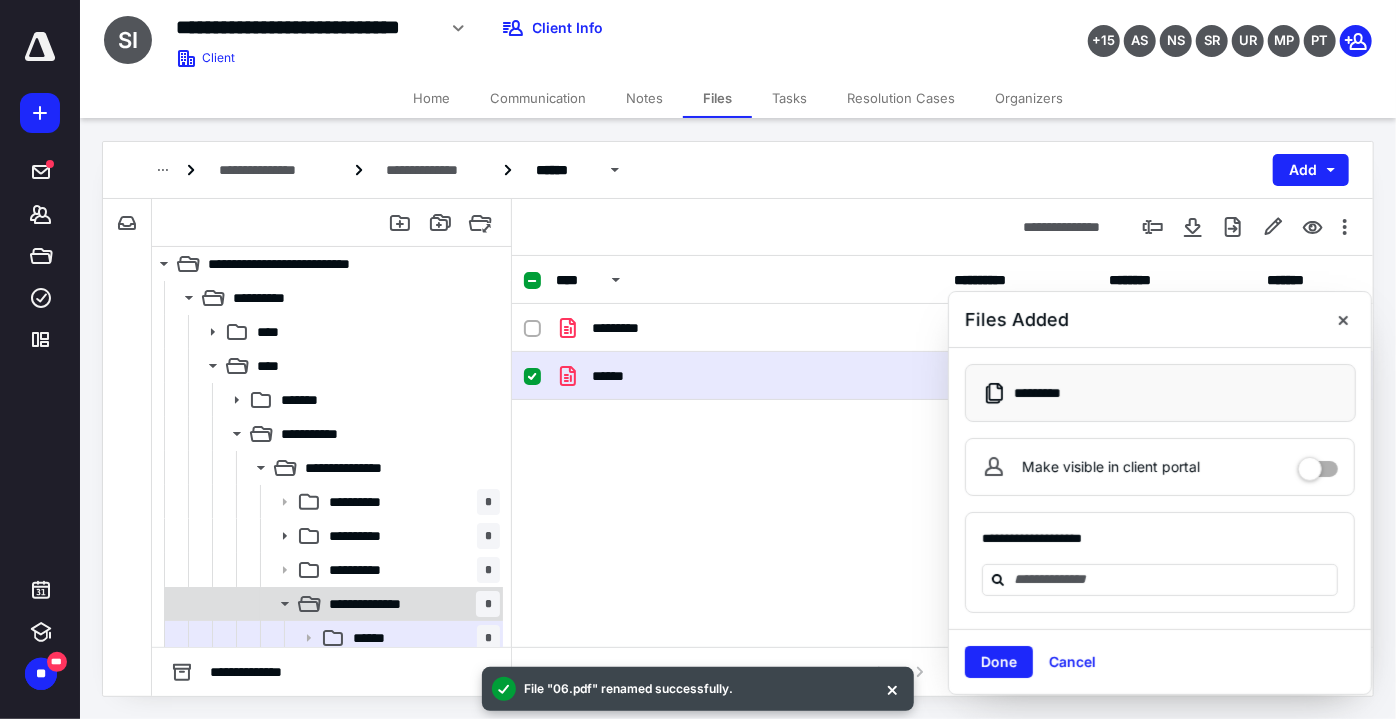 scroll, scrollTop: 181, scrollLeft: 0, axis: vertical 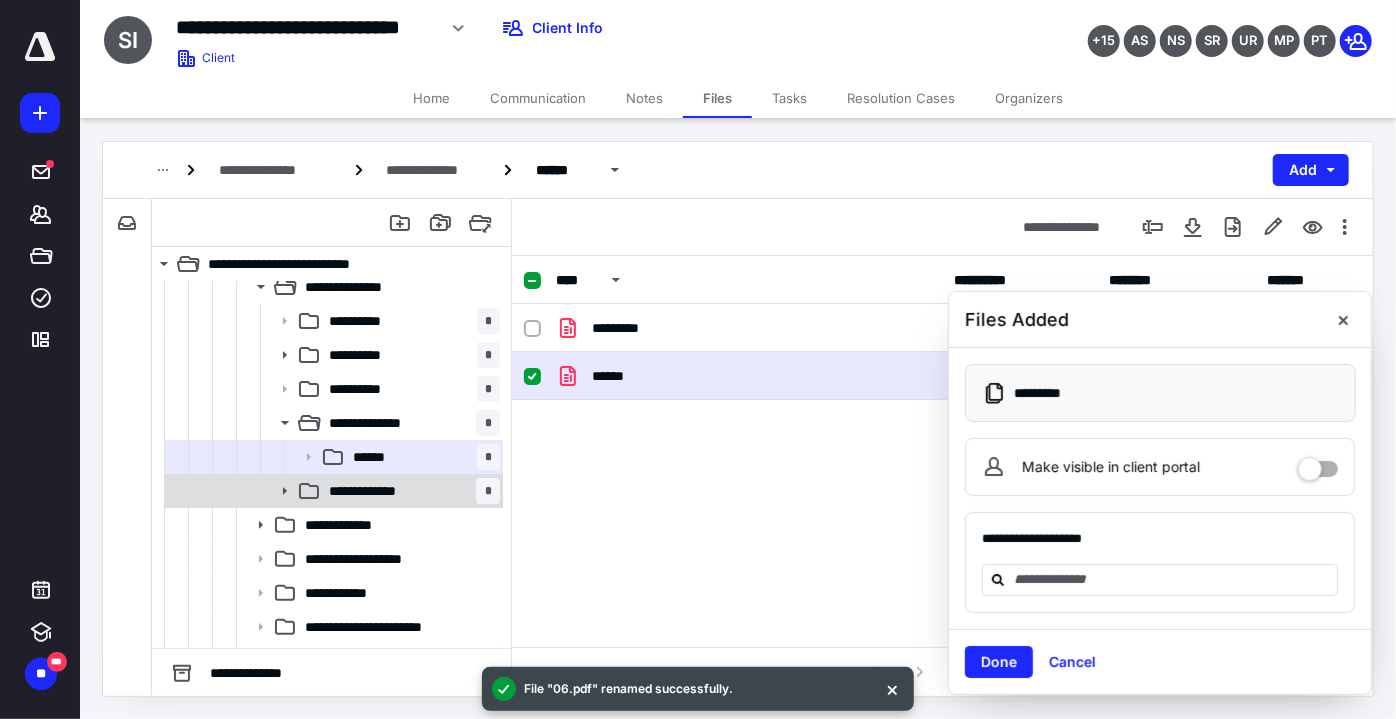 click on "**********" at bounding box center (377, 491) 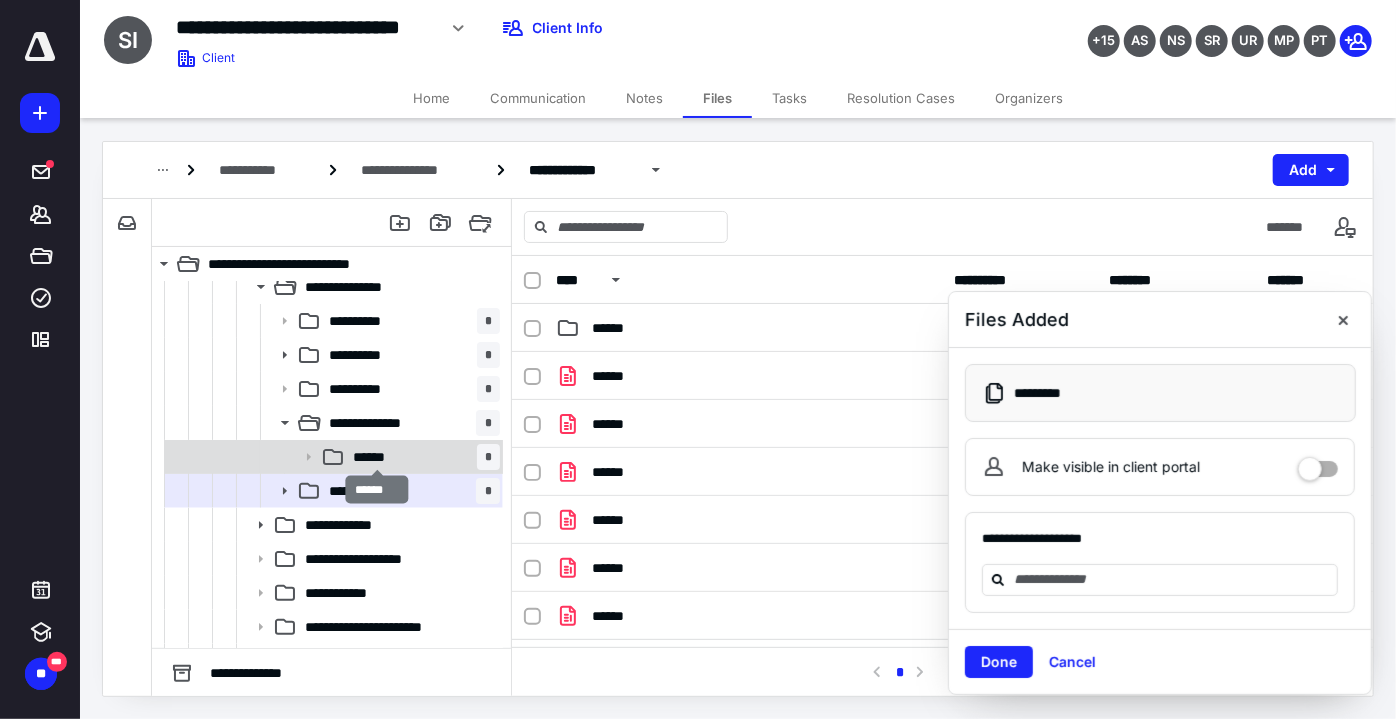 click on "******" at bounding box center [378, 457] 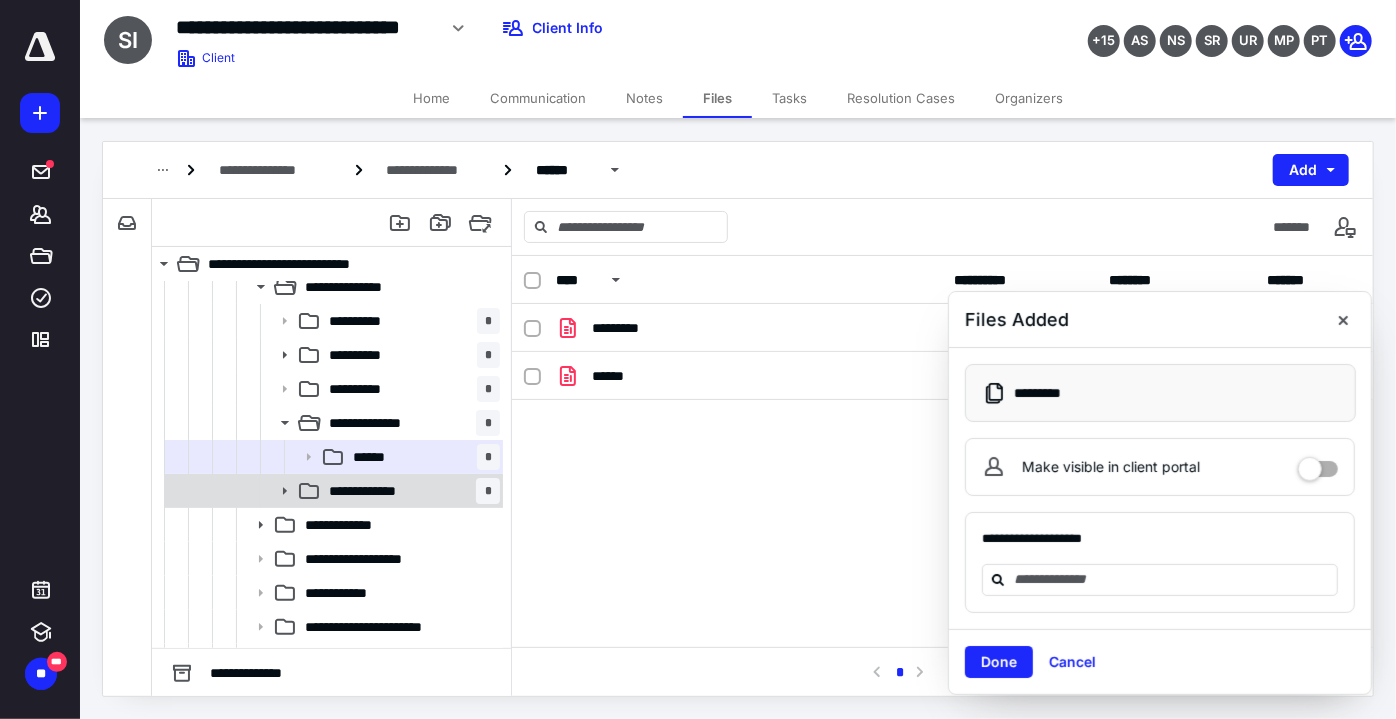 click 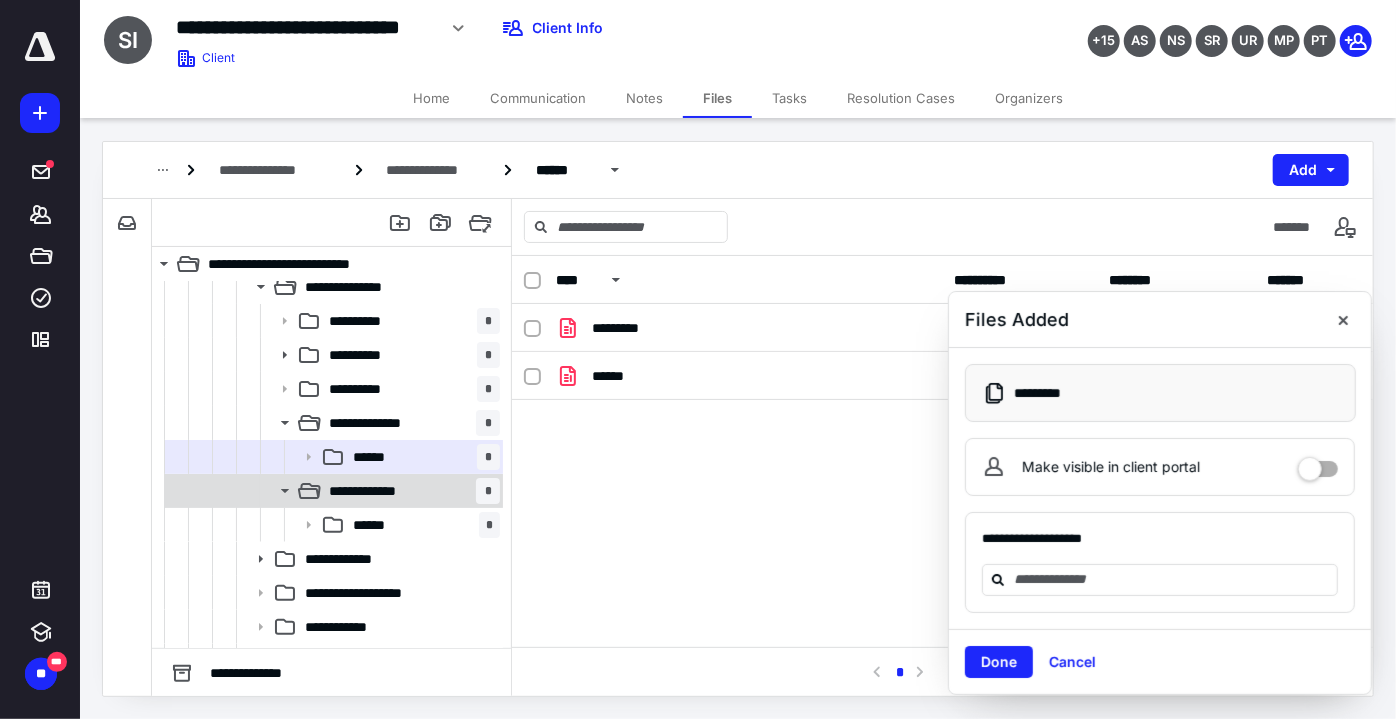 click 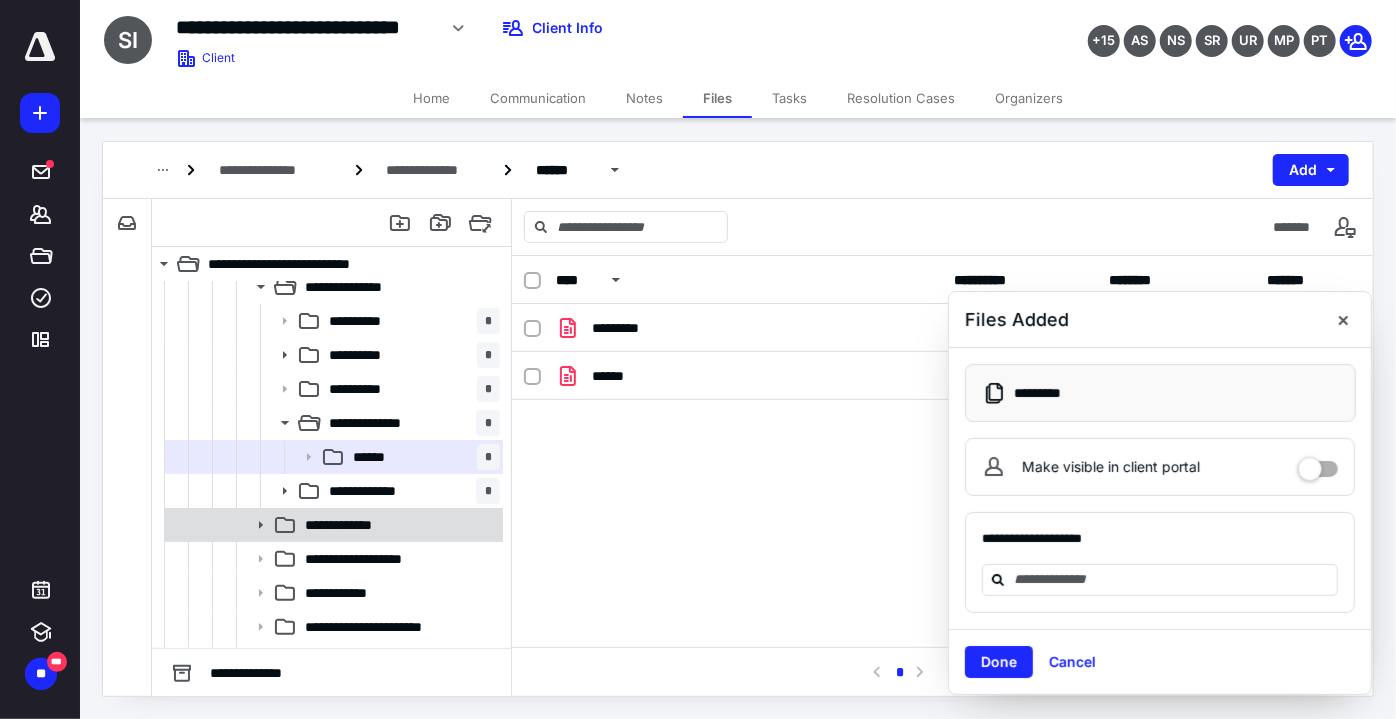 click 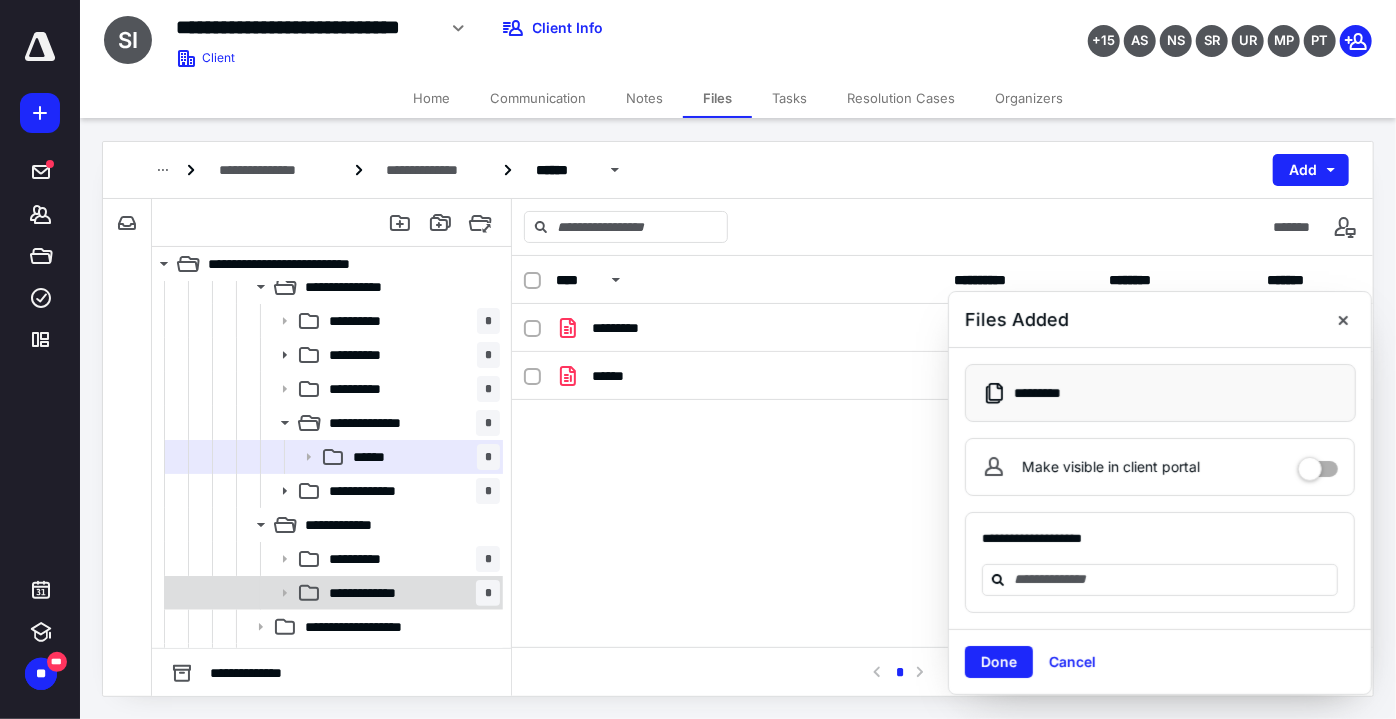click 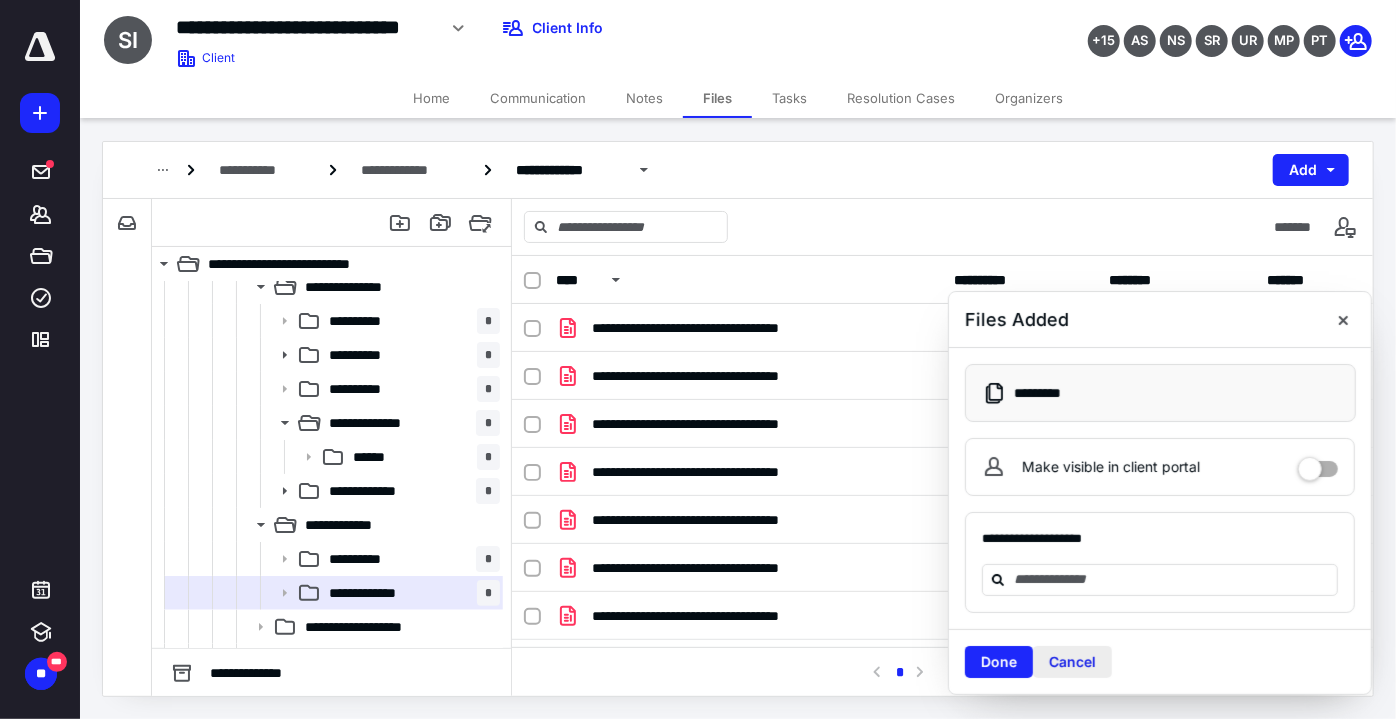 click on "Cancel" at bounding box center [1072, 662] 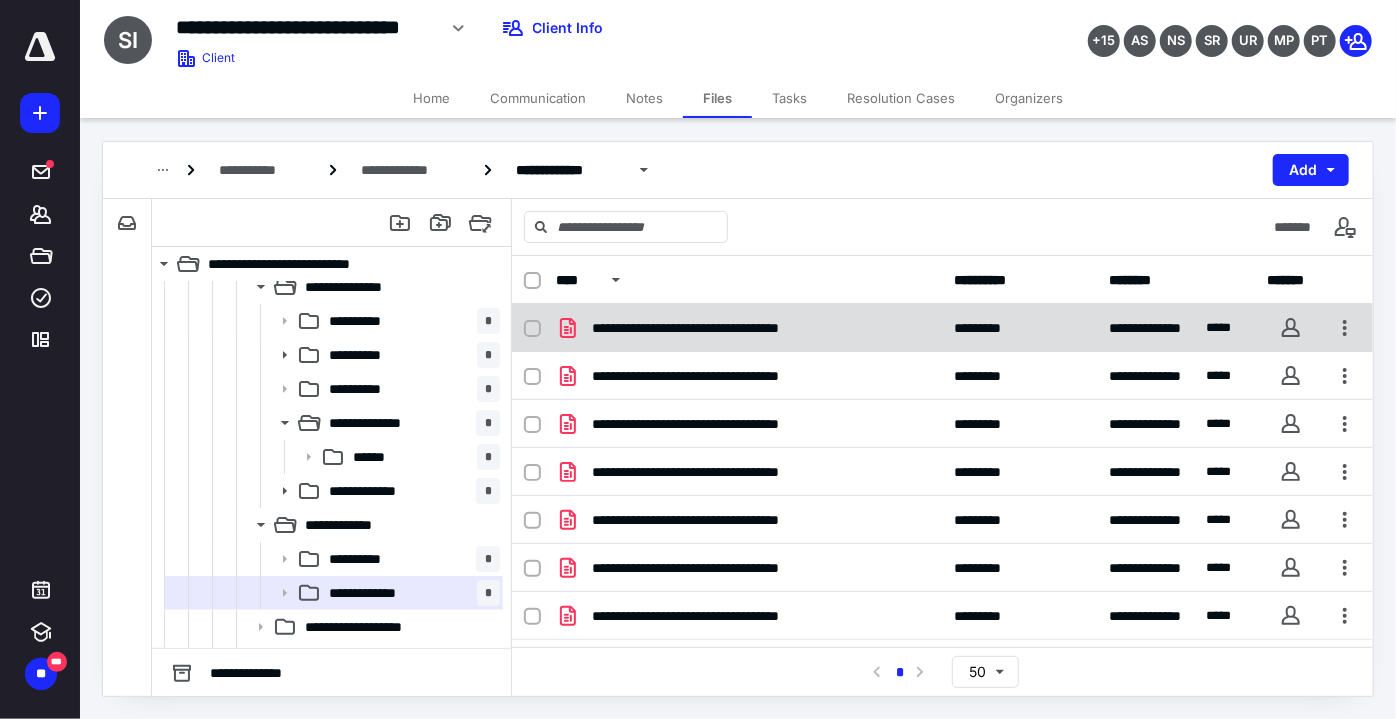click on "**********" at bounding box center (942, 328) 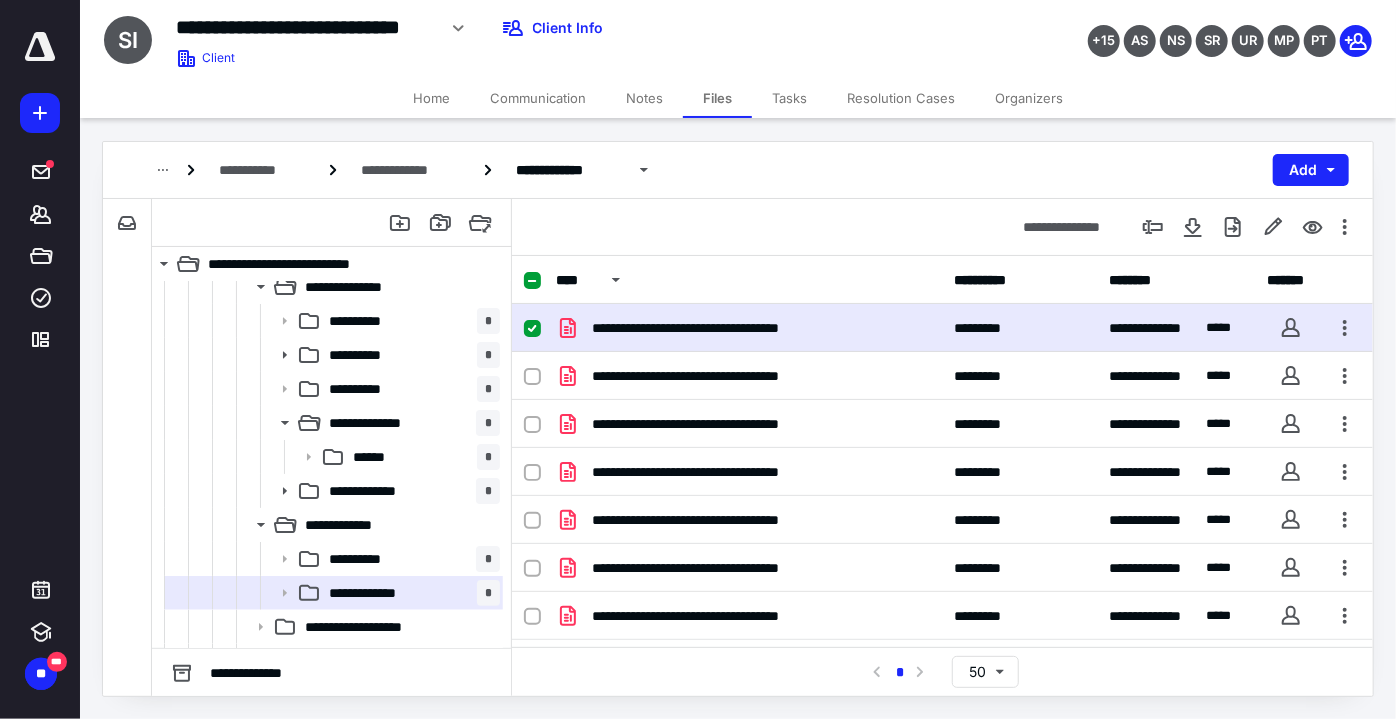 click on "**********" at bounding box center (942, 328) 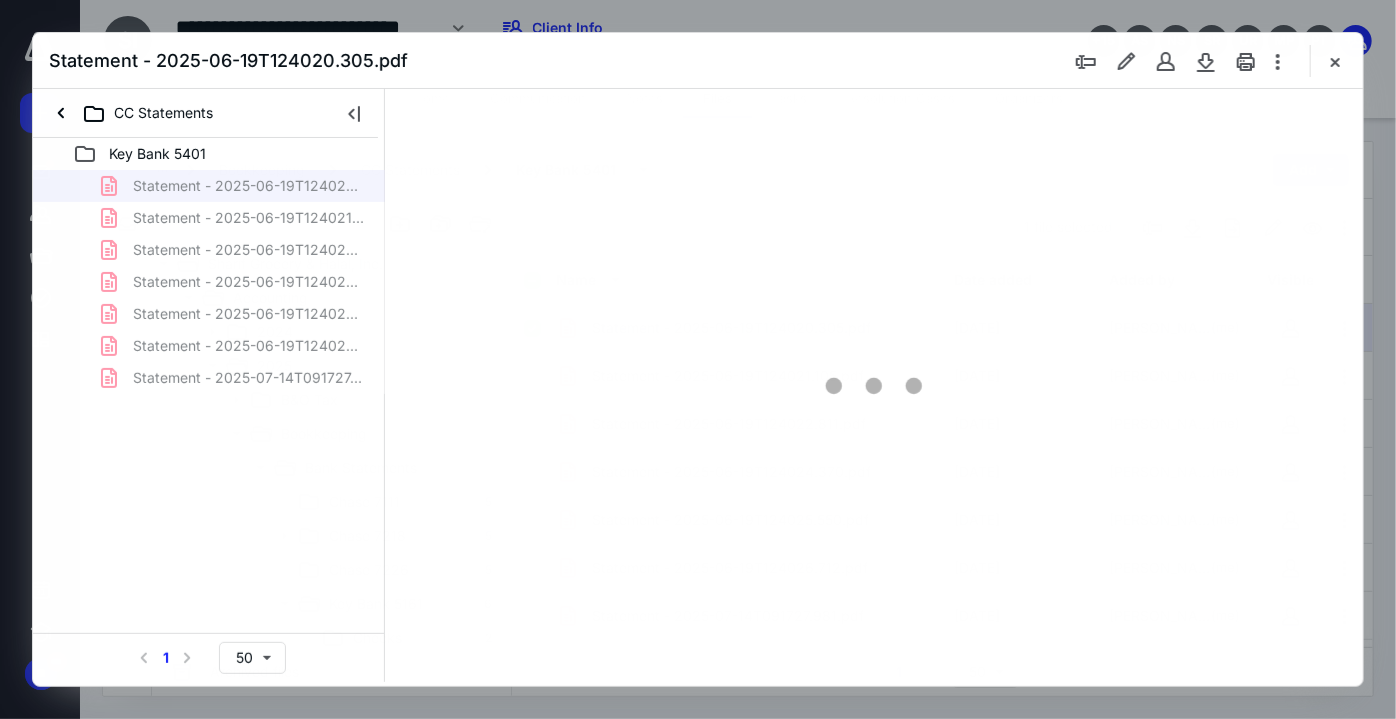 scroll, scrollTop: 181, scrollLeft: 0, axis: vertical 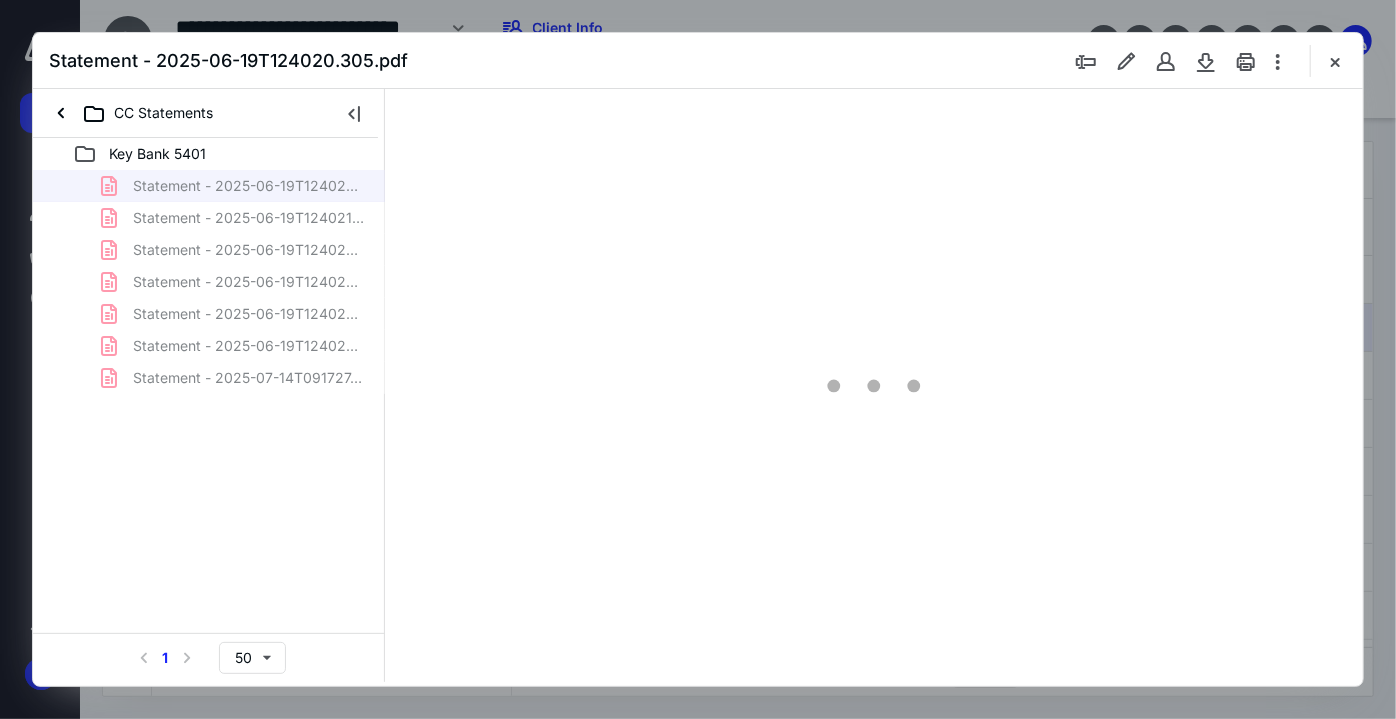 type on "51" 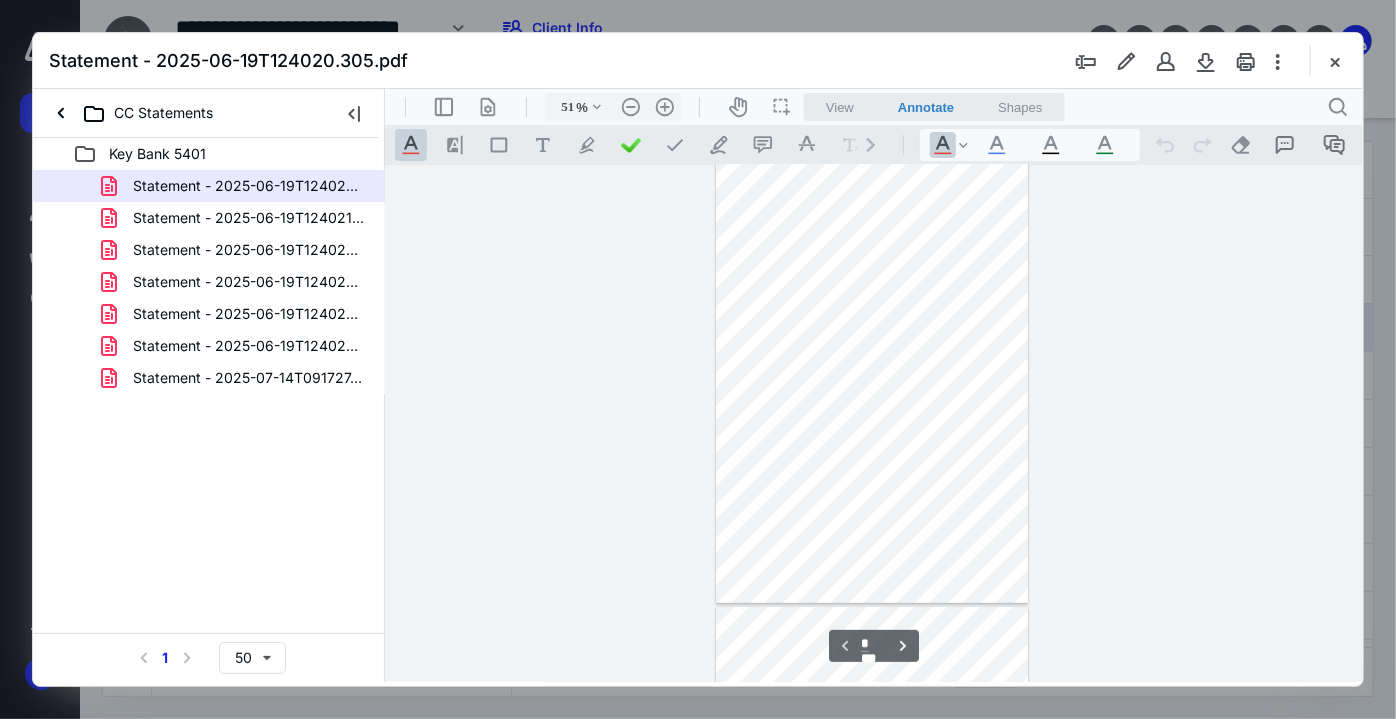 scroll, scrollTop: 0, scrollLeft: 0, axis: both 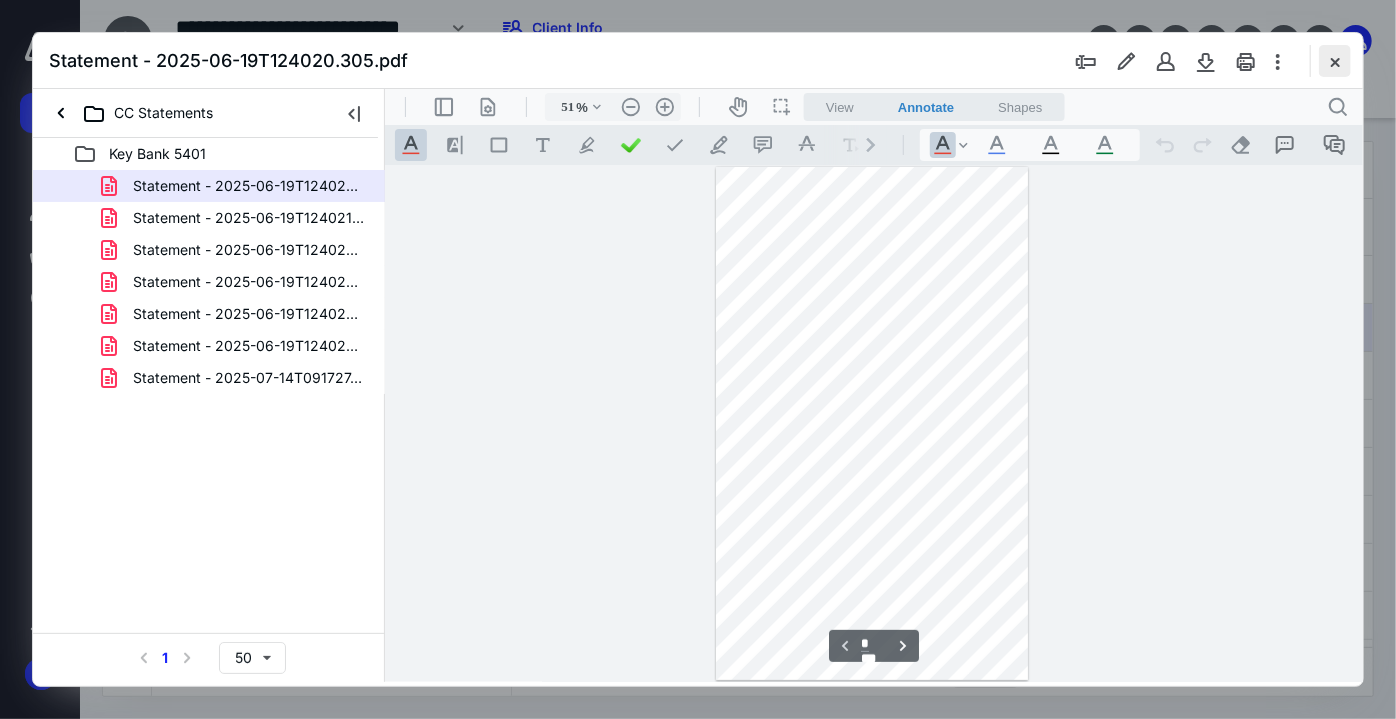 click at bounding box center [1335, 61] 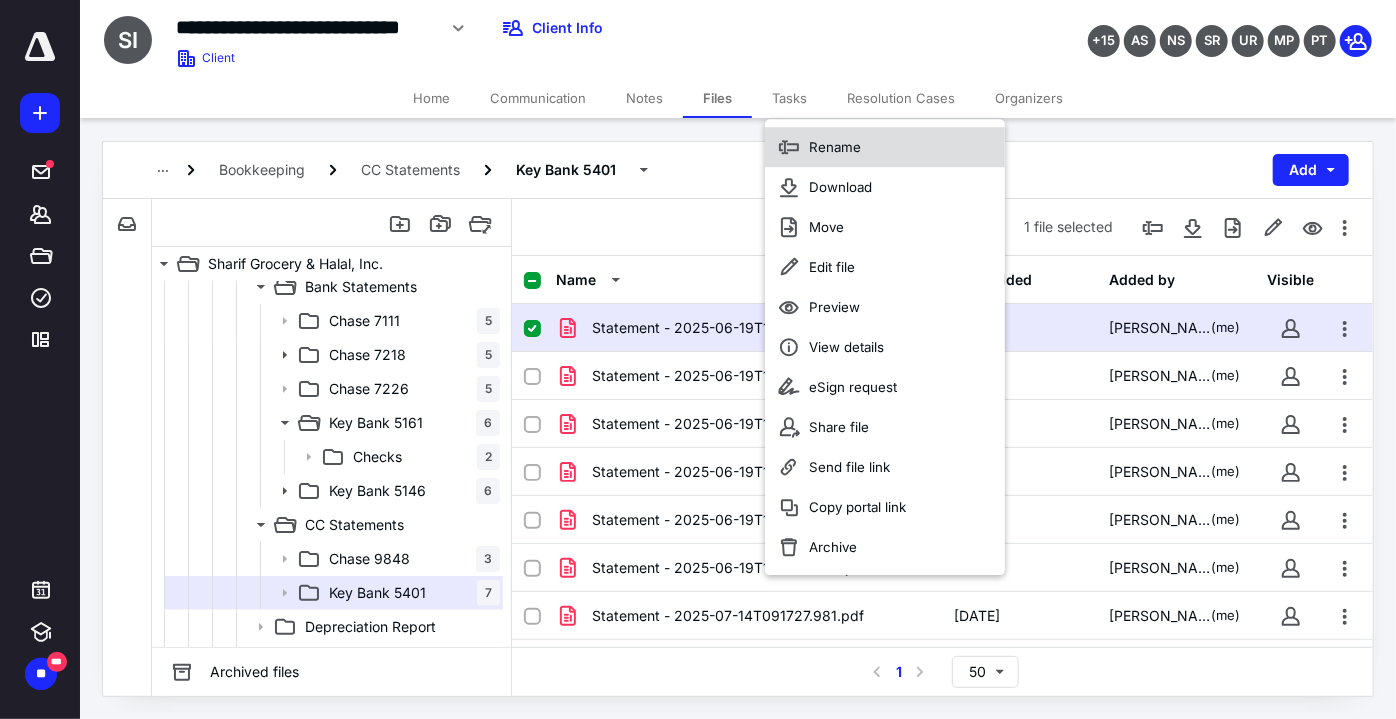 click on "Rename" at bounding box center [885, 147] 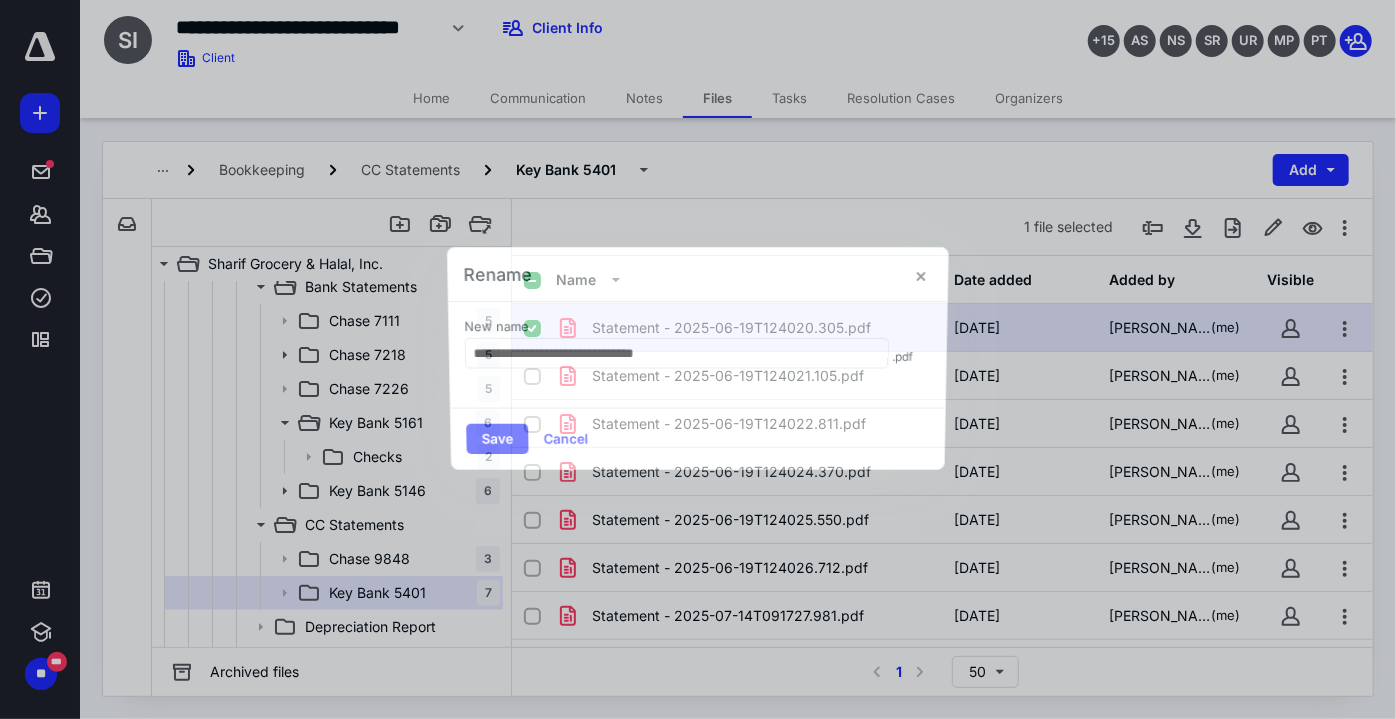 type on "*" 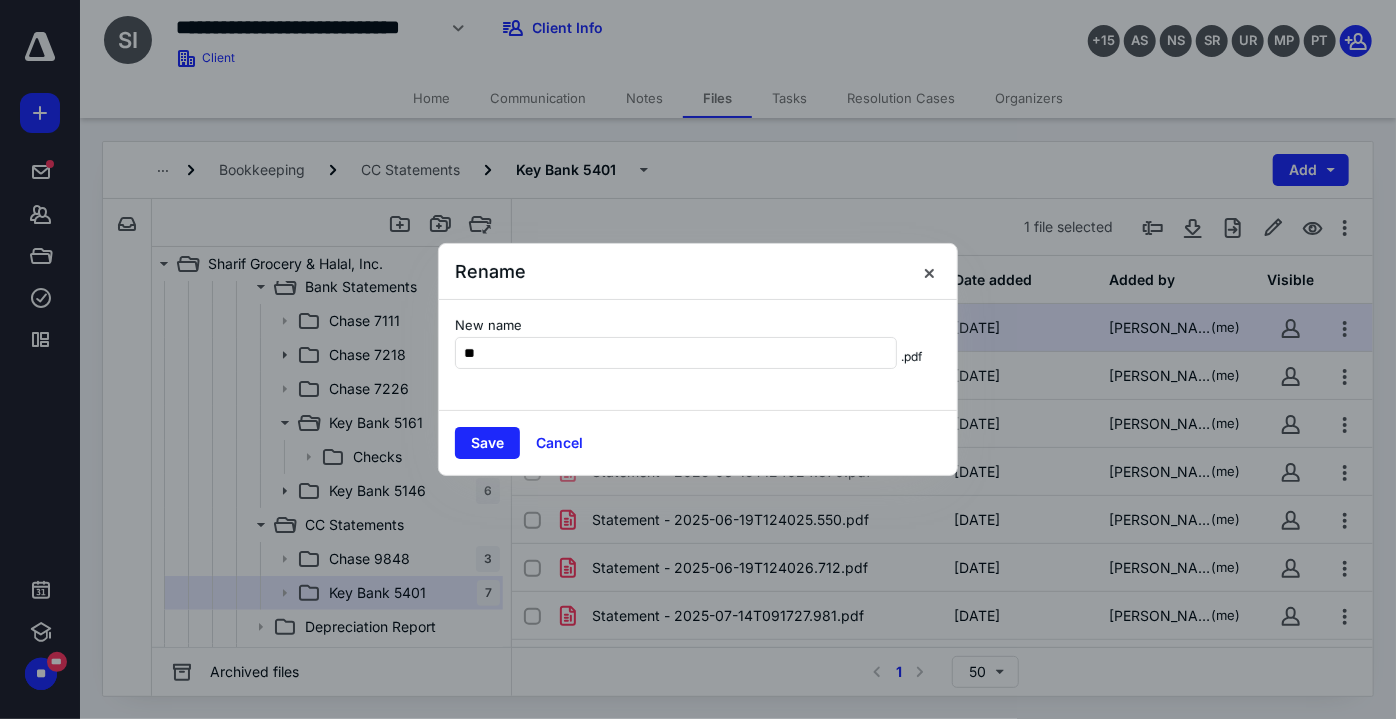 type on "**" 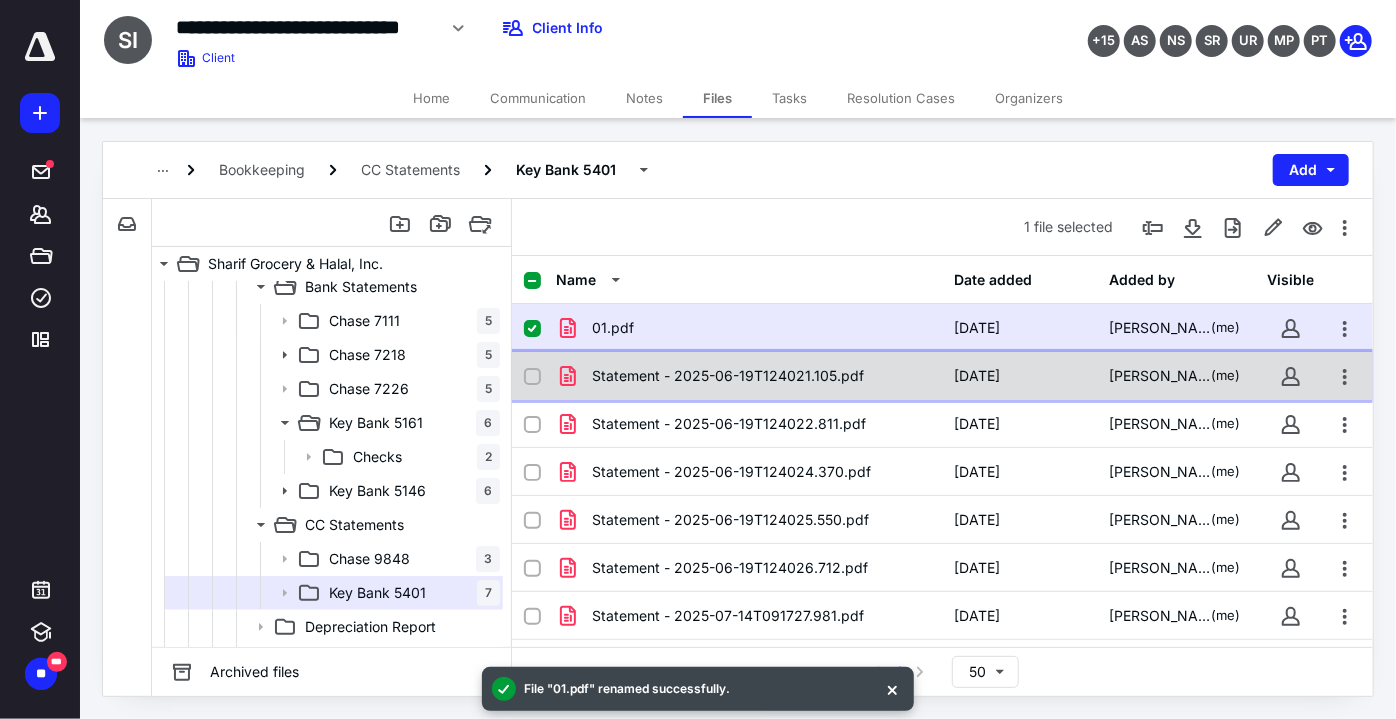 checkbox on "false" 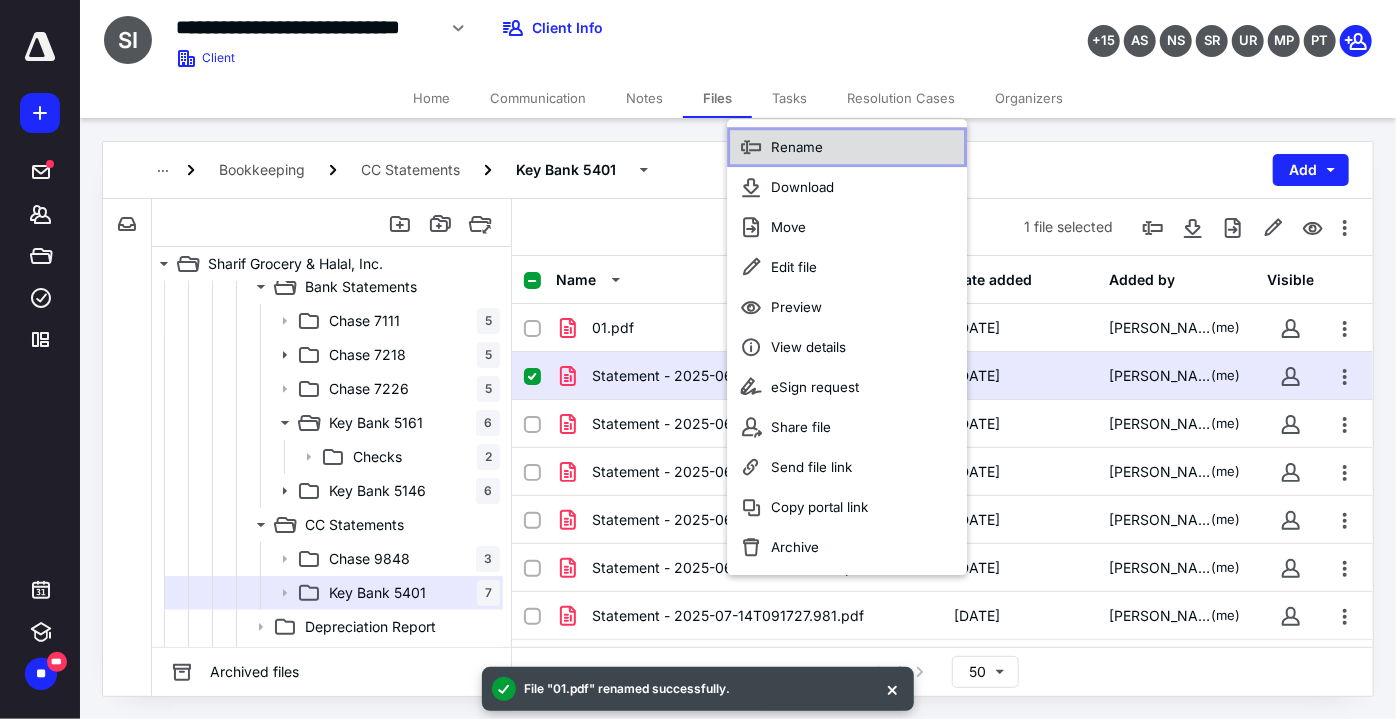 click on "Rename" at bounding box center [847, 147] 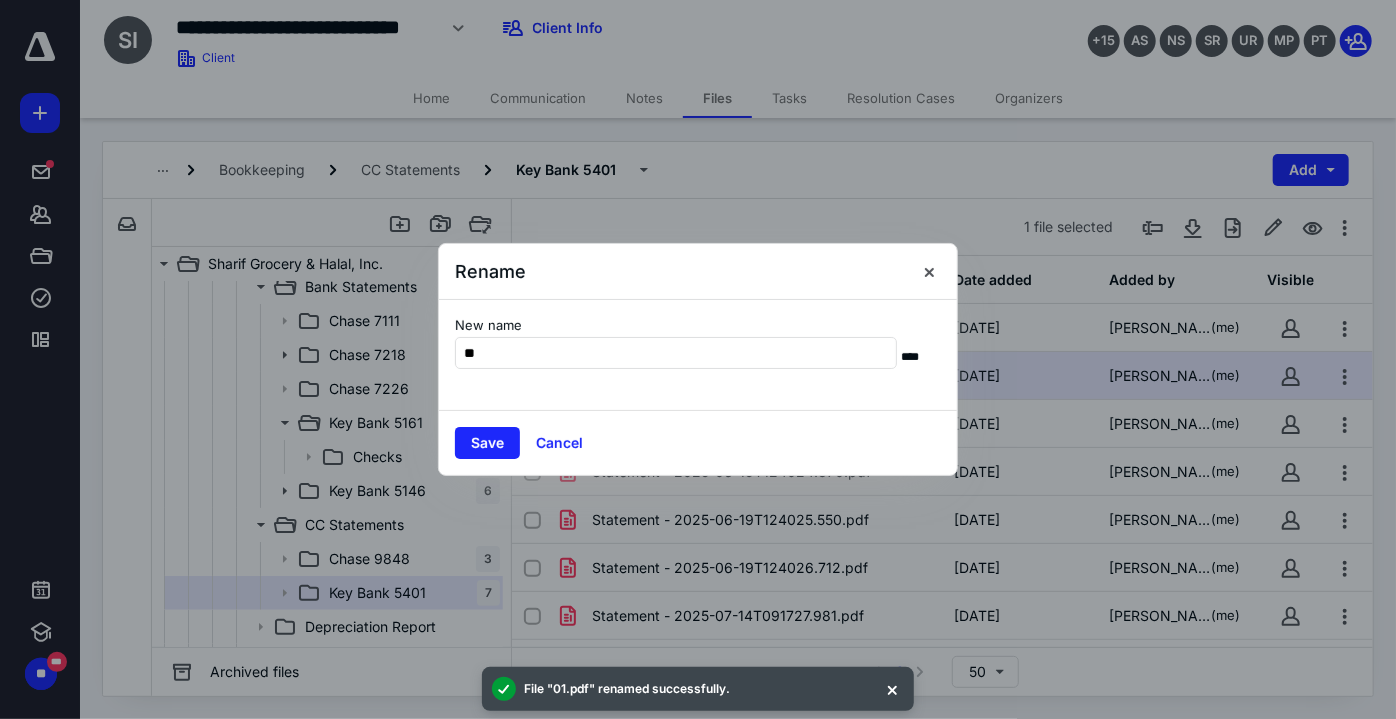 type on "**" 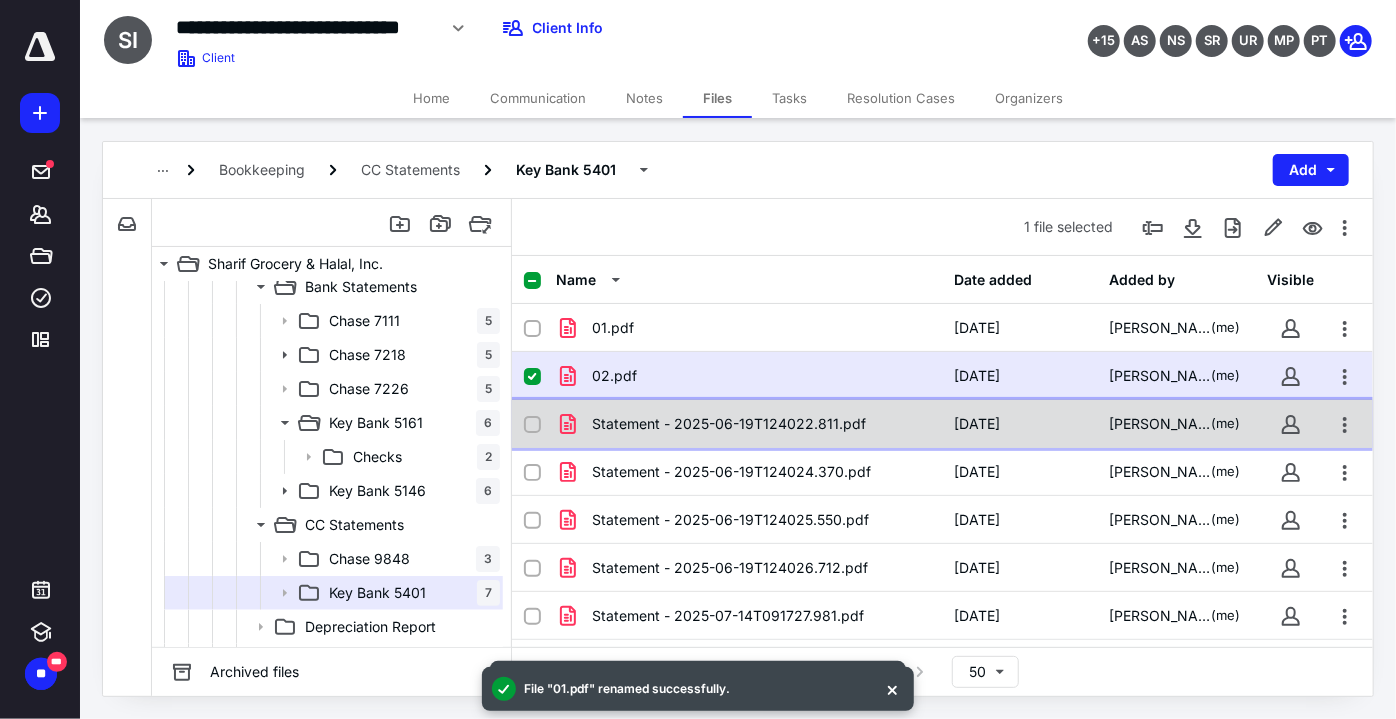 checkbox on "false" 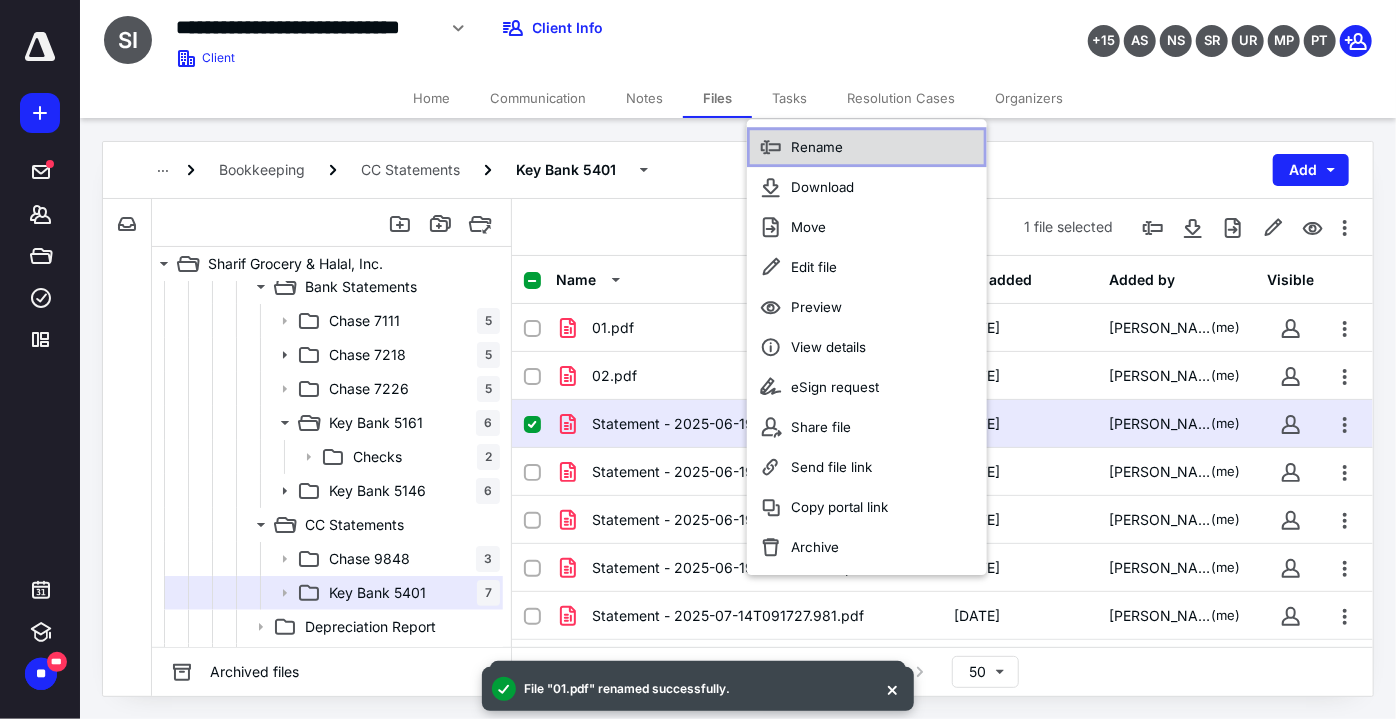 click on "Rename" at bounding box center (817, 147) 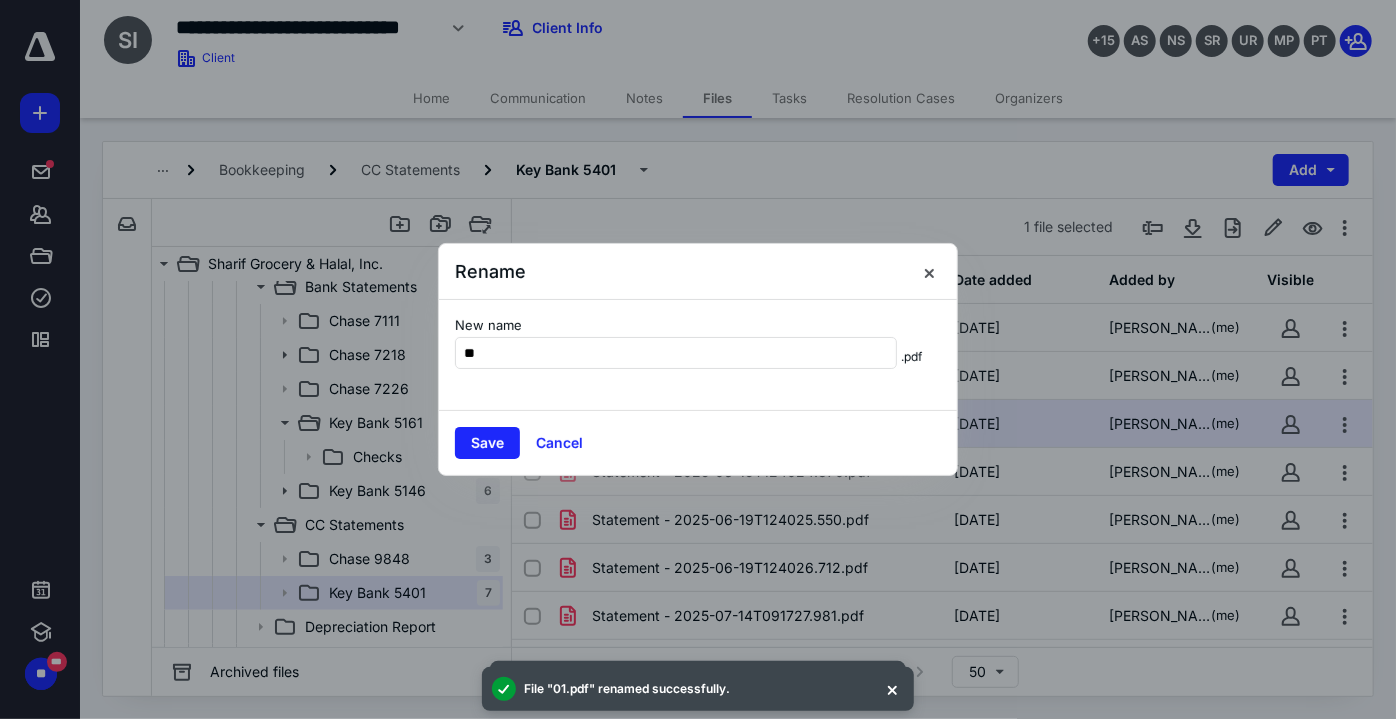 type on "**" 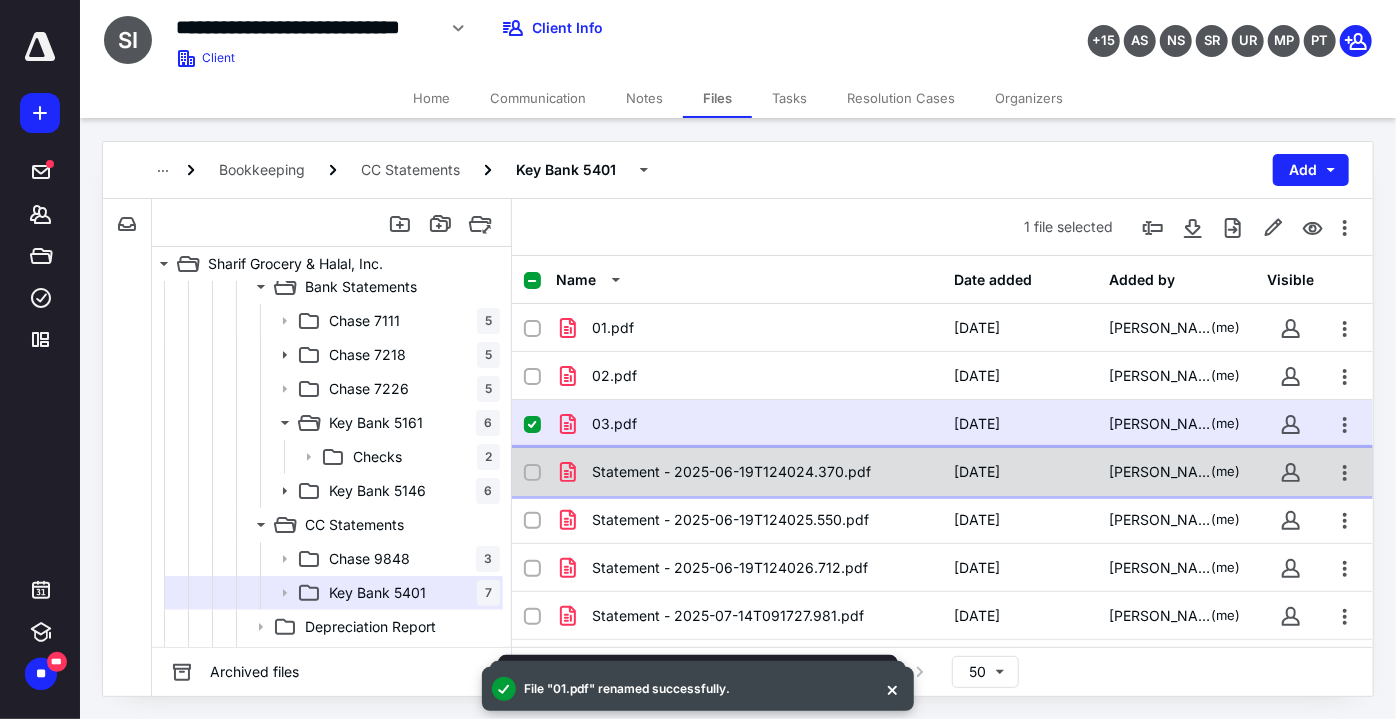 checkbox on "false" 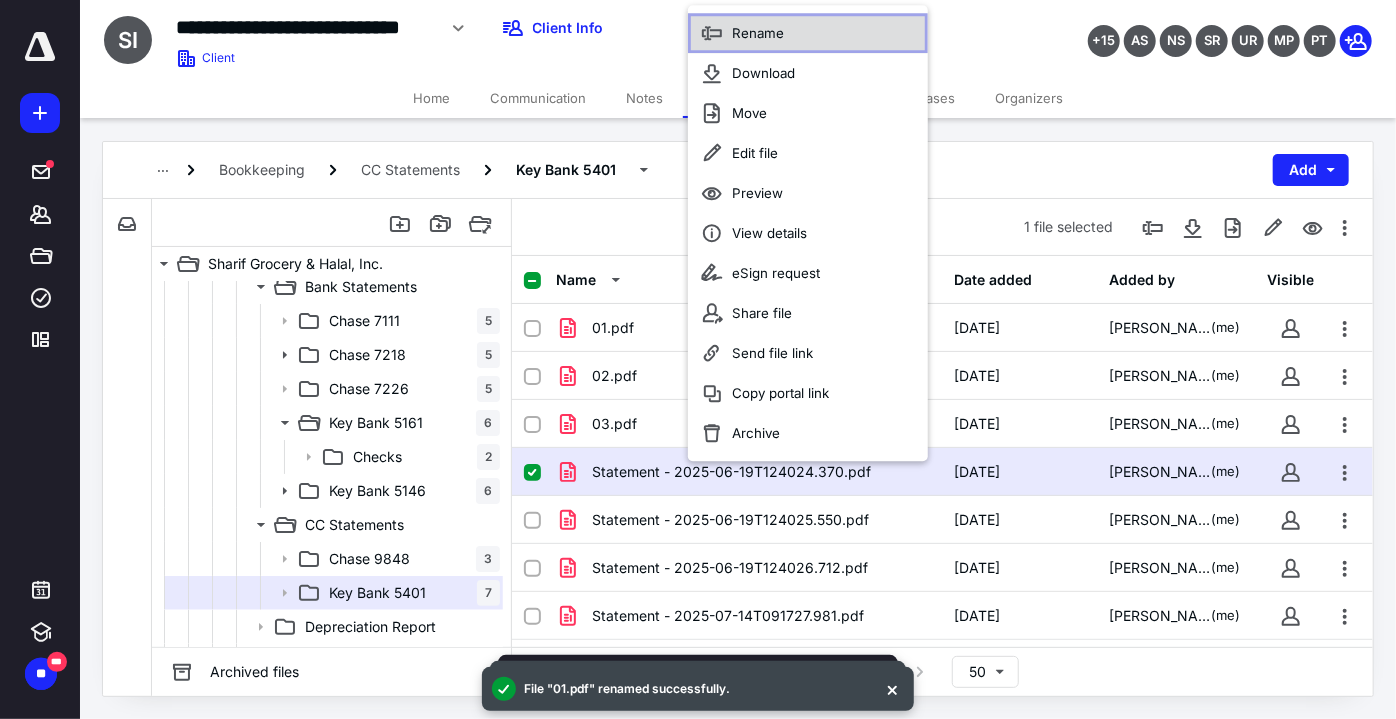 click on "Rename" at bounding box center [808, 34] 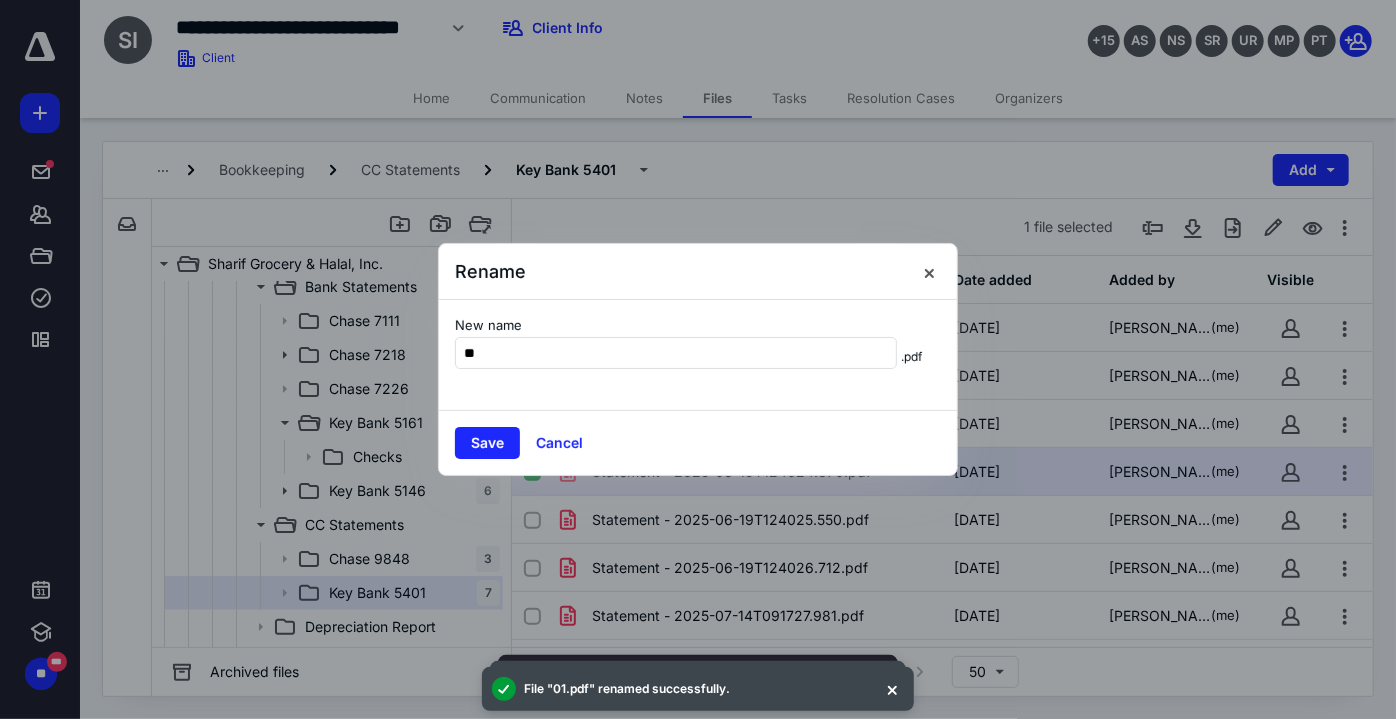 type on "**" 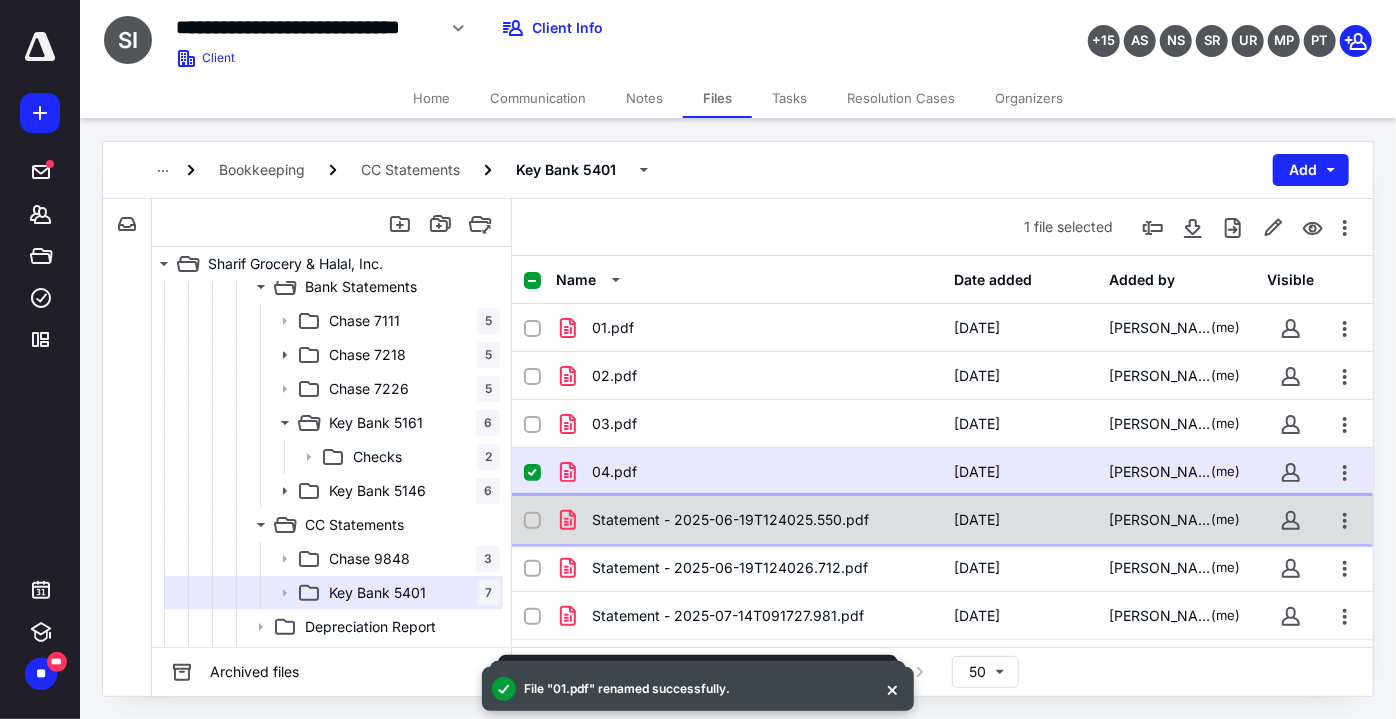 checkbox on "false" 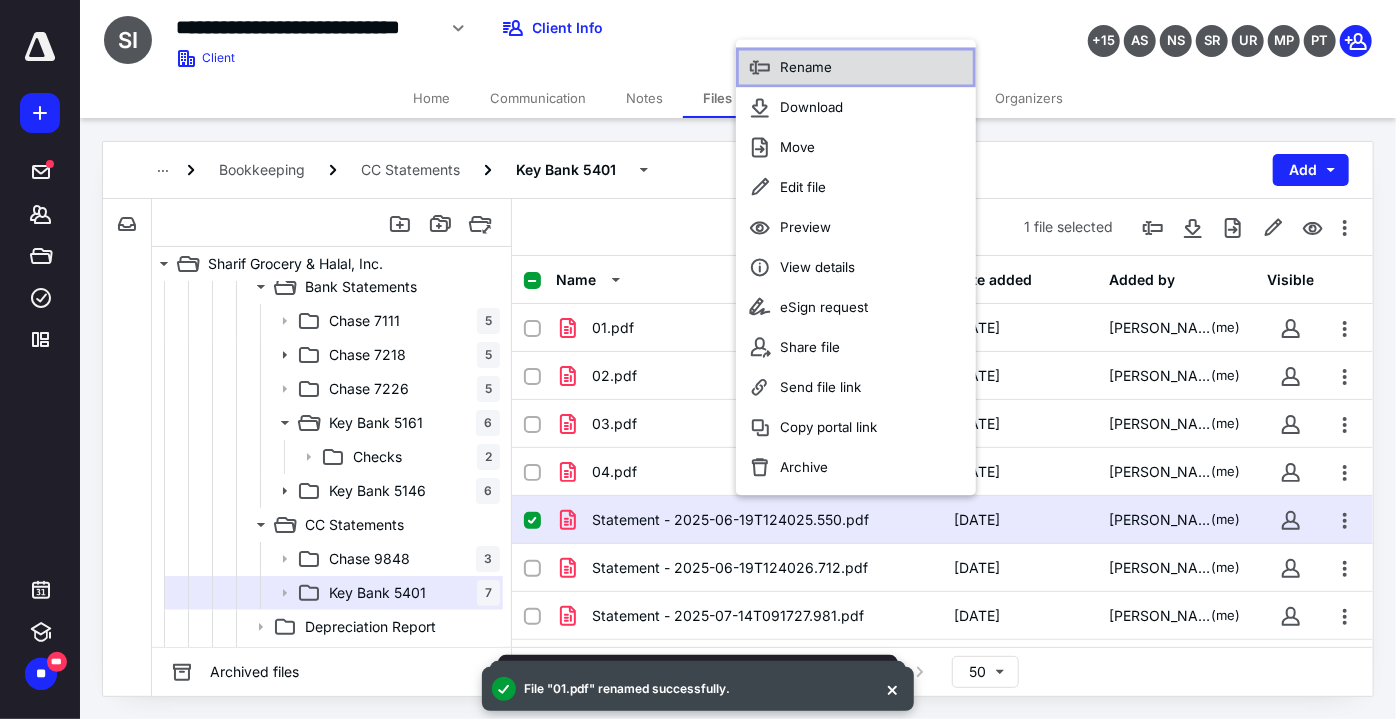 click on "Rename" at bounding box center (856, 68) 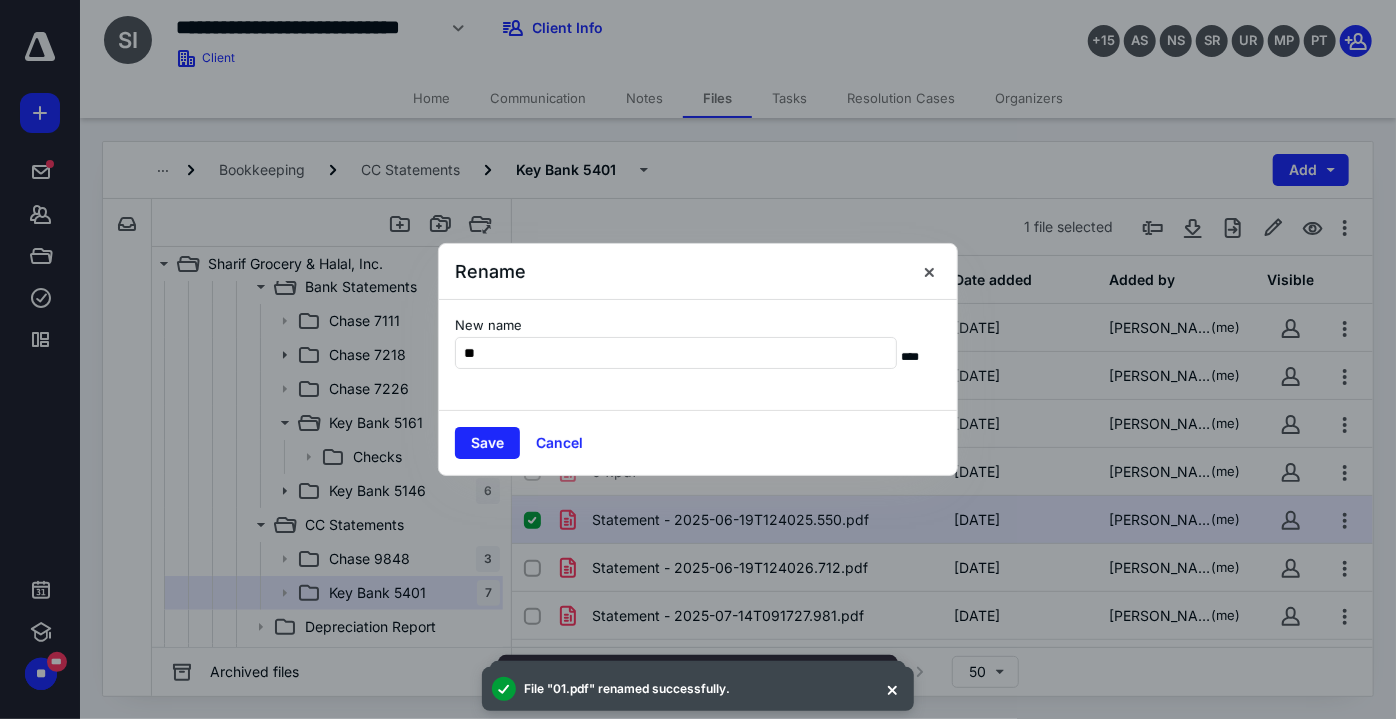 type on "**" 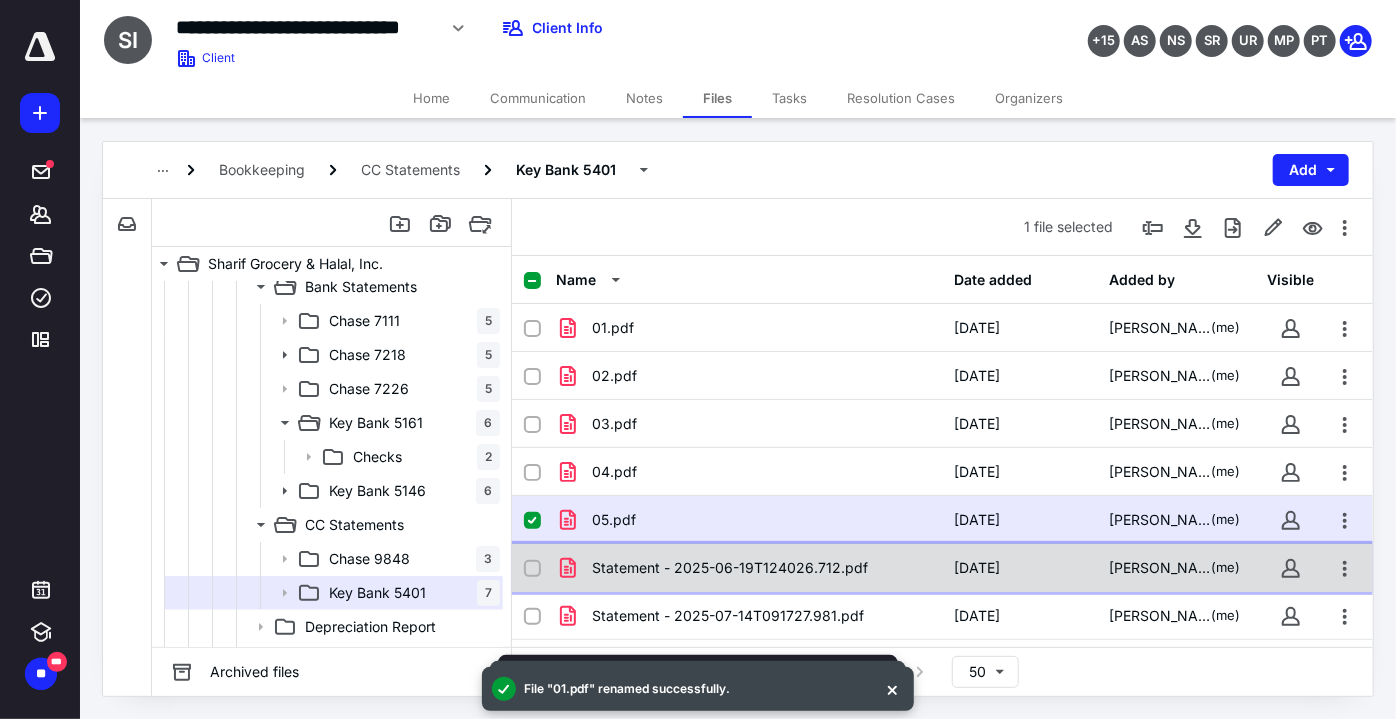 checkbox on "false" 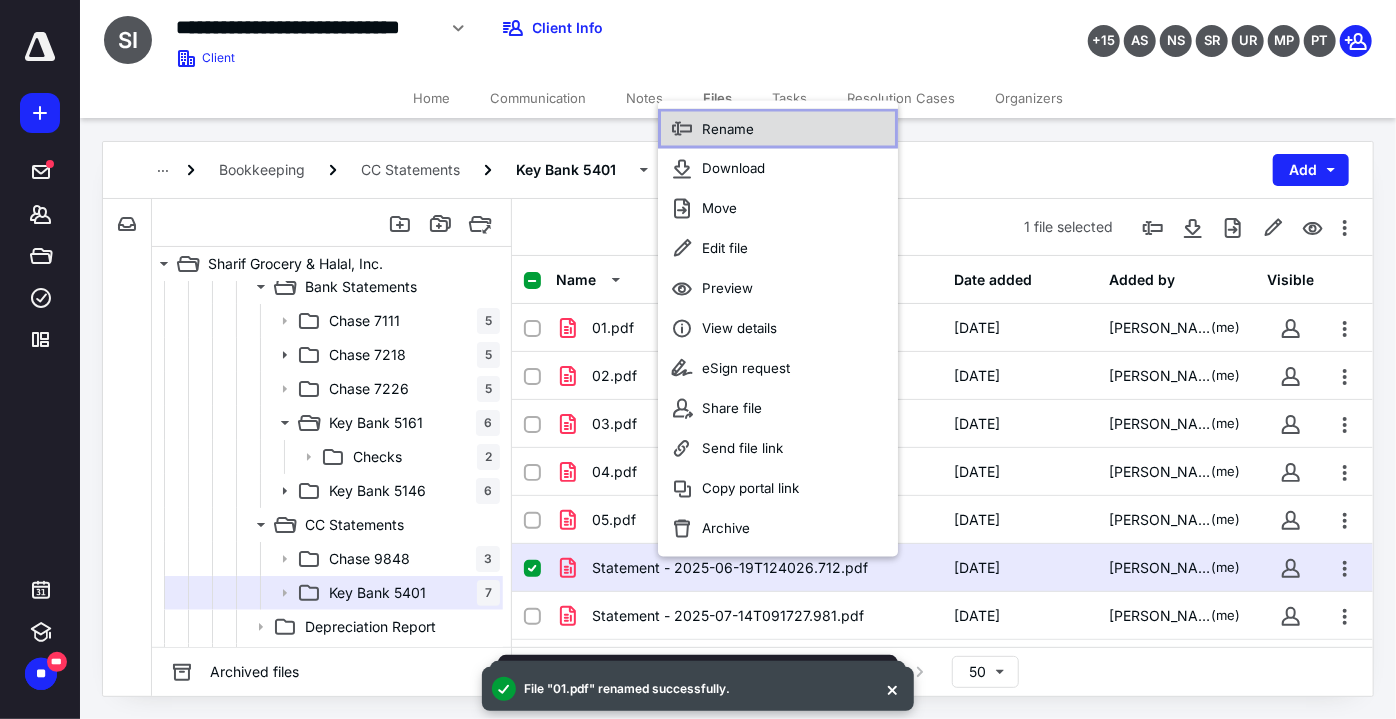 click on "Rename" at bounding box center [778, 129] 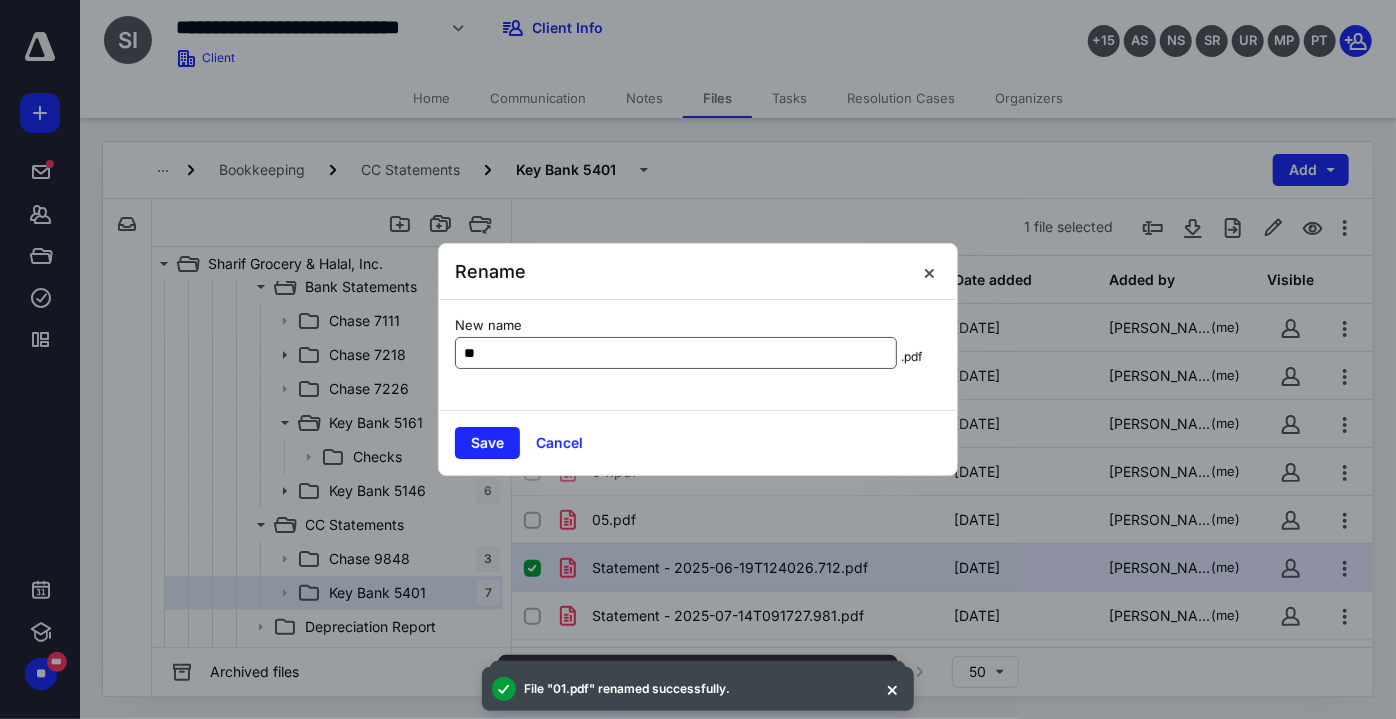 type on "**" 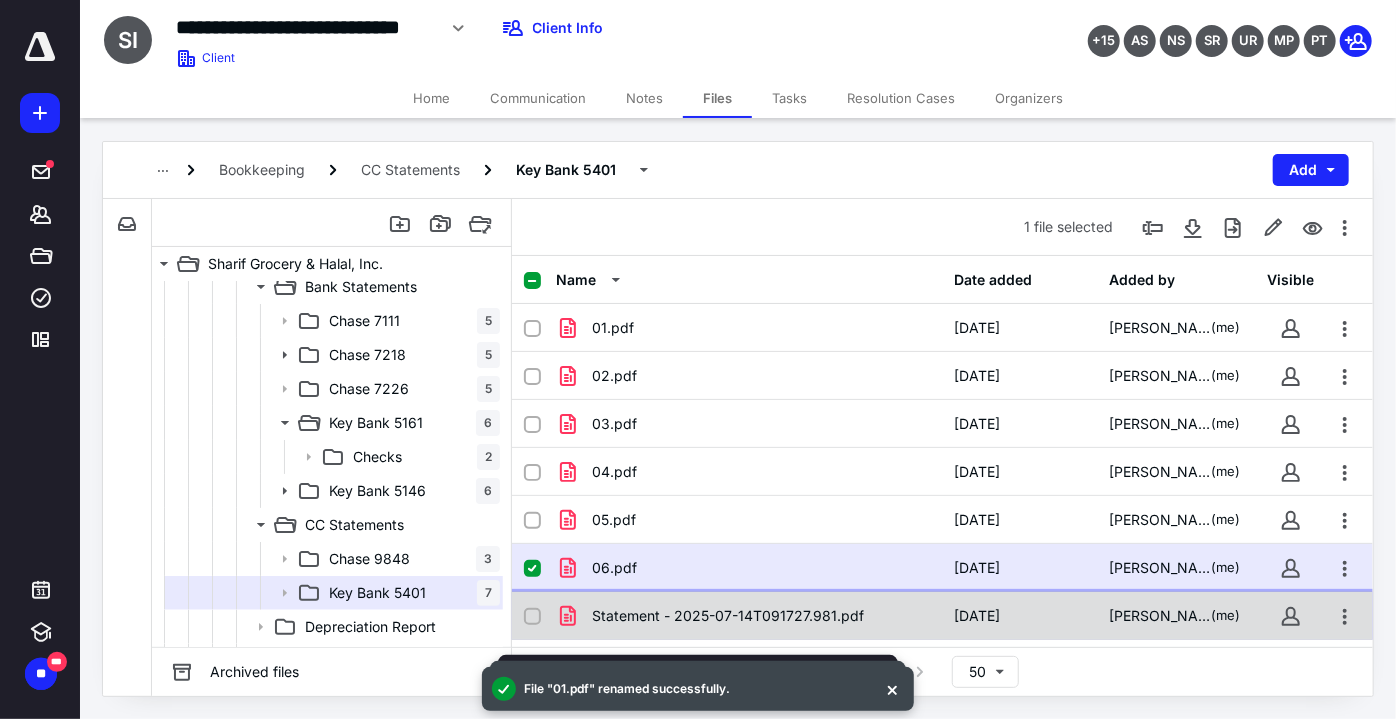 checkbox on "false" 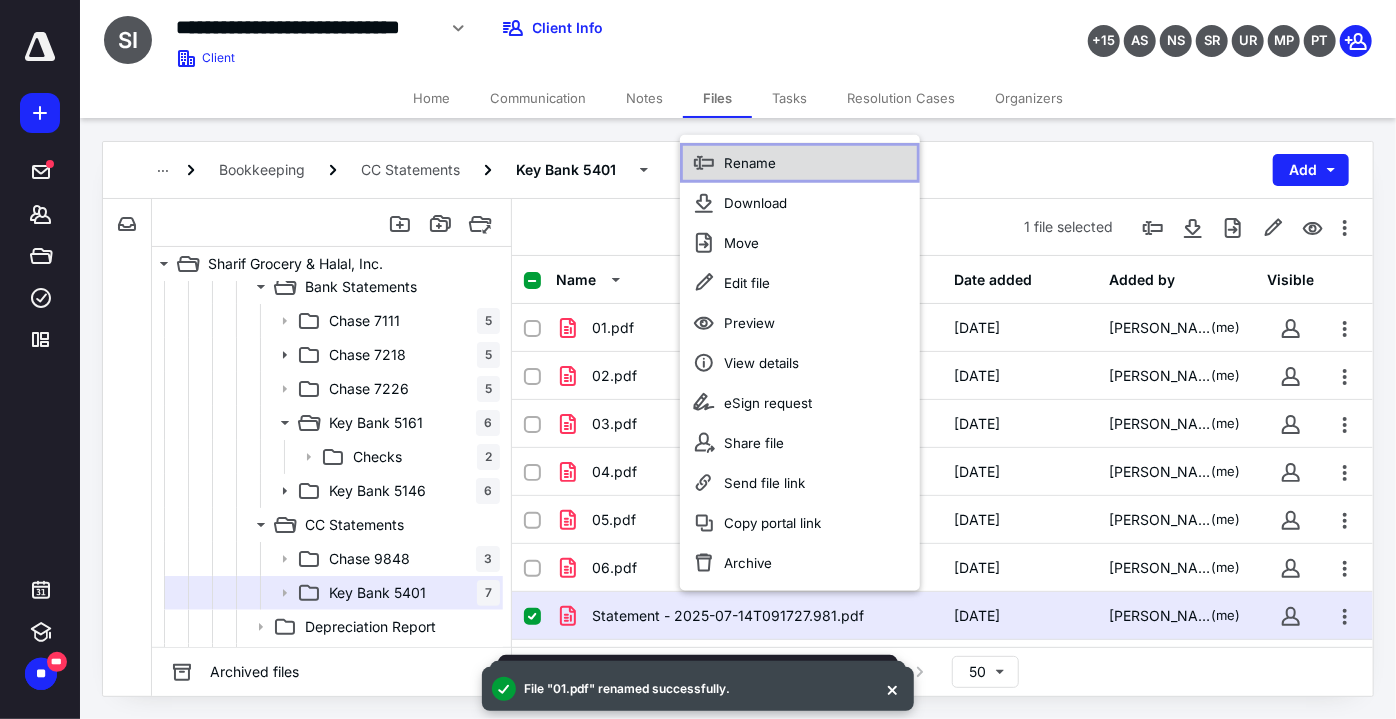 click on "Rename" at bounding box center [800, 163] 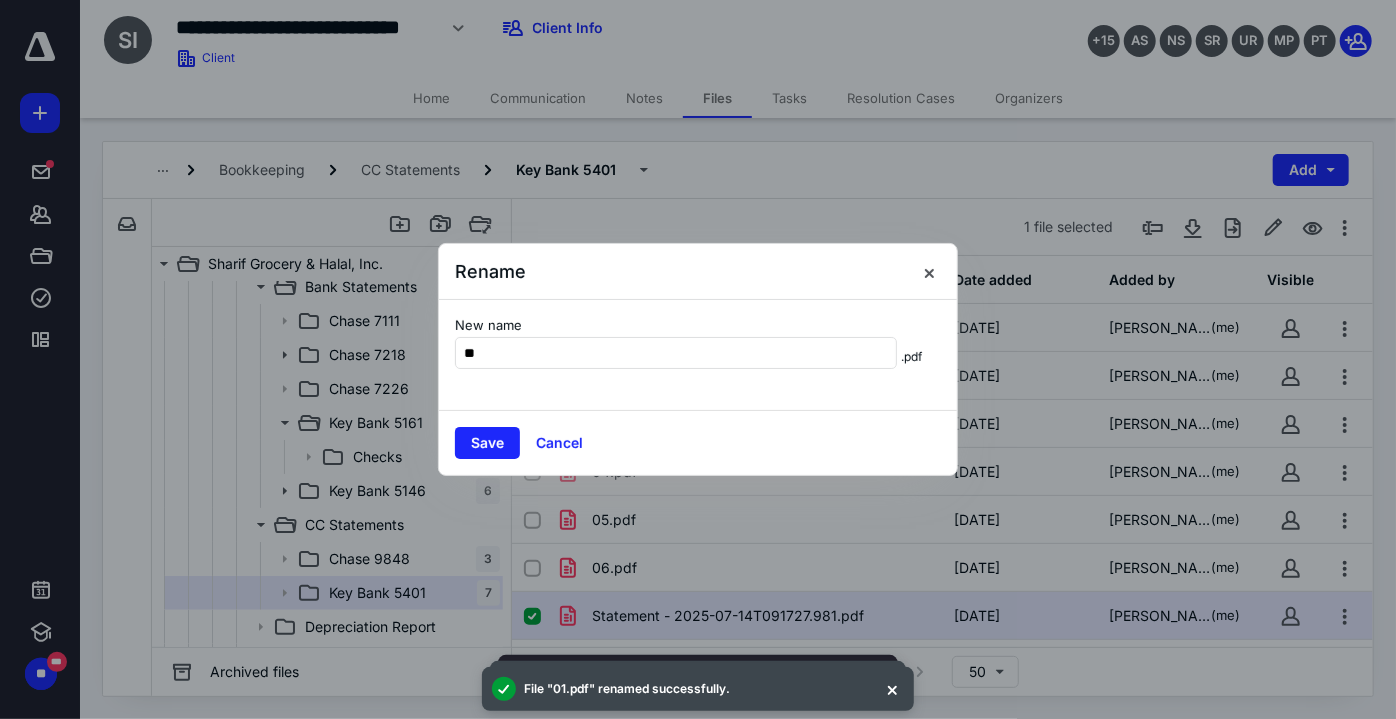 type on "**" 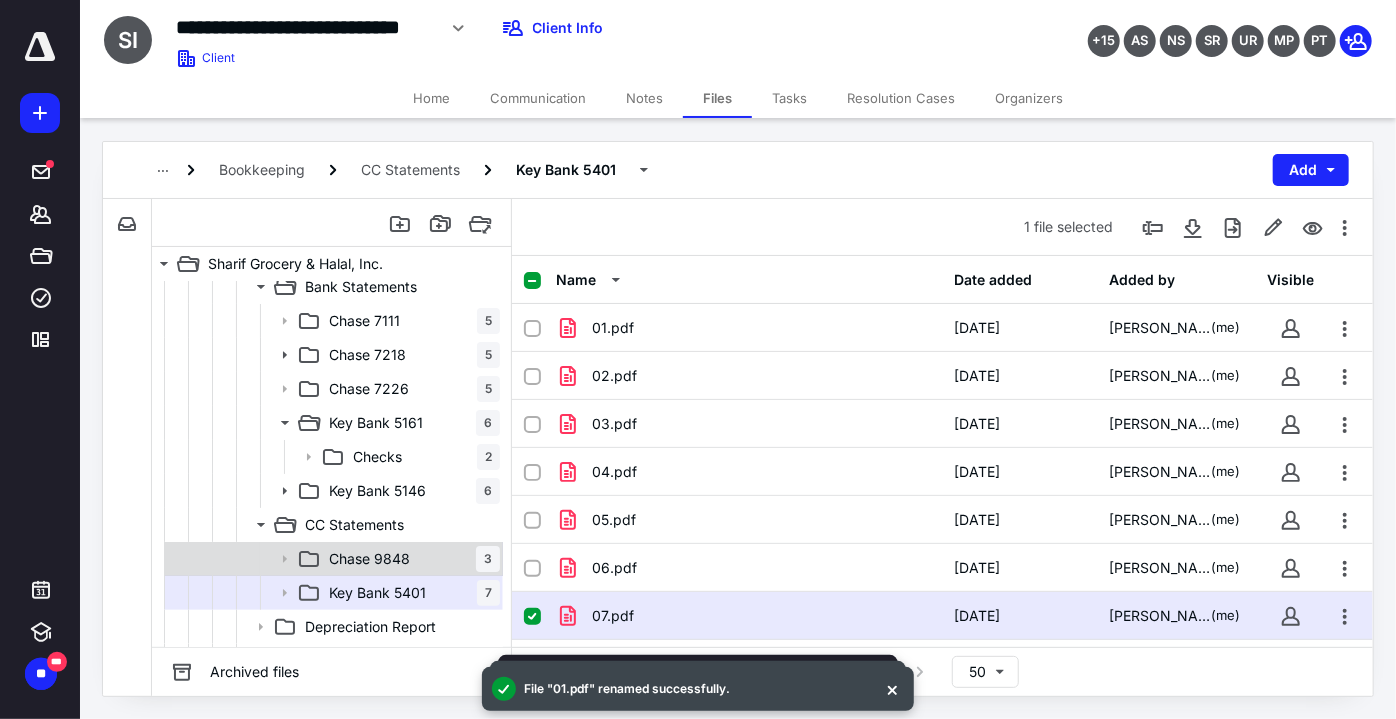 click on "Chase 9848" at bounding box center (369, 559) 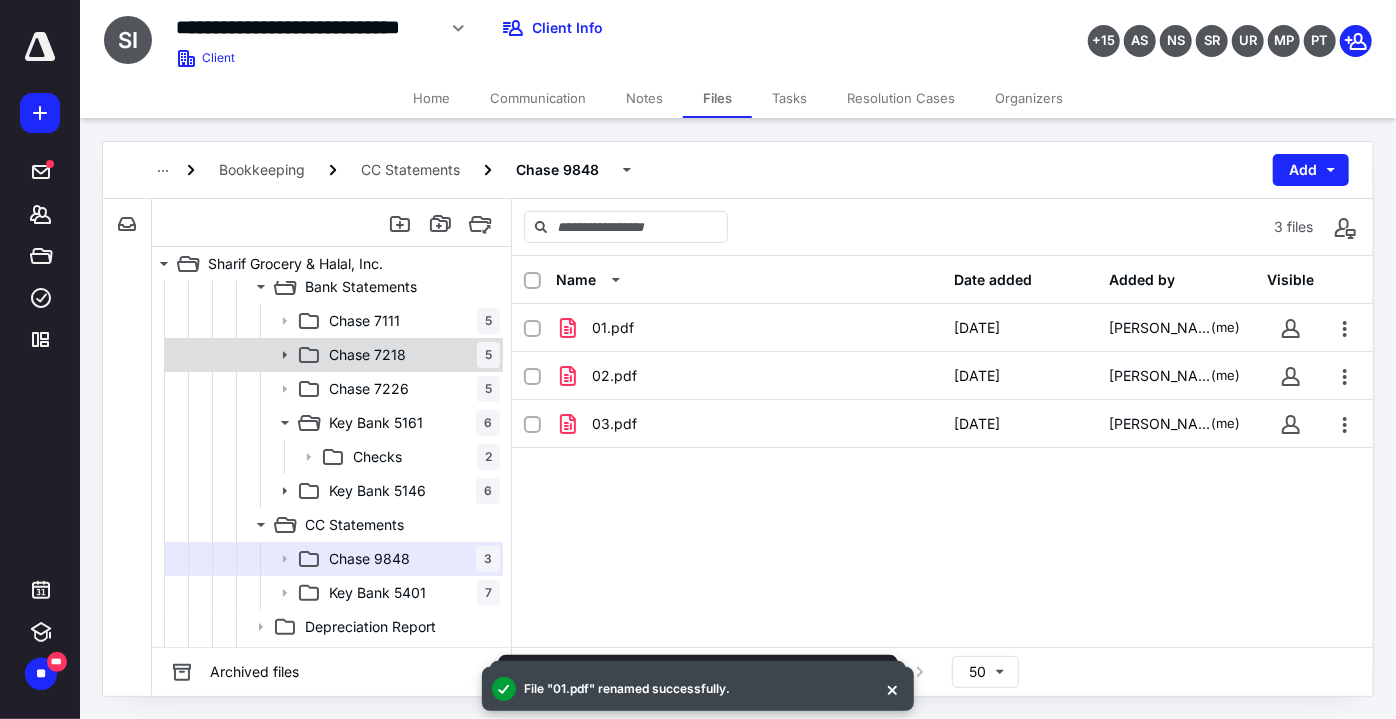scroll, scrollTop: 0, scrollLeft: 0, axis: both 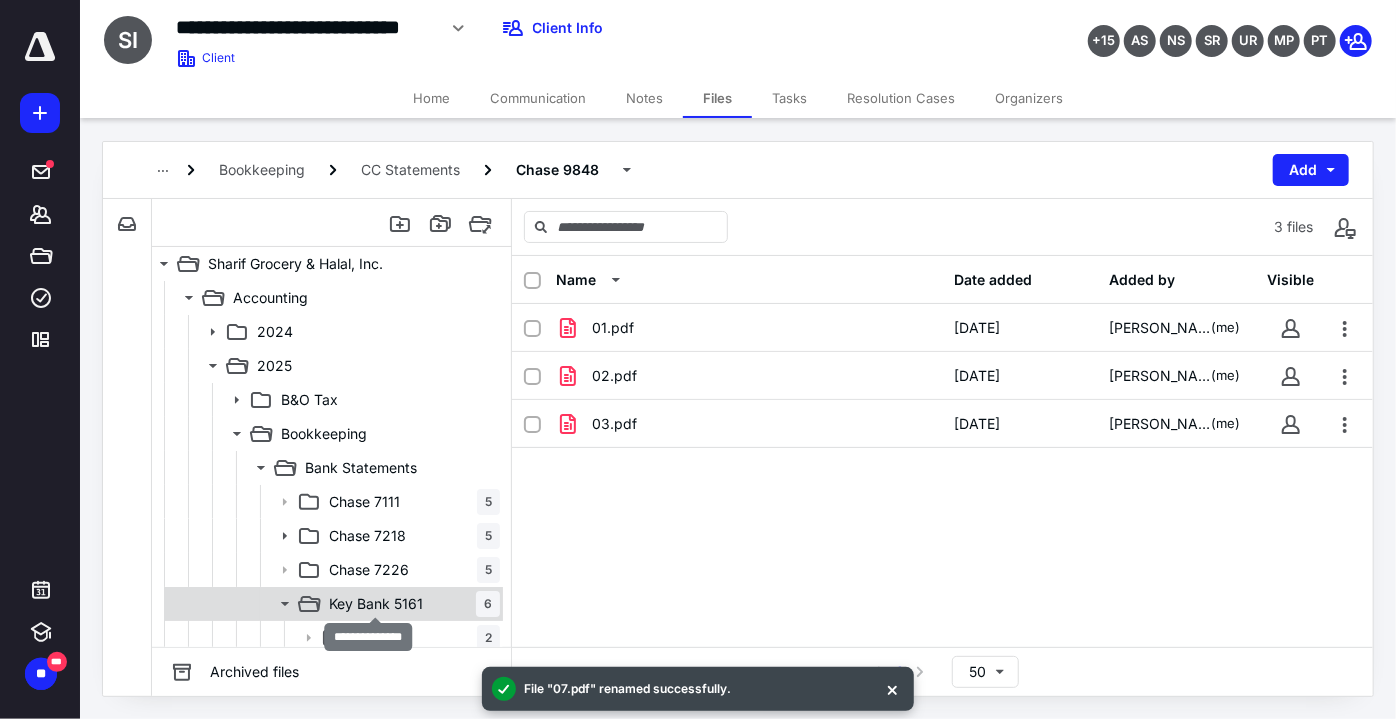 click on "Key Bank  5161" at bounding box center [376, 604] 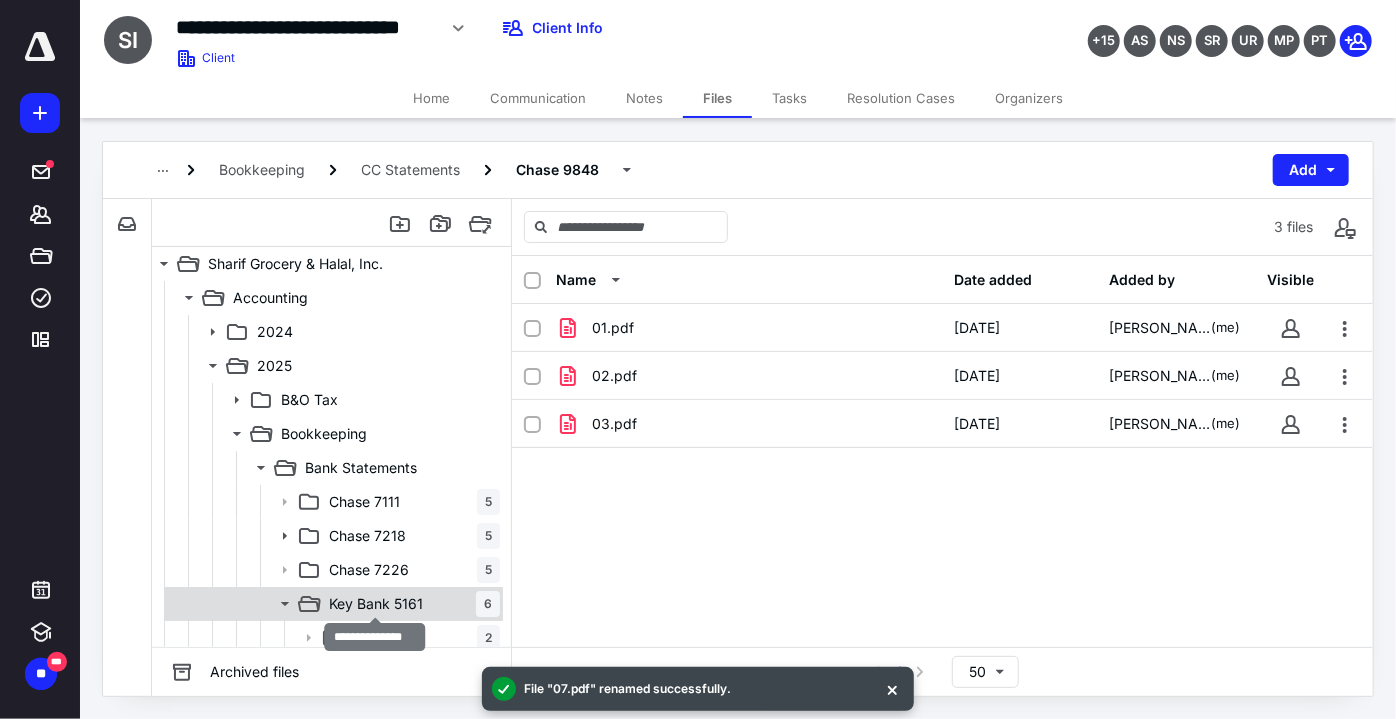 click on "Key Bank  5161" at bounding box center [376, 604] 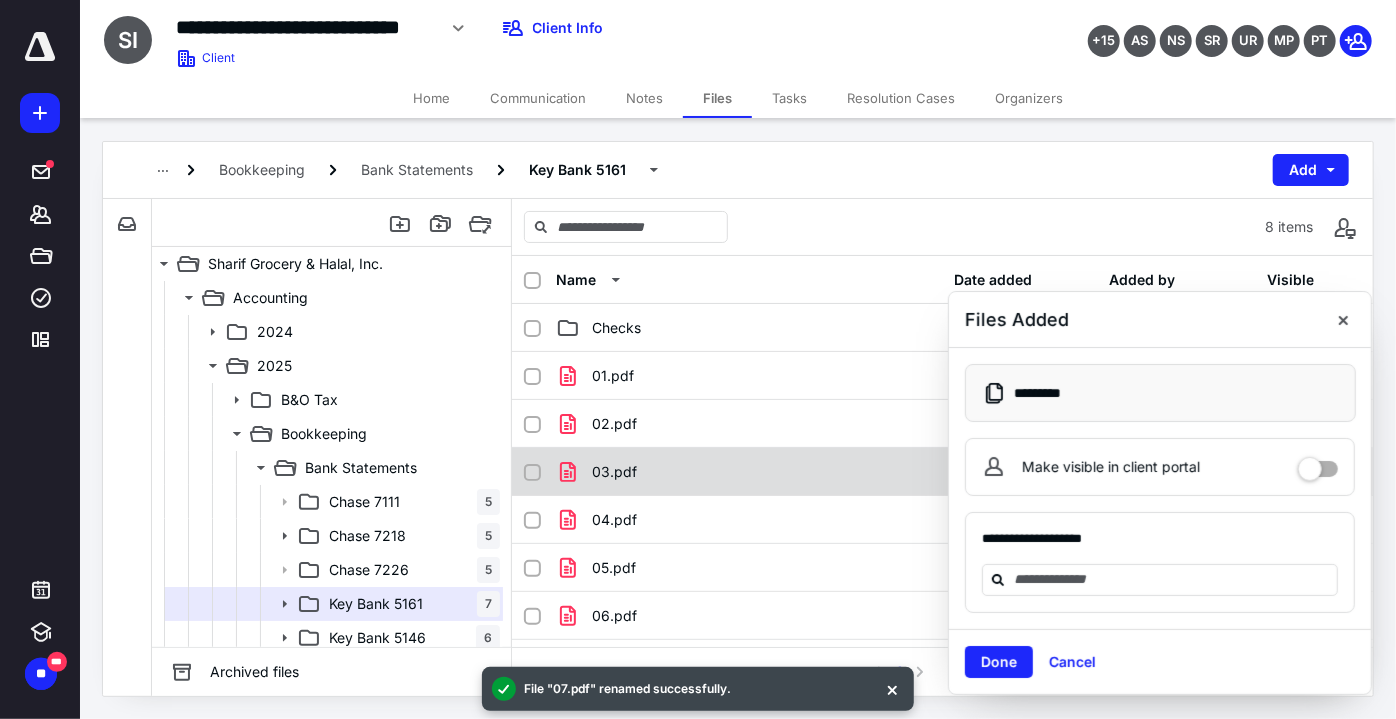 scroll, scrollTop: 37, scrollLeft: 0, axis: vertical 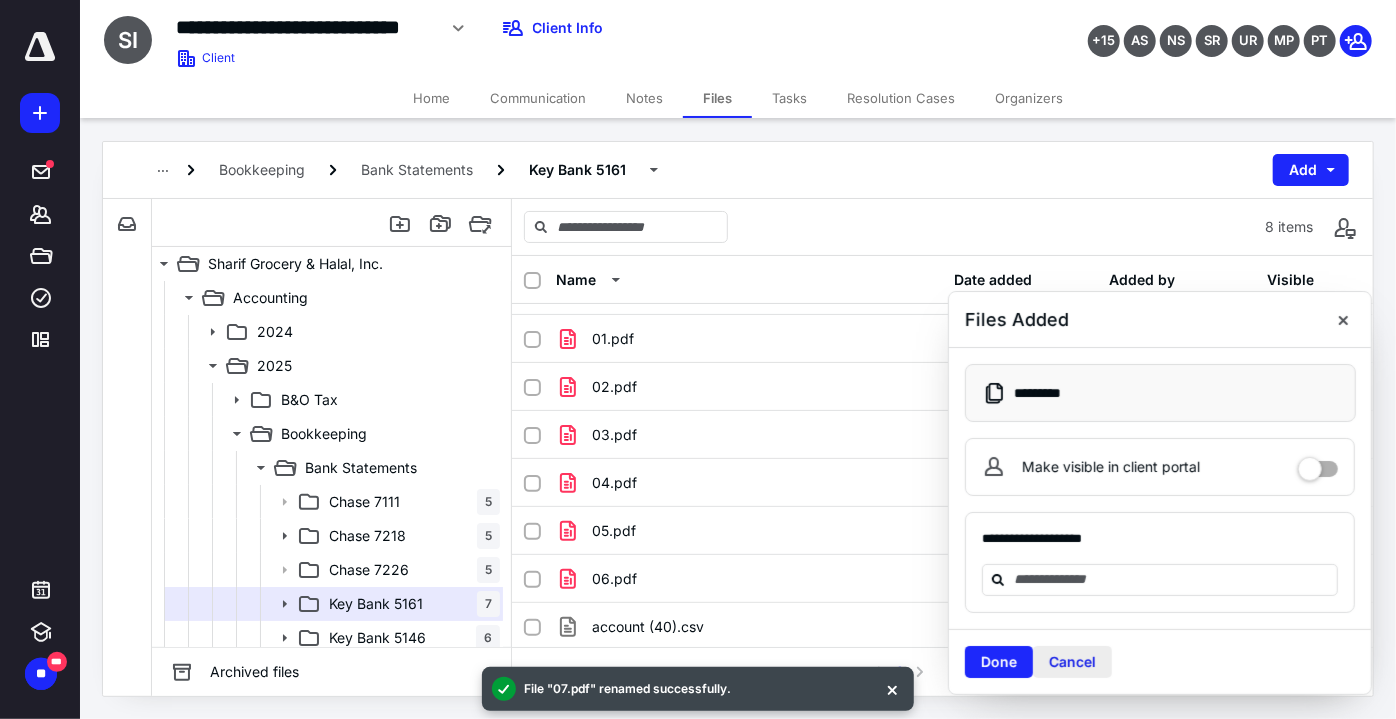 click on "Cancel" at bounding box center (1072, 662) 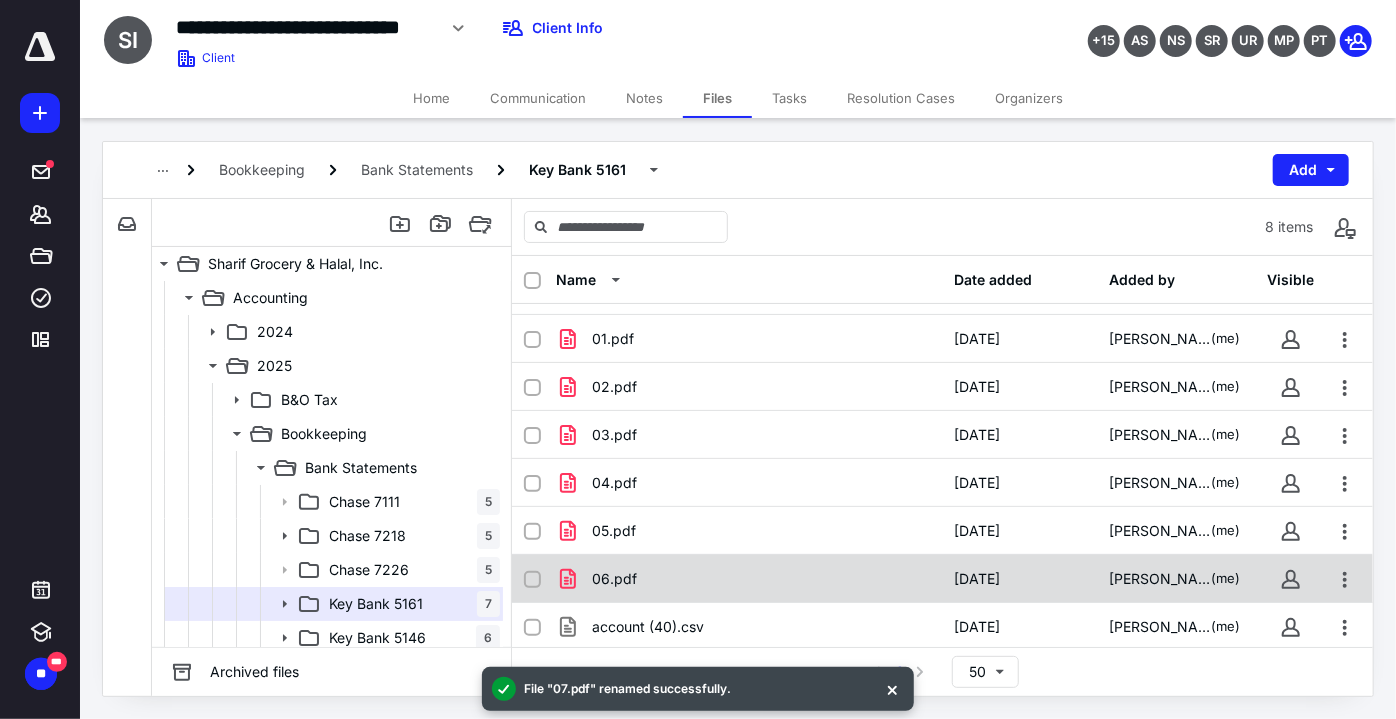 scroll, scrollTop: 0, scrollLeft: 0, axis: both 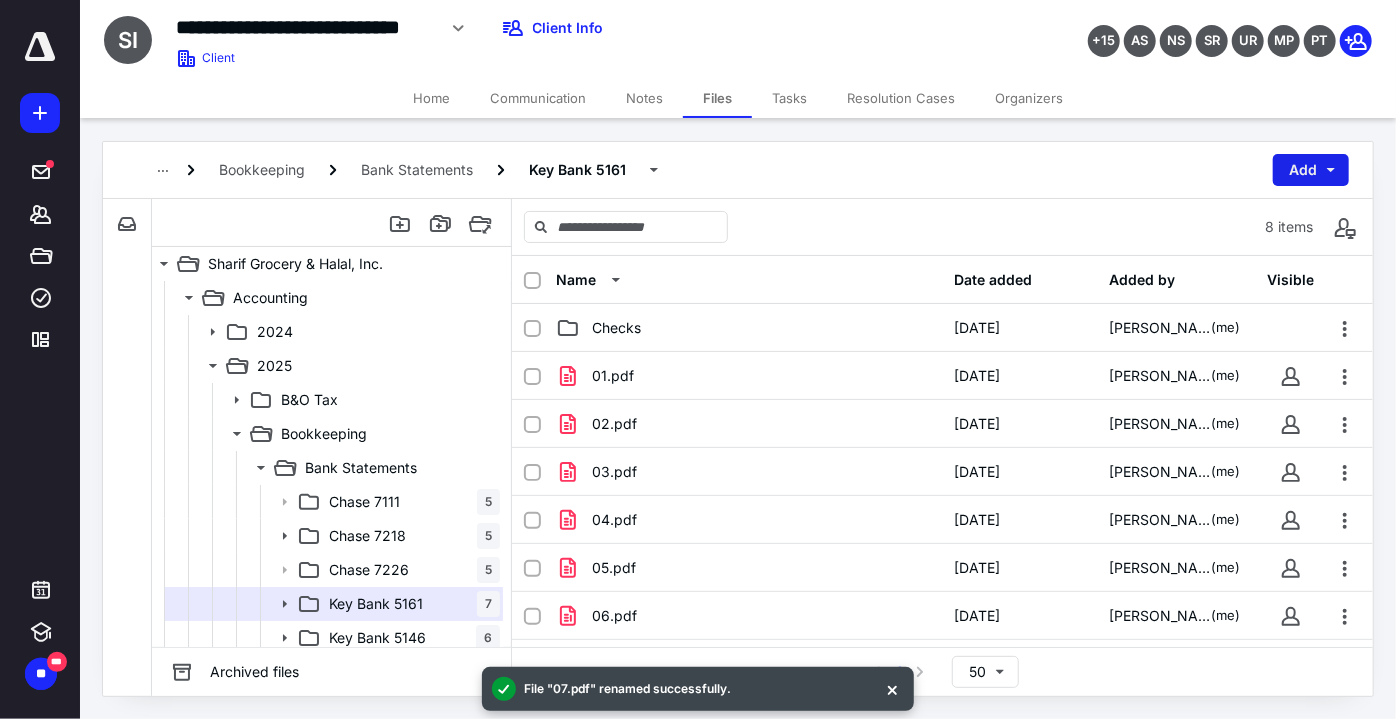 click on "Add" at bounding box center [1311, 170] 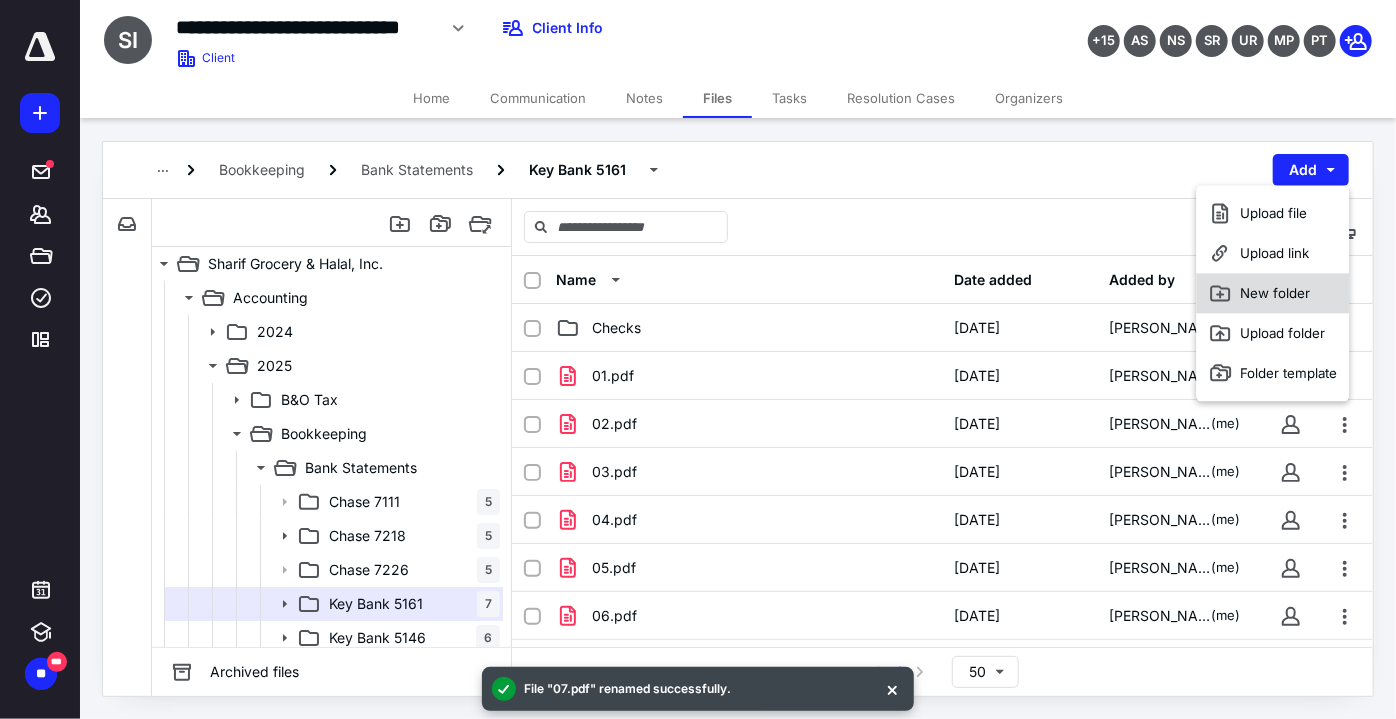 click on "New folder" at bounding box center (1273, 293) 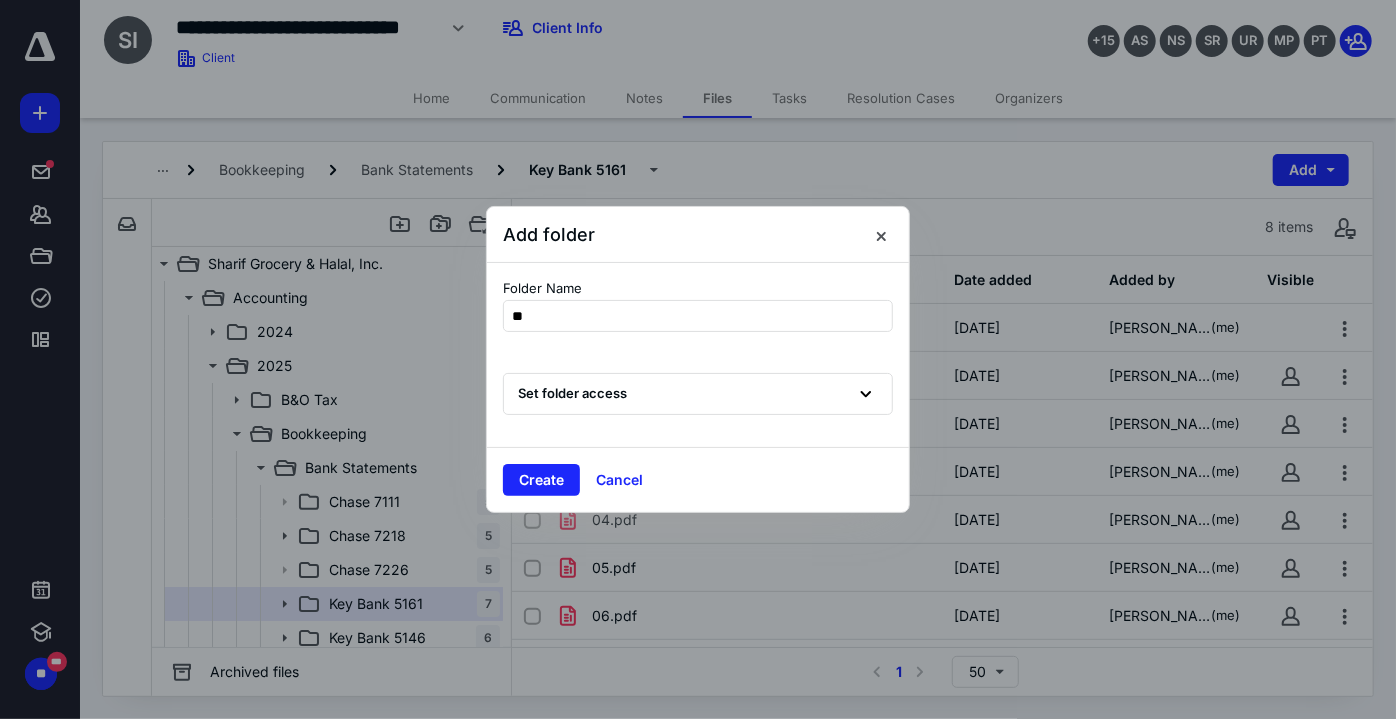 type on "***" 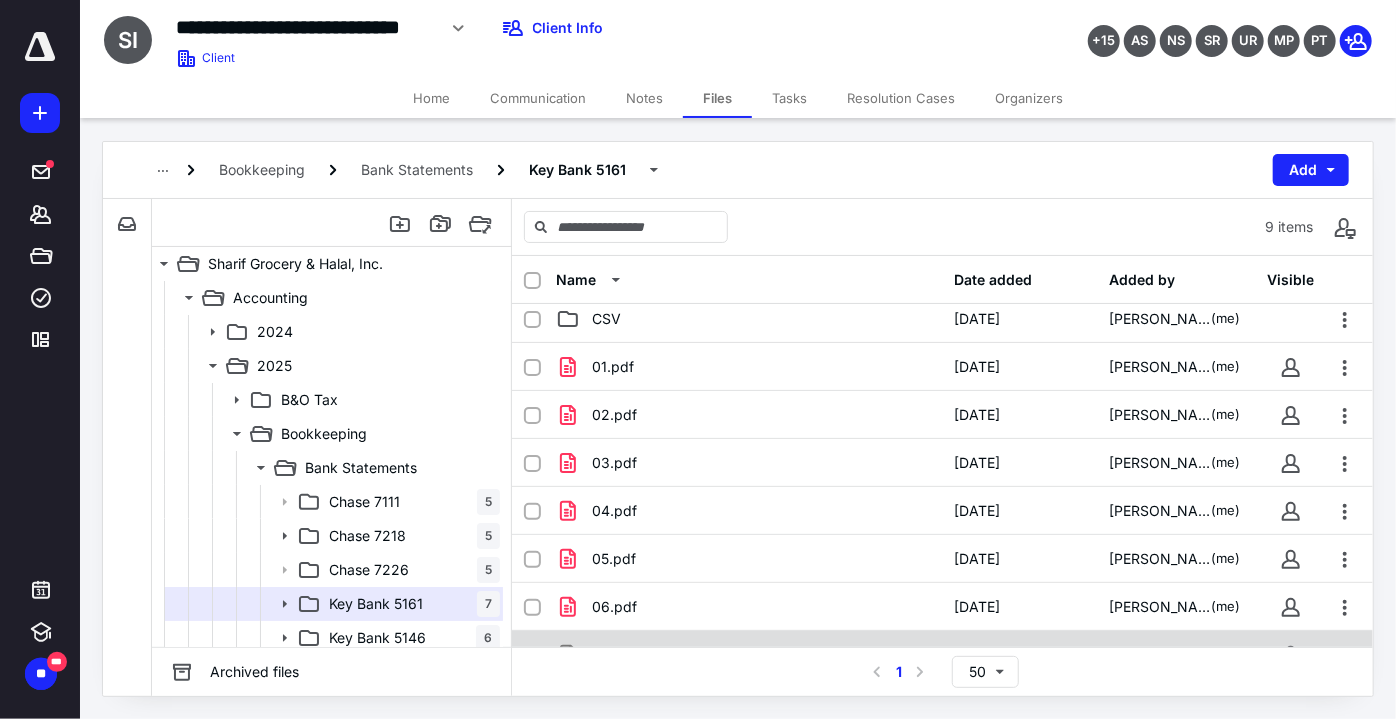 scroll, scrollTop: 85, scrollLeft: 0, axis: vertical 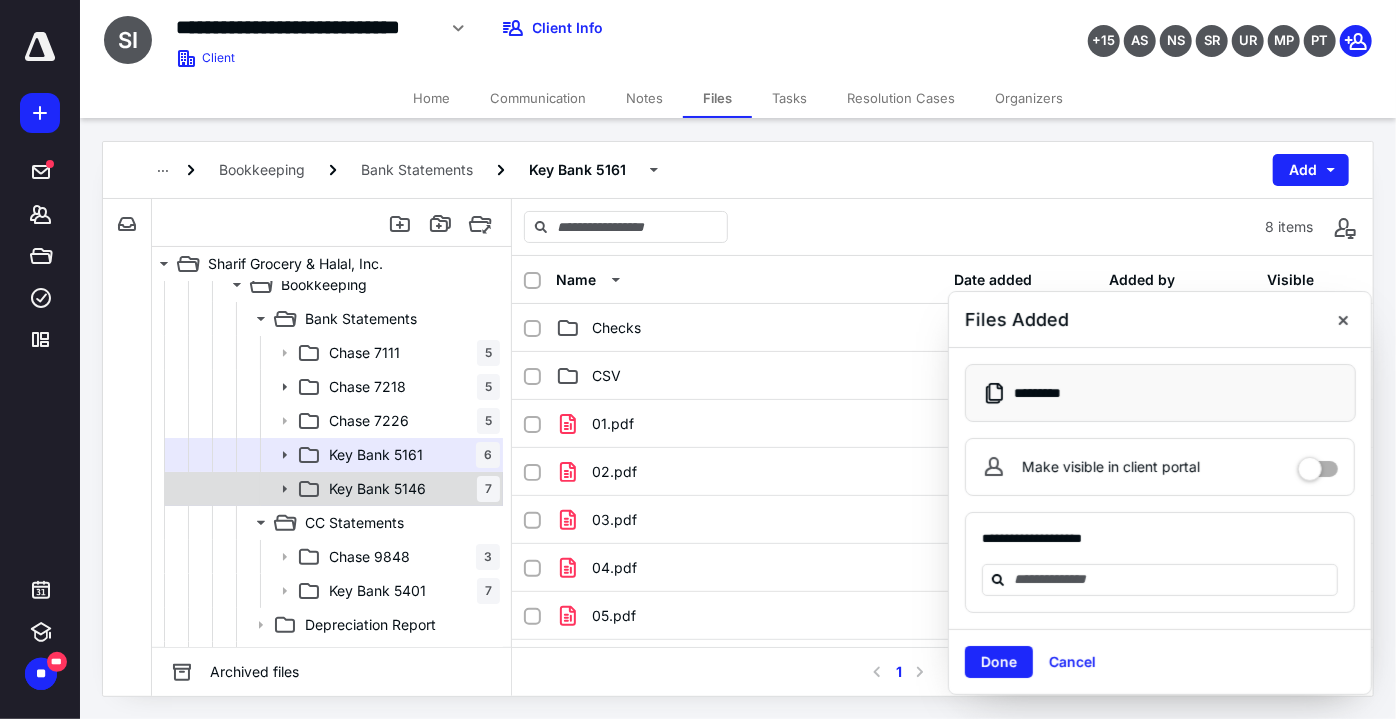 click on "7" at bounding box center (488, 489) 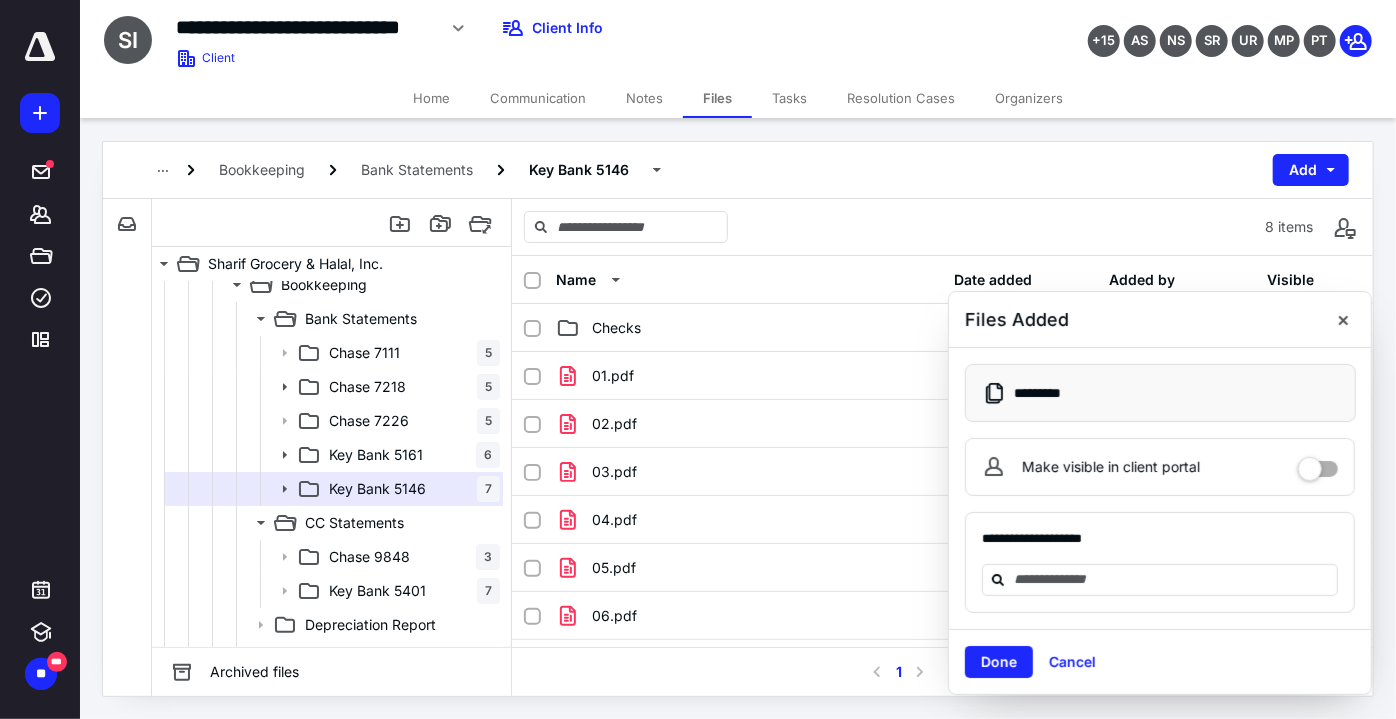 click on "Bookkeeping Bank Statements Key Bank 5146   Add" at bounding box center [738, 170] 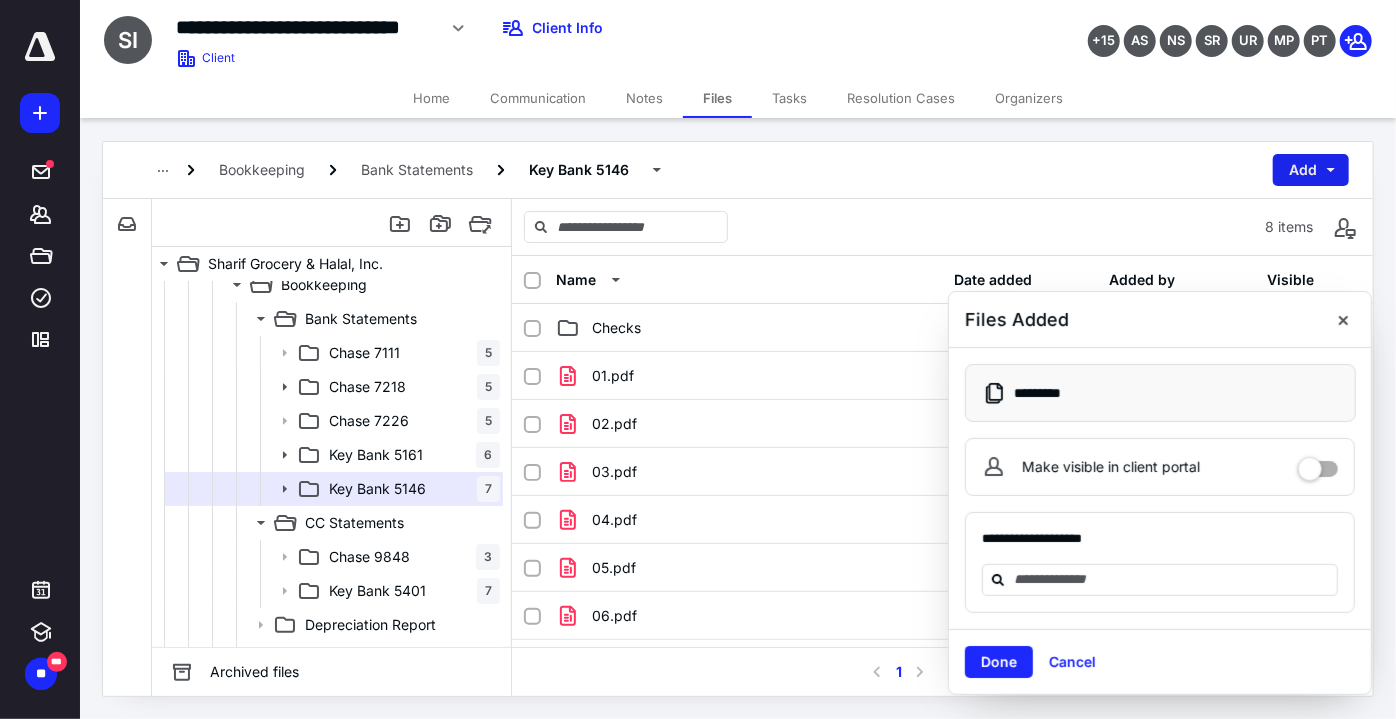 click on "Add" at bounding box center [1311, 170] 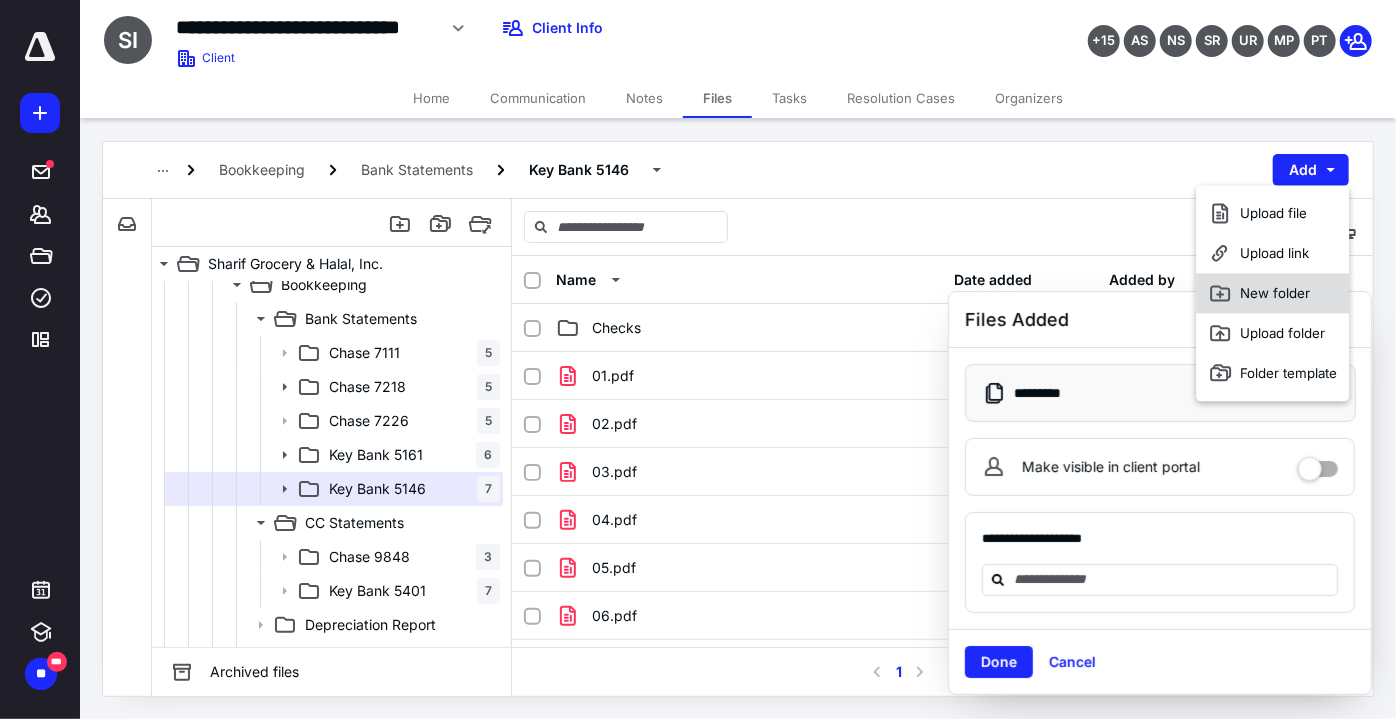 click on "New folder" at bounding box center (1273, 293) 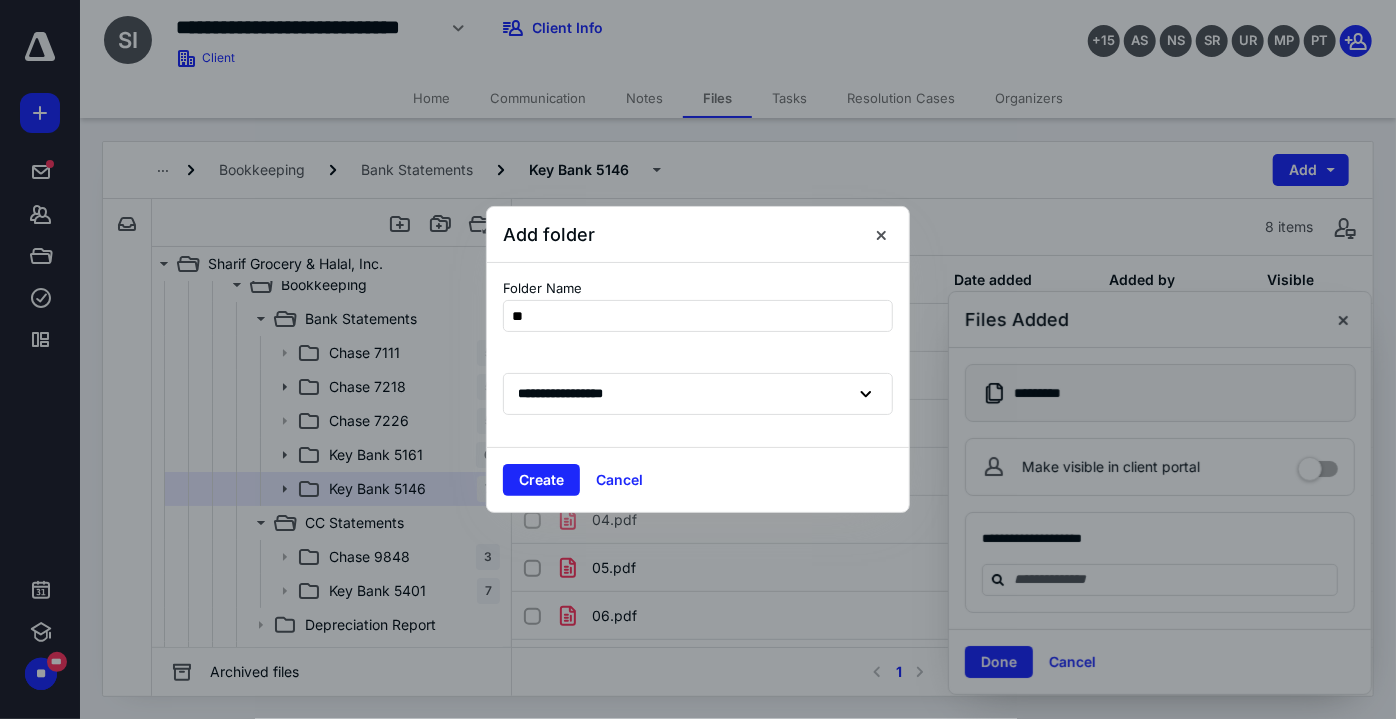 type on "***" 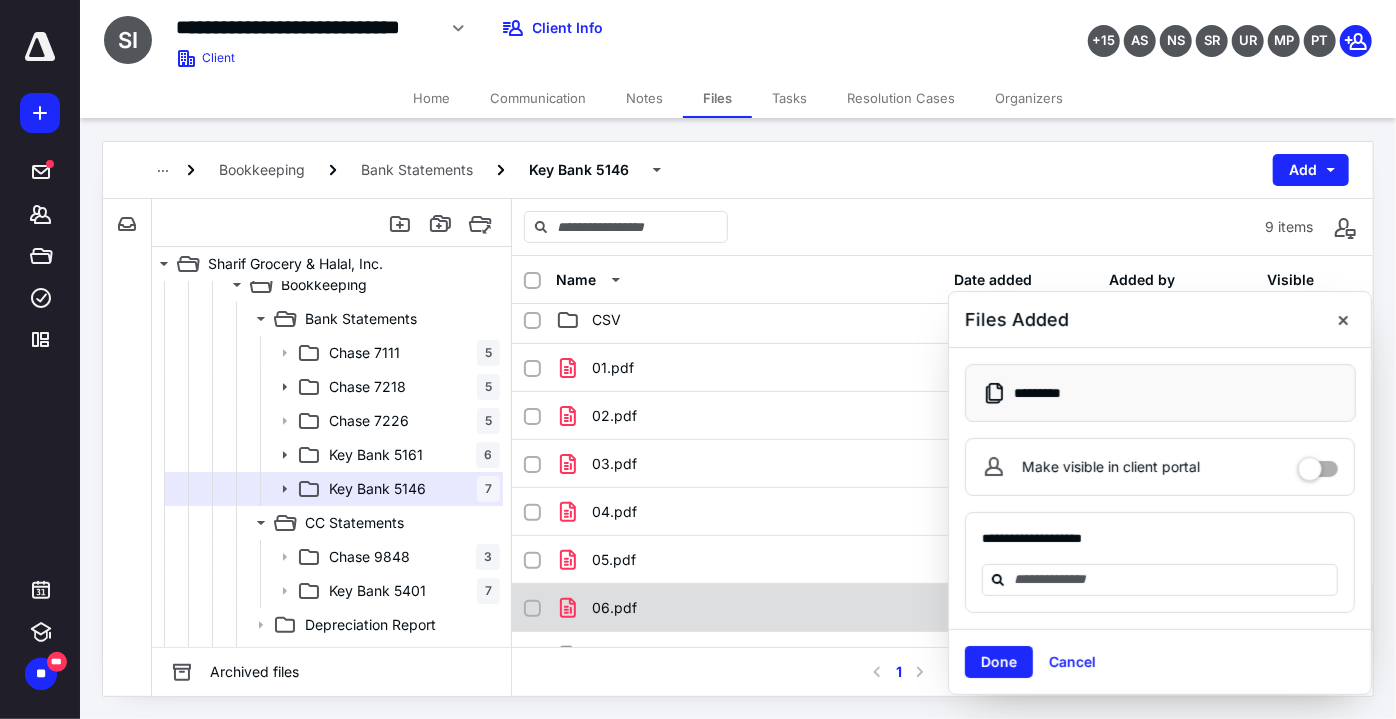 scroll, scrollTop: 85, scrollLeft: 0, axis: vertical 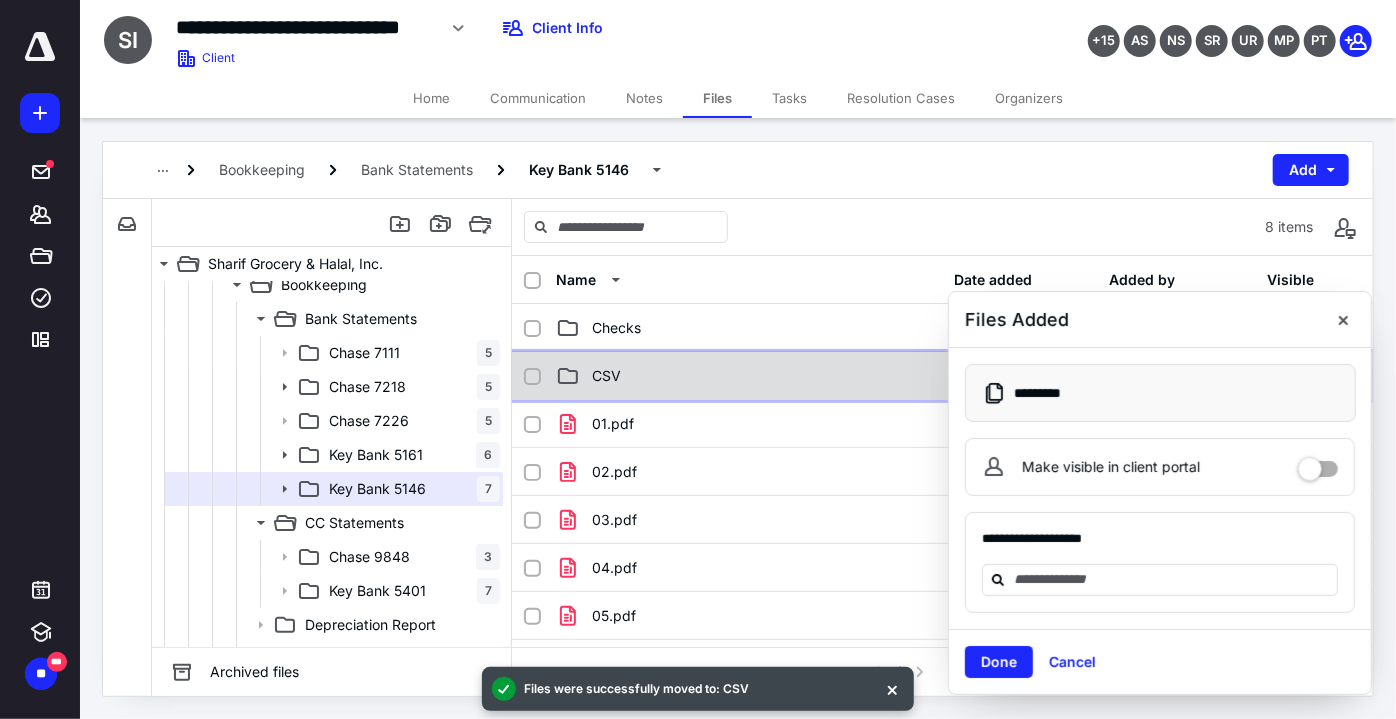click on "CSV" at bounding box center (606, 376) 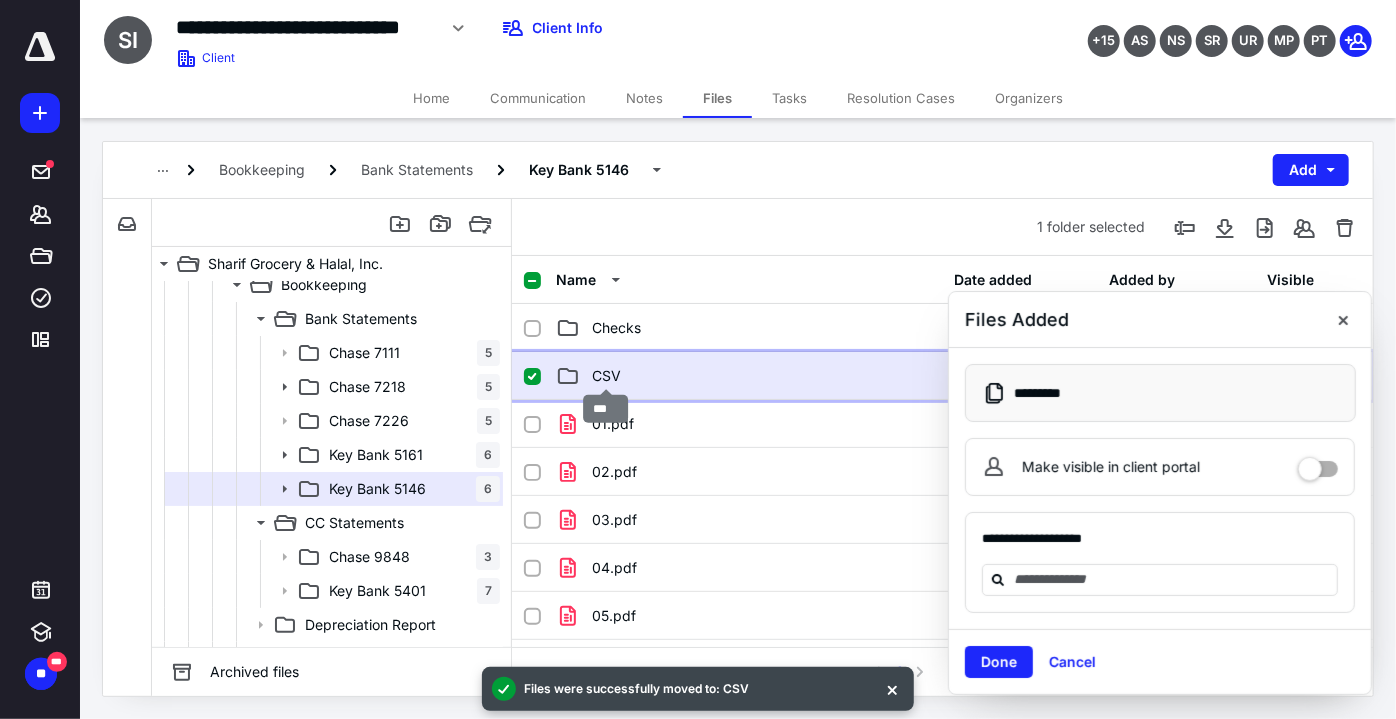 click on "CSV" at bounding box center (606, 376) 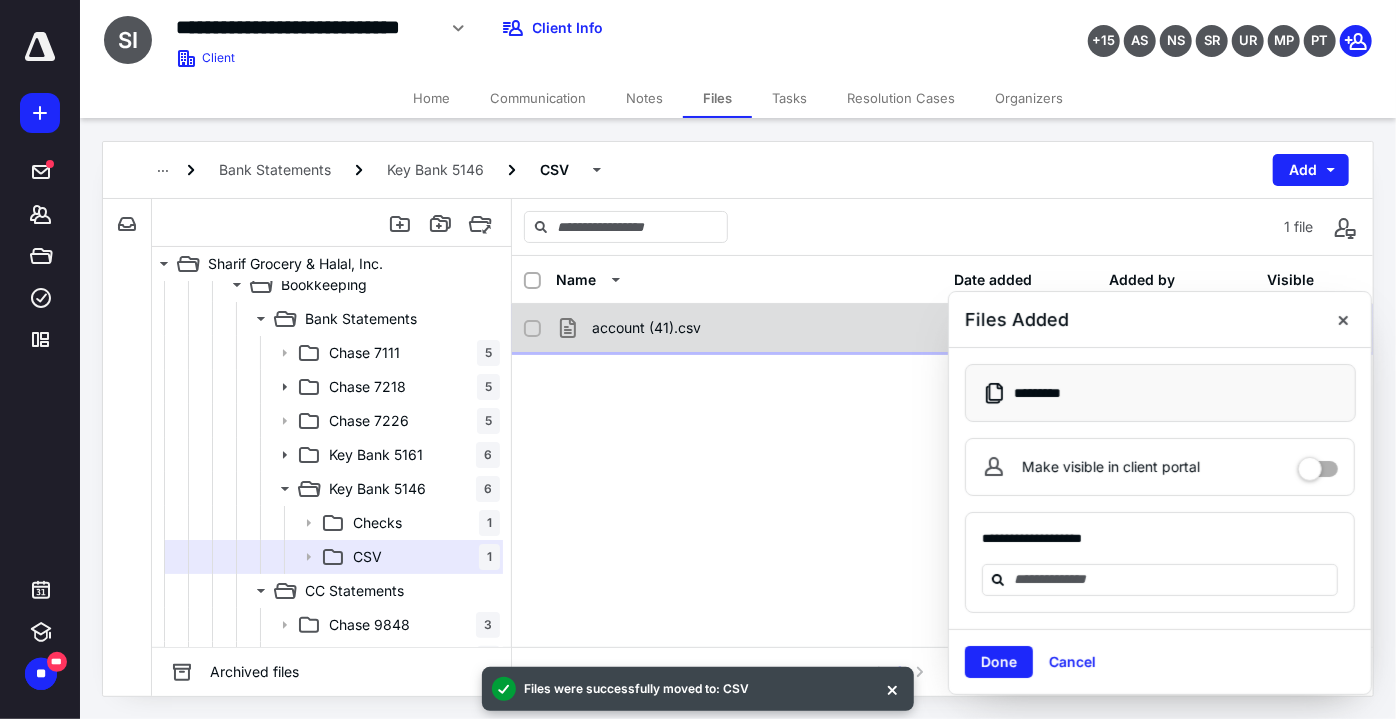 checkbox on "true" 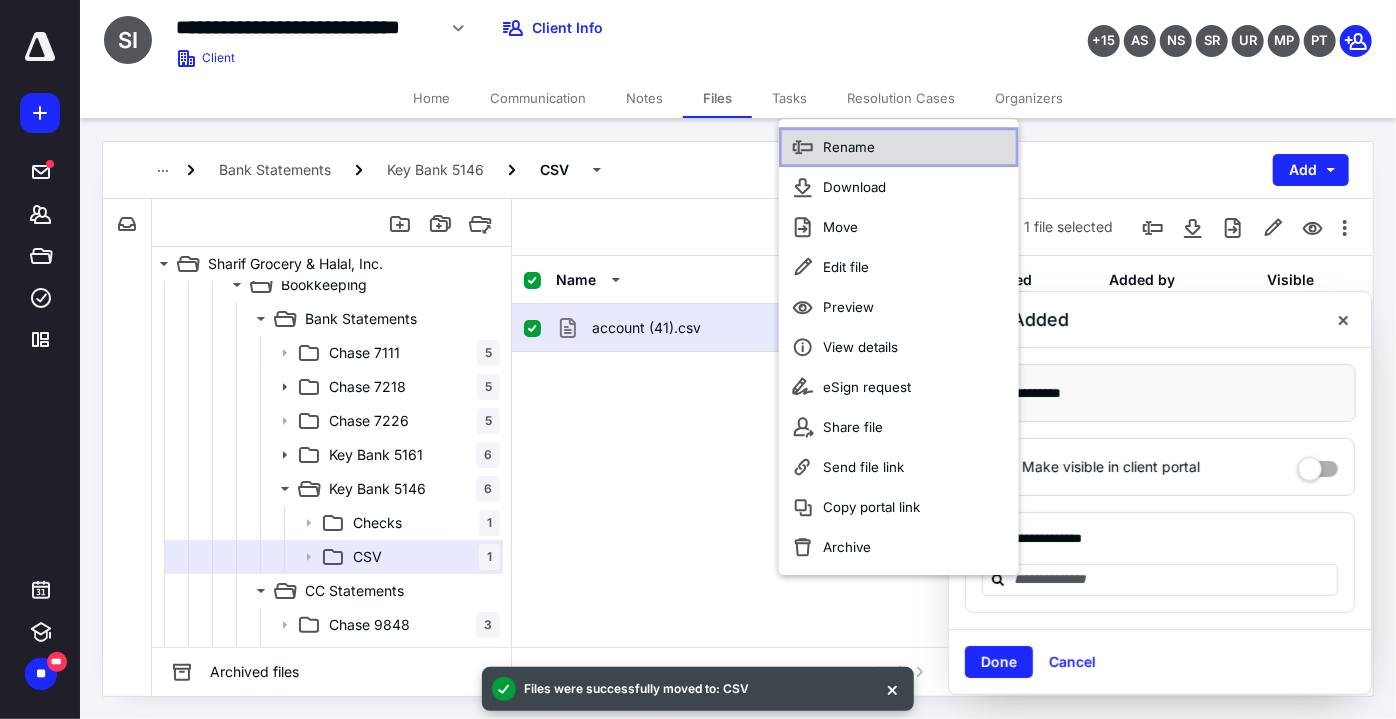 click on "Rename" at bounding box center (899, 147) 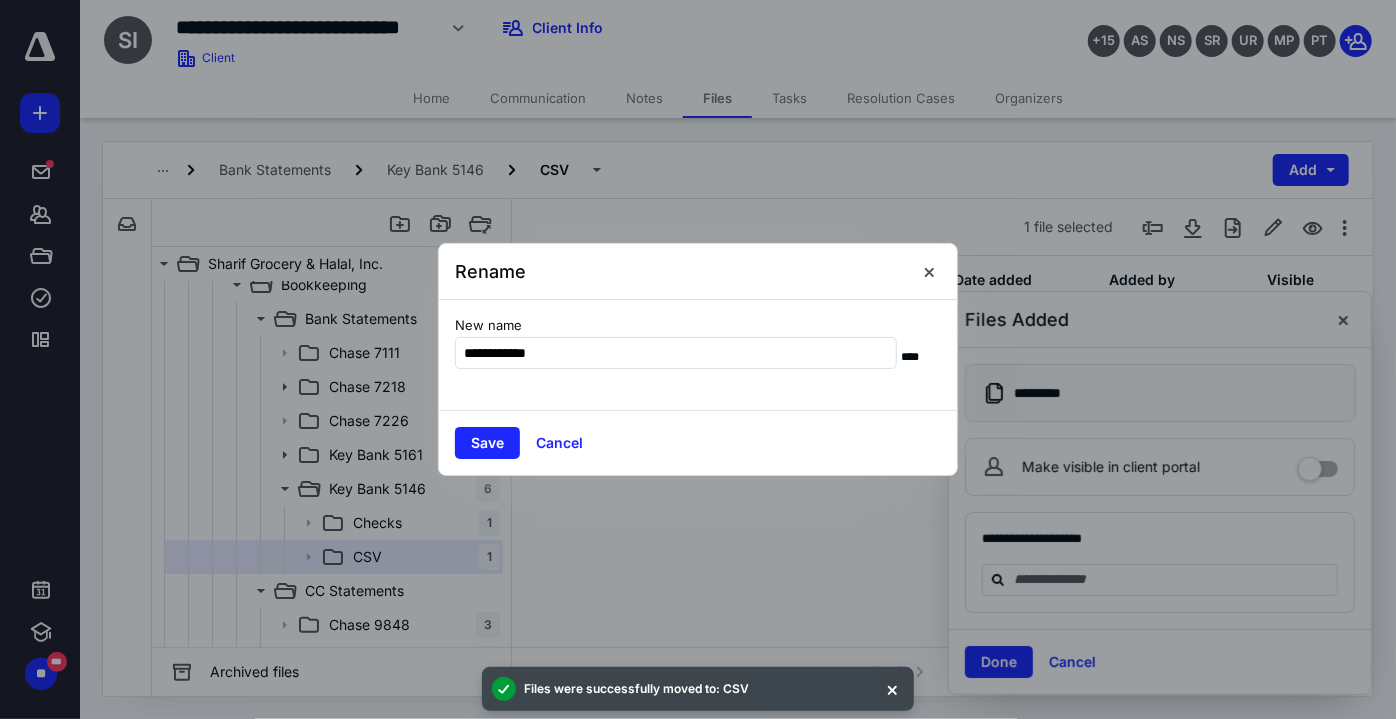 type on "*" 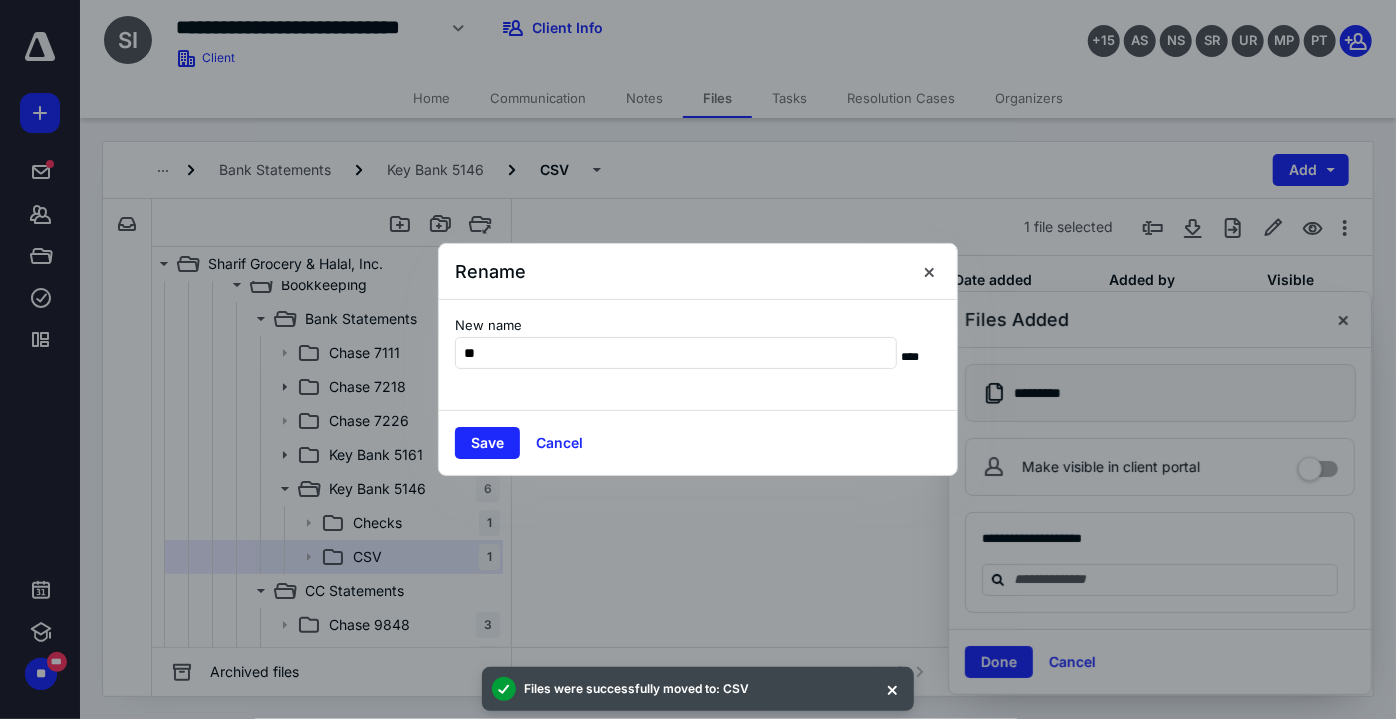 type on "**" 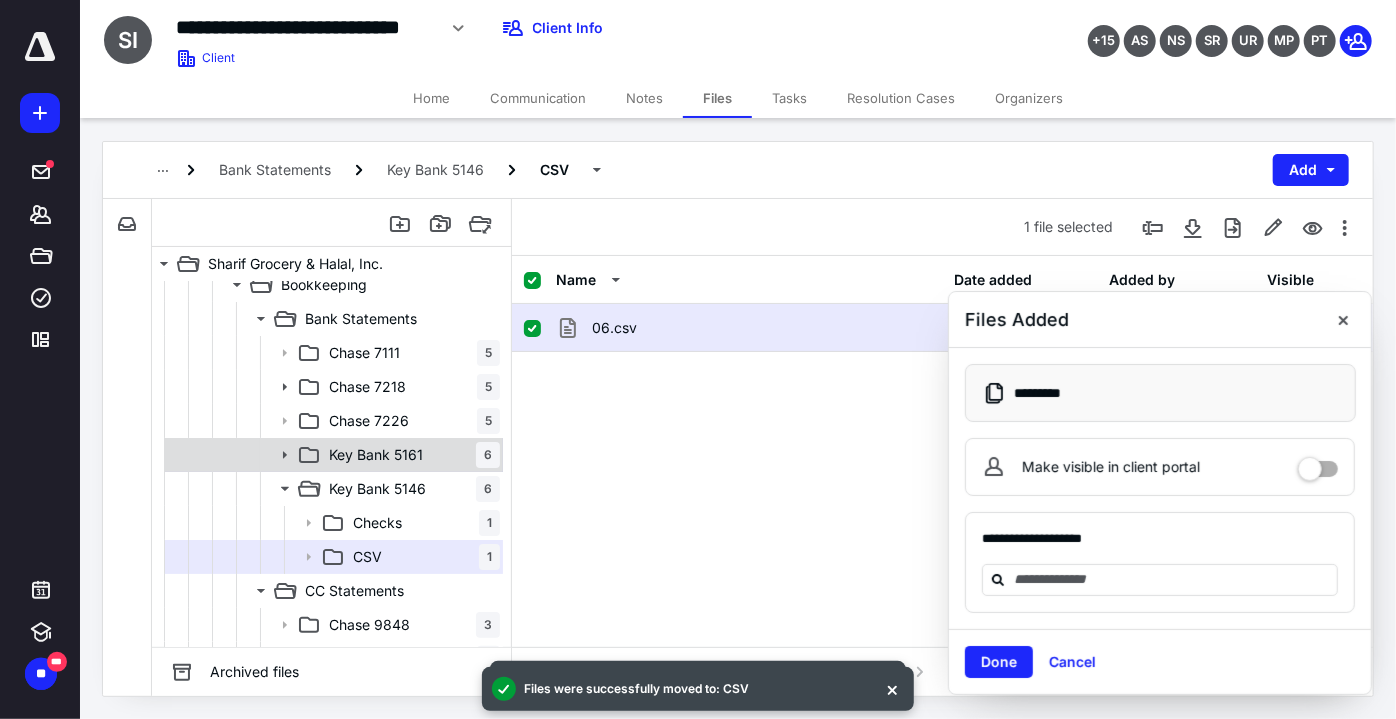 click on "Key Bank  5161 6" at bounding box center (410, 455) 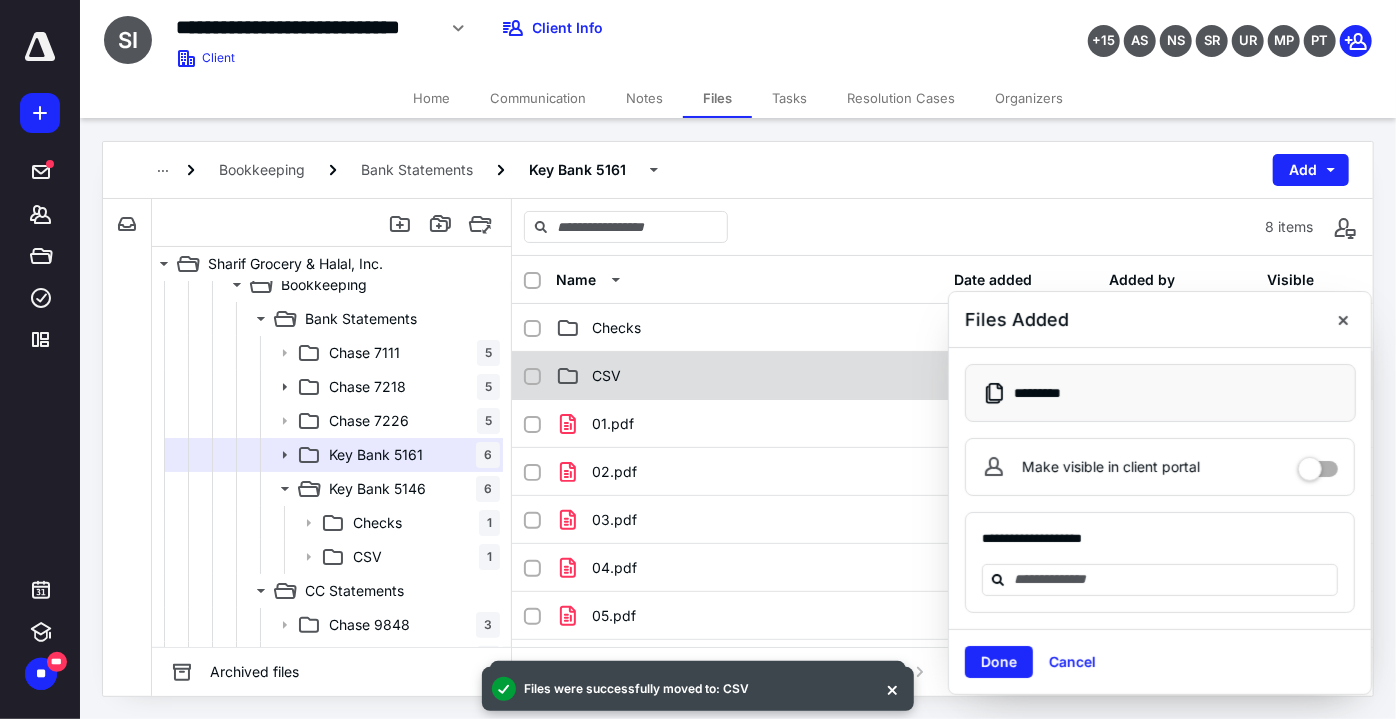 click on "CSV [DATE] [PERSON_NAME]  (me)" at bounding box center [942, 376] 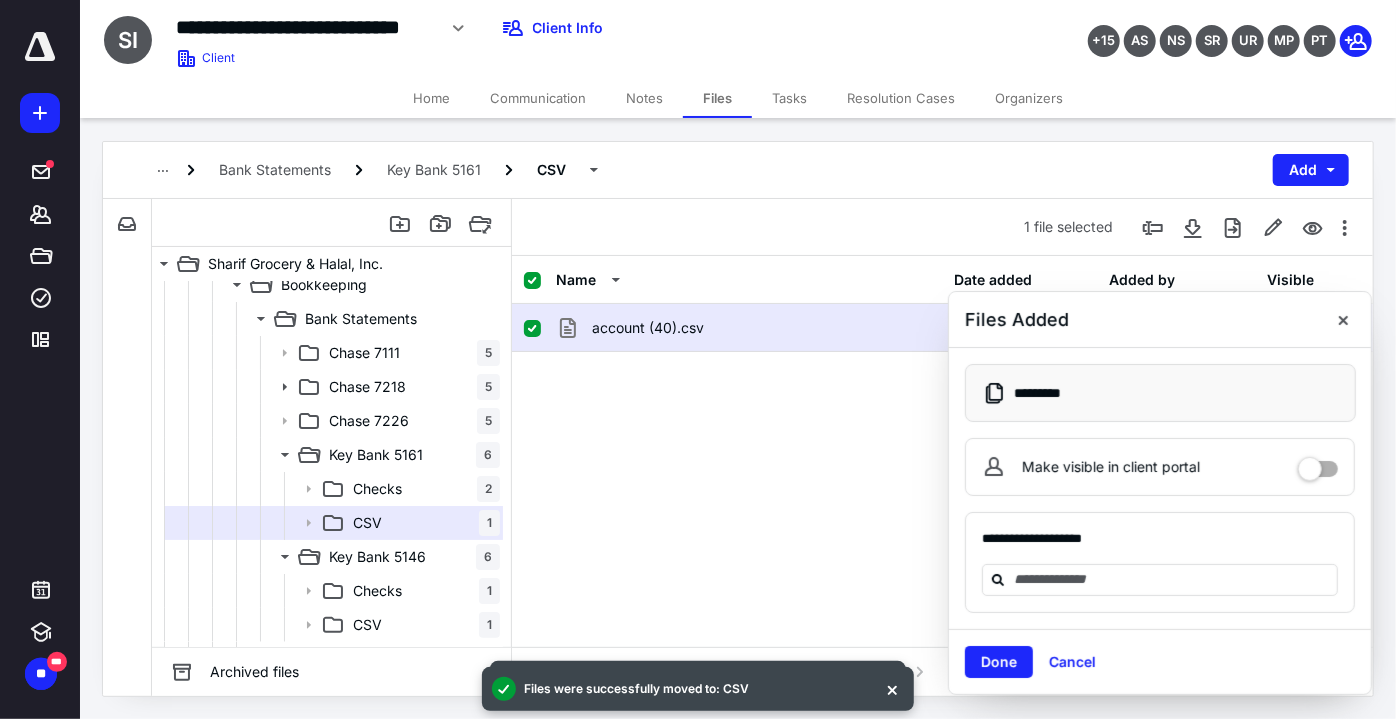 checkbox on "true" 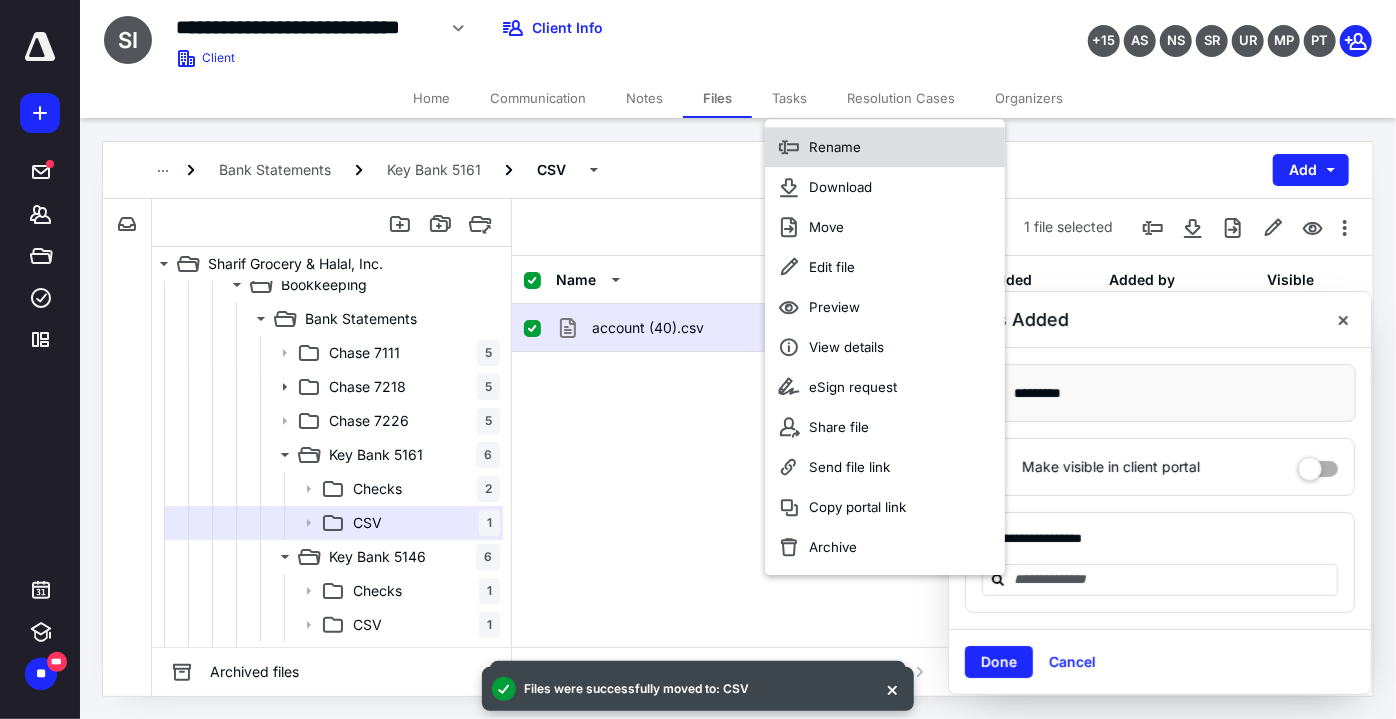 click on "Rename" at bounding box center (885, 147) 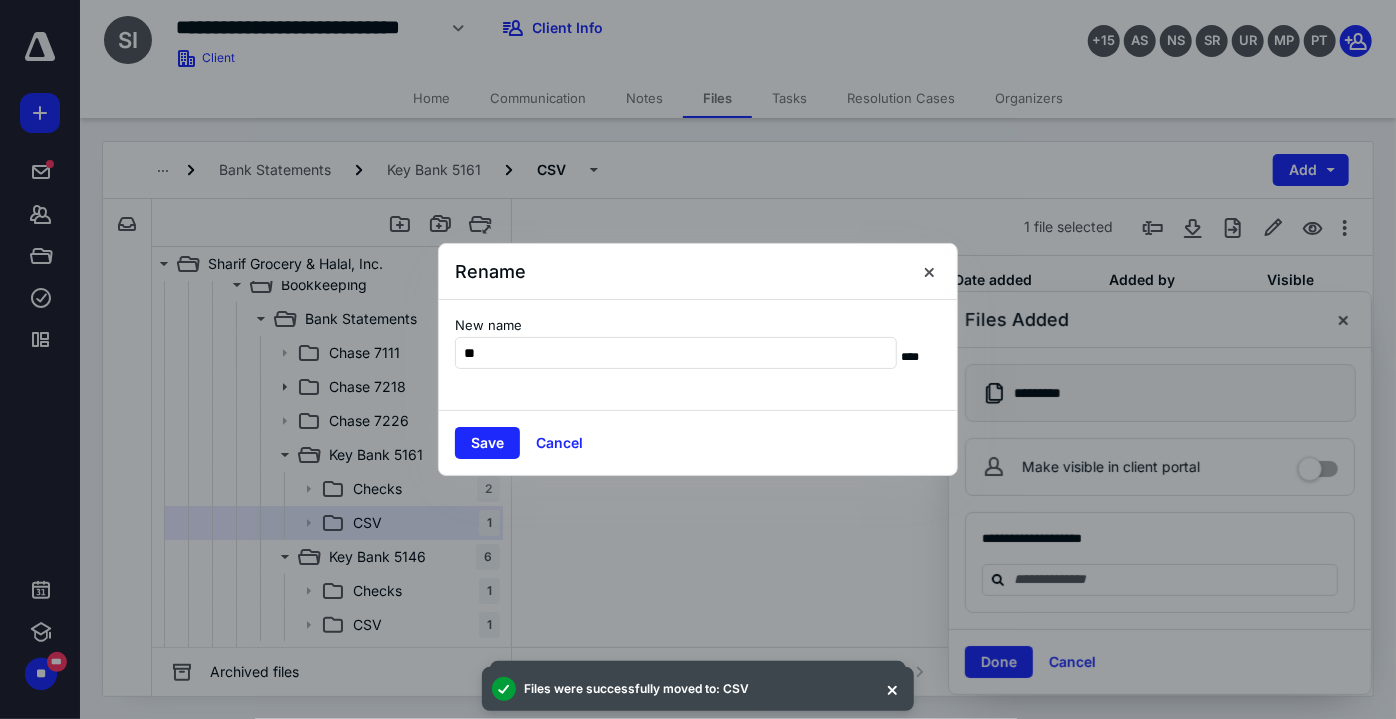 type on "**" 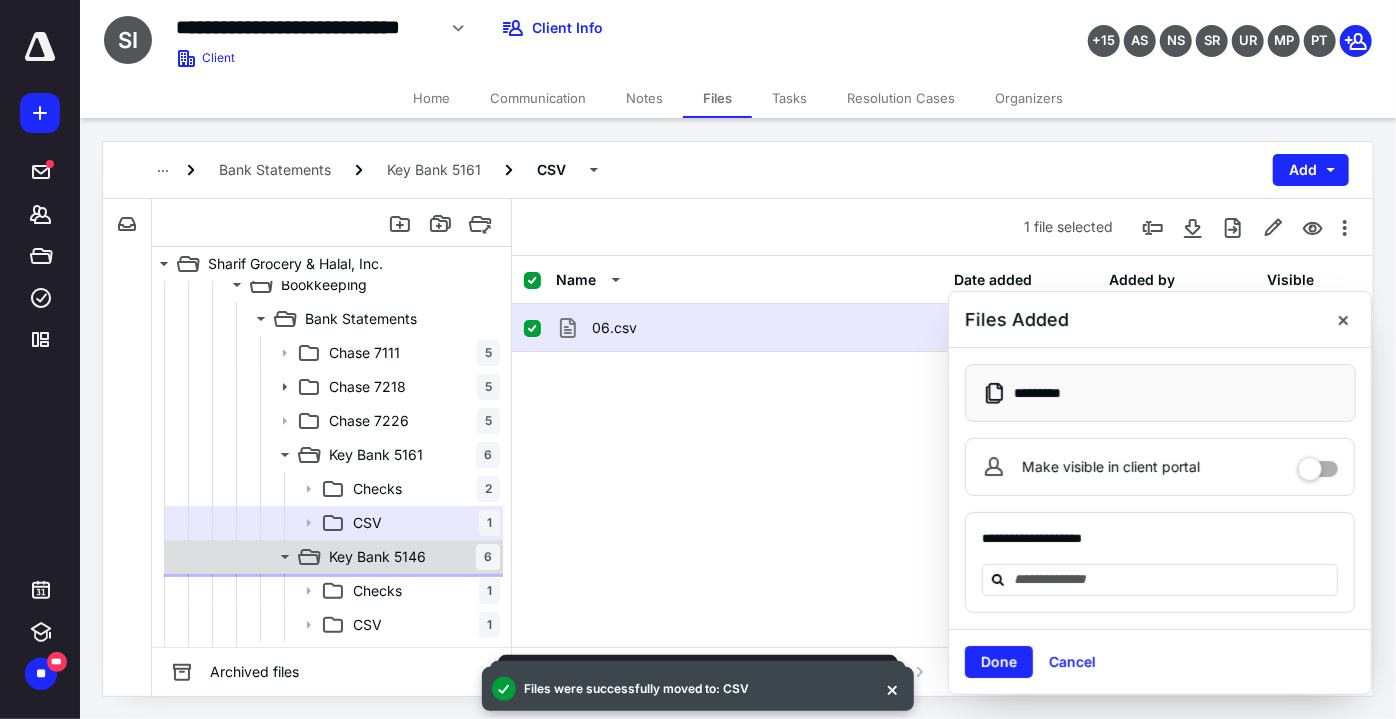 click 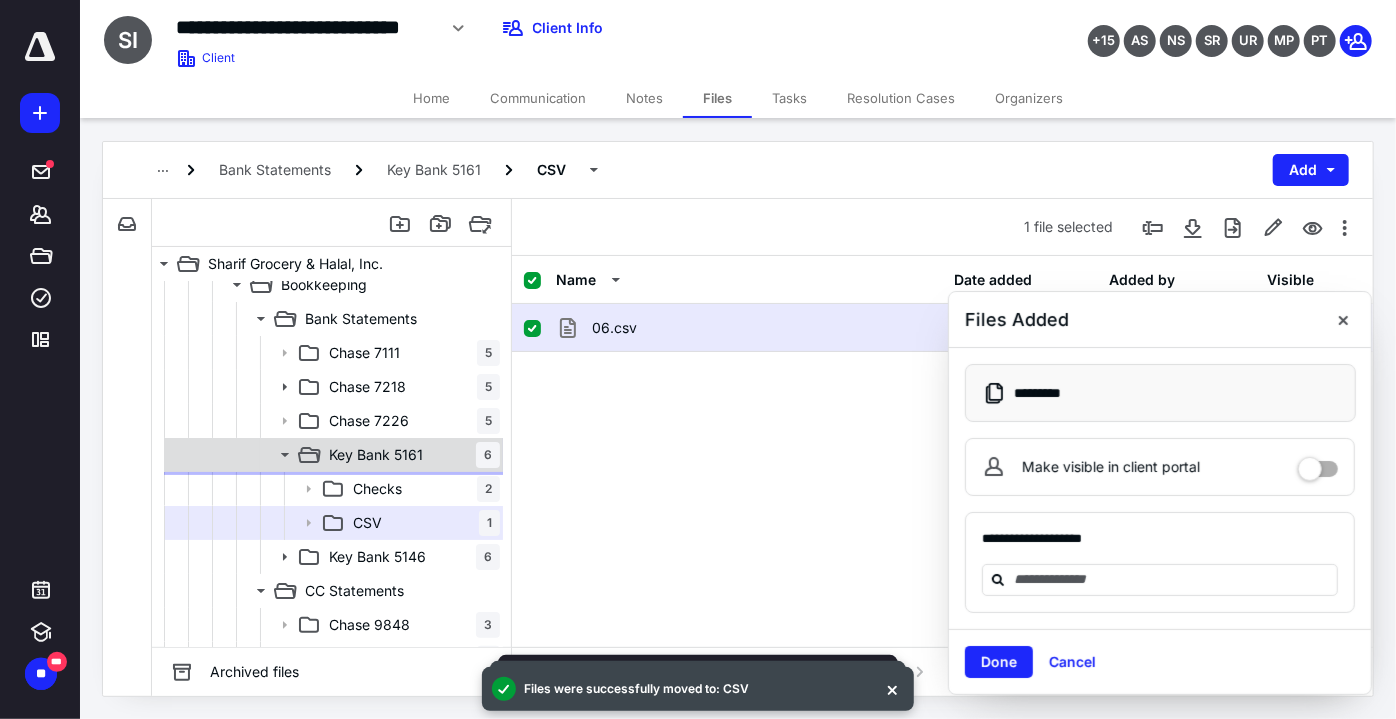 click 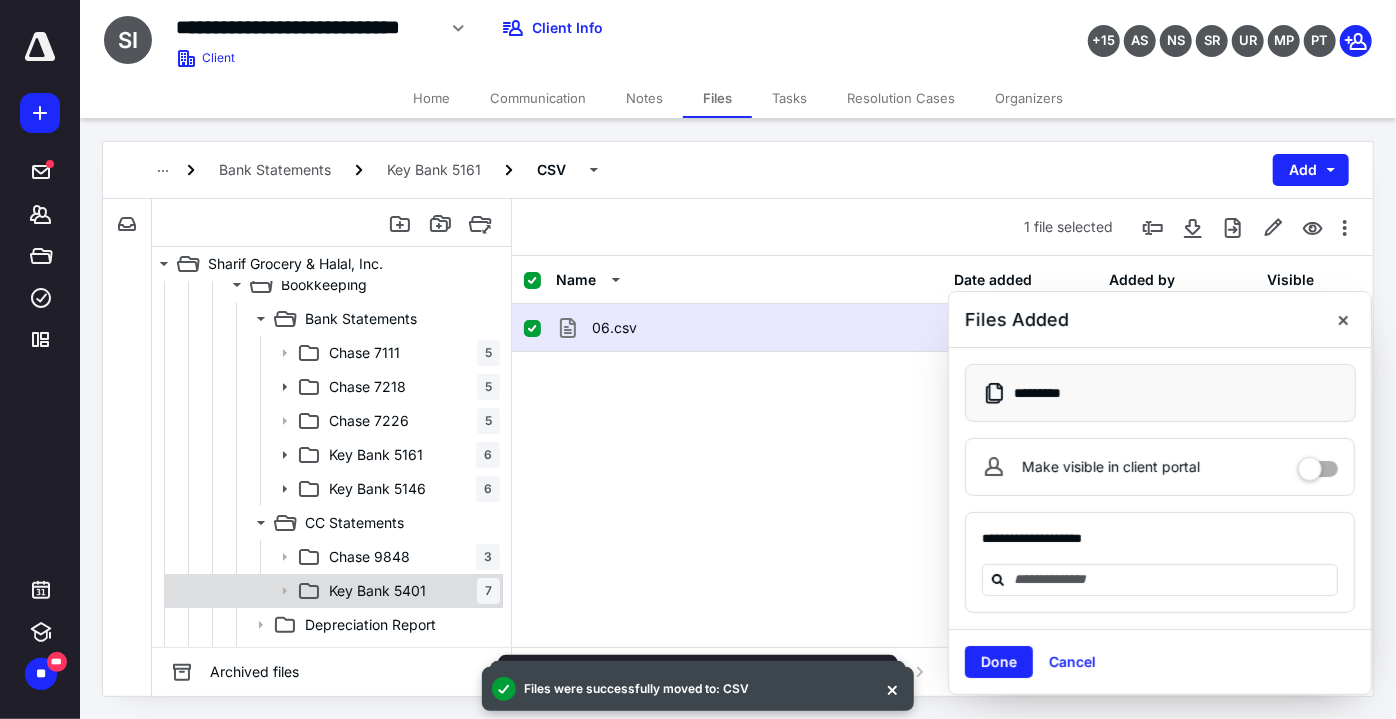 click 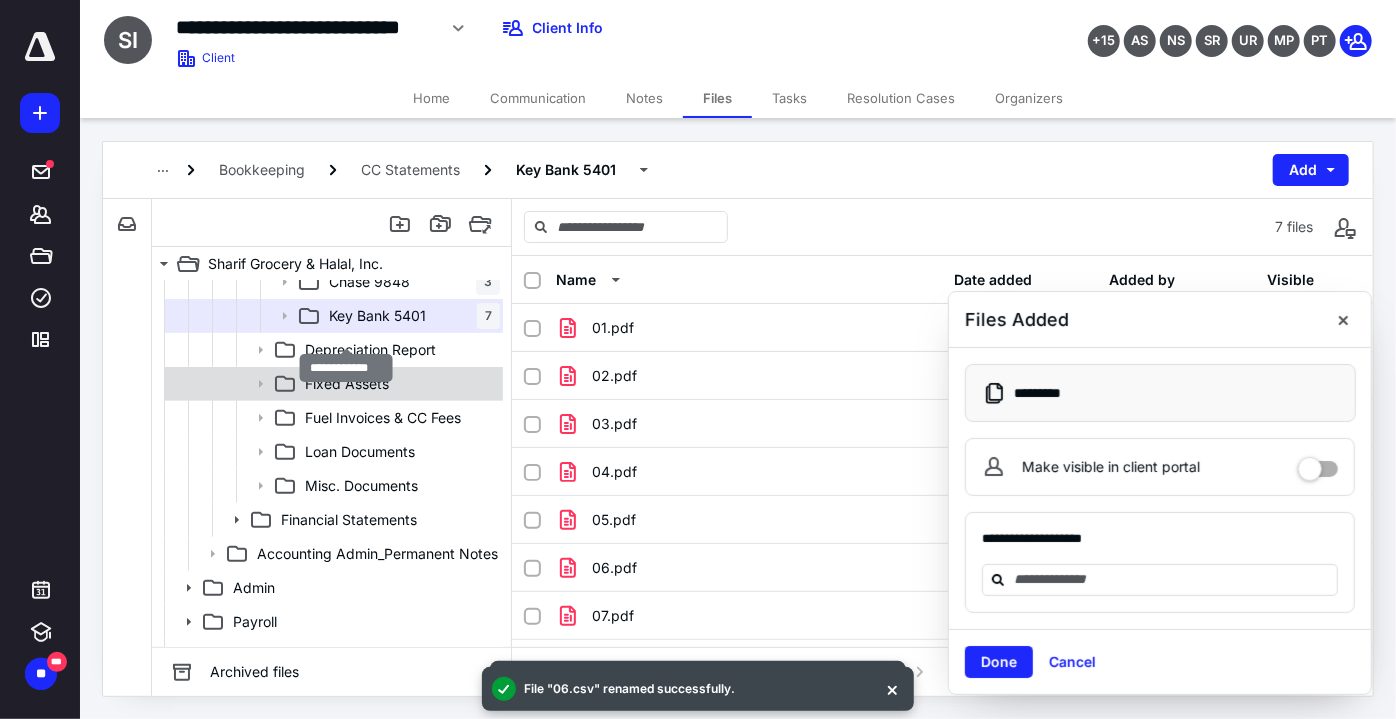 scroll, scrollTop: 482, scrollLeft: 0, axis: vertical 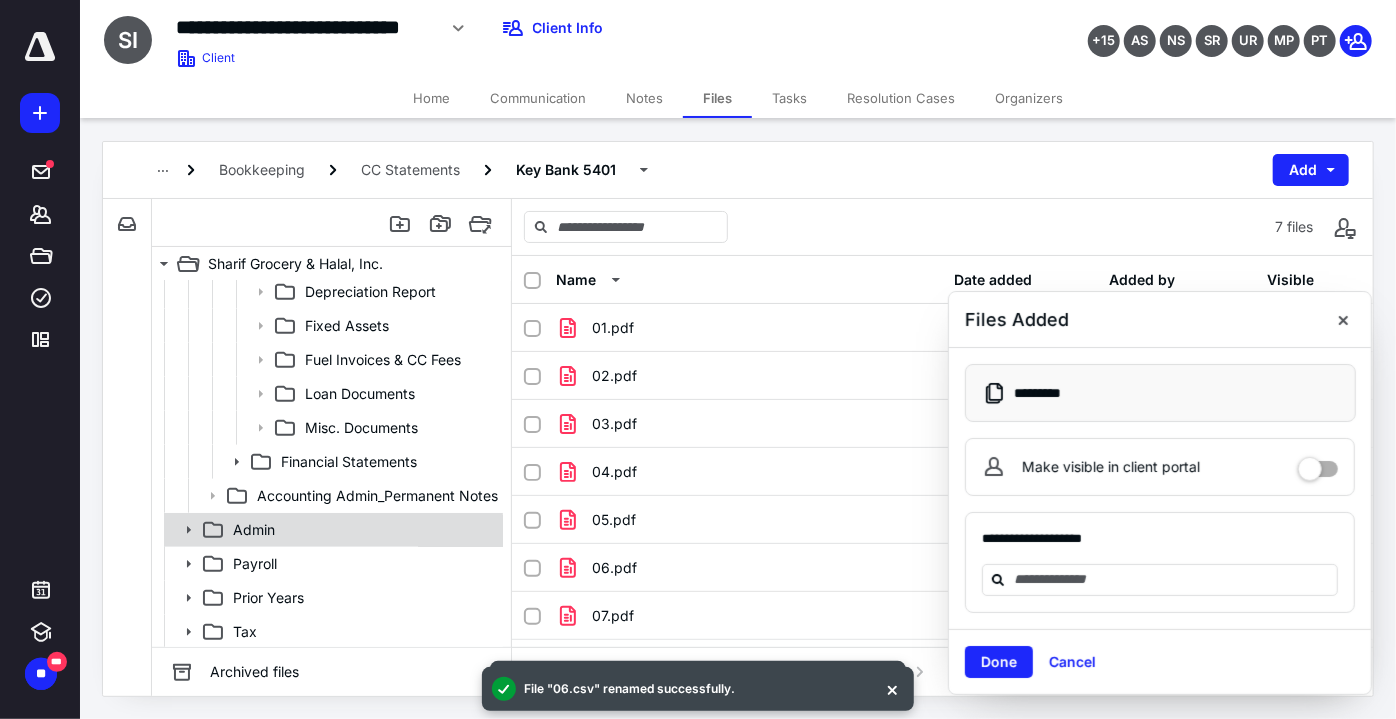 click on "Admin" at bounding box center (362, 530) 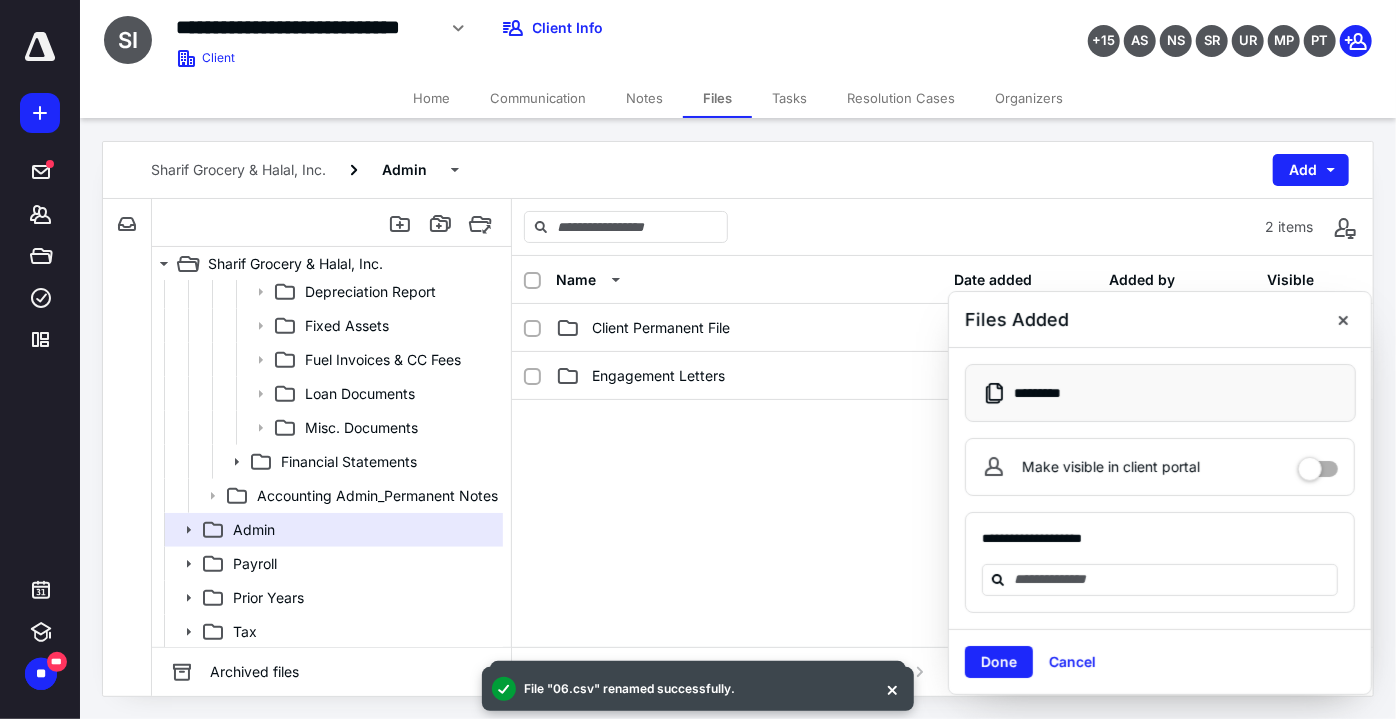click on "Client Permanent File" at bounding box center [661, 328] 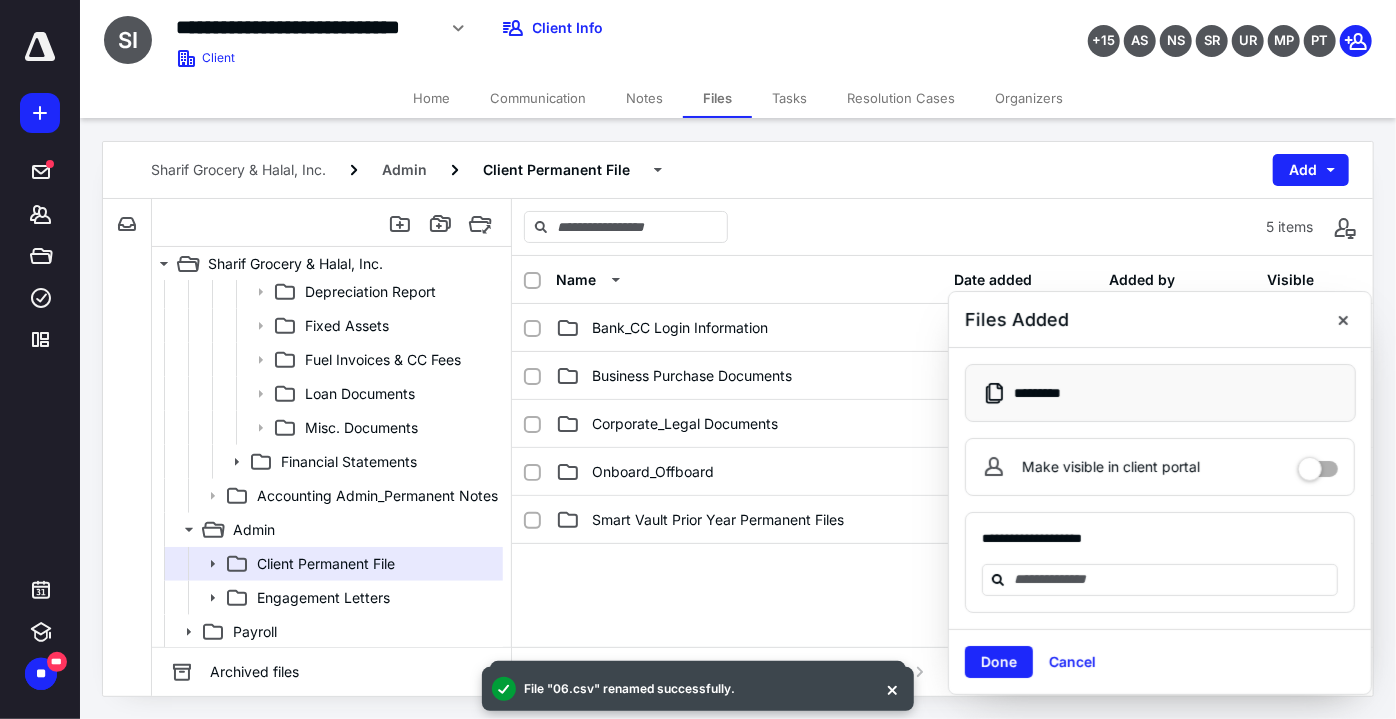 click on "Bank_CC Login Information" at bounding box center [749, 328] 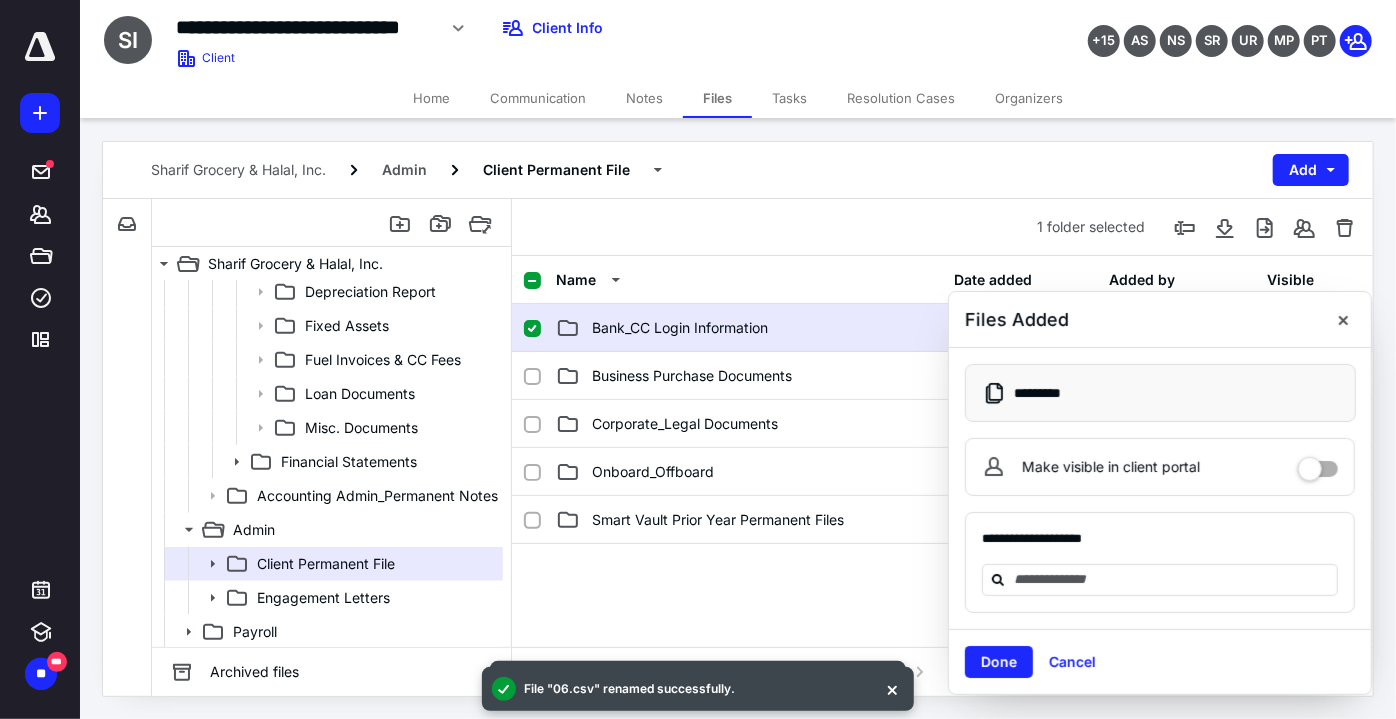 click on "Bank_CC Login Information" at bounding box center (749, 328) 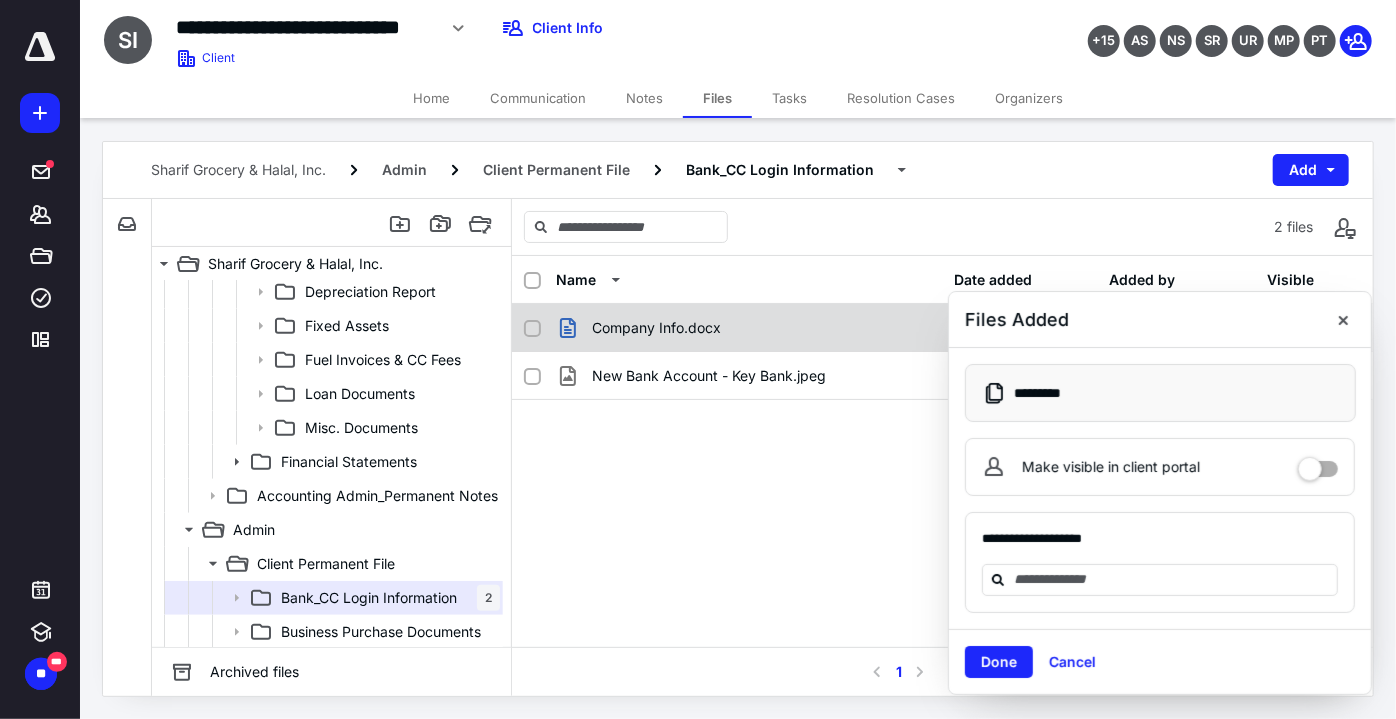 click on "Company Info.docx" at bounding box center (749, 328) 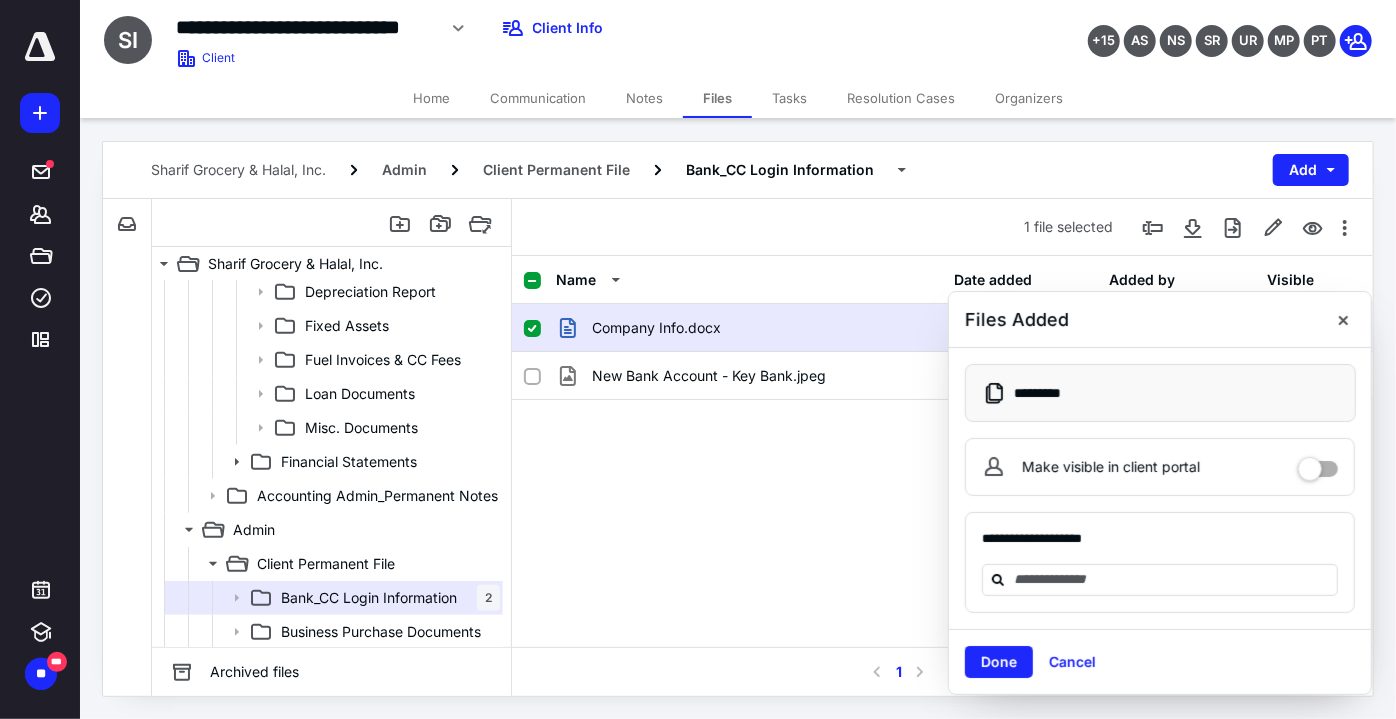 click on "Company Info.docx" at bounding box center (749, 328) 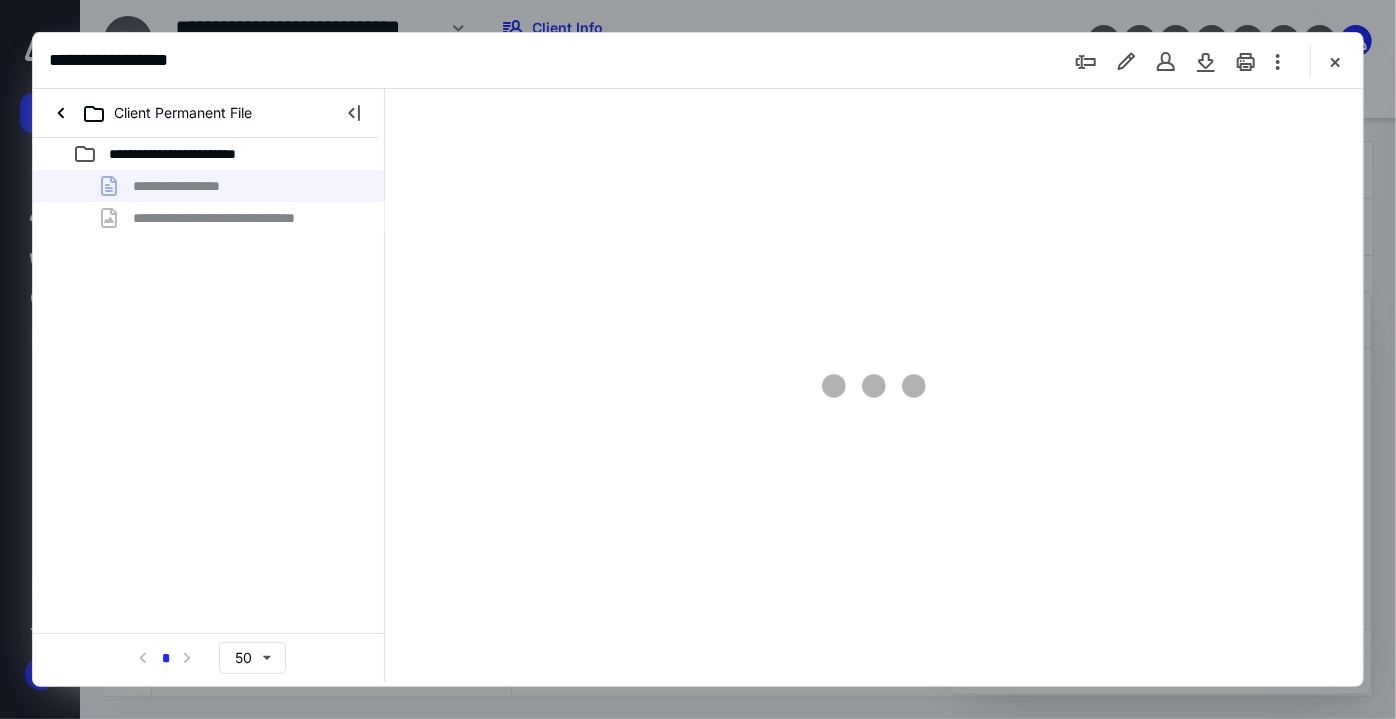 scroll, scrollTop: 0, scrollLeft: 0, axis: both 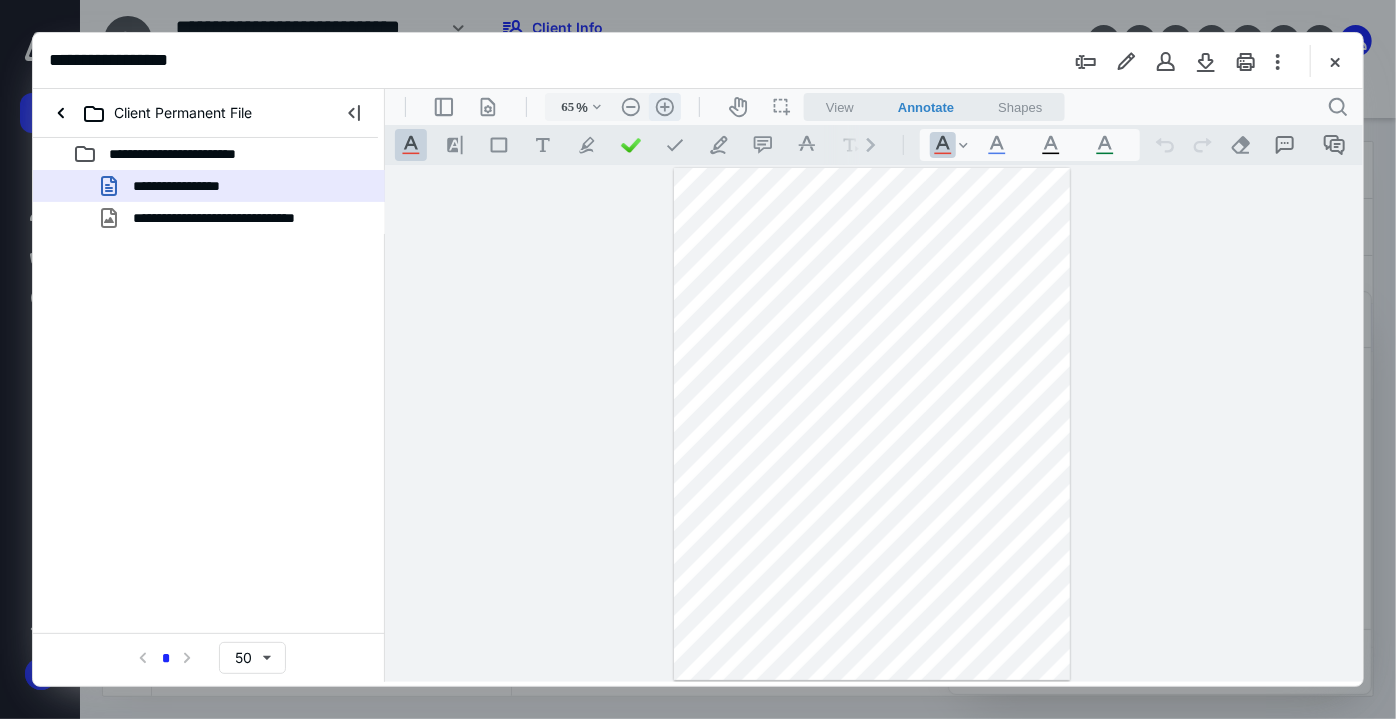 click on ".cls-1{fill:#abb0c4;} icon - header - zoom - in - line" at bounding box center [664, 106] 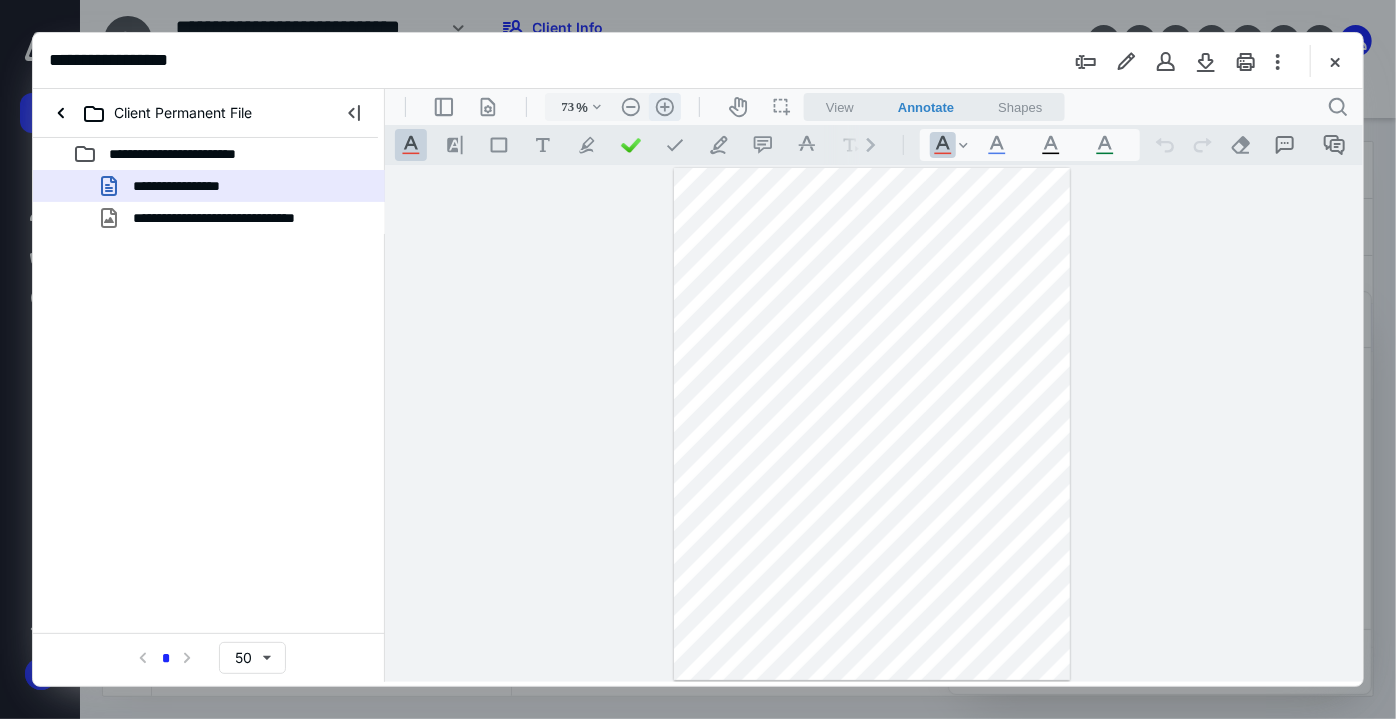 click on ".cls-1{fill:#abb0c4;} icon - header - zoom - in - line" at bounding box center (664, 106) 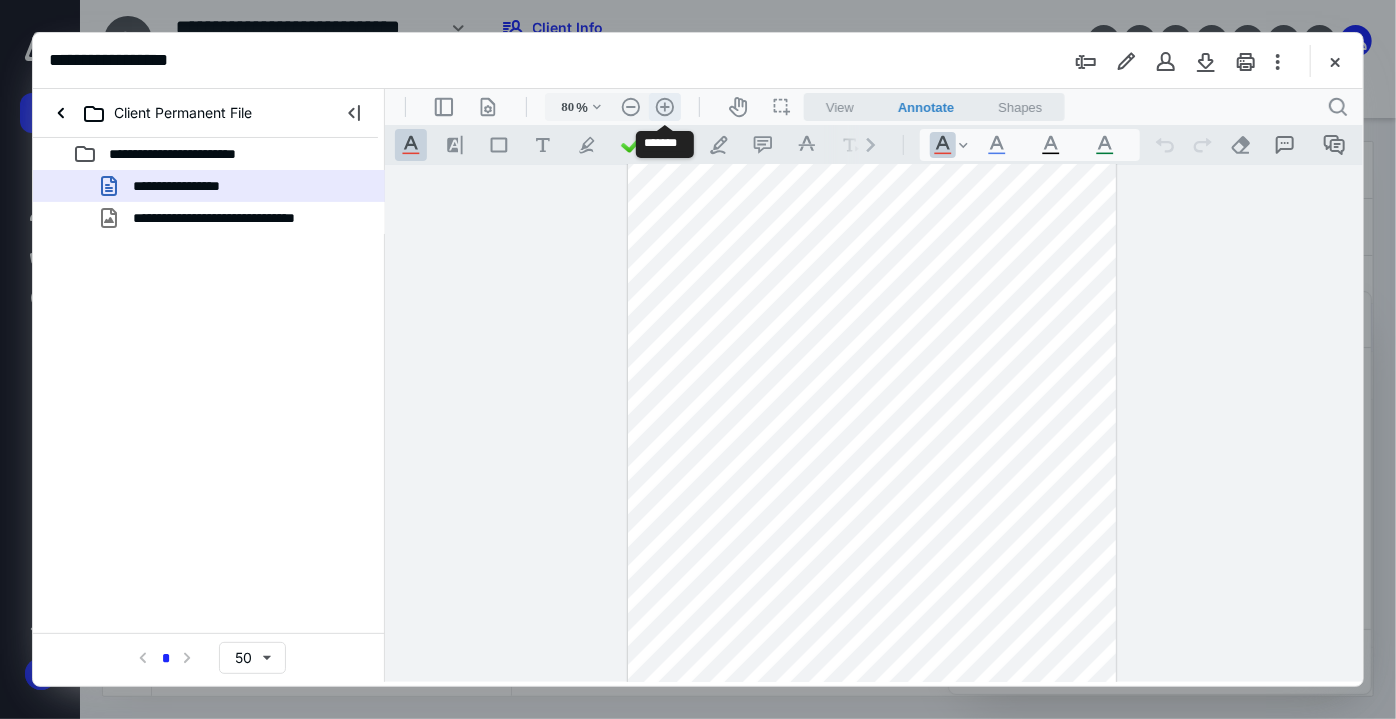 click on ".cls-1{fill:#abb0c4;} icon - header - zoom - in - line" at bounding box center (664, 106) 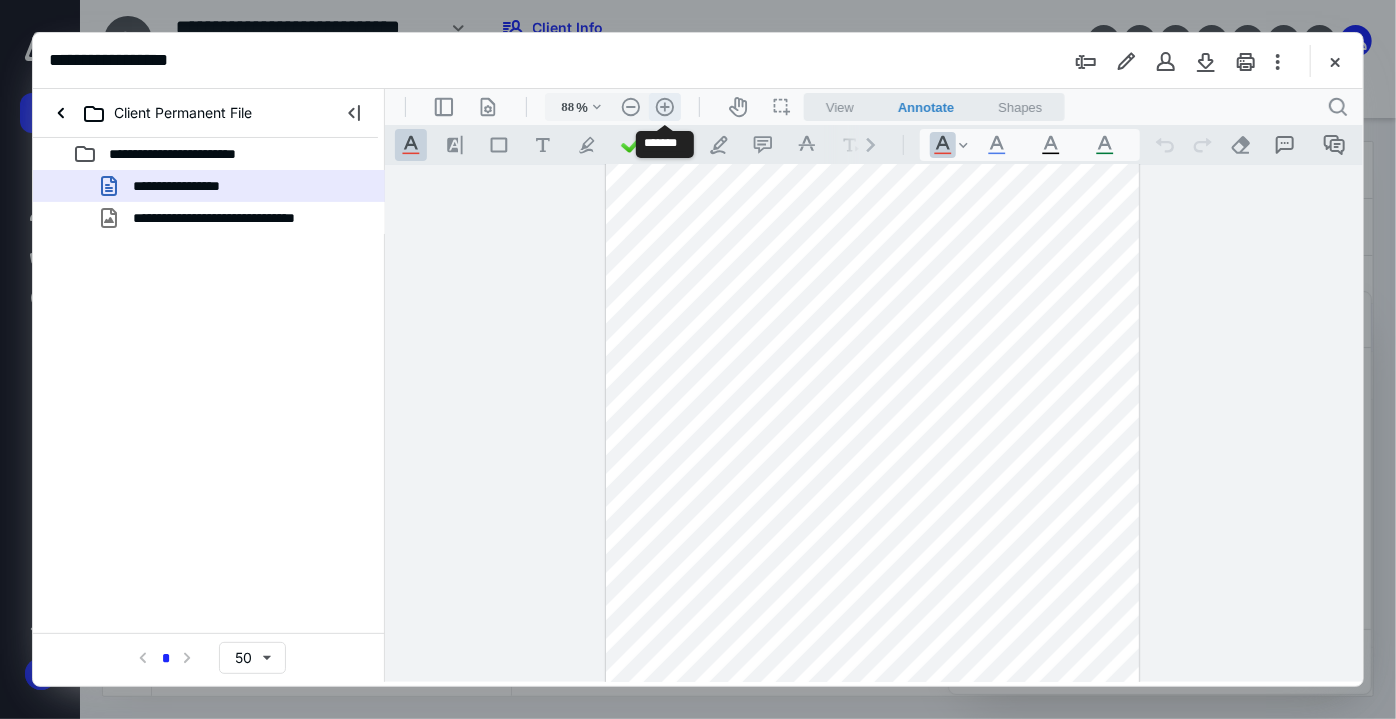 click on ".cls-1{fill:#abb0c4;} icon - header - zoom - in - line" at bounding box center (664, 106) 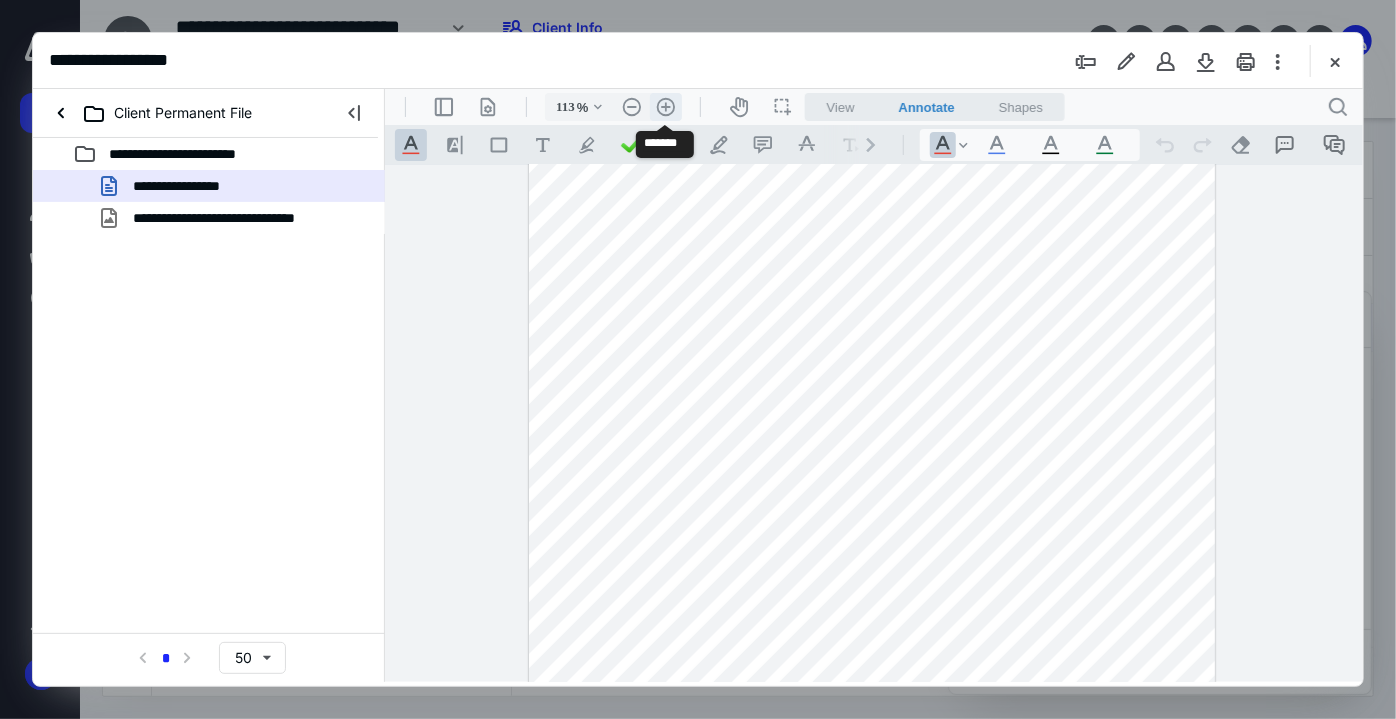 click on ".cls-1{fill:#abb0c4;} icon - header - zoom - in - line" at bounding box center (665, 106) 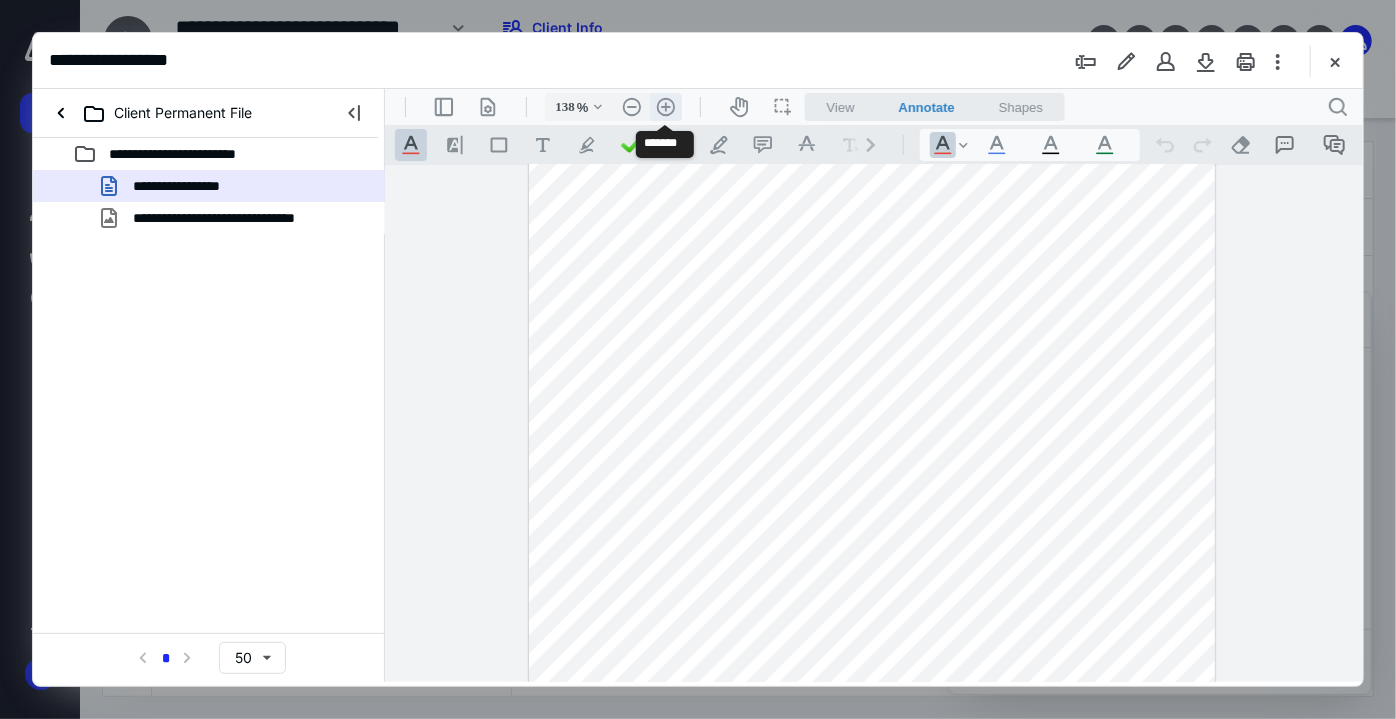 scroll, scrollTop: 246, scrollLeft: 0, axis: vertical 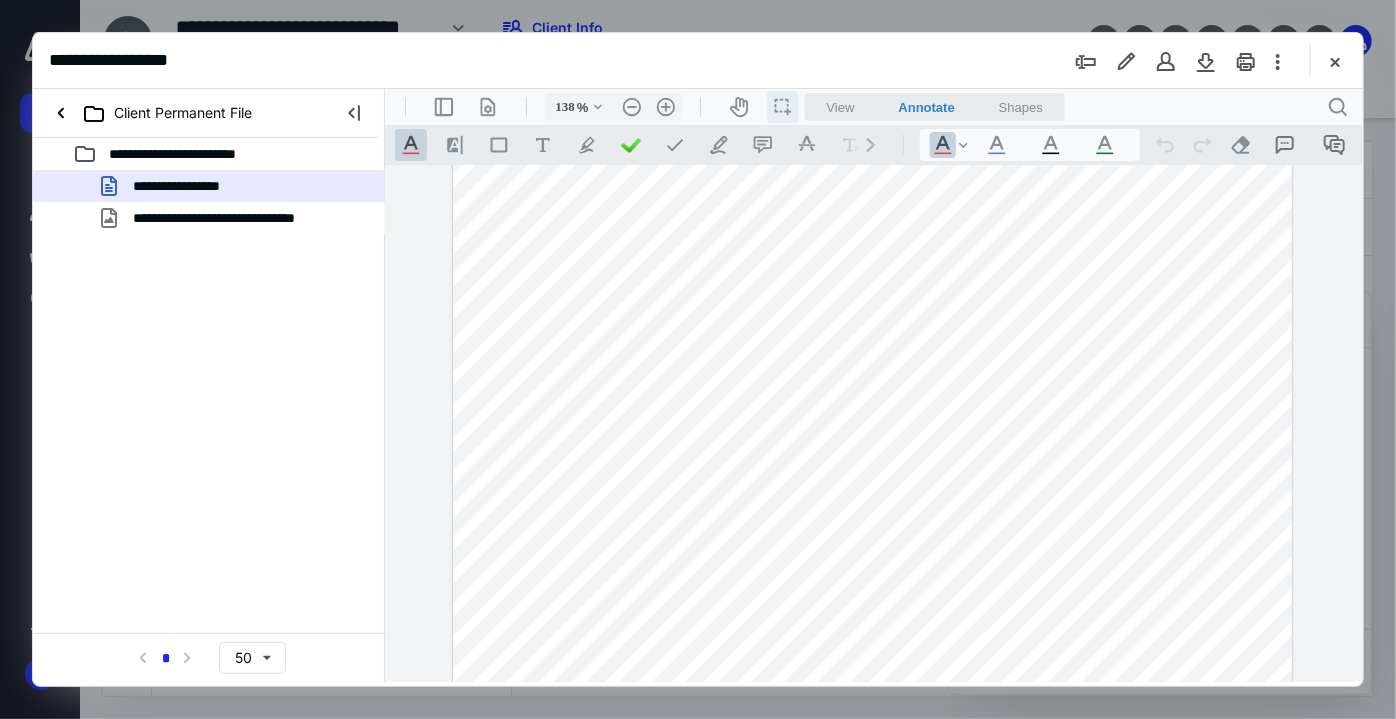 click on "icon / operation / multi select" at bounding box center [782, 106] 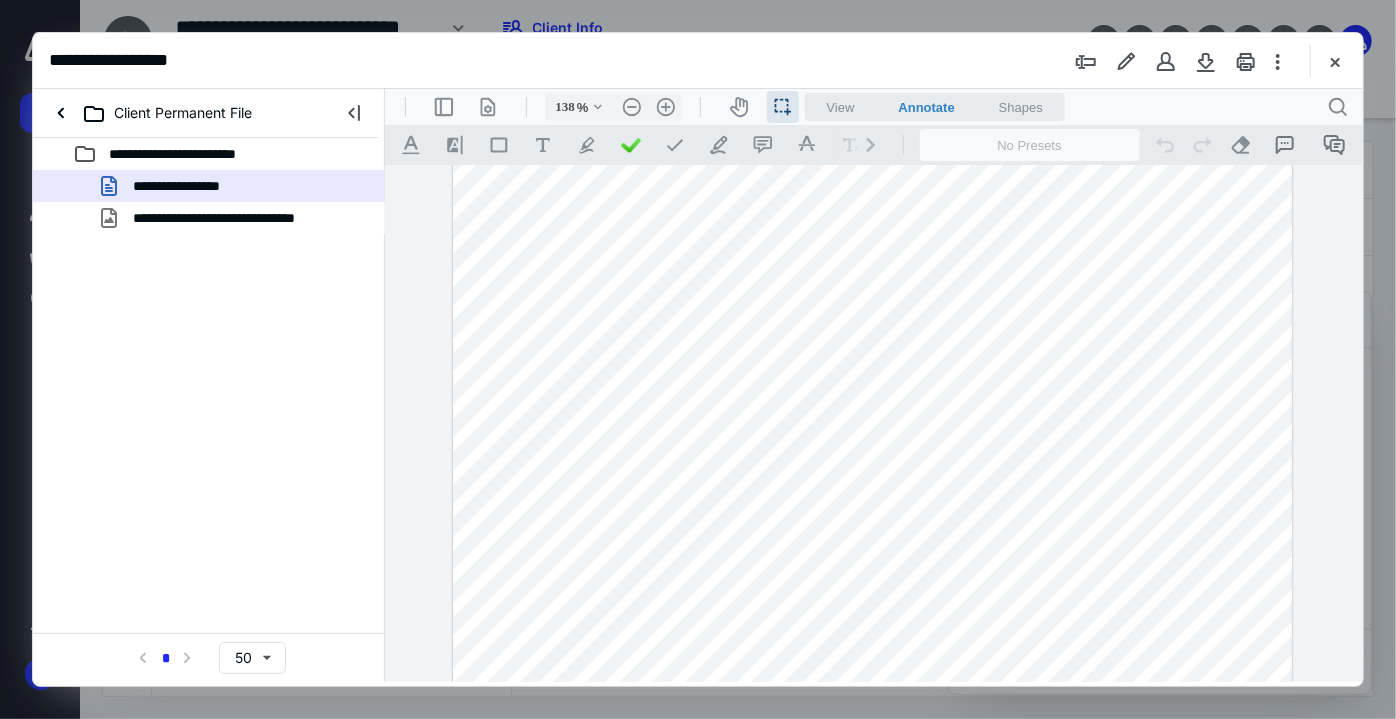 scroll, scrollTop: 488, scrollLeft: 0, axis: vertical 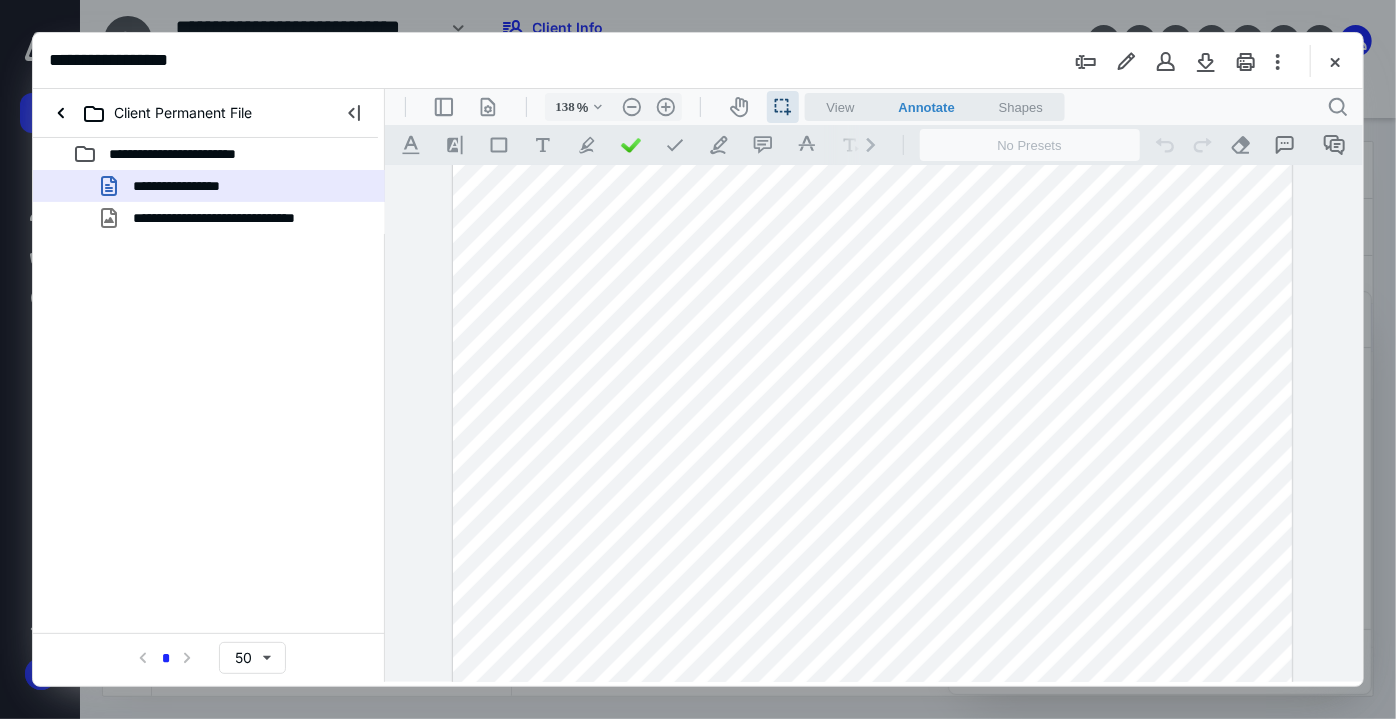 click at bounding box center [872, 224] 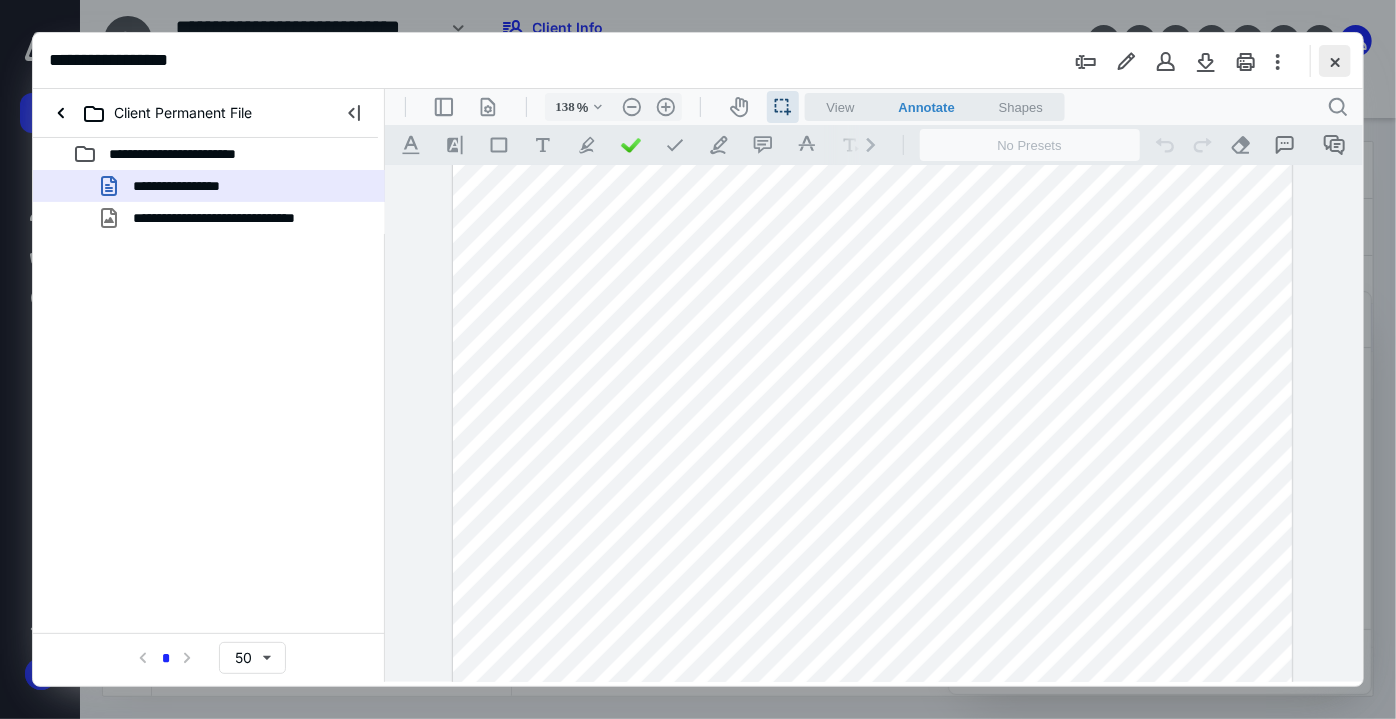 click at bounding box center (1335, 61) 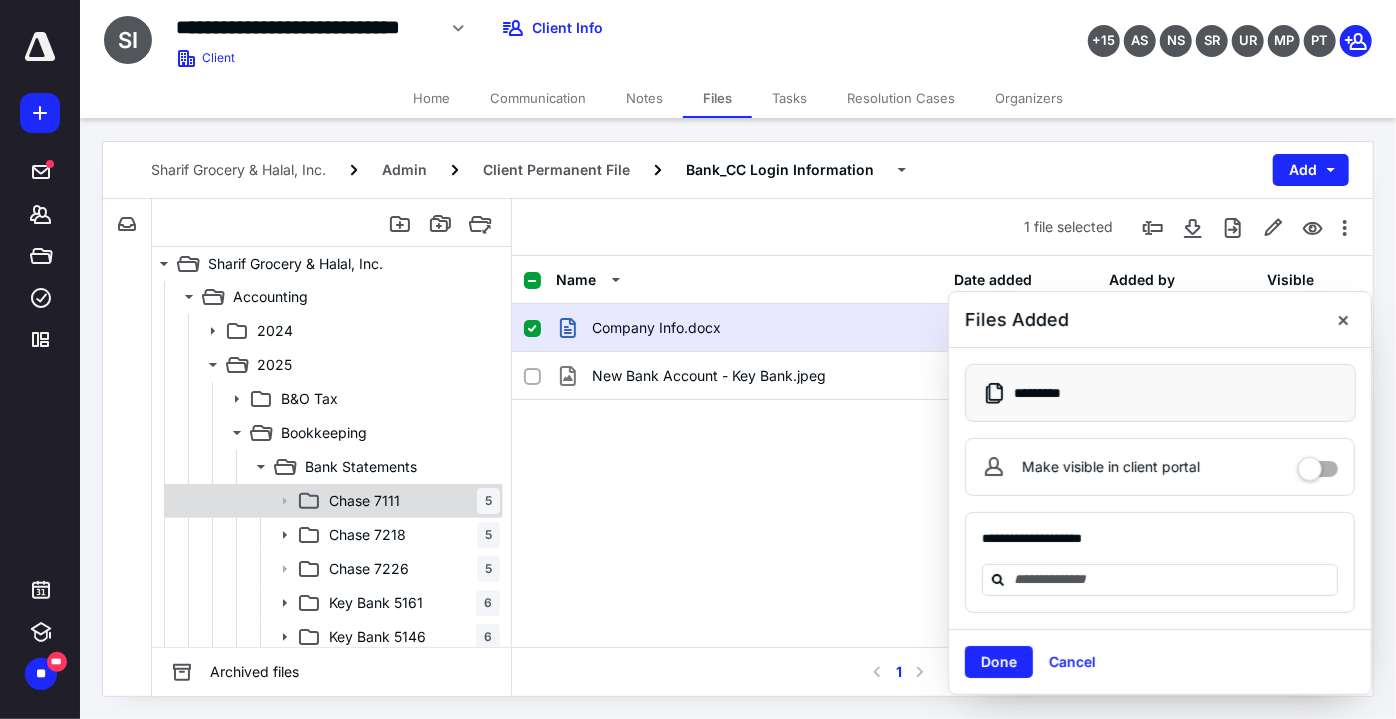 scroll, scrollTop: 0, scrollLeft: 0, axis: both 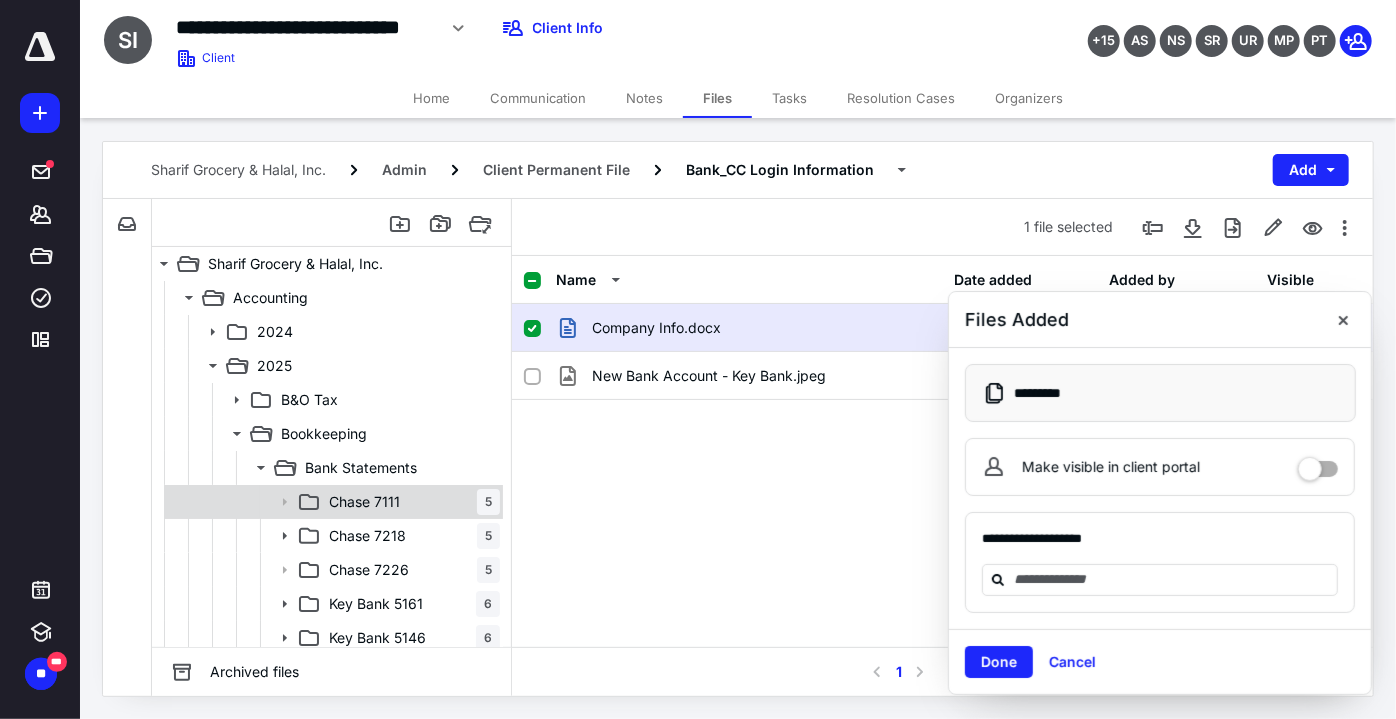 click on "Chase 7111" at bounding box center (364, 502) 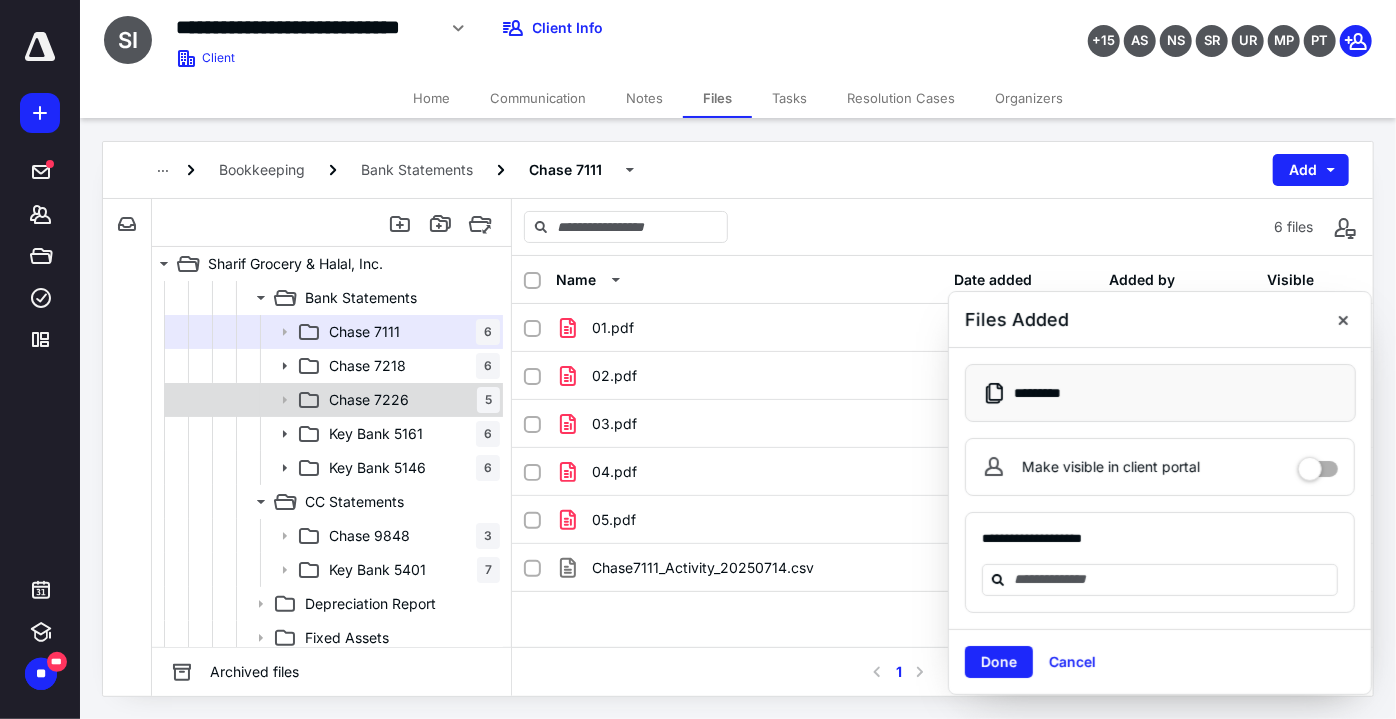 scroll, scrollTop: 181, scrollLeft: 0, axis: vertical 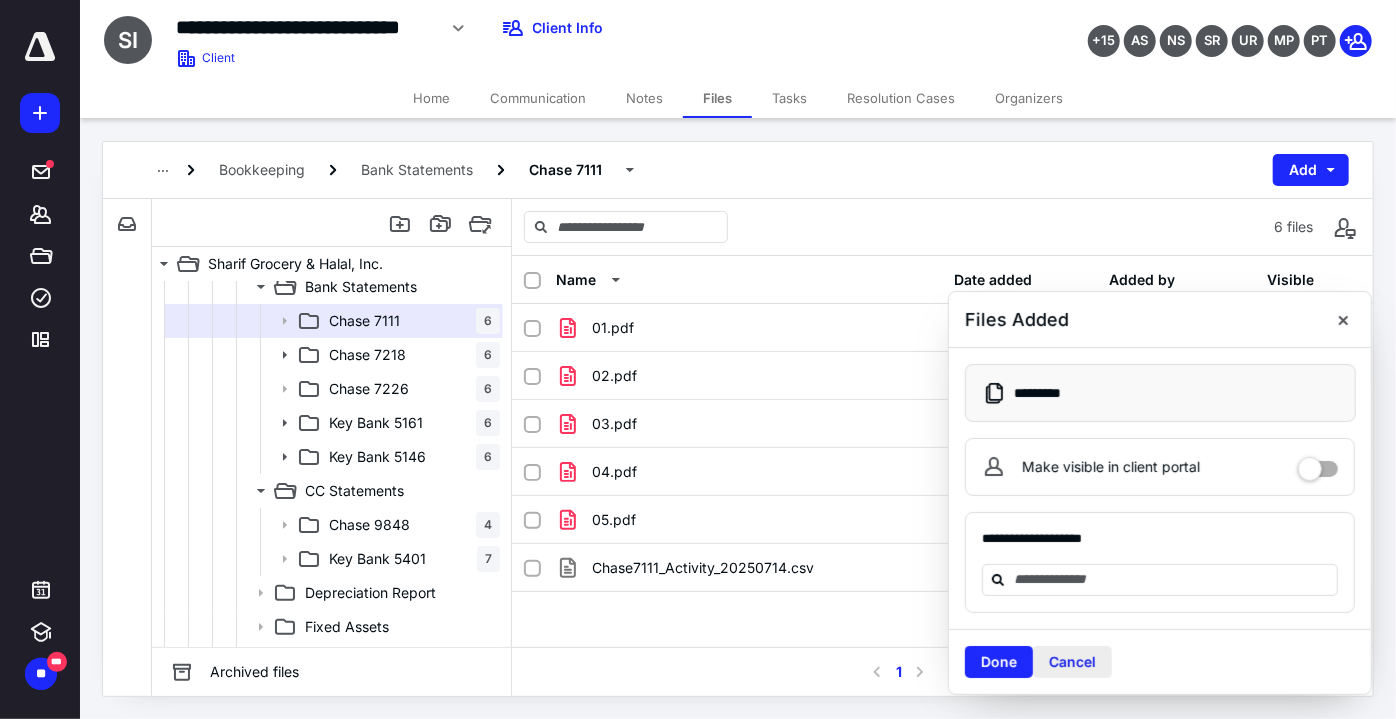 click on "Cancel" at bounding box center [1072, 662] 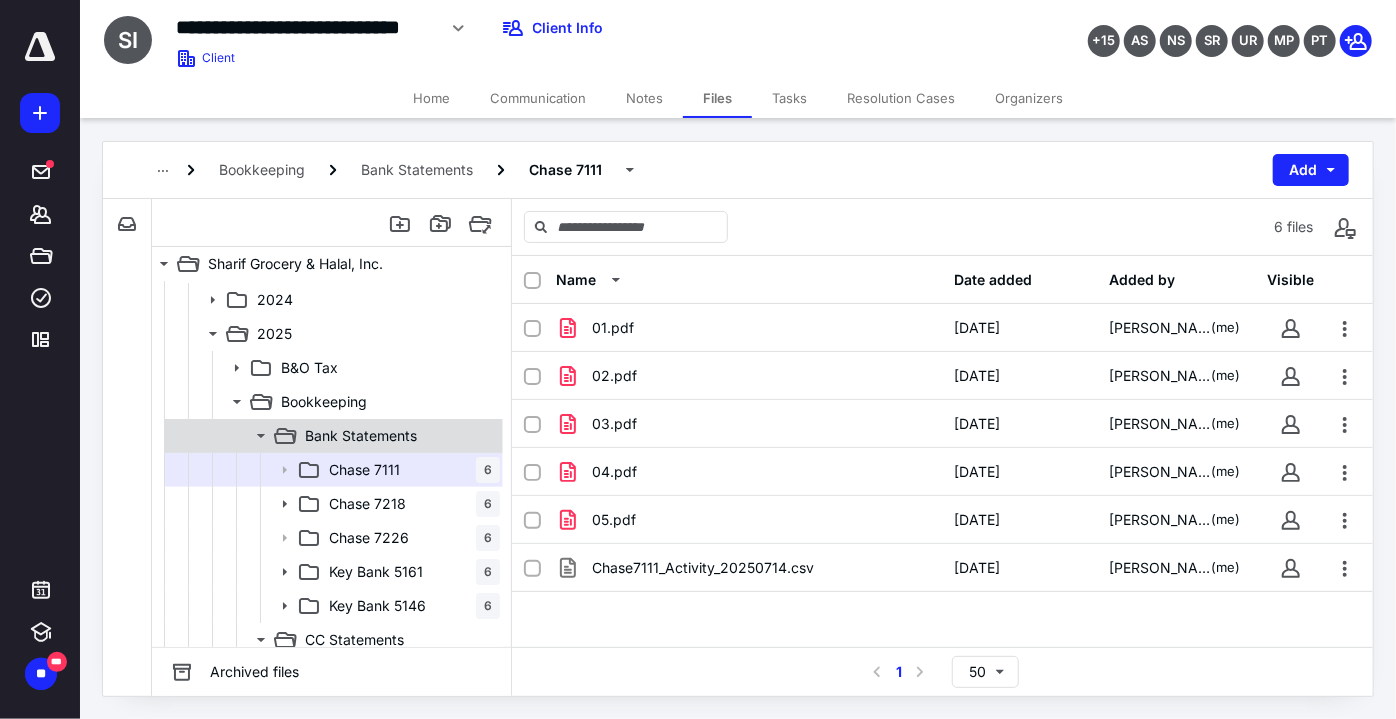 scroll, scrollTop: 0, scrollLeft: 0, axis: both 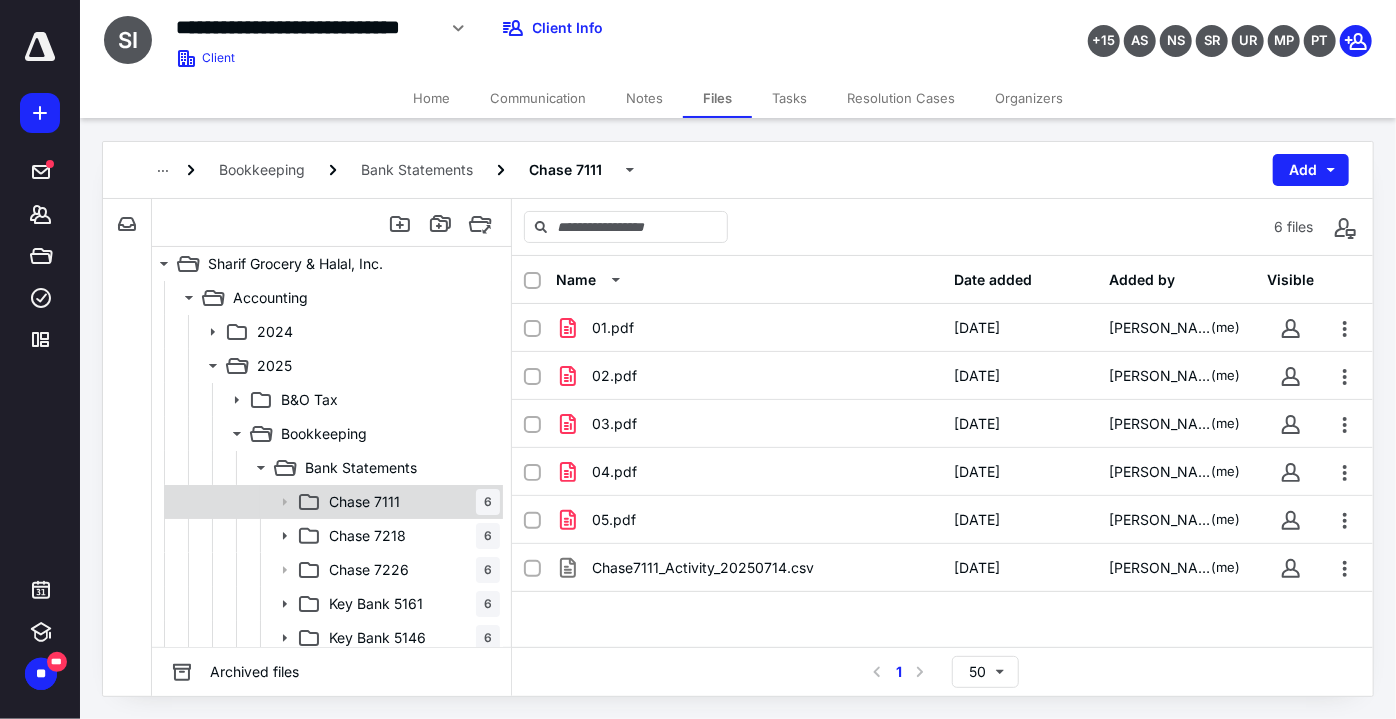 click on "Chase 7111" at bounding box center [364, 502] 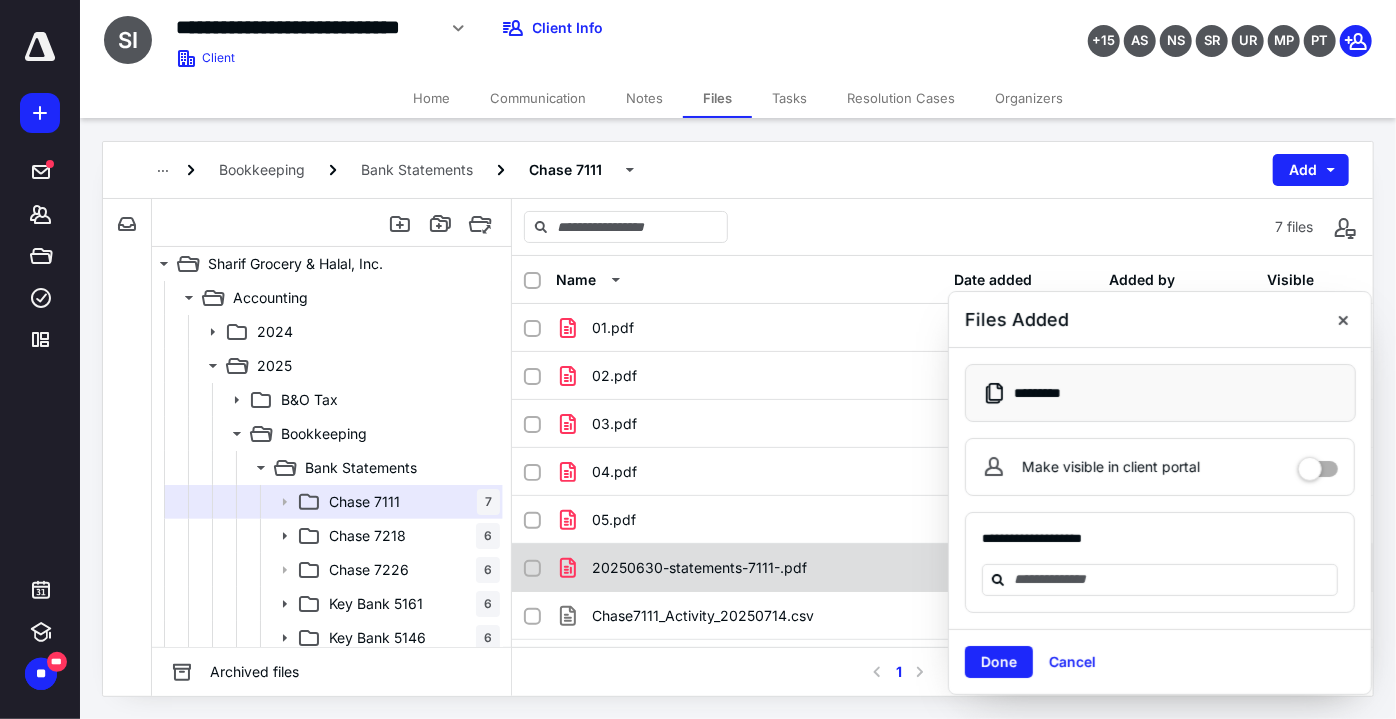 checkbox on "true" 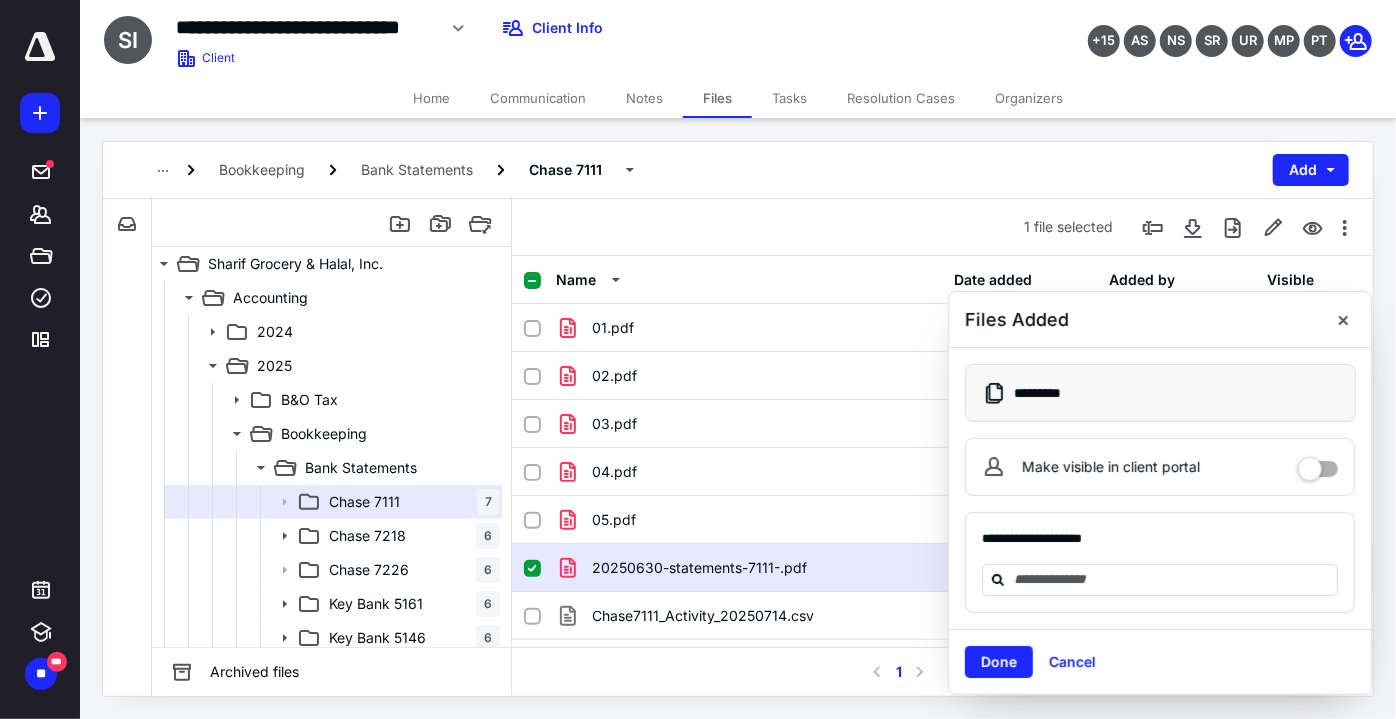drag, startPoint x: 930, startPoint y: 139, endPoint x: 706, endPoint y: 554, distance: 471.59412 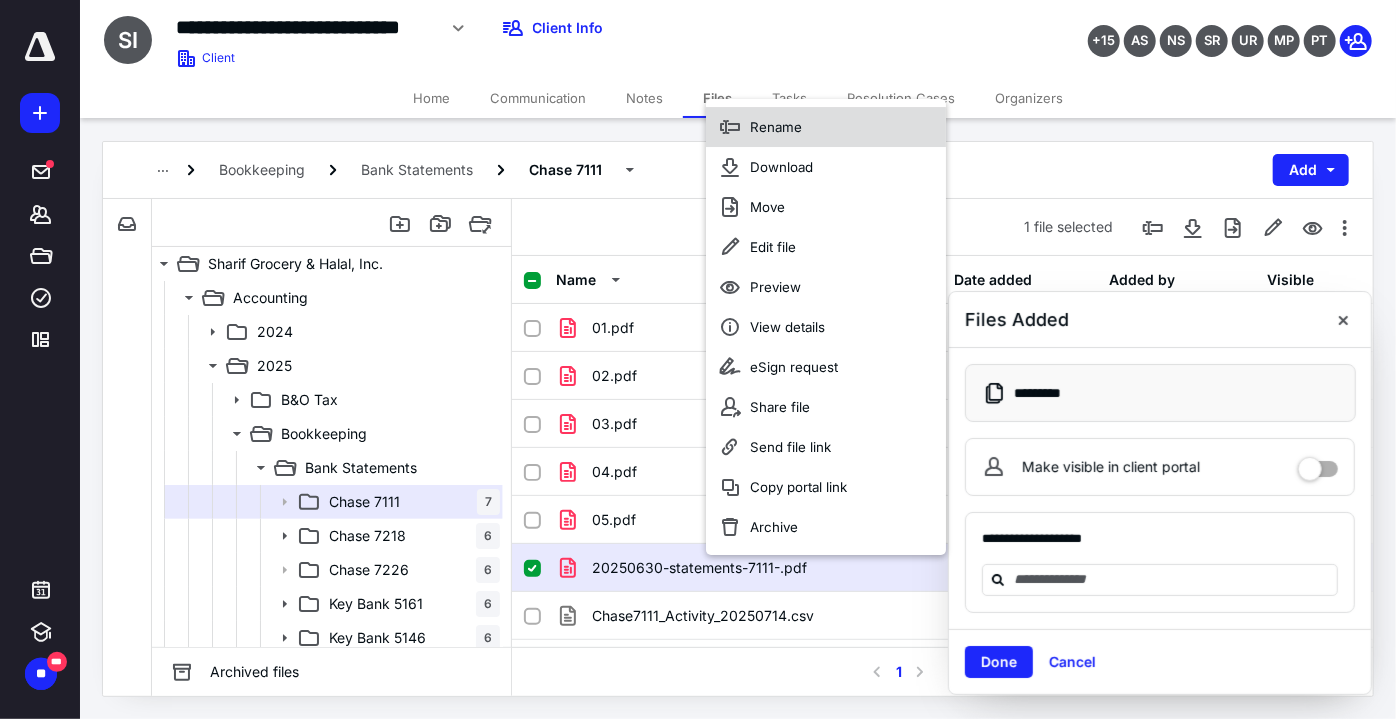click on "Rename" at bounding box center (826, 127) 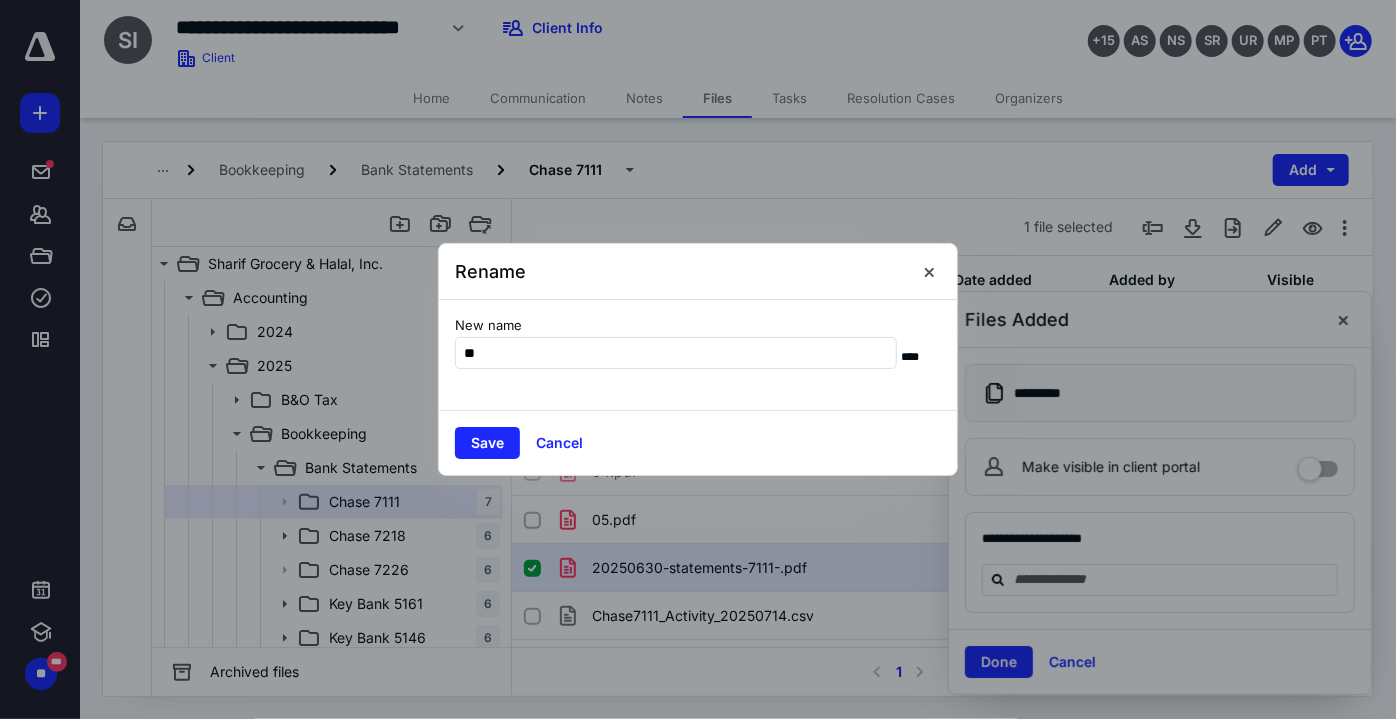 type on "**" 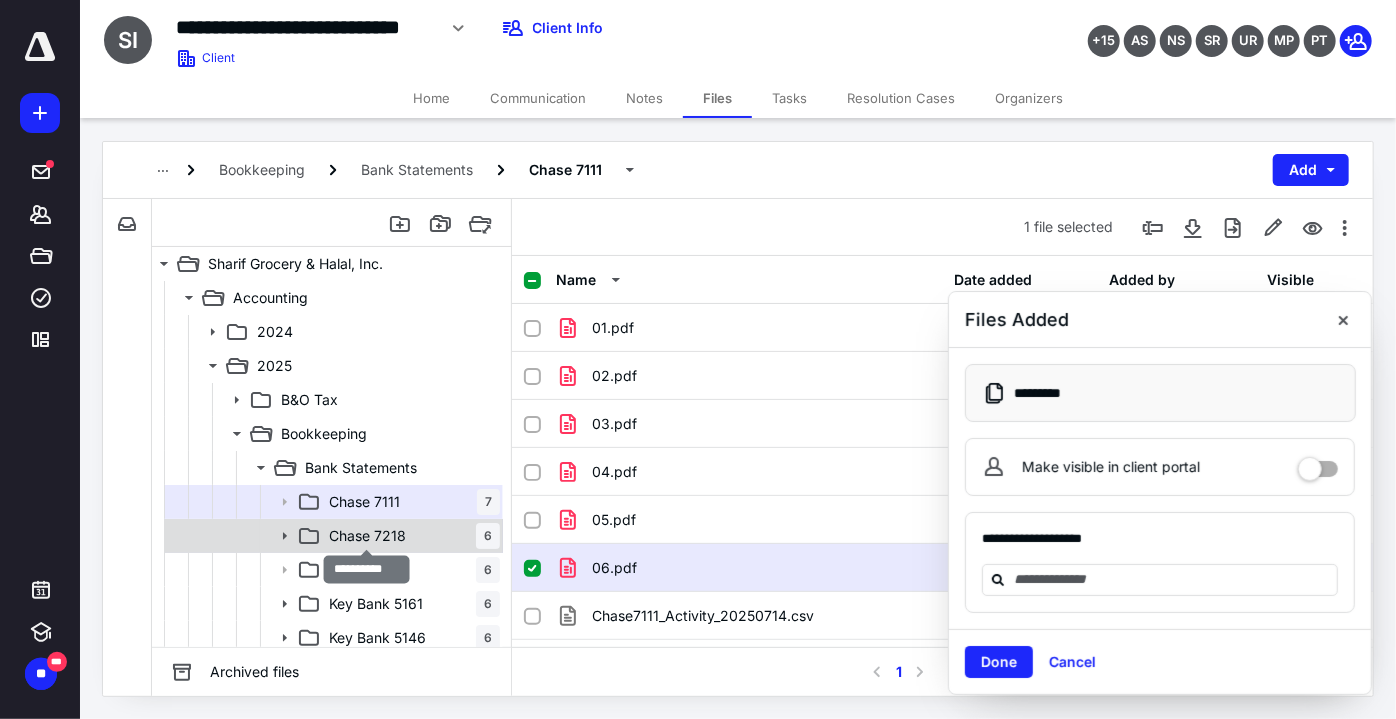 click on "Chase 7218" at bounding box center (367, 536) 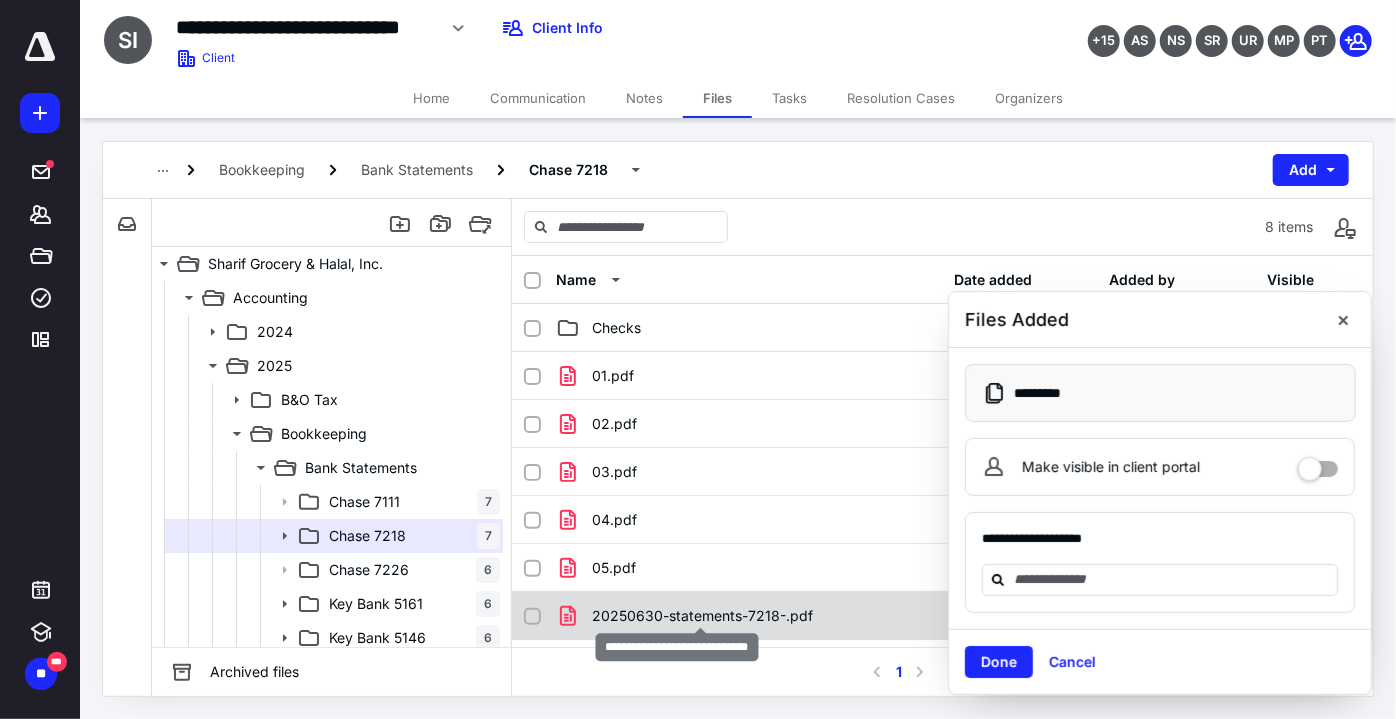 checkbox on "true" 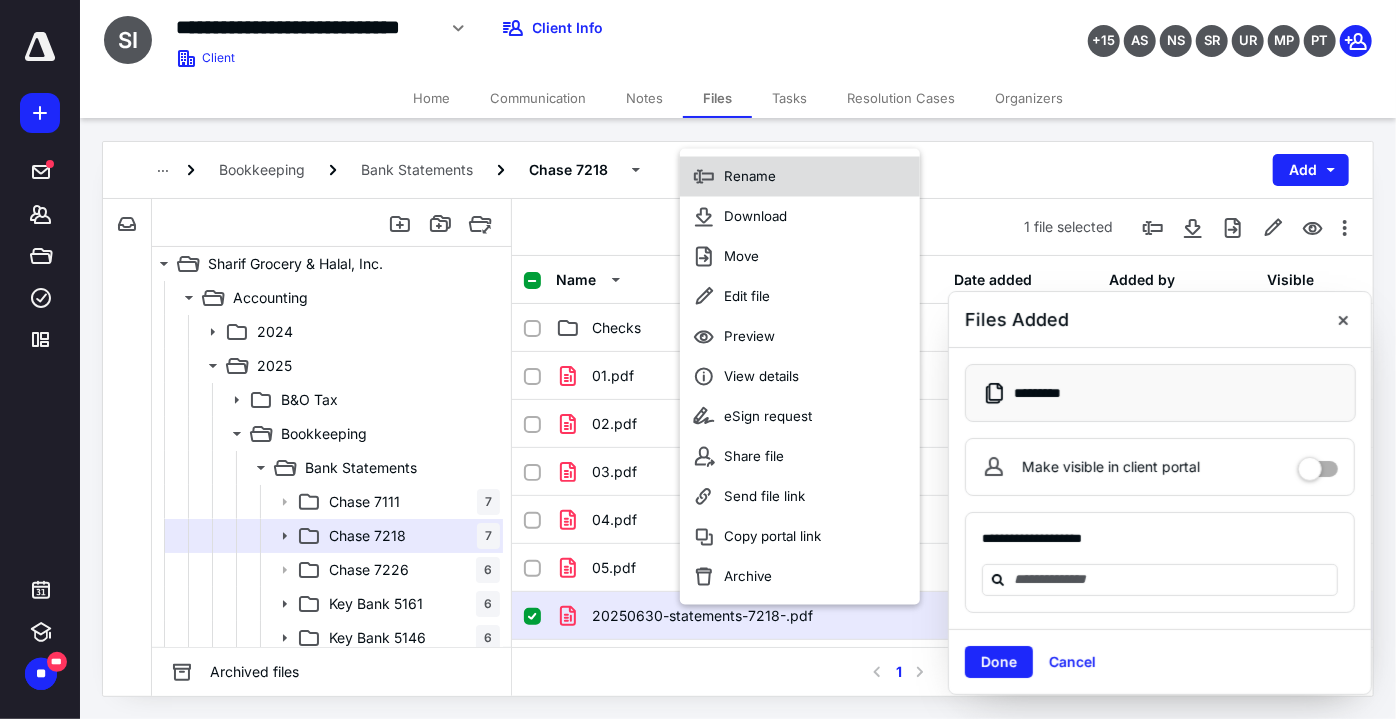 click on "Rename" at bounding box center [800, 177] 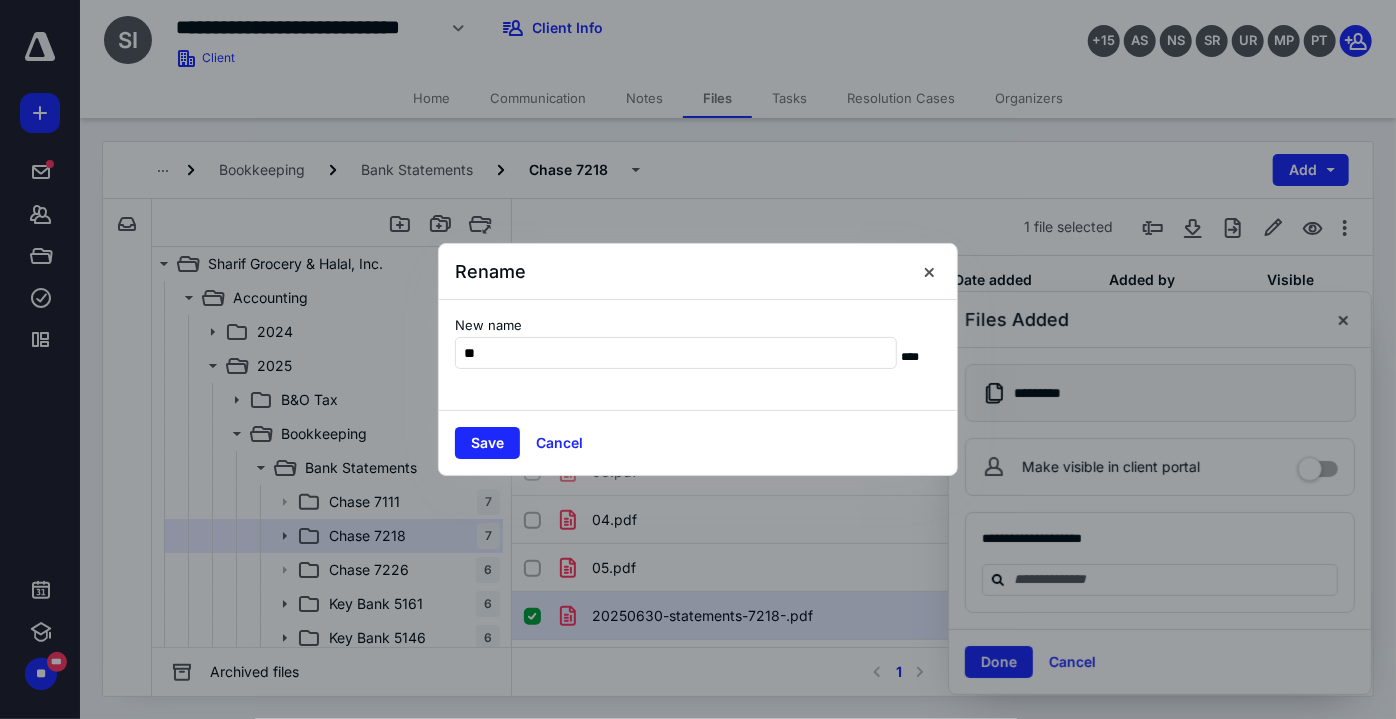 type on "**" 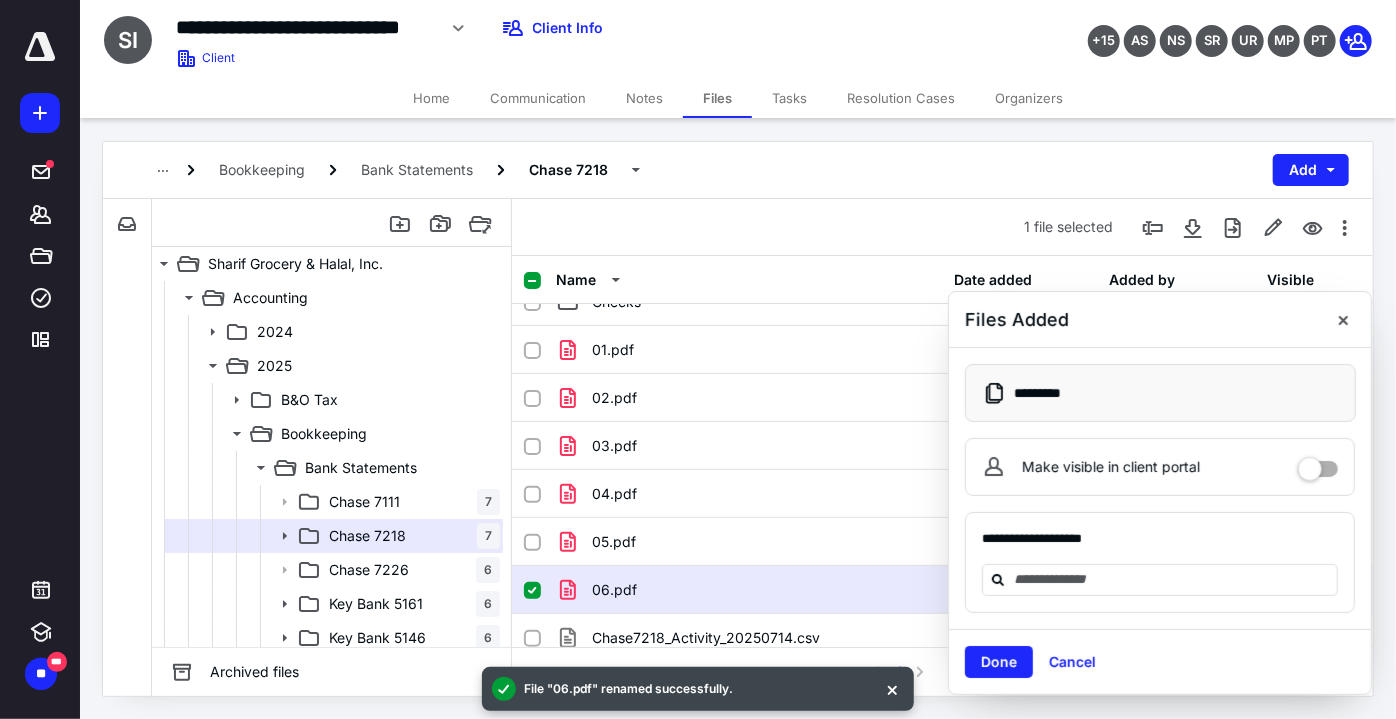 scroll, scrollTop: 37, scrollLeft: 0, axis: vertical 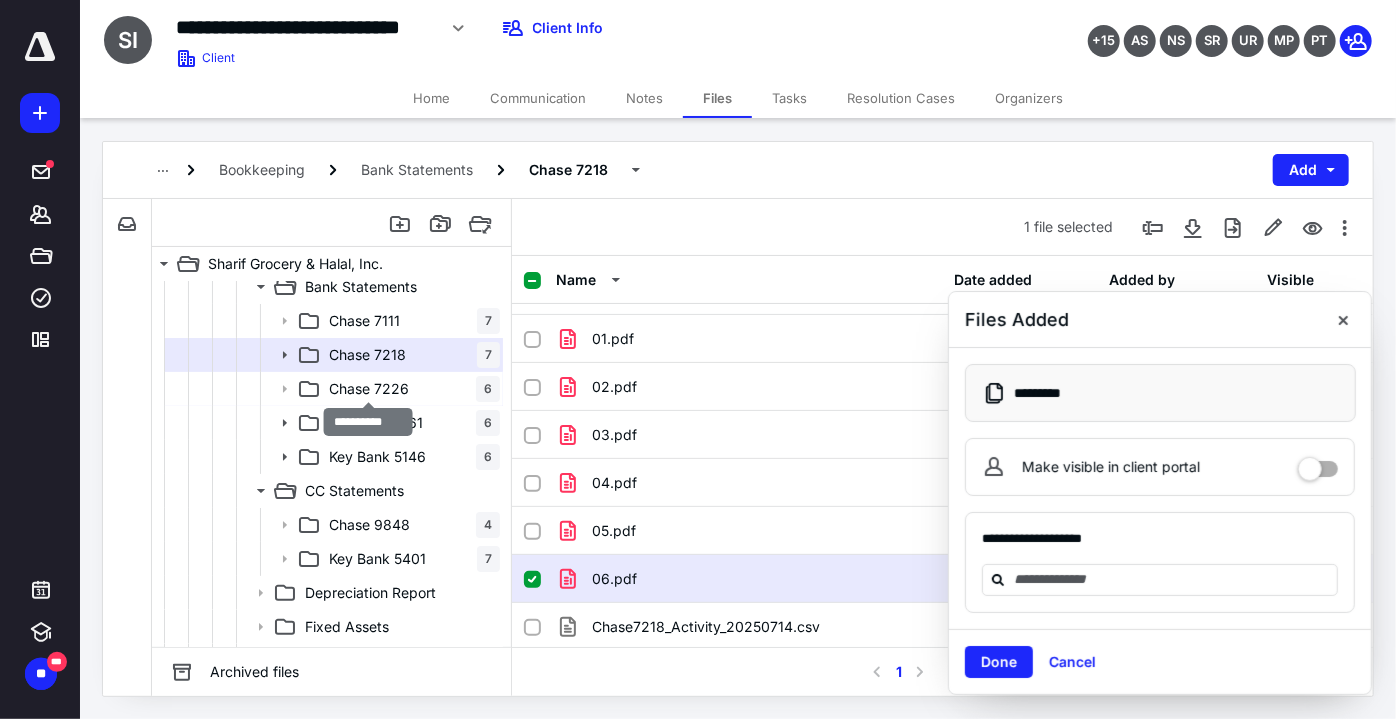 drag, startPoint x: 405, startPoint y: 381, endPoint x: 505, endPoint y: 487, distance: 145.72577 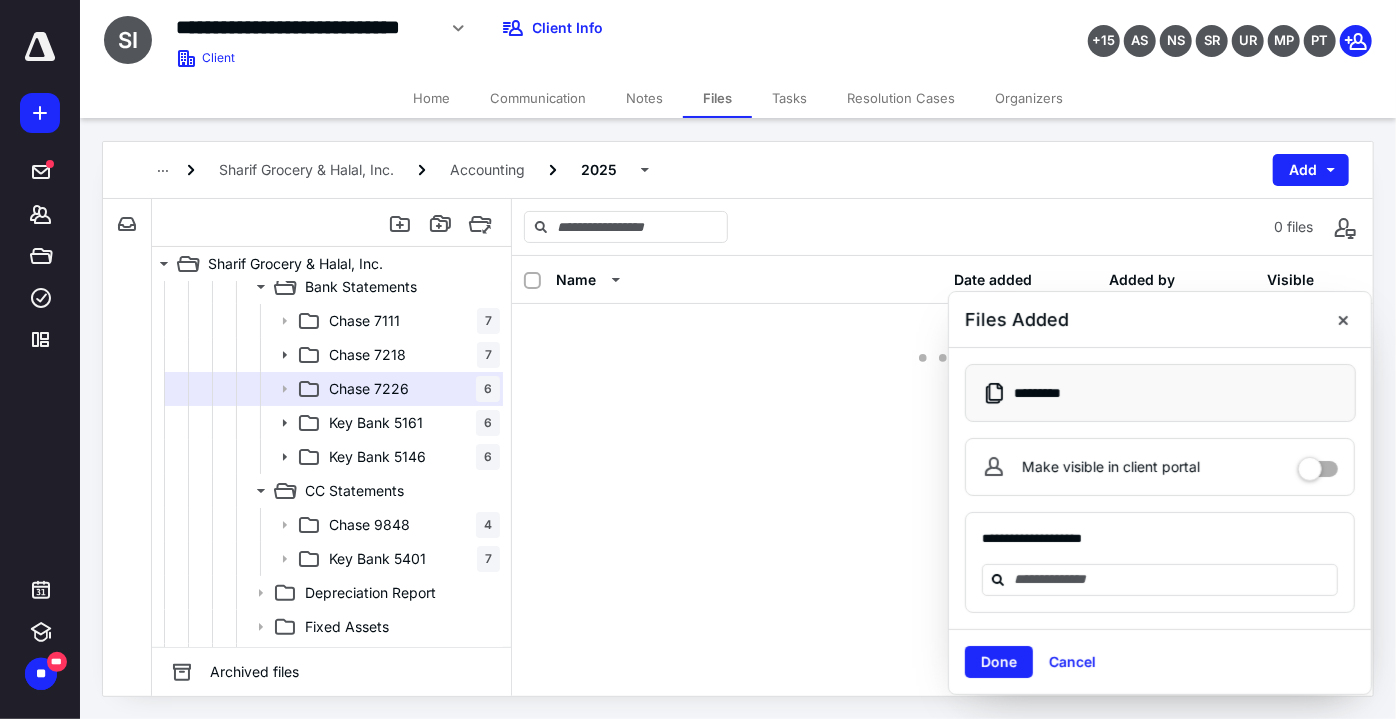 scroll, scrollTop: 0, scrollLeft: 0, axis: both 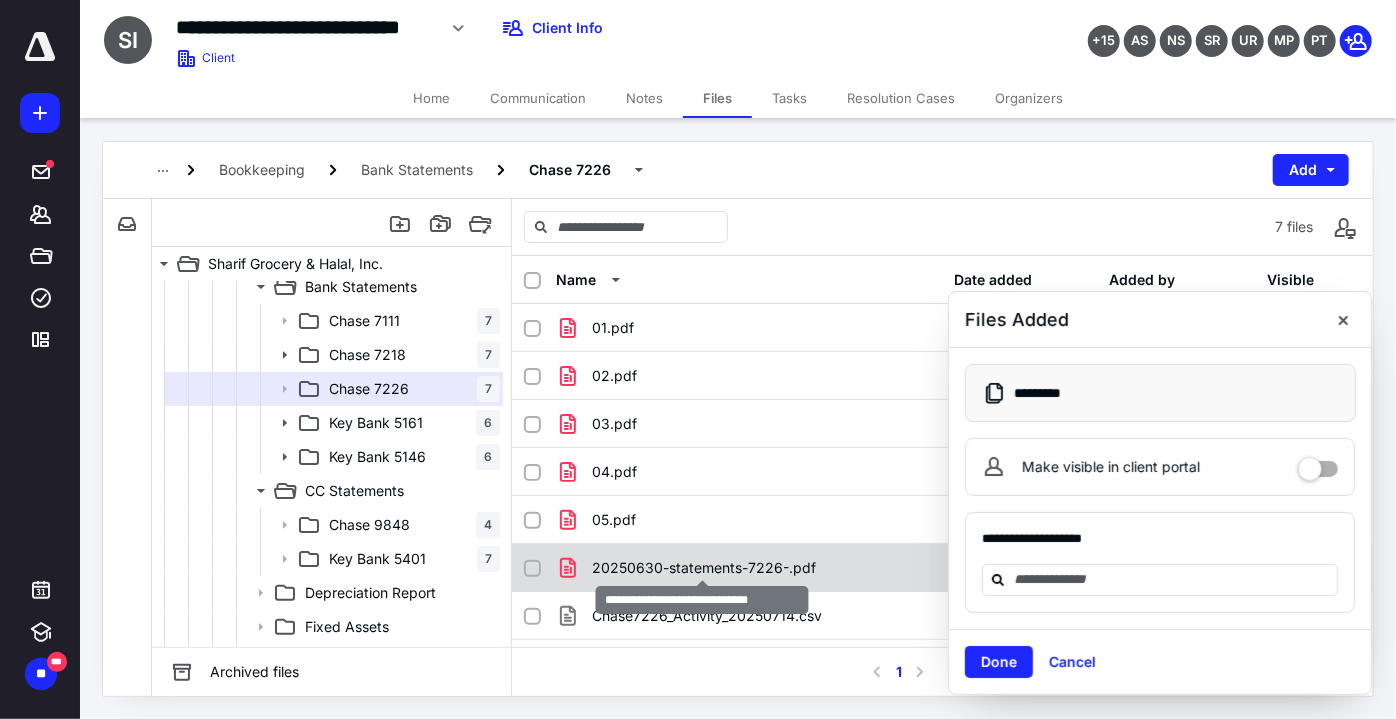 checkbox on "true" 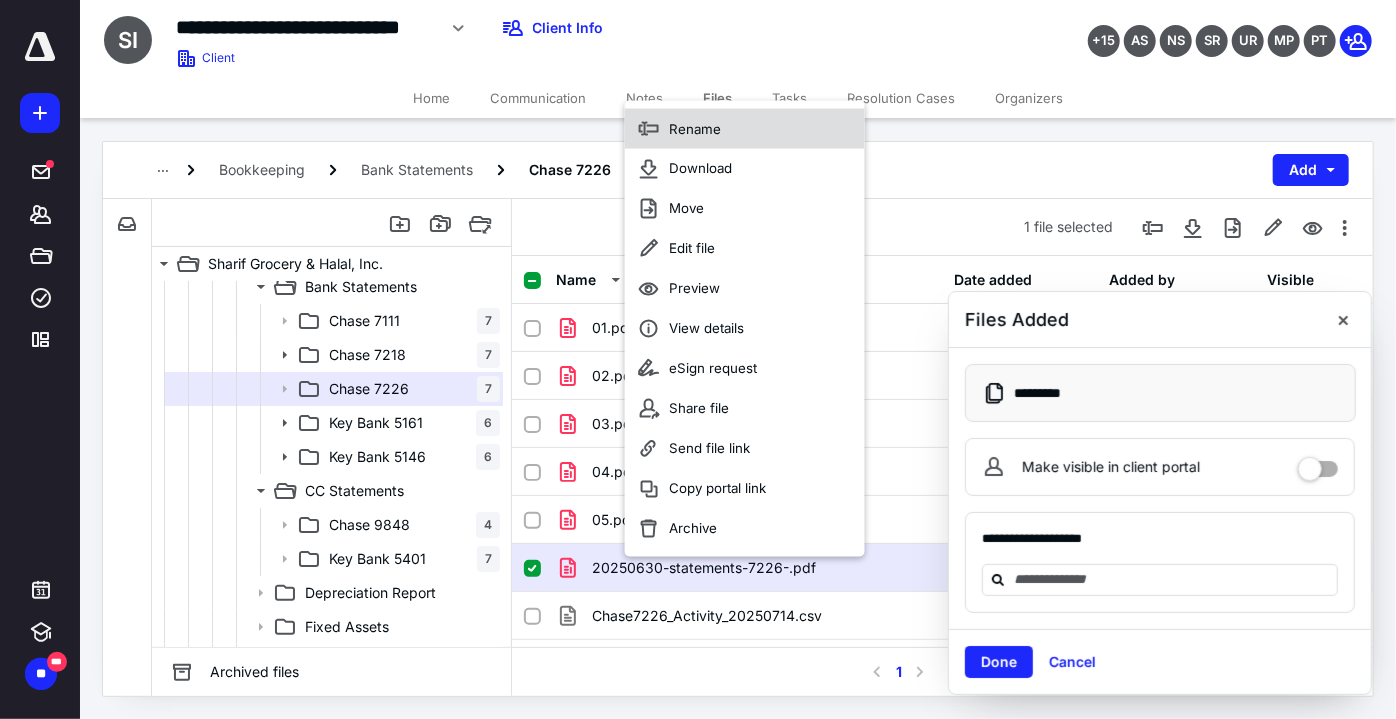 click on "Rename" at bounding box center [745, 129] 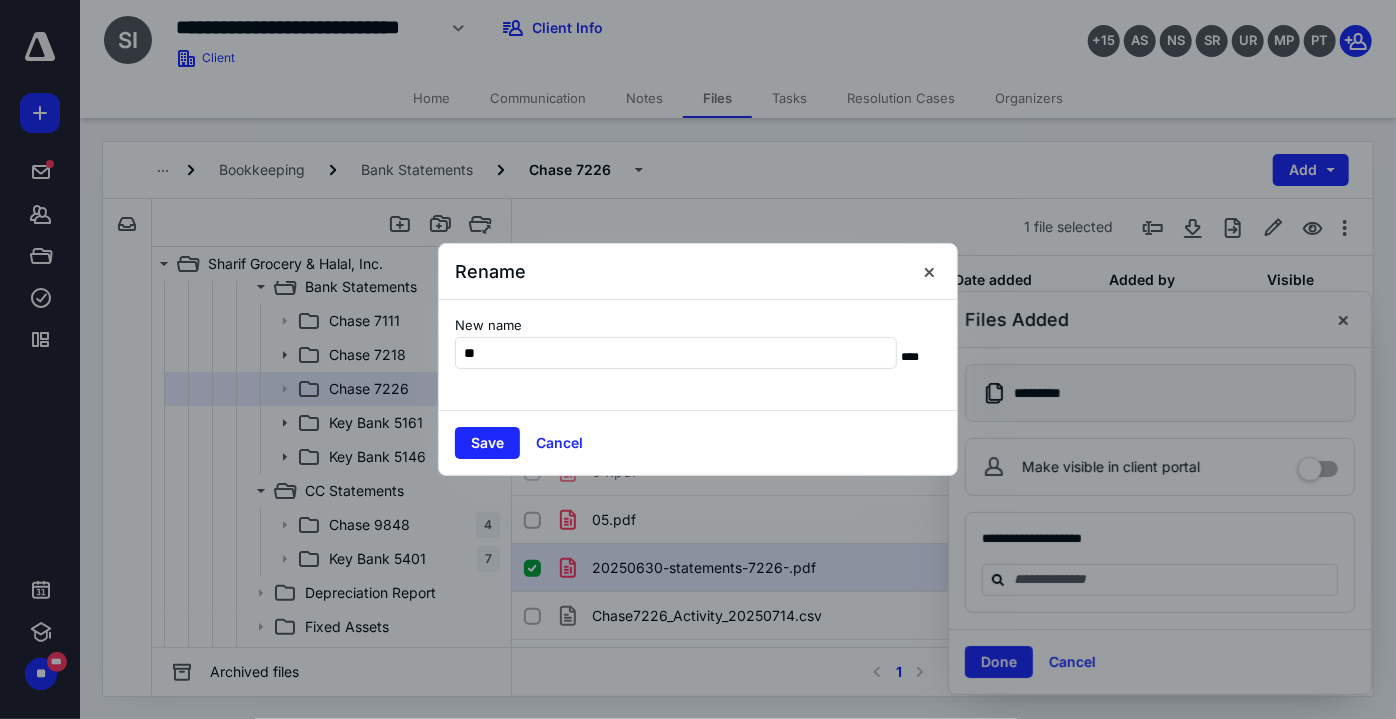 type on "**" 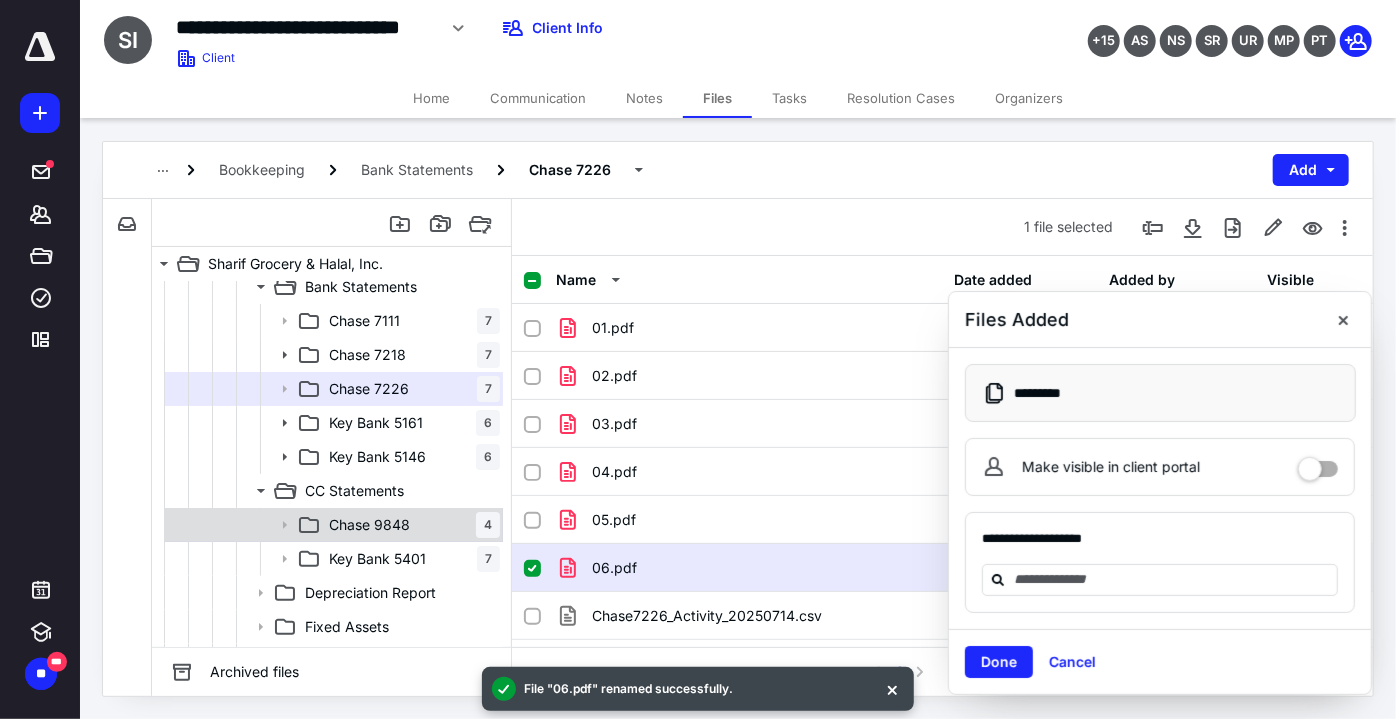 click on "Chase 9848 4" at bounding box center (332, 525) 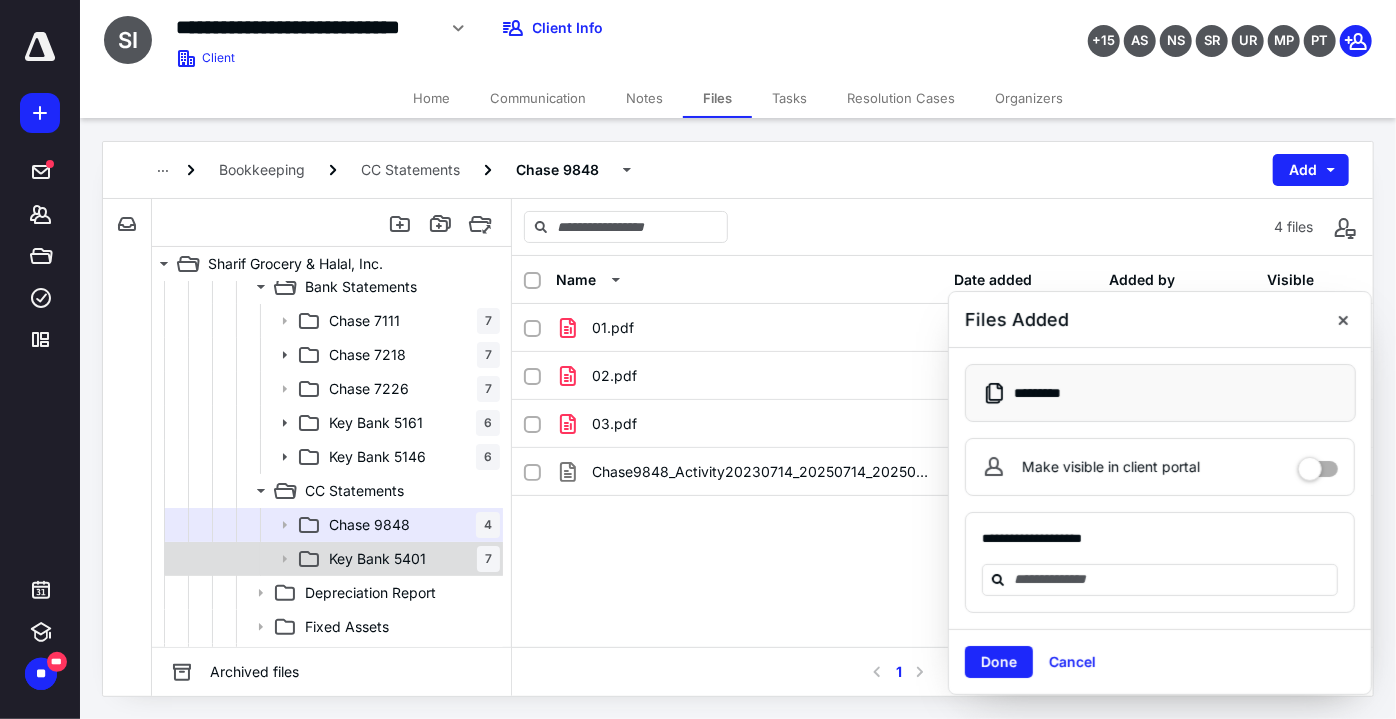 click on "Key Bank 5401 7" at bounding box center [410, 559] 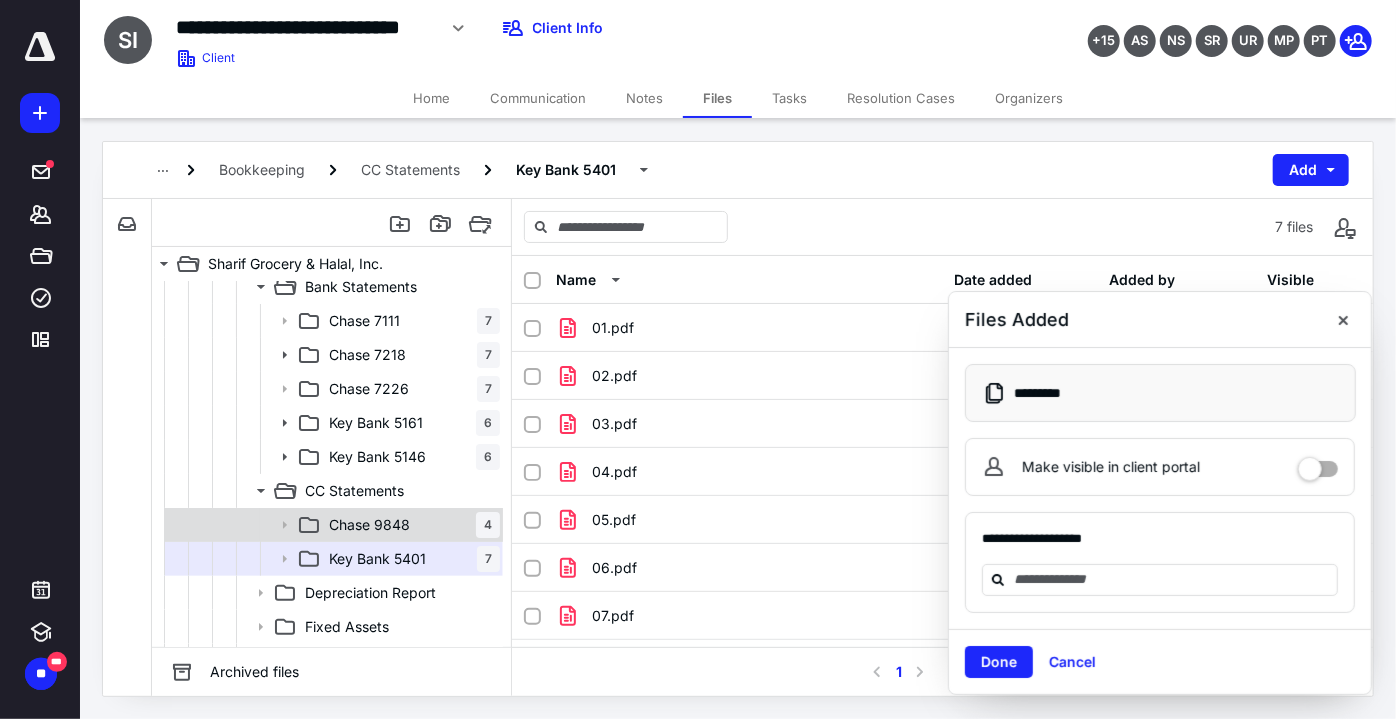 click on "Chase 9848 4" at bounding box center [332, 525] 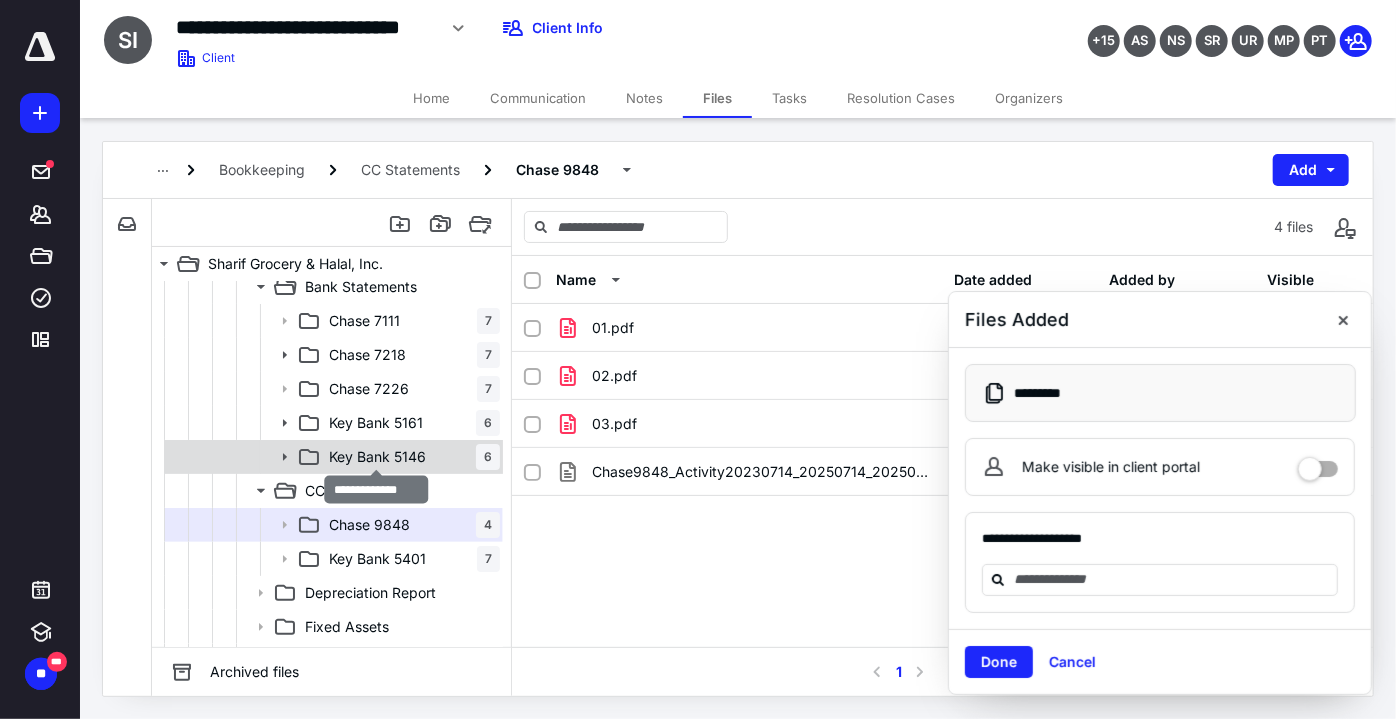 click on "Key Bank 5146" at bounding box center (377, 457) 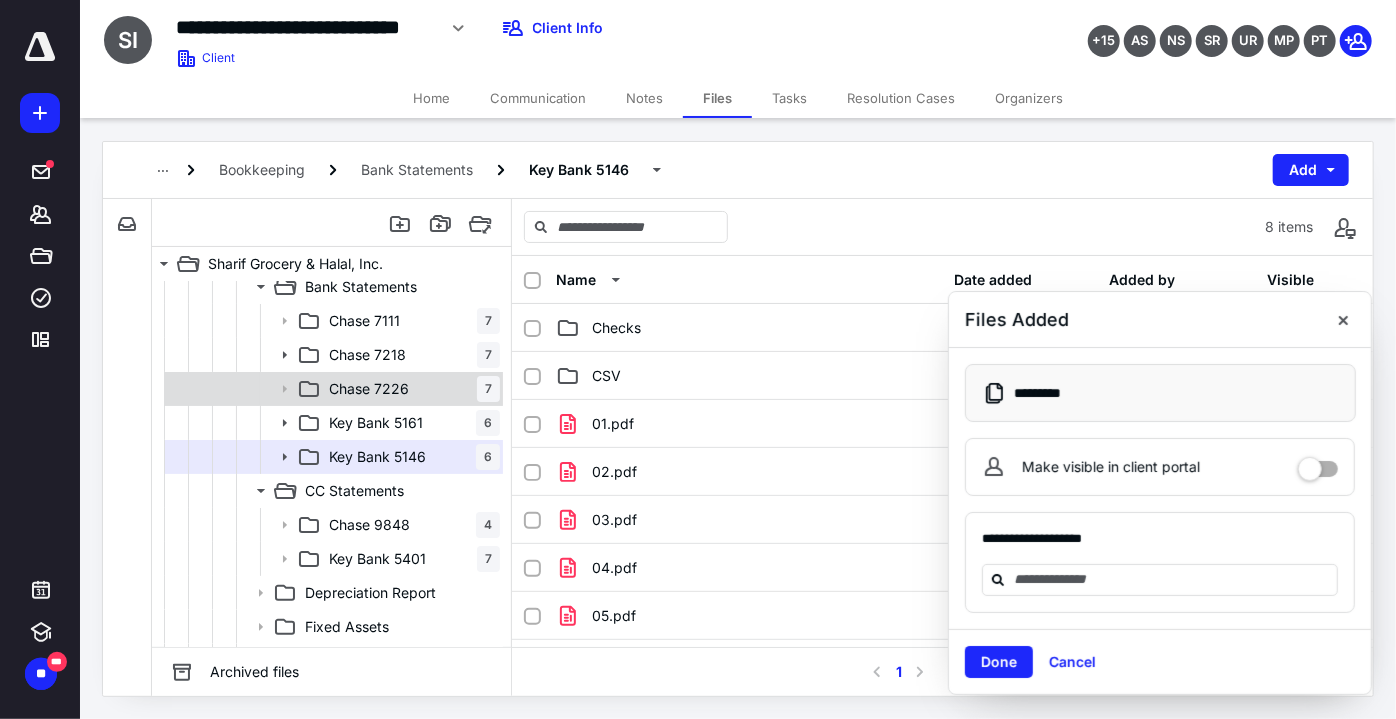 click on "Chase 7226" at bounding box center (369, 389) 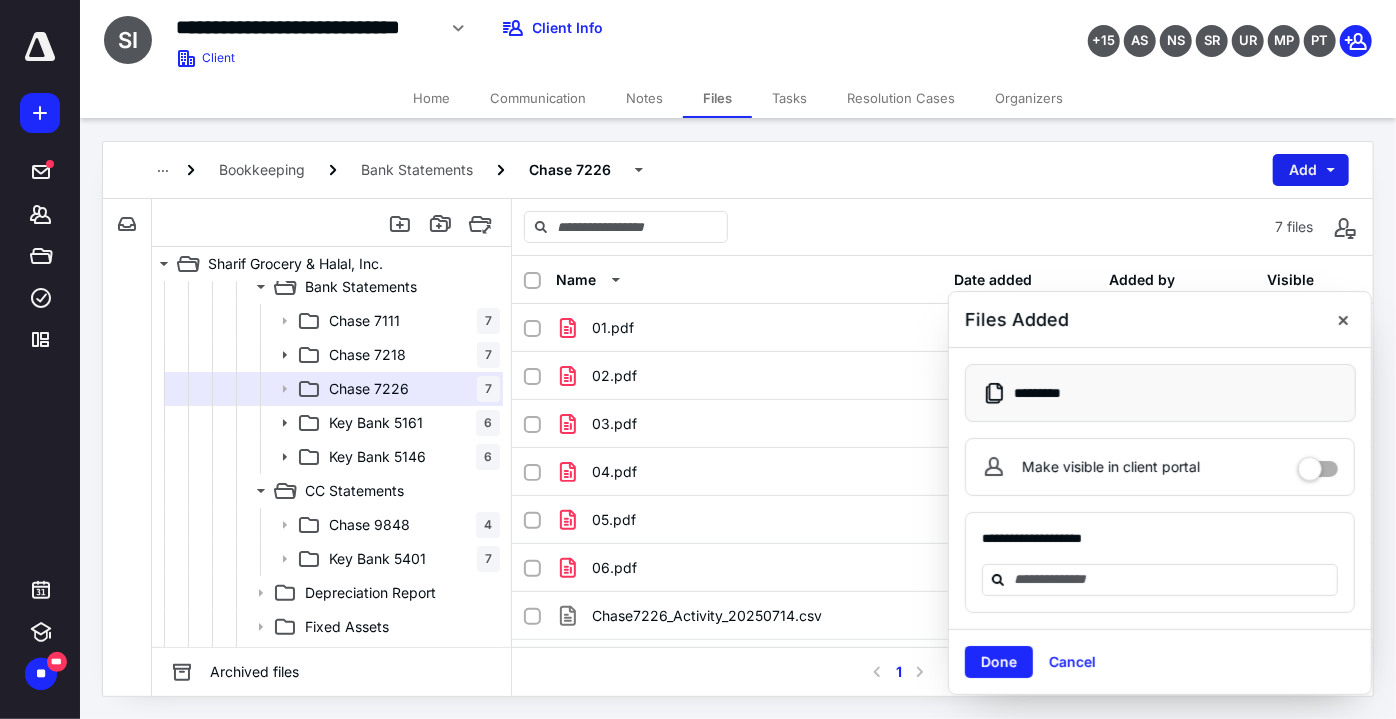 click on "Add" at bounding box center (1311, 170) 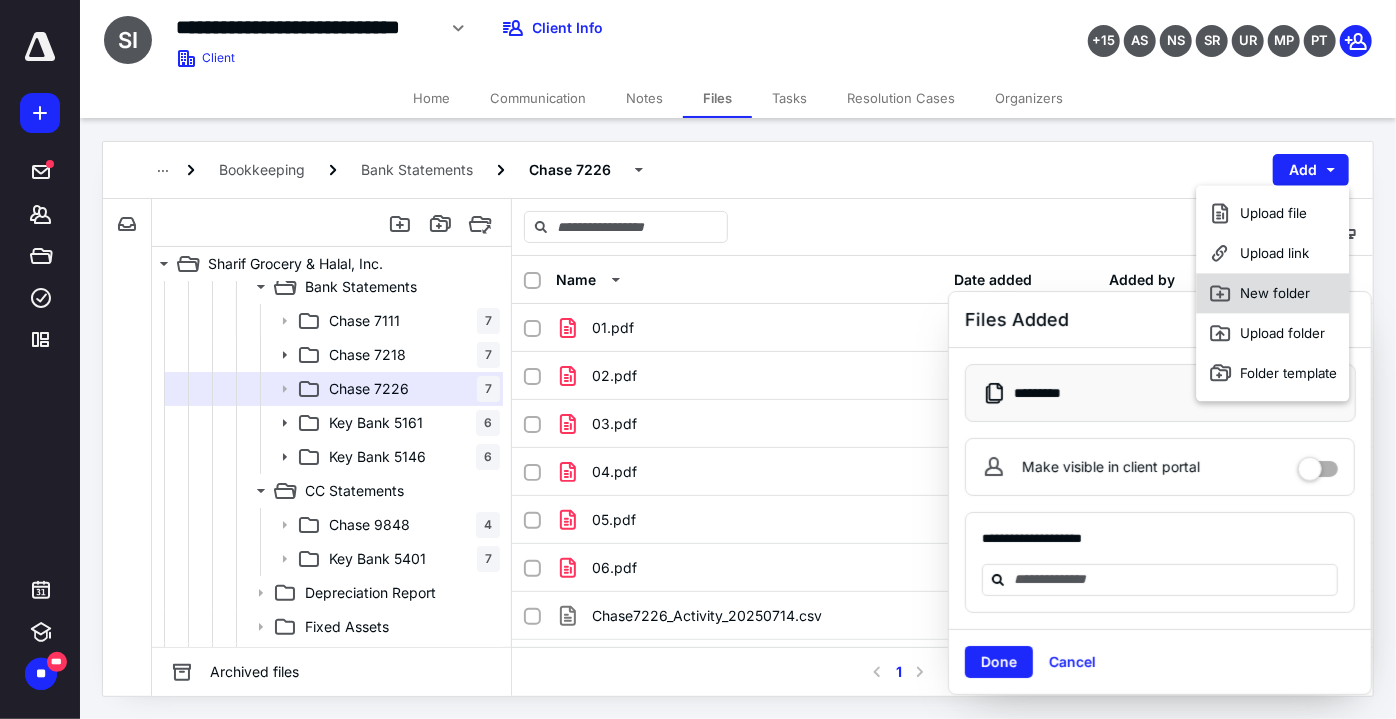 click on "New folder" at bounding box center (1273, 293) 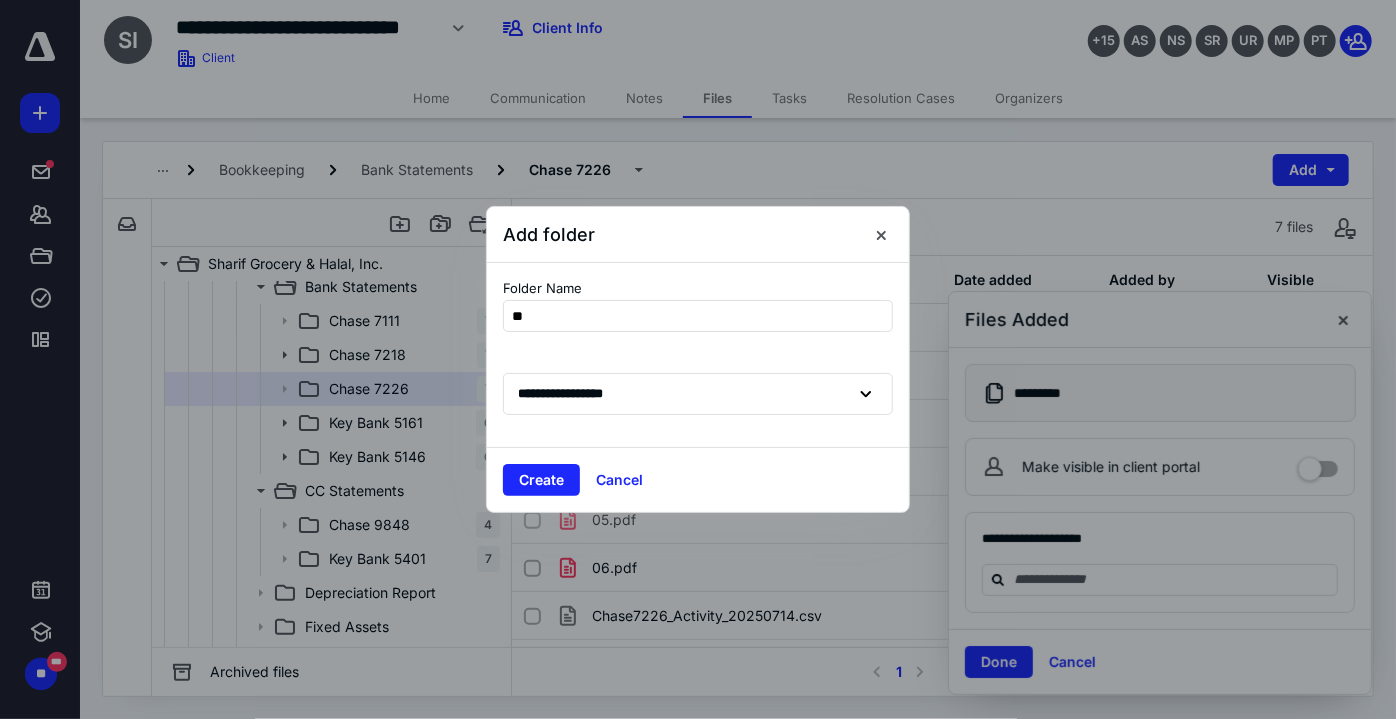 type on "***" 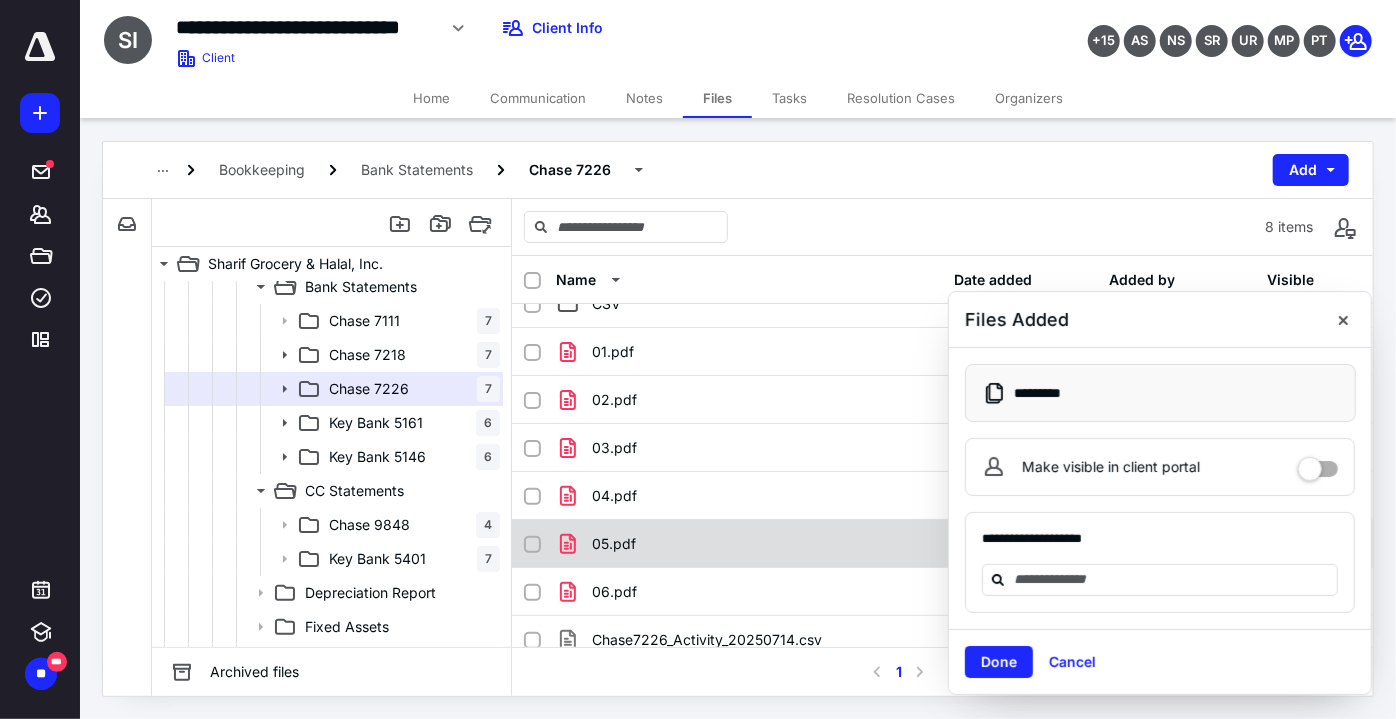 scroll, scrollTop: 37, scrollLeft: 0, axis: vertical 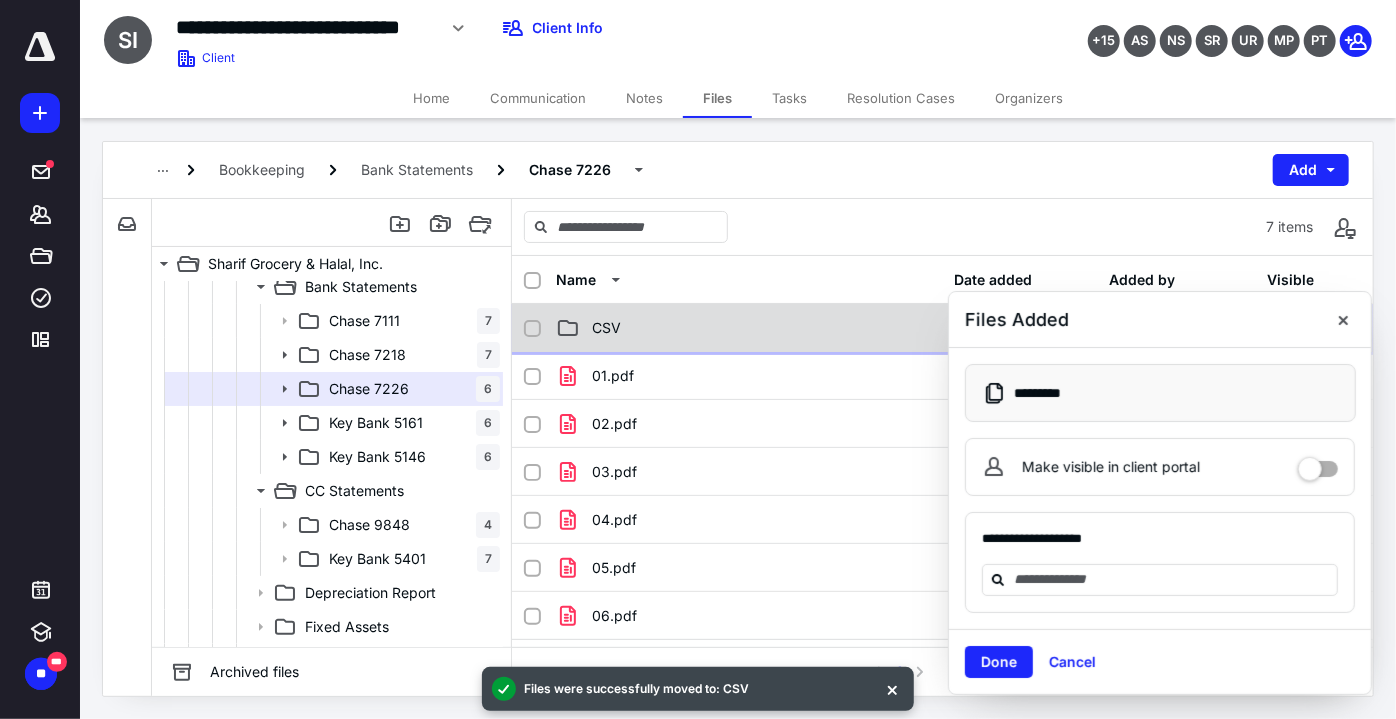 click on "CSV" at bounding box center [606, 328] 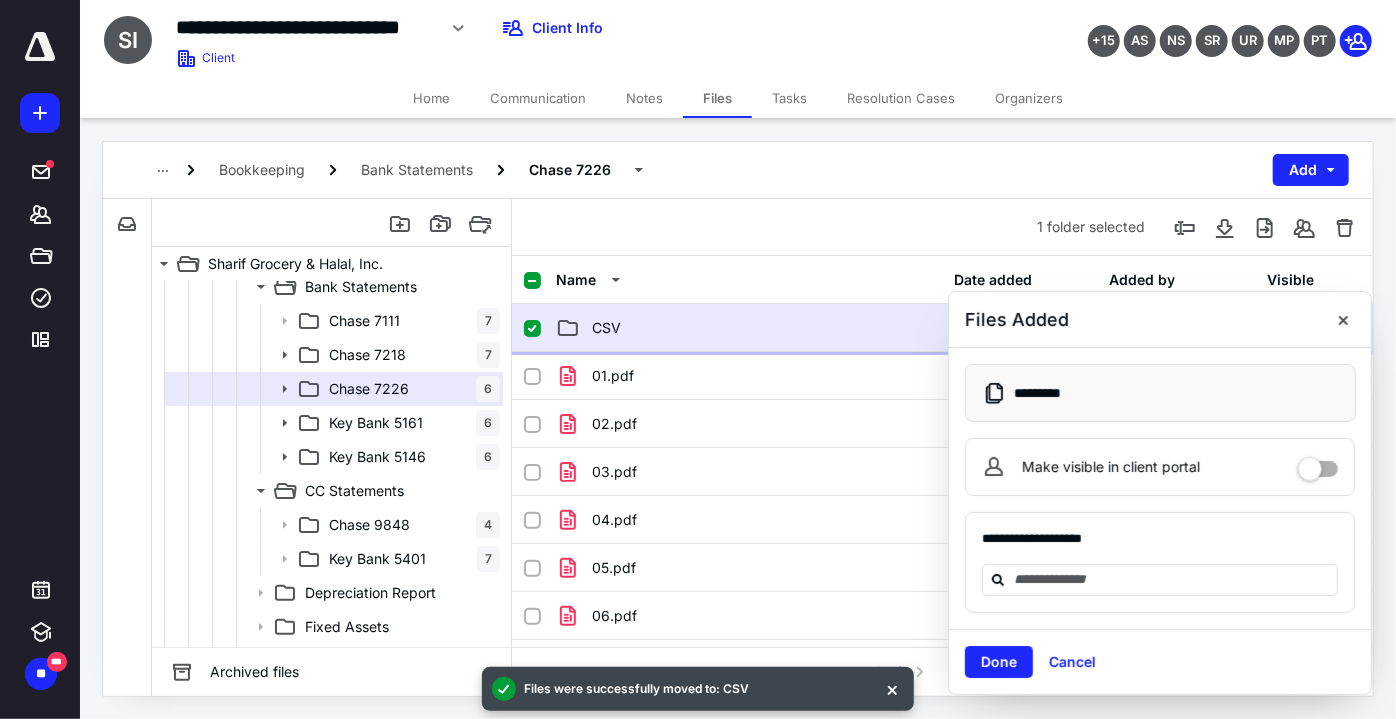 click on "CSV" at bounding box center [606, 328] 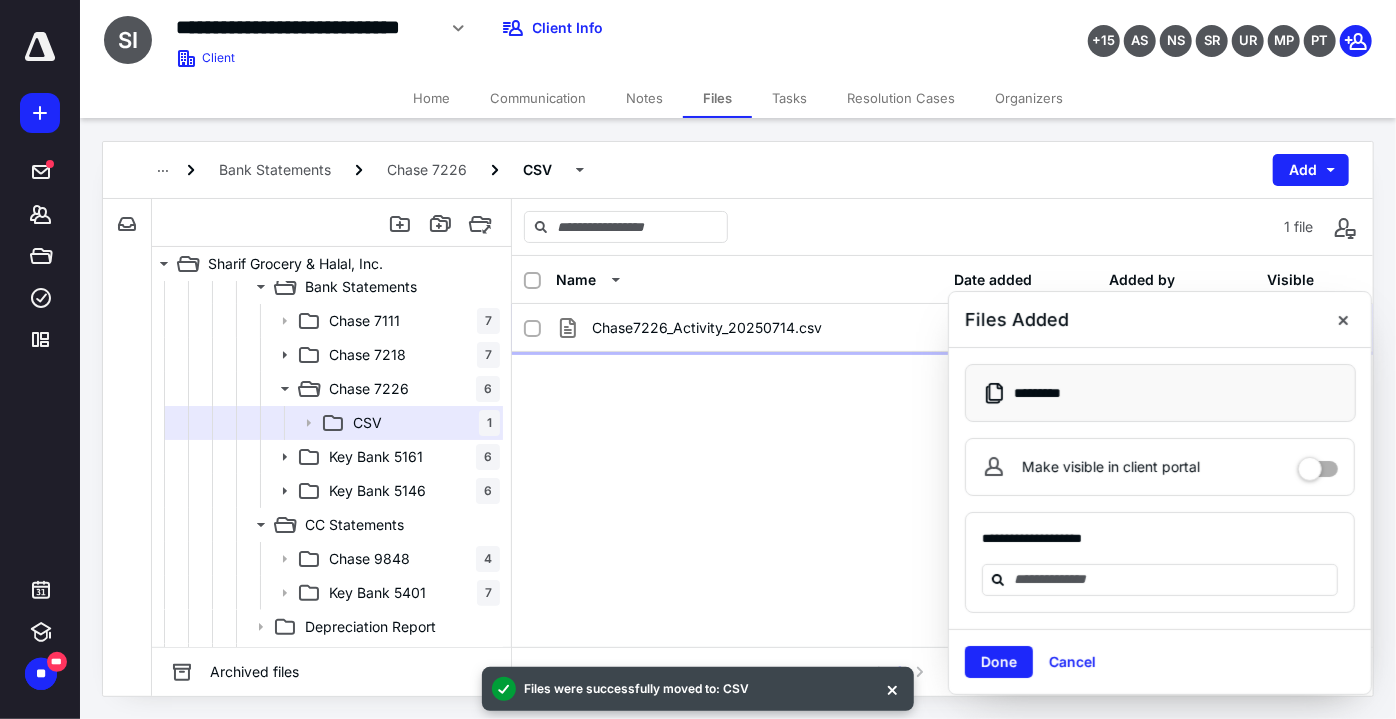 checkbox on "true" 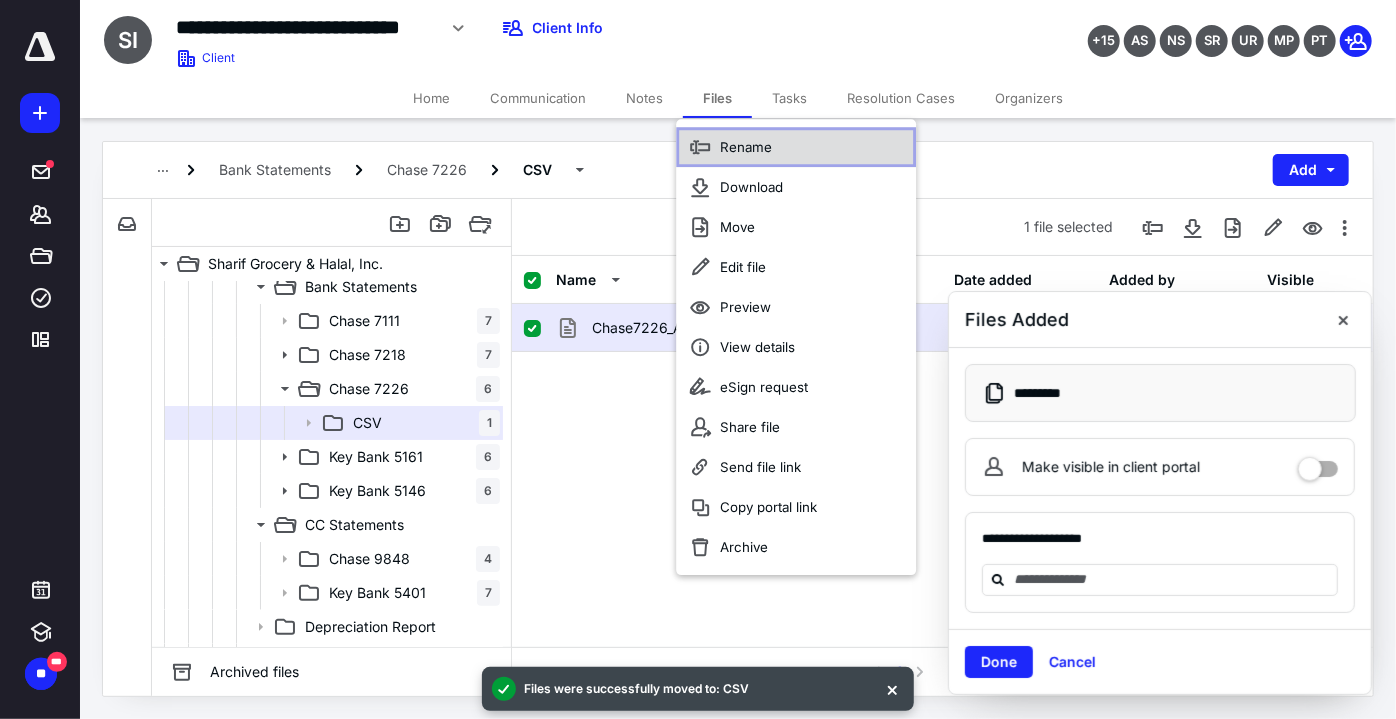 click on "Rename" at bounding box center [796, 147] 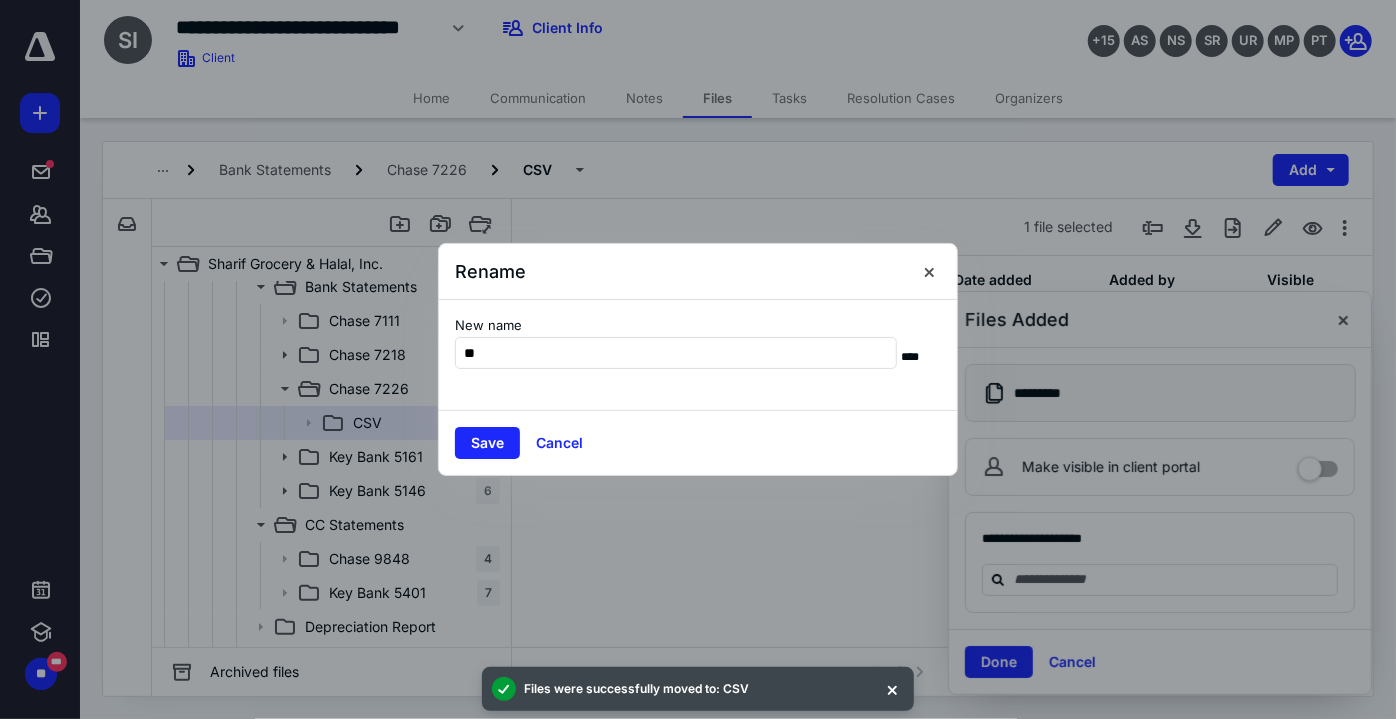 type on "**" 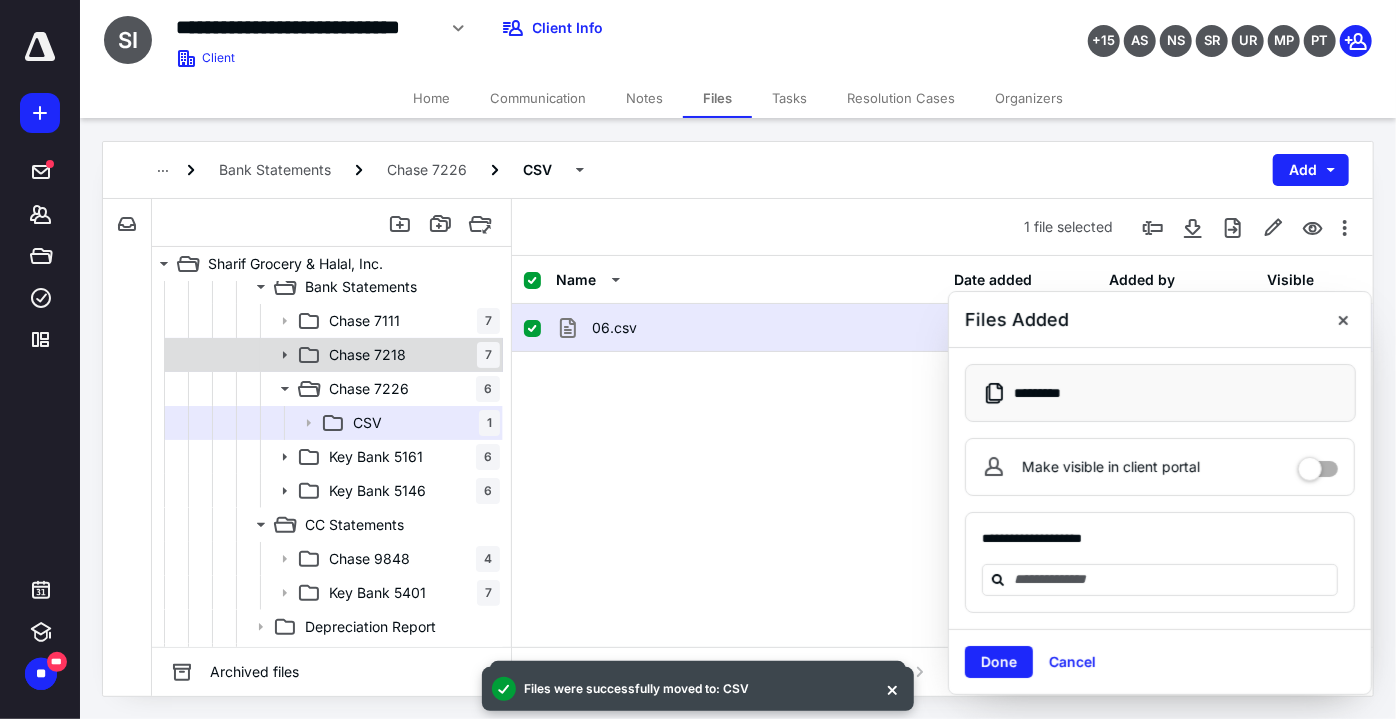 click on "Chase 7218 7" at bounding box center (410, 355) 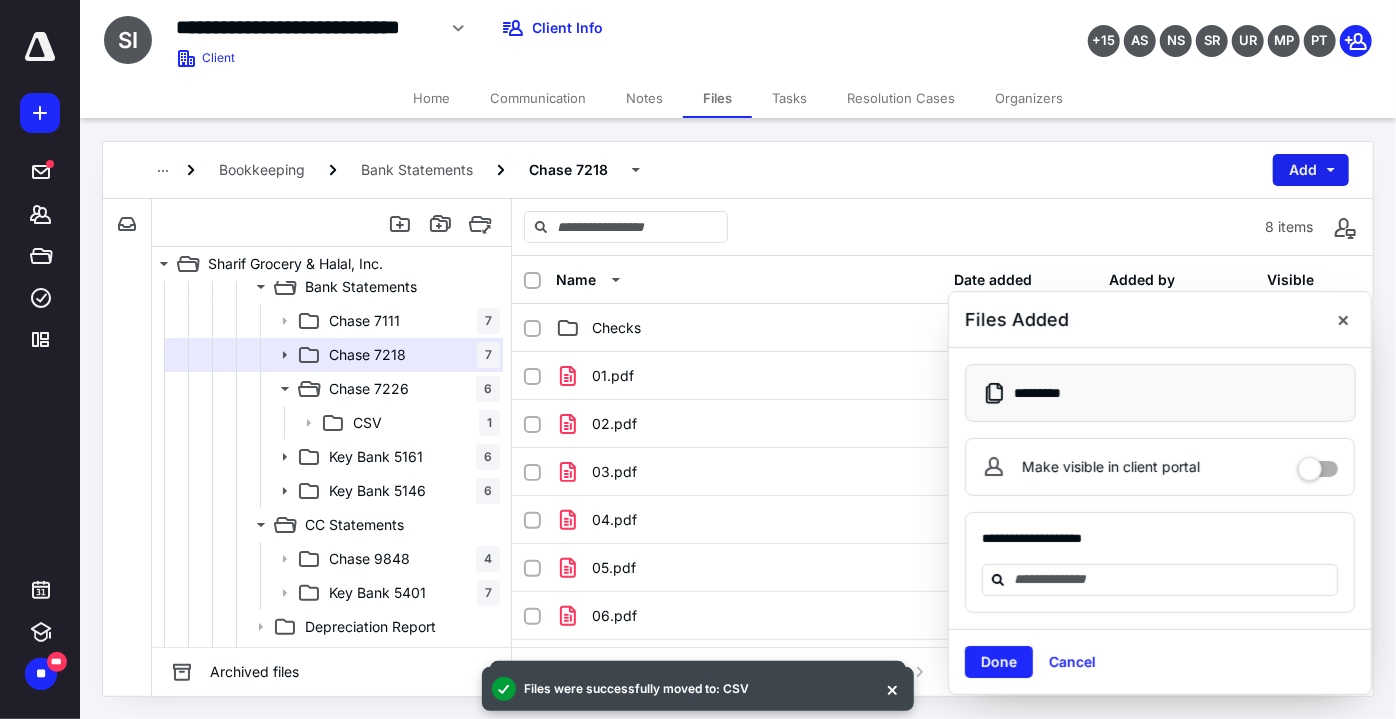 click on "Add" at bounding box center (1311, 170) 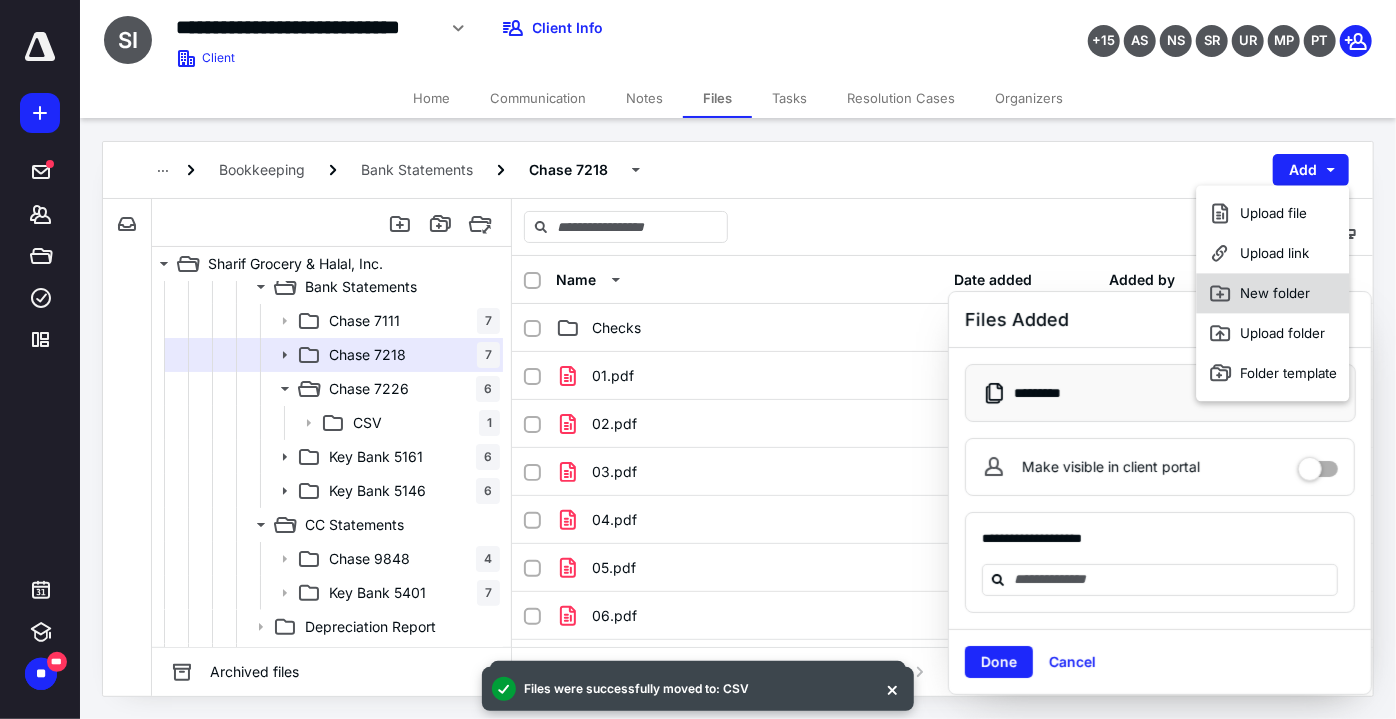 click on "New folder" at bounding box center (1273, 293) 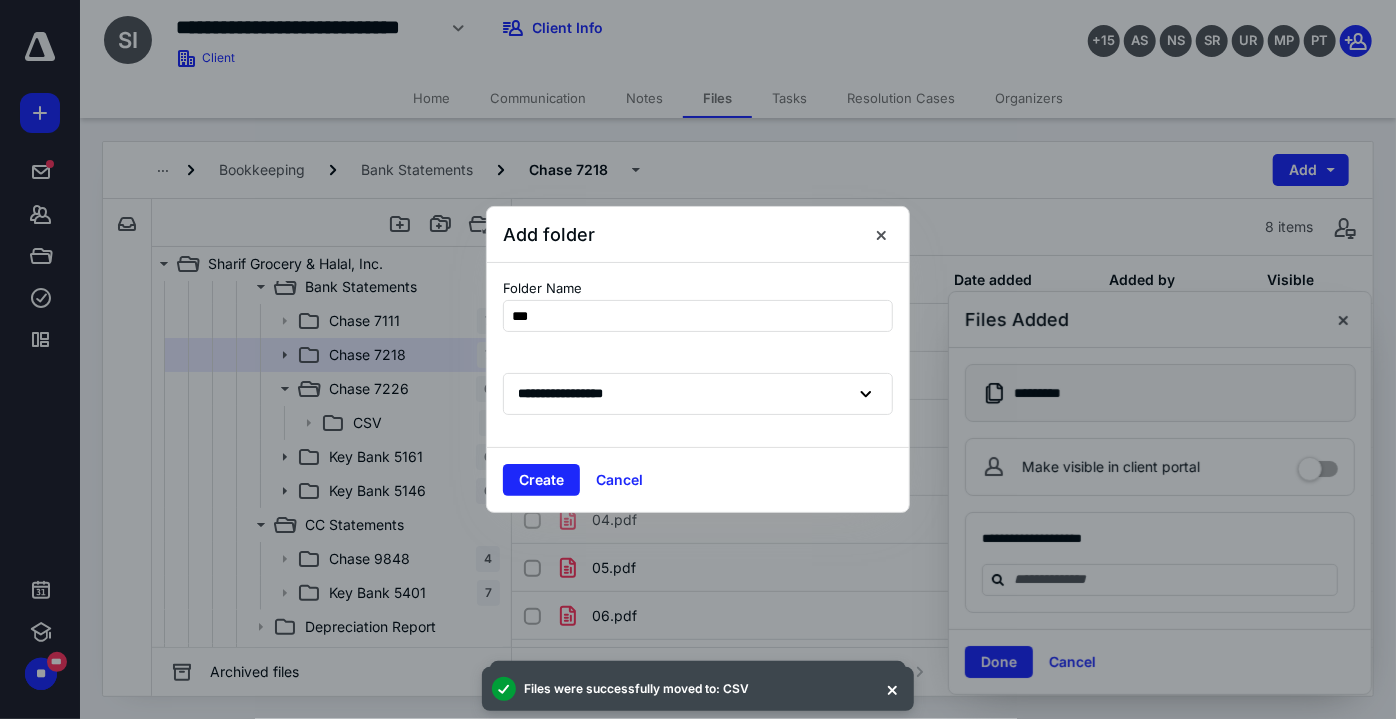 type on "****" 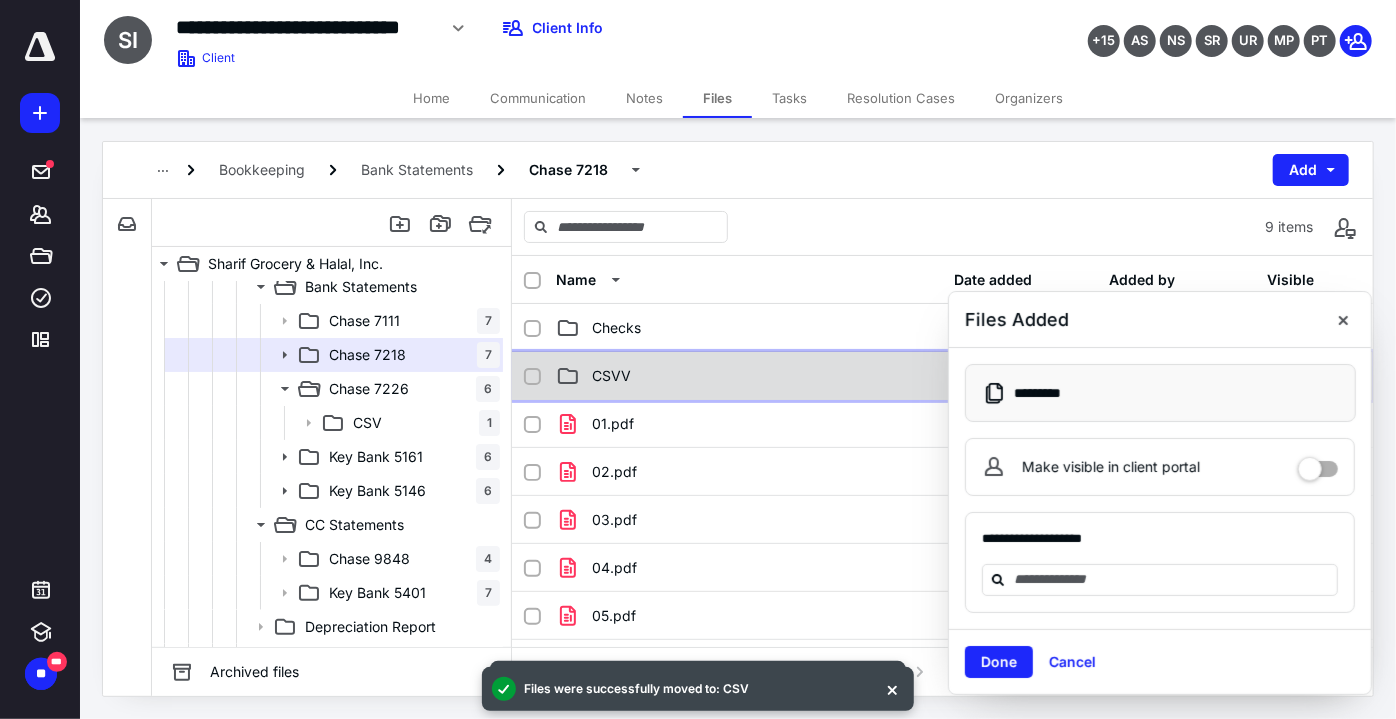 checkbox on "true" 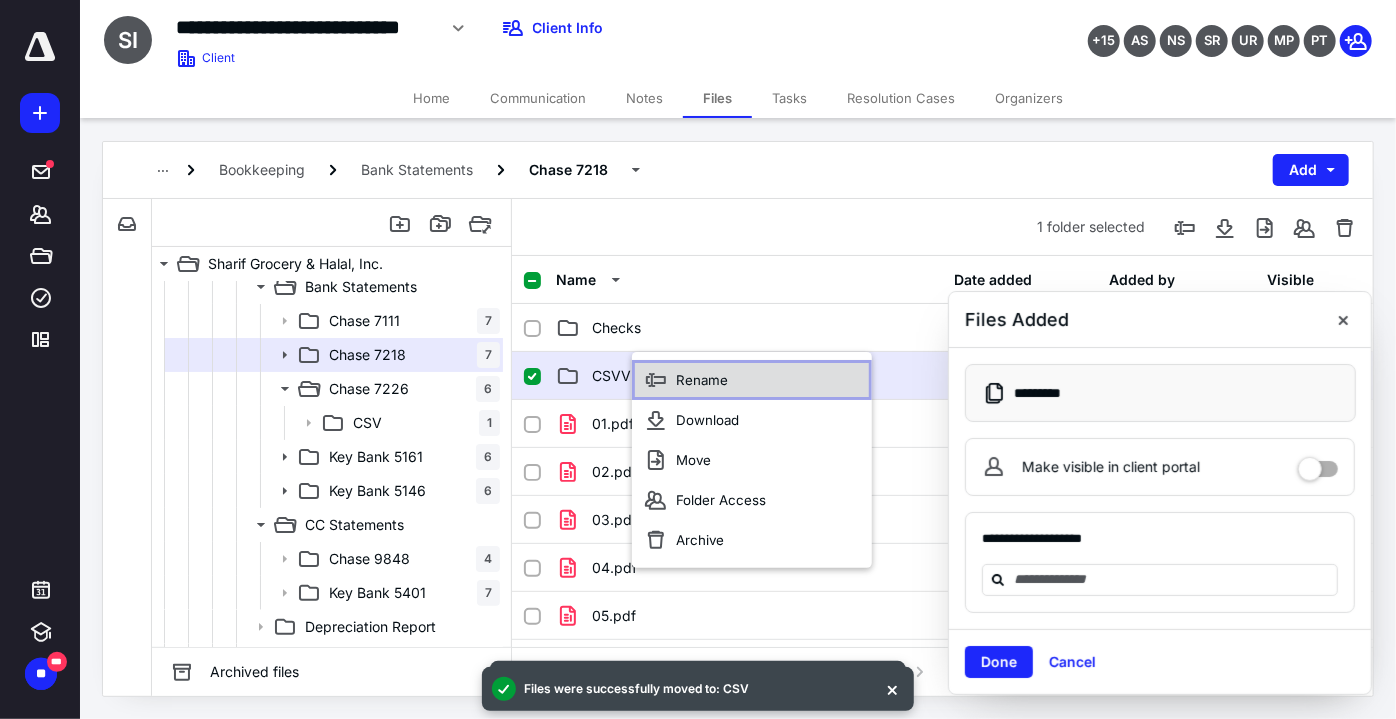 click on "Rename" at bounding box center [752, 380] 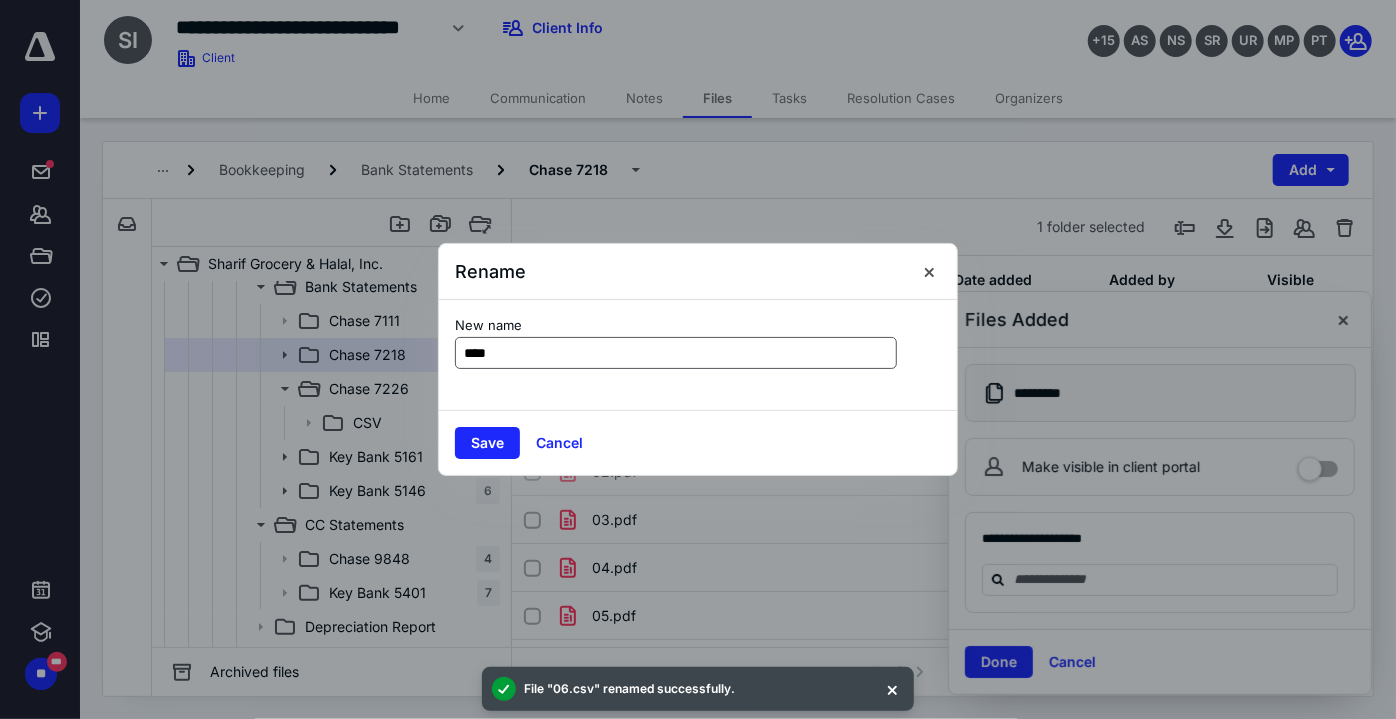 click on "****" at bounding box center (676, 353) 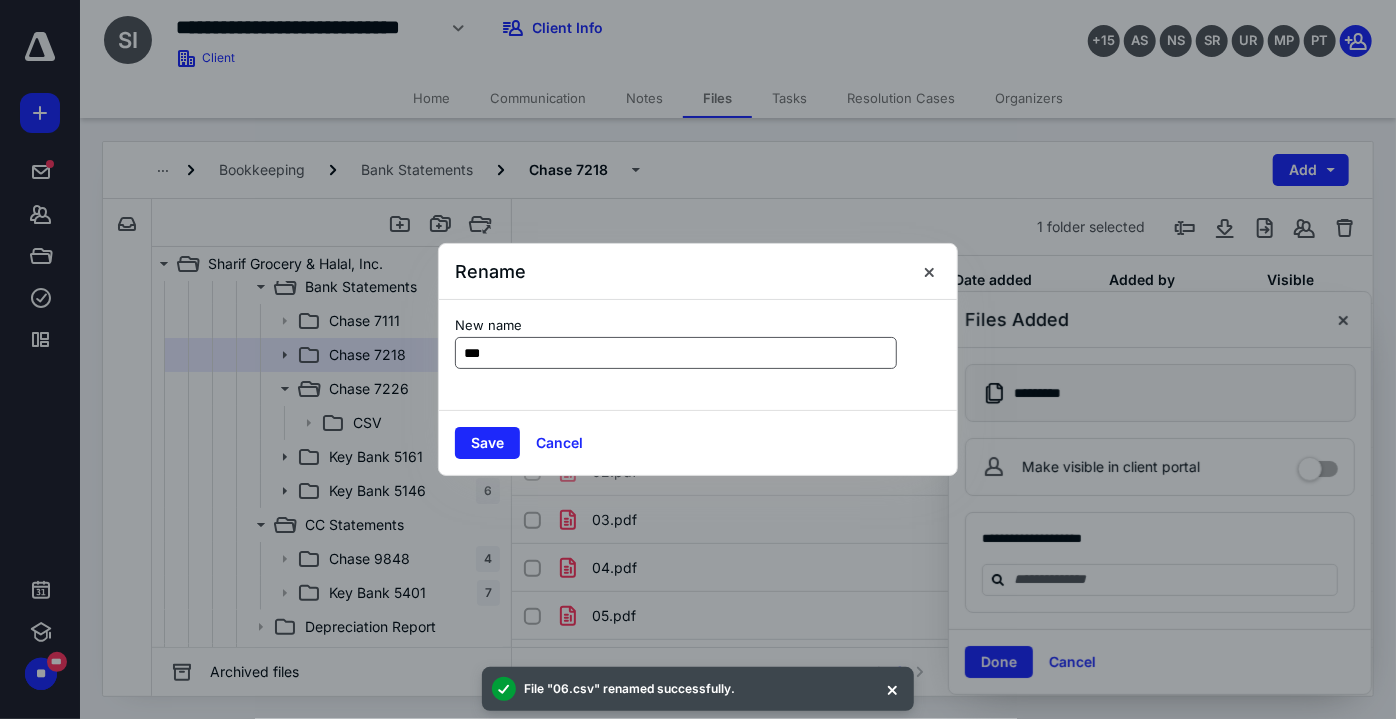 type on "***" 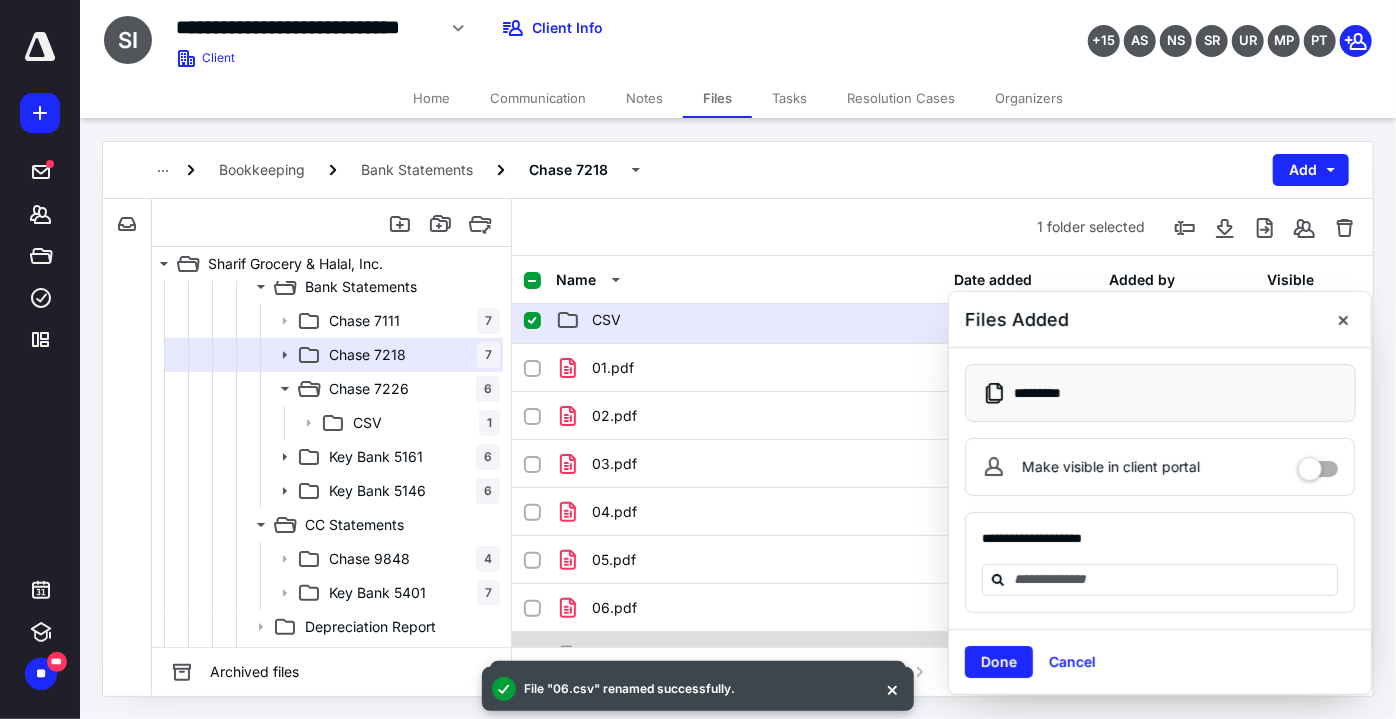 scroll, scrollTop: 85, scrollLeft: 0, axis: vertical 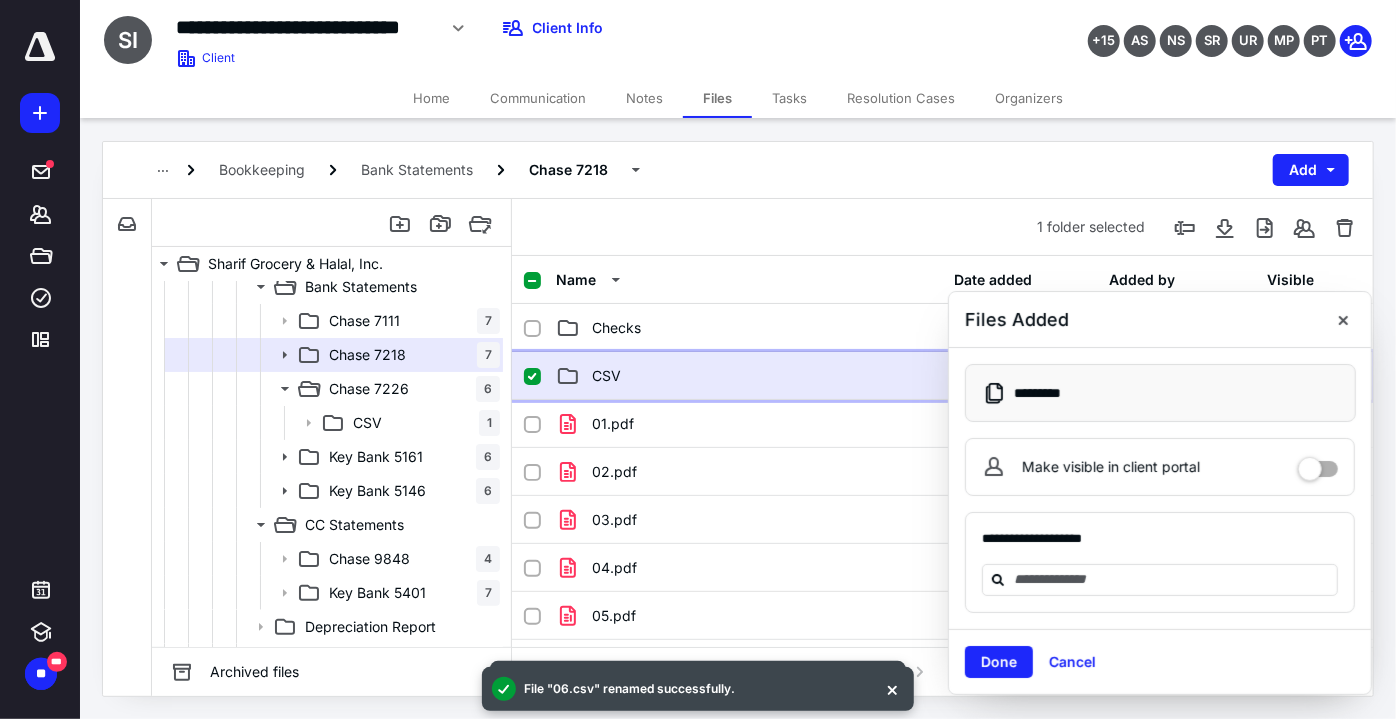 click on "CSV" at bounding box center (606, 376) 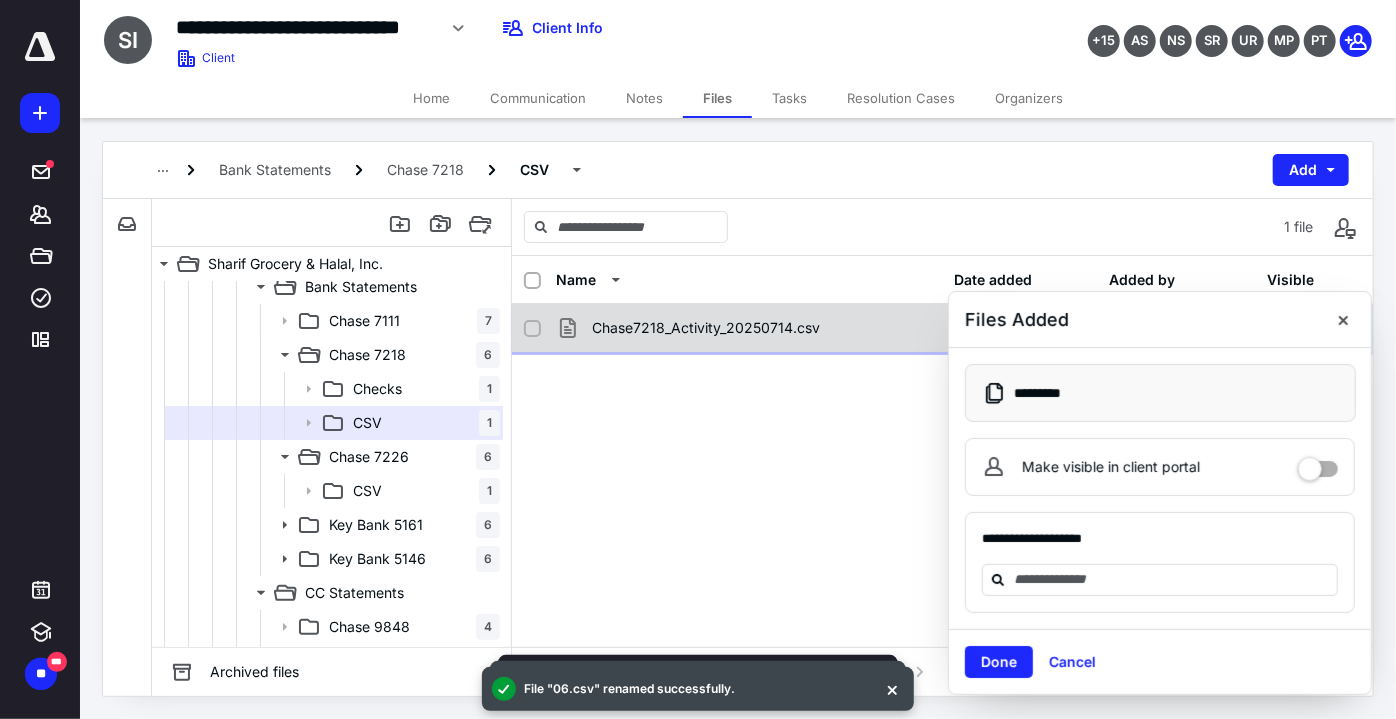 checkbox on "true" 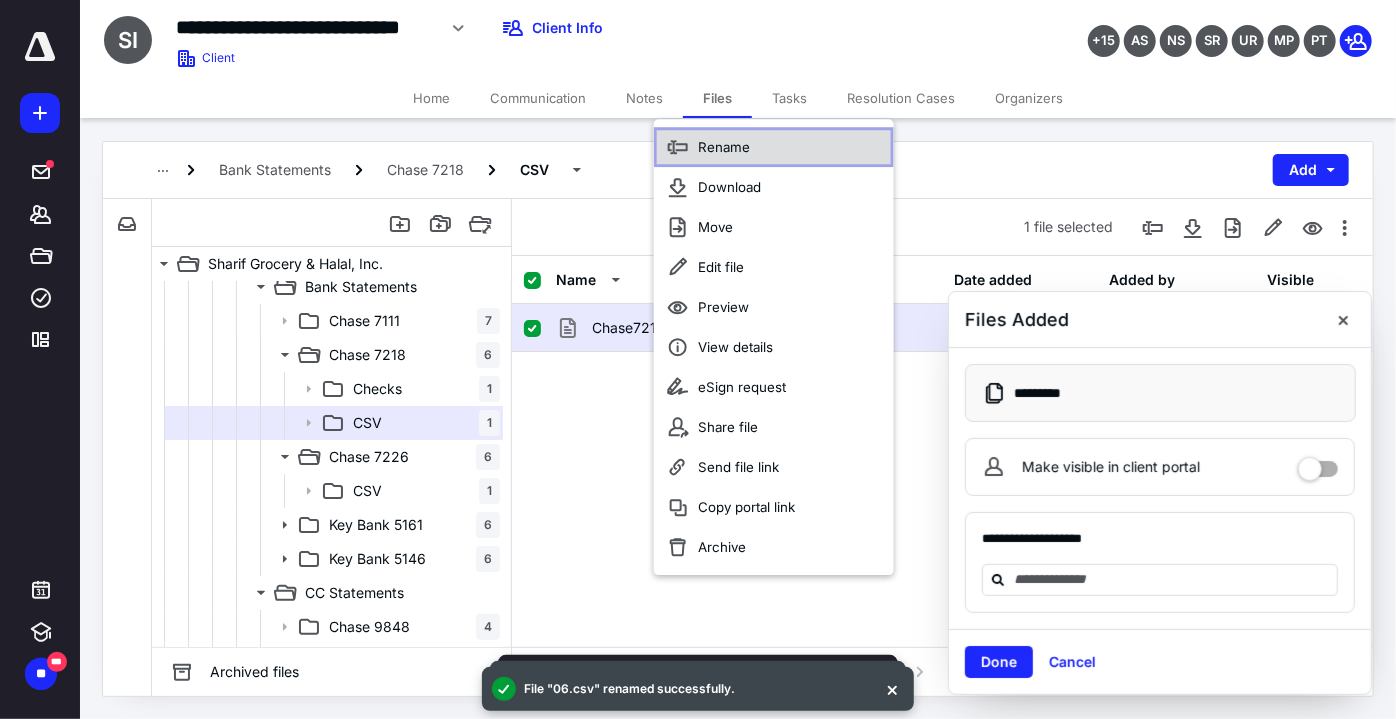 click on "Rename" at bounding box center (774, 147) 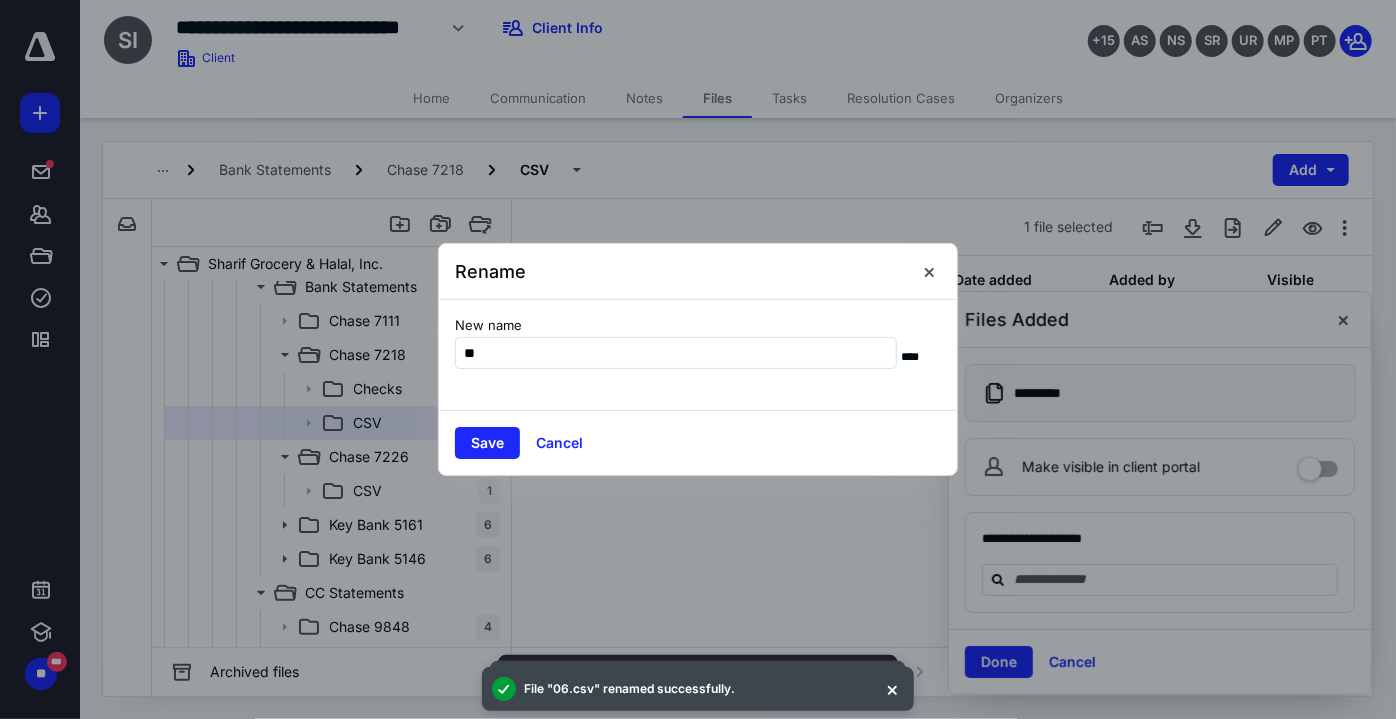 type on "**" 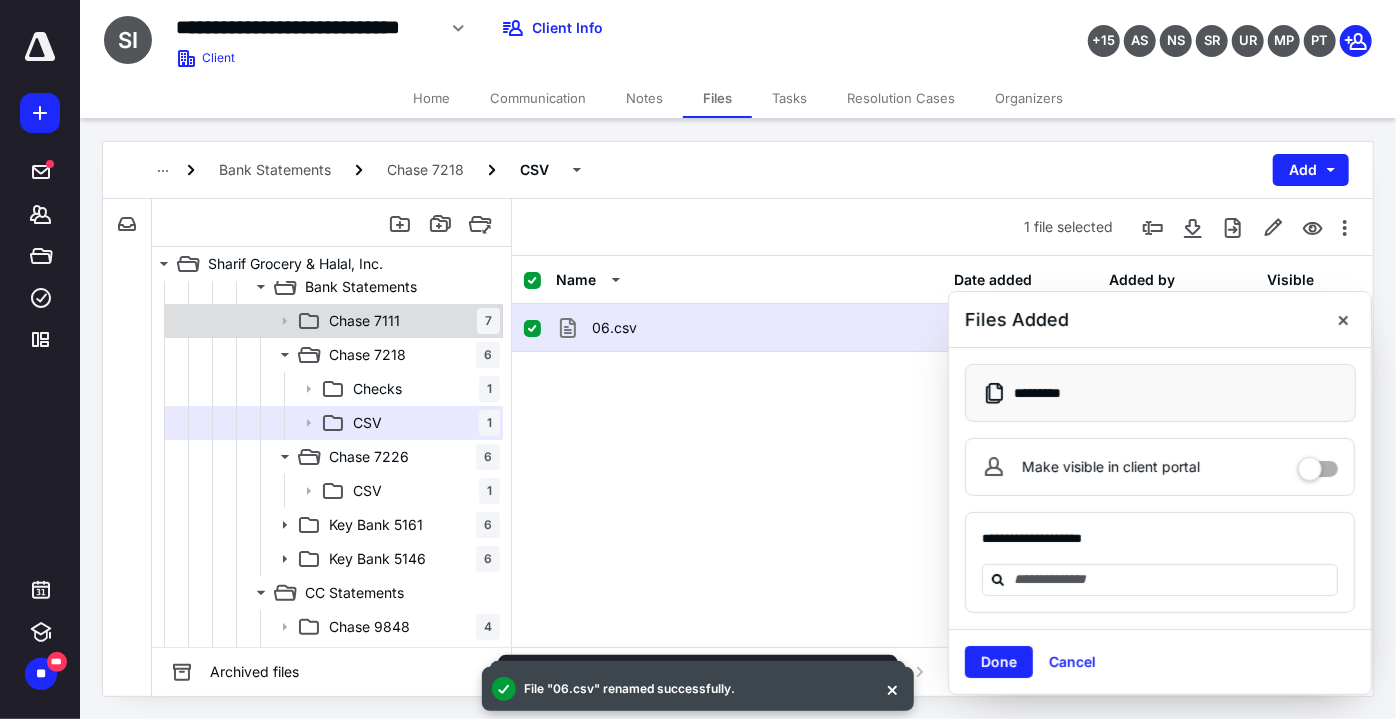 click on "Chase 7111" at bounding box center [364, 321] 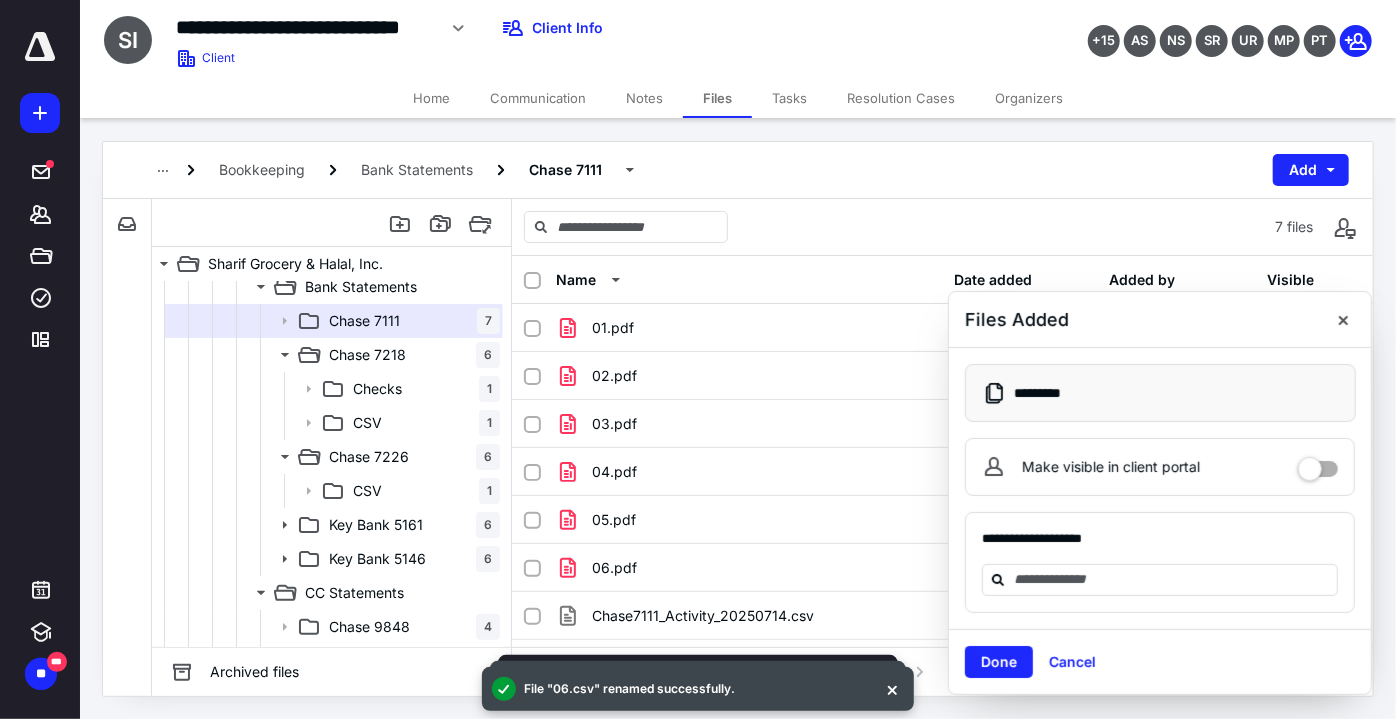 click on "Bookkeeping Bank Statements Chase 7111   Add" at bounding box center (738, 170) 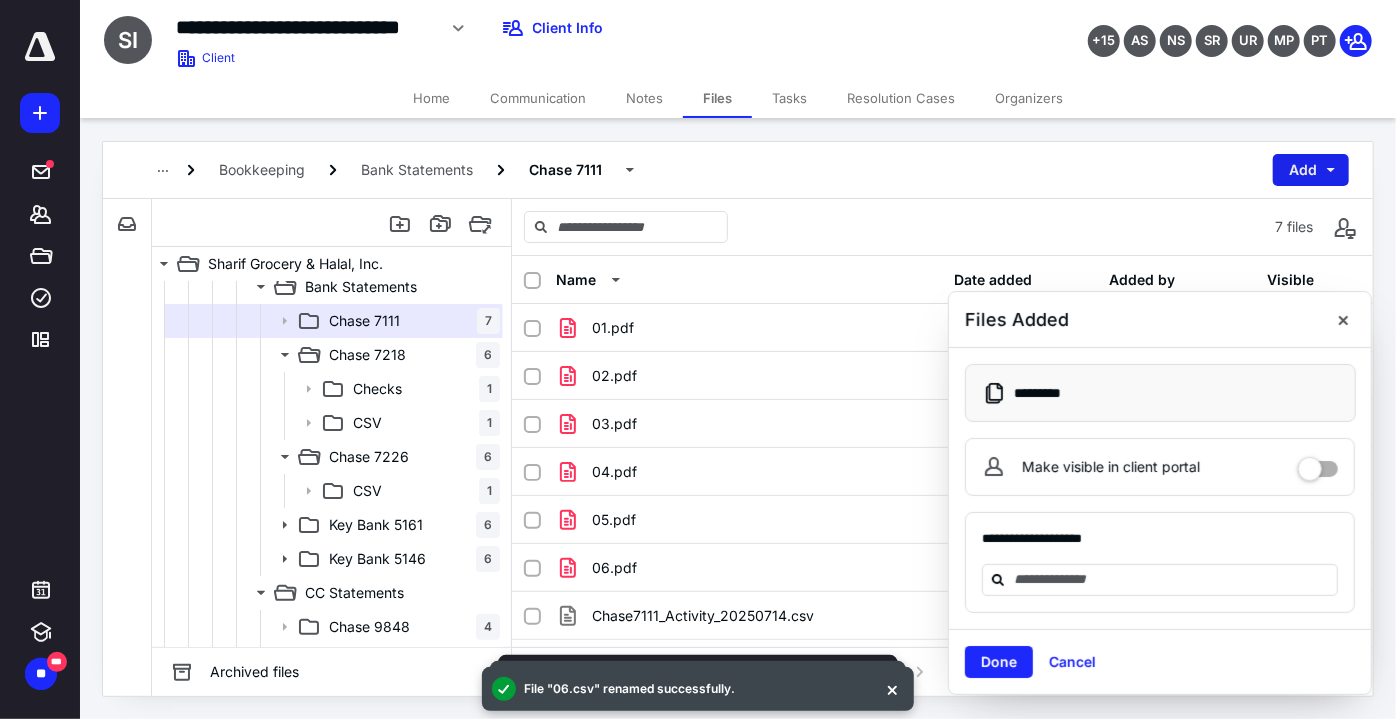 click on "Add" at bounding box center [1311, 170] 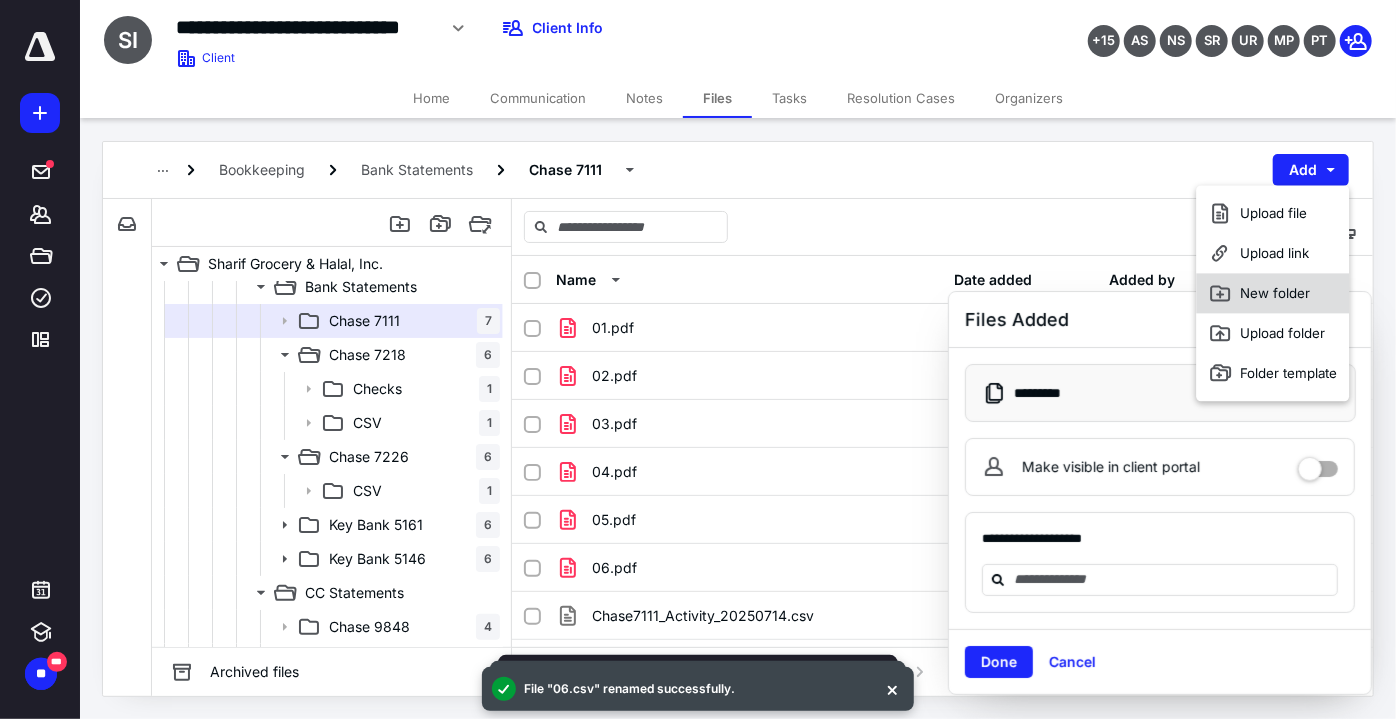 click on "New folder" at bounding box center (1273, 293) 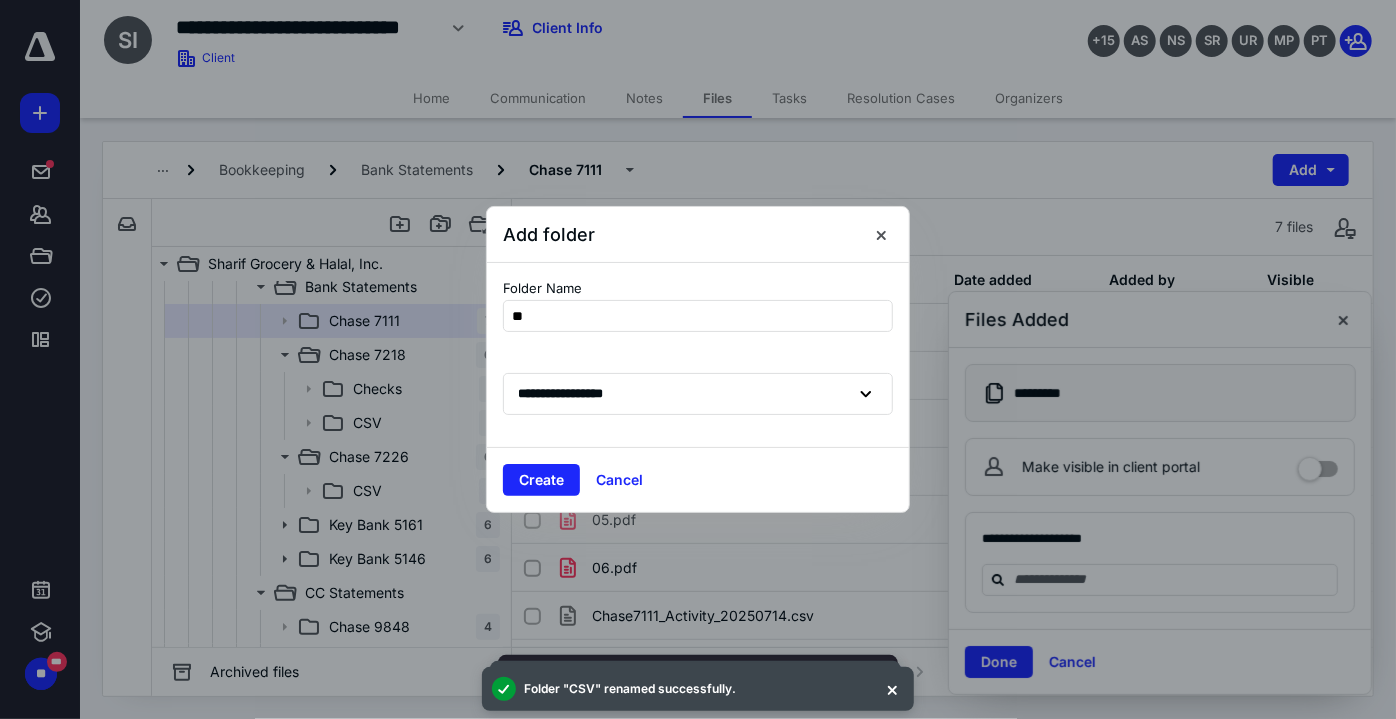 type on "***" 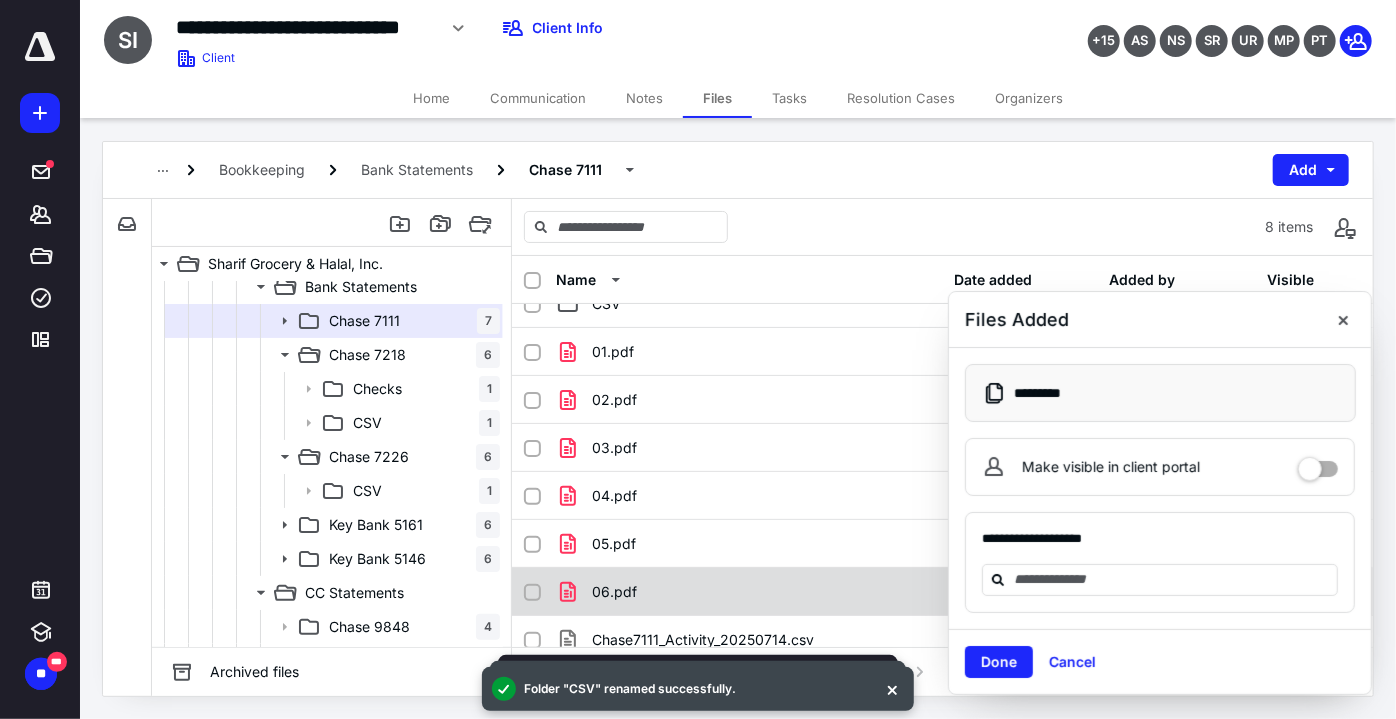 scroll, scrollTop: 37, scrollLeft: 0, axis: vertical 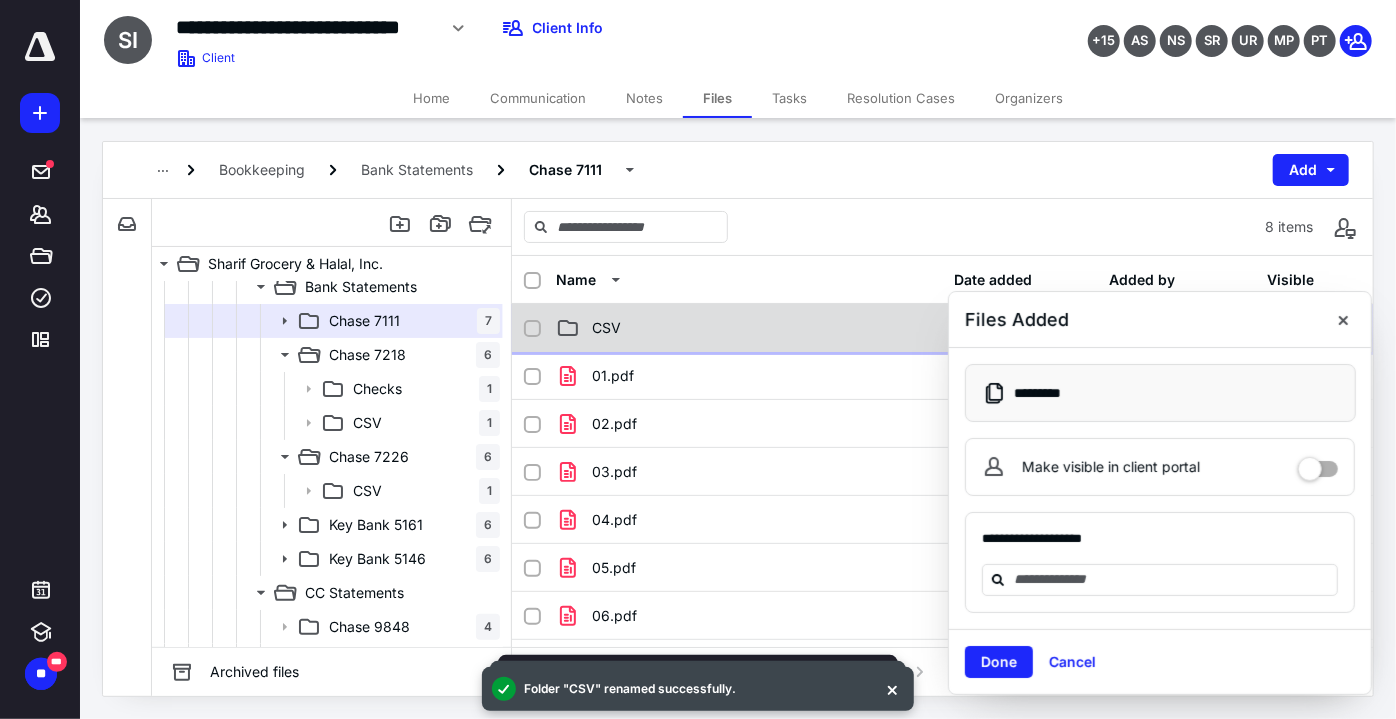click on "CSV" at bounding box center (606, 328) 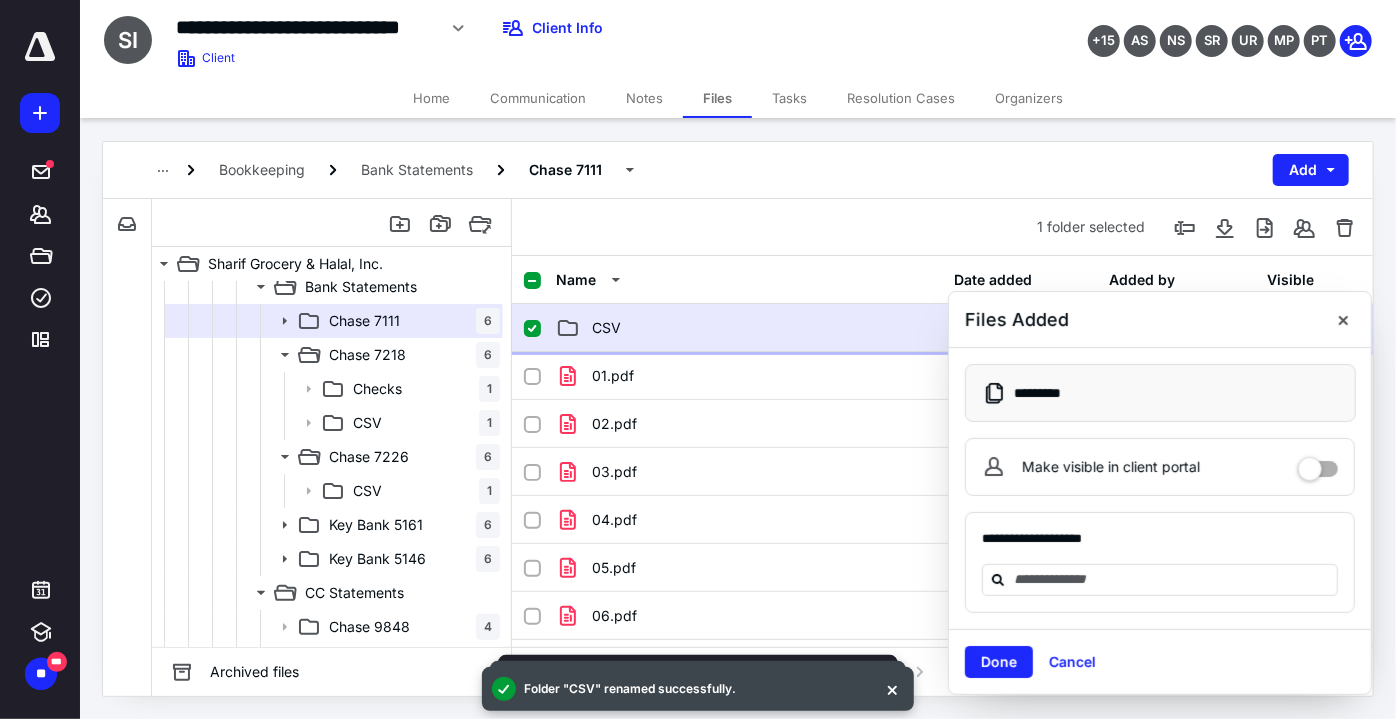 click on "CSV" at bounding box center [606, 328] 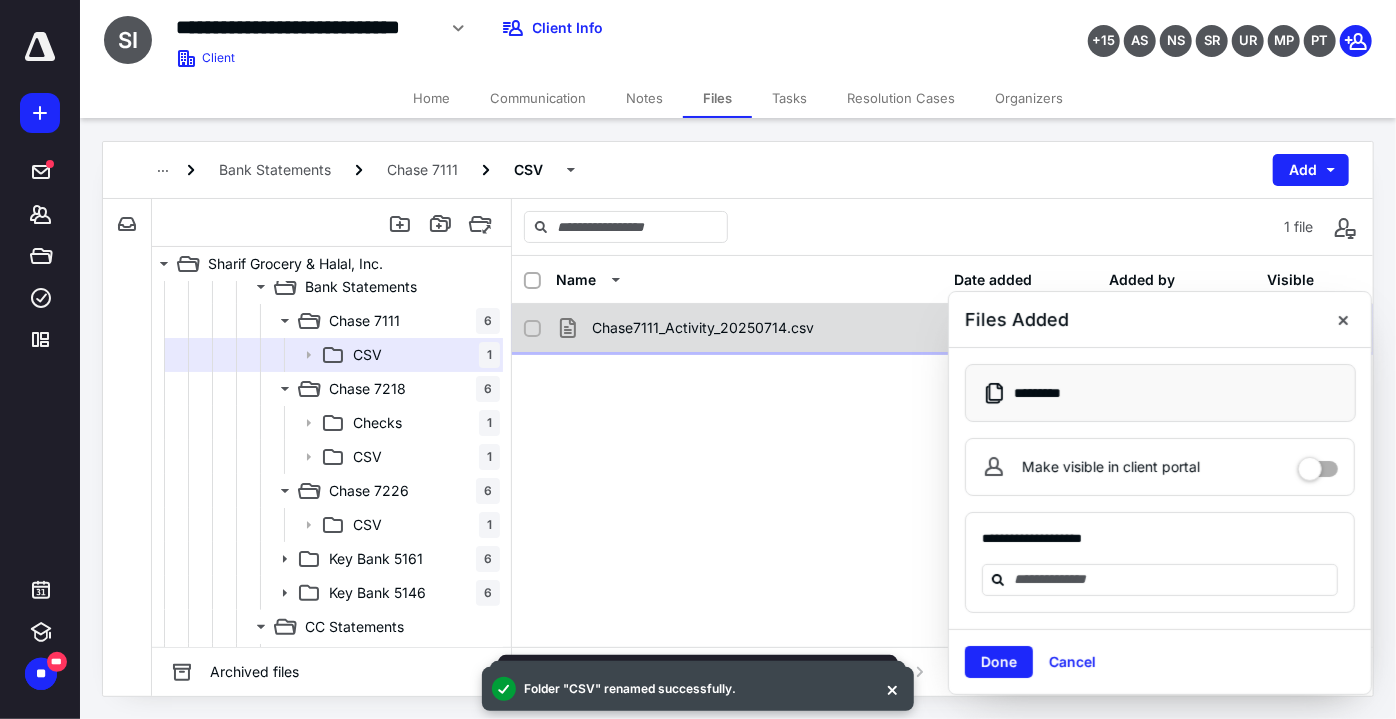 checkbox on "true" 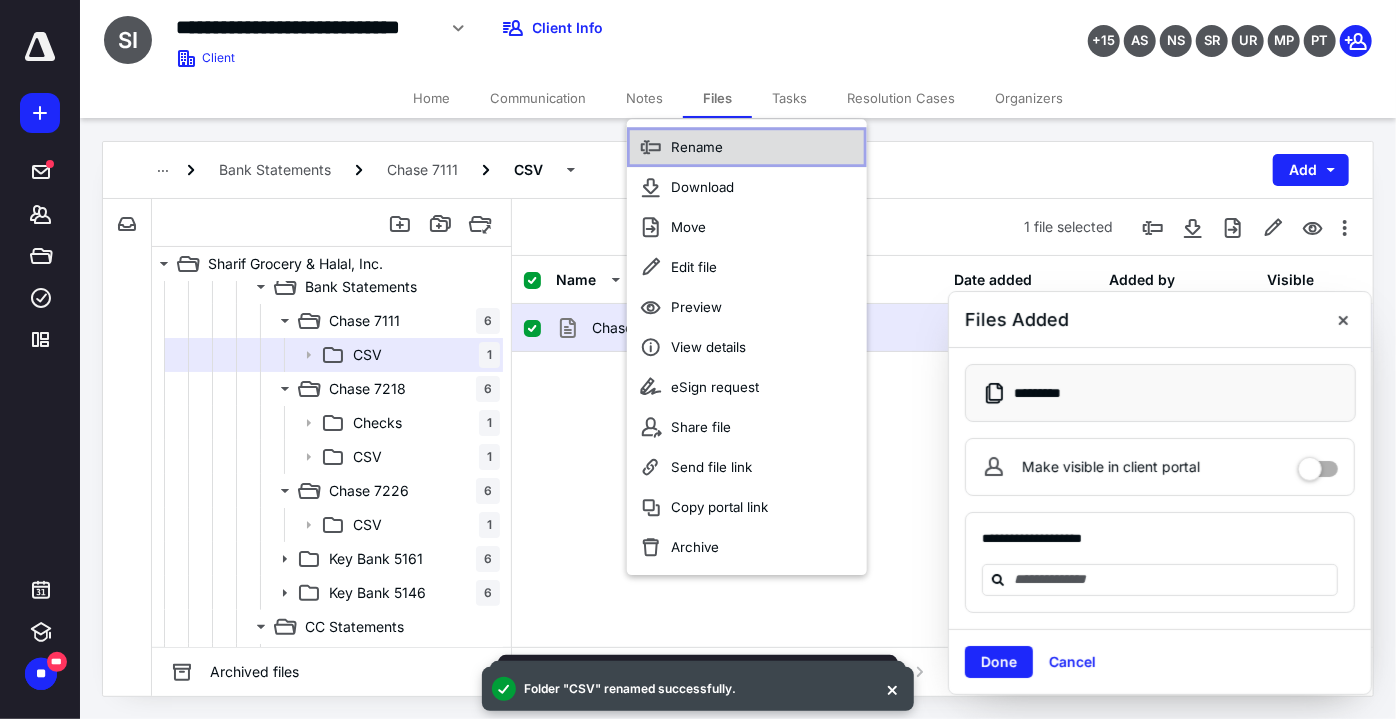 click on "Rename" at bounding box center [747, 147] 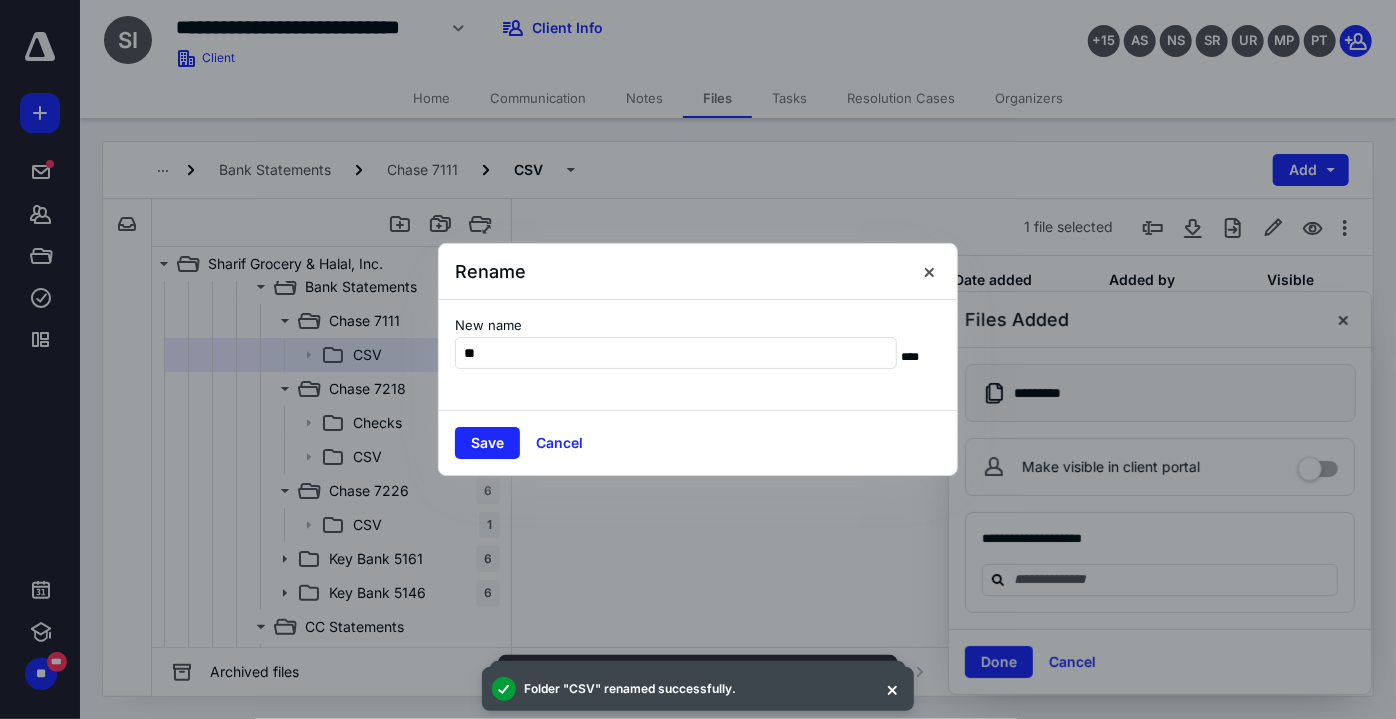 type on "**" 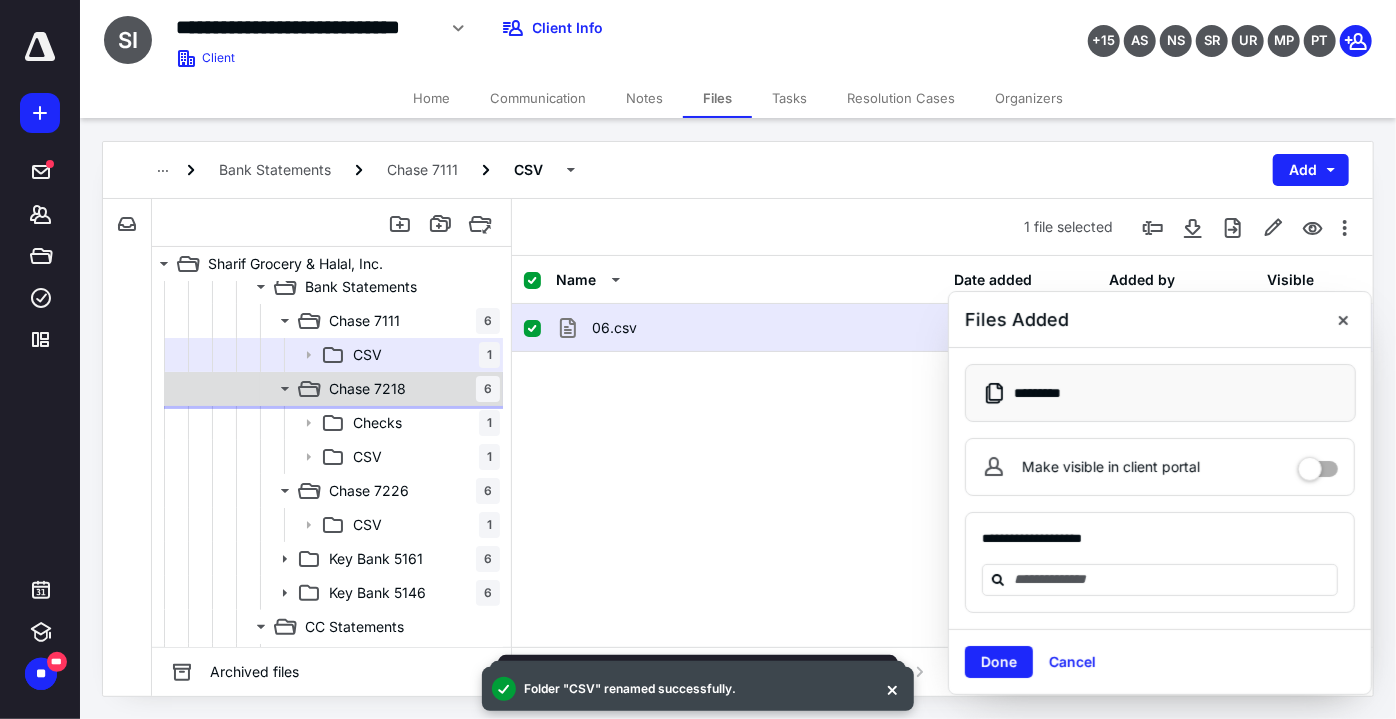 click on "Chase 7218 6" at bounding box center [410, 389] 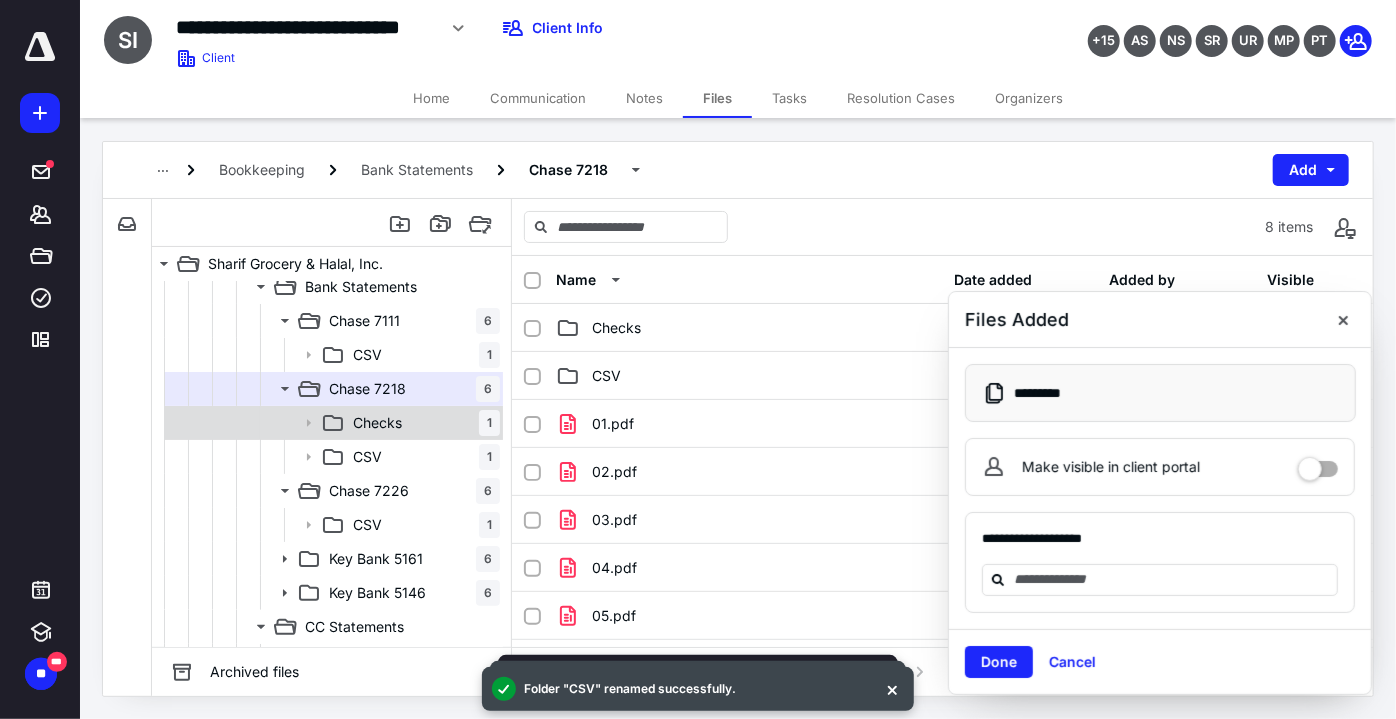 click on "Checks 1" at bounding box center (422, 423) 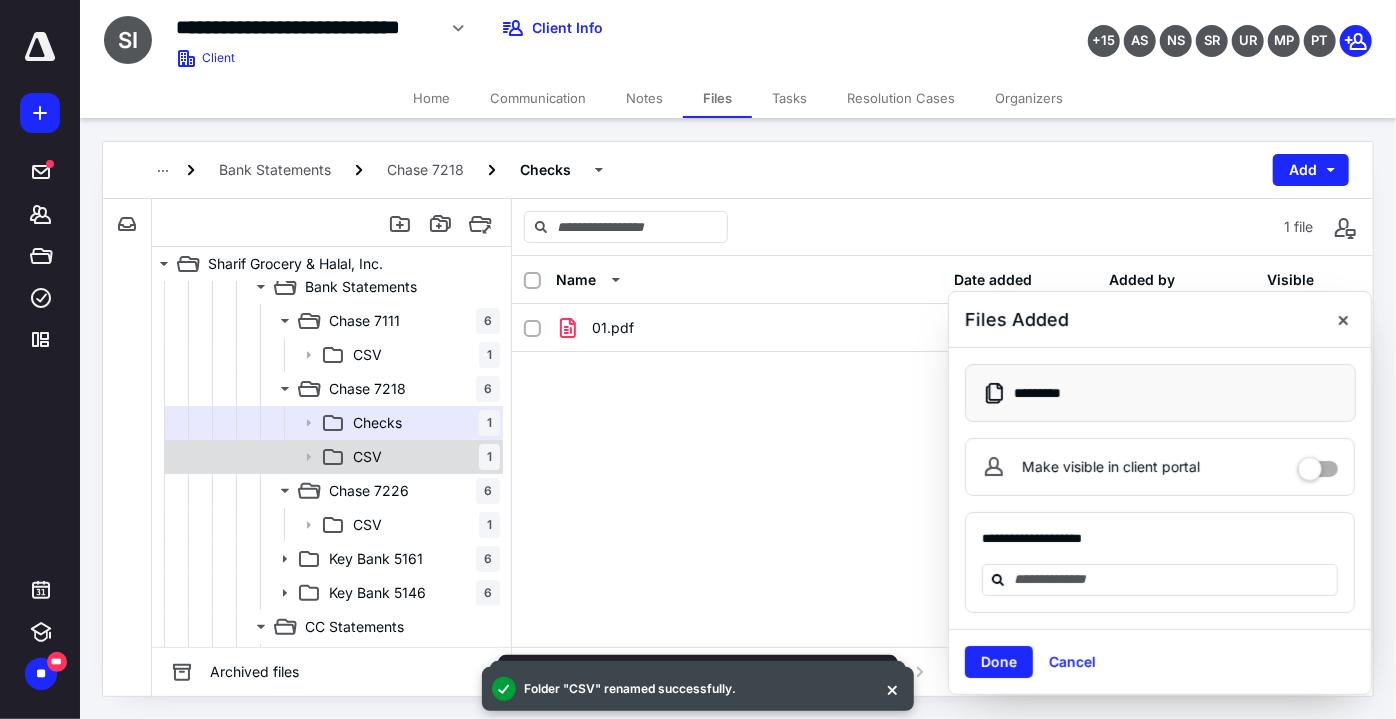 click on "CSV 1" at bounding box center [422, 457] 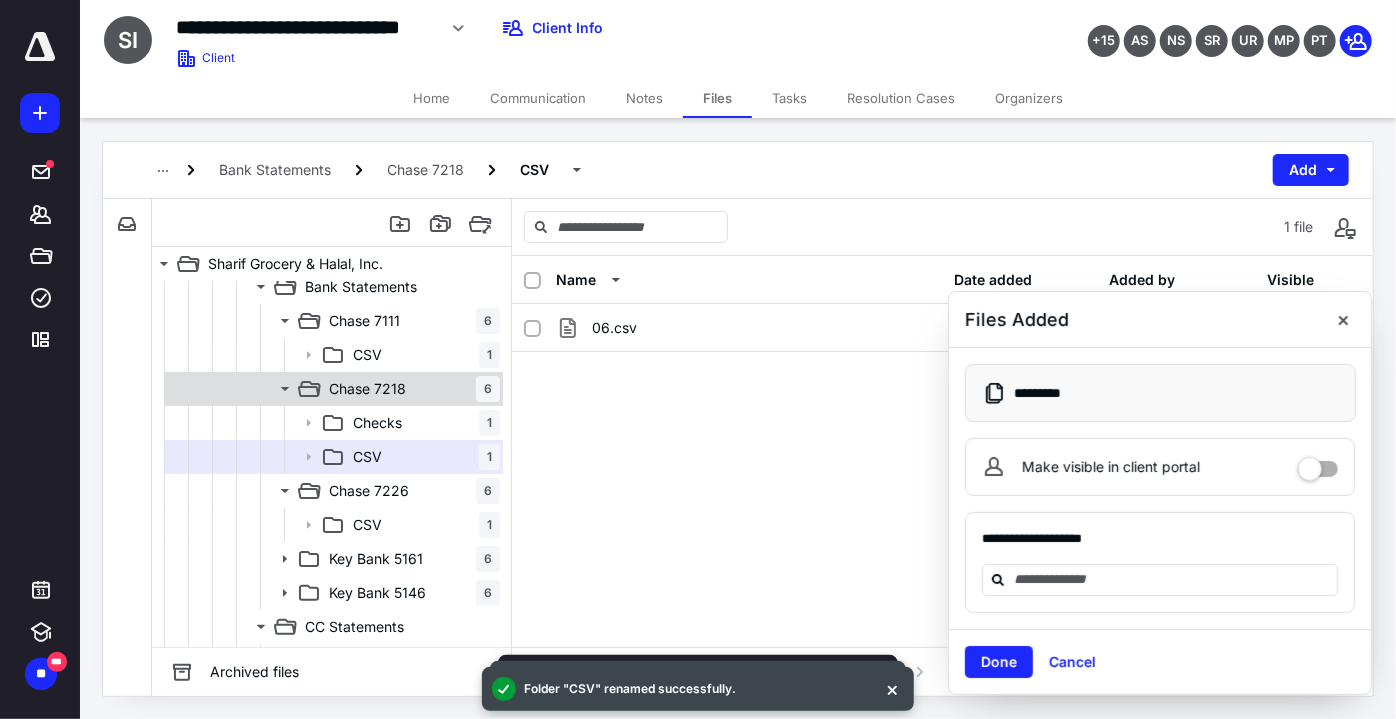 click on "Chase 7218 6" at bounding box center [410, 389] 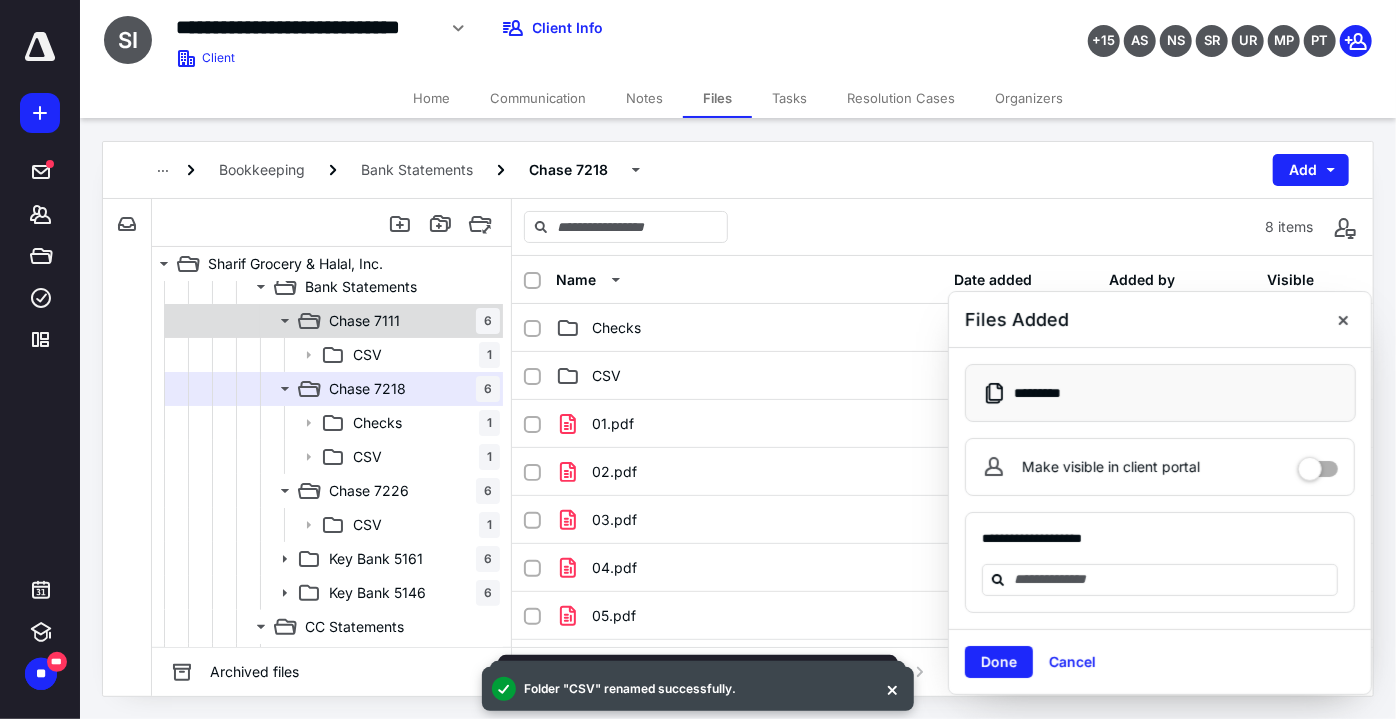 click on "Chase 7111" at bounding box center (364, 321) 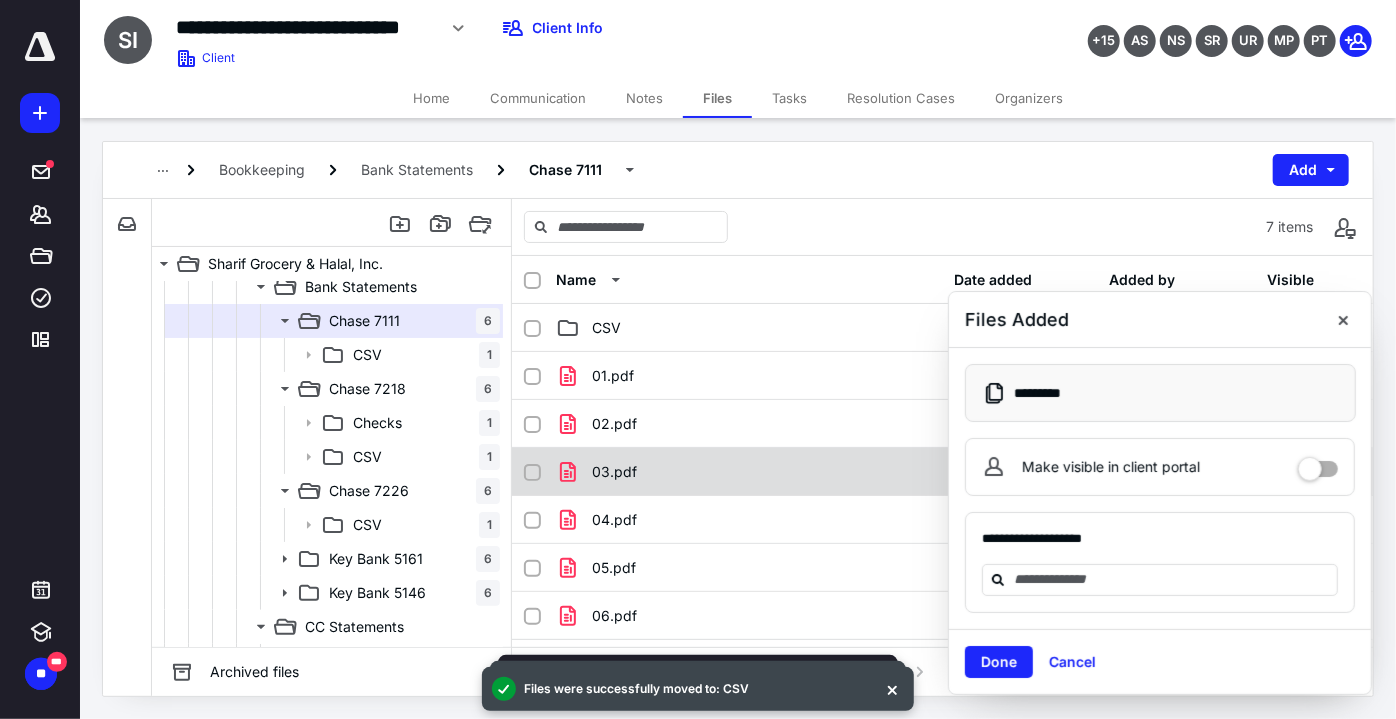 scroll, scrollTop: 2, scrollLeft: 0, axis: vertical 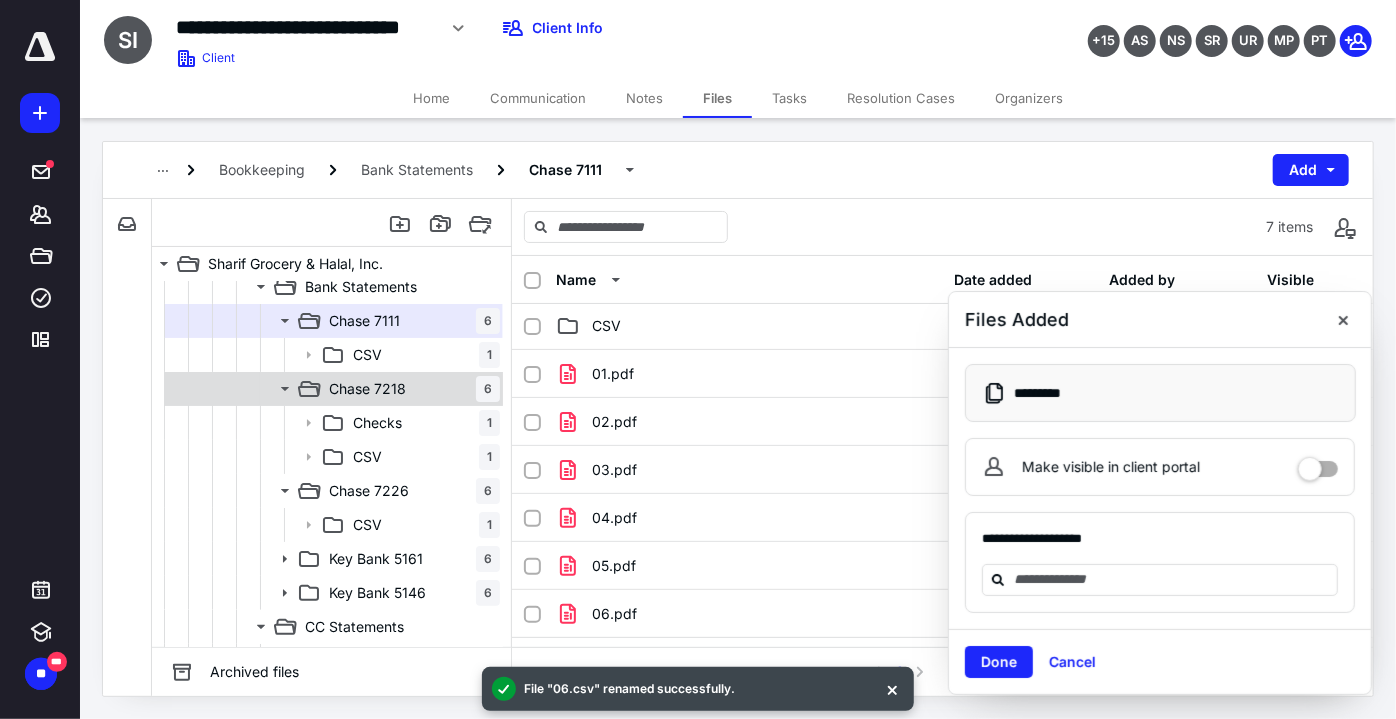 click on "Chase 7218 6" at bounding box center (410, 389) 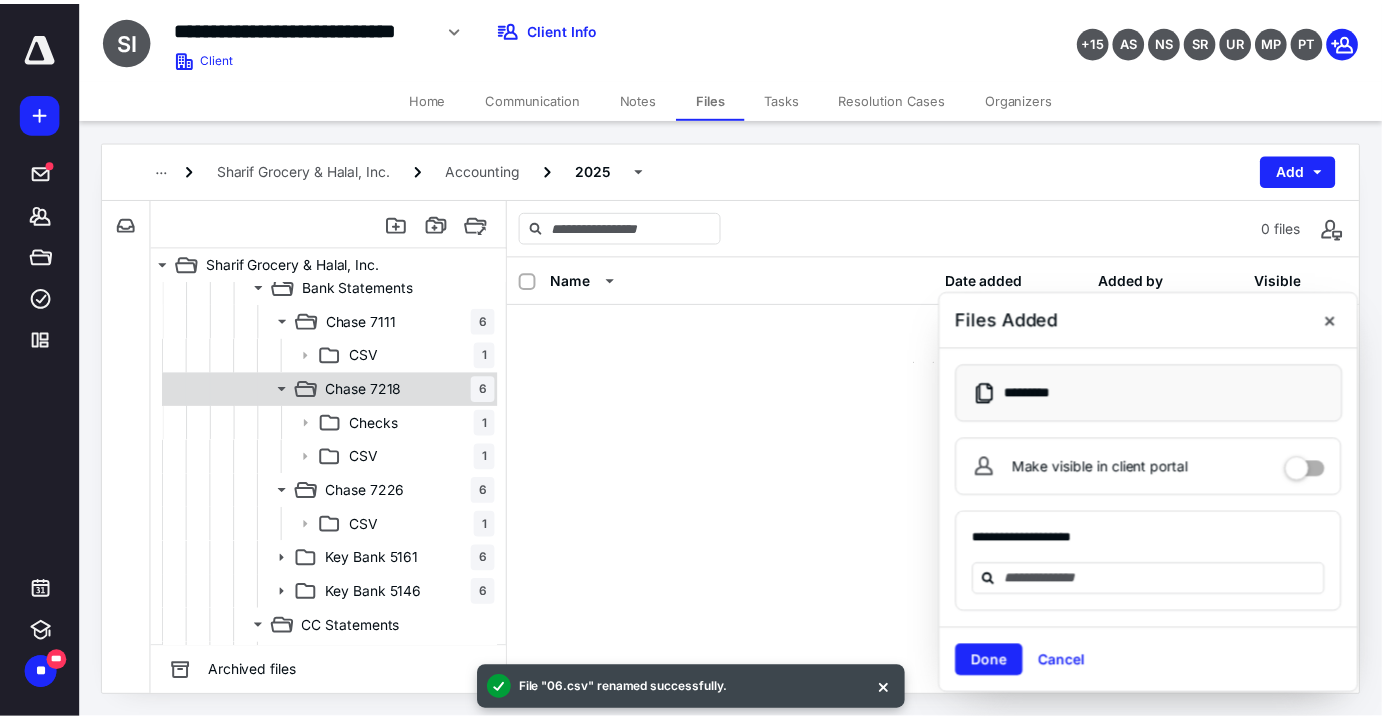 scroll, scrollTop: 0, scrollLeft: 0, axis: both 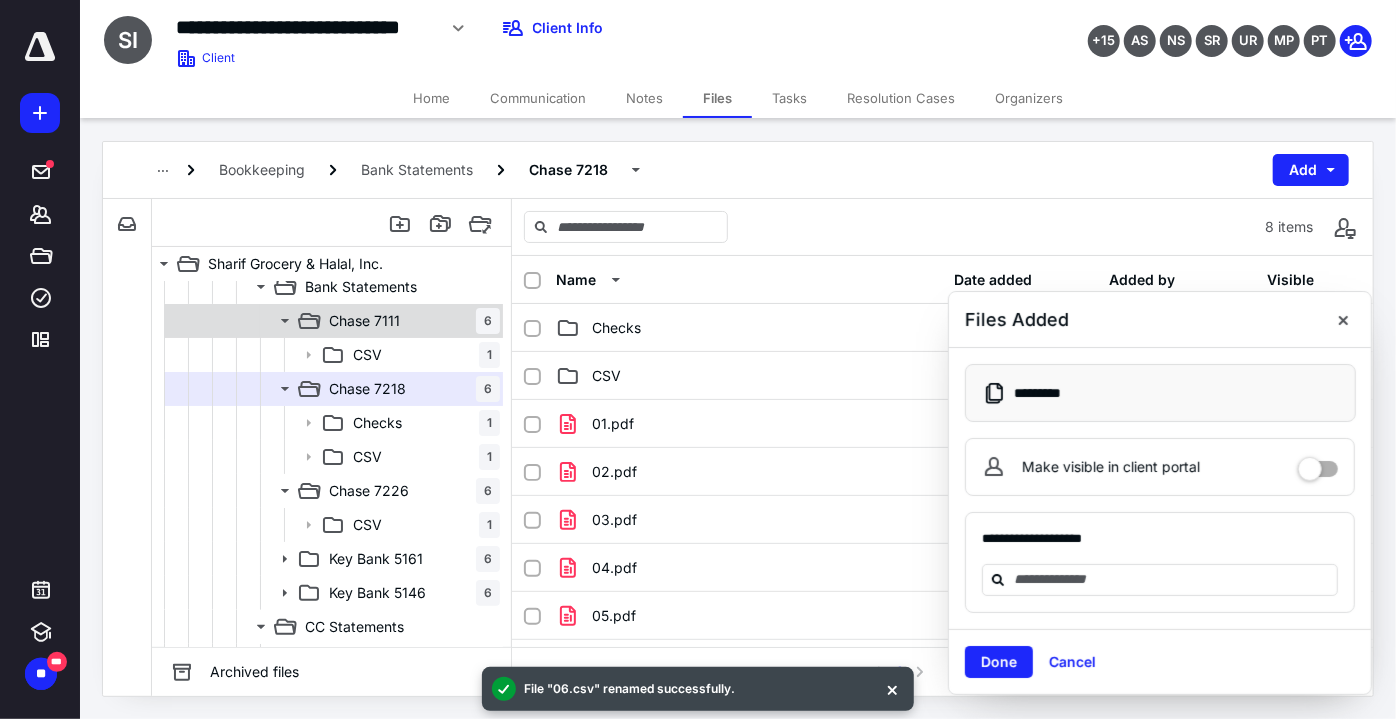 click on "Chase 7111 6" at bounding box center [410, 321] 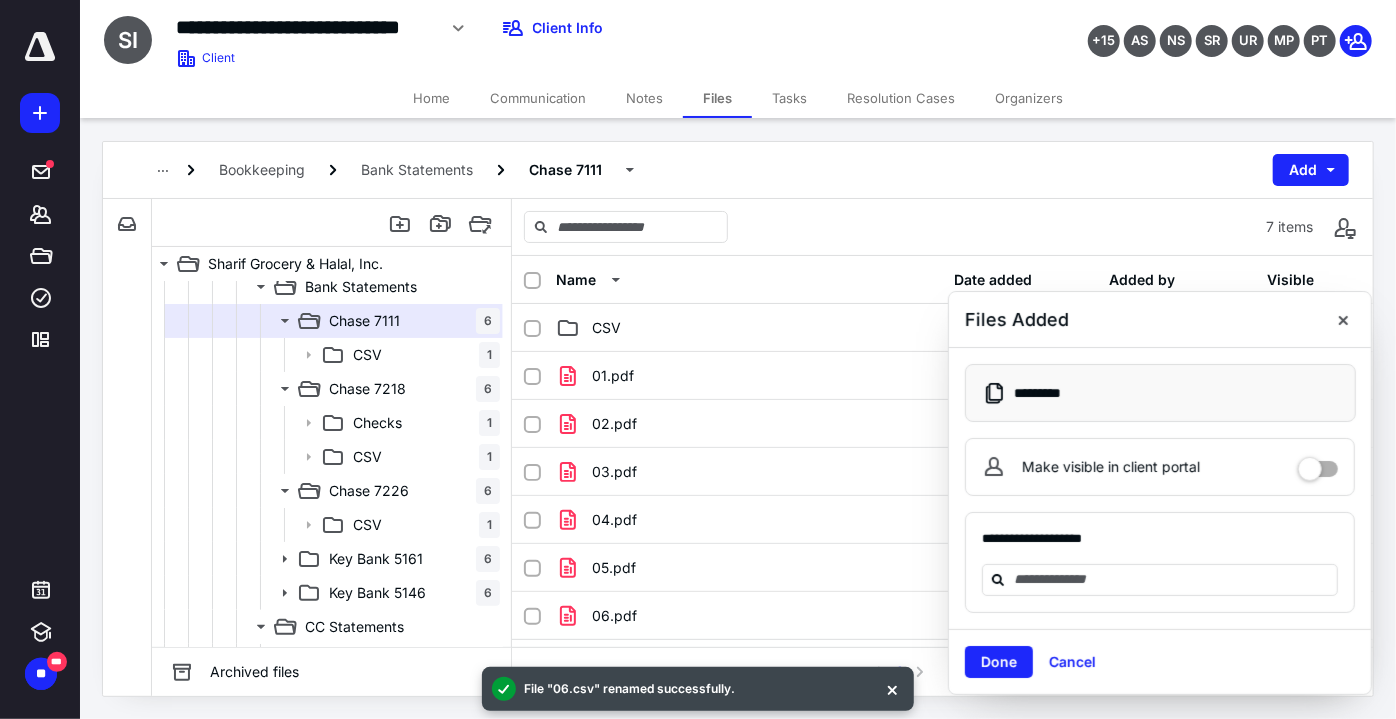 click on "Tasks" at bounding box center [789, 98] 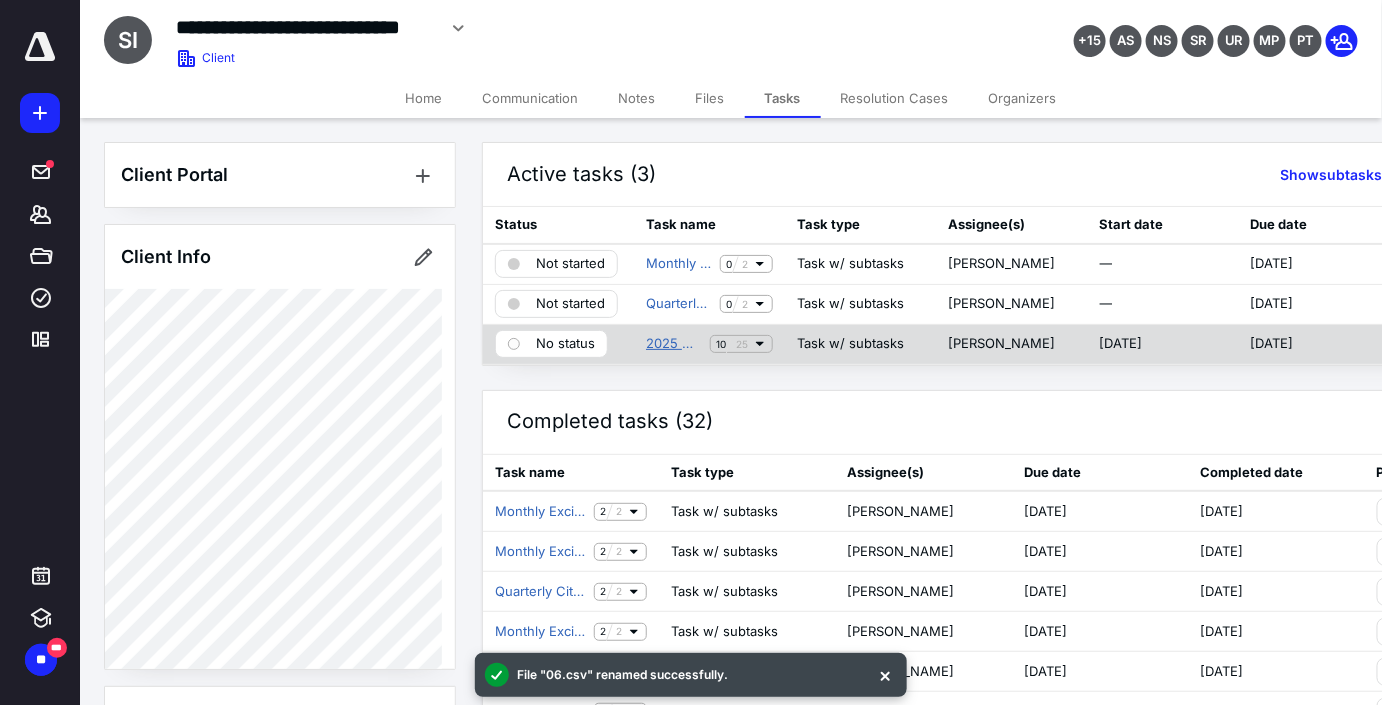 click on "2025 Monthly Accounting Maintenance" at bounding box center (674, 344) 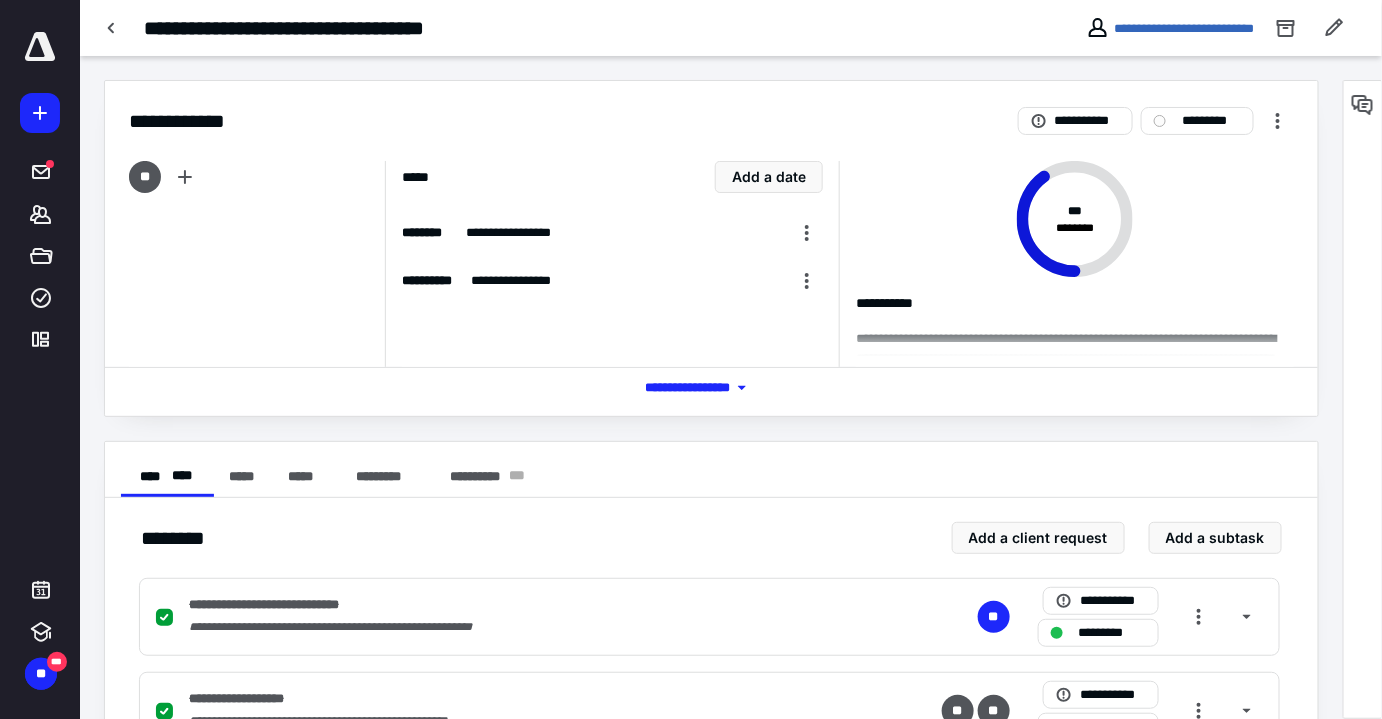 click at bounding box center [1363, 399] 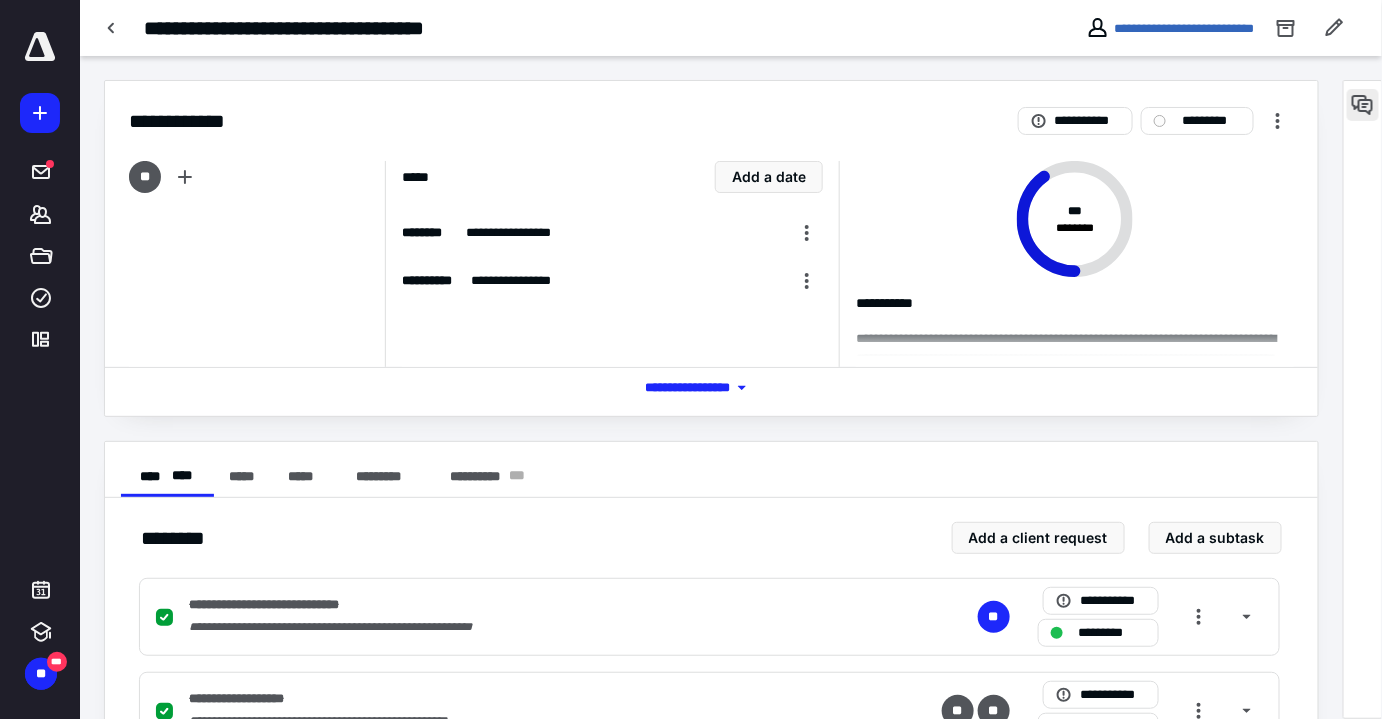click at bounding box center [1363, 105] 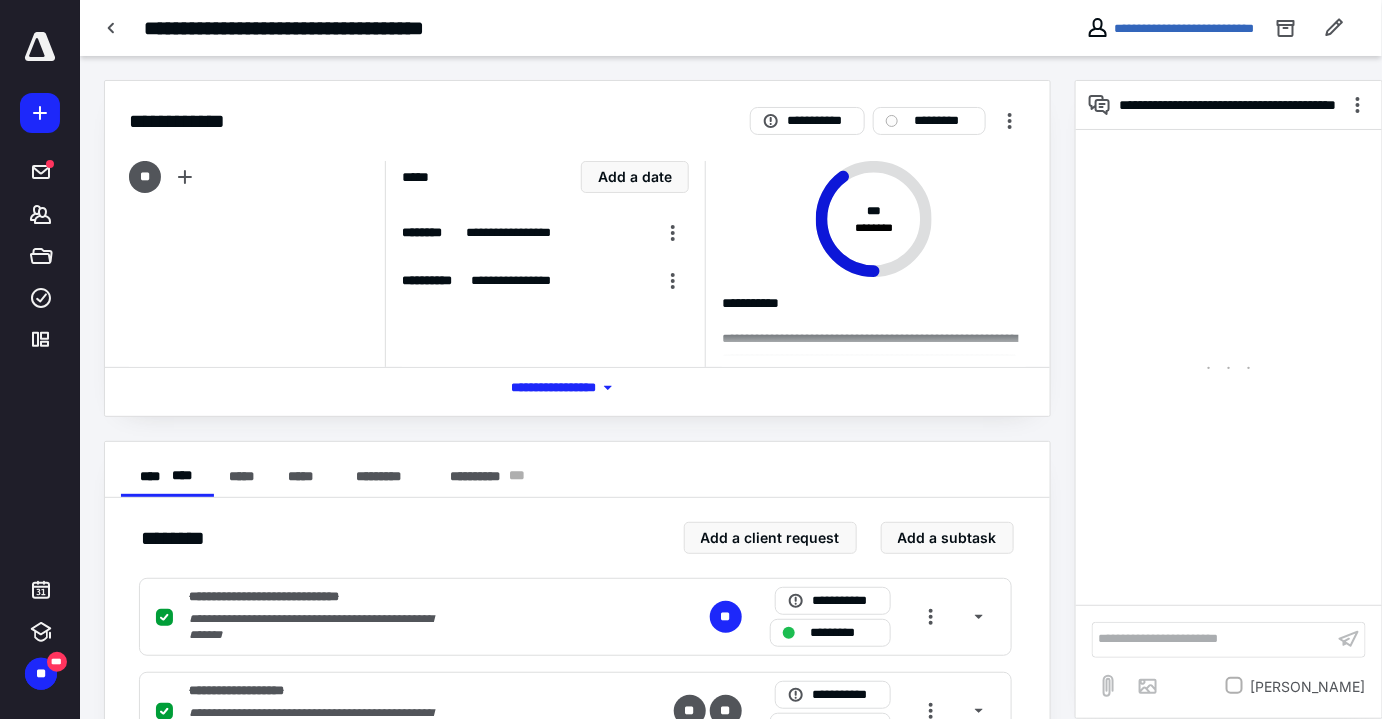 scroll, scrollTop: 415, scrollLeft: 0, axis: vertical 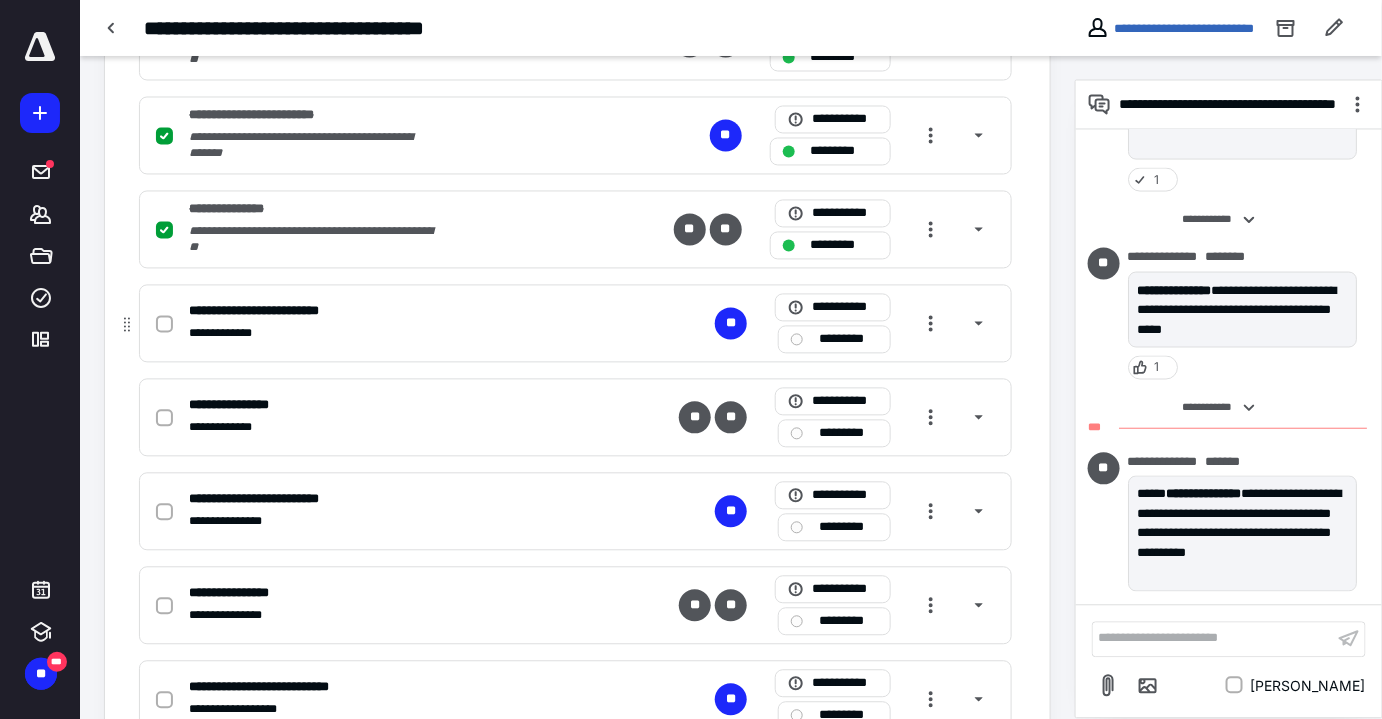 click 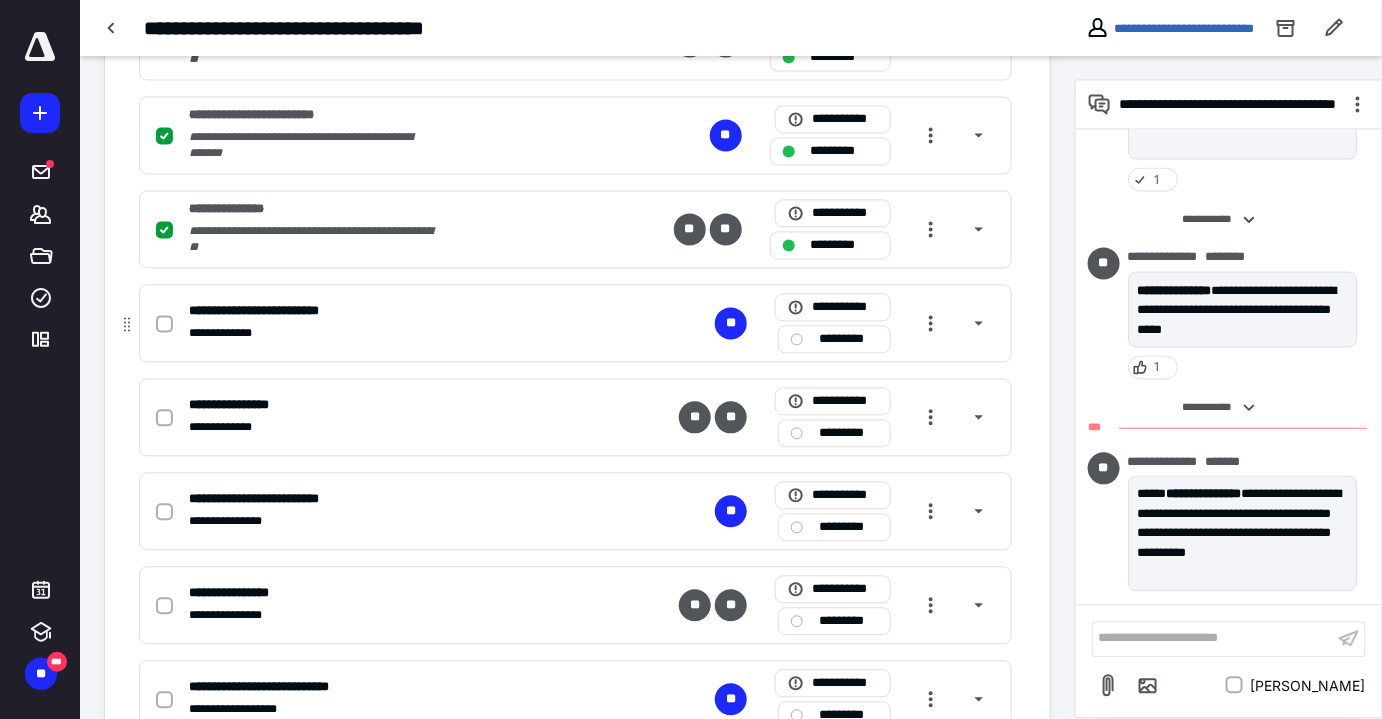 click at bounding box center (164, 325) 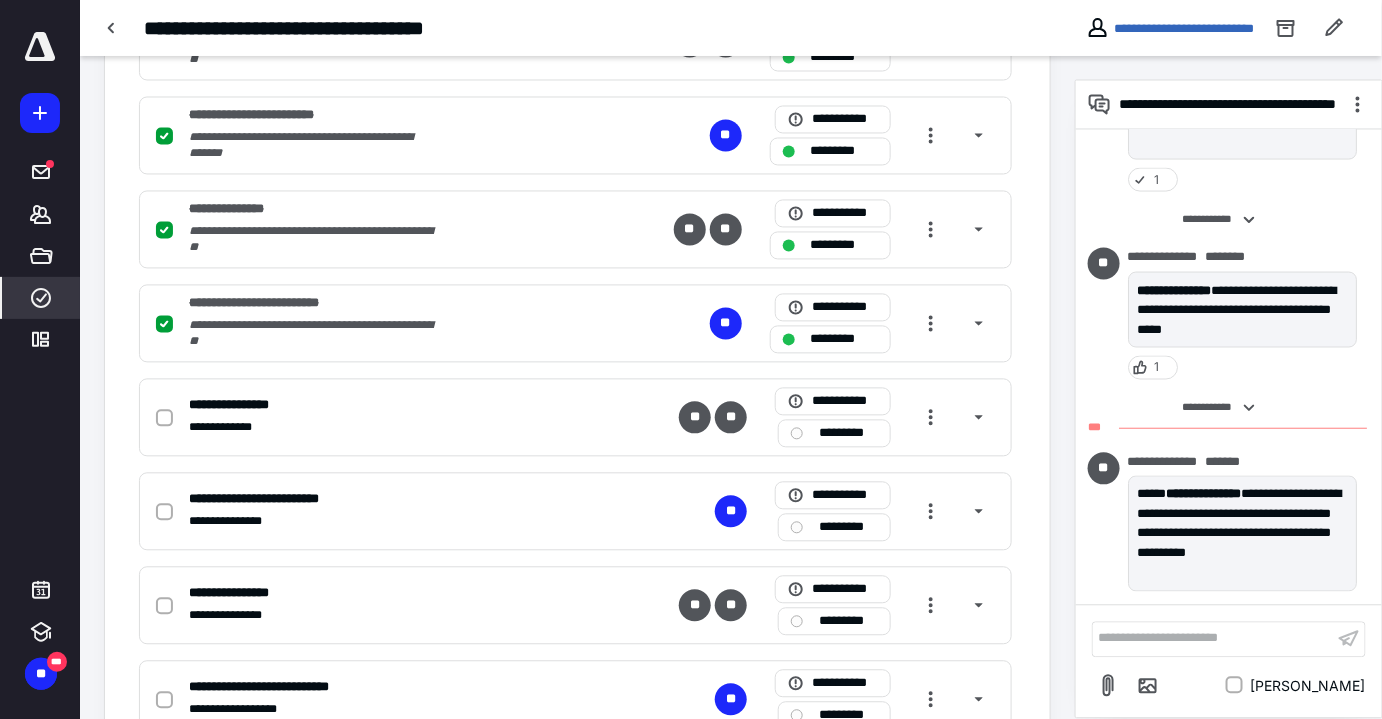 click on "****" at bounding box center (41, 298) 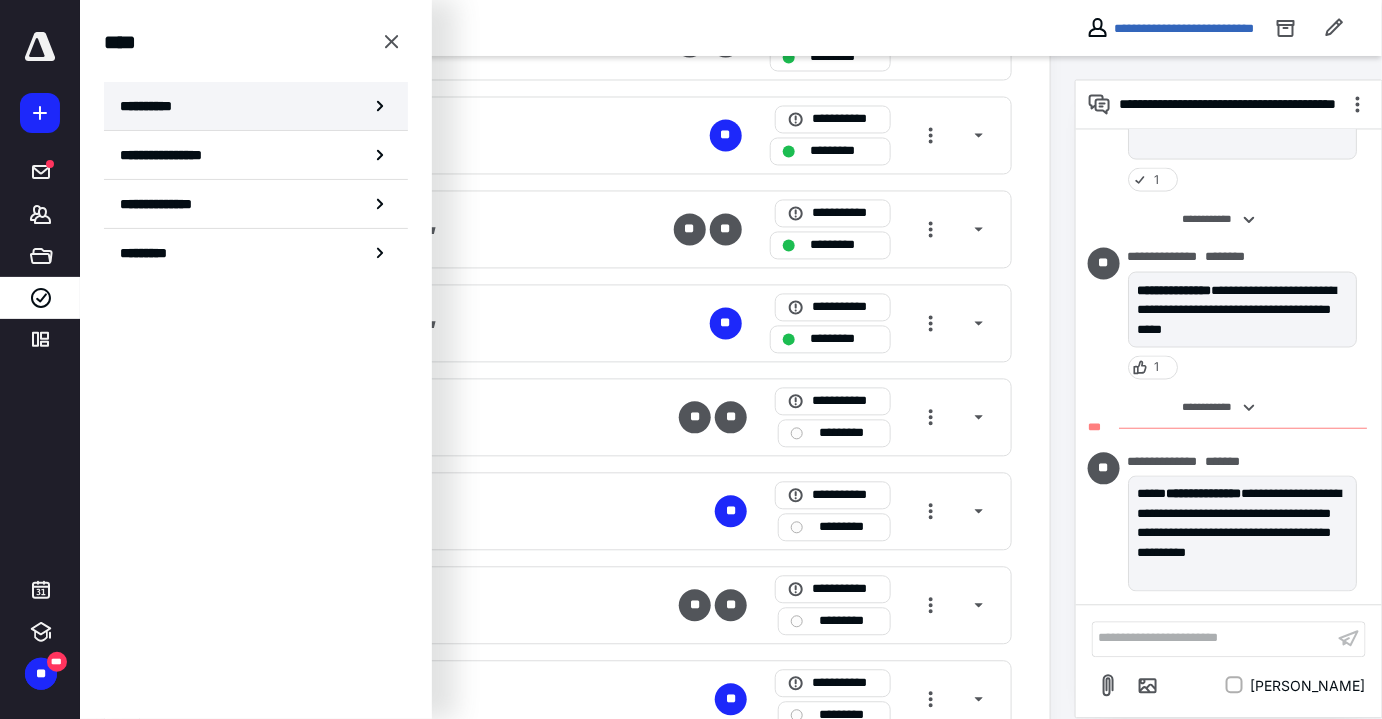 click on "**********" at bounding box center (153, 106) 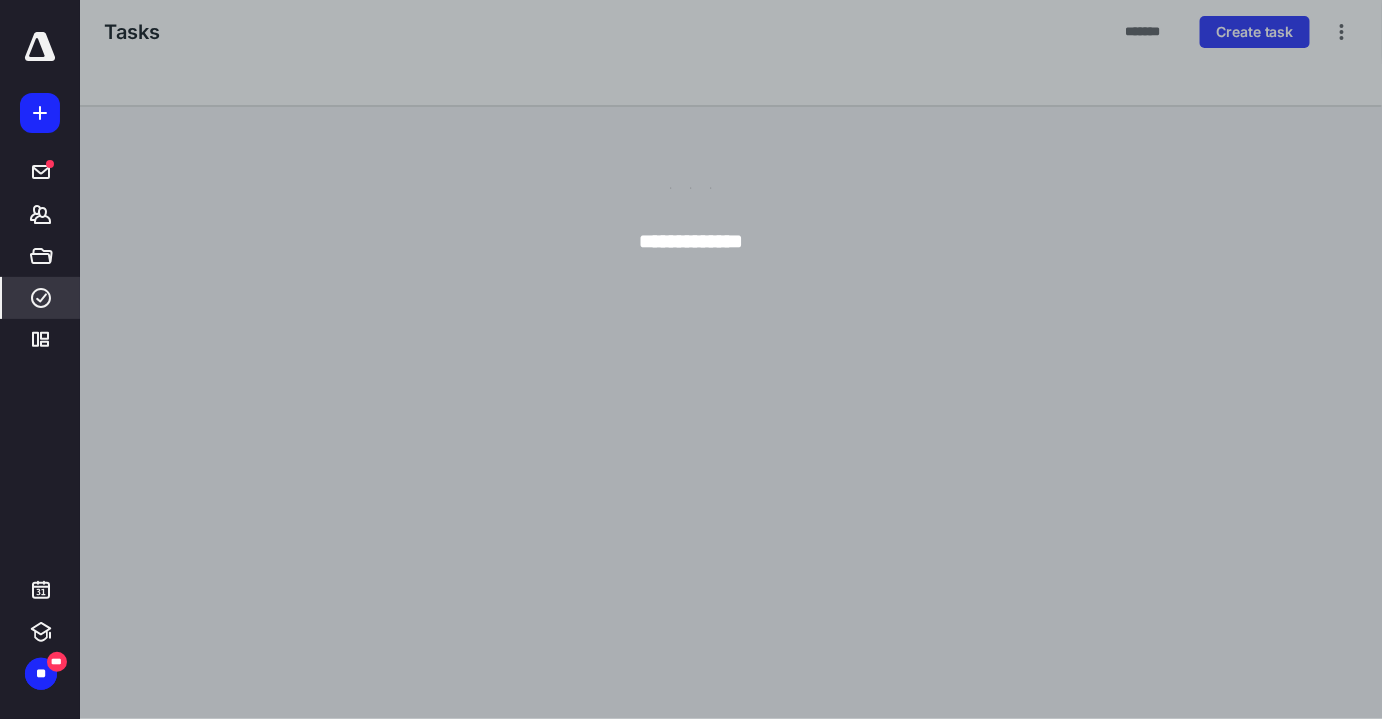 scroll, scrollTop: 0, scrollLeft: 0, axis: both 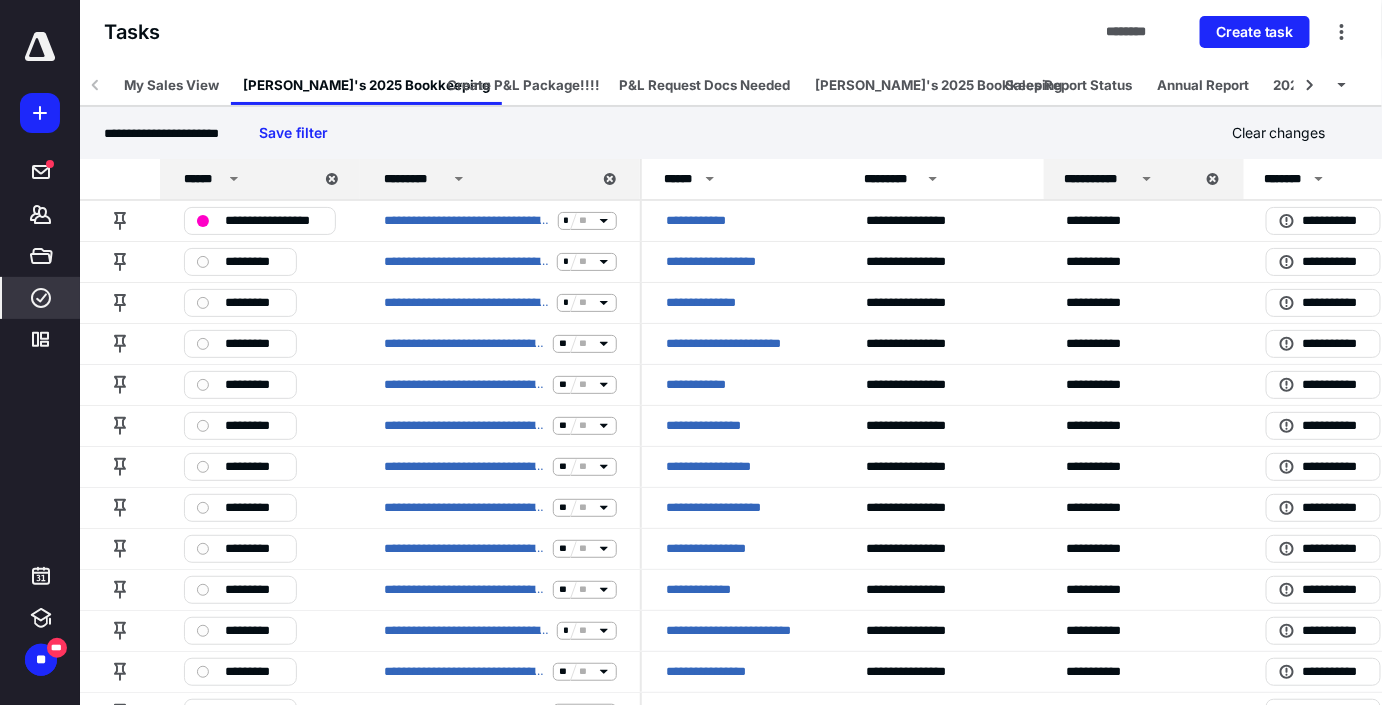 click on "**********" at bounding box center [731, 133] 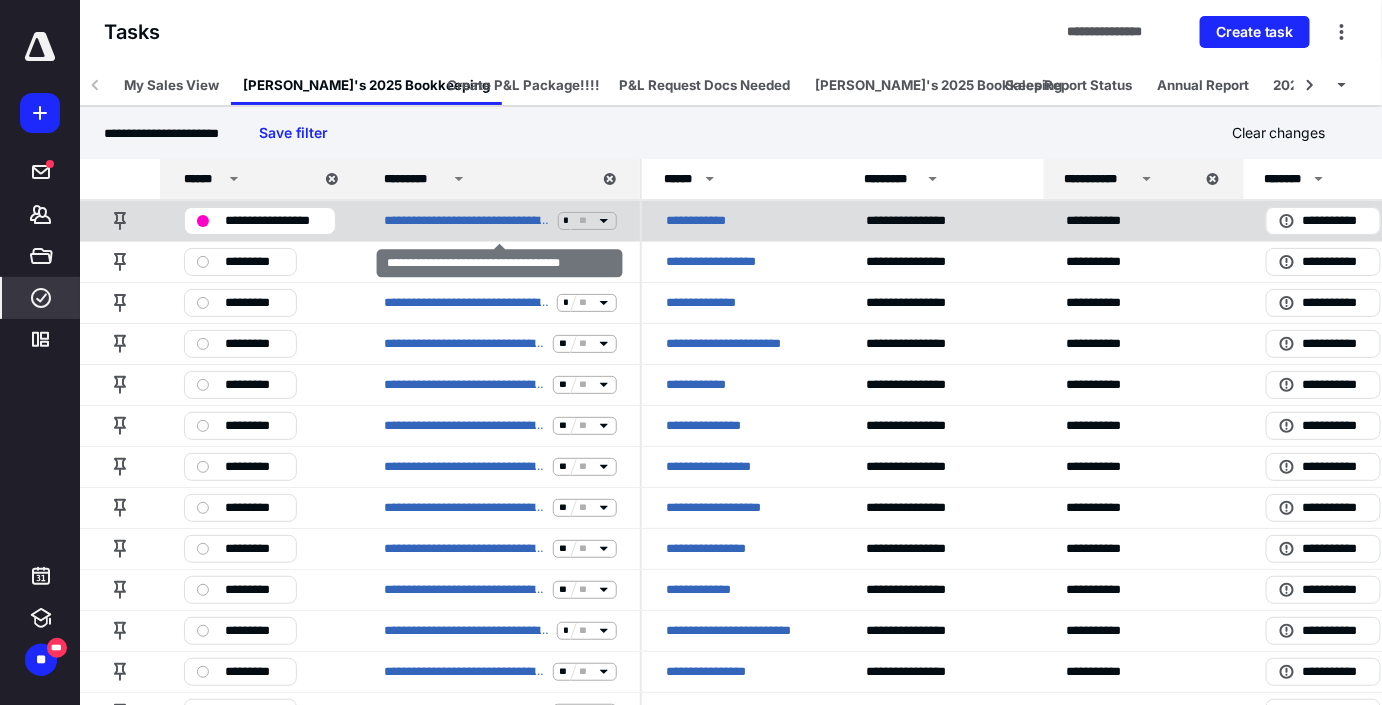 click 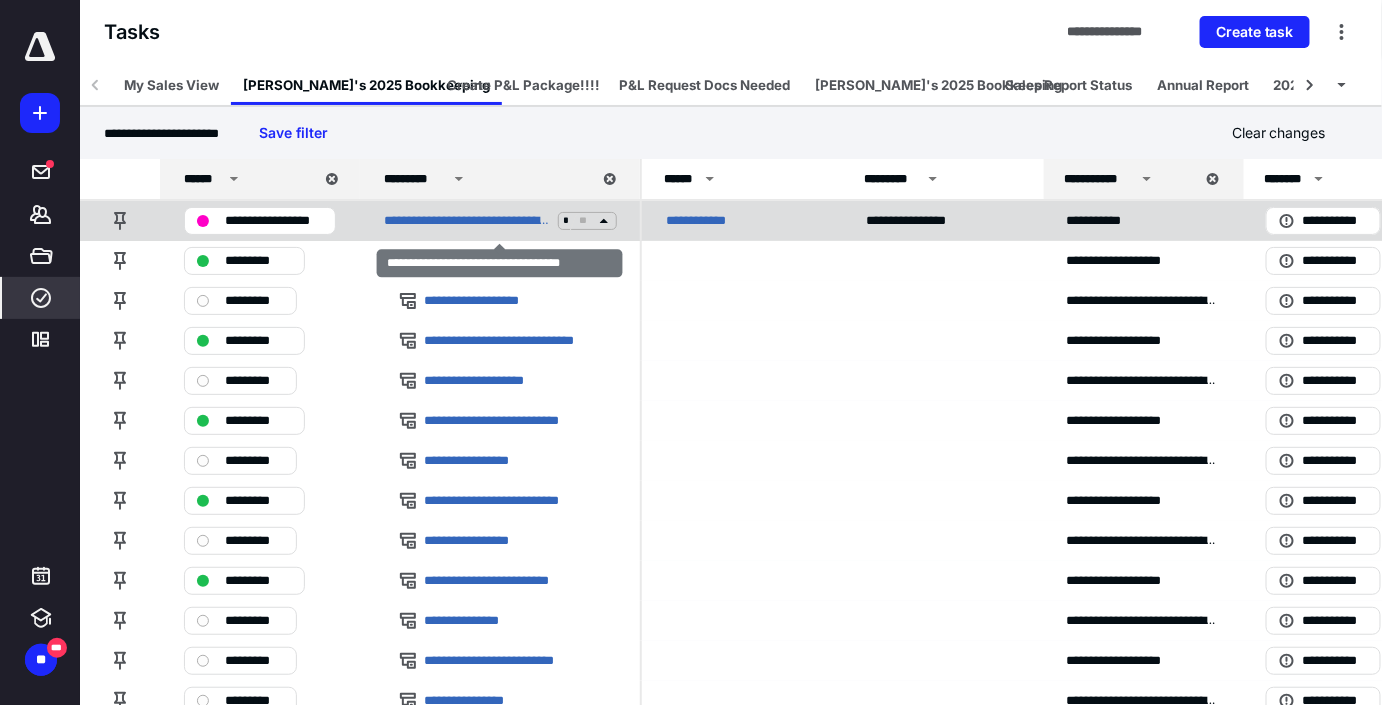 click 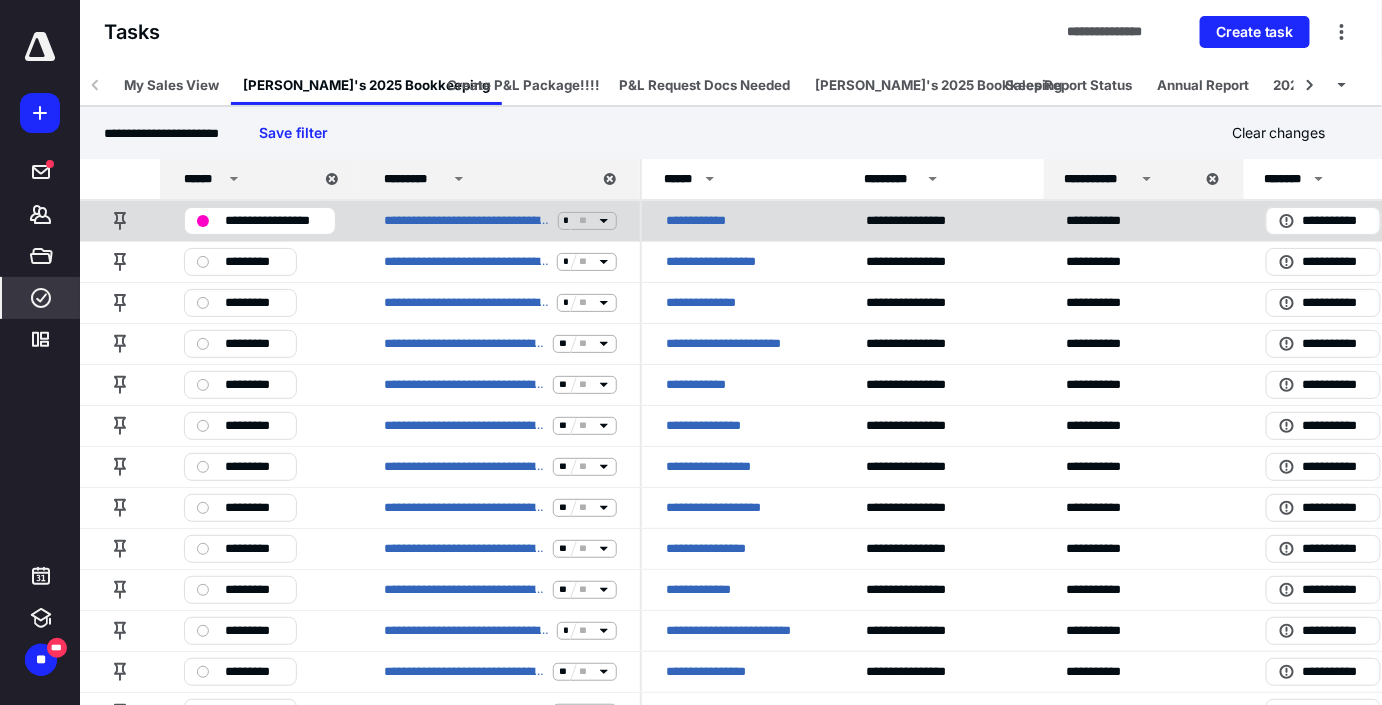 click on "**********" at bounding box center (707, 221) 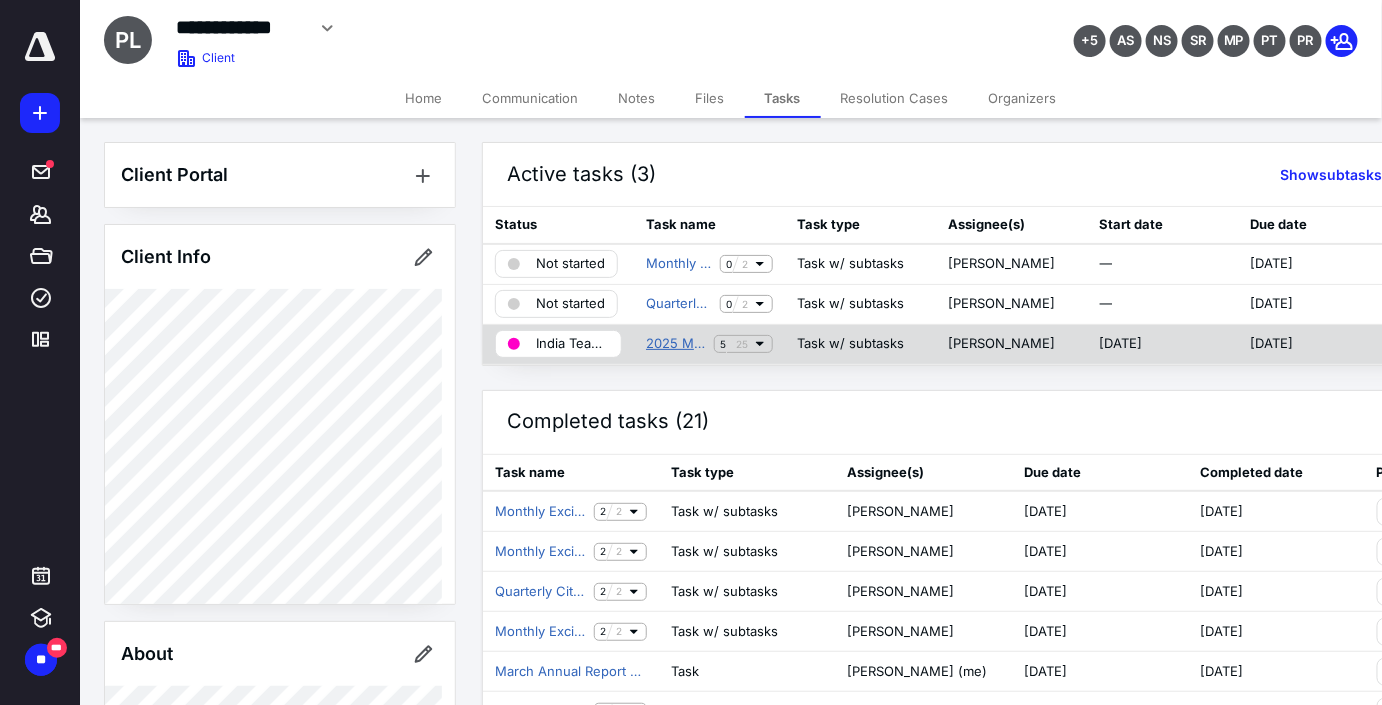 click on "2025 Monthly Accounting Maintenance" at bounding box center [676, 344] 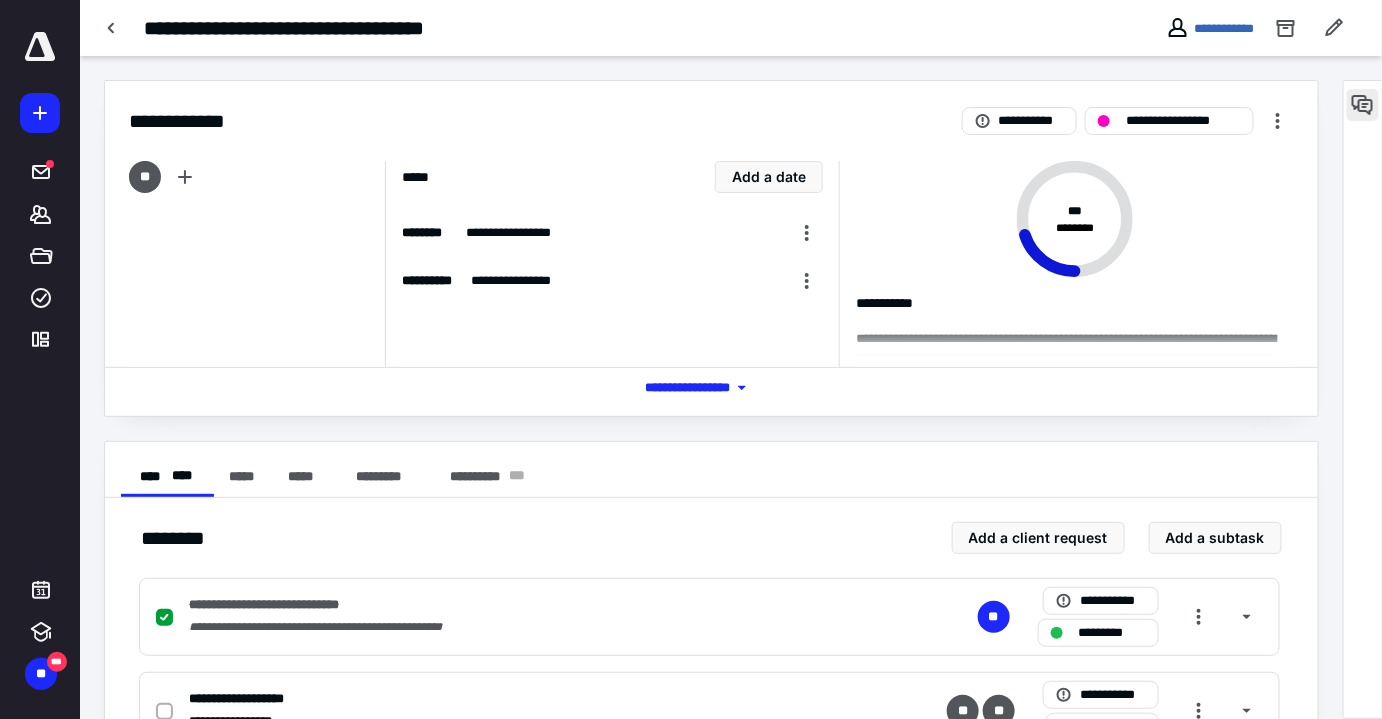 click at bounding box center (1363, 105) 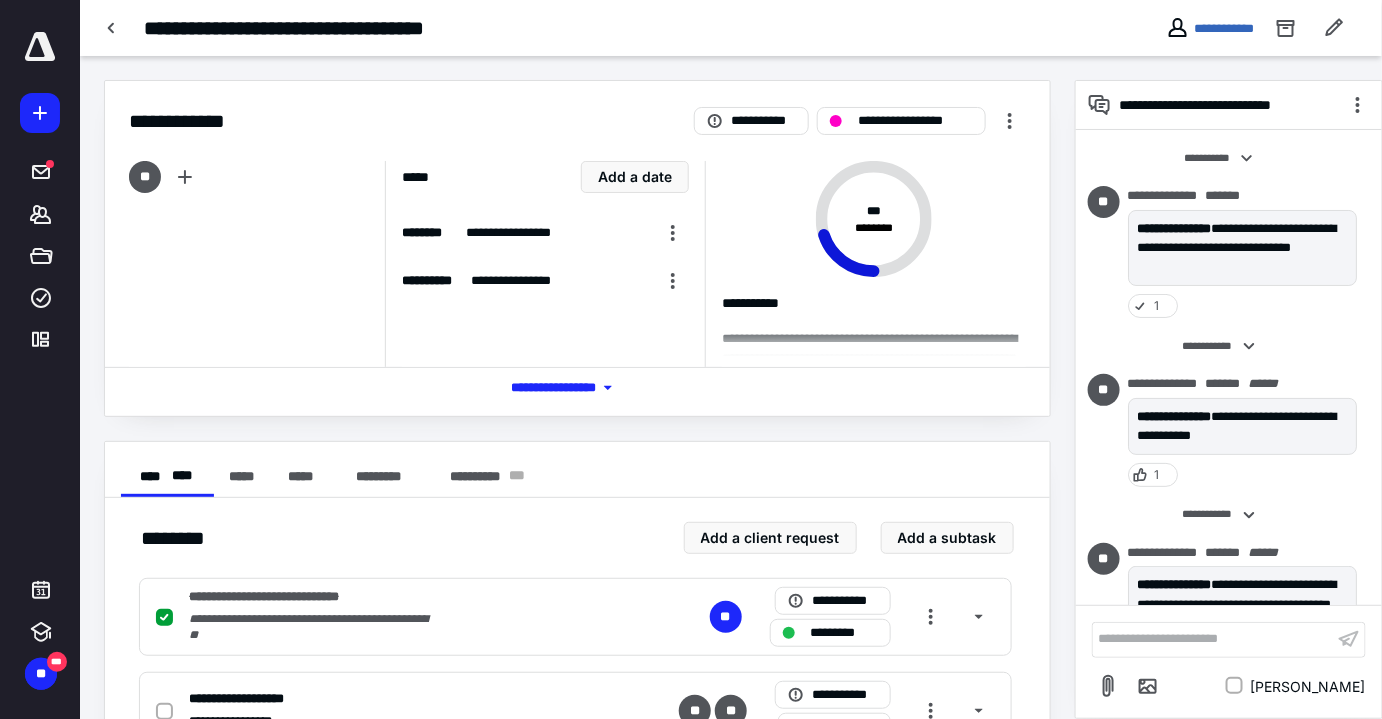 scroll, scrollTop: 386, scrollLeft: 0, axis: vertical 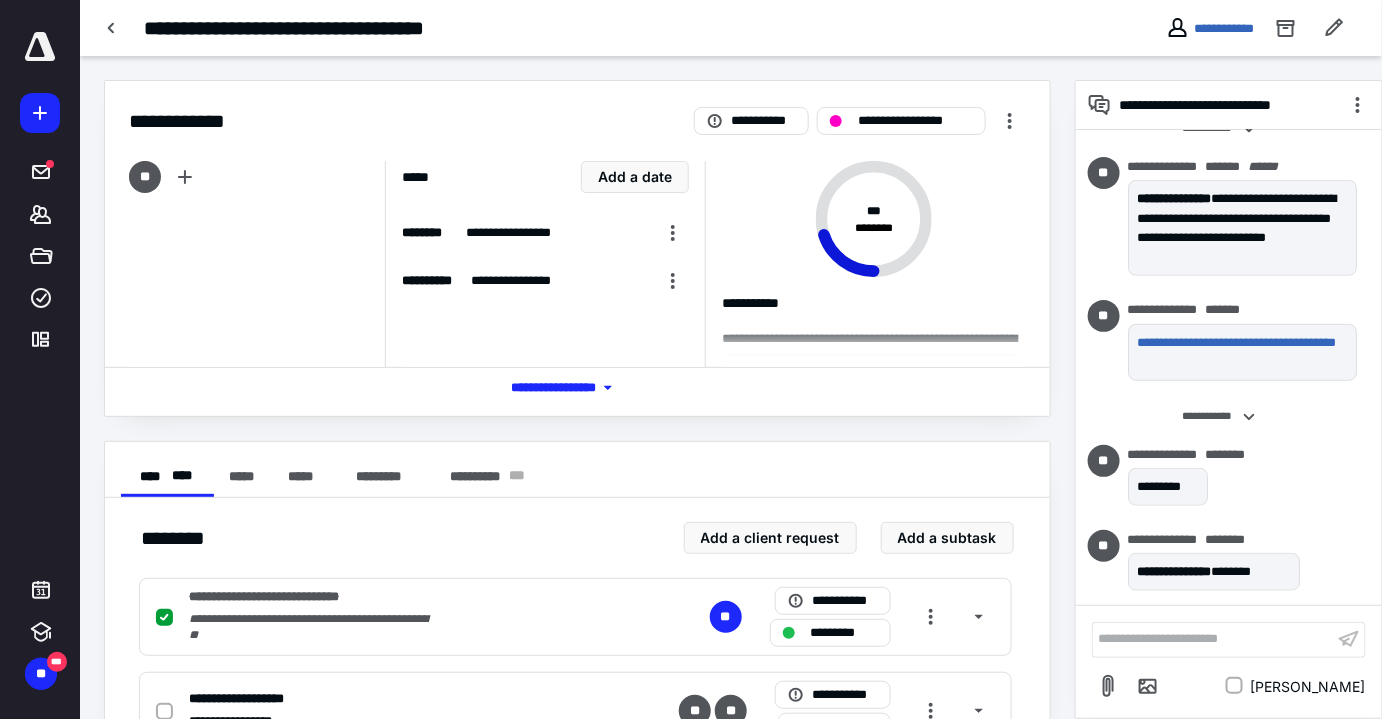 click on "**********" at bounding box center (1213, 639) 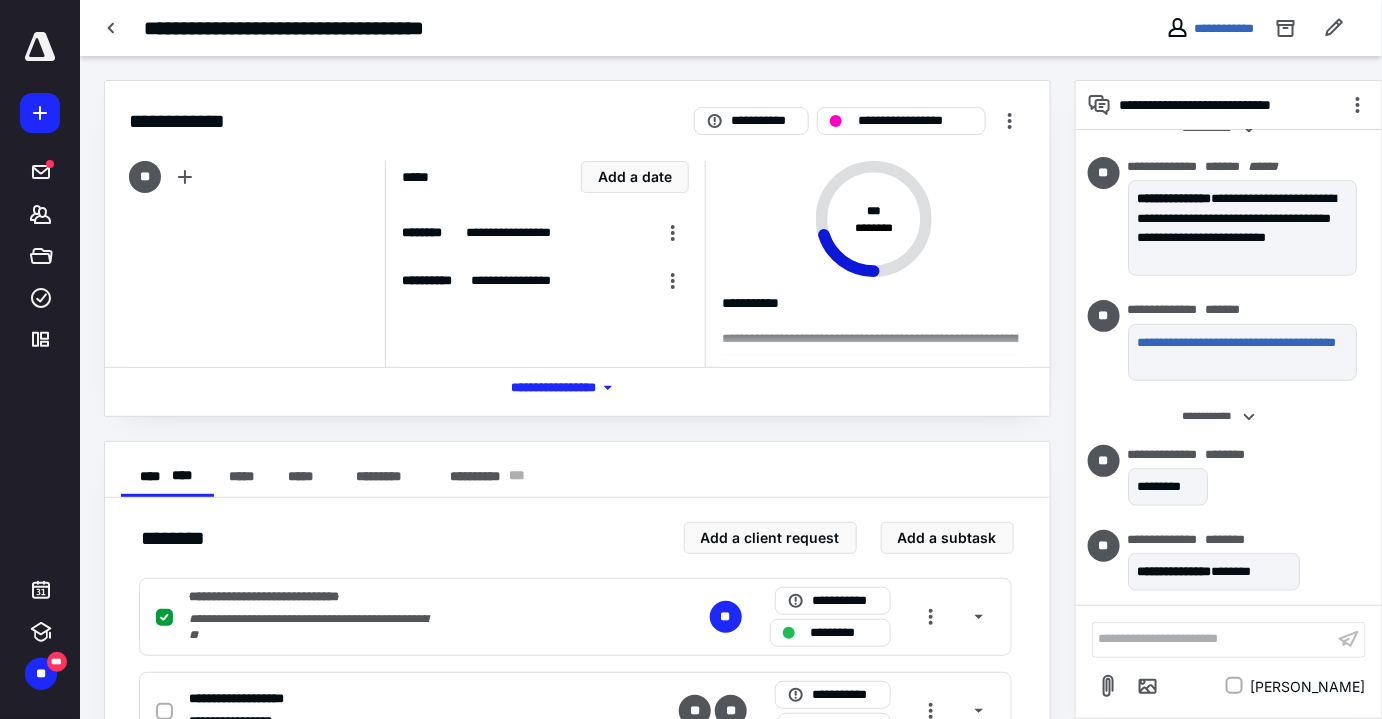 click on "**********" at bounding box center (1210, 28) 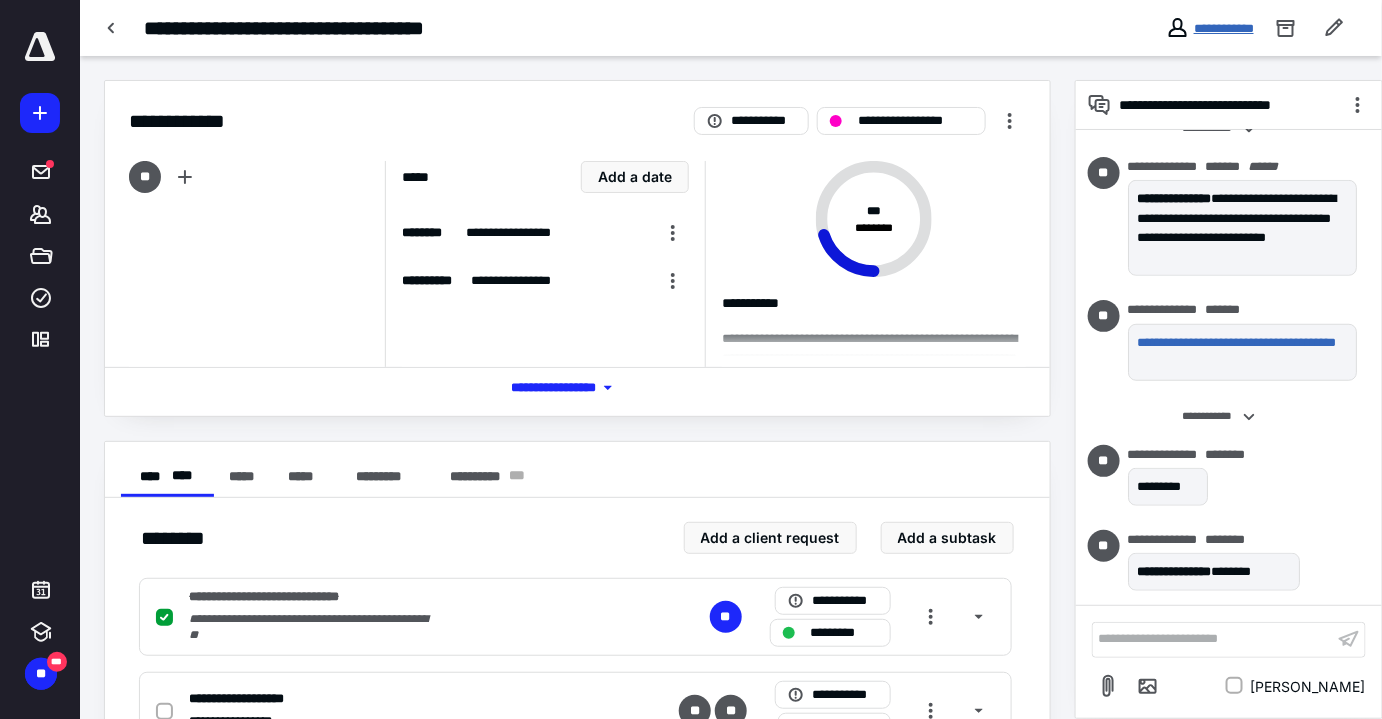 click on "**********" at bounding box center (1224, 28) 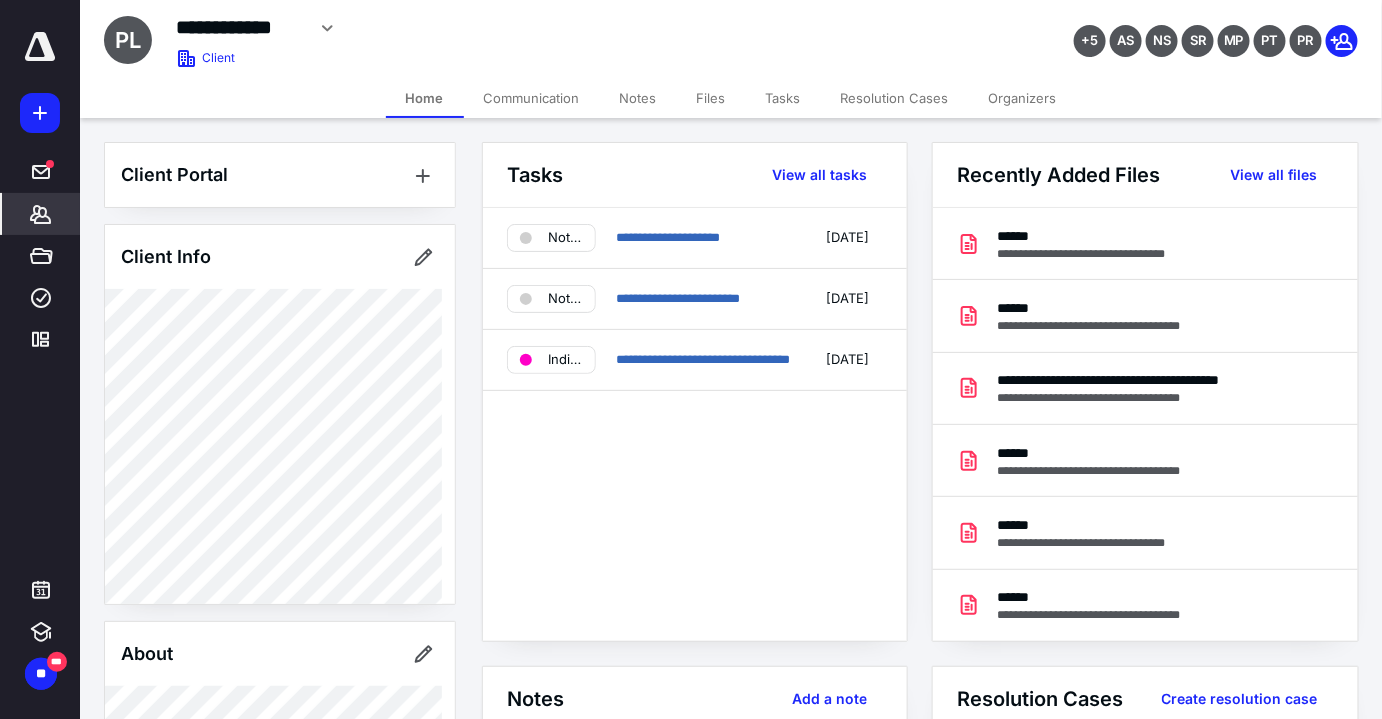 click on "Tasks" at bounding box center (783, 98) 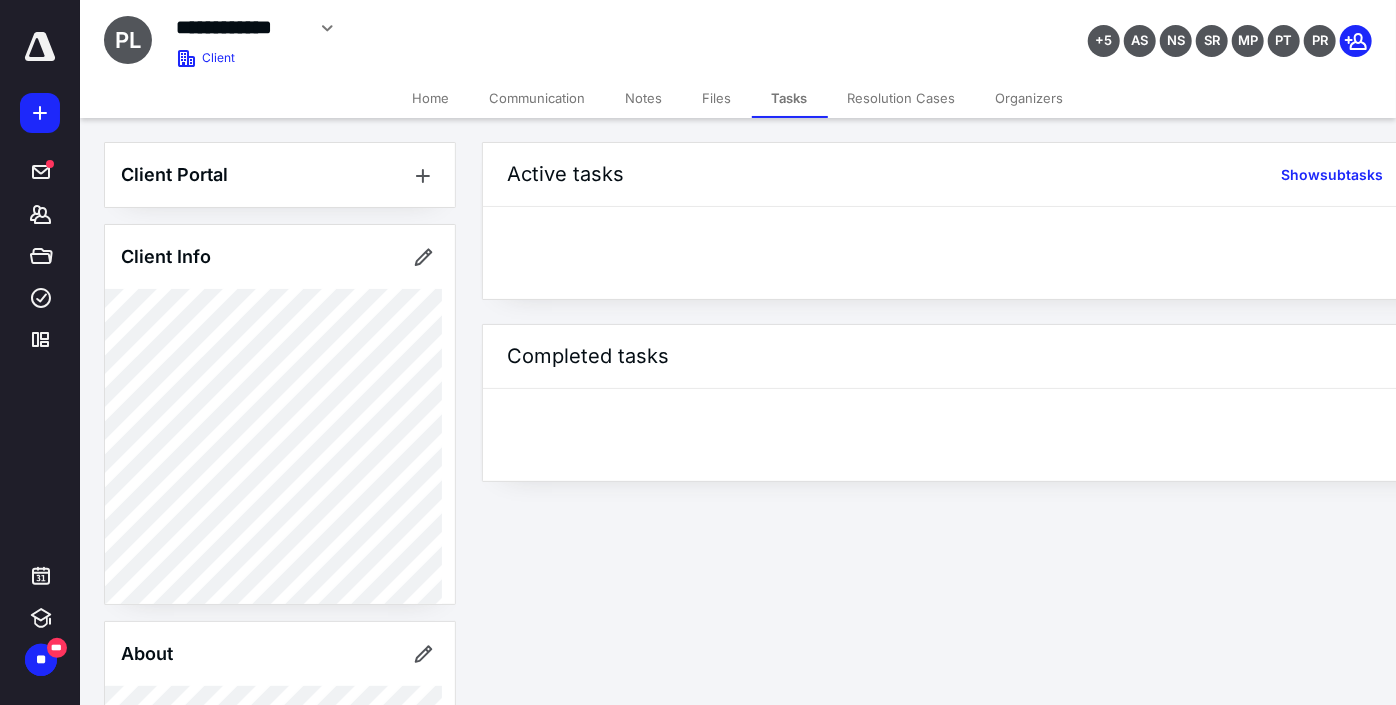 click on "Files" at bounding box center [717, 98] 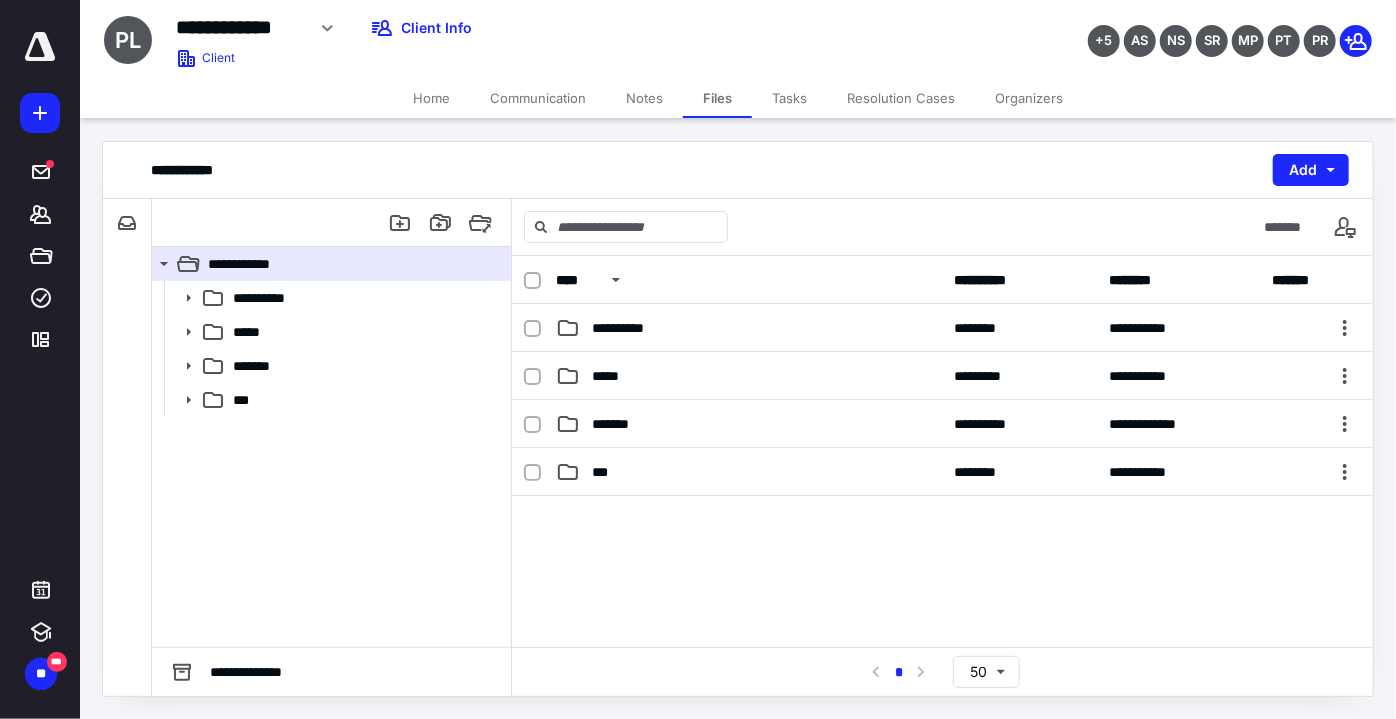 click on "**********" at bounding box center [749, 328] 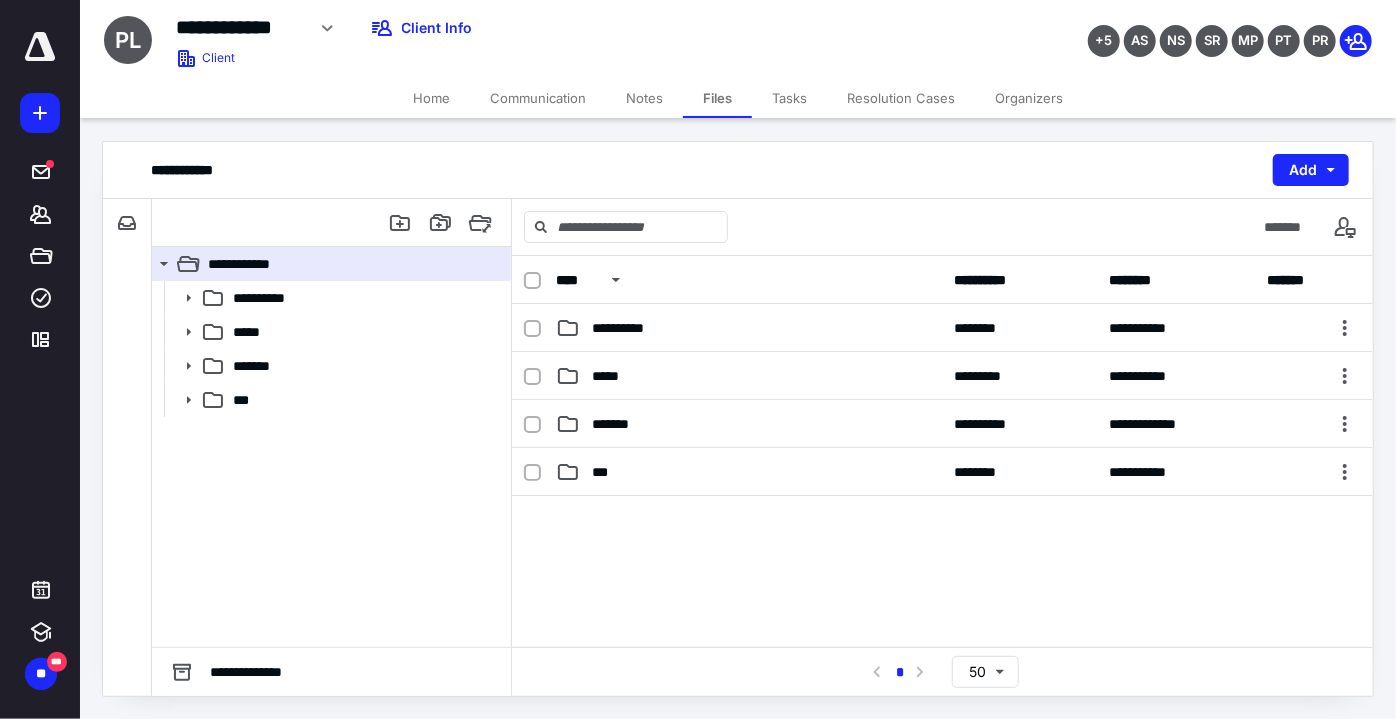 click on "**********" at bounding box center (749, 328) 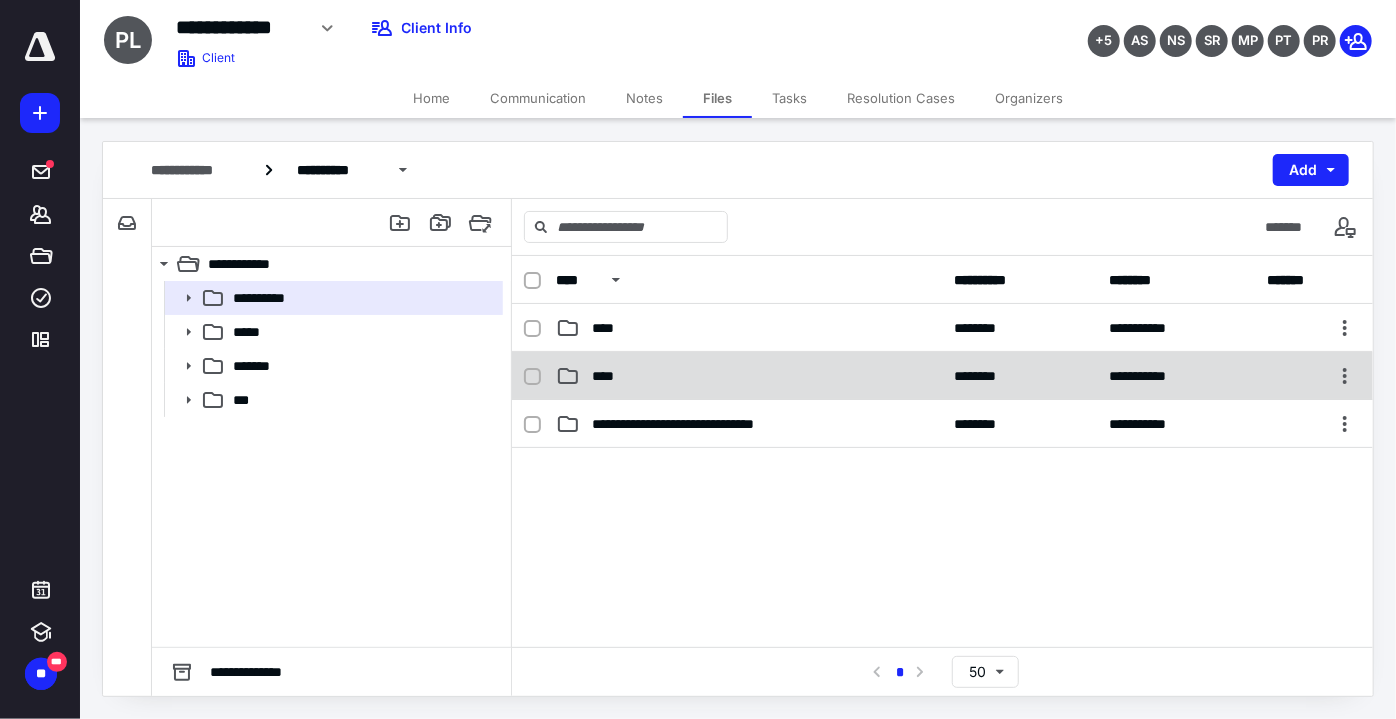 click on "**********" at bounding box center (942, 376) 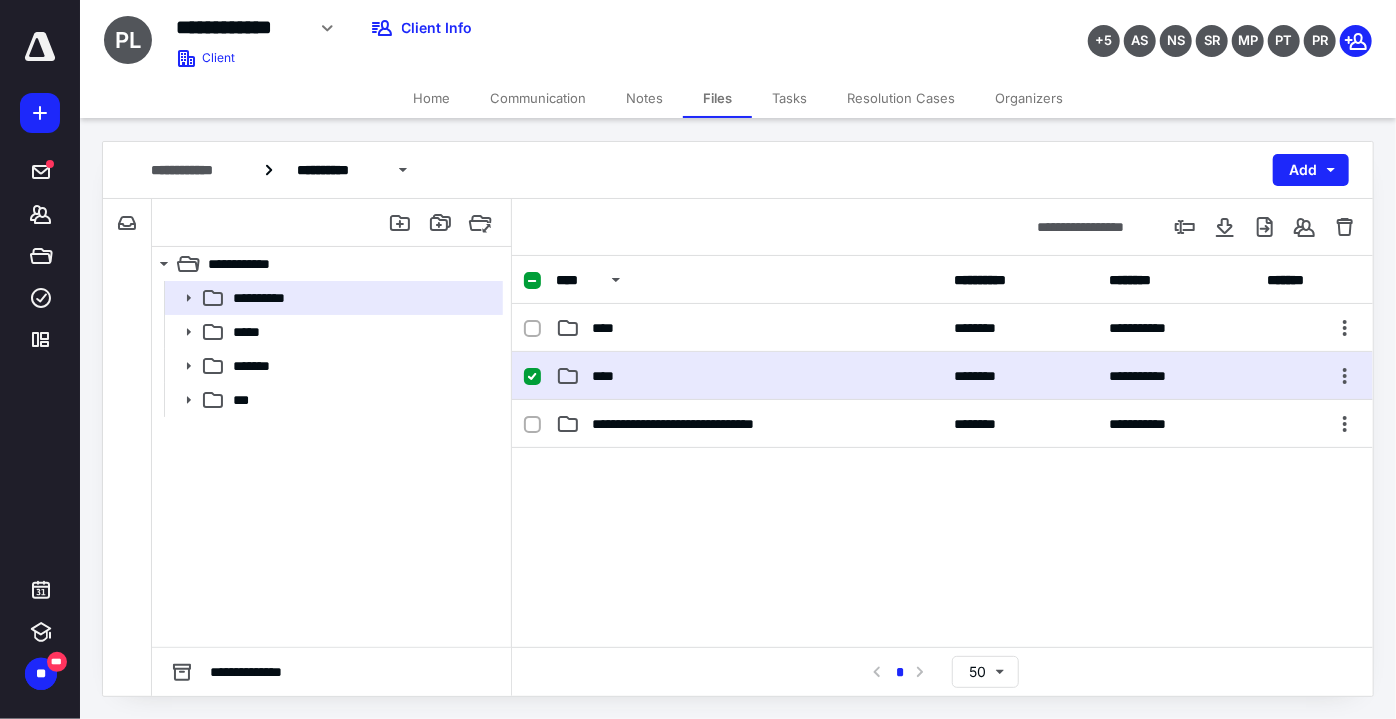 click on "**********" at bounding box center [942, 376] 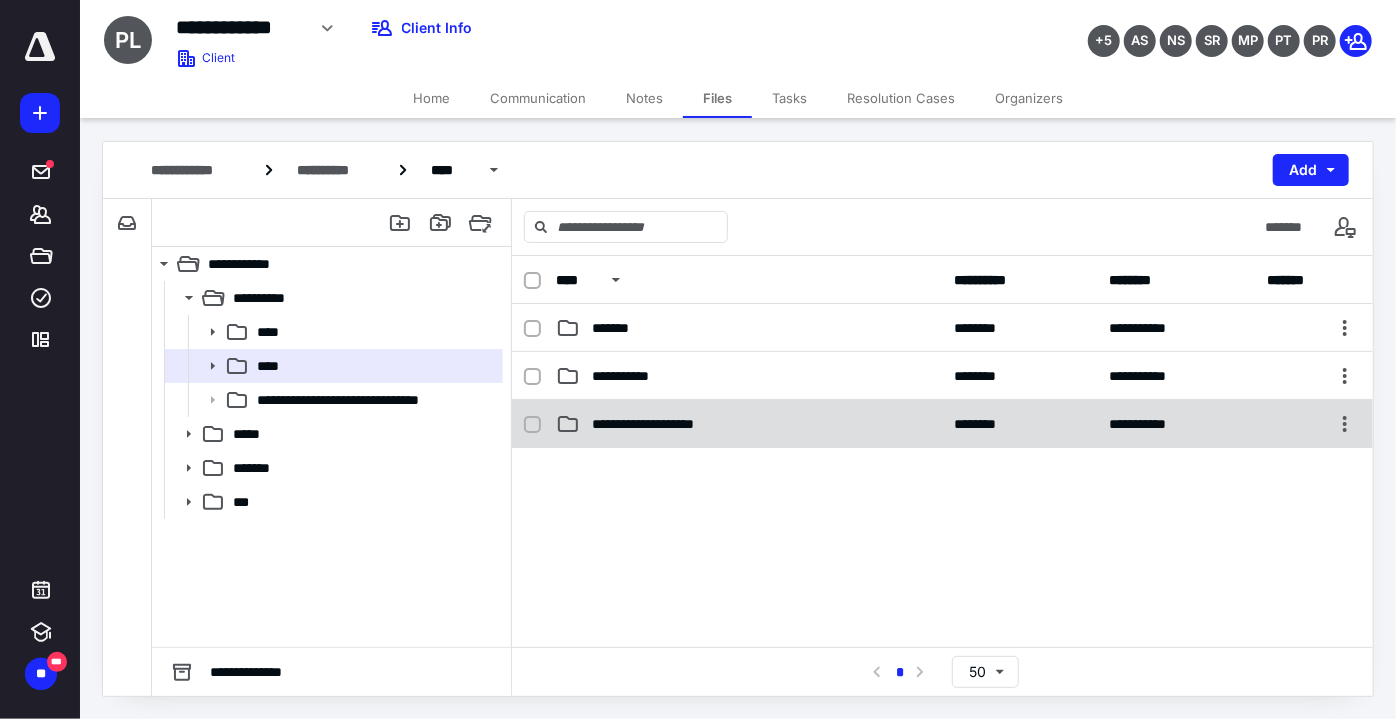 click on "**********" at bounding box center (942, 424) 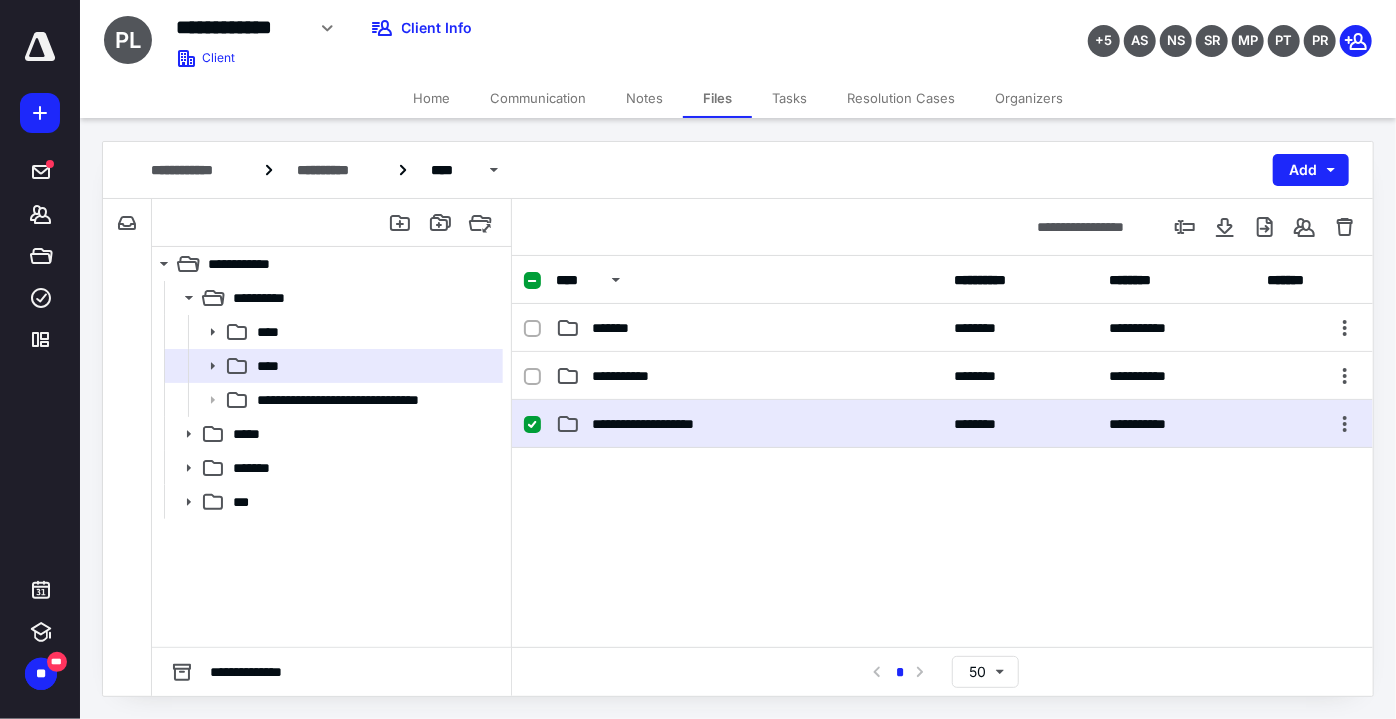 click on "**********" at bounding box center [942, 424] 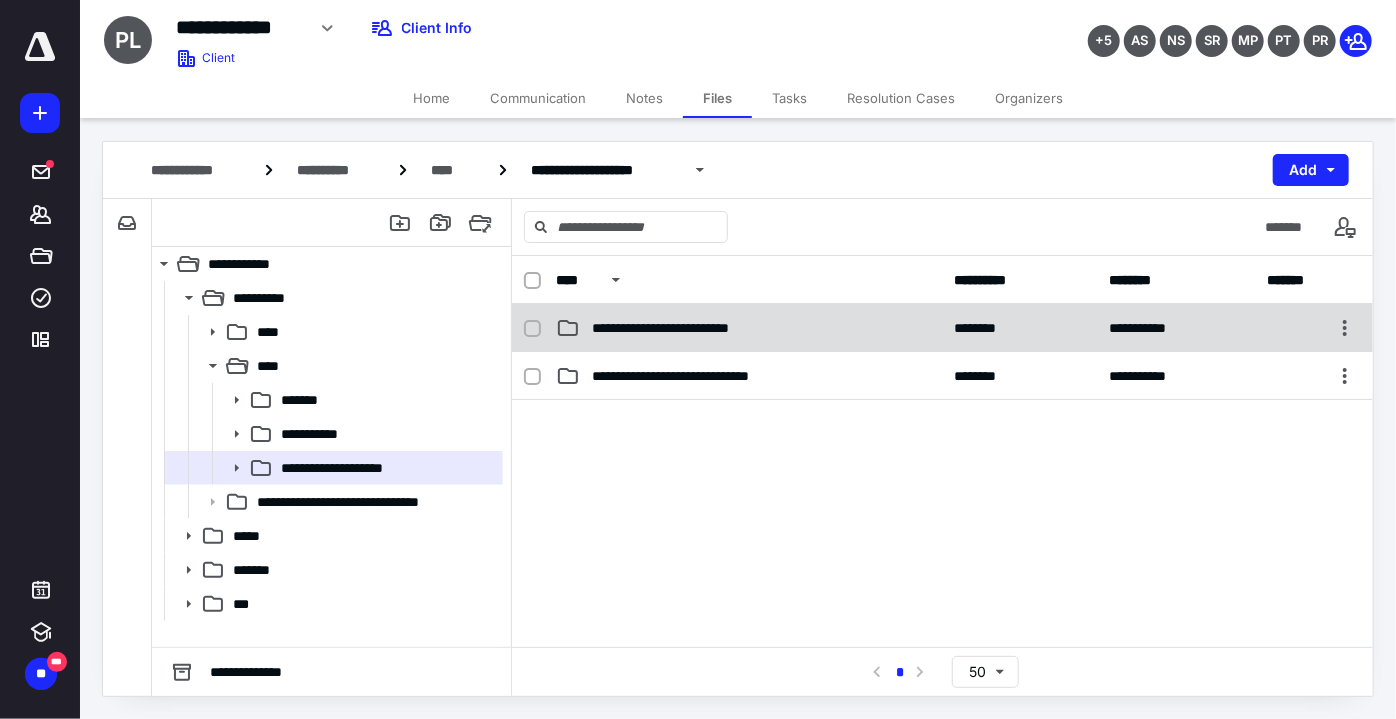 click on "**********" at bounding box center (684, 328) 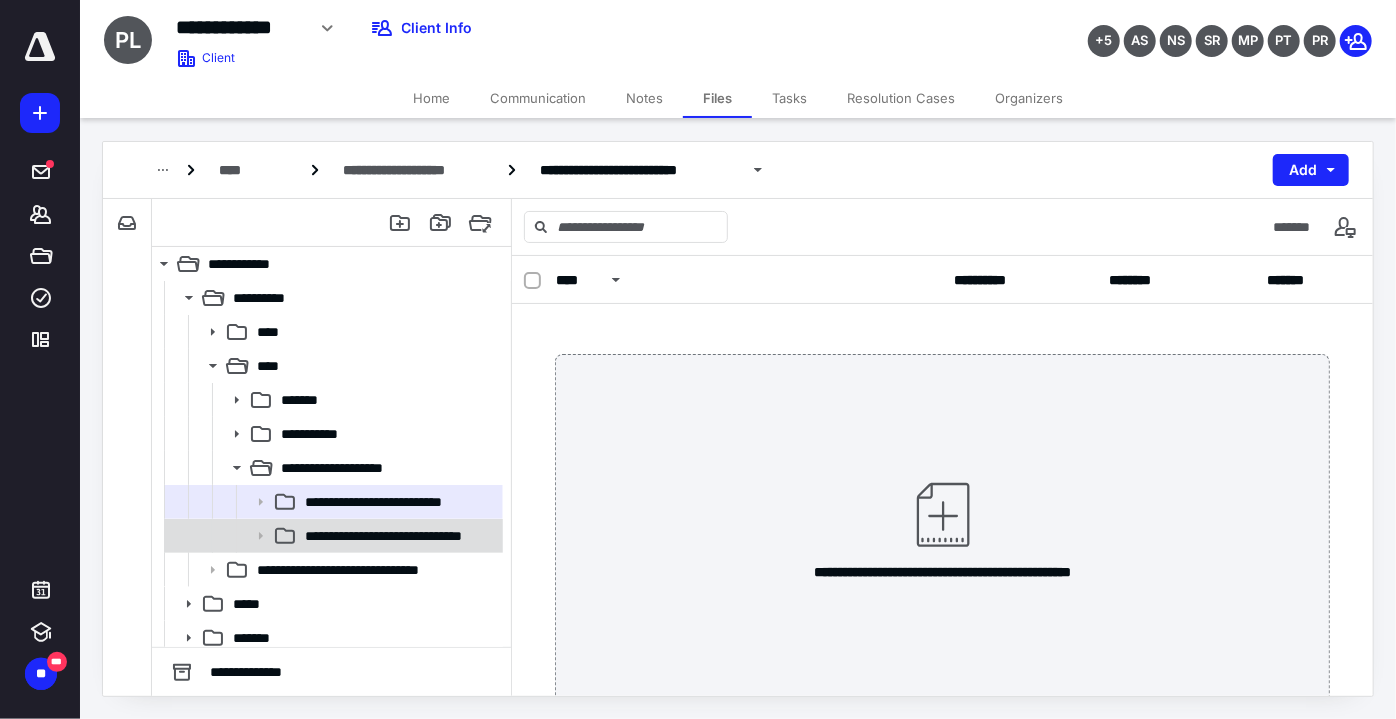 click on "**********" at bounding box center (397, 536) 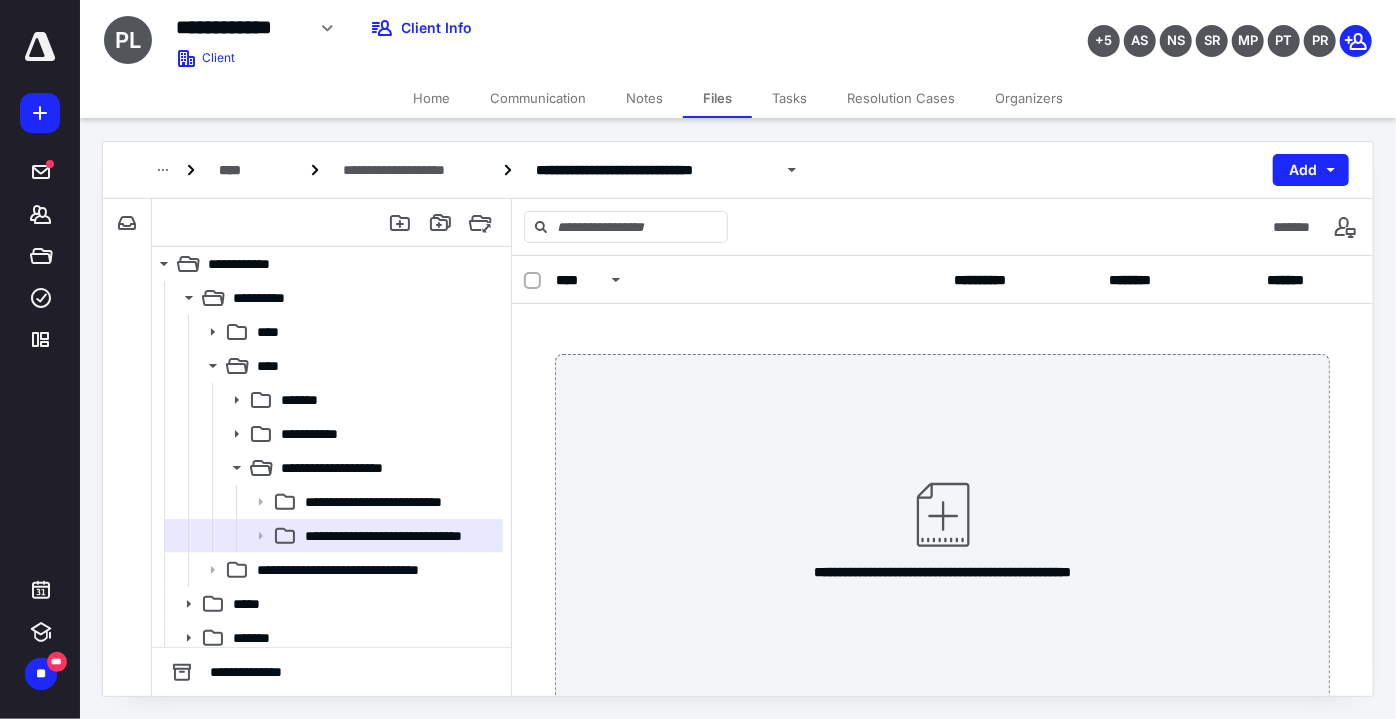 click on "**********" at bounding box center (738, 419) 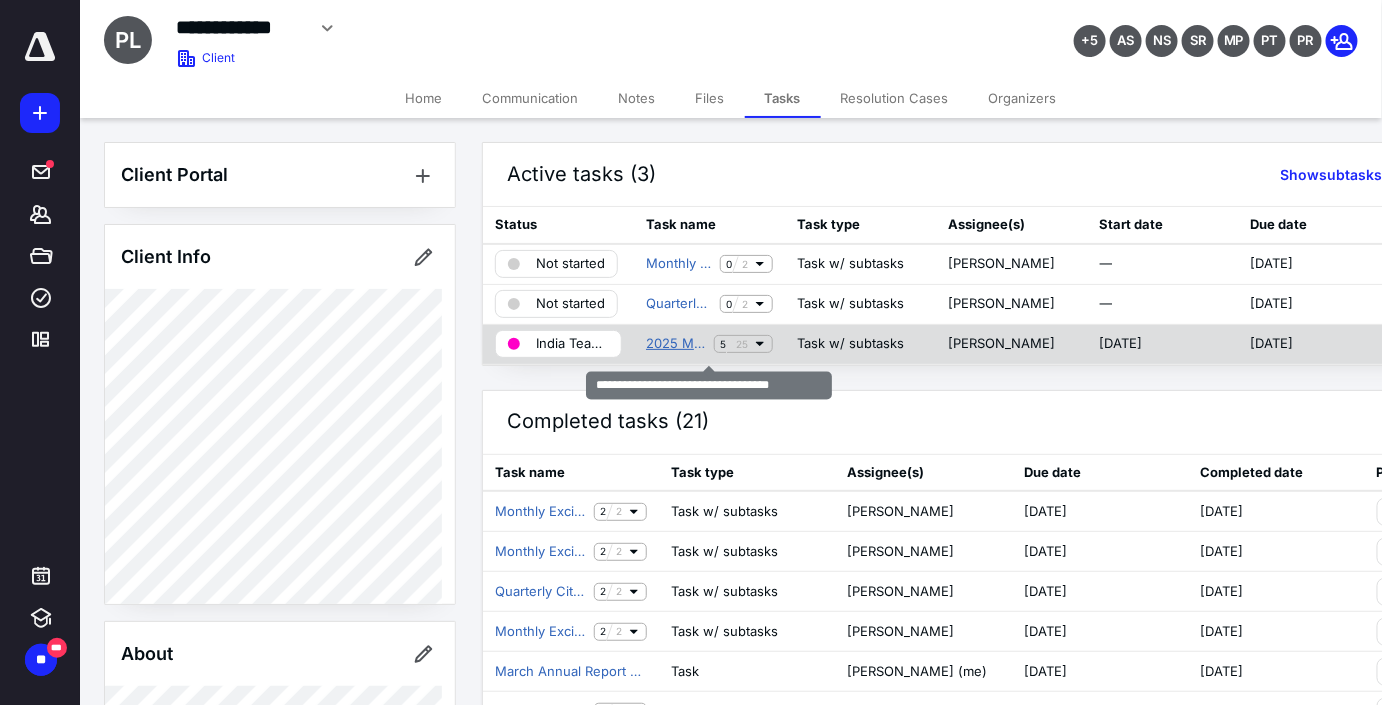 click on "2025 Monthly Accounting Maintenance" at bounding box center (676, 344) 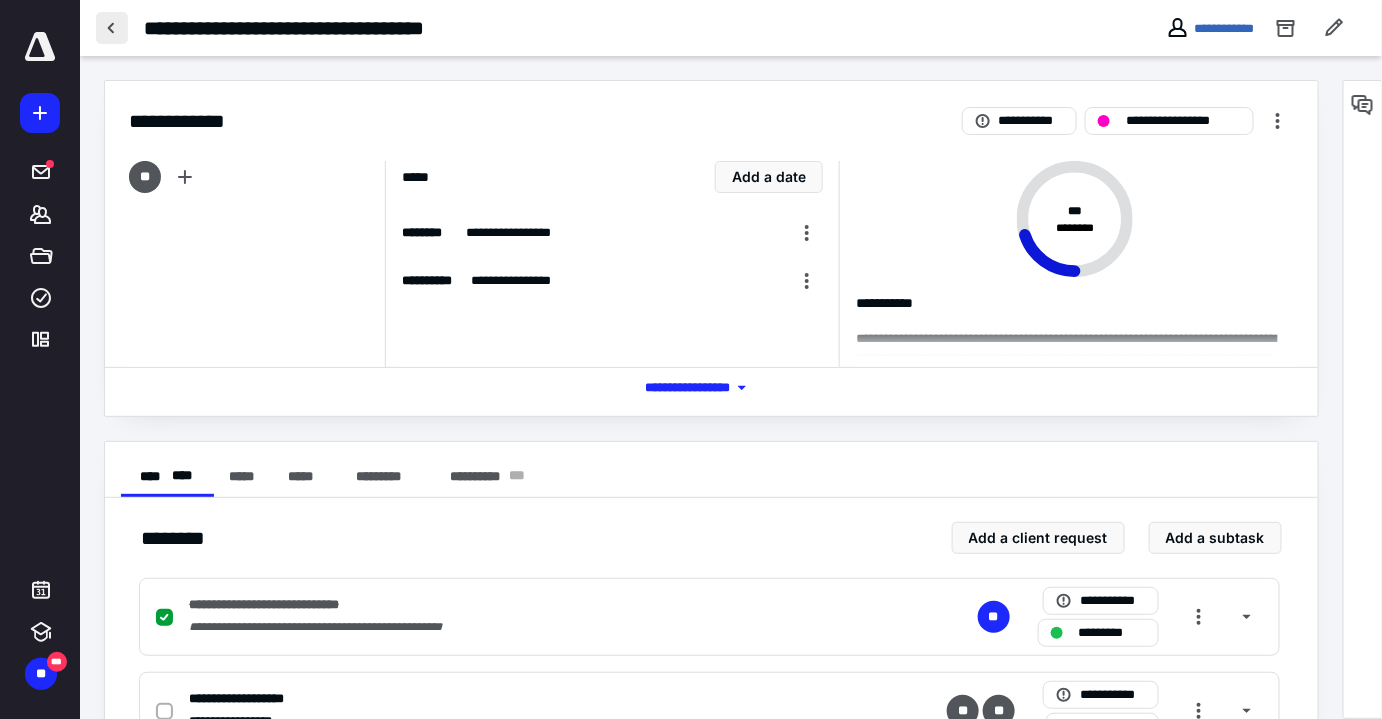 drag, startPoint x: 115, startPoint y: 45, endPoint x: 117, endPoint y: 35, distance: 10.198039 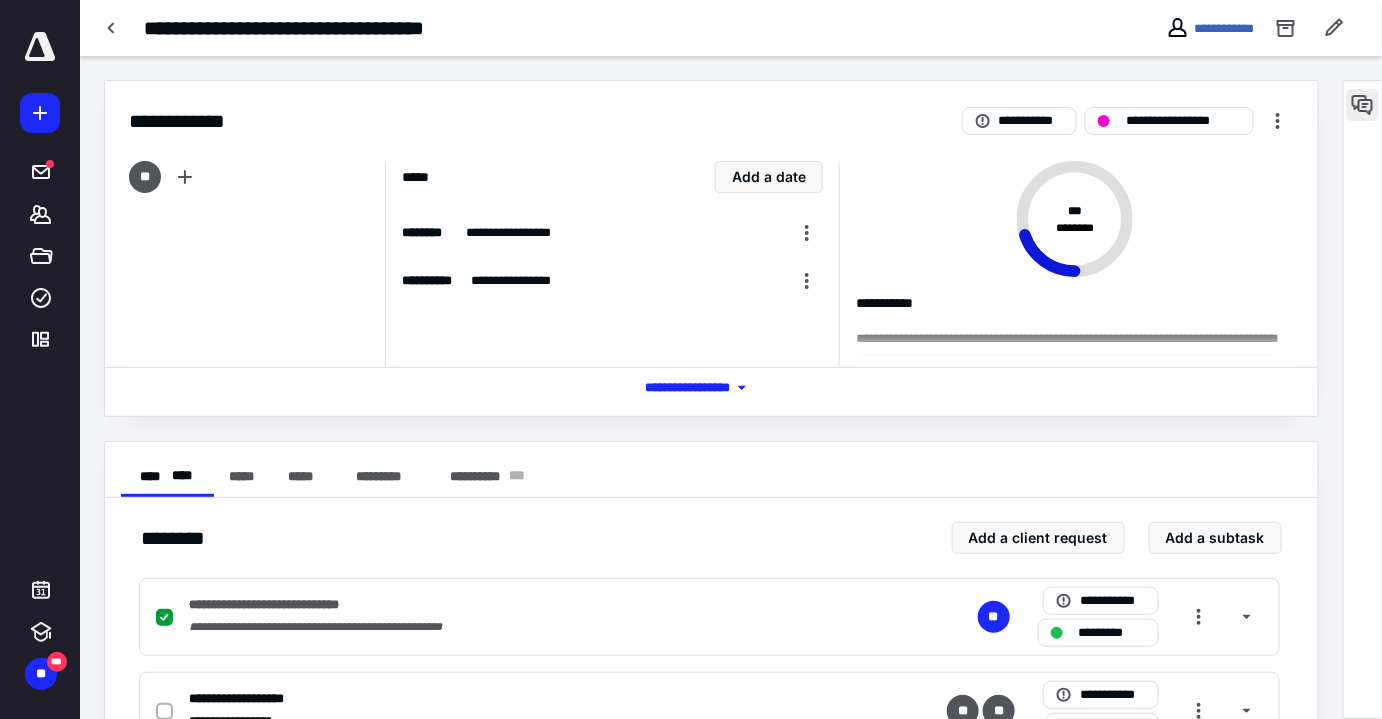click at bounding box center [1363, 105] 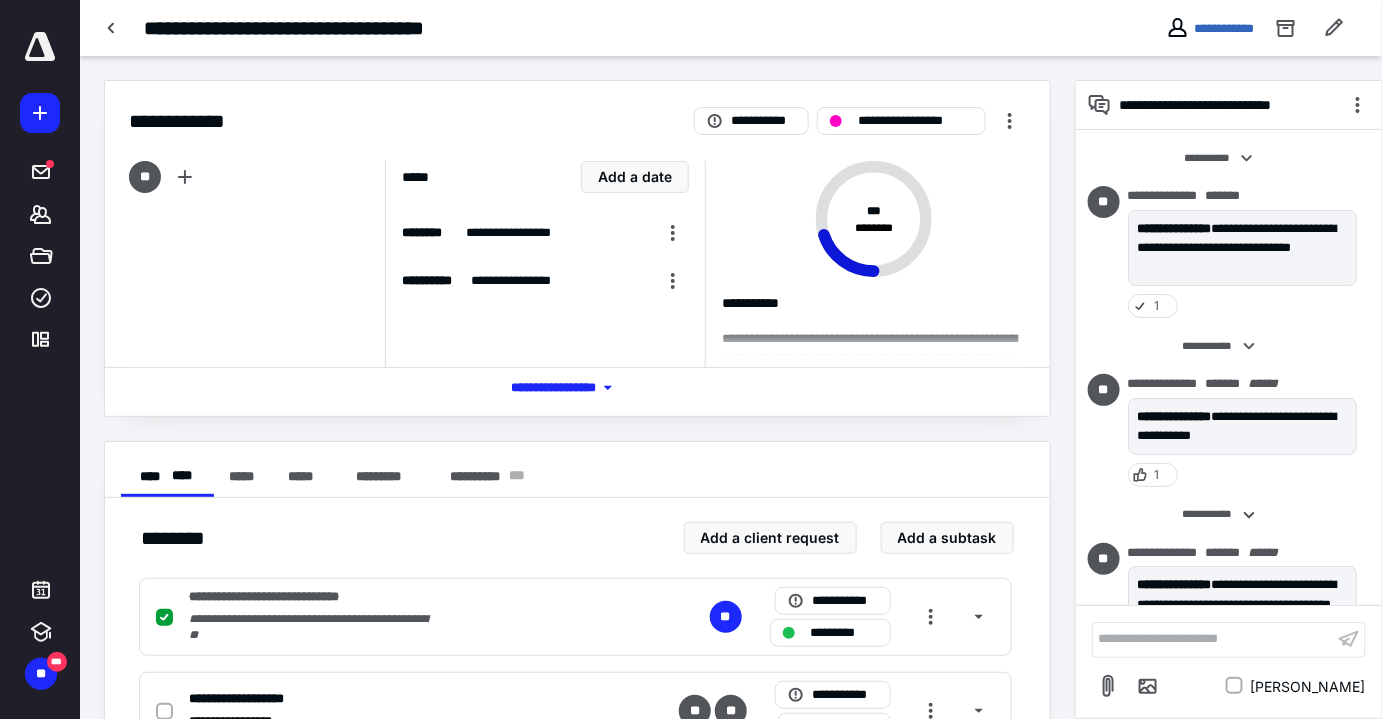 scroll, scrollTop: 386, scrollLeft: 0, axis: vertical 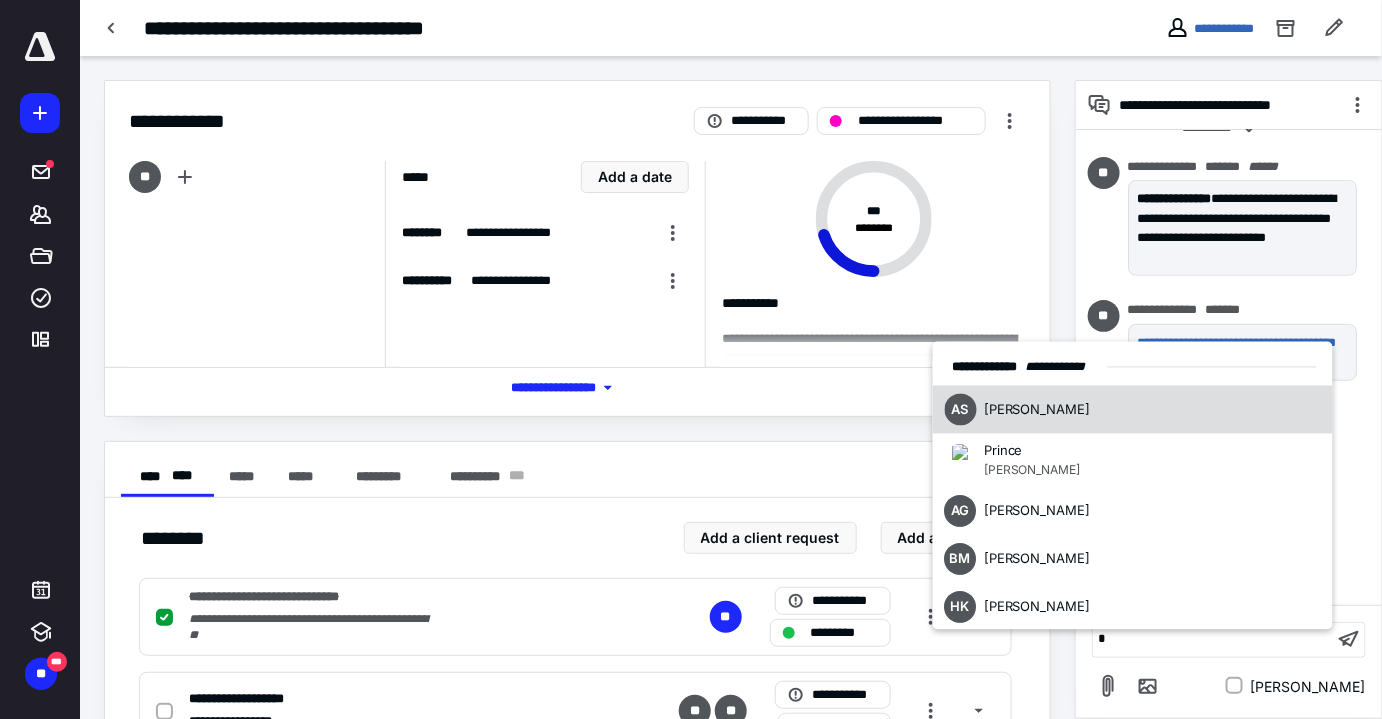 type 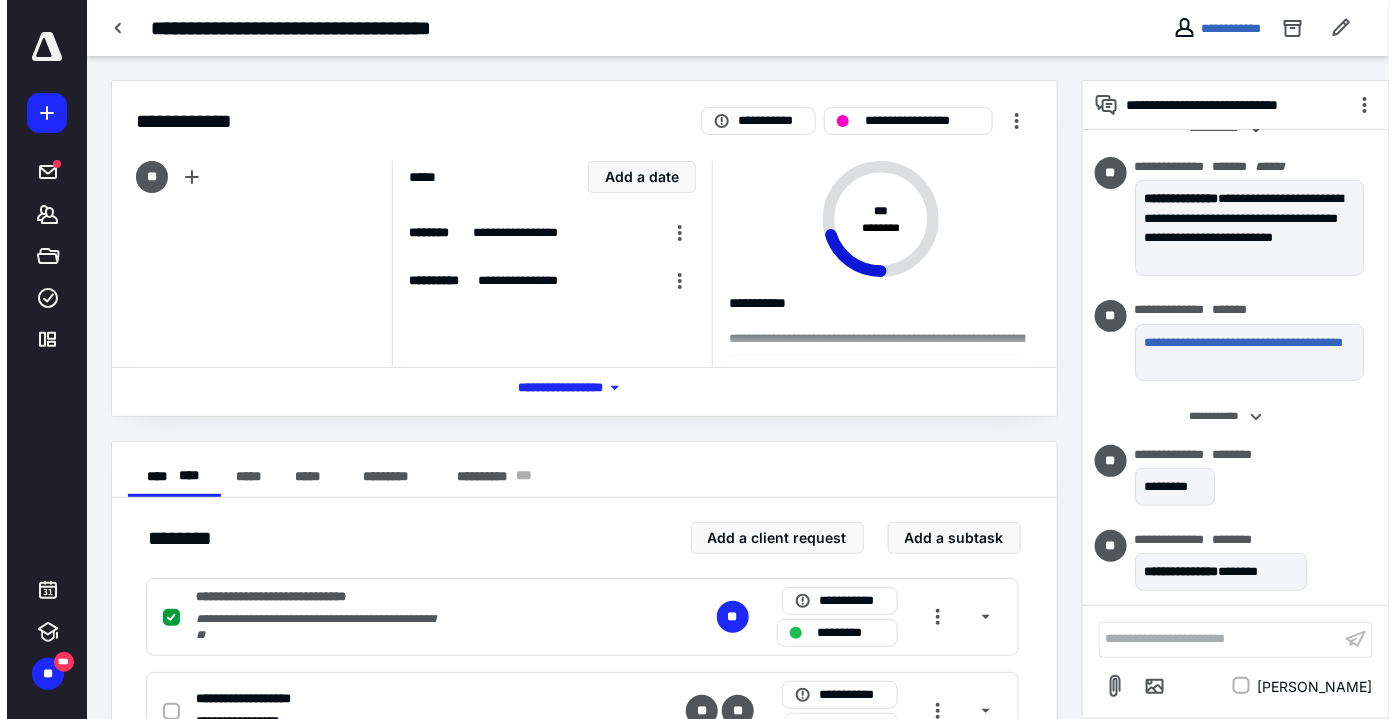 scroll, scrollTop: 530, scrollLeft: 0, axis: vertical 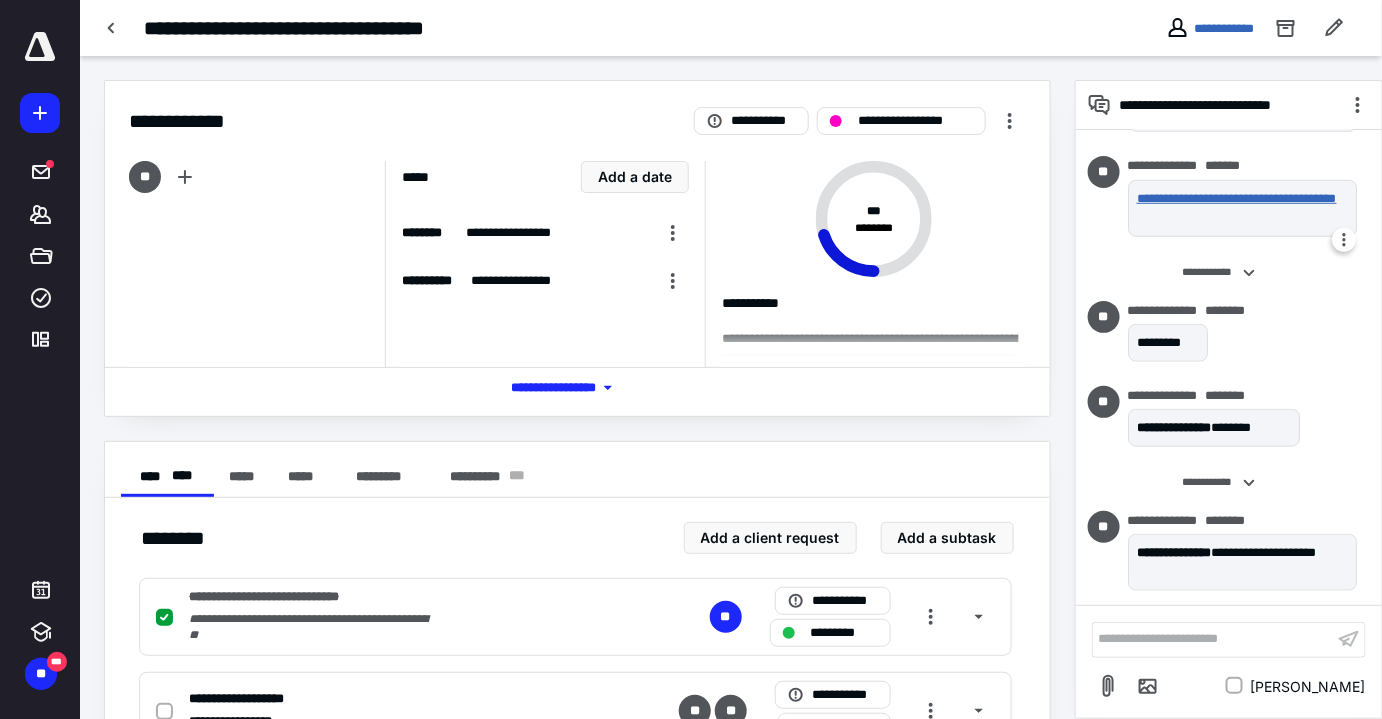 click on "**********" at bounding box center (1238, 208) 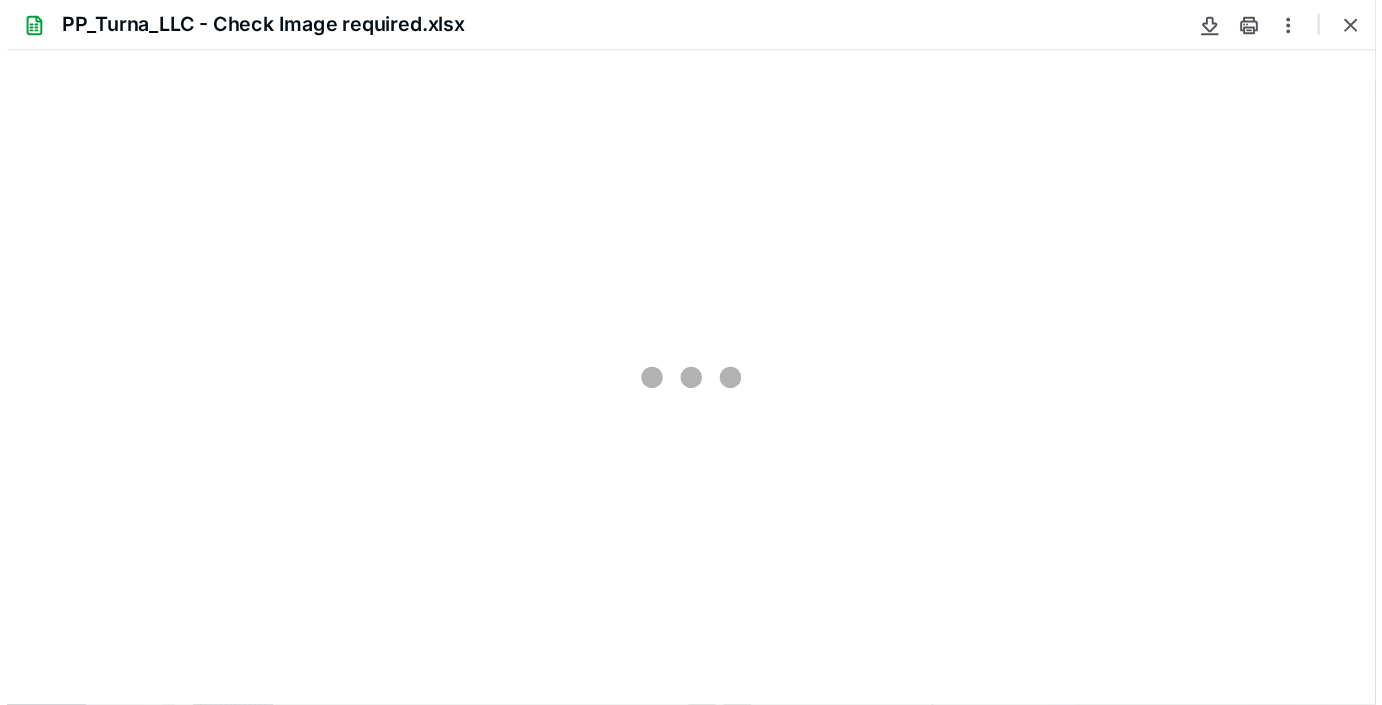 scroll, scrollTop: 0, scrollLeft: 0, axis: both 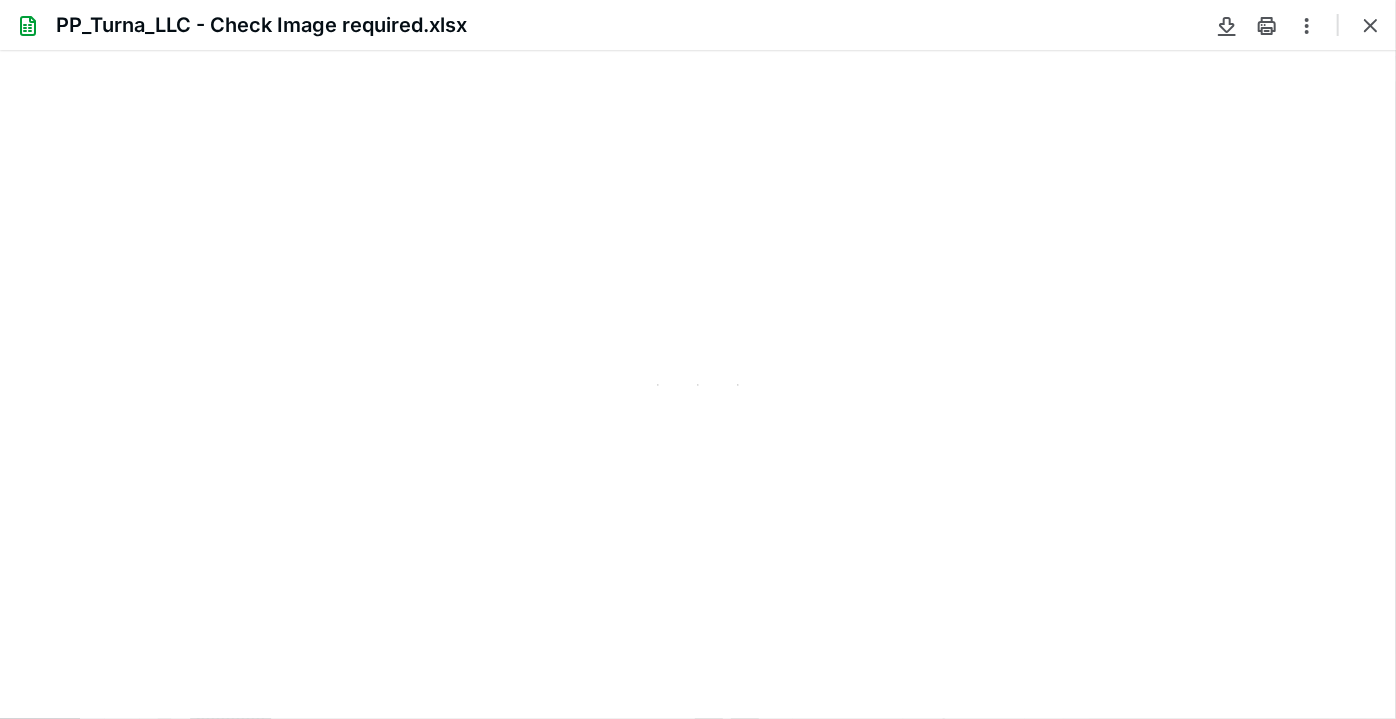 type on "180" 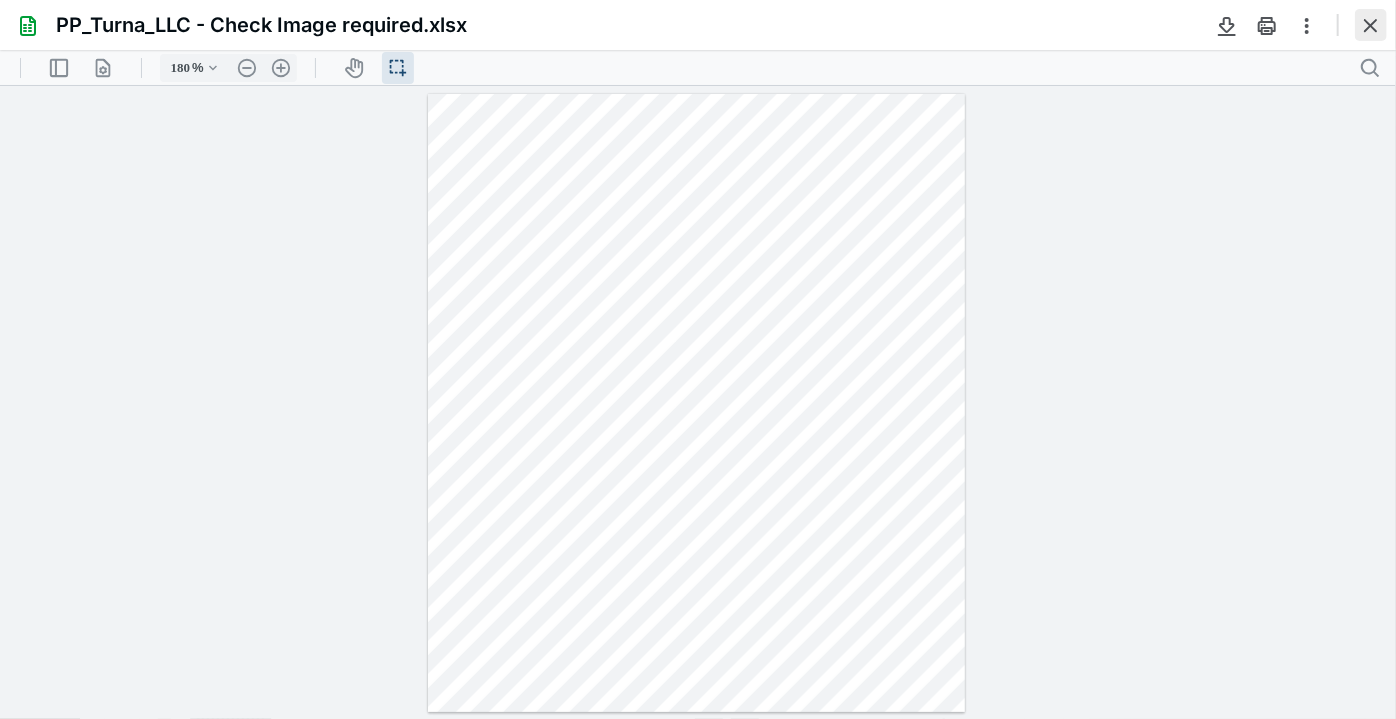 click at bounding box center [1371, 25] 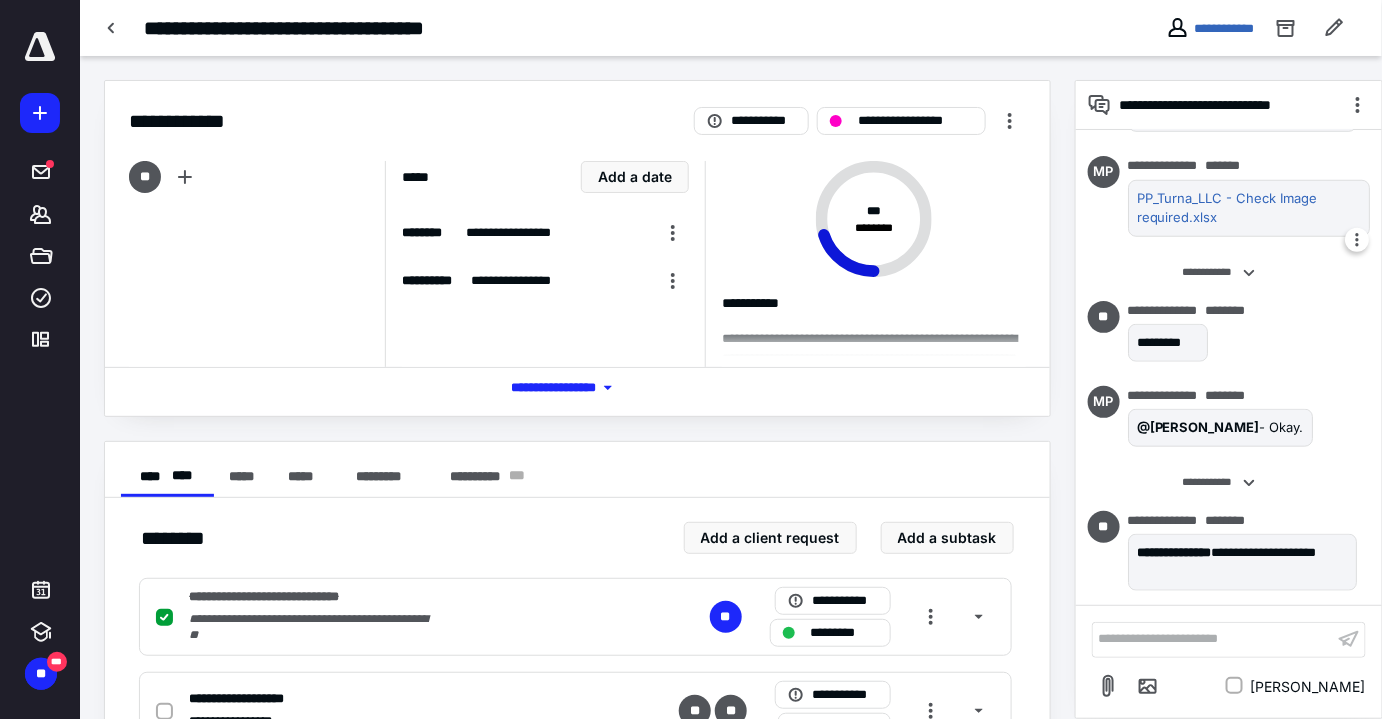 click on "**********" at bounding box center (731, 28) 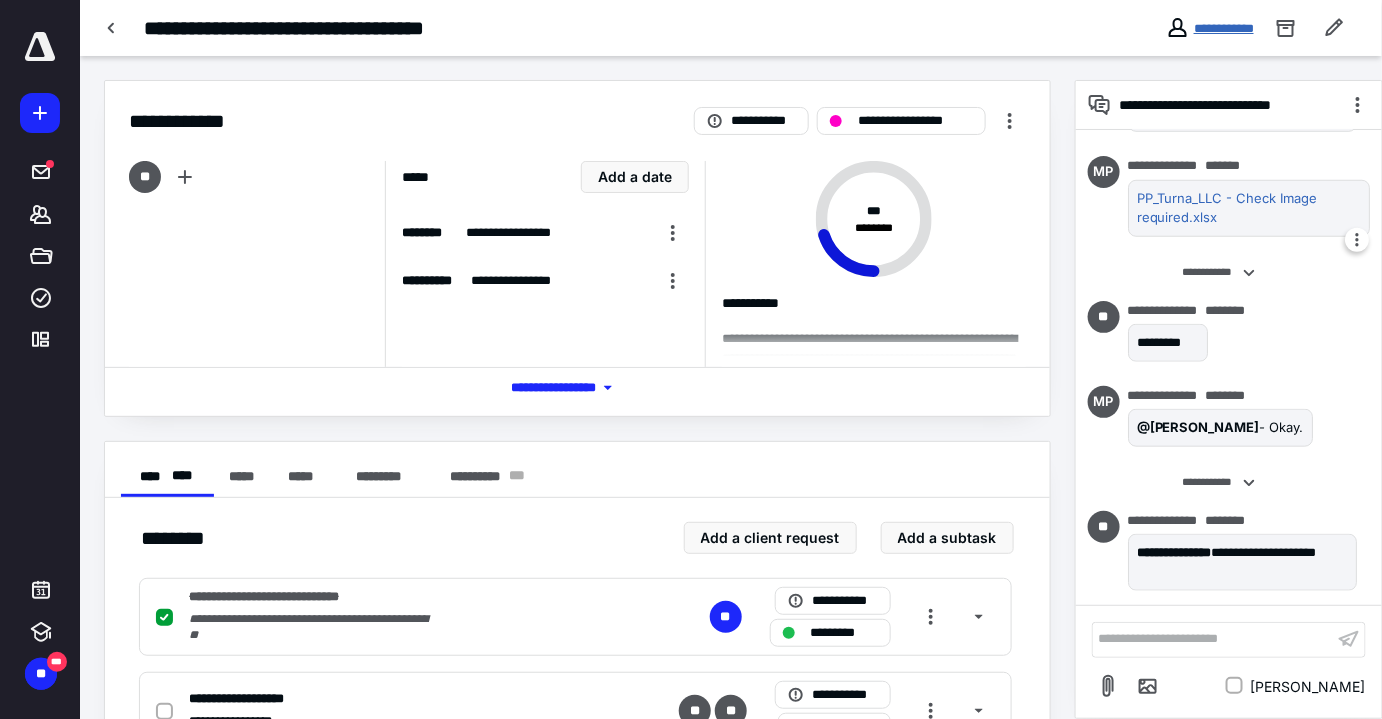 click on "**********" at bounding box center [1224, 28] 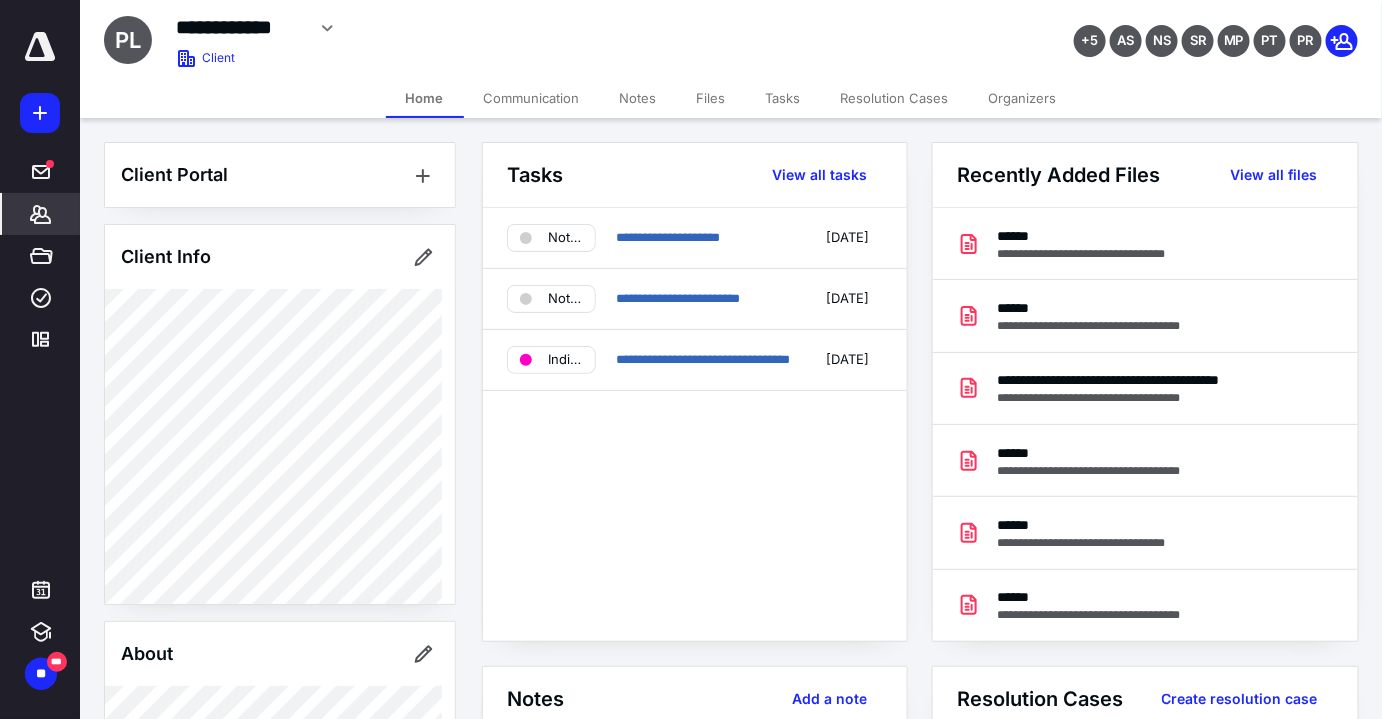 click on "Files" at bounding box center (711, 98) 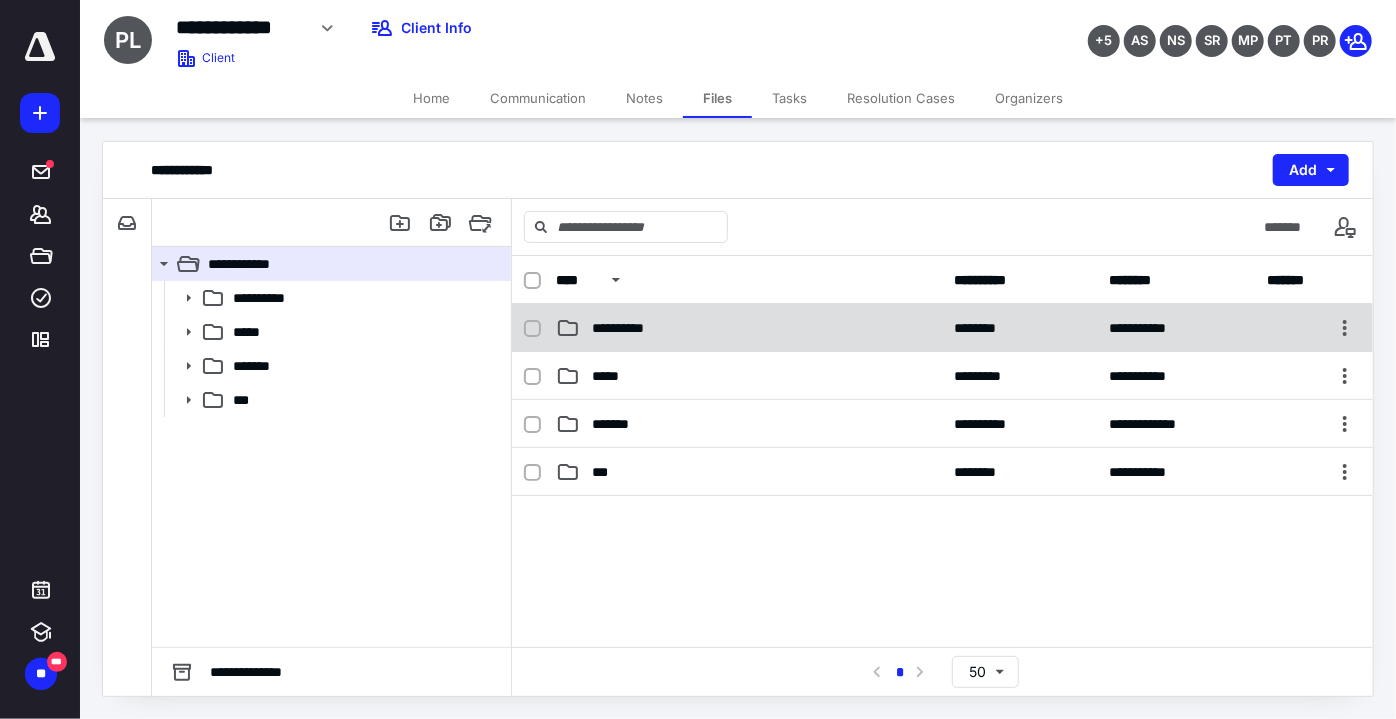 click on "**********" at bounding box center [942, 328] 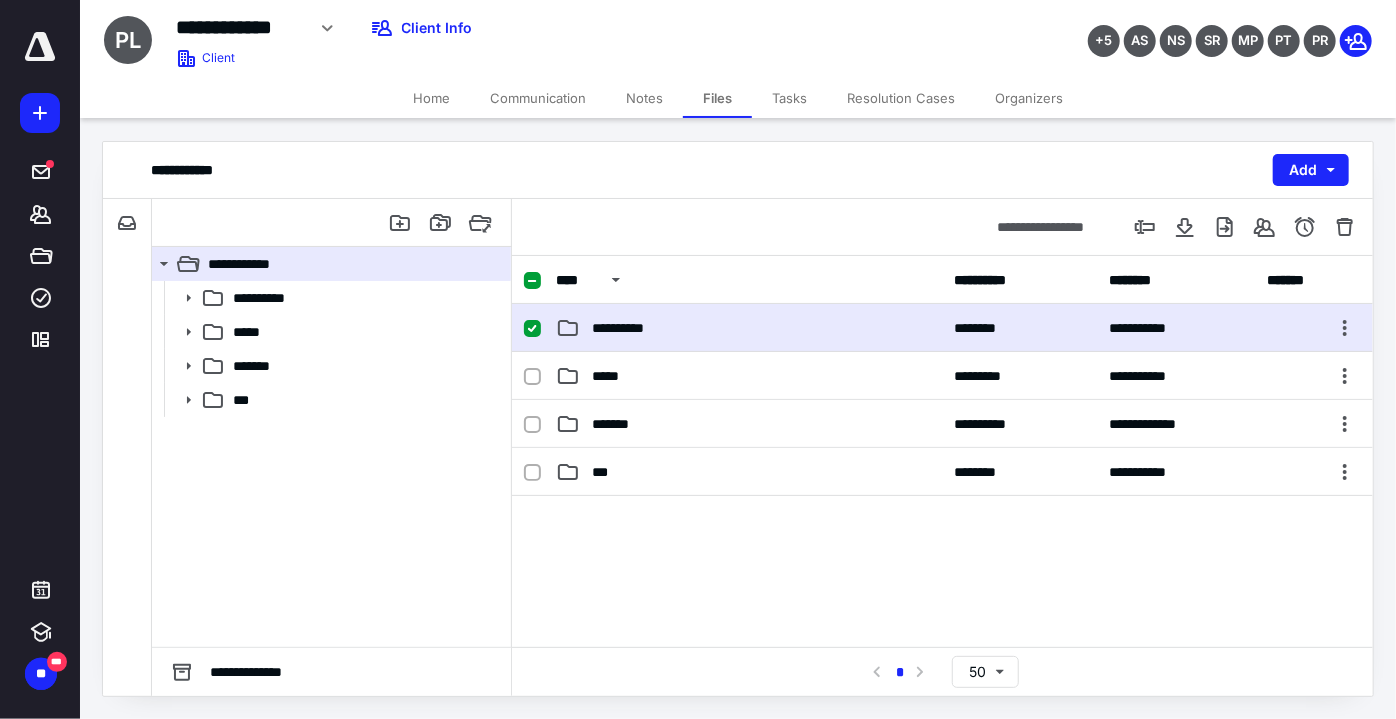click on "**********" at bounding box center (942, 328) 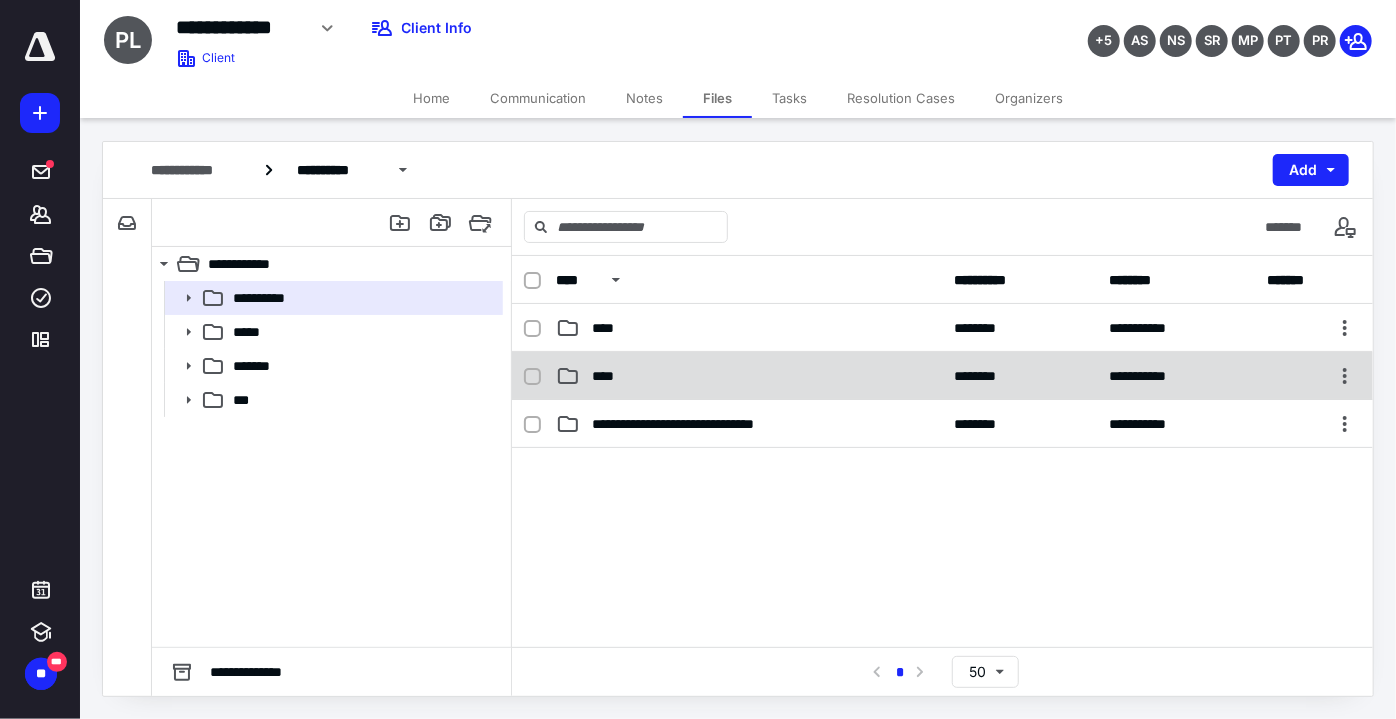 click on "****" at bounding box center (749, 376) 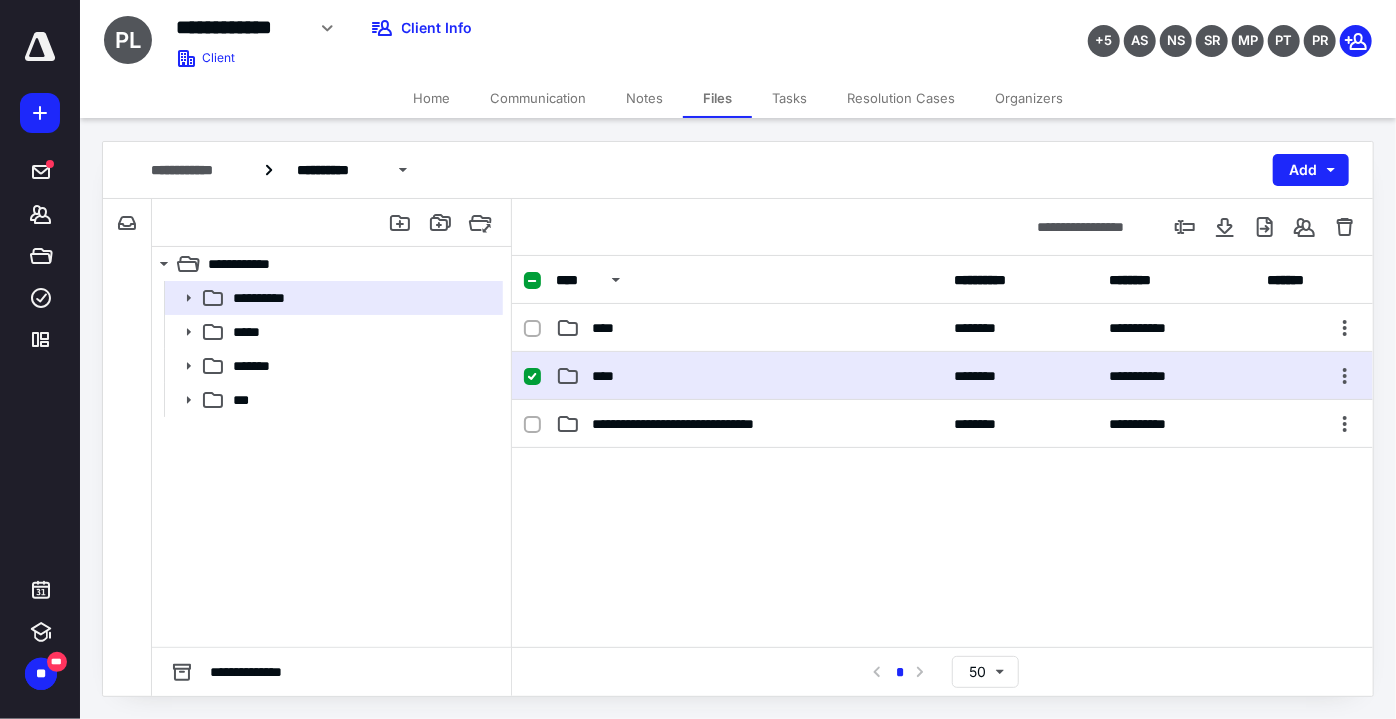 click on "****" at bounding box center (749, 376) 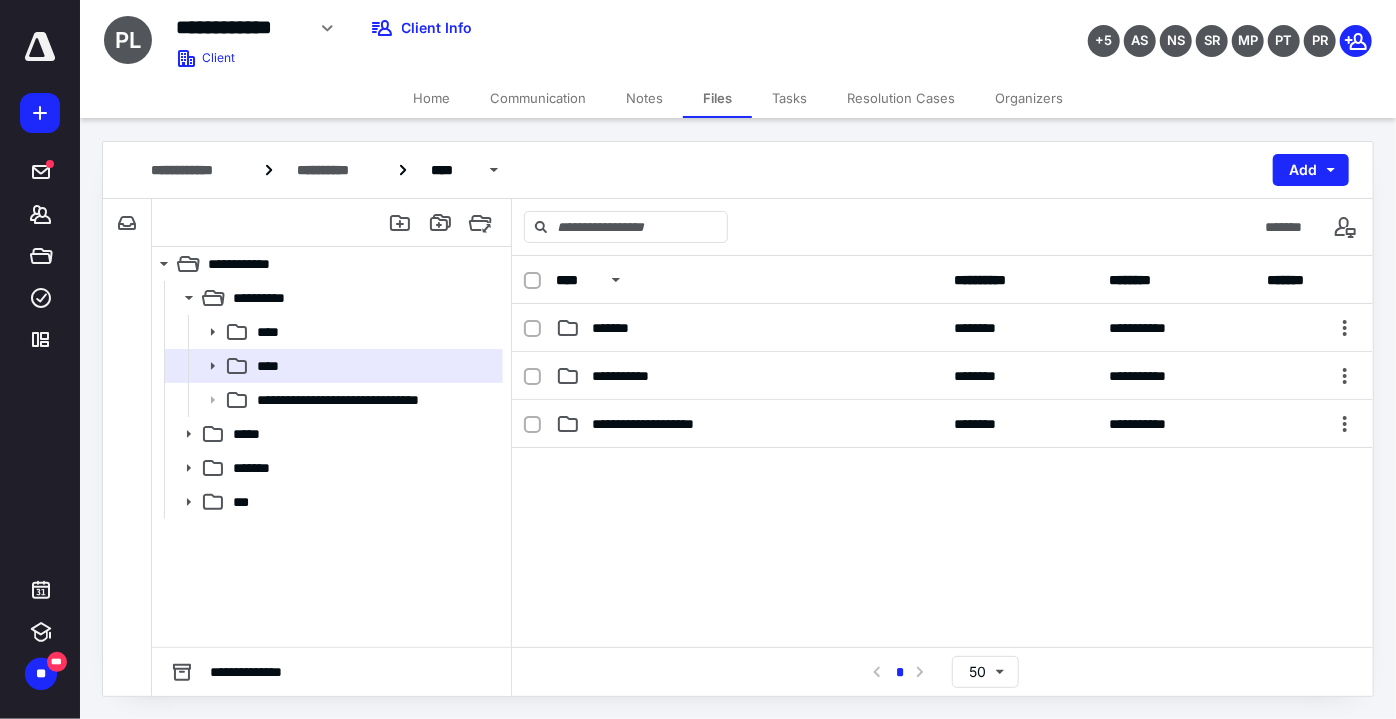 click on "Tasks" at bounding box center (789, 98) 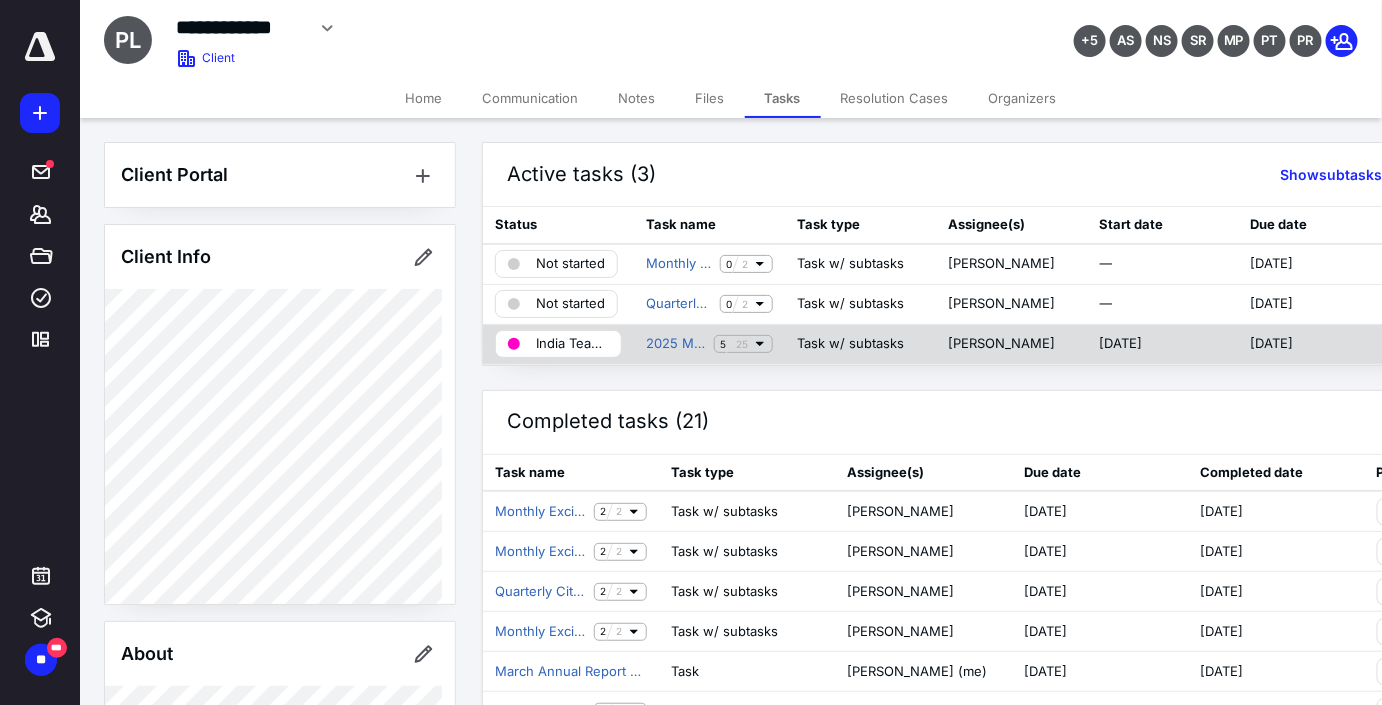 click 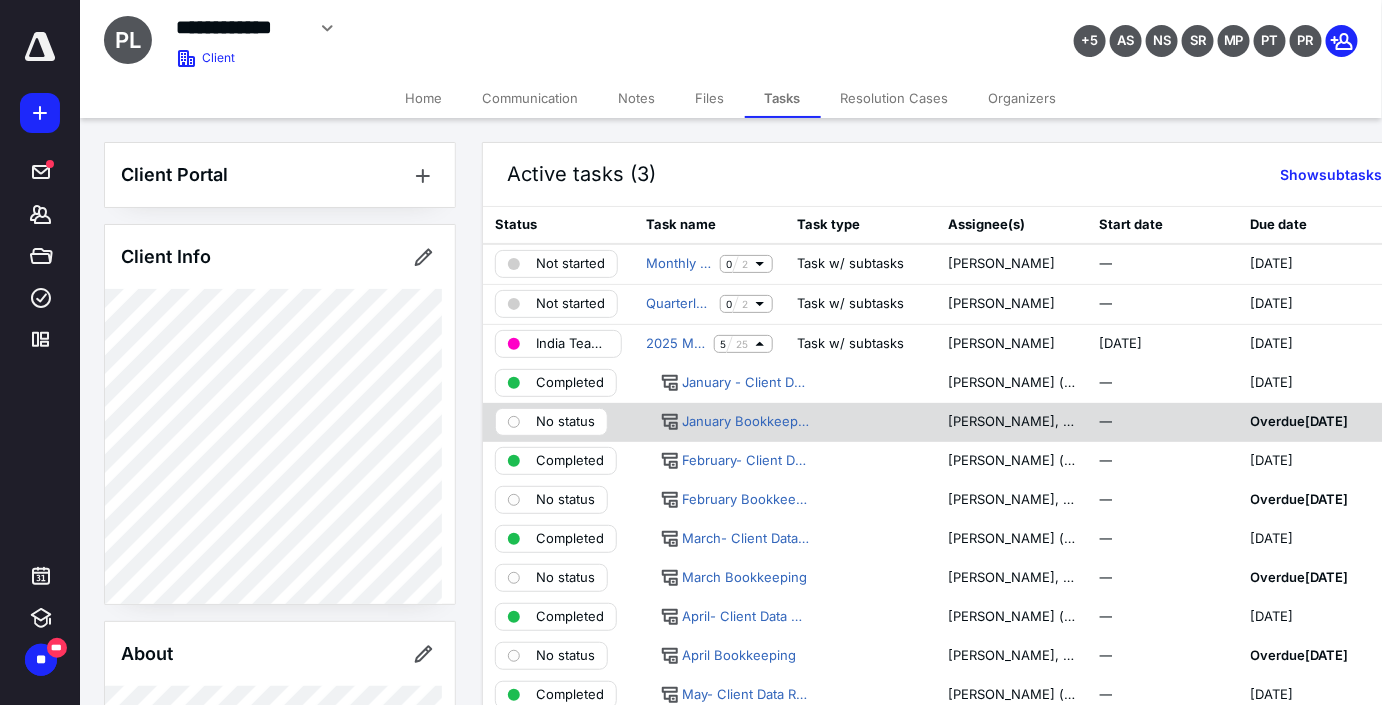 click on "No status" at bounding box center [551, 422] 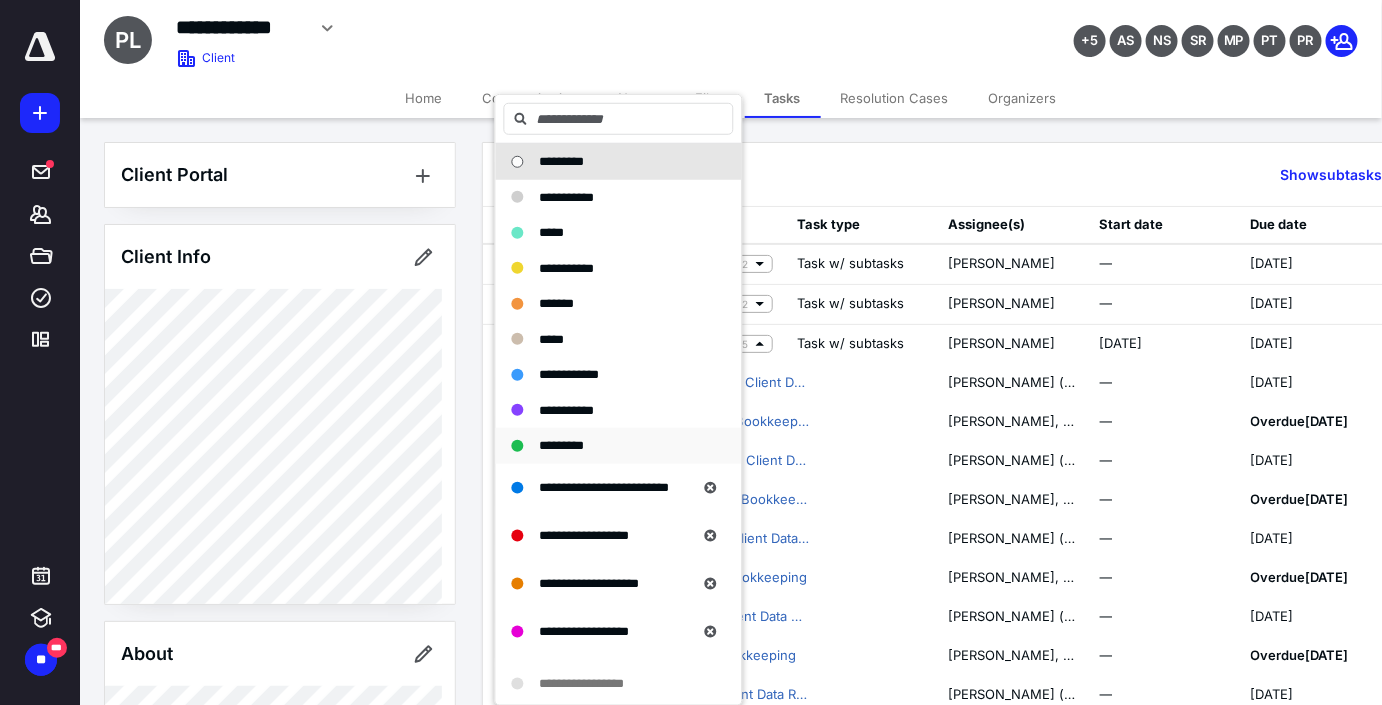 click on "*********" at bounding box center [607, 446] 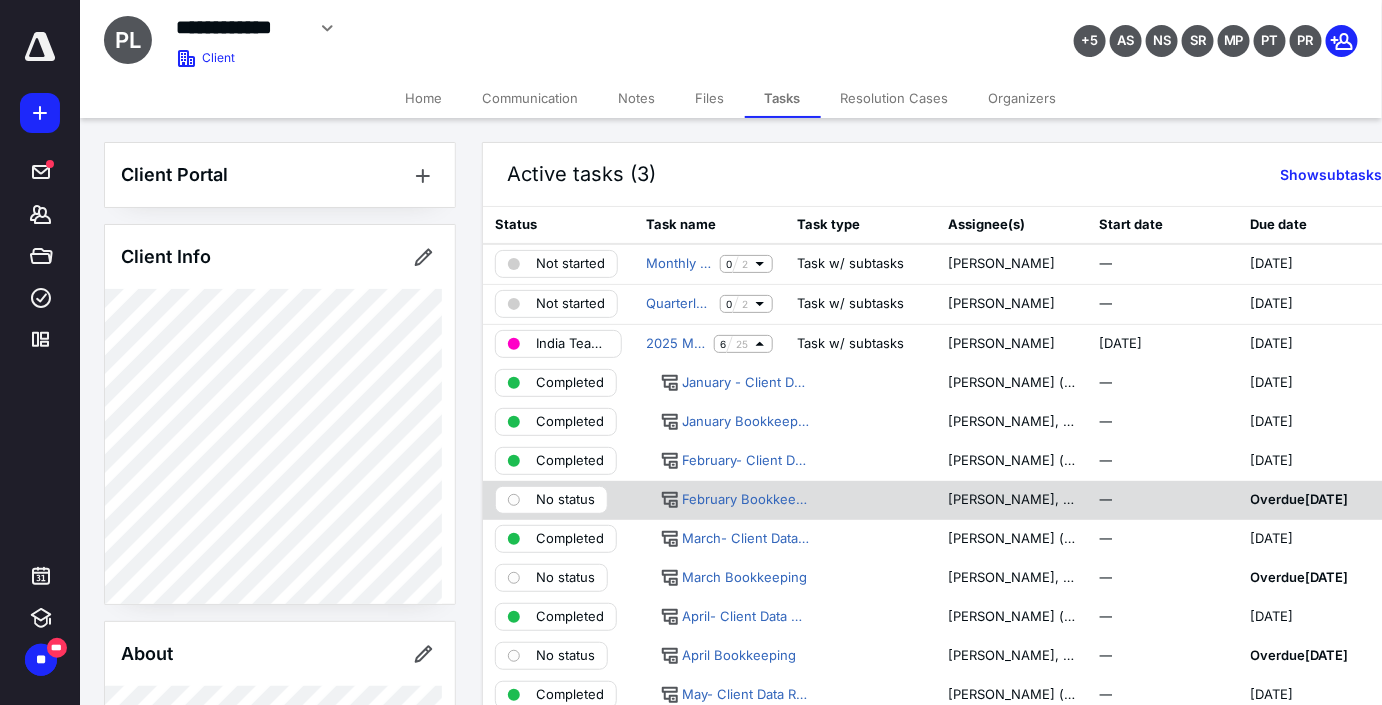 click on "No status" at bounding box center (565, 500) 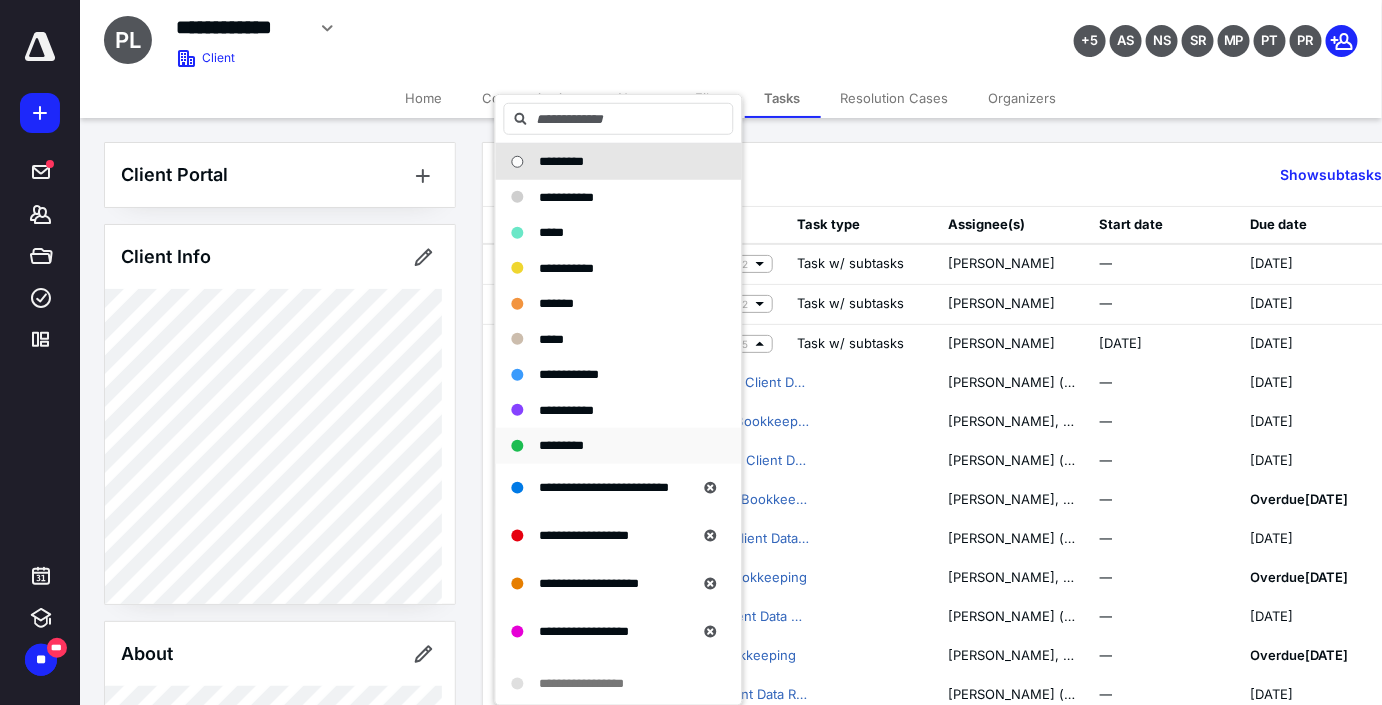 click on "*********" at bounding box center (607, 446) 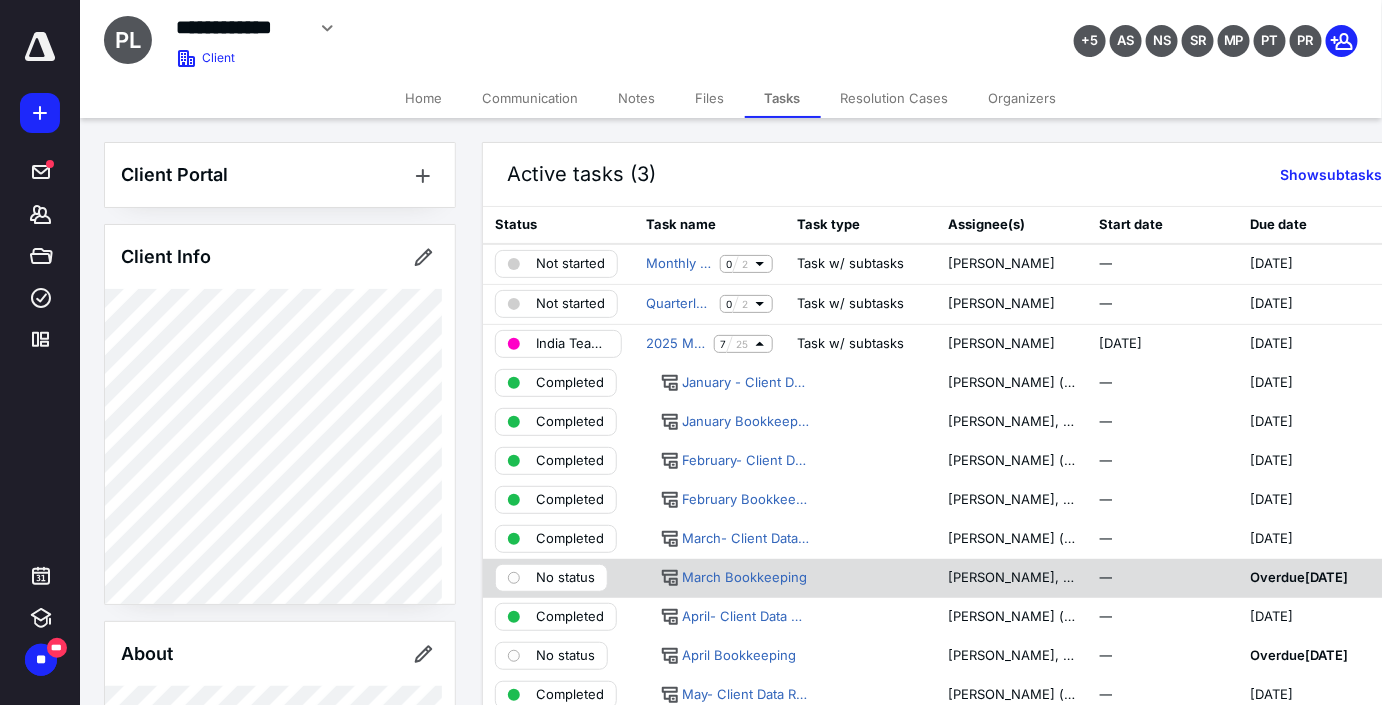 click on "No status" at bounding box center [565, 578] 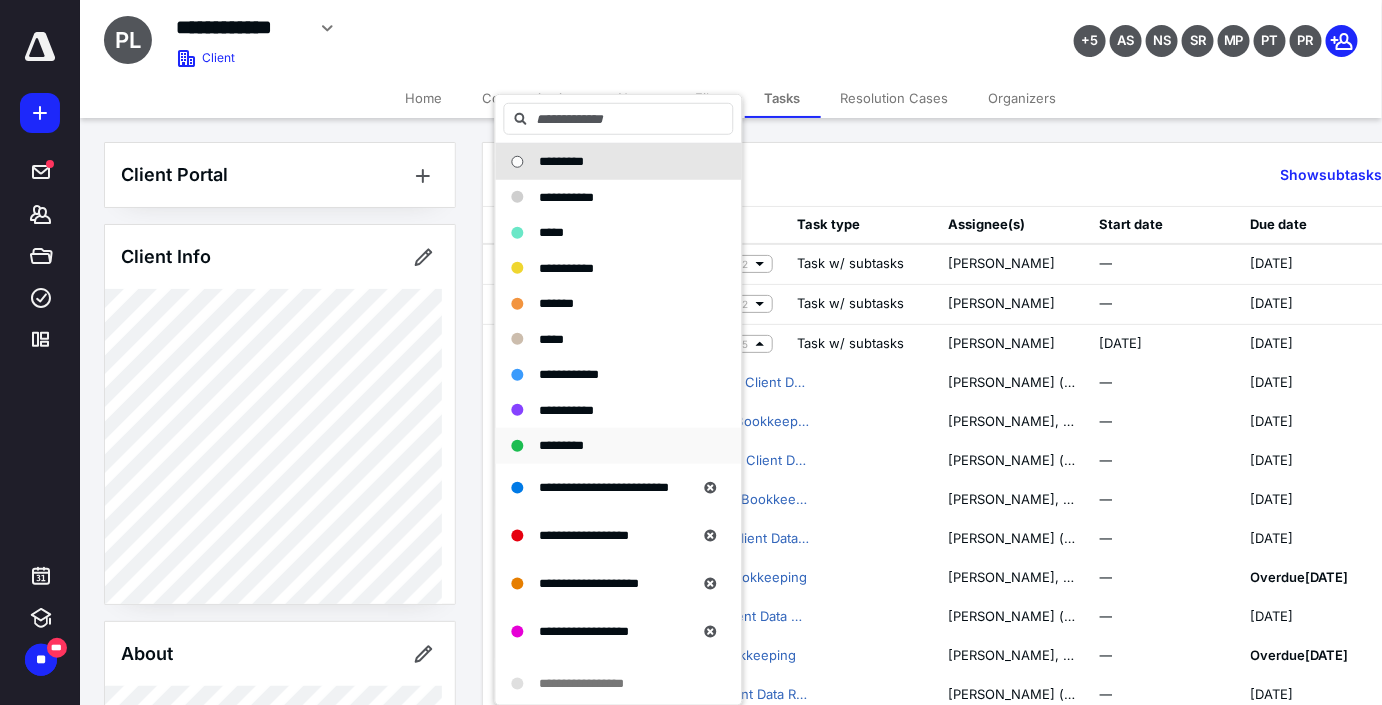 click on "*********" at bounding box center [607, 446] 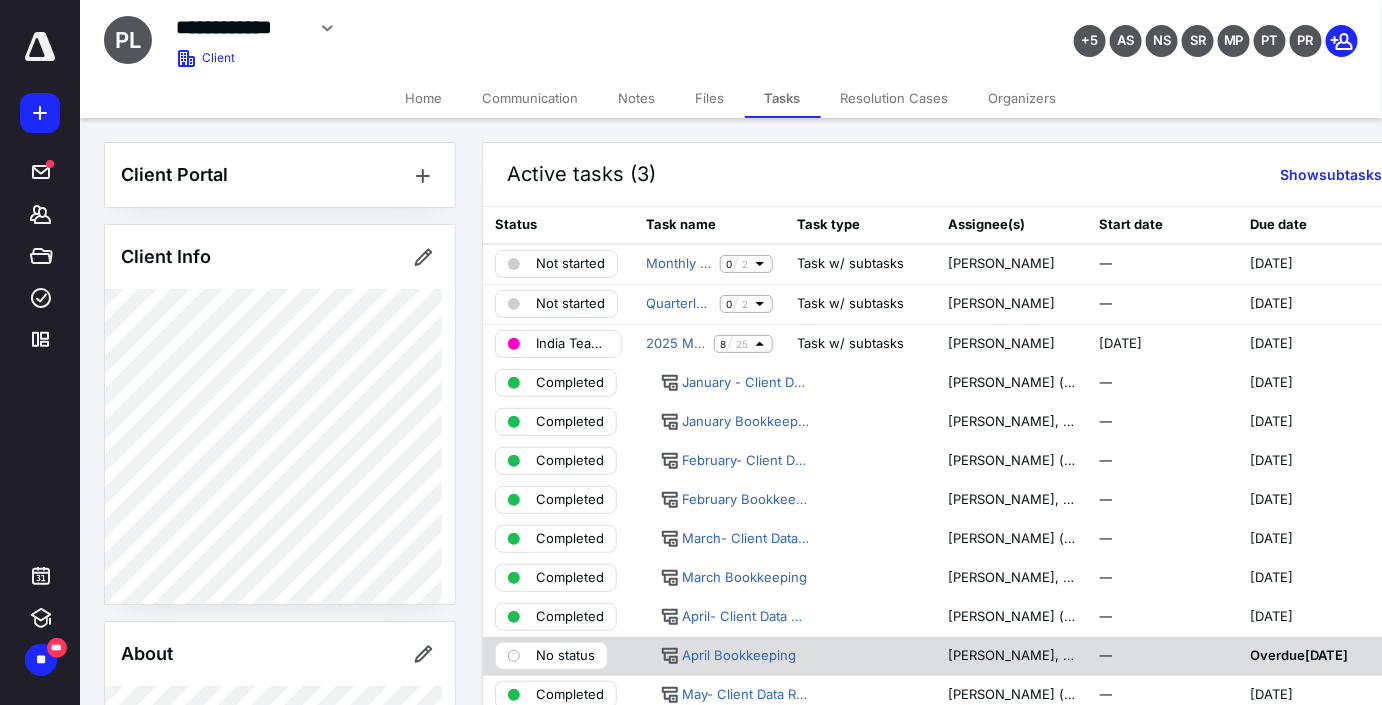 click on "No status" at bounding box center [565, 656] 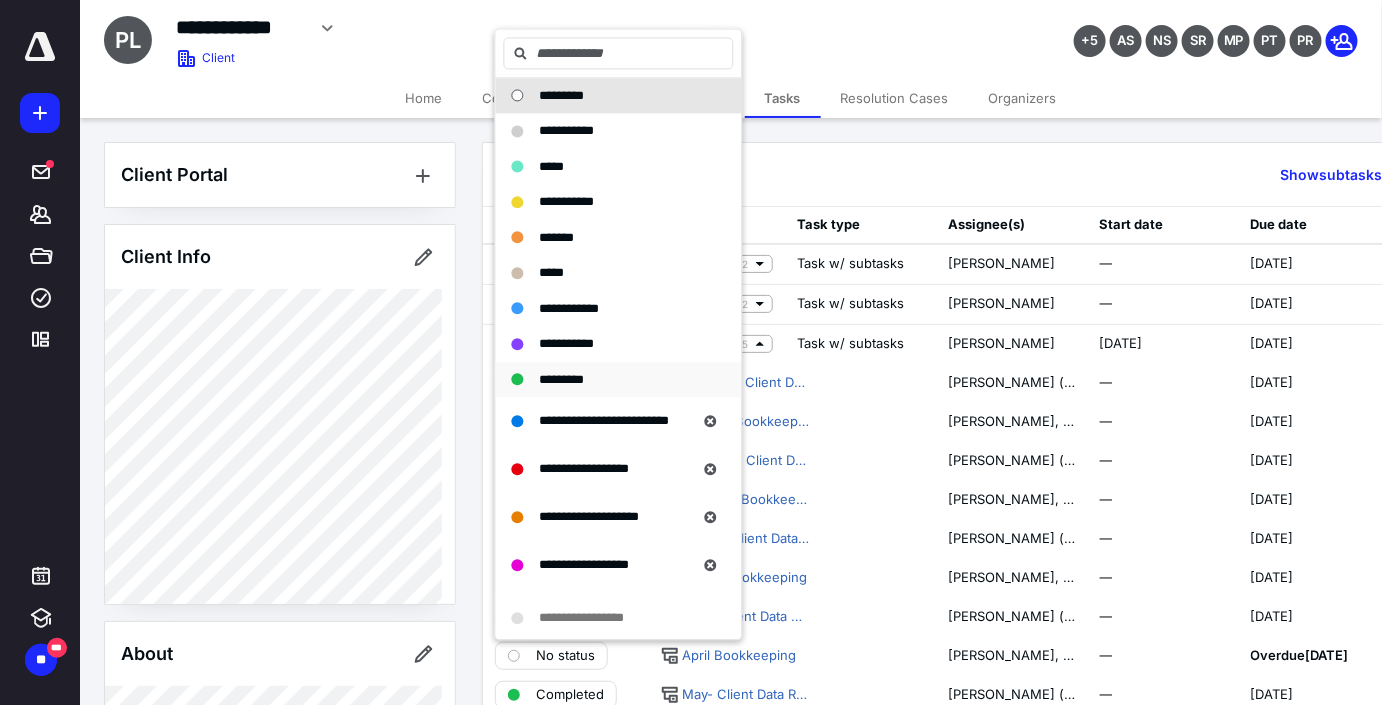 click on "*********" at bounding box center (607, 380) 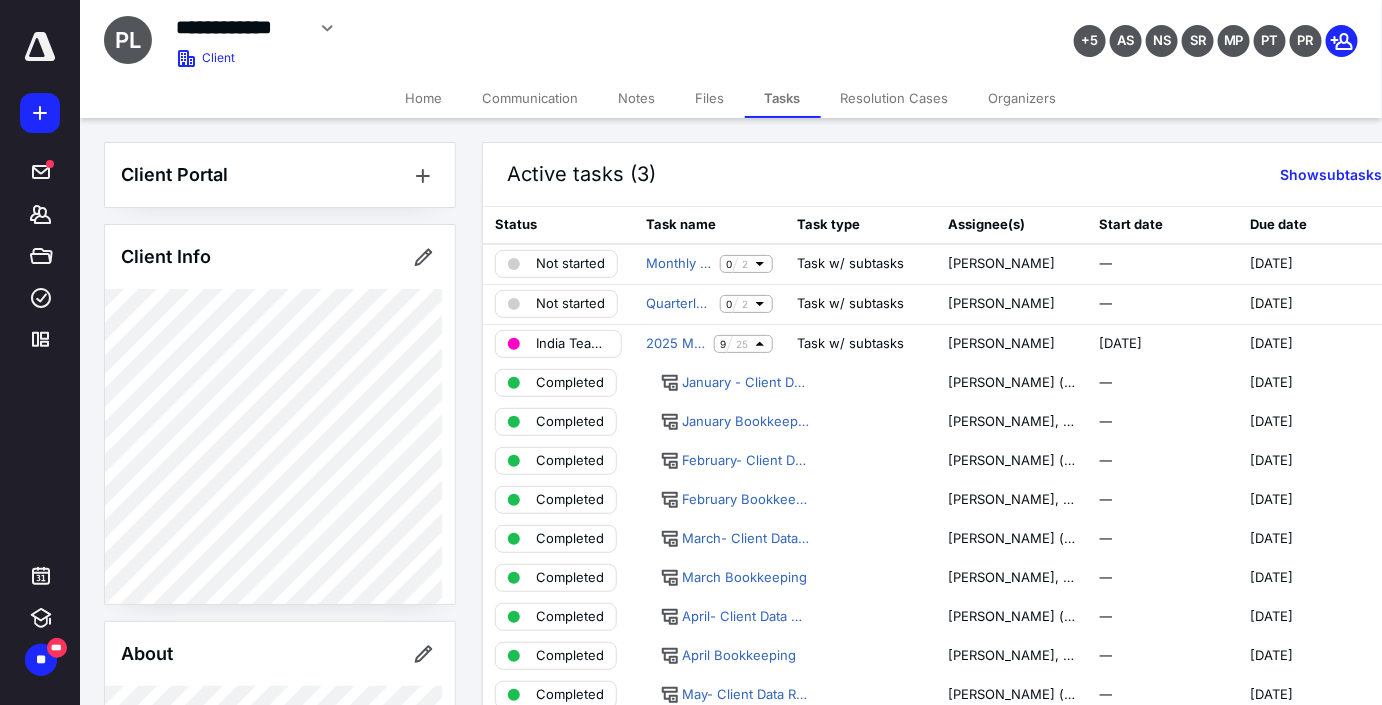scroll, scrollTop: 0, scrollLeft: 0, axis: both 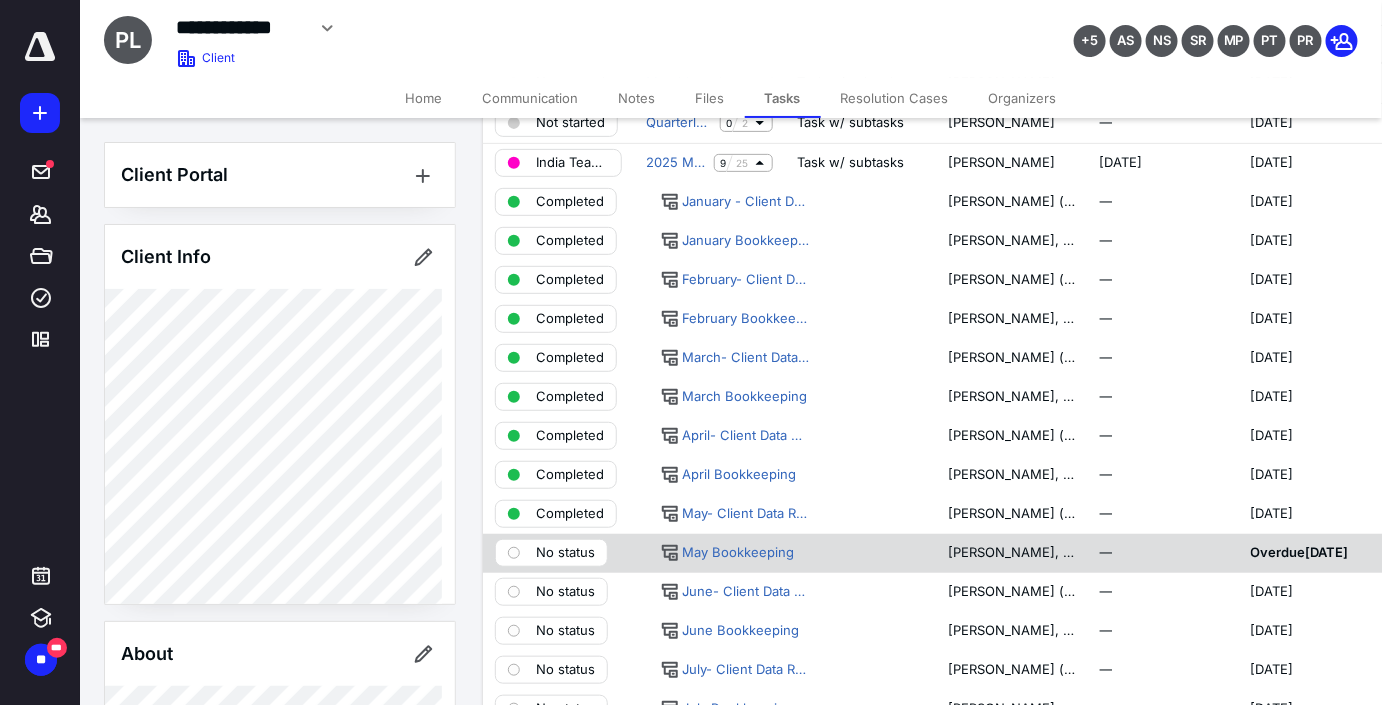 click on "No status" at bounding box center [565, 553] 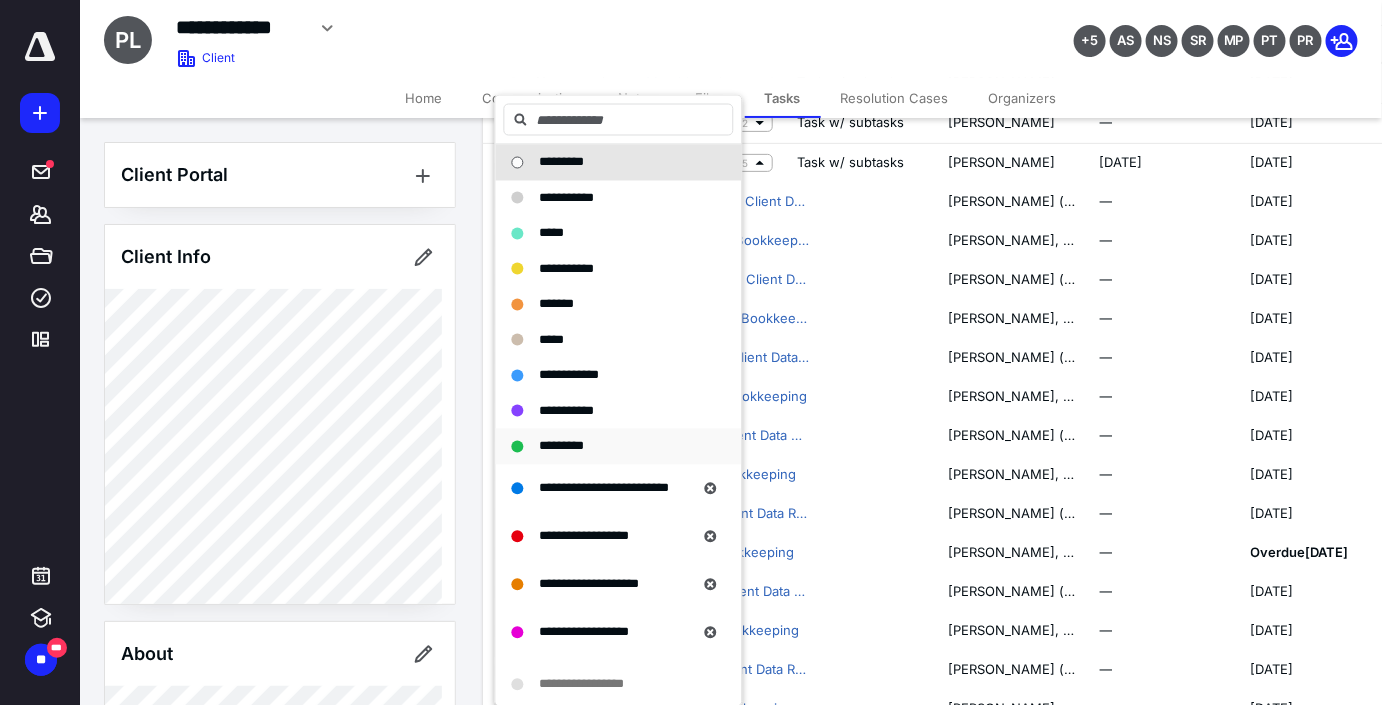 click on "*********" at bounding box center (619, 447) 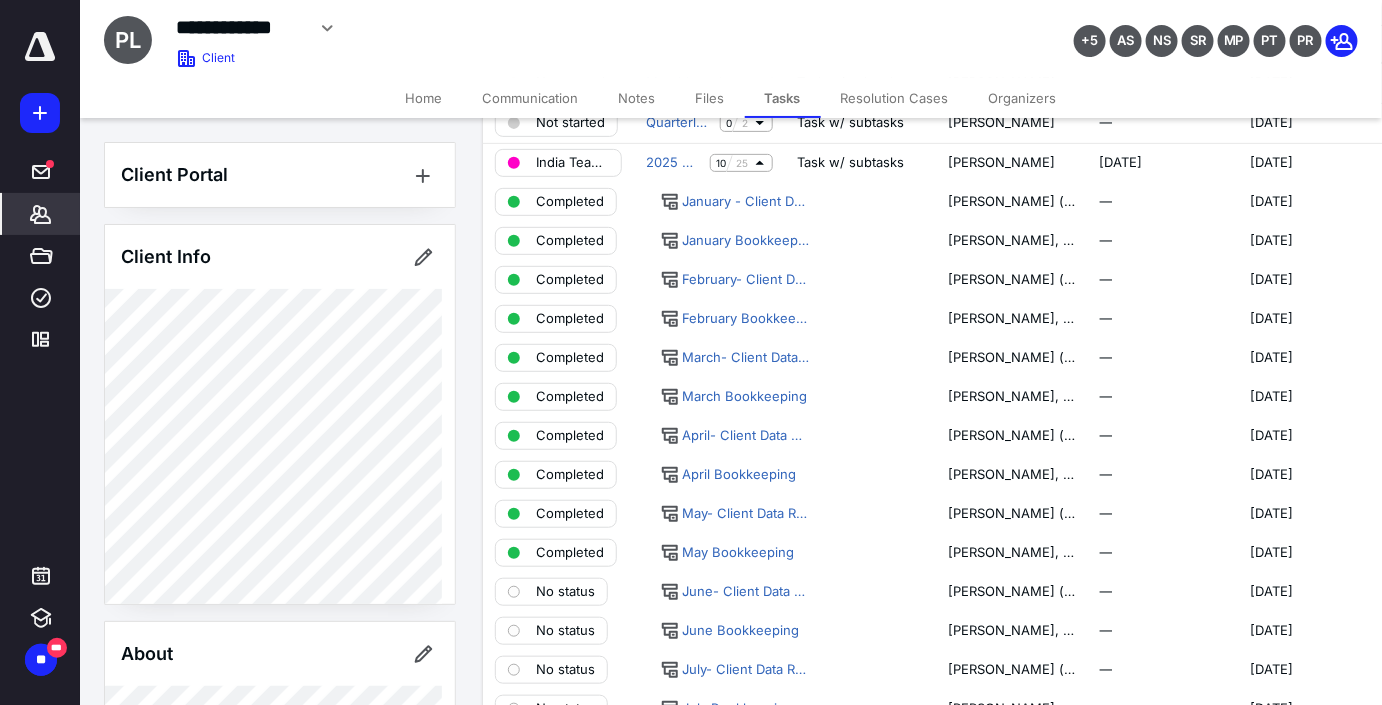 click on "*******" at bounding box center [41, 214] 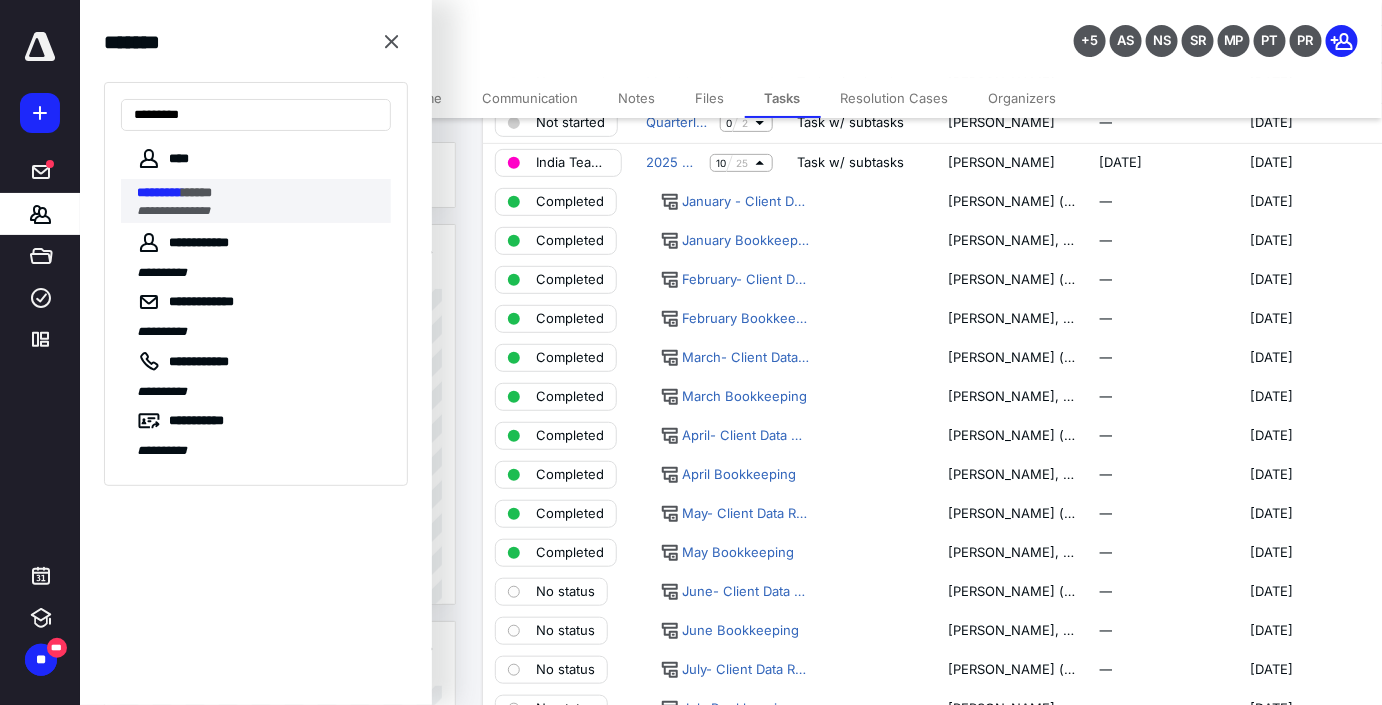 type on "*********" 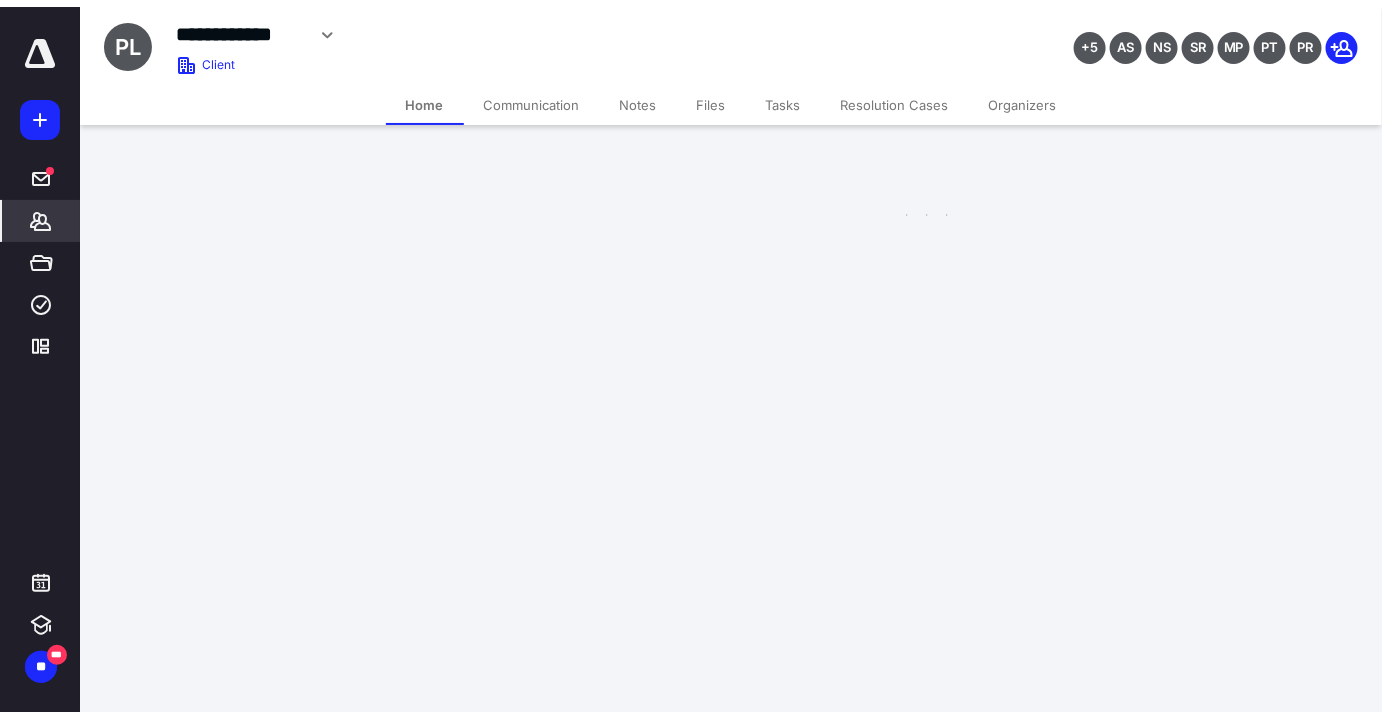 scroll, scrollTop: 0, scrollLeft: 0, axis: both 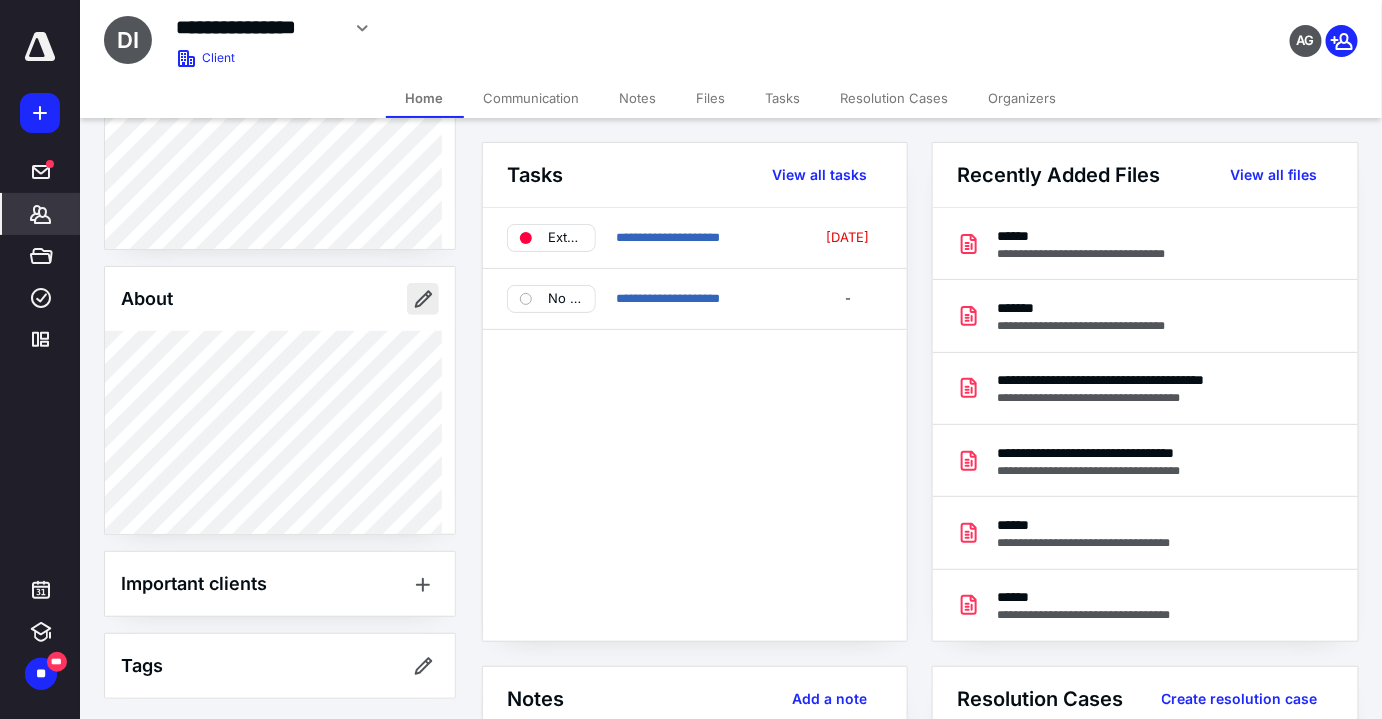 click at bounding box center [423, 299] 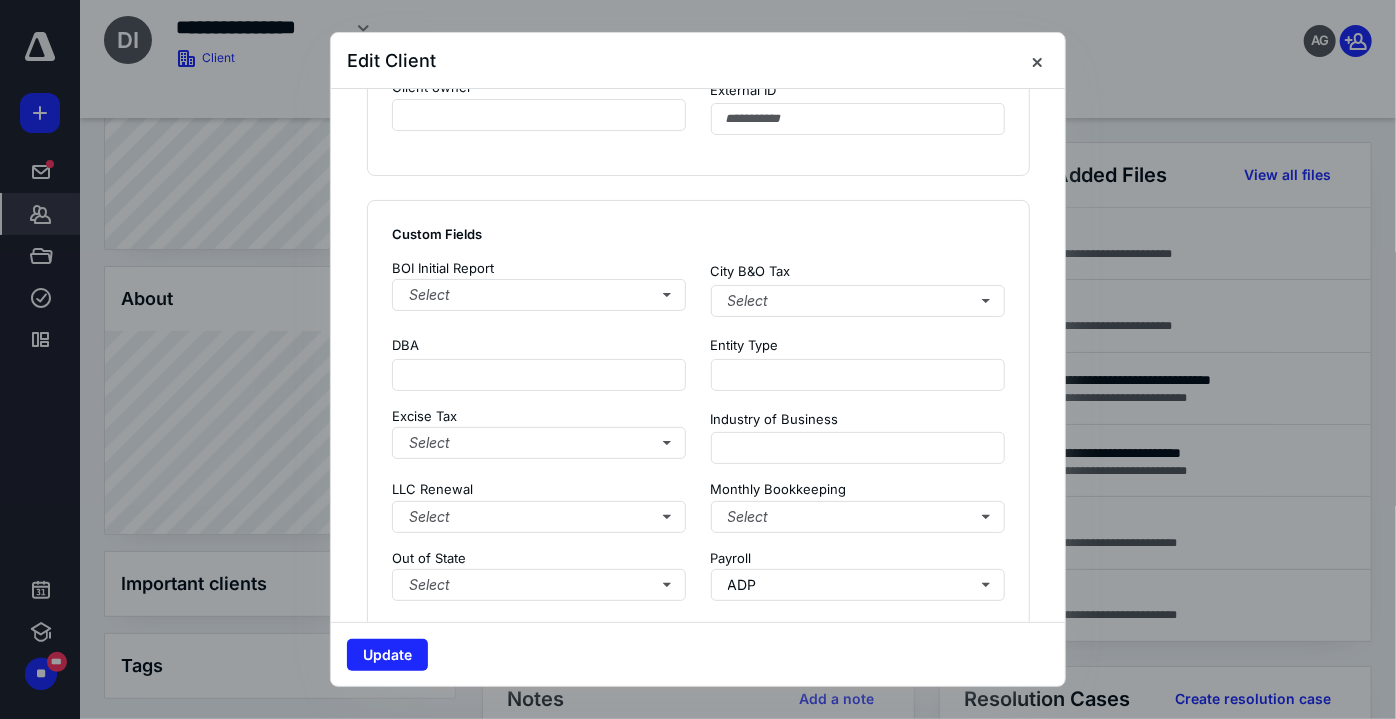 scroll, scrollTop: 1636, scrollLeft: 0, axis: vertical 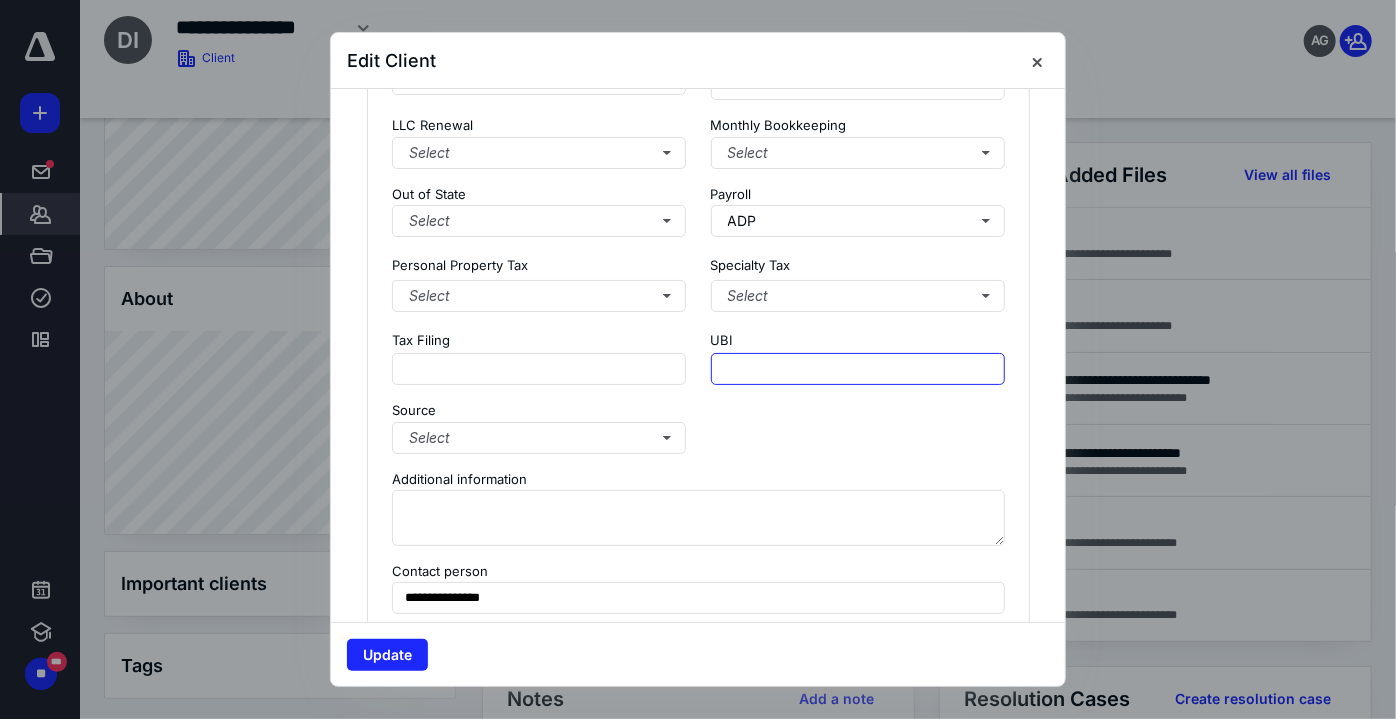 click at bounding box center [858, 369] 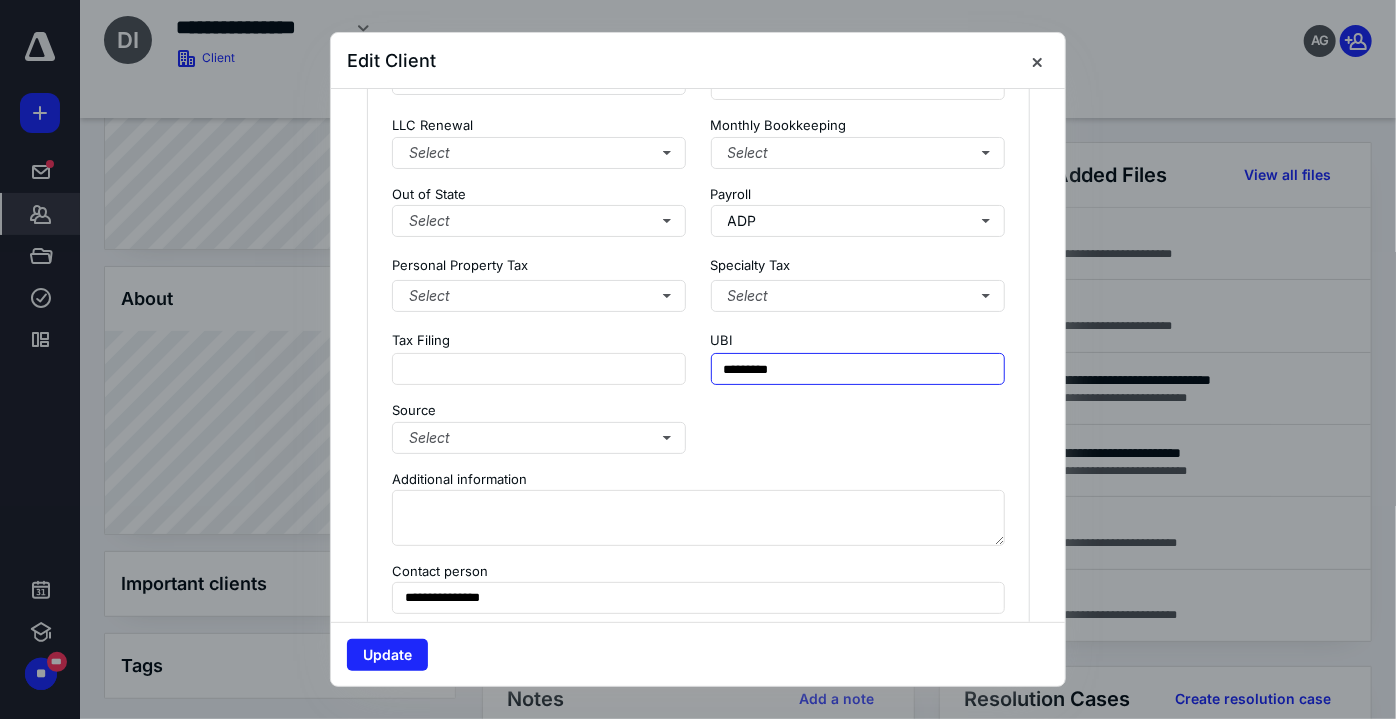 click on "*********" at bounding box center (858, 369) 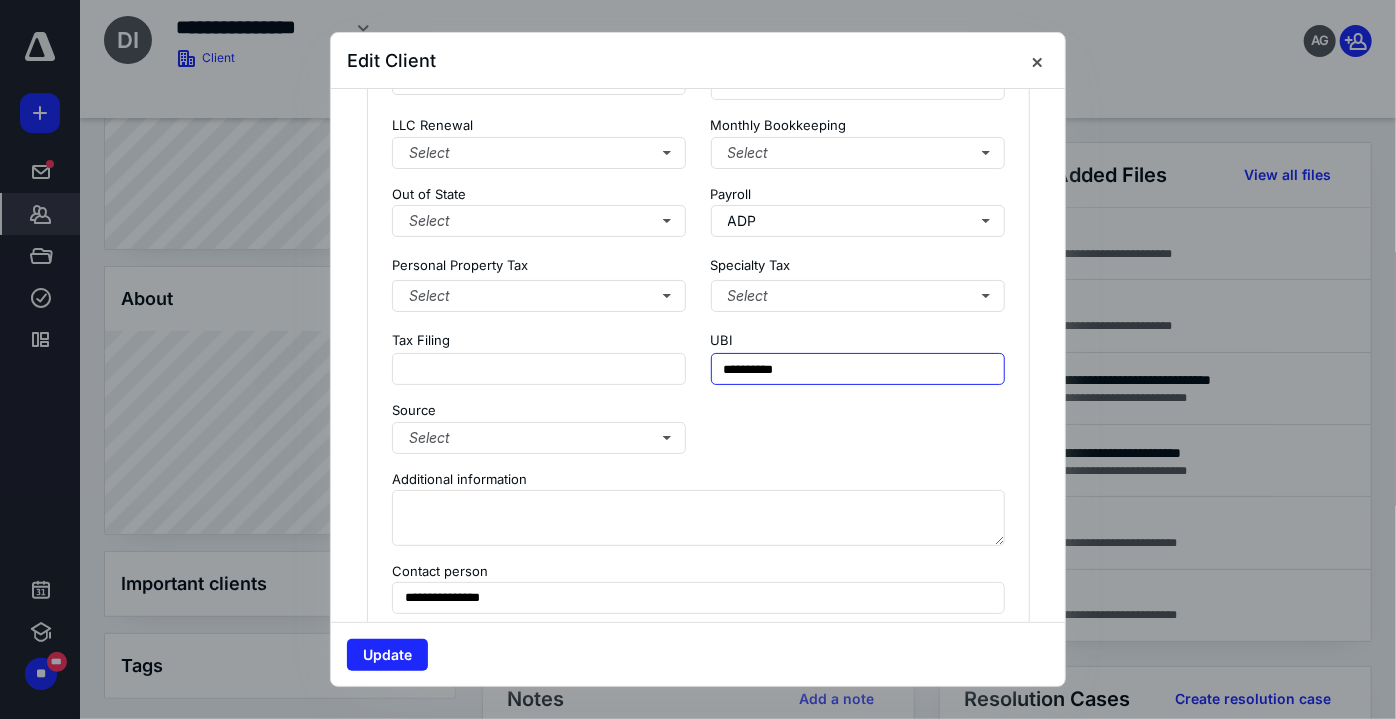 click on "**********" at bounding box center [858, 369] 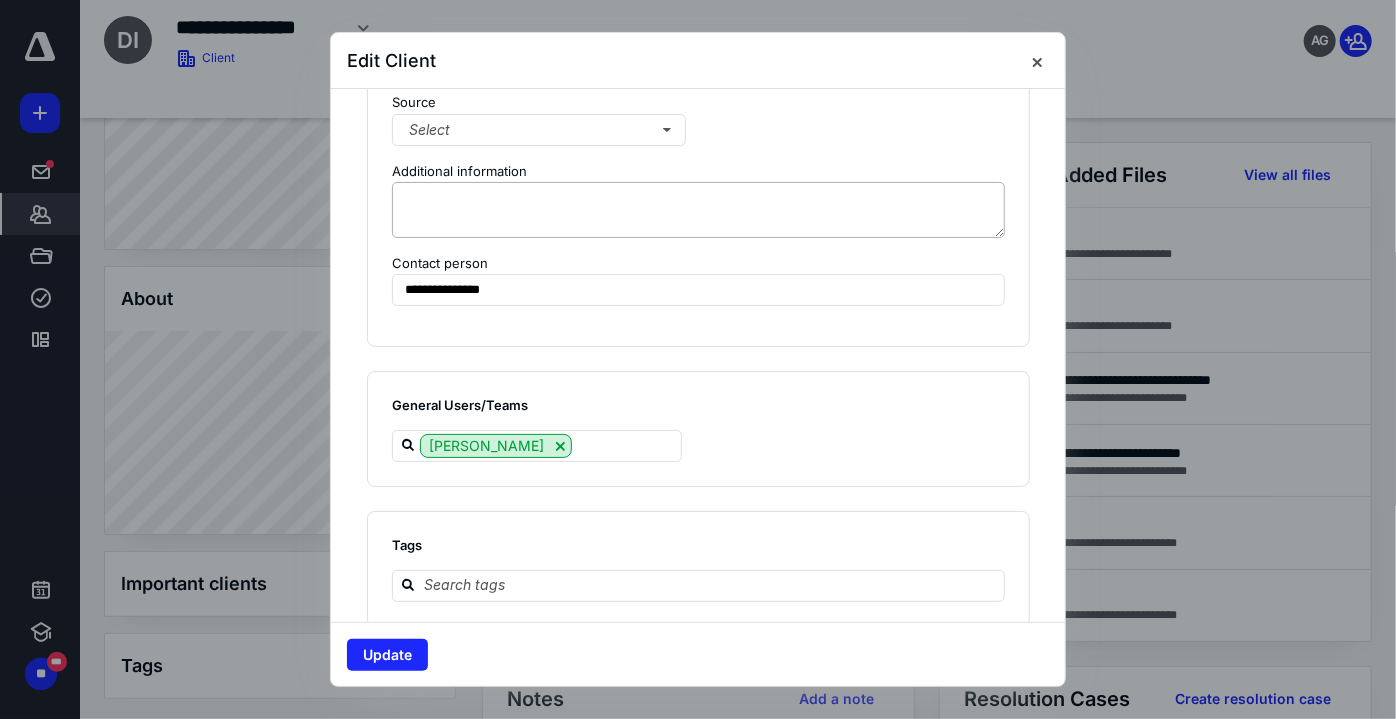 scroll, scrollTop: 1975, scrollLeft: 0, axis: vertical 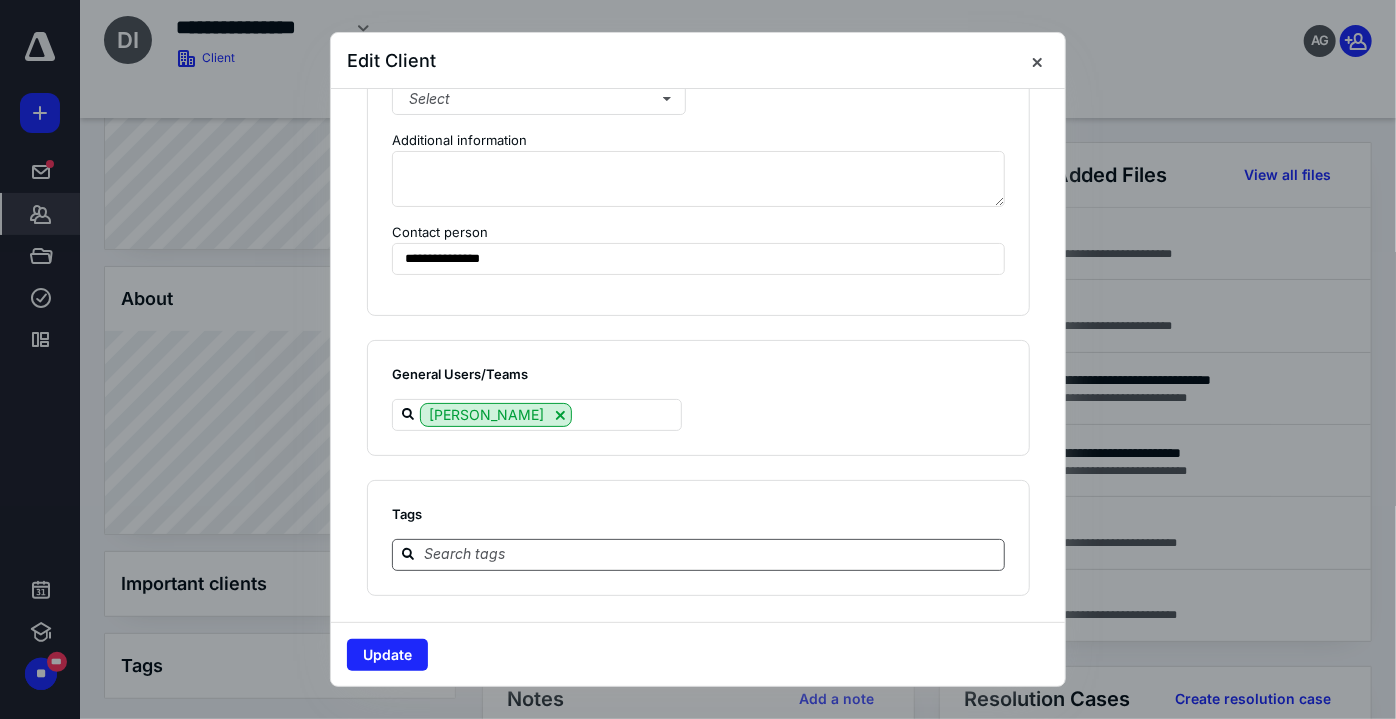 type on "**********" 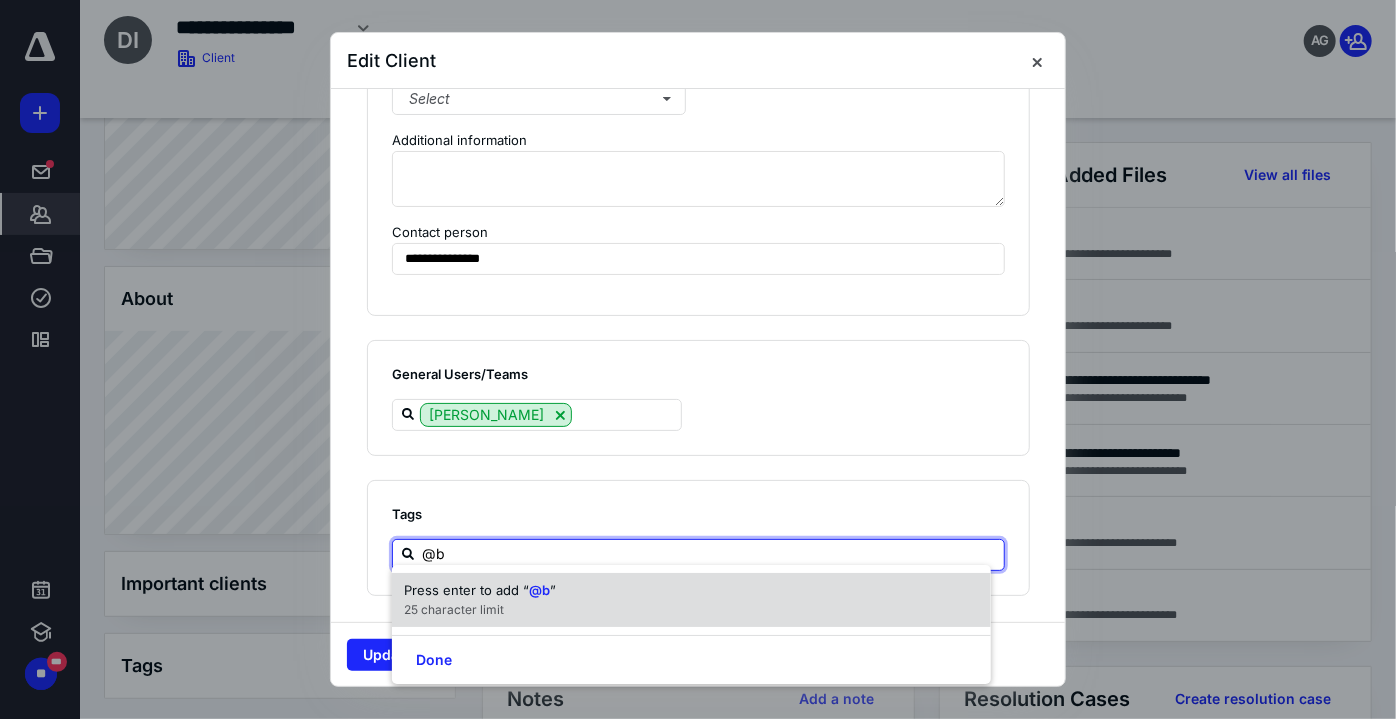 click on "@b" at bounding box center [710, 554] 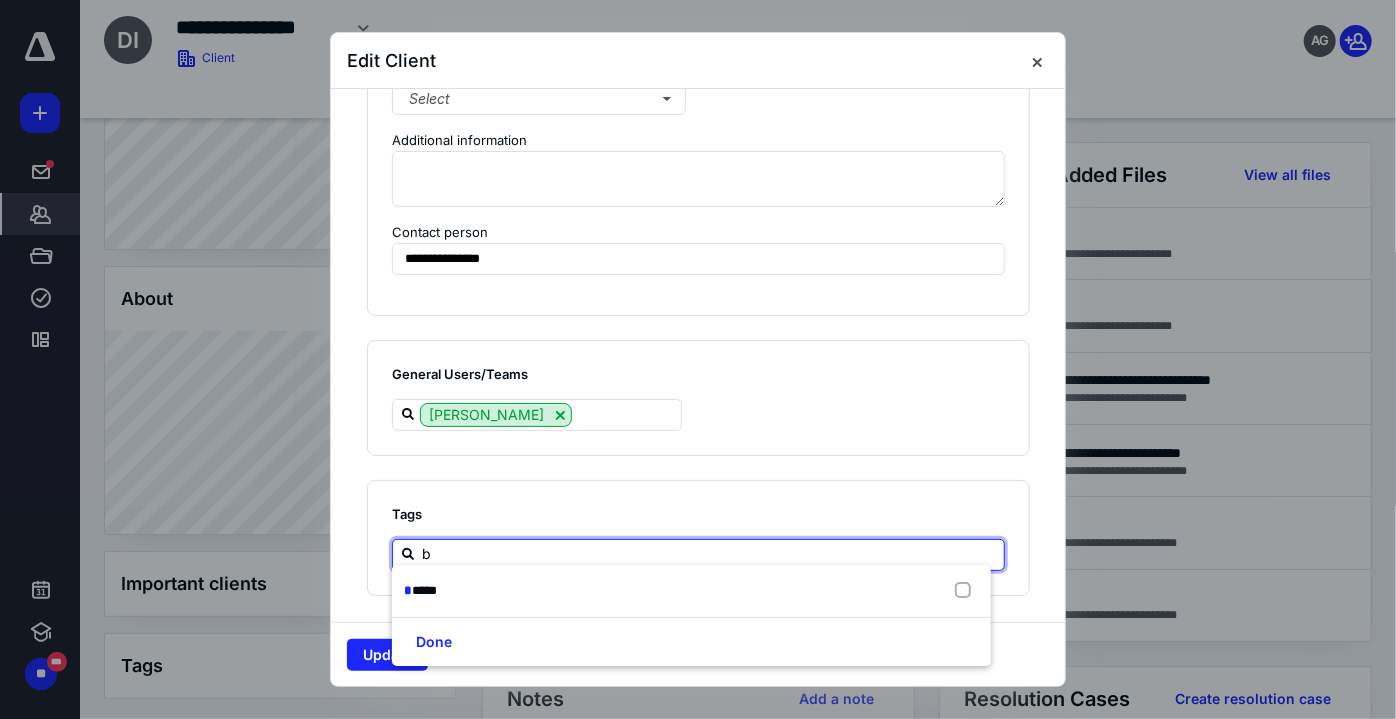 type on "bl" 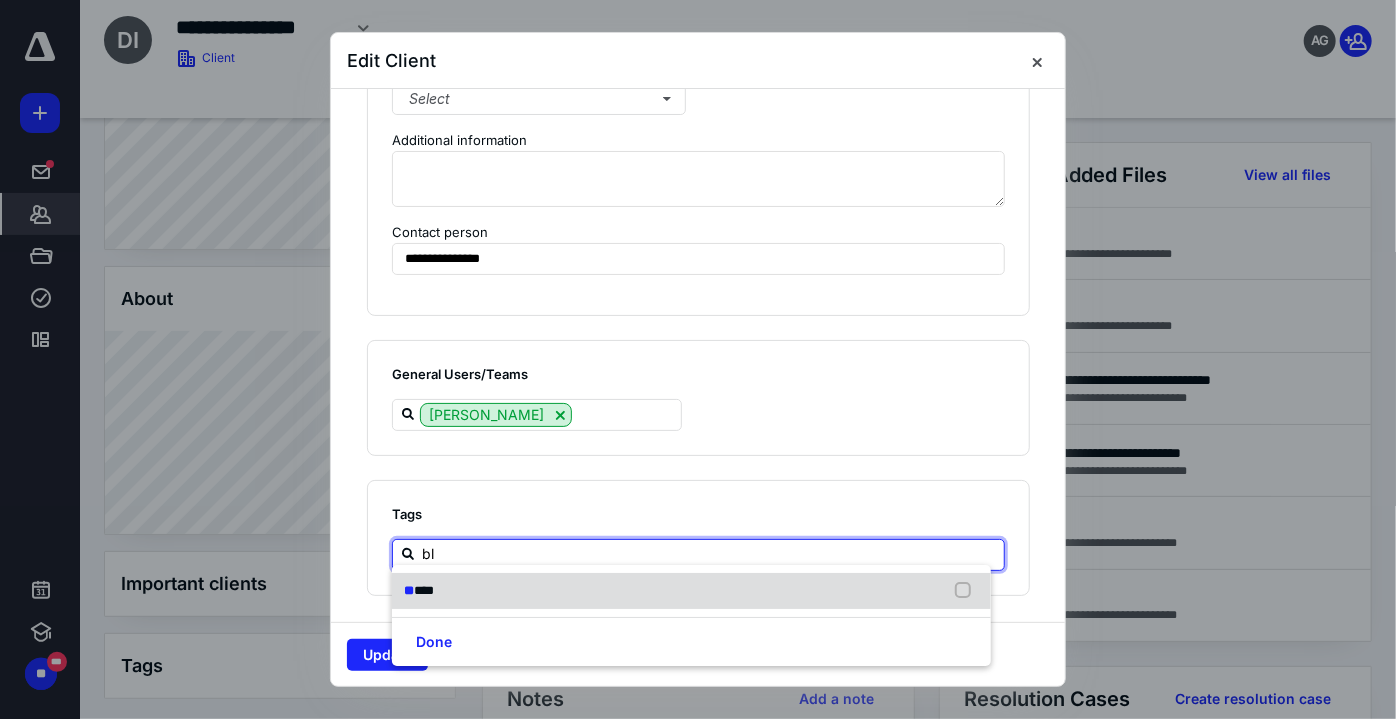 click on "** ****" at bounding box center (691, 591) 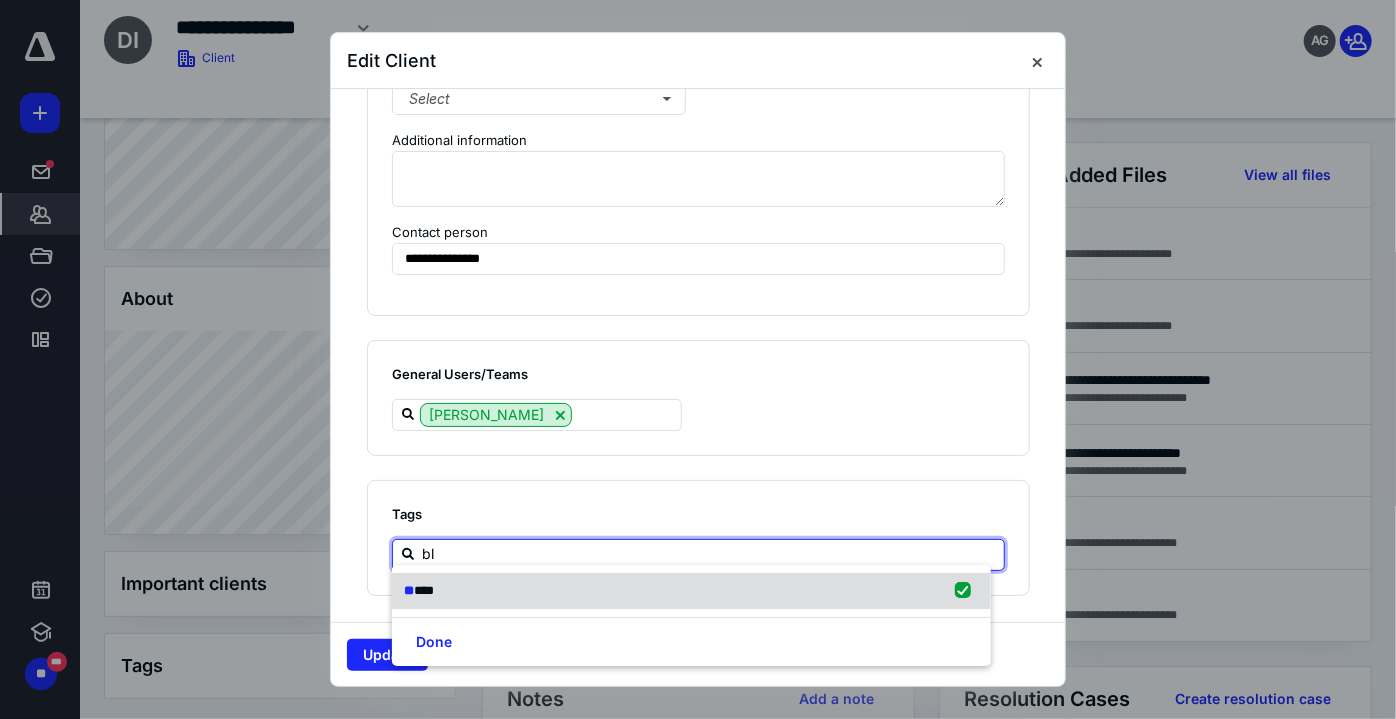 checkbox on "true" 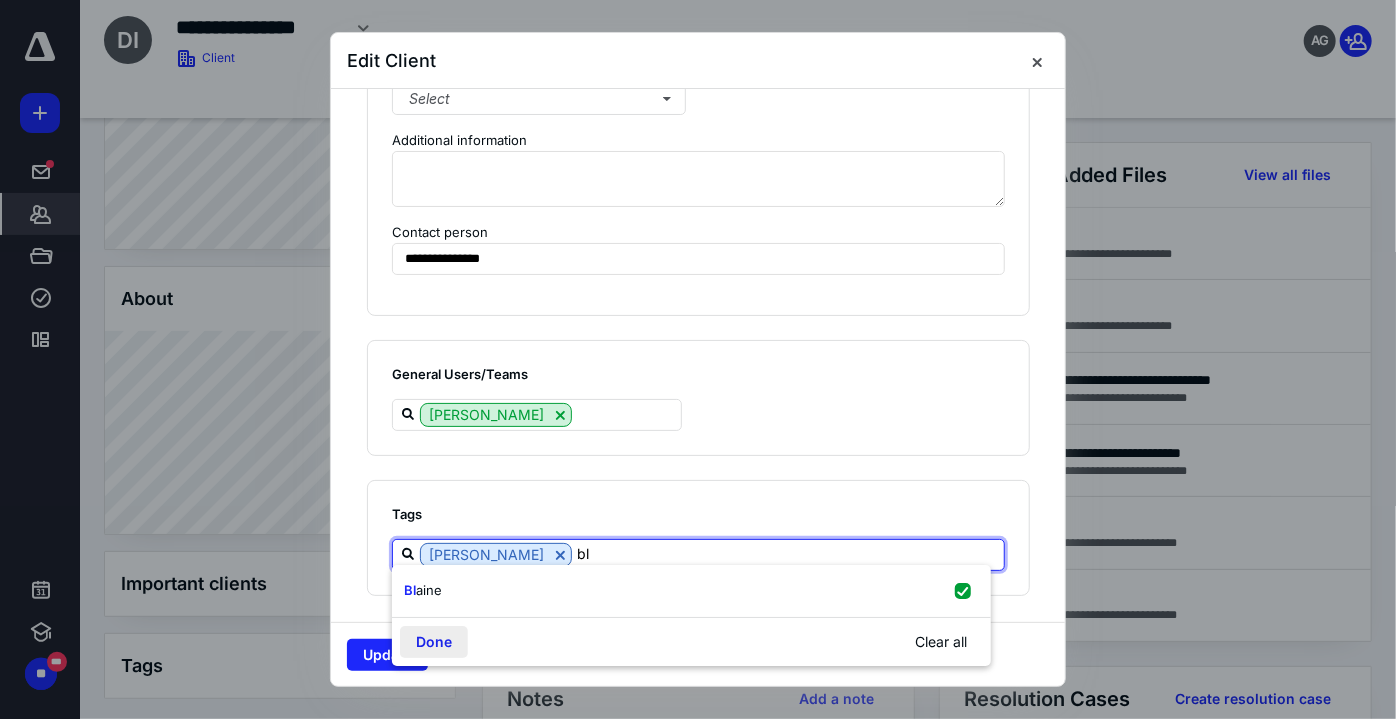 type on "bl" 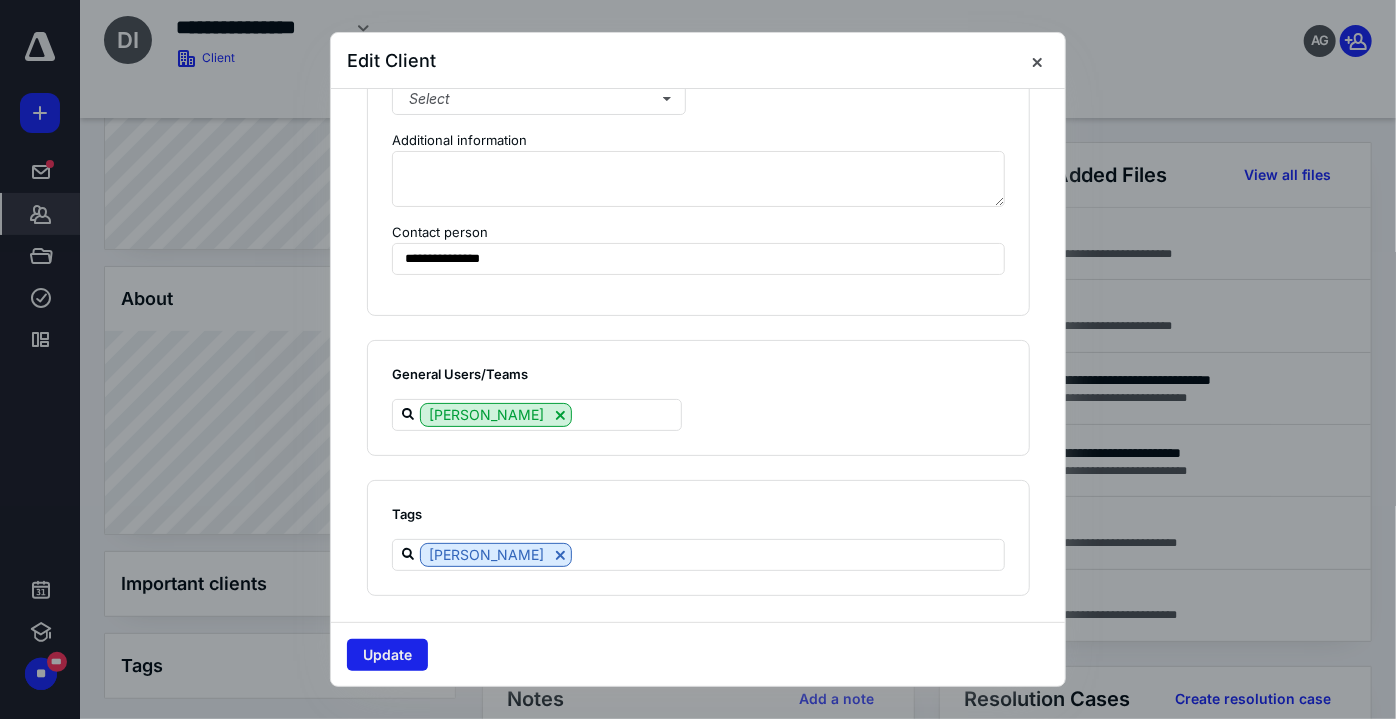 click on "Update" at bounding box center (387, 655) 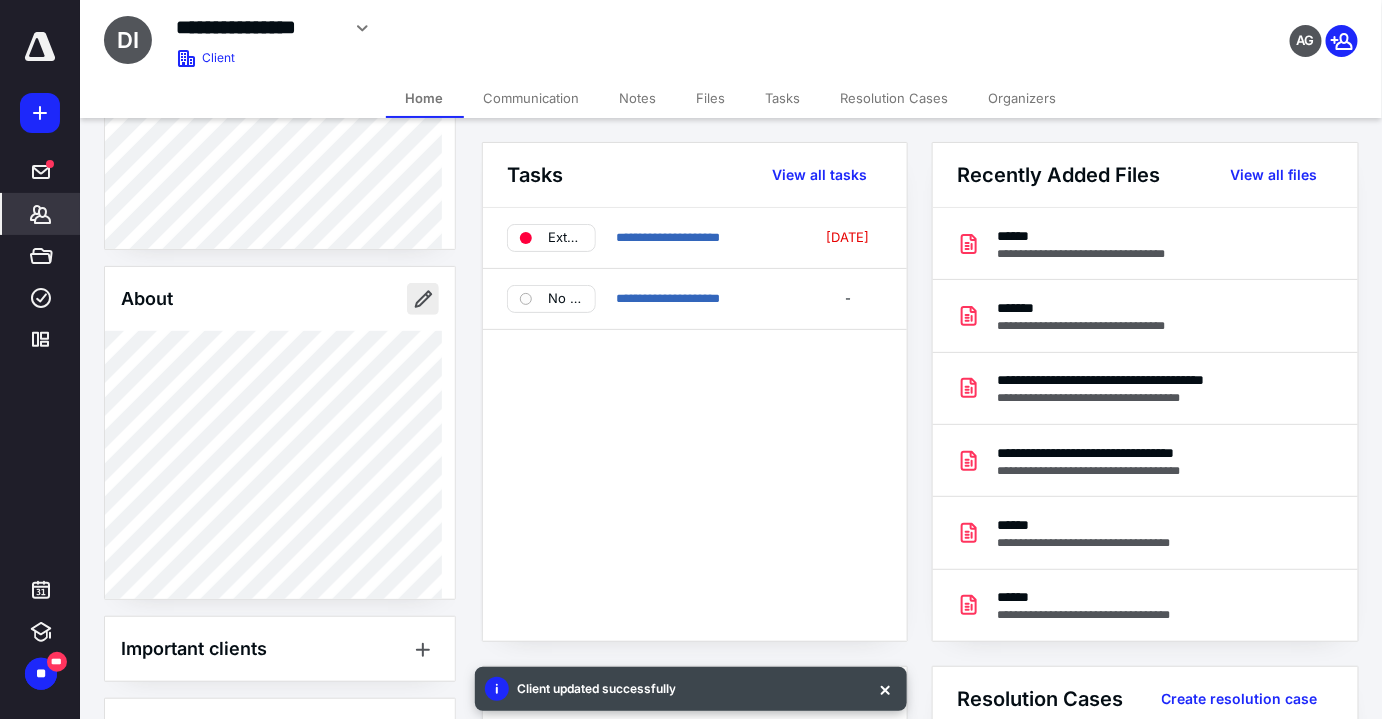 click at bounding box center (423, 299) 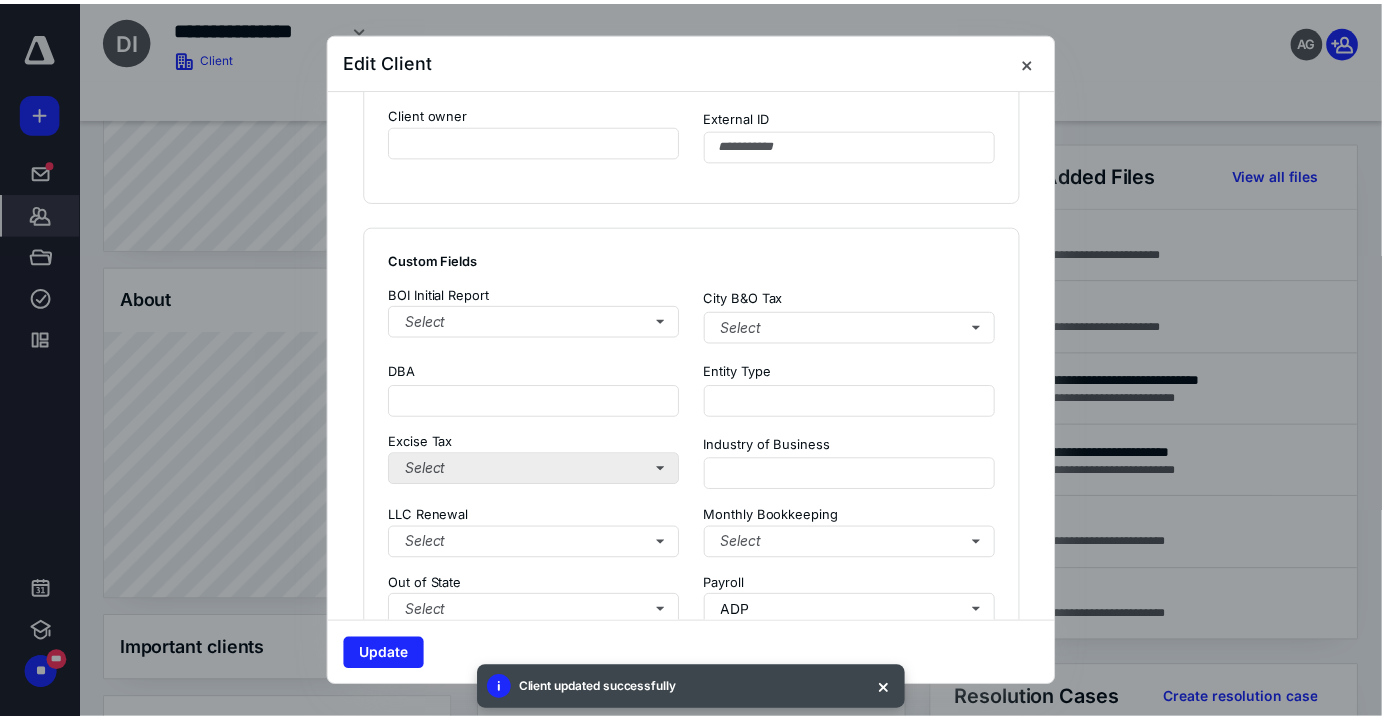 scroll, scrollTop: 1272, scrollLeft: 0, axis: vertical 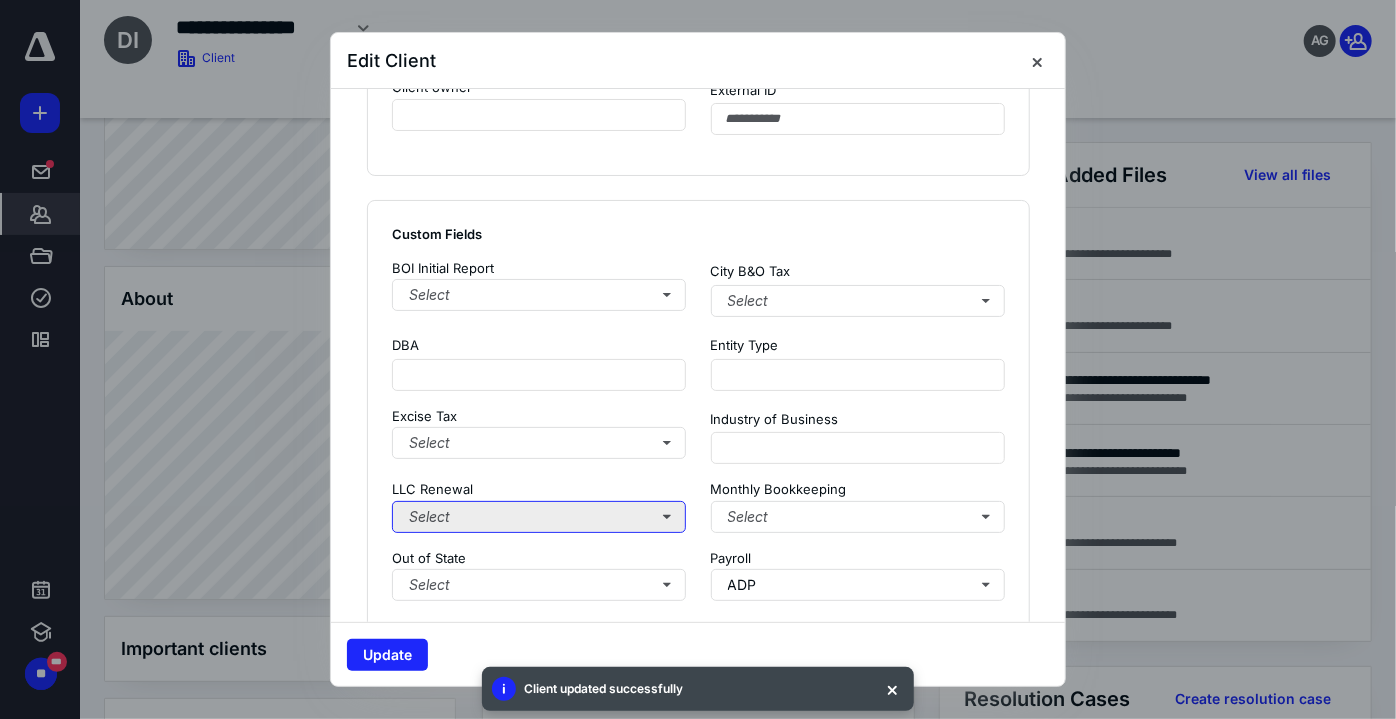 click on "Select" at bounding box center (539, 517) 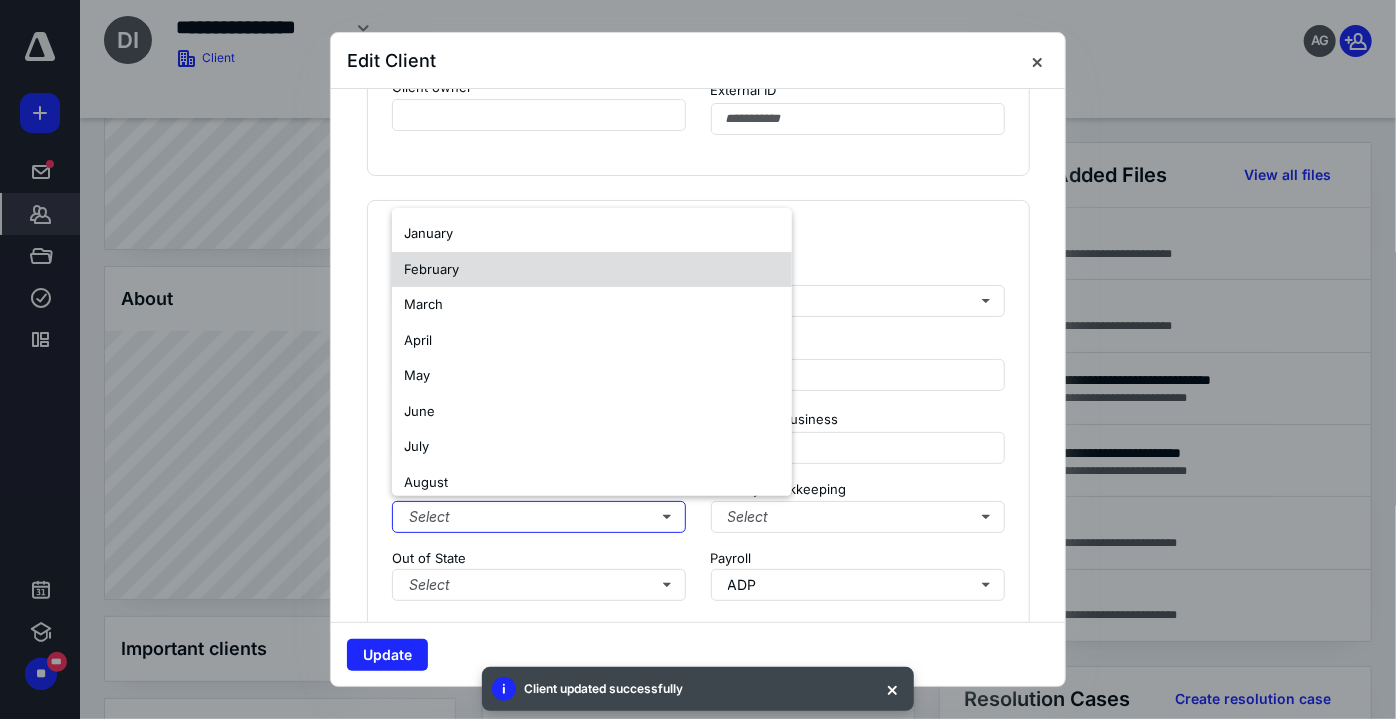 click on "February" at bounding box center (592, 270) 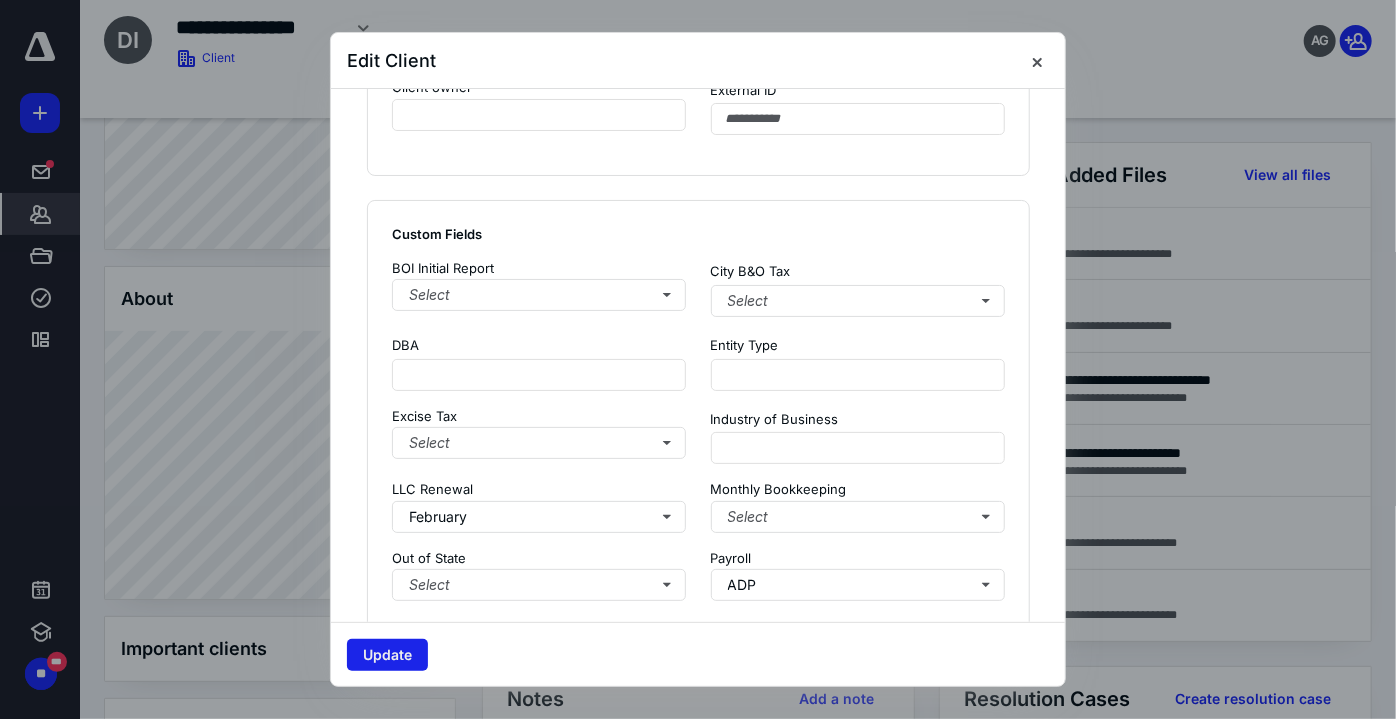 click on "Update" at bounding box center [387, 655] 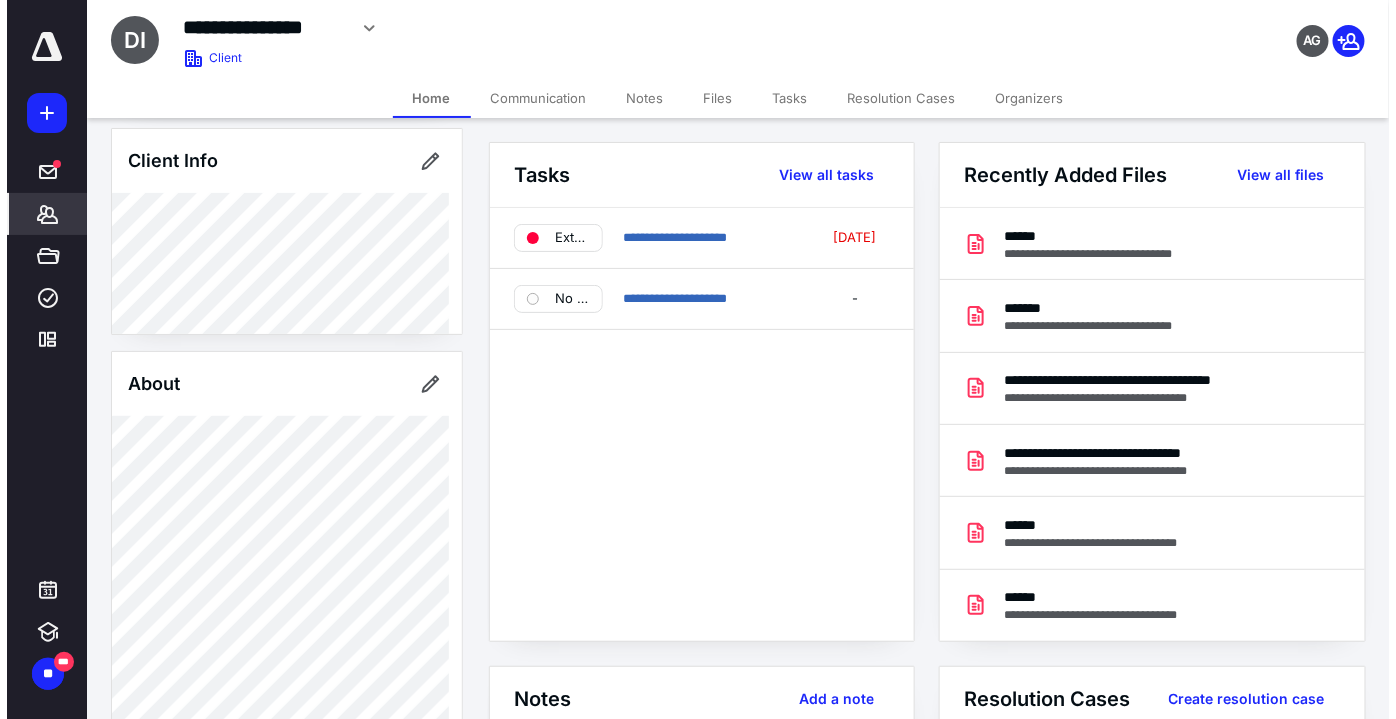 scroll, scrollTop: 0, scrollLeft: 0, axis: both 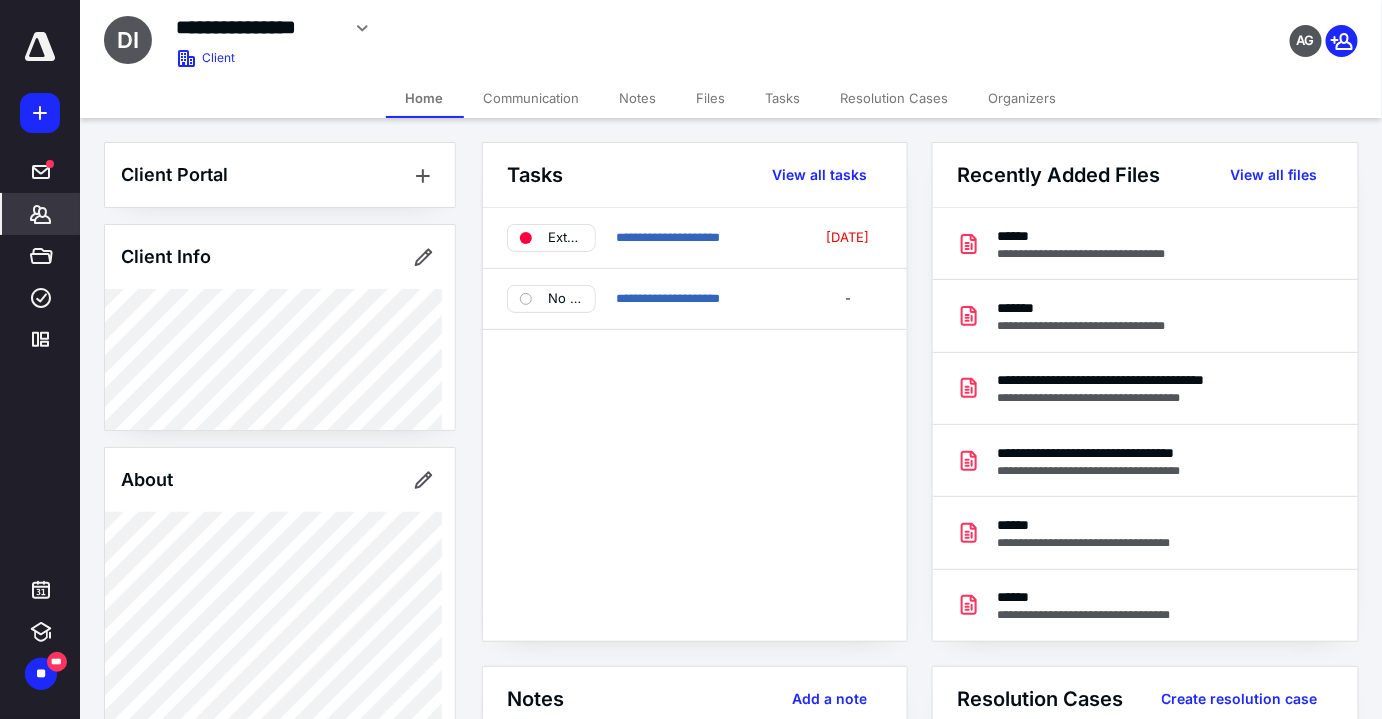 click on "*******" at bounding box center (41, 214) 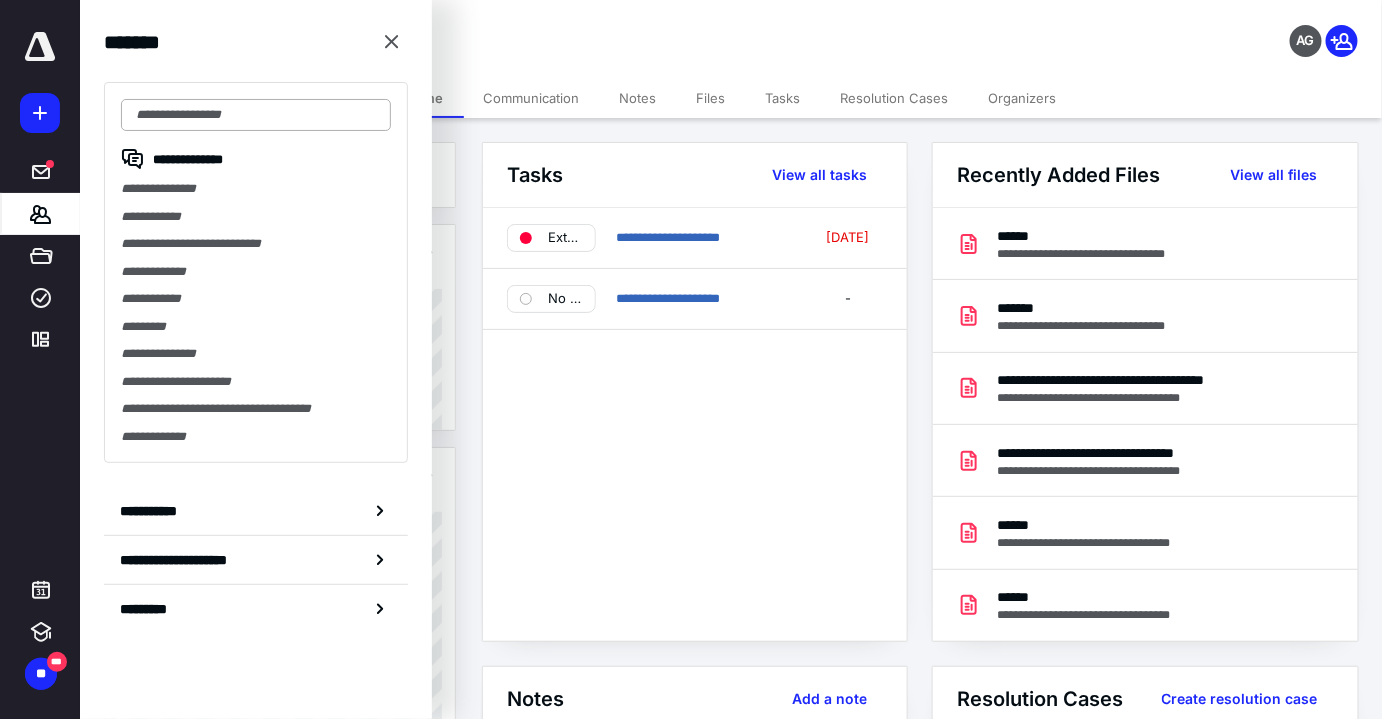 click at bounding box center (256, 115) 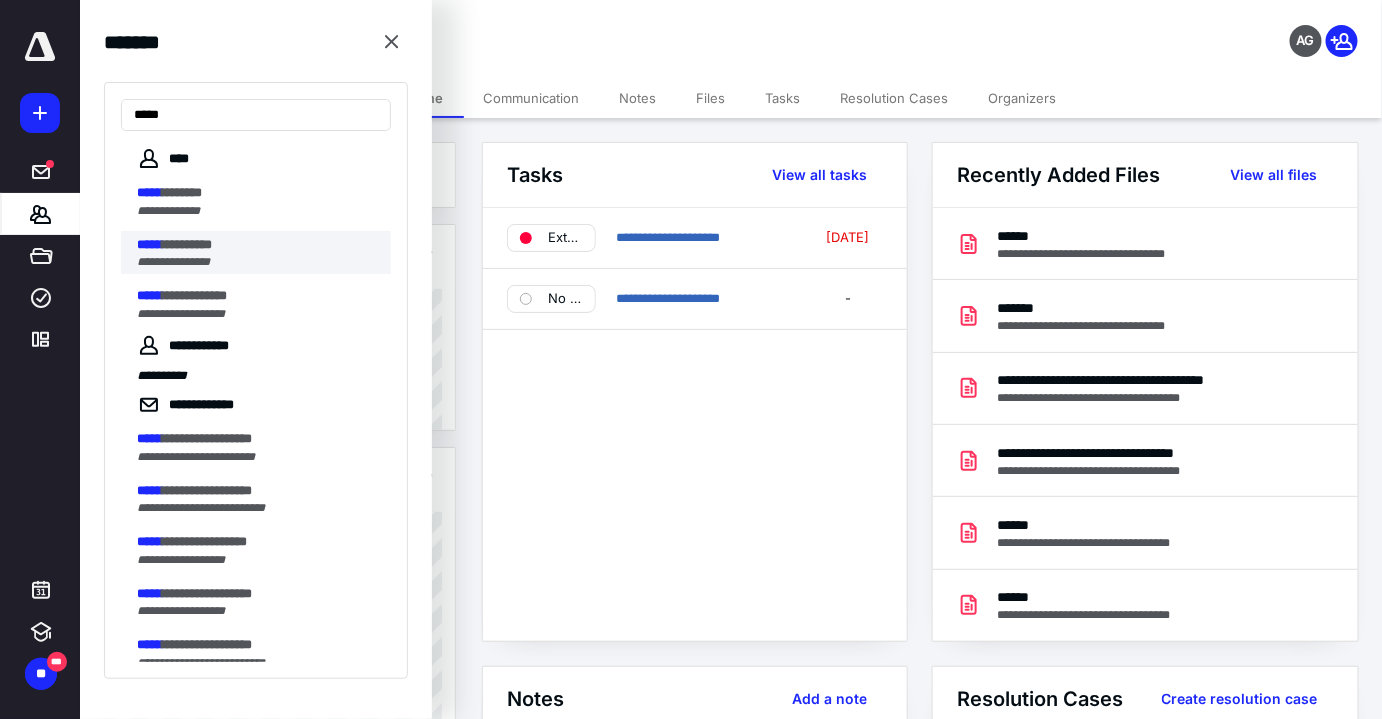 type on "*****" 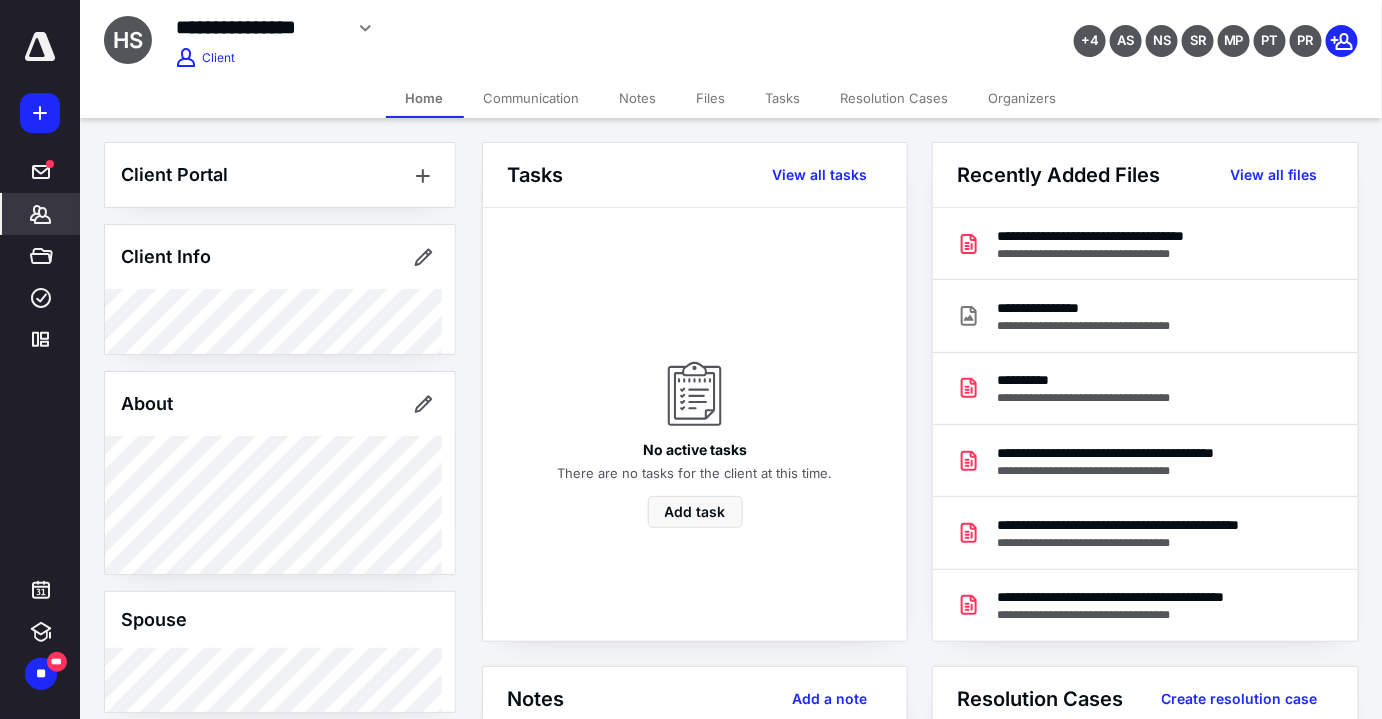click 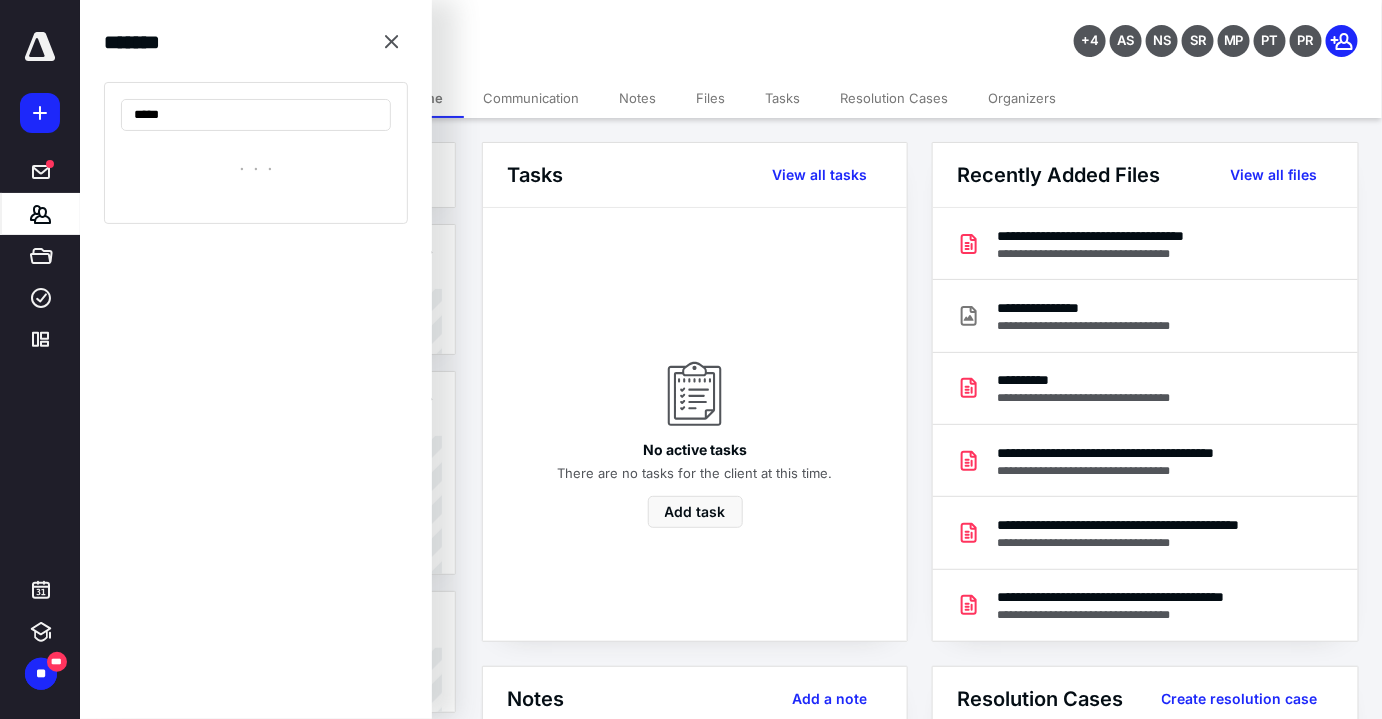 type on "******" 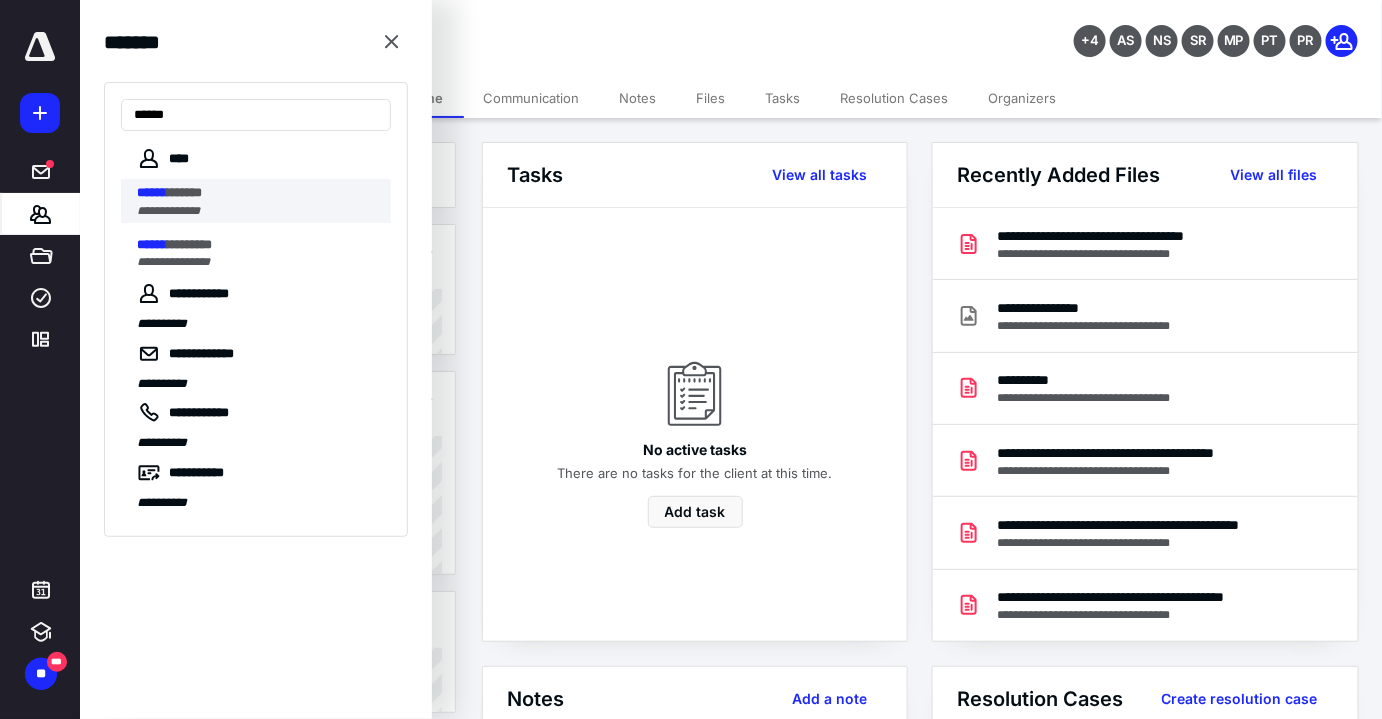 click on "**********" at bounding box center [258, 211] 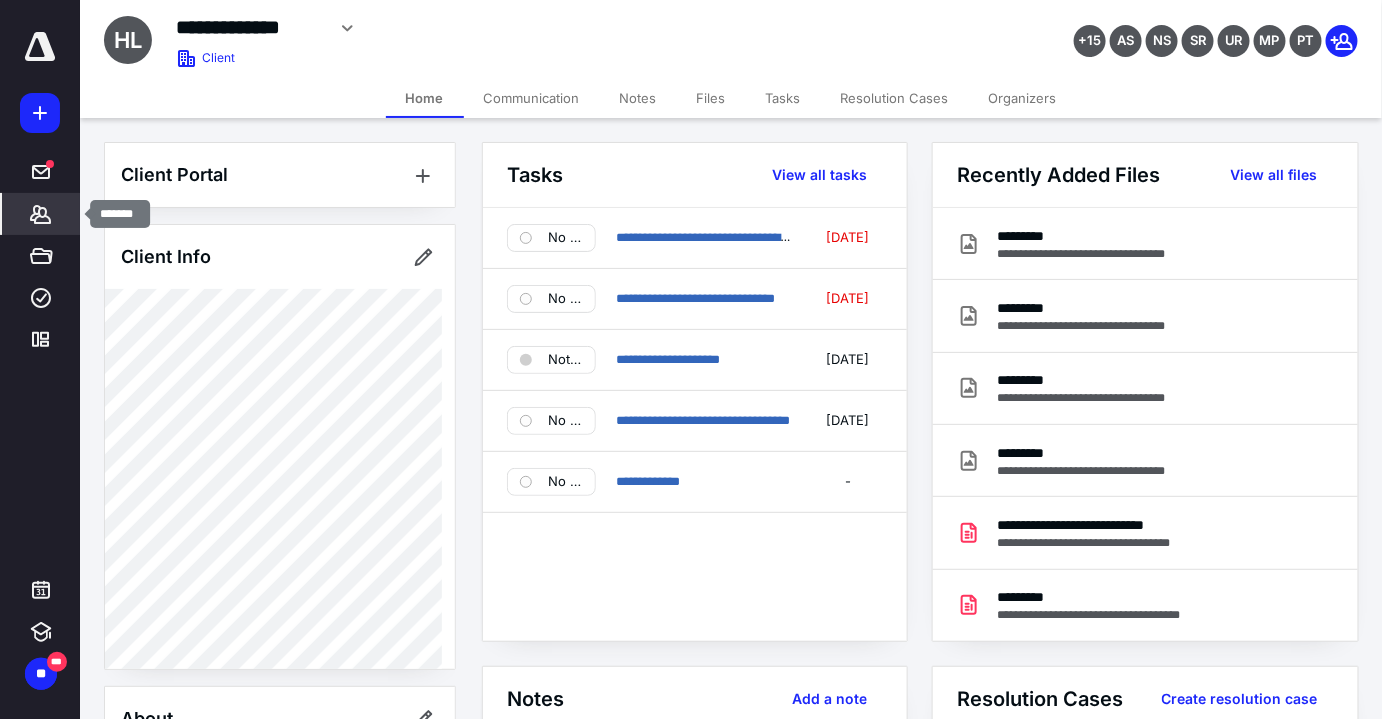 click 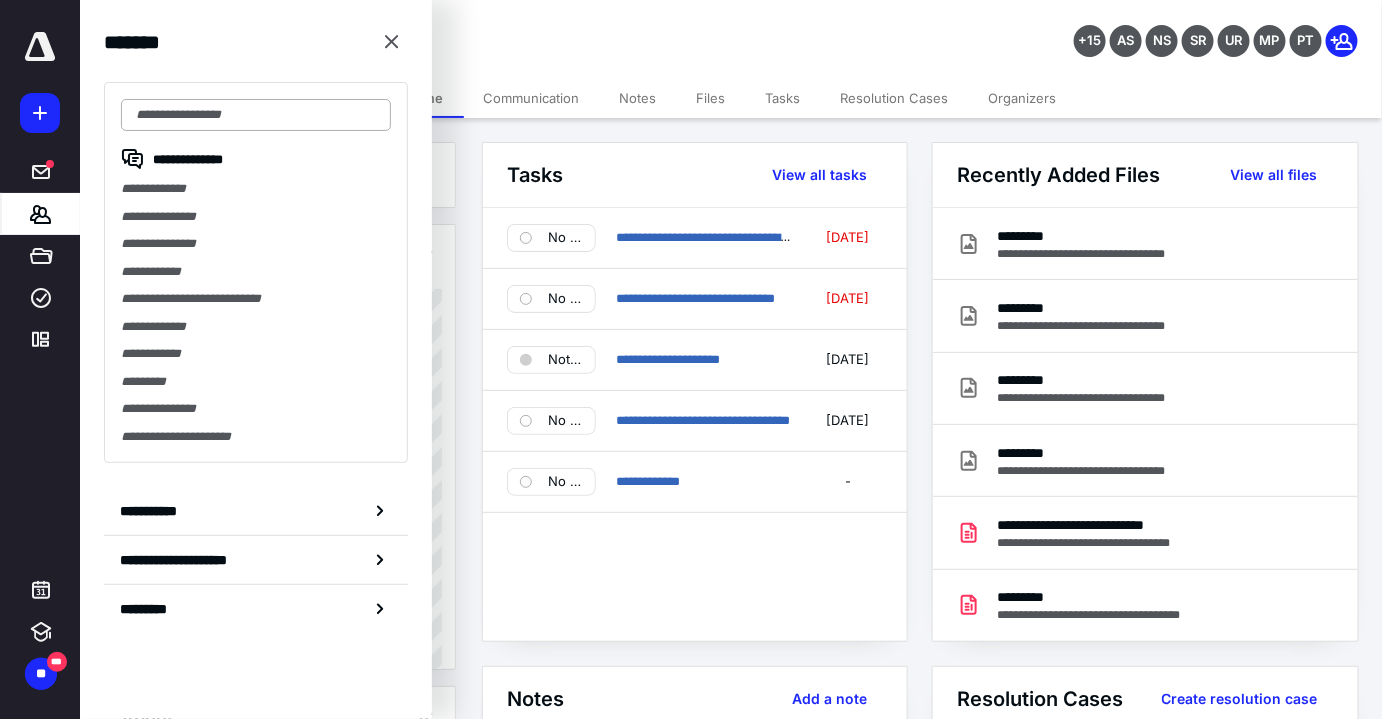 click at bounding box center (256, 115) 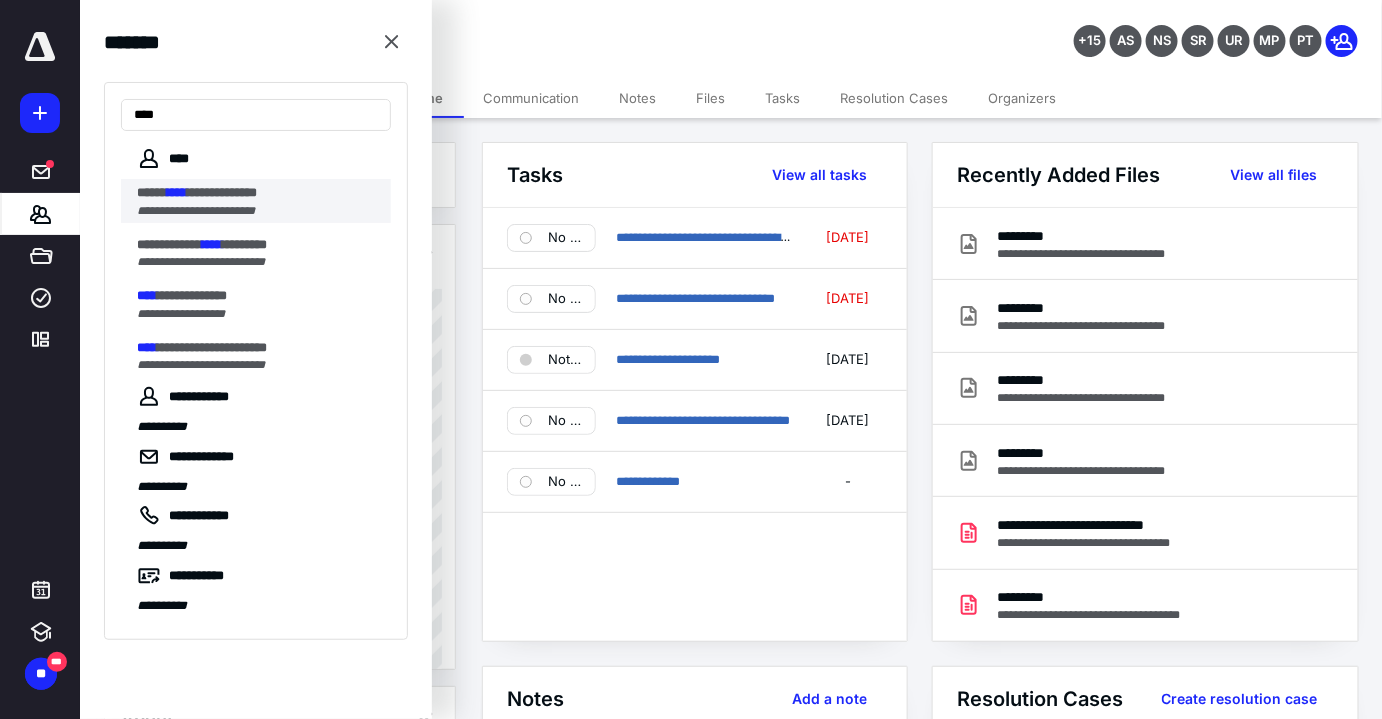 type on "****" 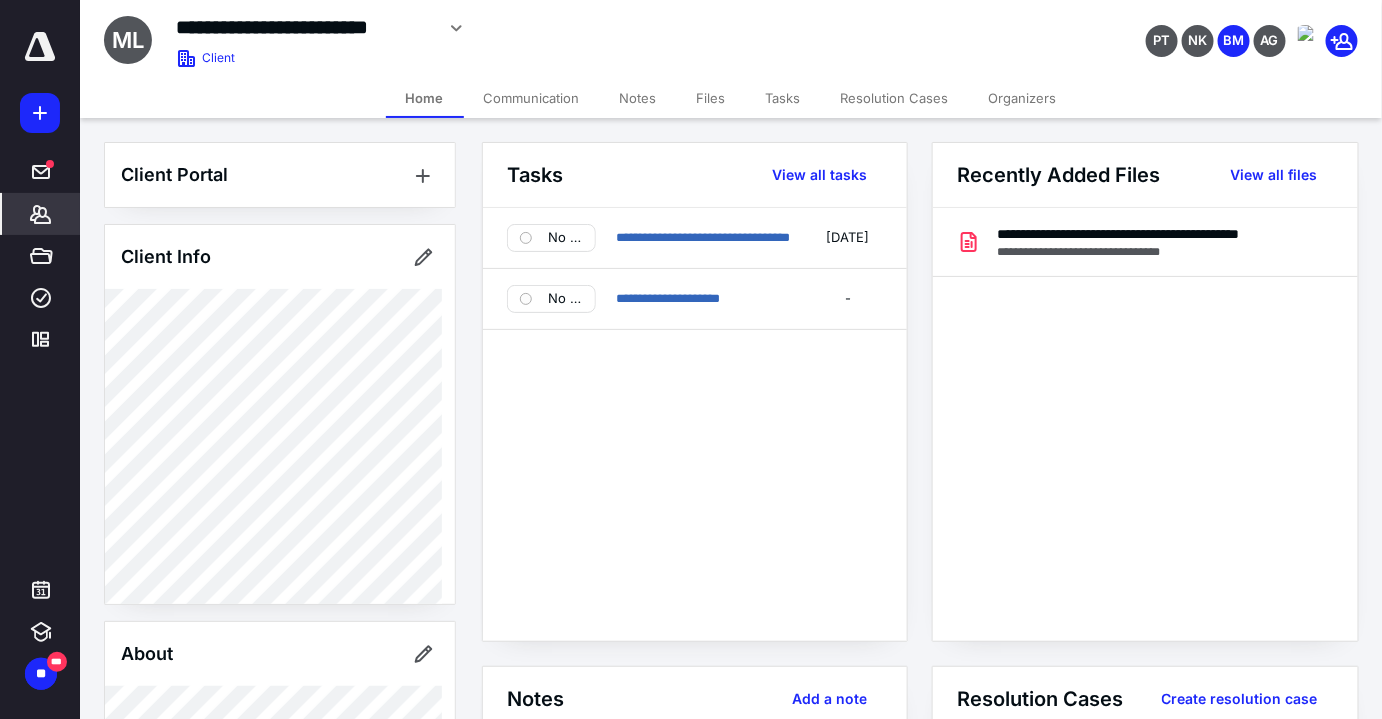 click on "*******" at bounding box center [41, 214] 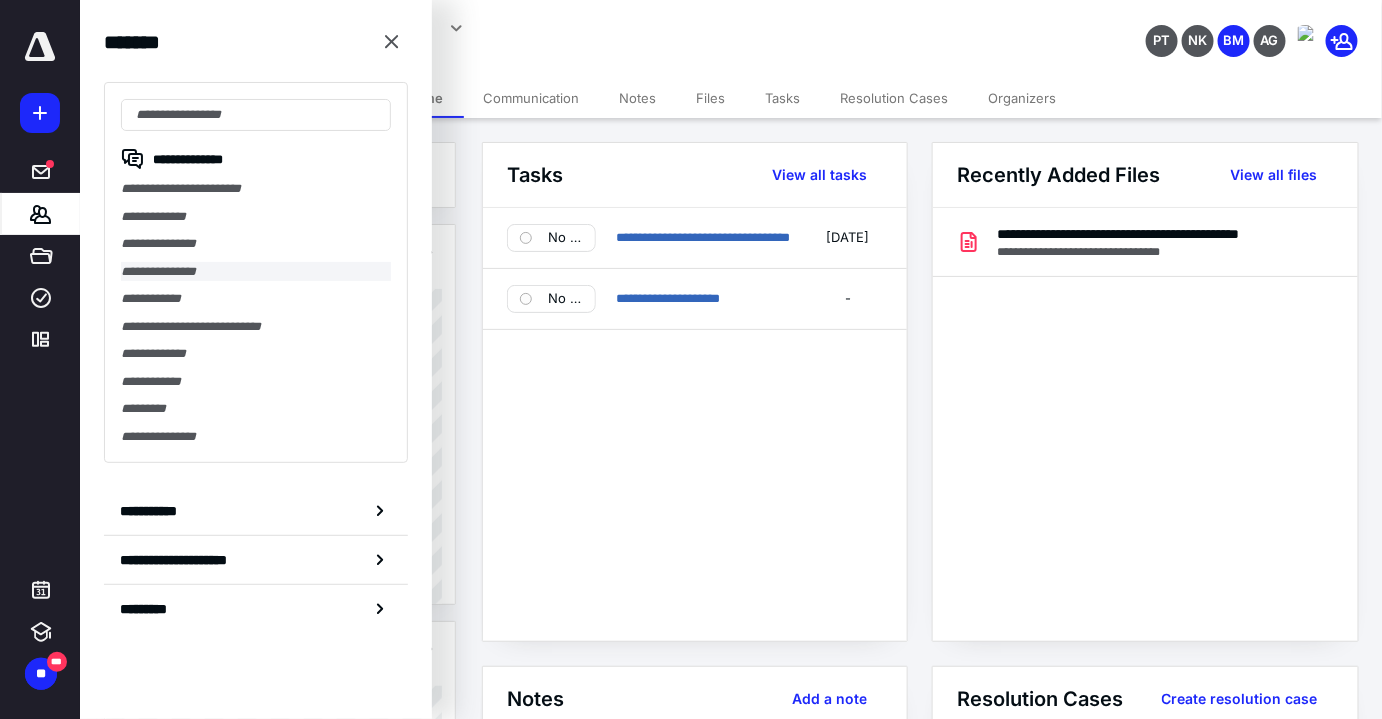 click on "**********" at bounding box center (256, 272) 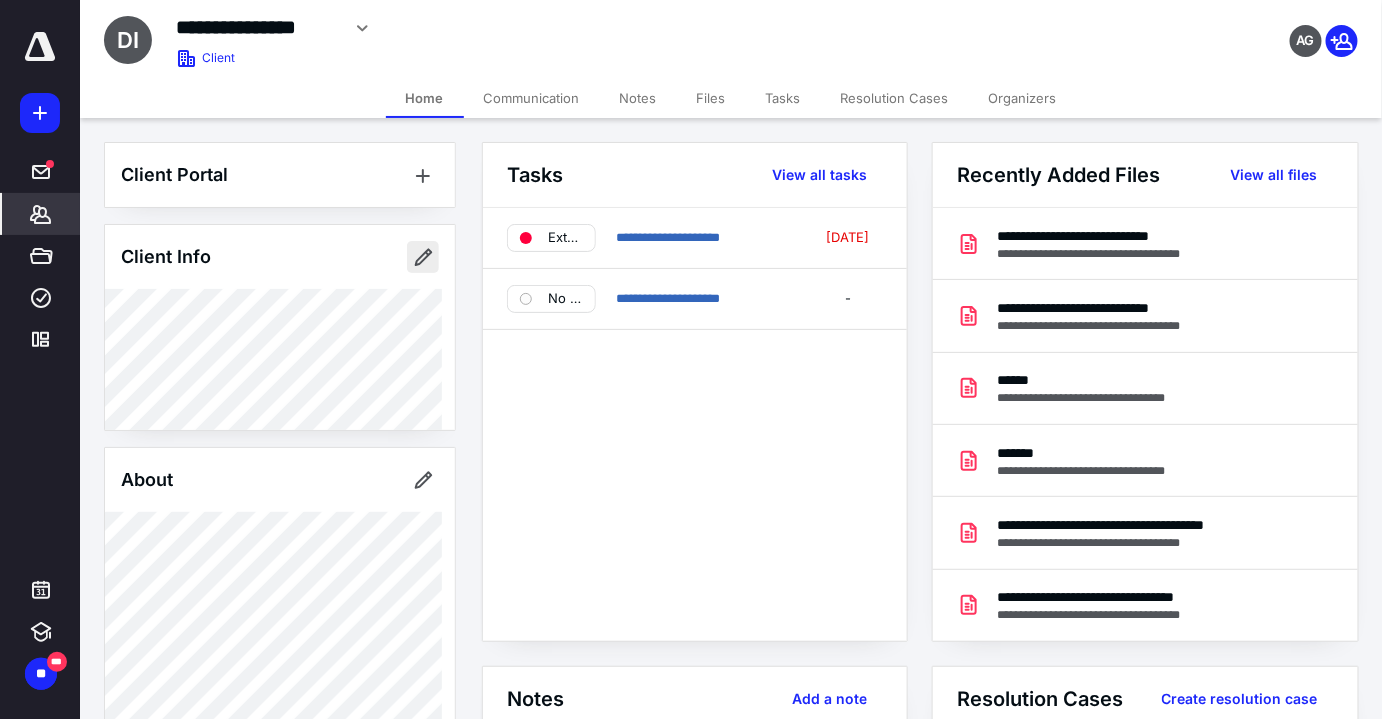 click at bounding box center [423, 257] 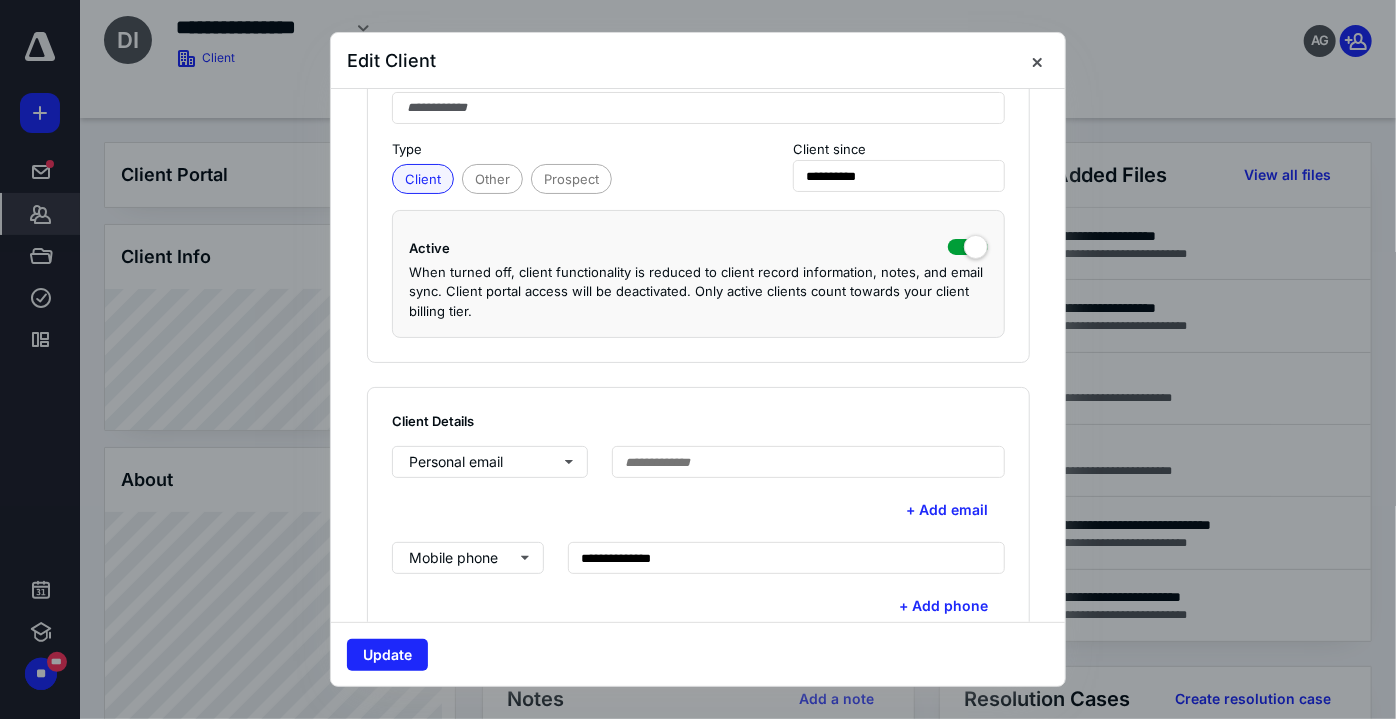 scroll, scrollTop: 363, scrollLeft: 0, axis: vertical 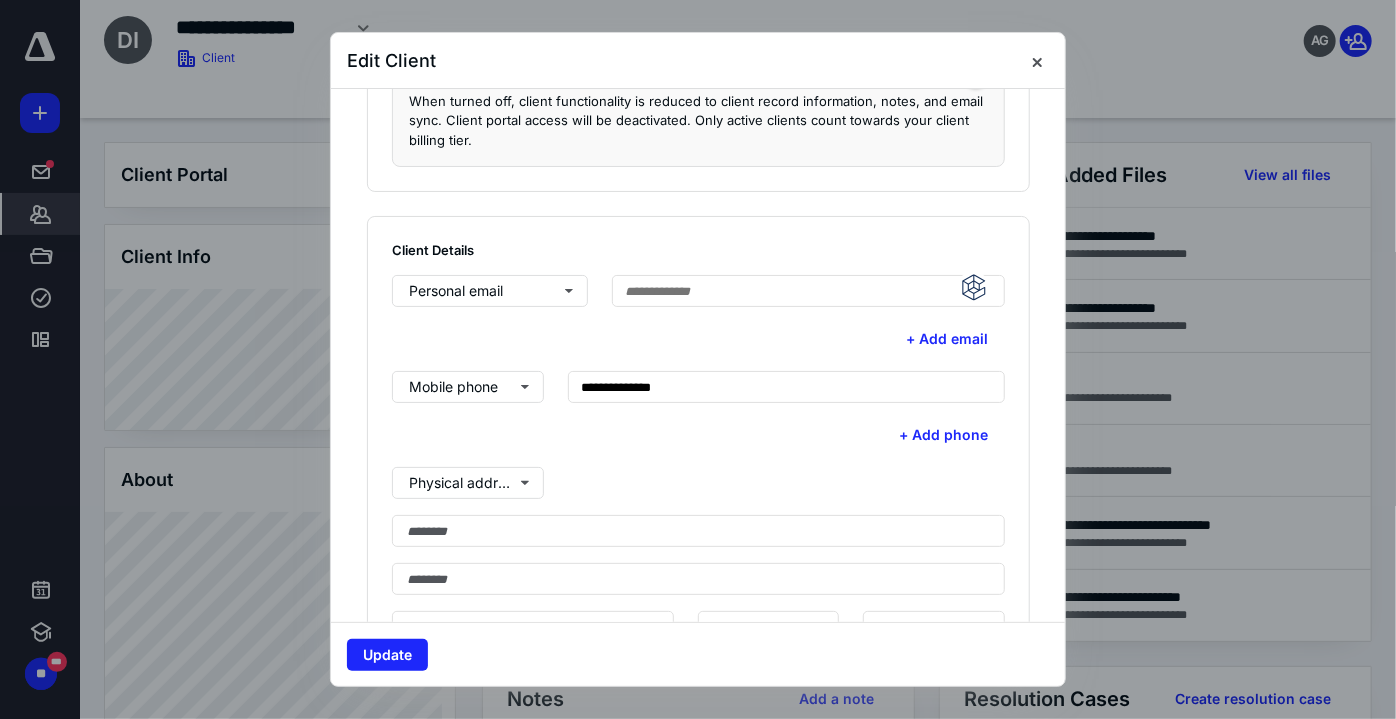 click on "Personal email + Add email" at bounding box center [698, 315] 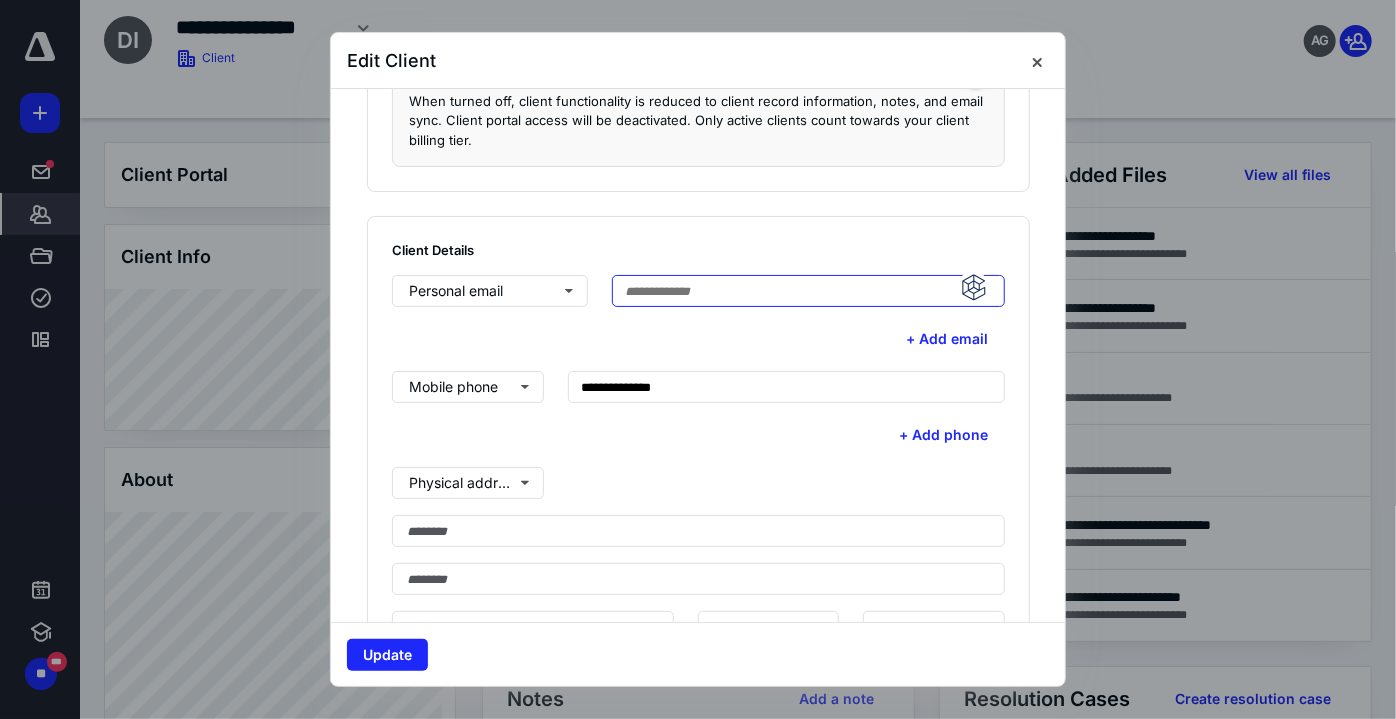 click at bounding box center (808, 291) 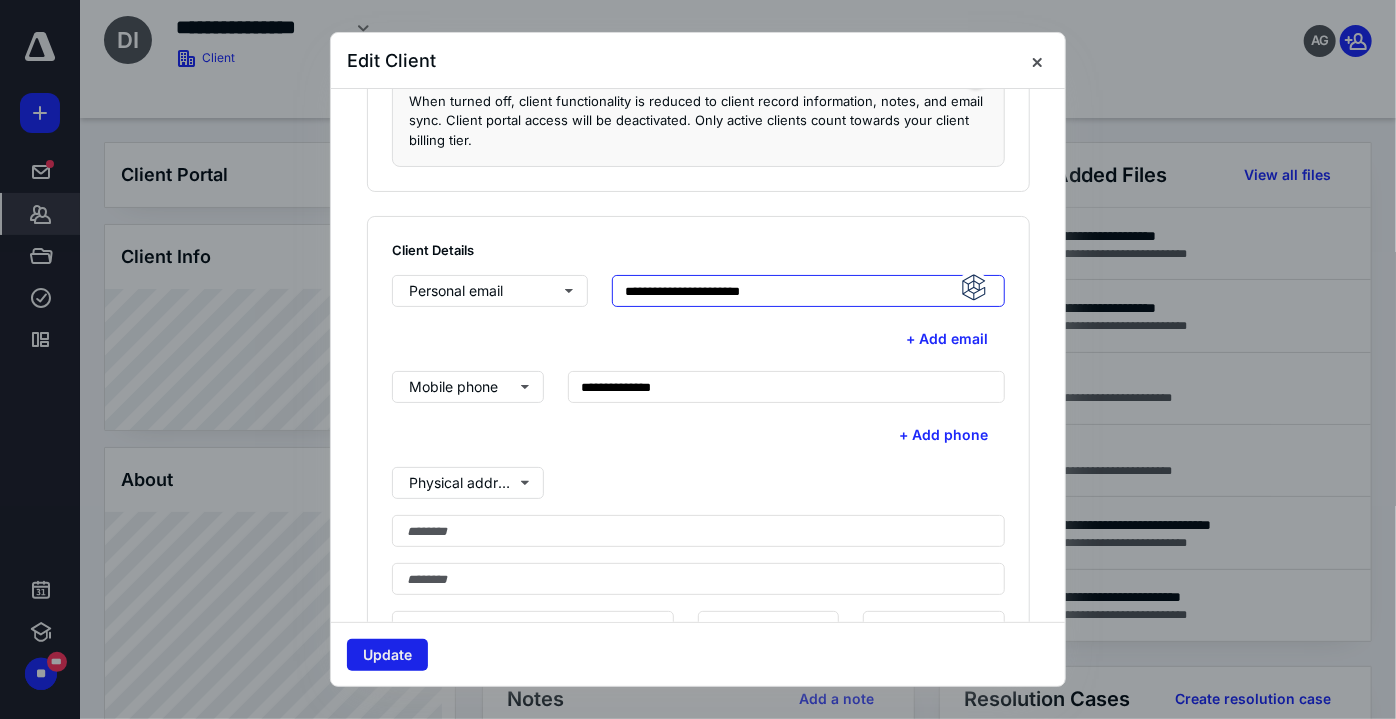 type on "**********" 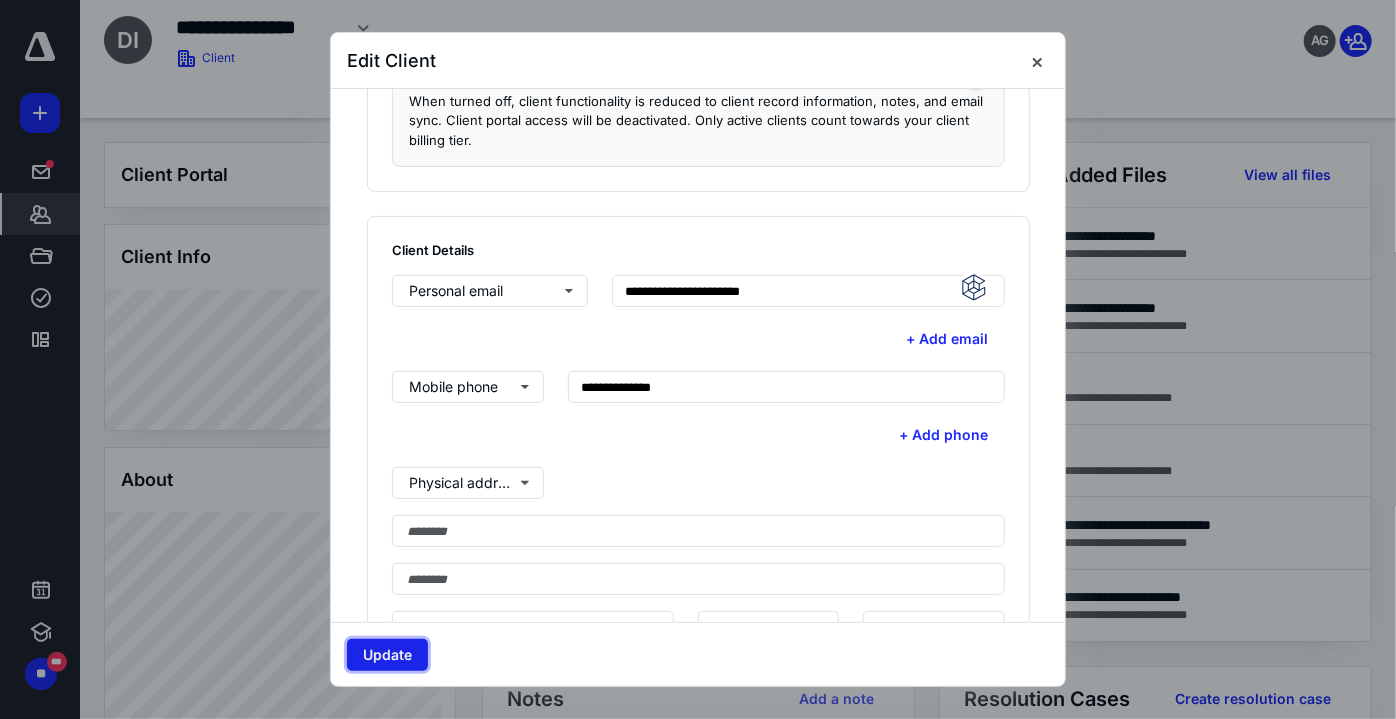click on "Update" at bounding box center [387, 655] 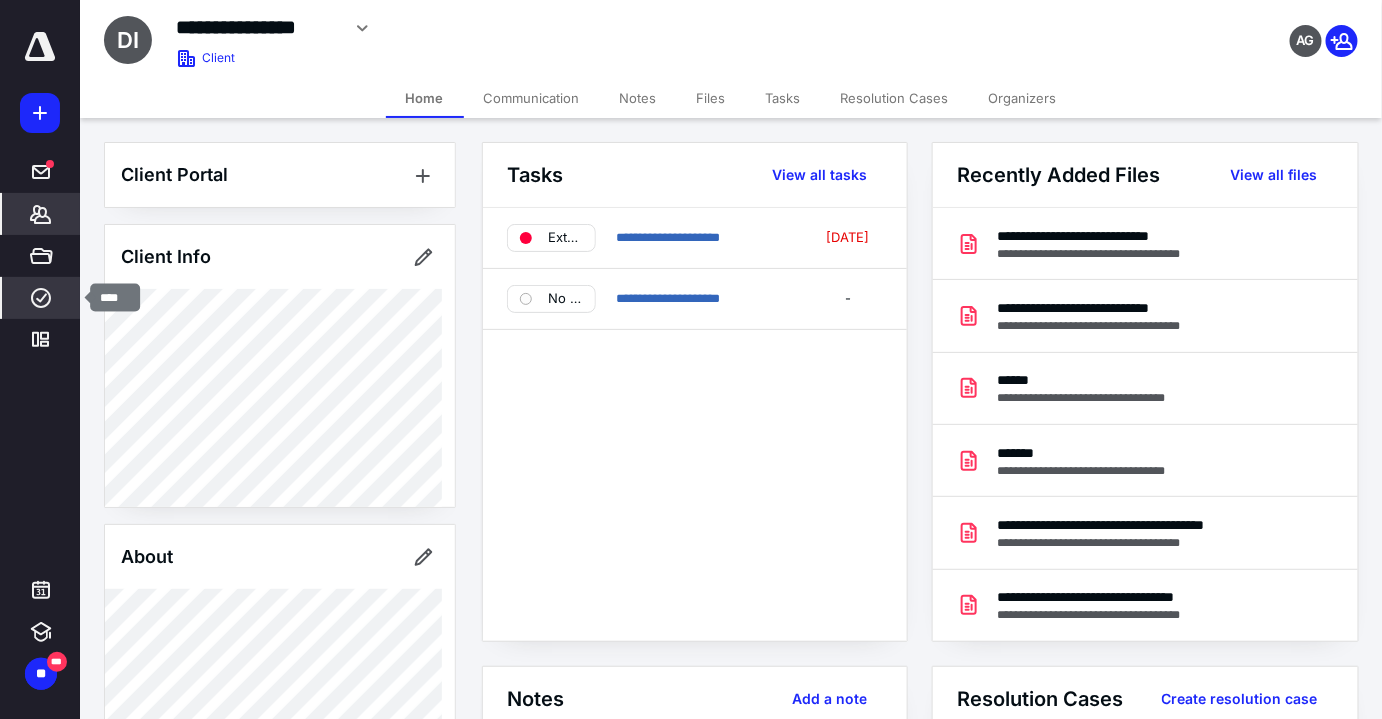 click 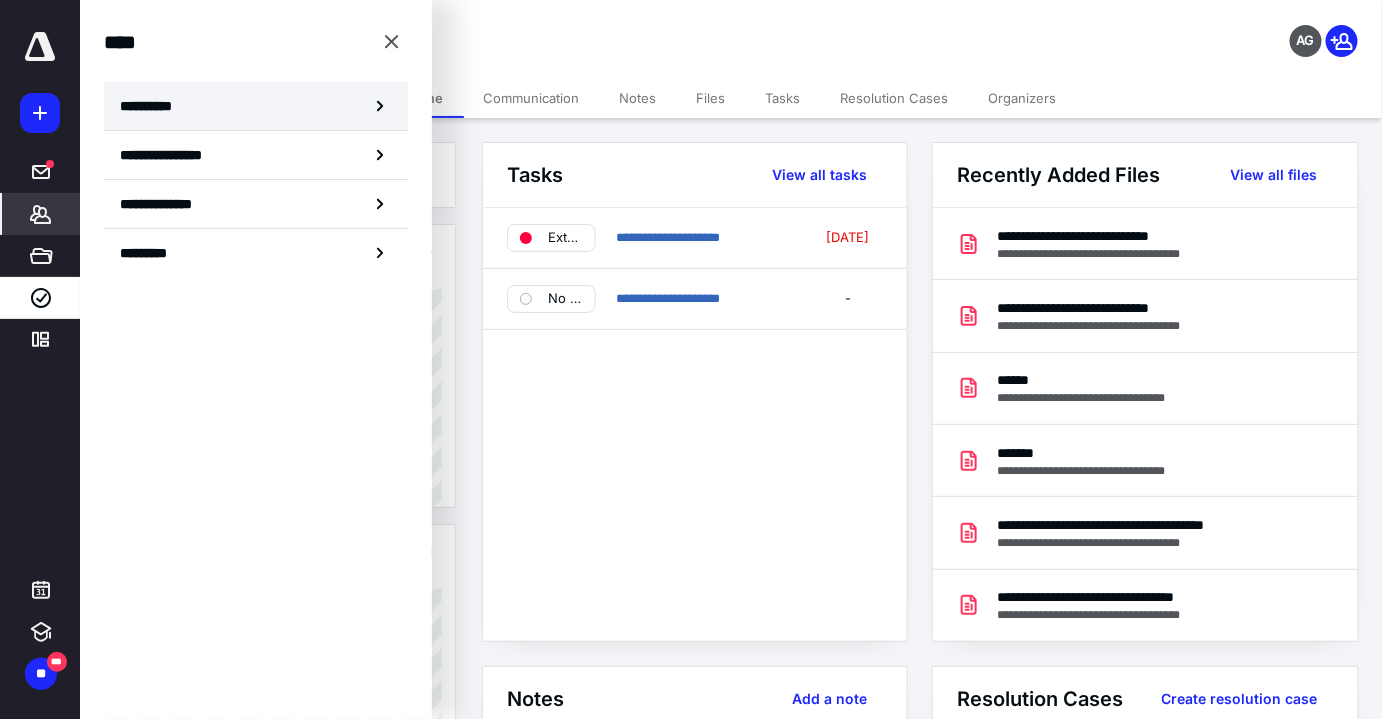 click on "**********" at bounding box center (256, 106) 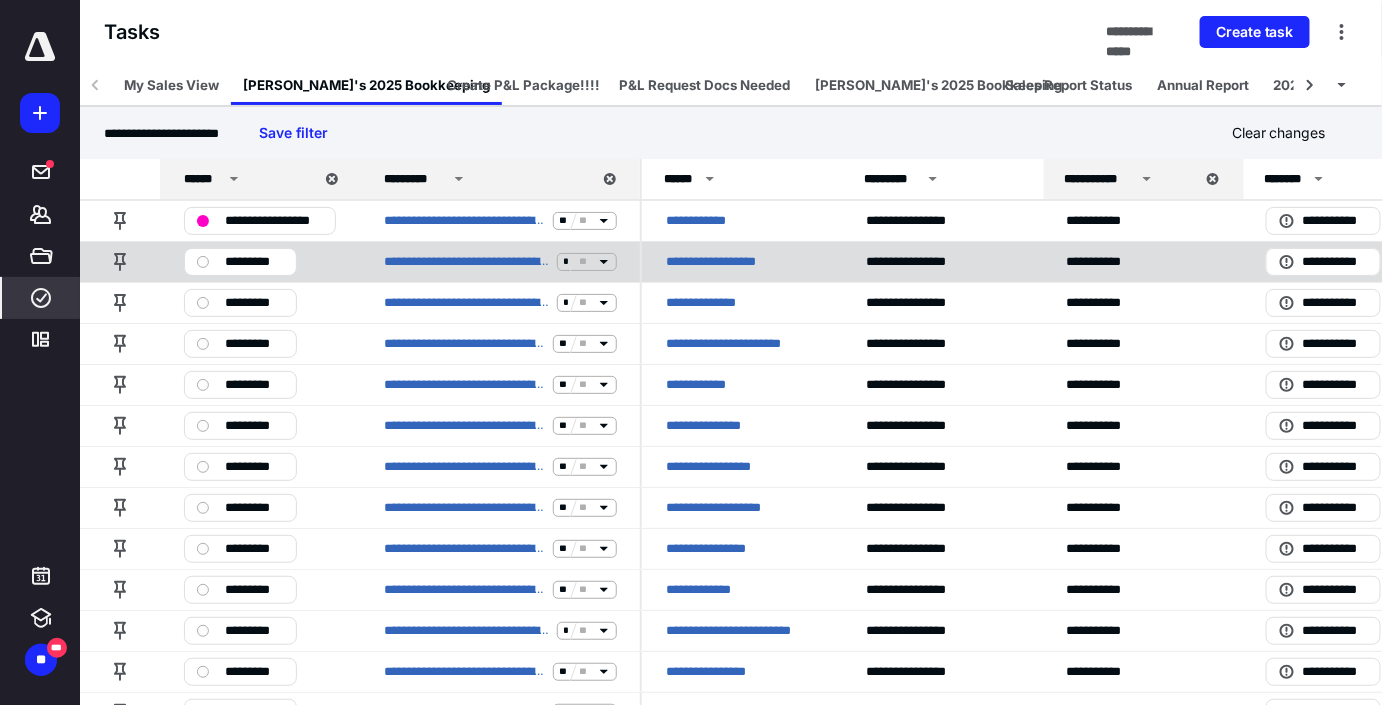 click on "**********" at bounding box center [742, 261] 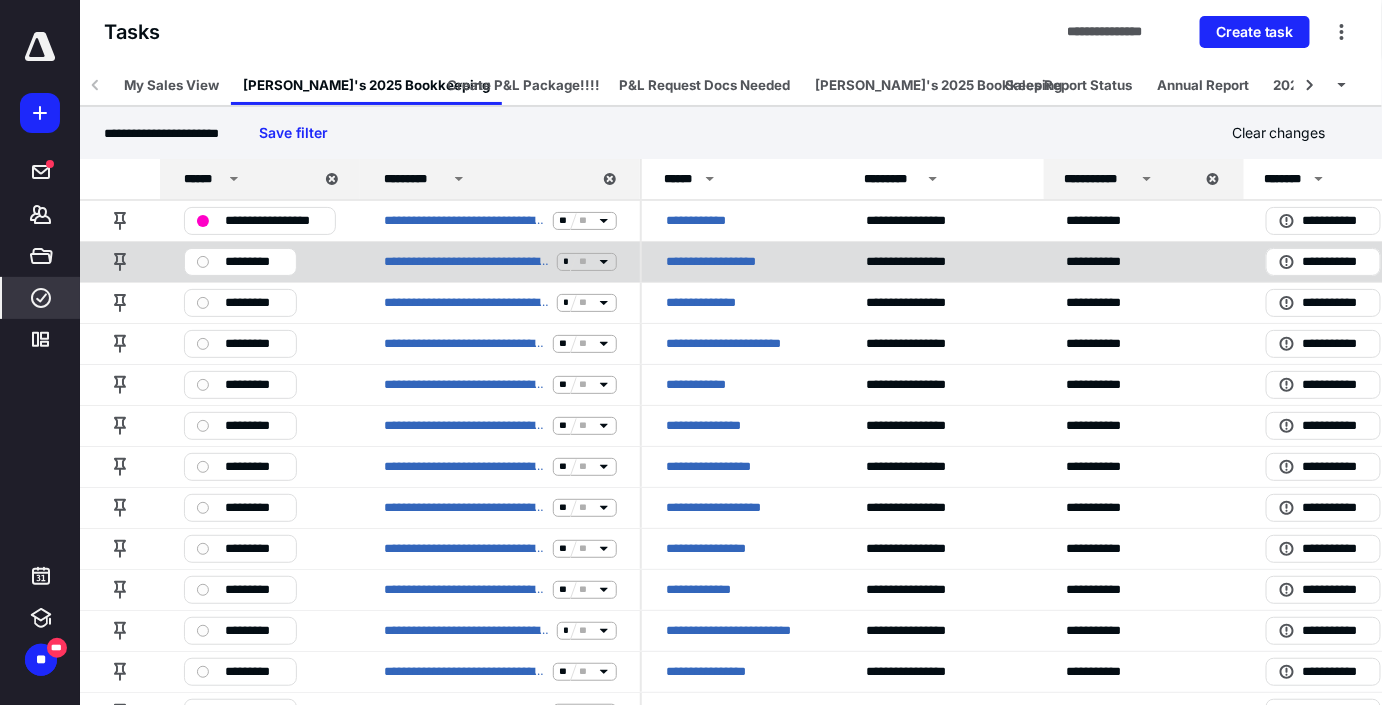 click on "**********" at bounding box center (723, 262) 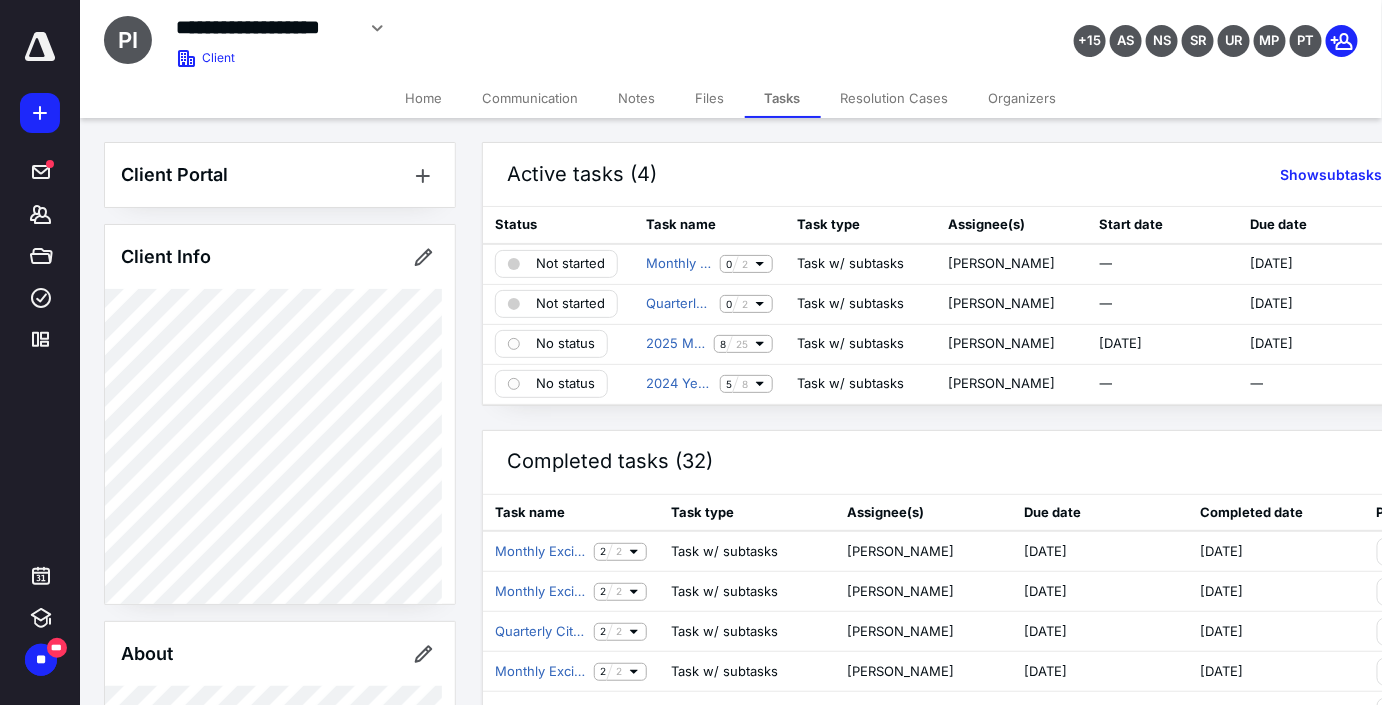 click on "Files" at bounding box center (710, 98) 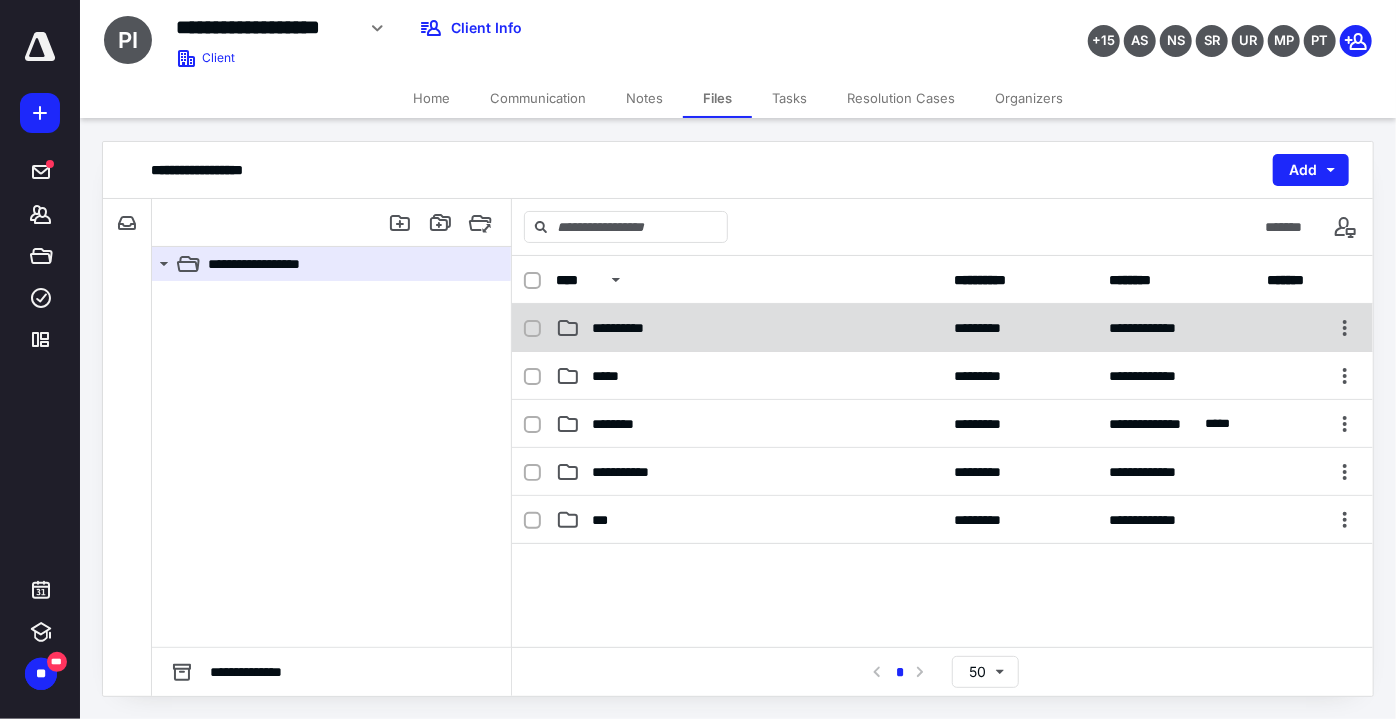 click on "**********" at bounding box center (942, 328) 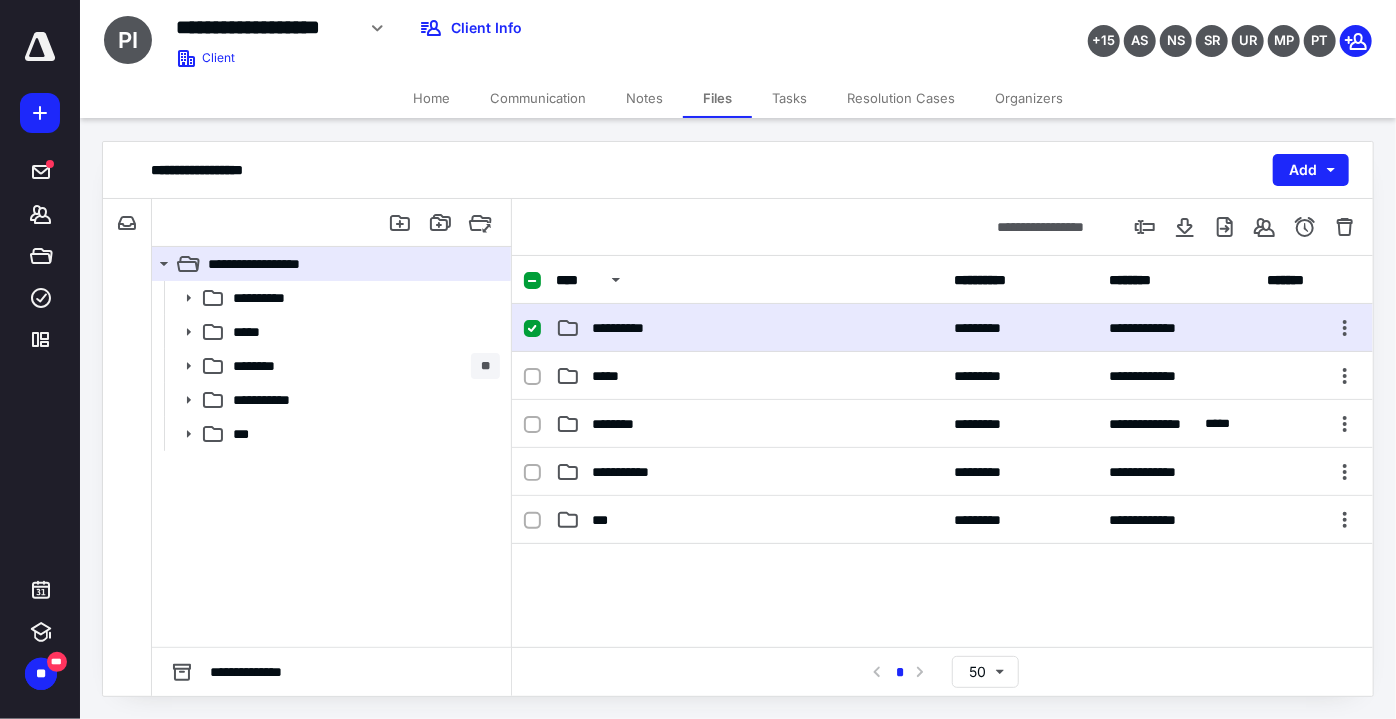 click on "**********" at bounding box center (942, 328) 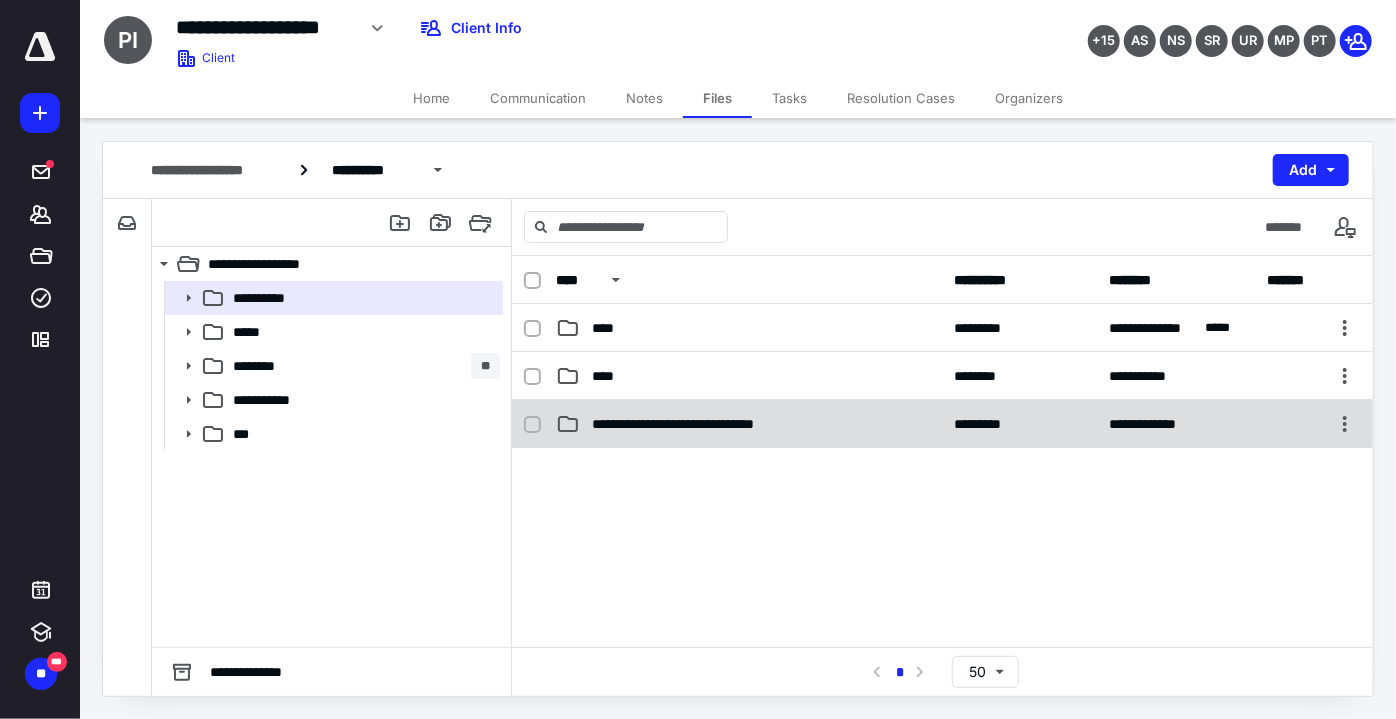 click on "**********" at bounding box center (942, 424) 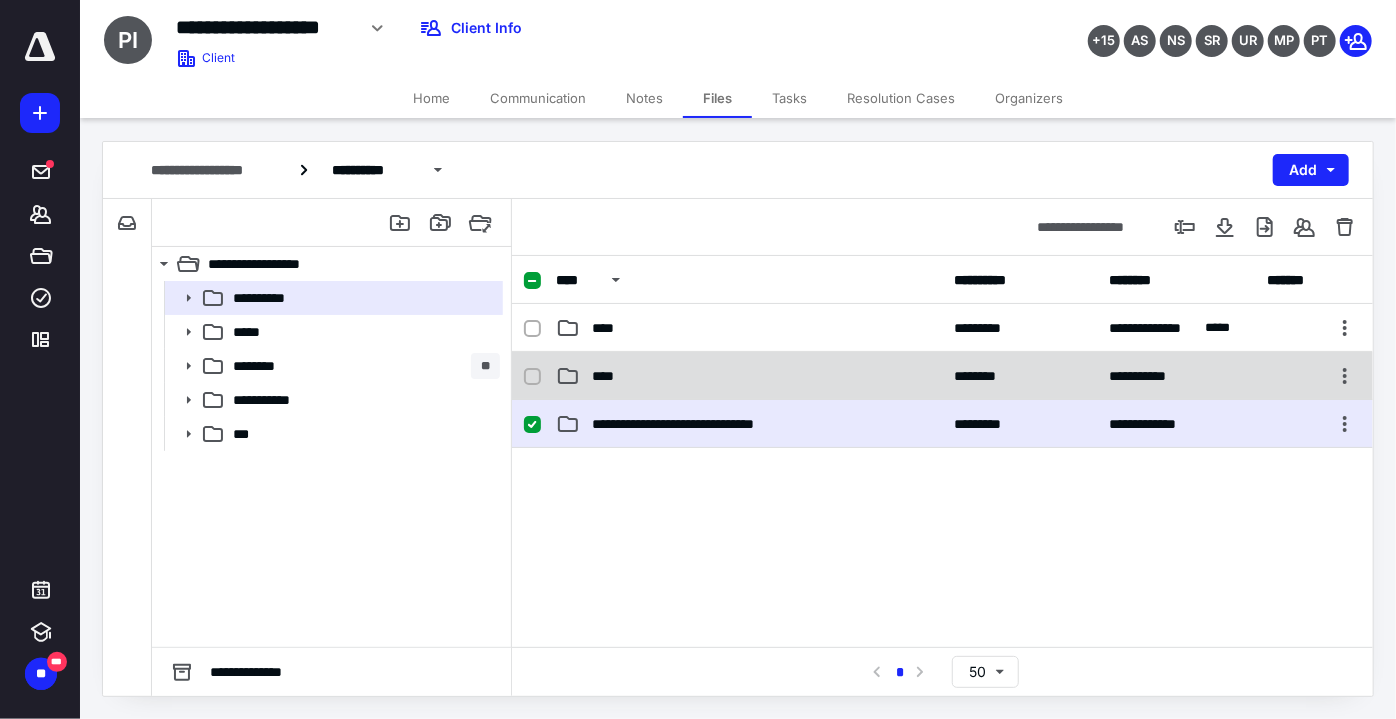click on "****" at bounding box center [749, 376] 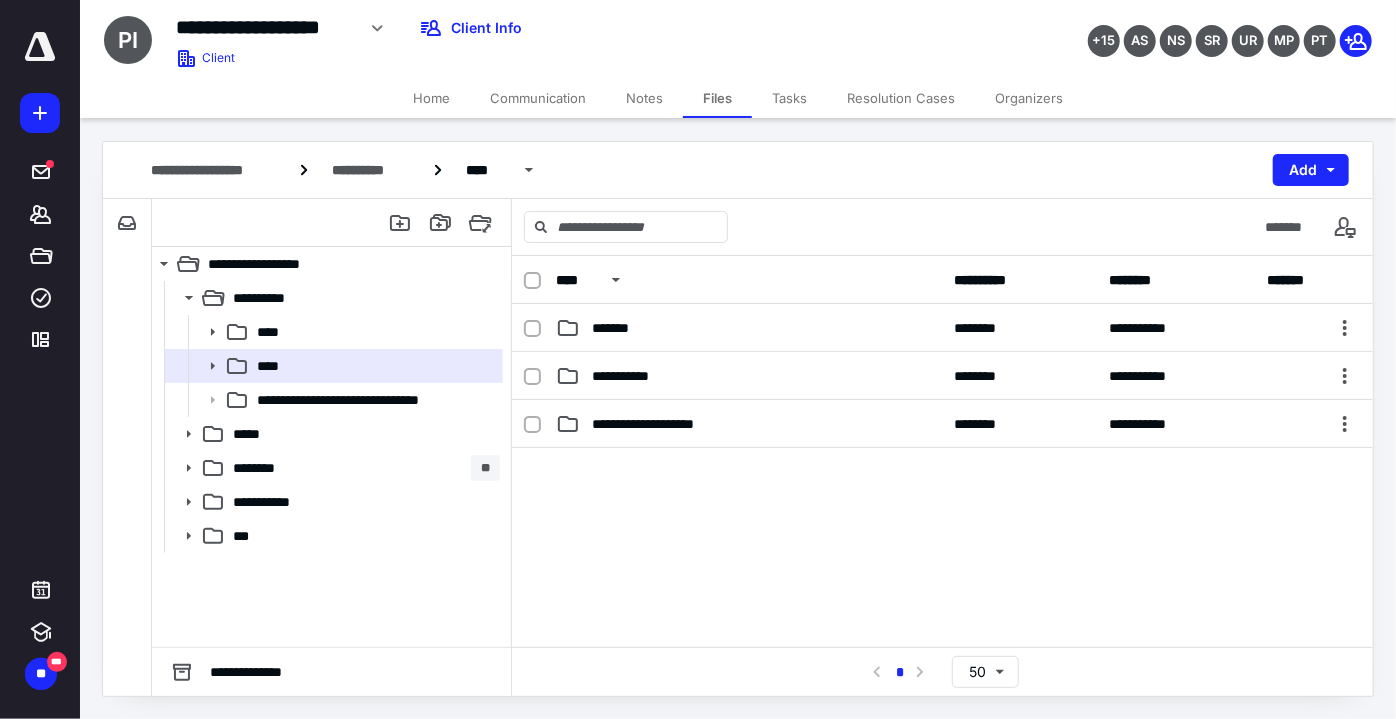 click on "**********" at bounding box center (942, 376) 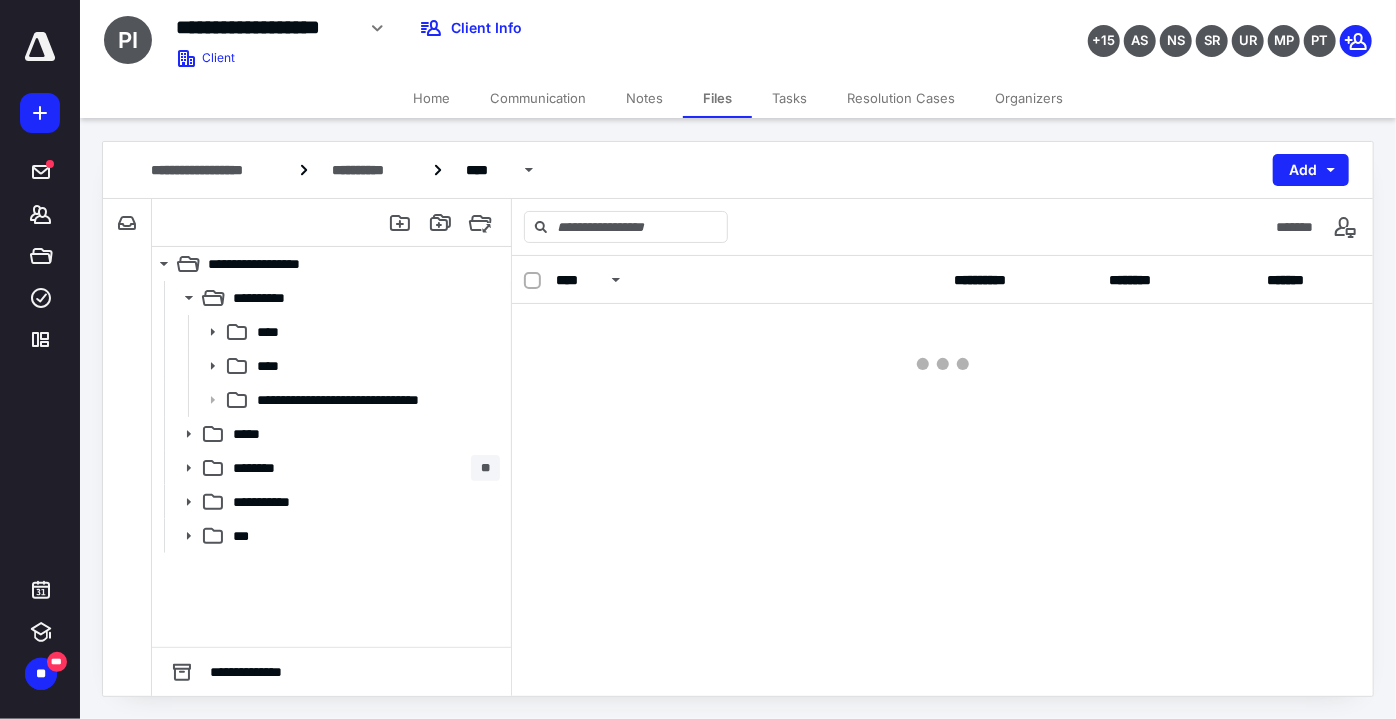 click at bounding box center (942, 344) 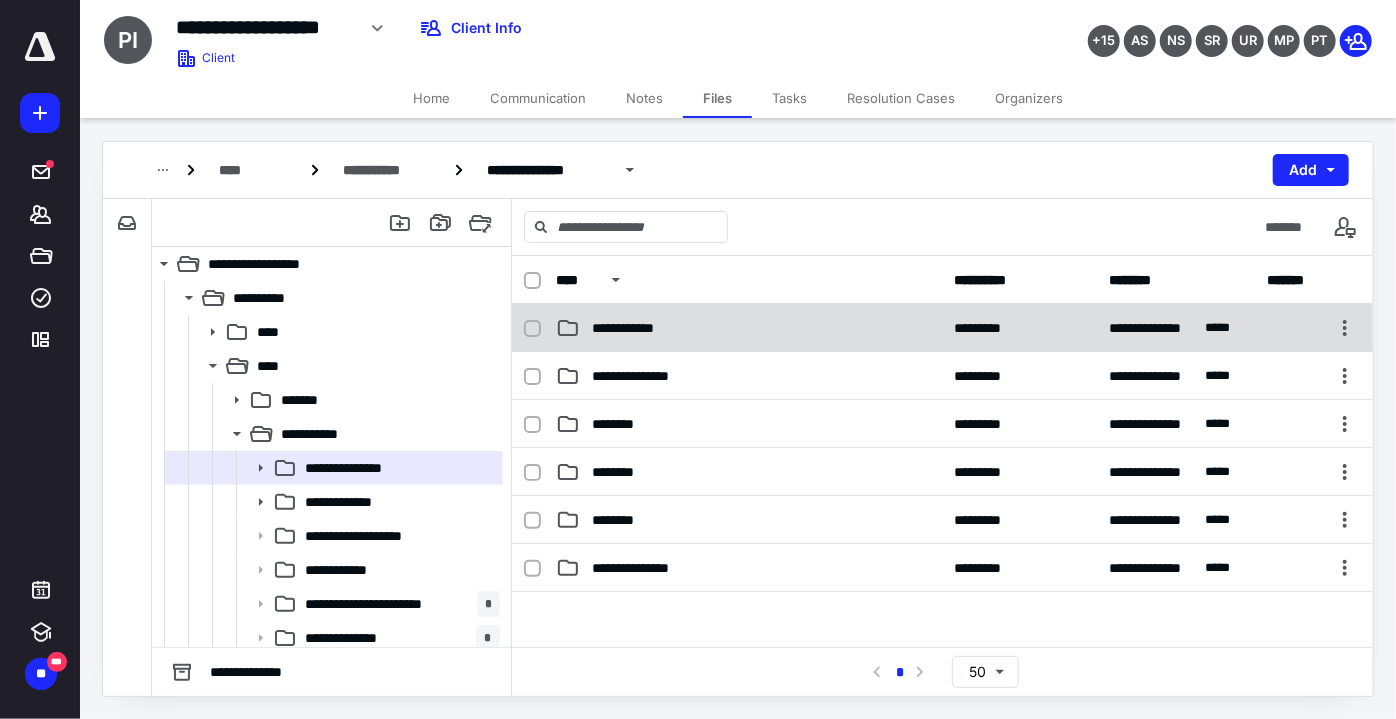 click on "**********" at bounding box center [749, 328] 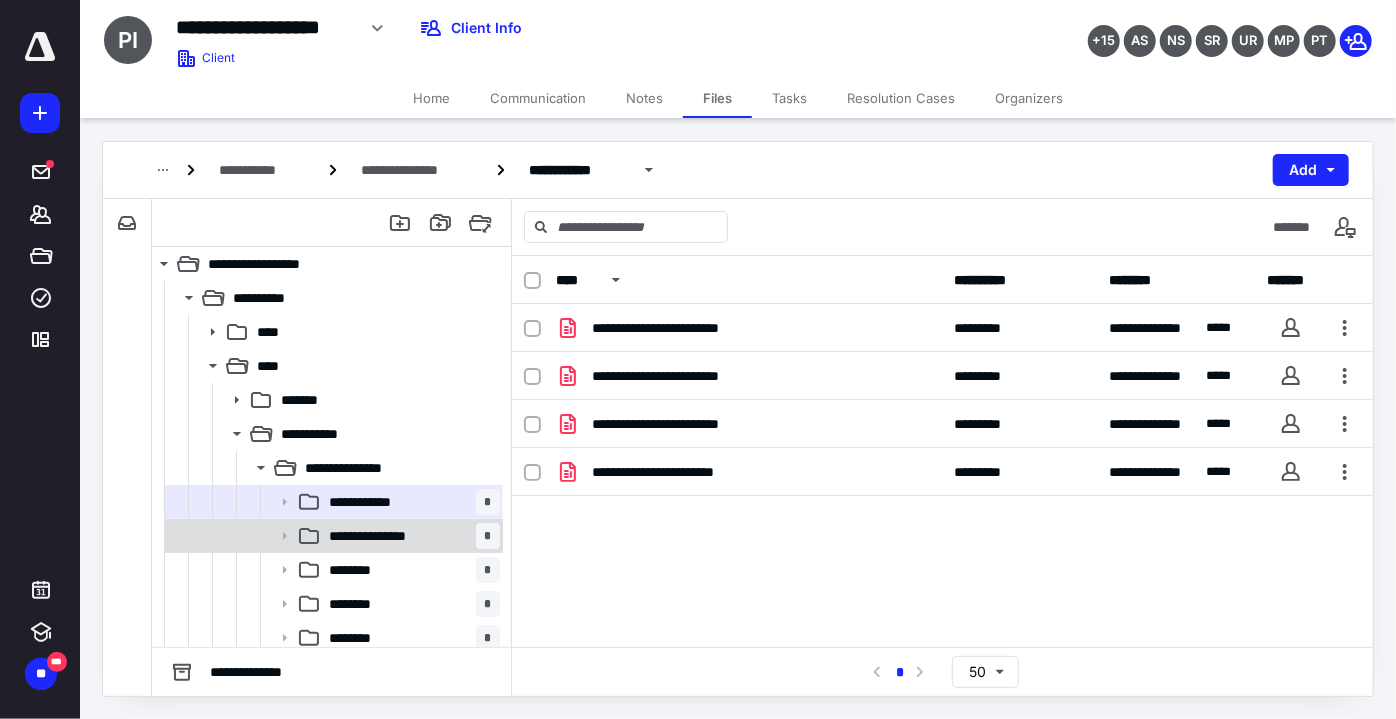 click on "**********" at bounding box center (381, 536) 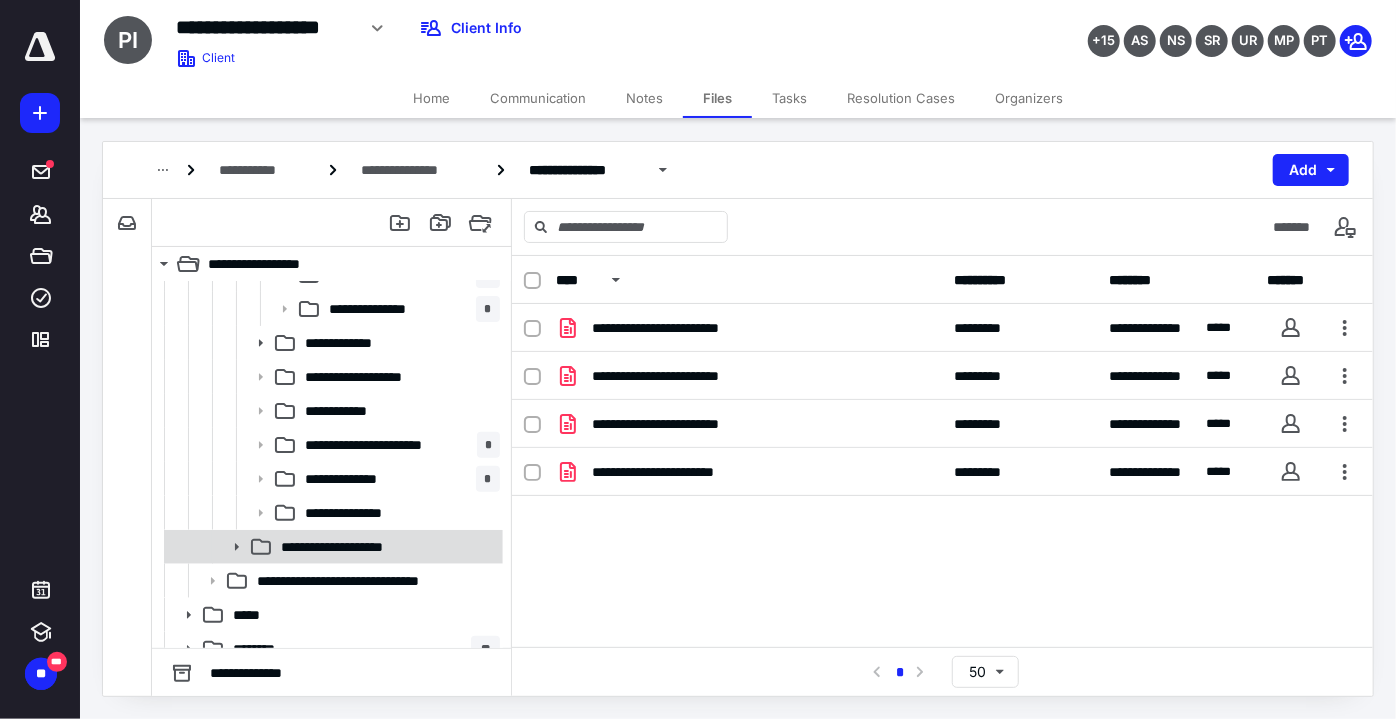 scroll, scrollTop: 448, scrollLeft: 0, axis: vertical 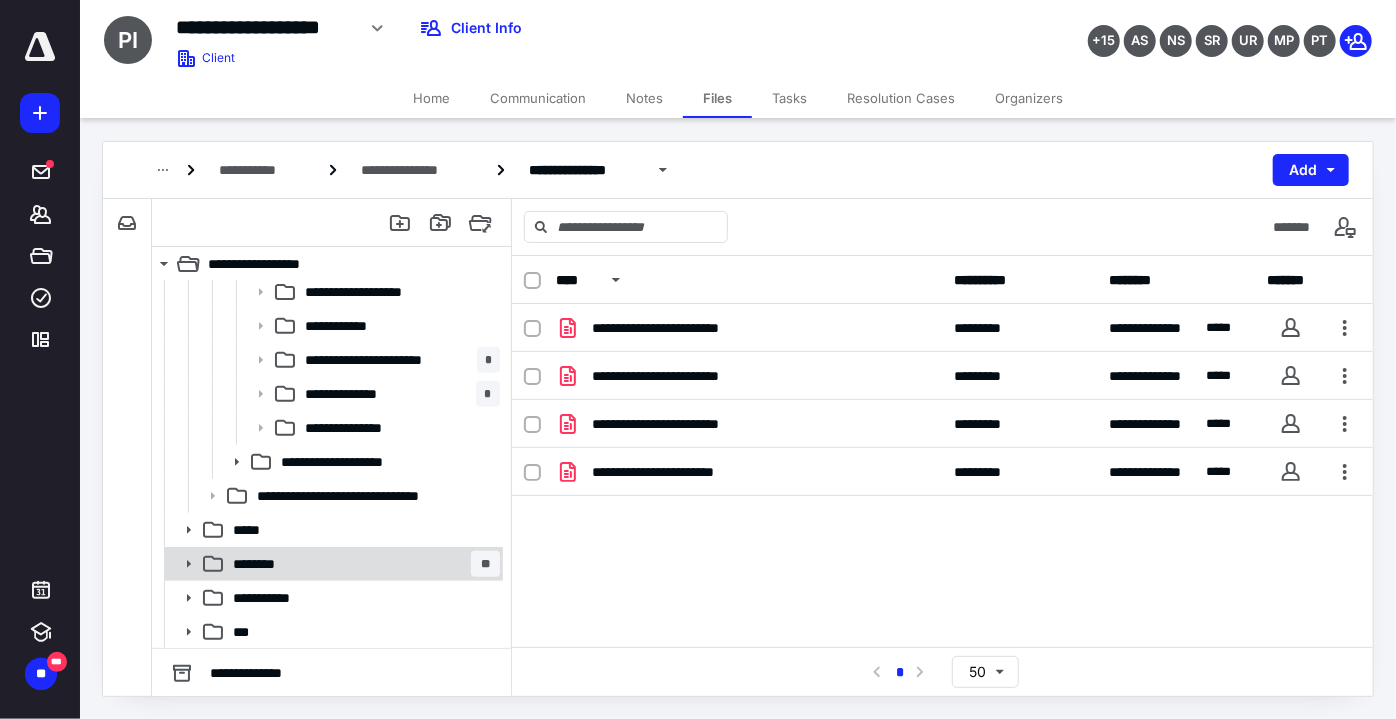 click on "******** **" at bounding box center (362, 564) 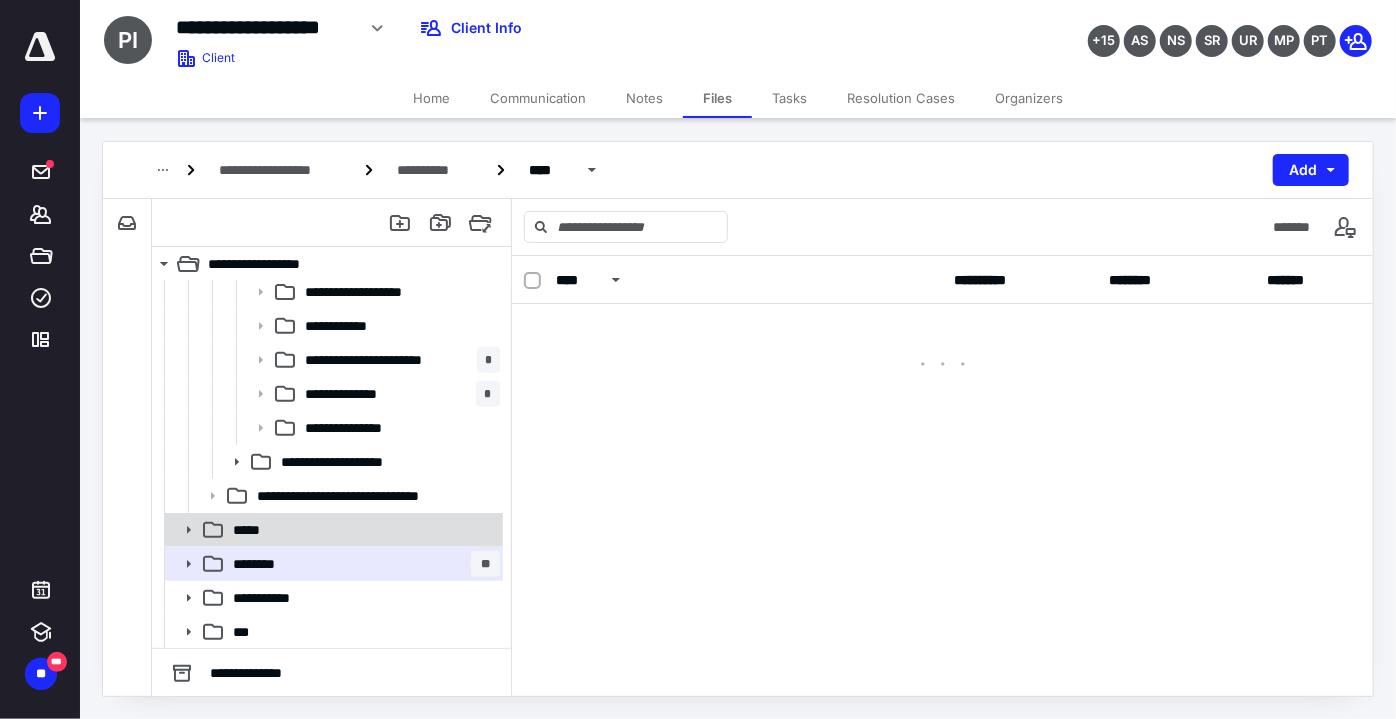 click on "*****" at bounding box center (332, 530) 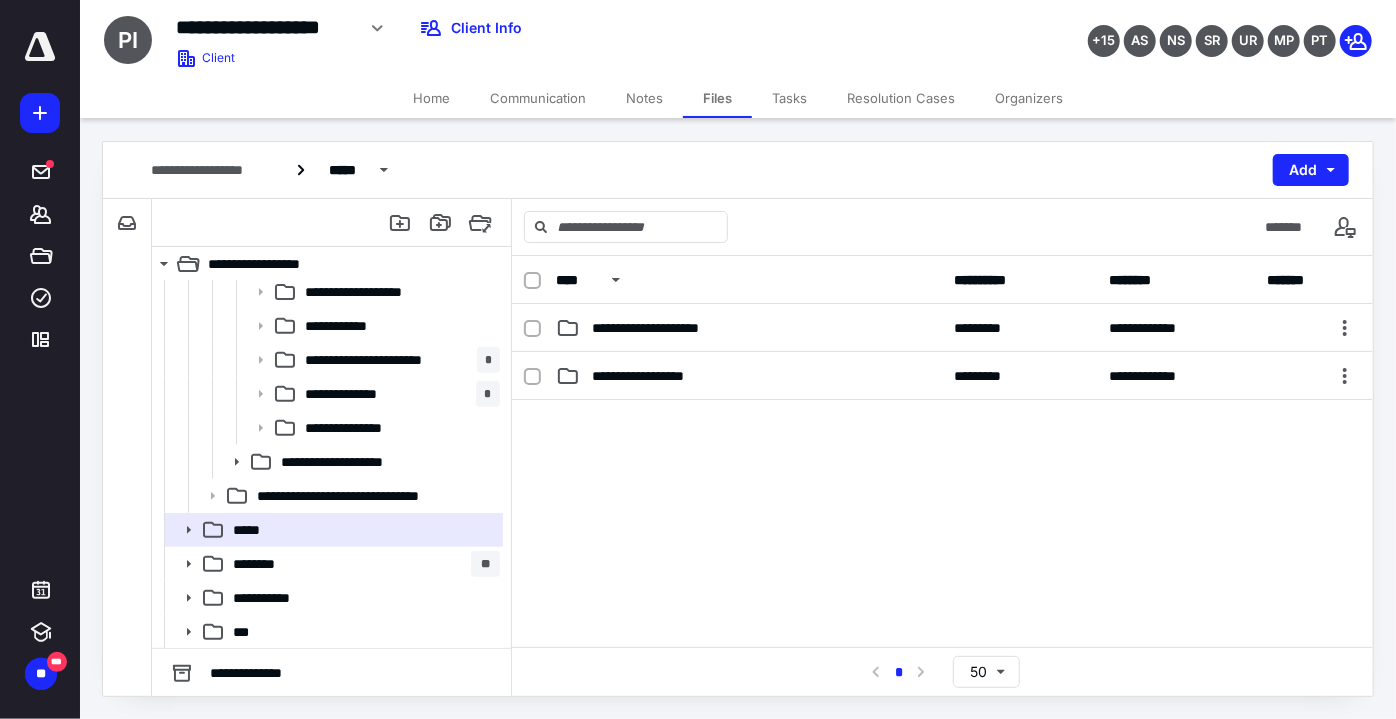 click on "**********" at bounding box center (942, 280) 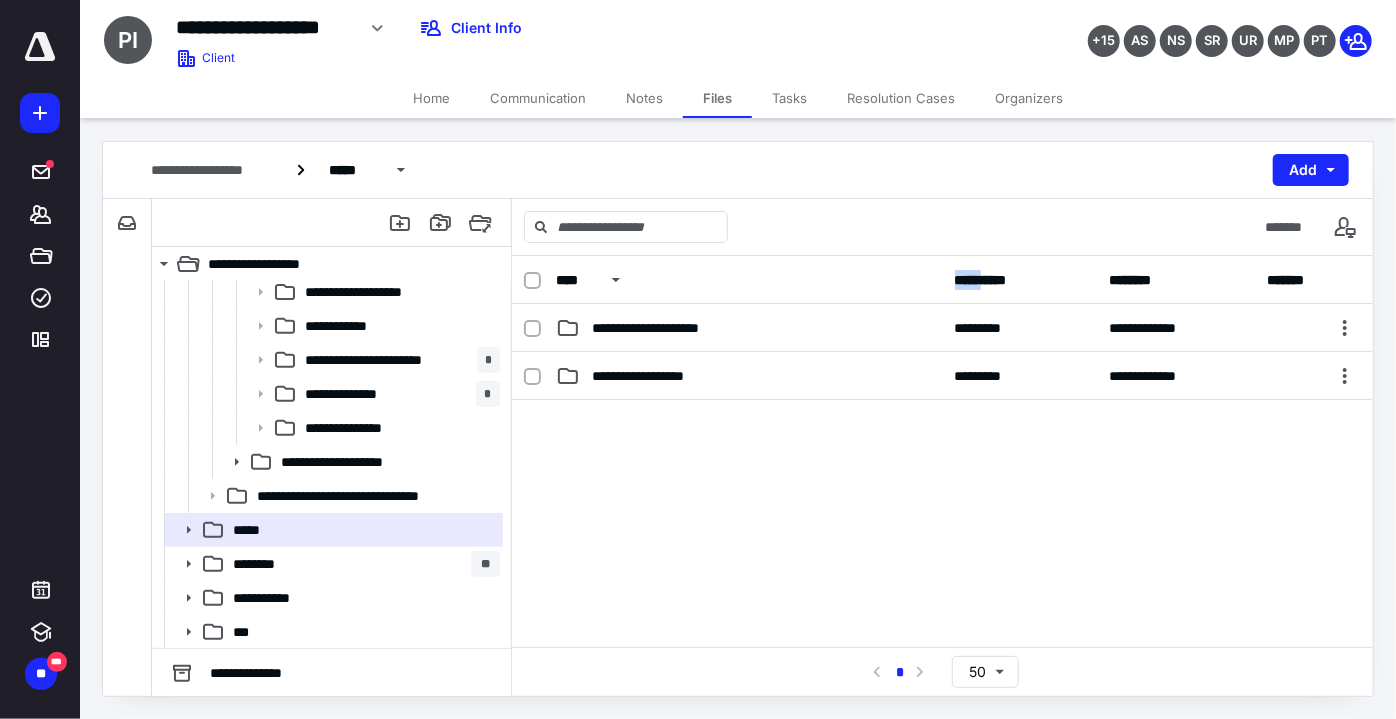 click on "**********" at bounding box center [942, 280] 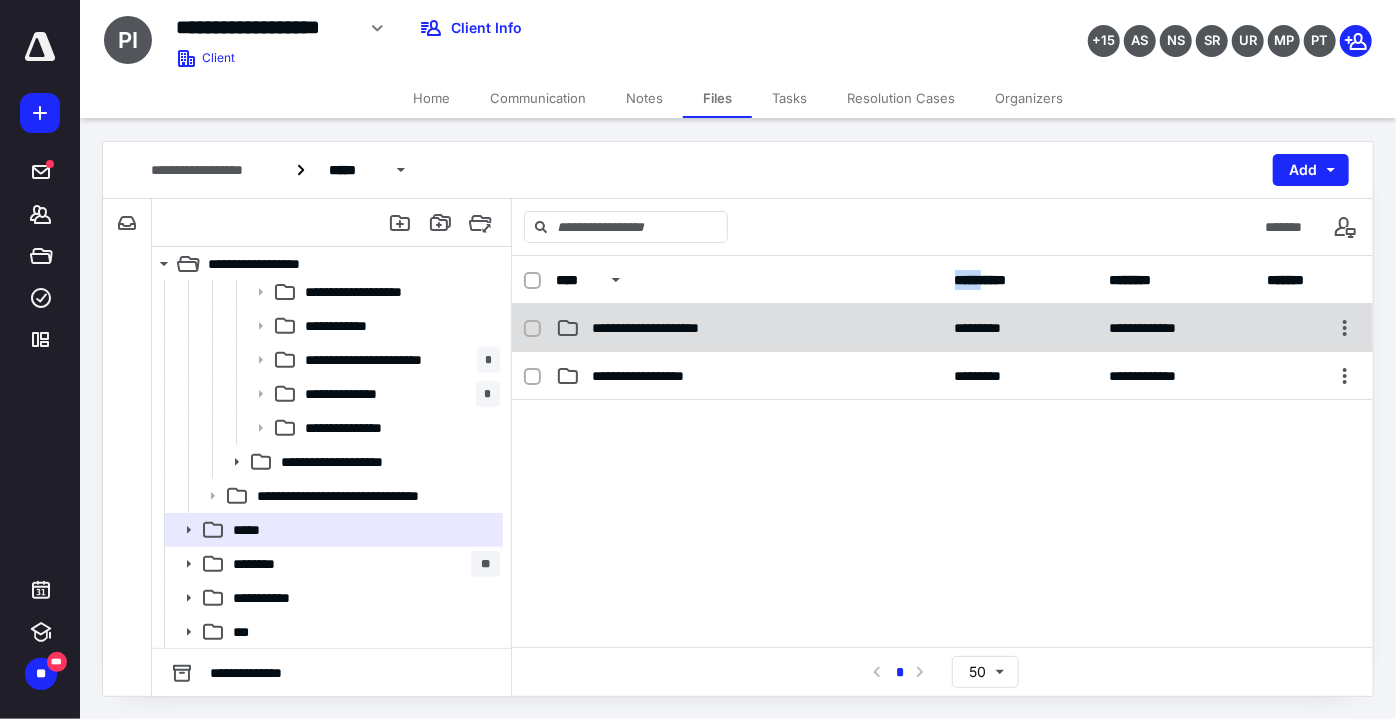 click on "**********" at bounding box center [662, 328] 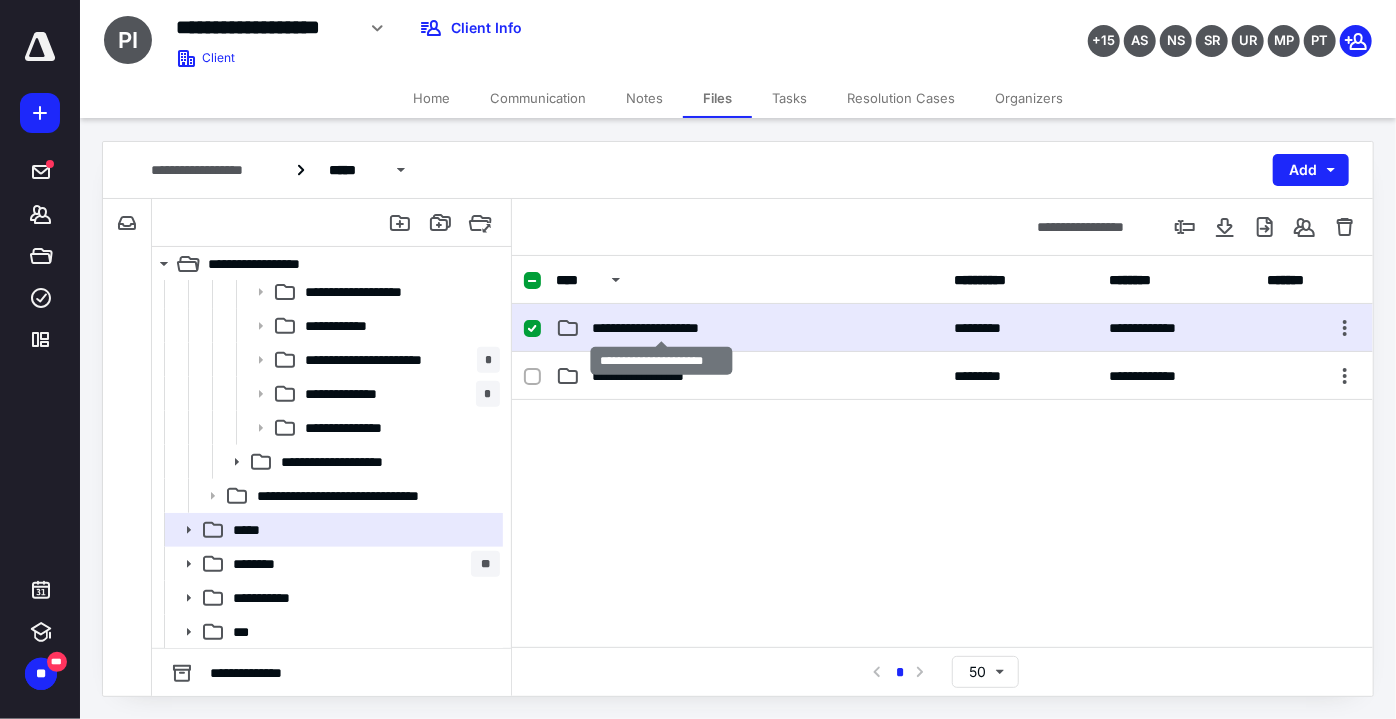 click on "**********" at bounding box center [662, 328] 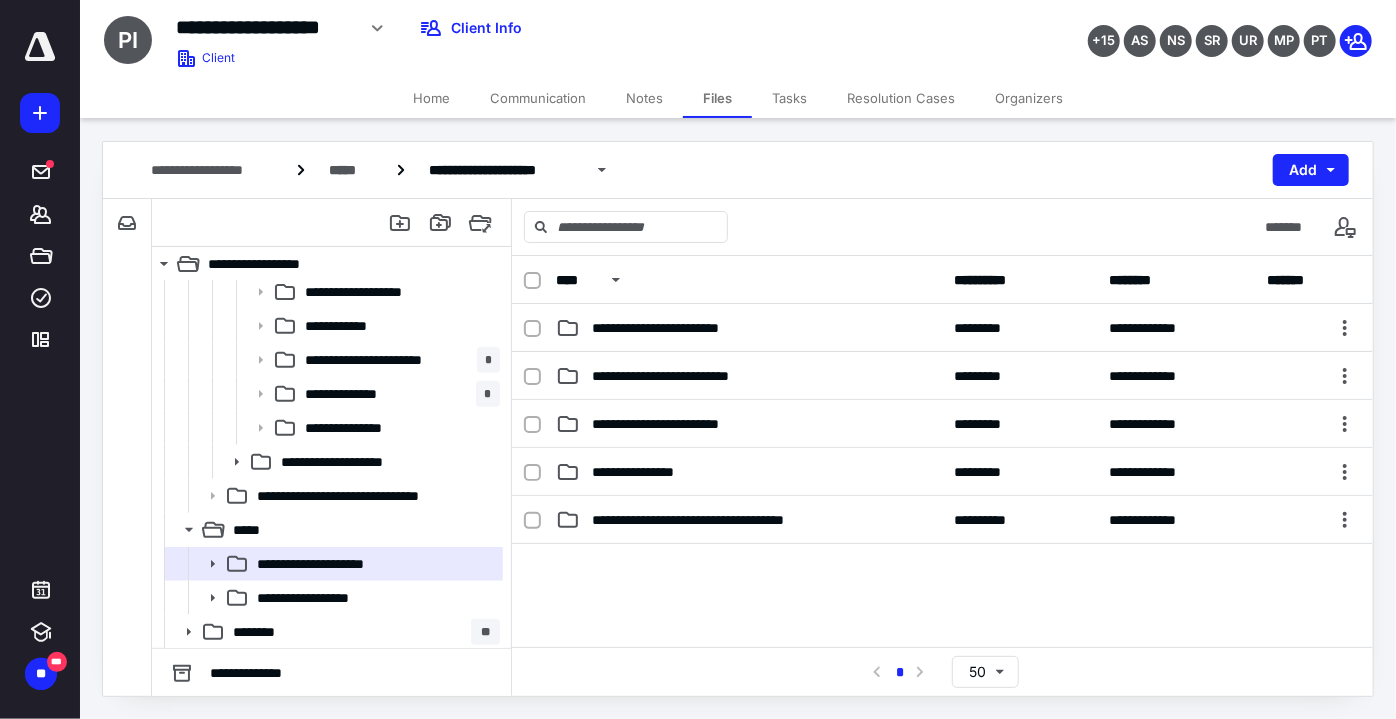 click on "**********" at bounding box center (681, 328) 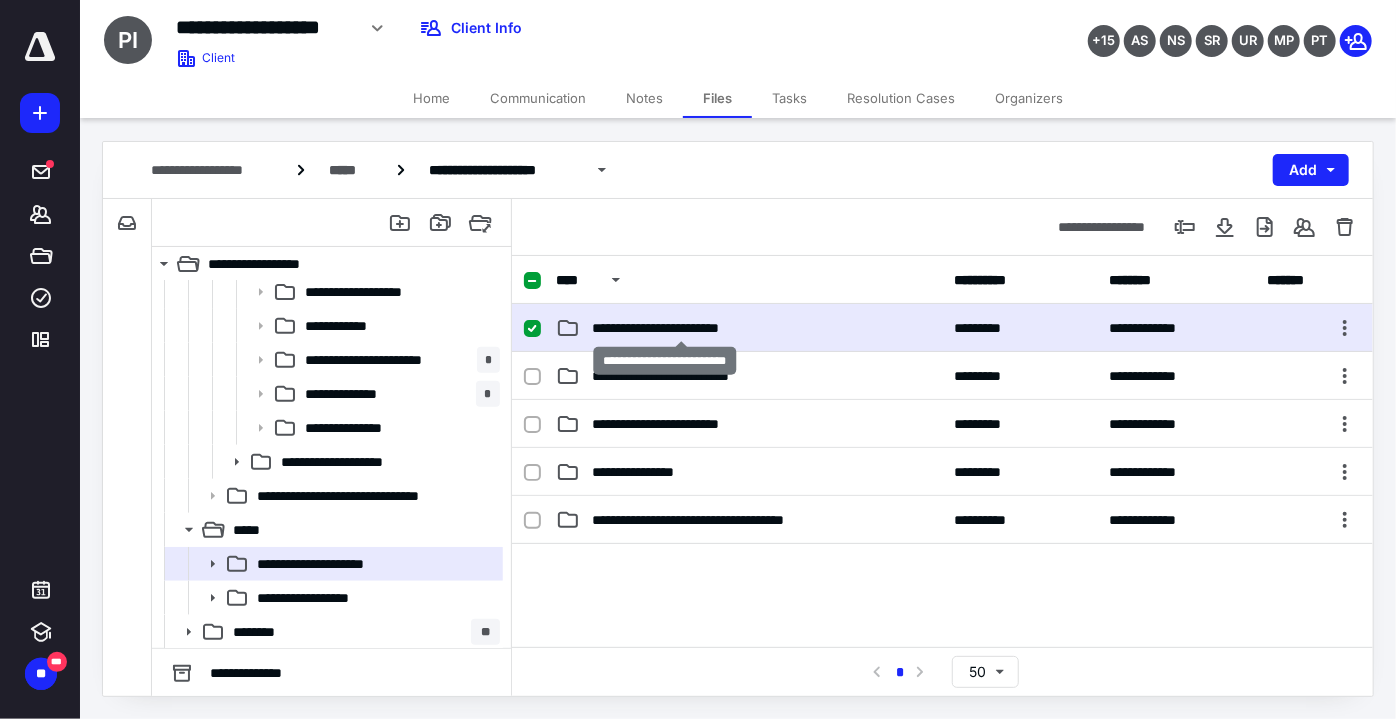 click on "**********" at bounding box center [681, 328] 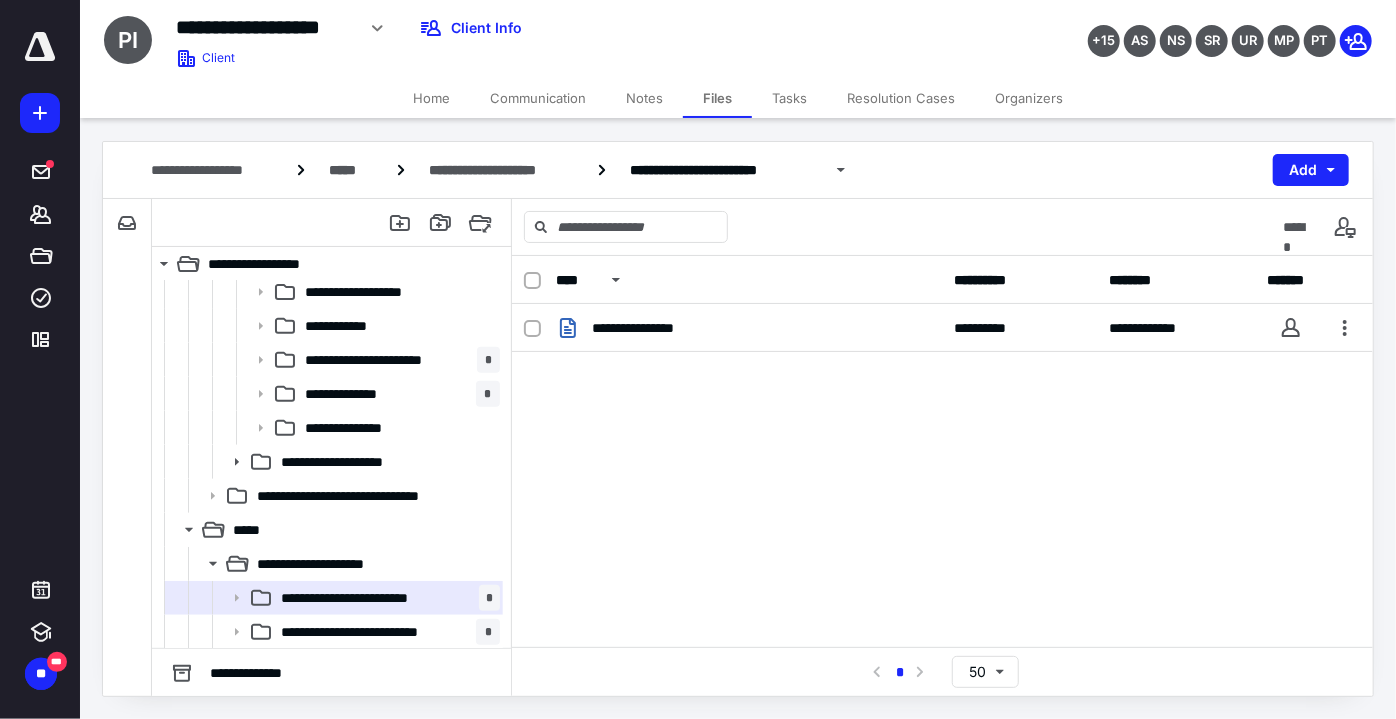 click on "**********" at bounding box center [749, 328] 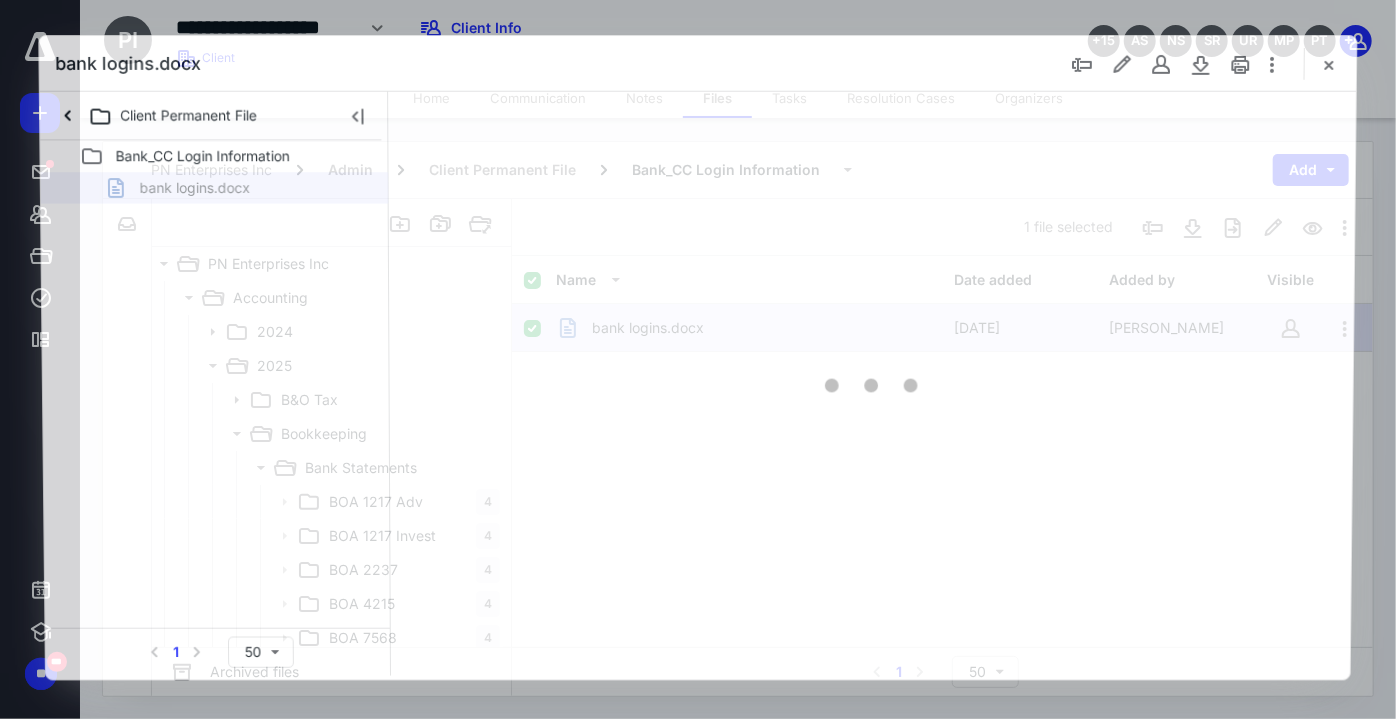 scroll, scrollTop: 448, scrollLeft: 0, axis: vertical 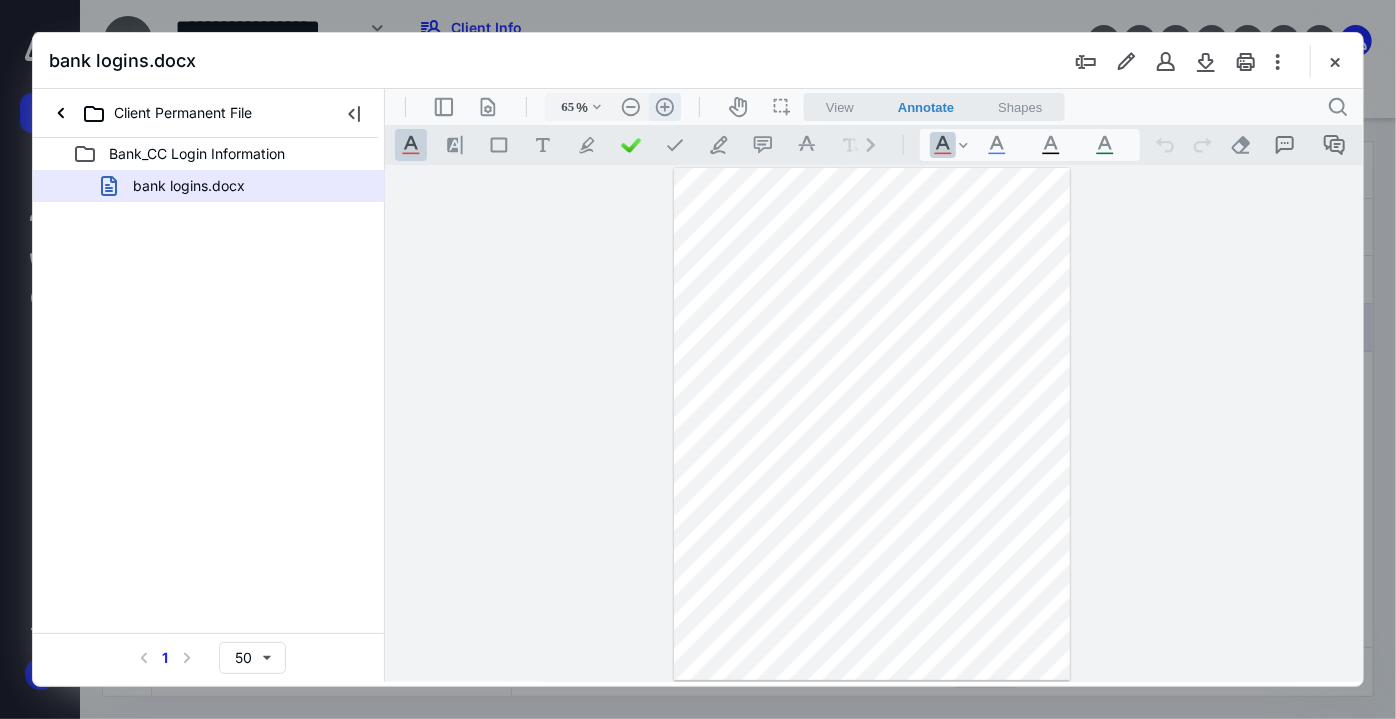 click on ".cls-1{fill:#abb0c4;} icon - header - zoom - in - line" at bounding box center [664, 106] 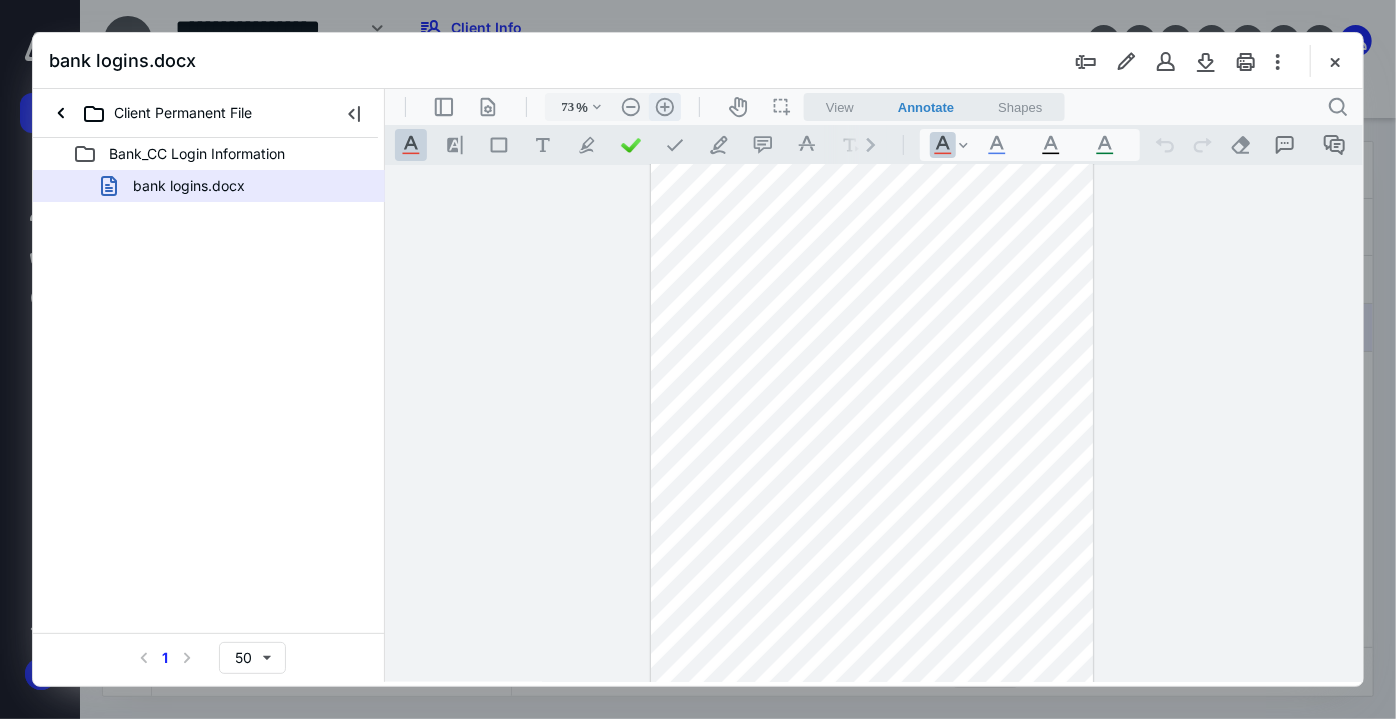 click on ".cls-1{fill:#abb0c4;} icon - header - zoom - in - line" at bounding box center [664, 106] 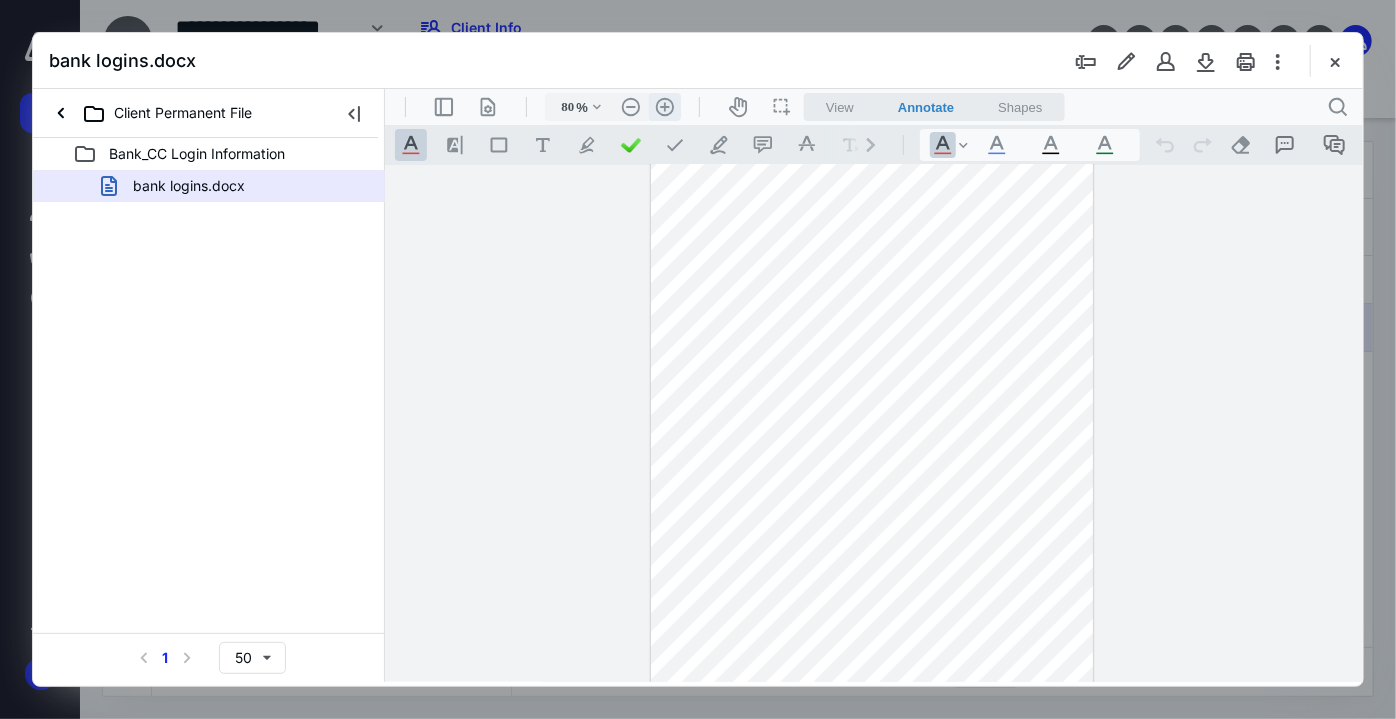 click on ".cls-1{fill:#abb0c4;} icon - header - zoom - in - line" at bounding box center [664, 106] 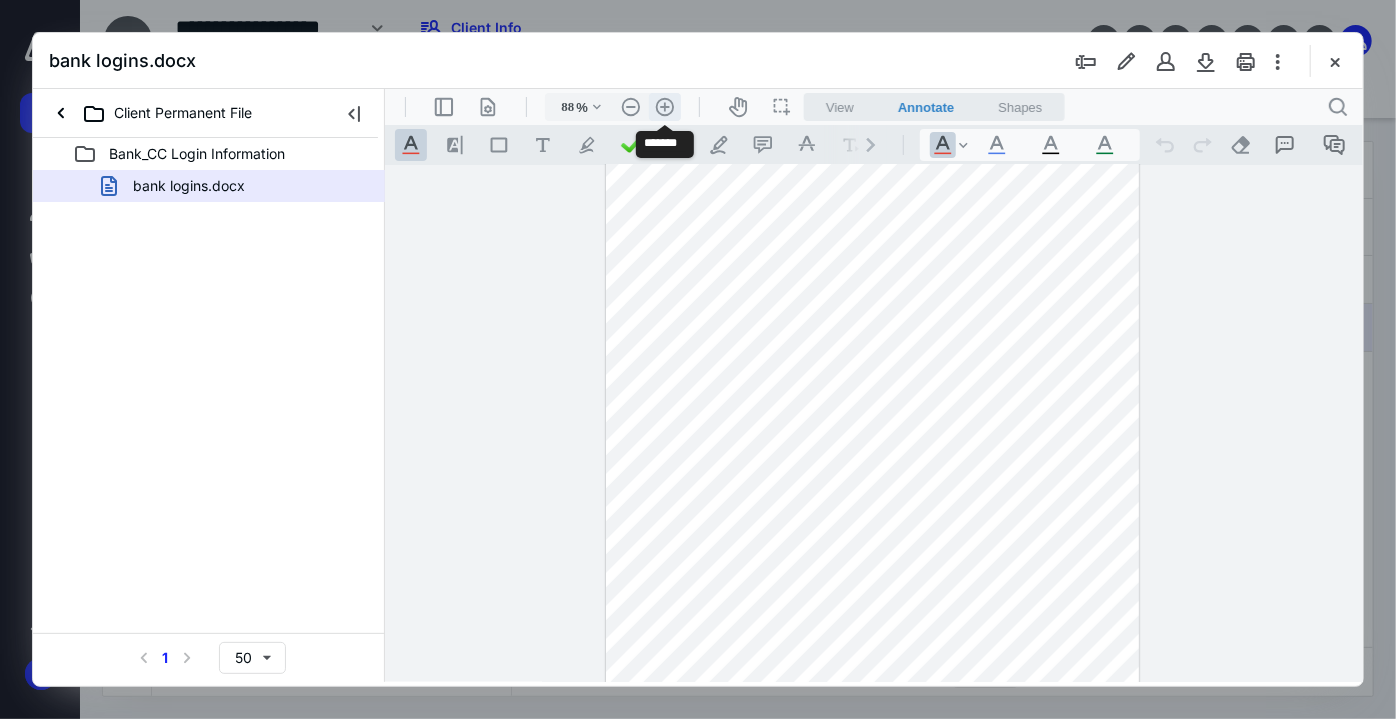 click on ".cls-1{fill:#abb0c4;} icon - header - zoom - in - line" at bounding box center [664, 106] 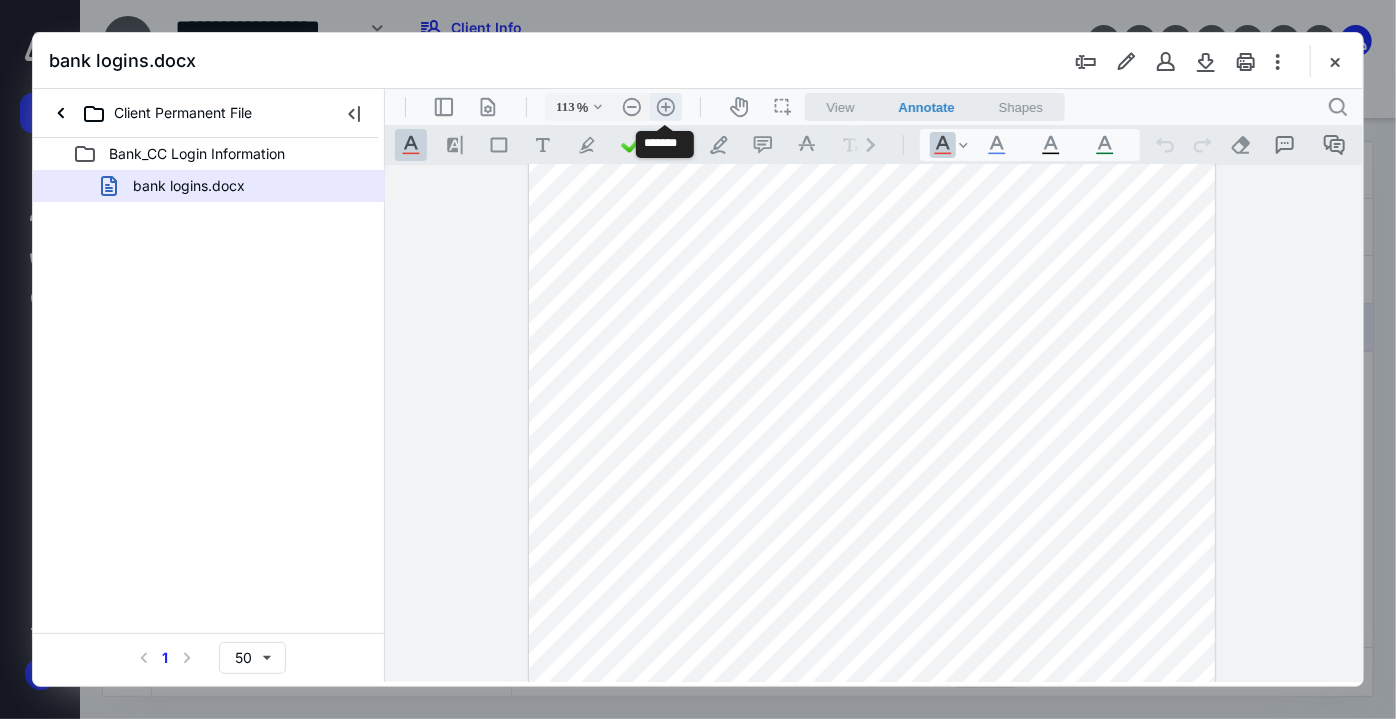click on ".cls-1{fill:#abb0c4;} icon - header - zoom - in - line" at bounding box center (665, 106) 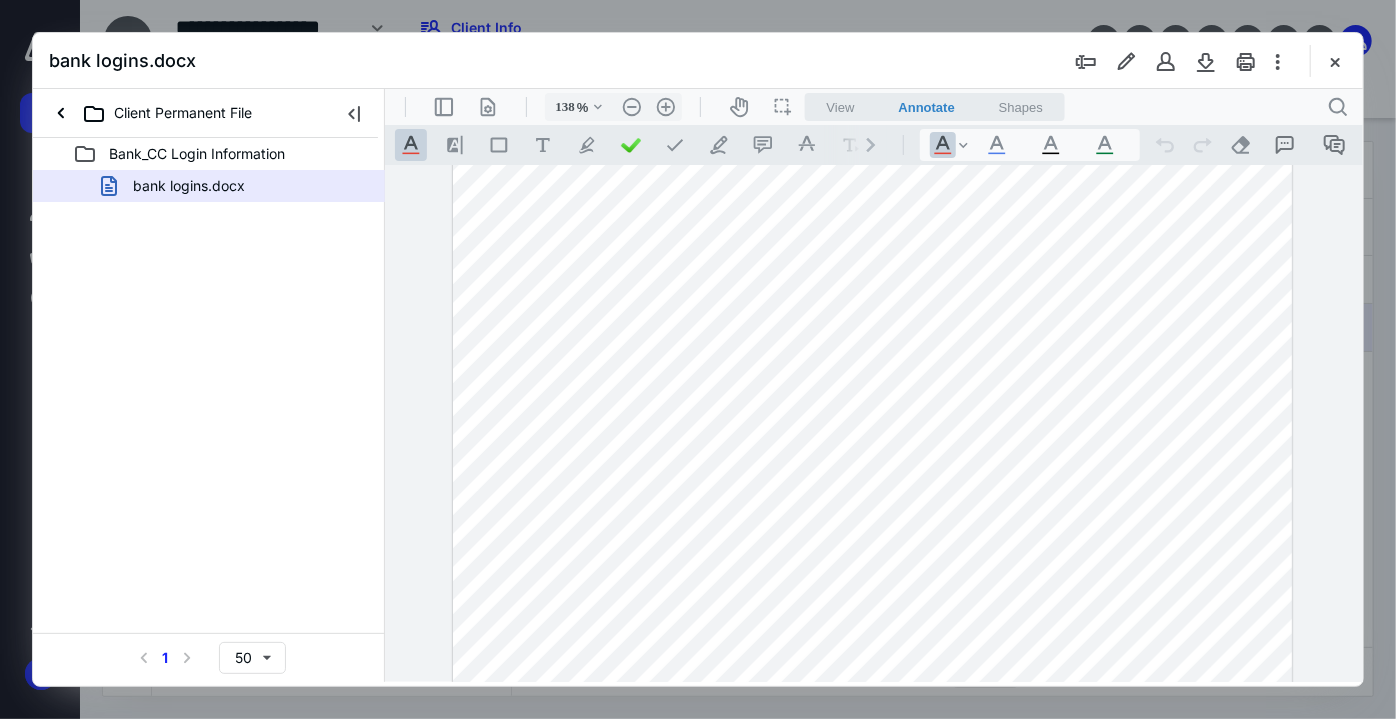 scroll, scrollTop: 155, scrollLeft: 0, axis: vertical 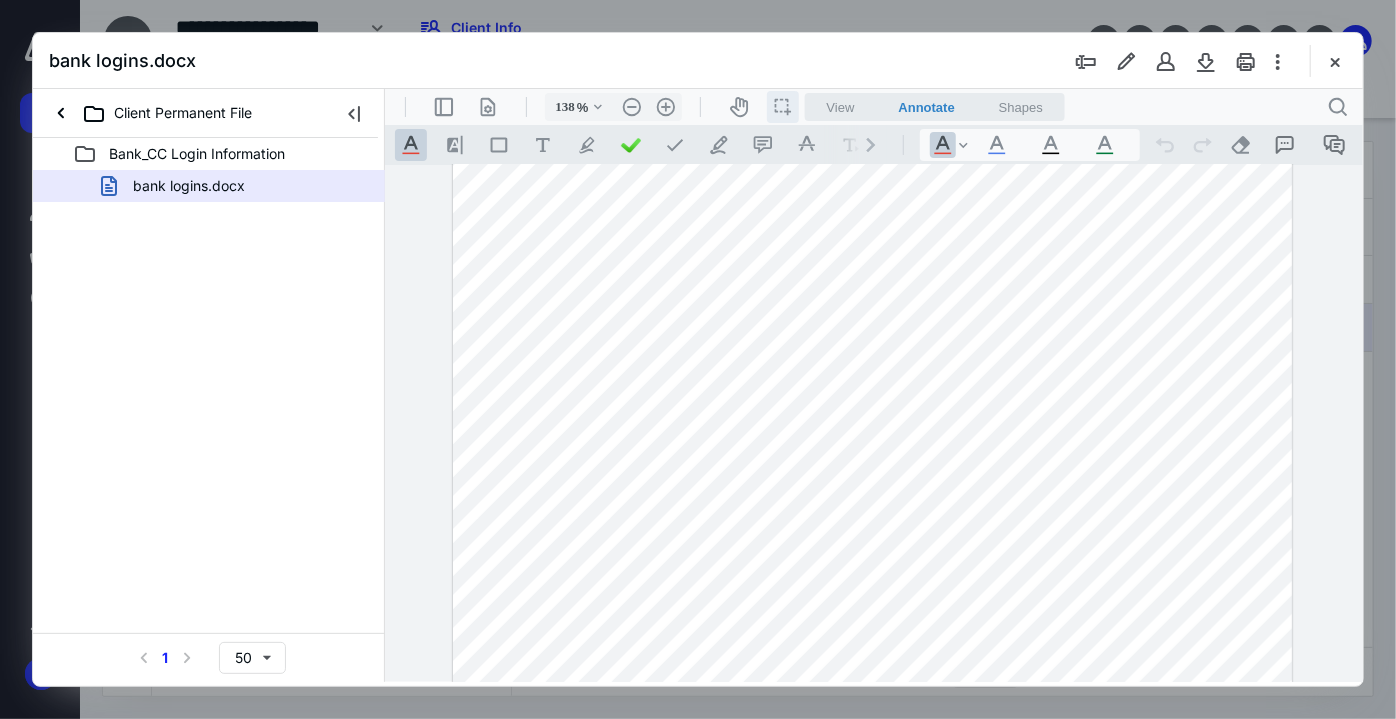 click on "icon / operation / multi select" at bounding box center [782, 106] 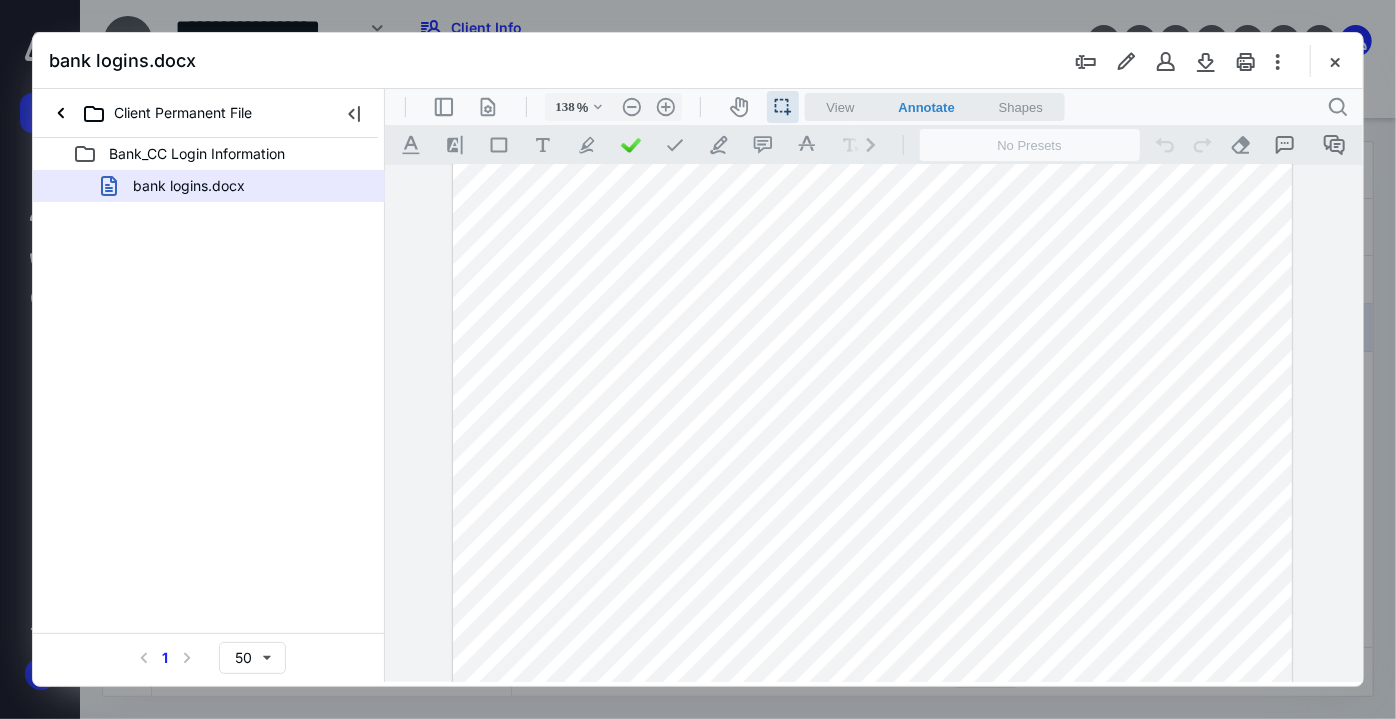 click at bounding box center (872, 557) 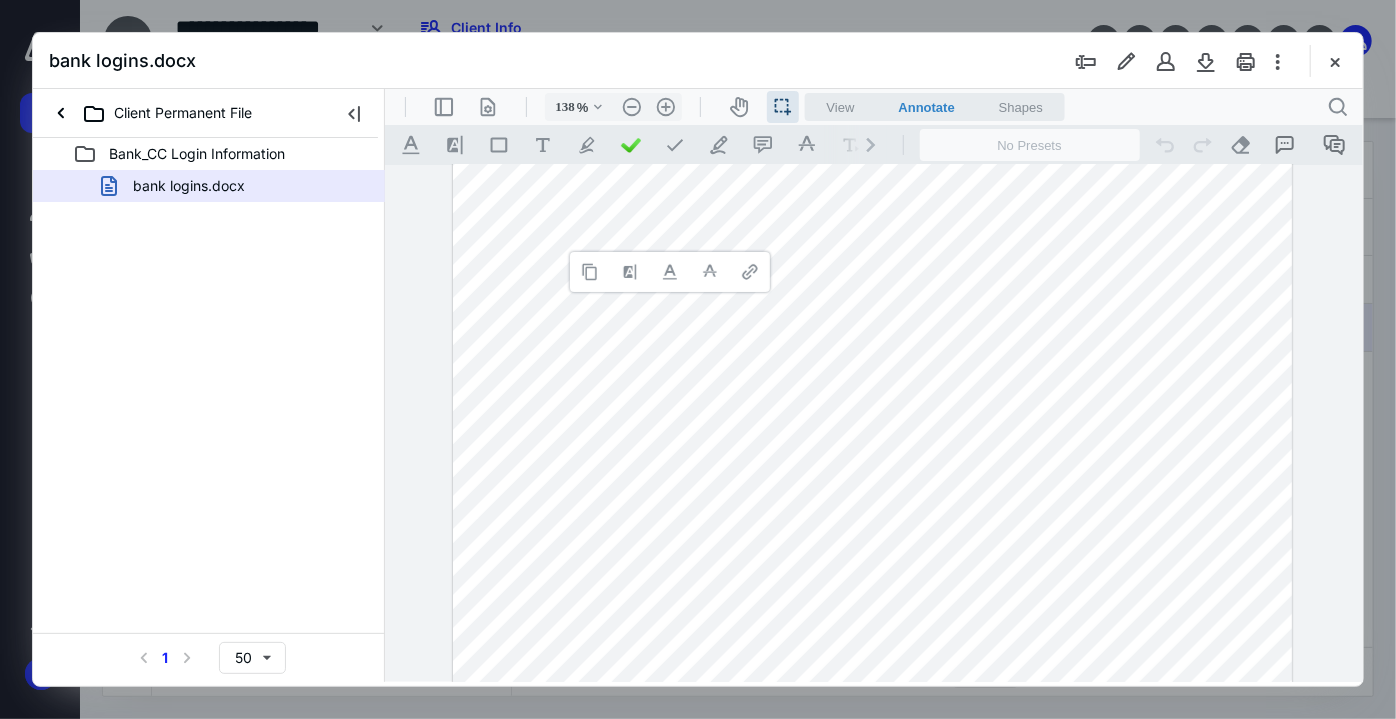 type 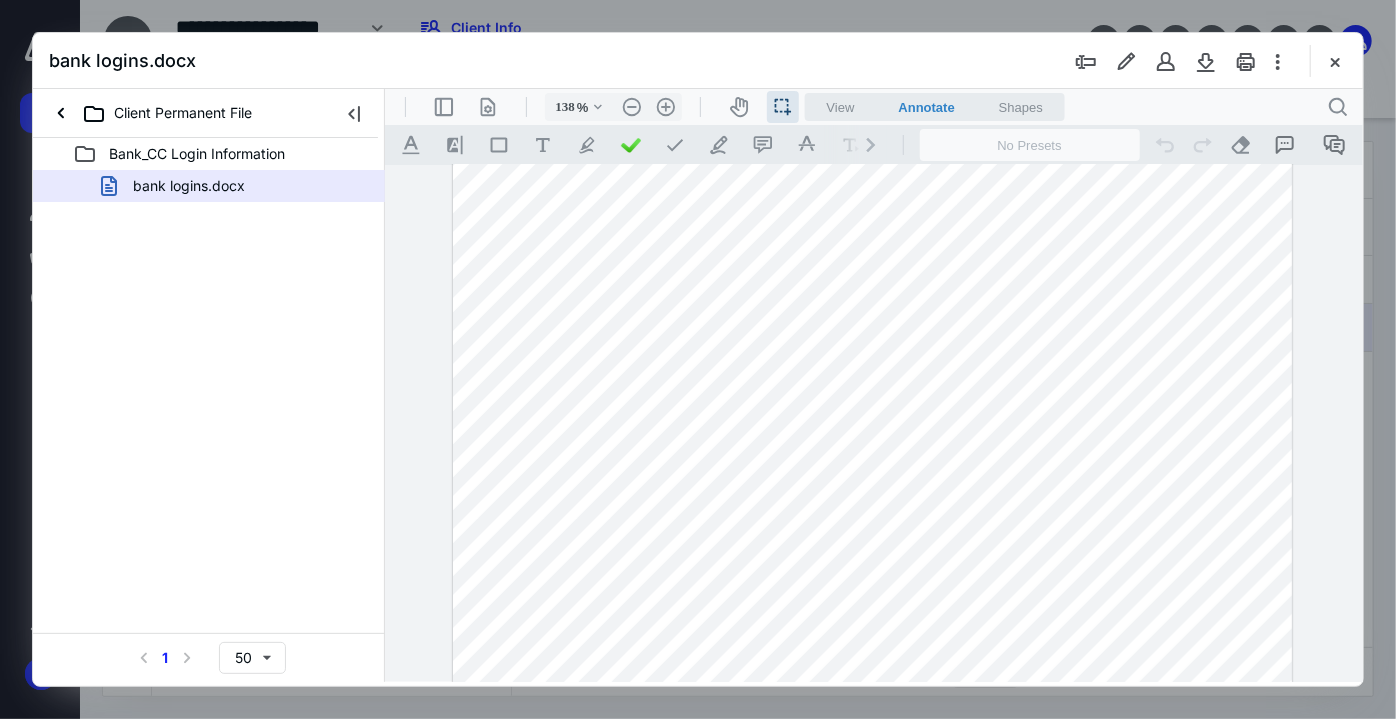 click at bounding box center [872, 557] 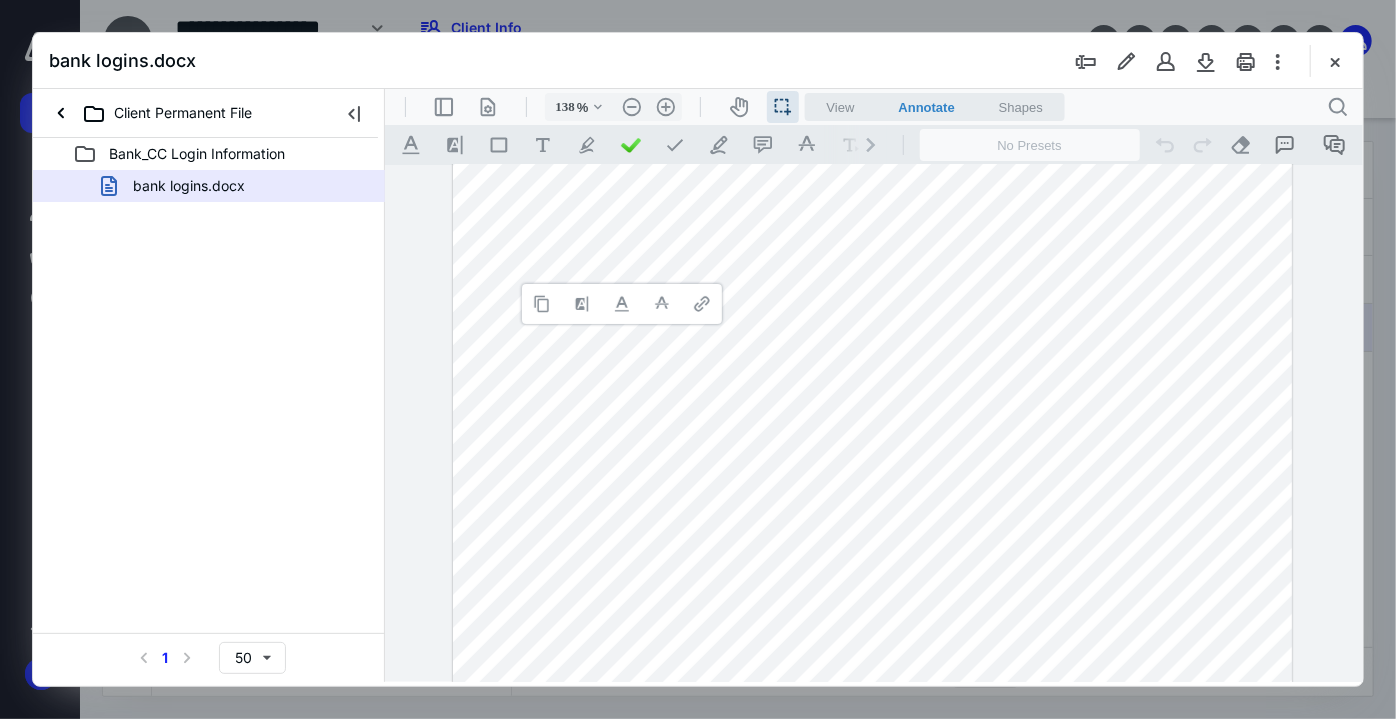type 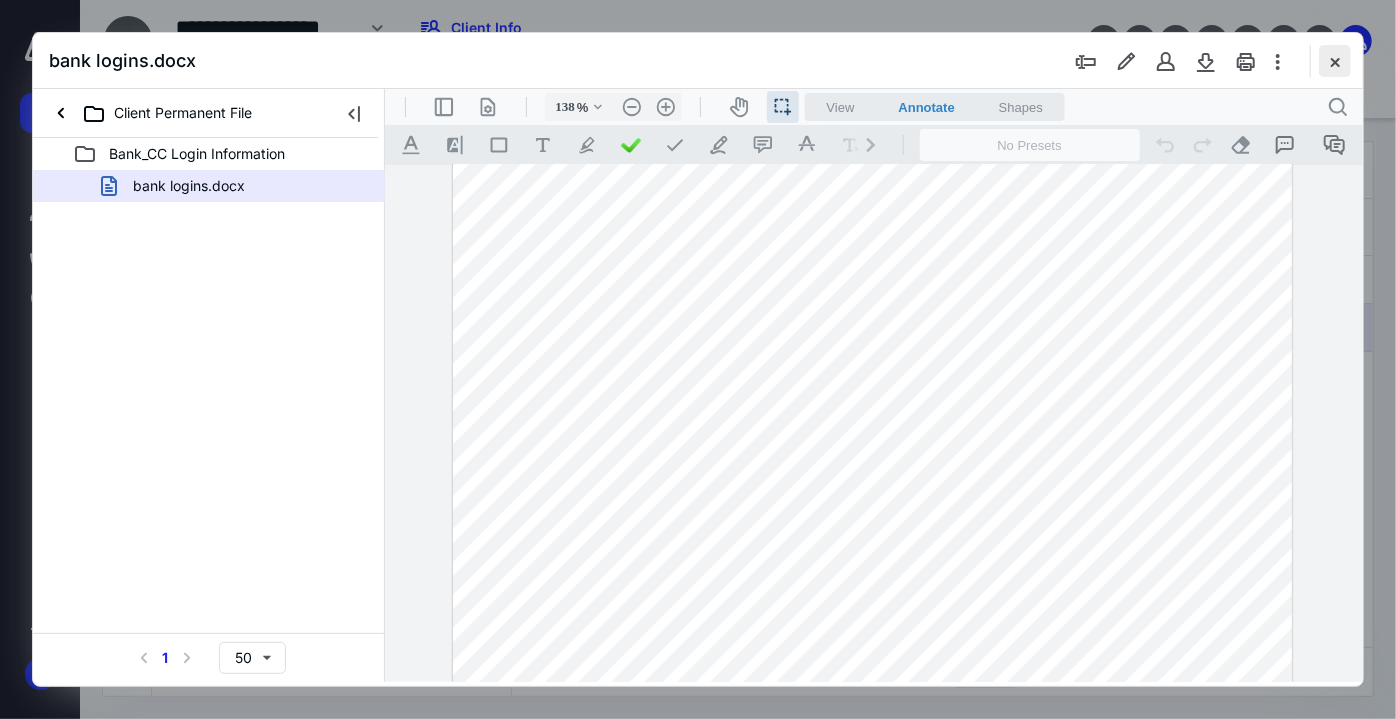 click at bounding box center [1335, 61] 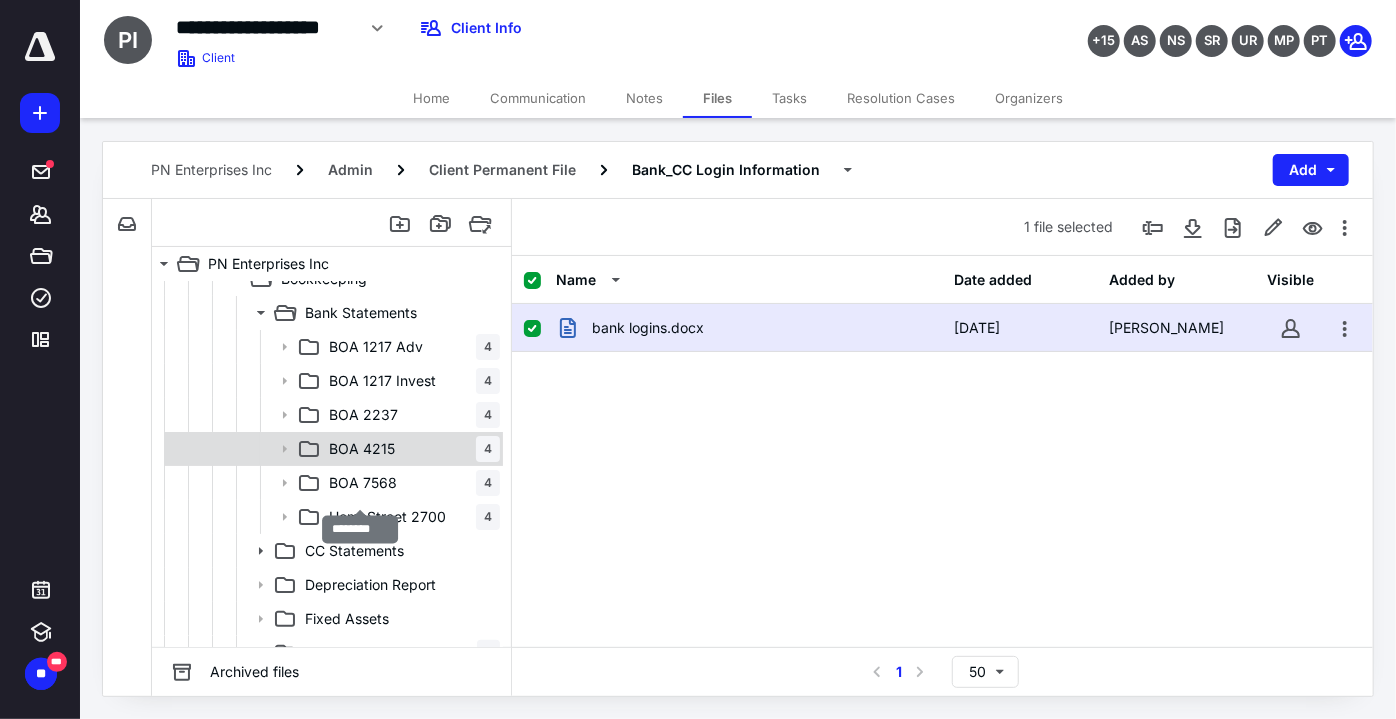 scroll, scrollTop: 85, scrollLeft: 0, axis: vertical 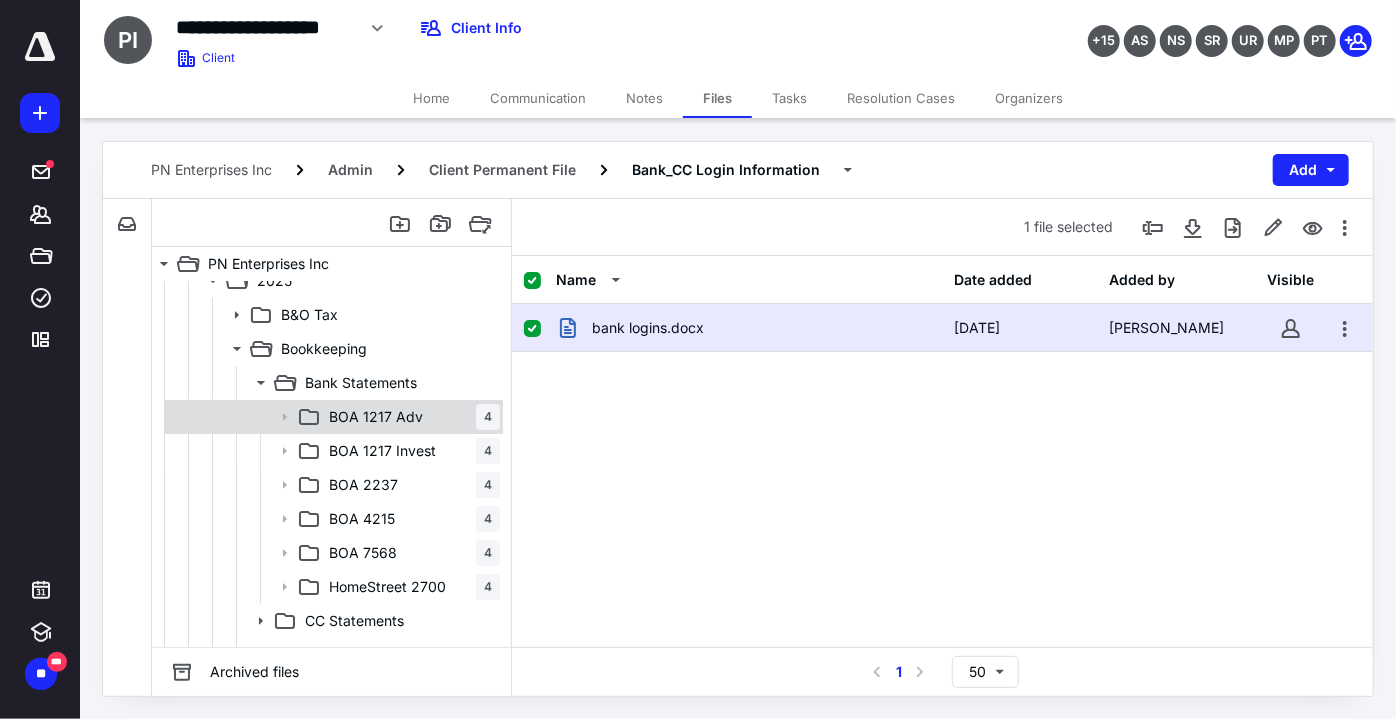 click on "BOA 1217 Adv" at bounding box center [376, 417] 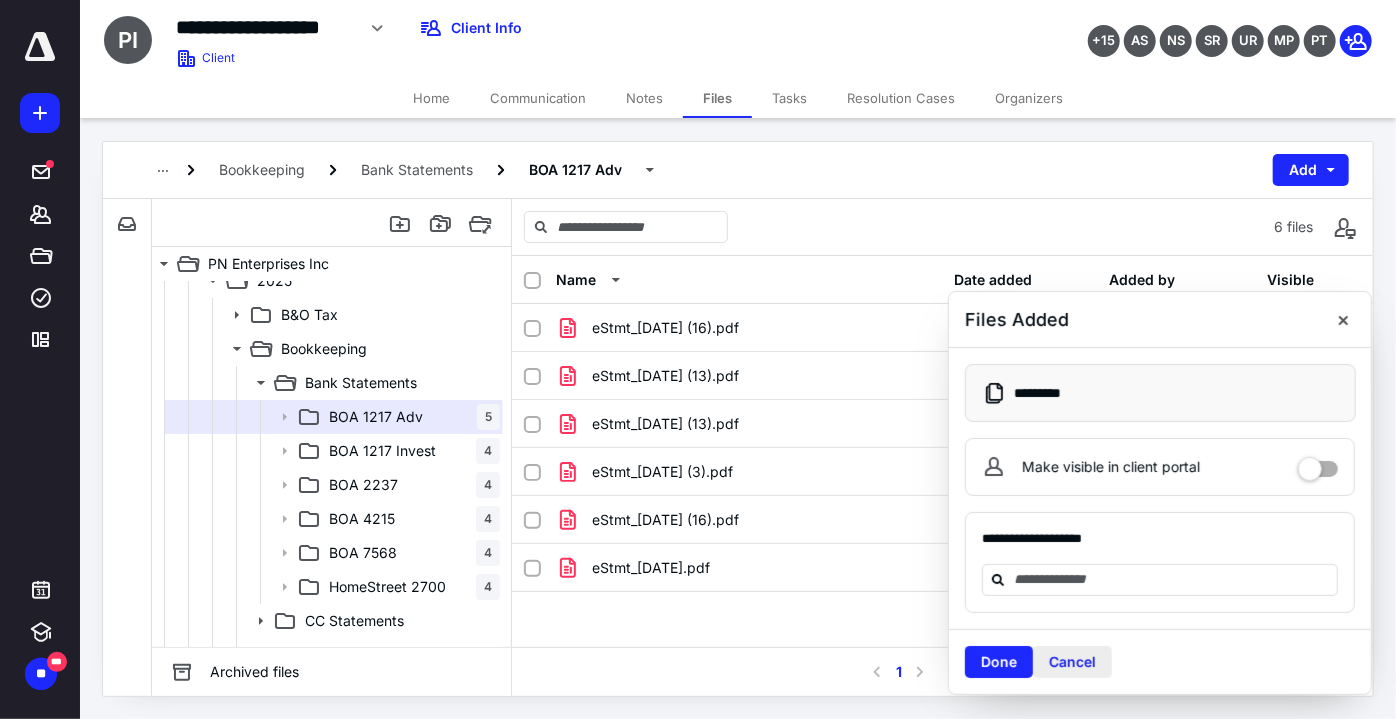 click on "Cancel" at bounding box center [1072, 662] 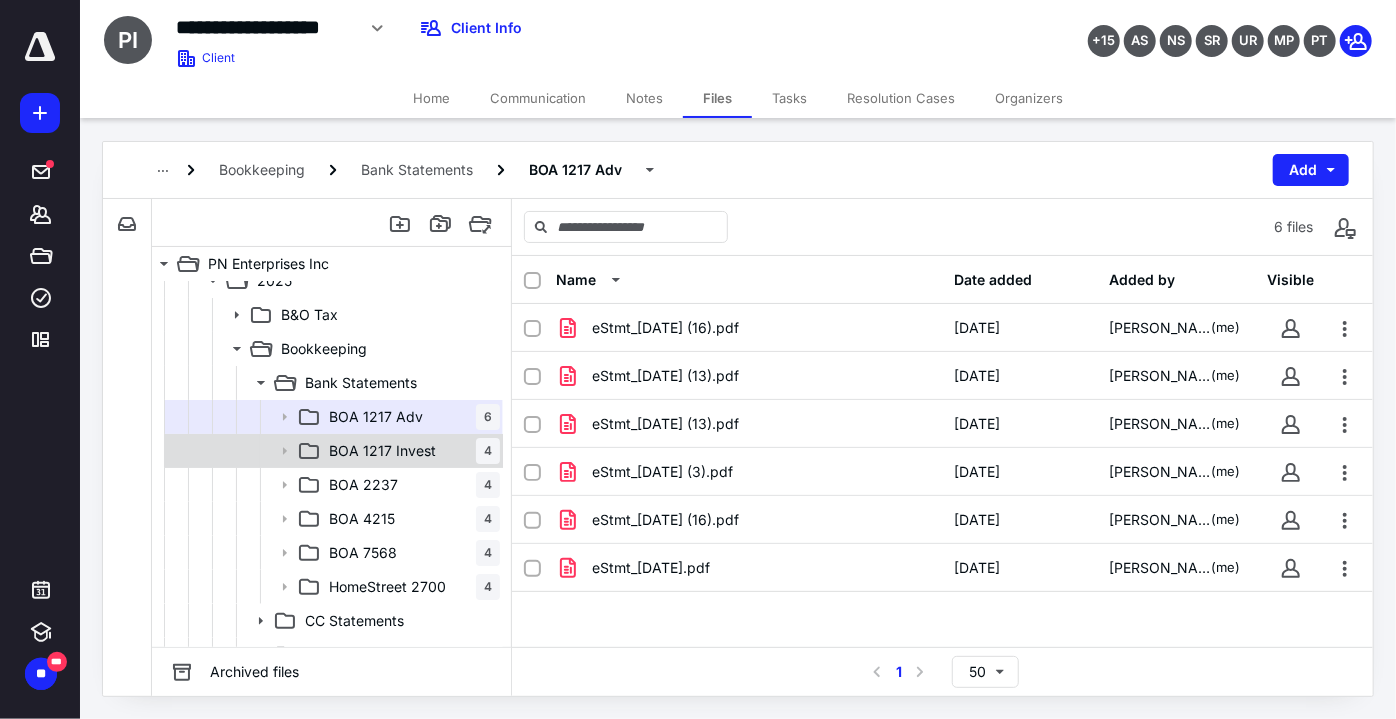 click on "BOA 1217 Invest" at bounding box center [382, 451] 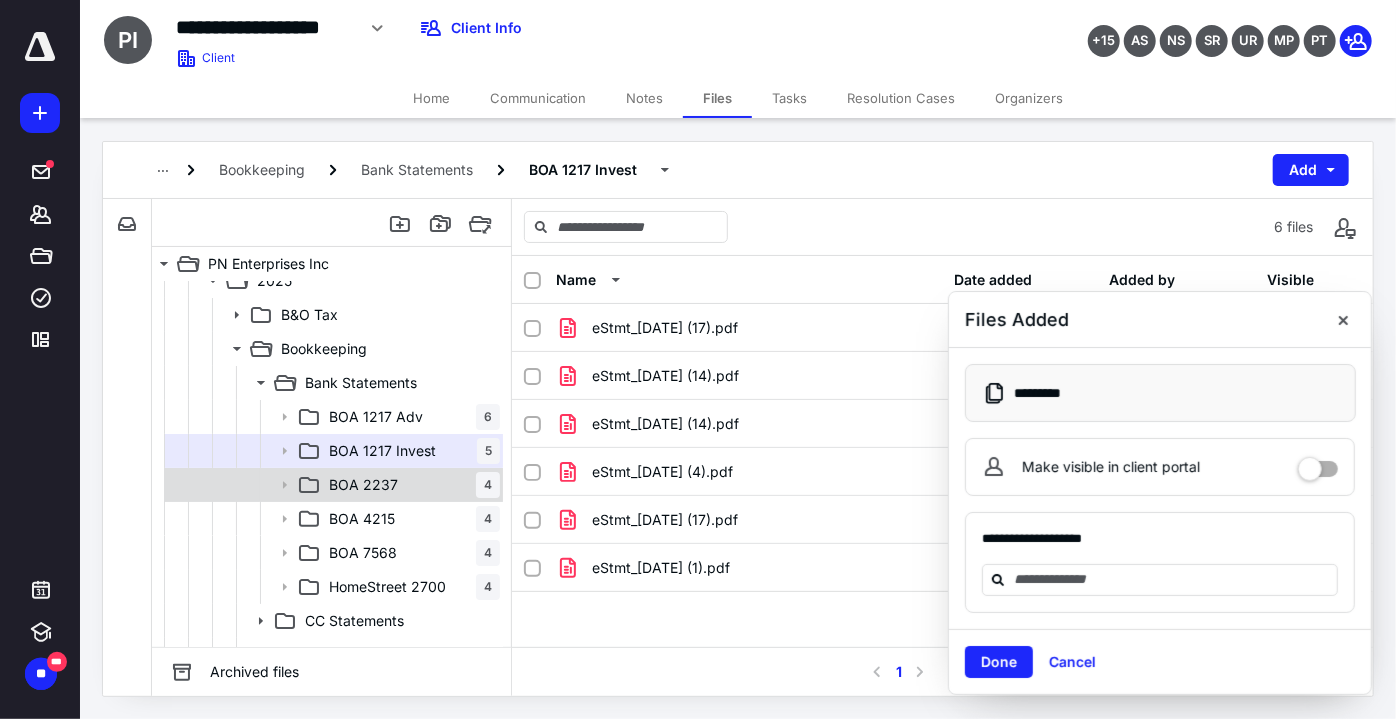 click on "BOA 2237 4" at bounding box center [410, 485] 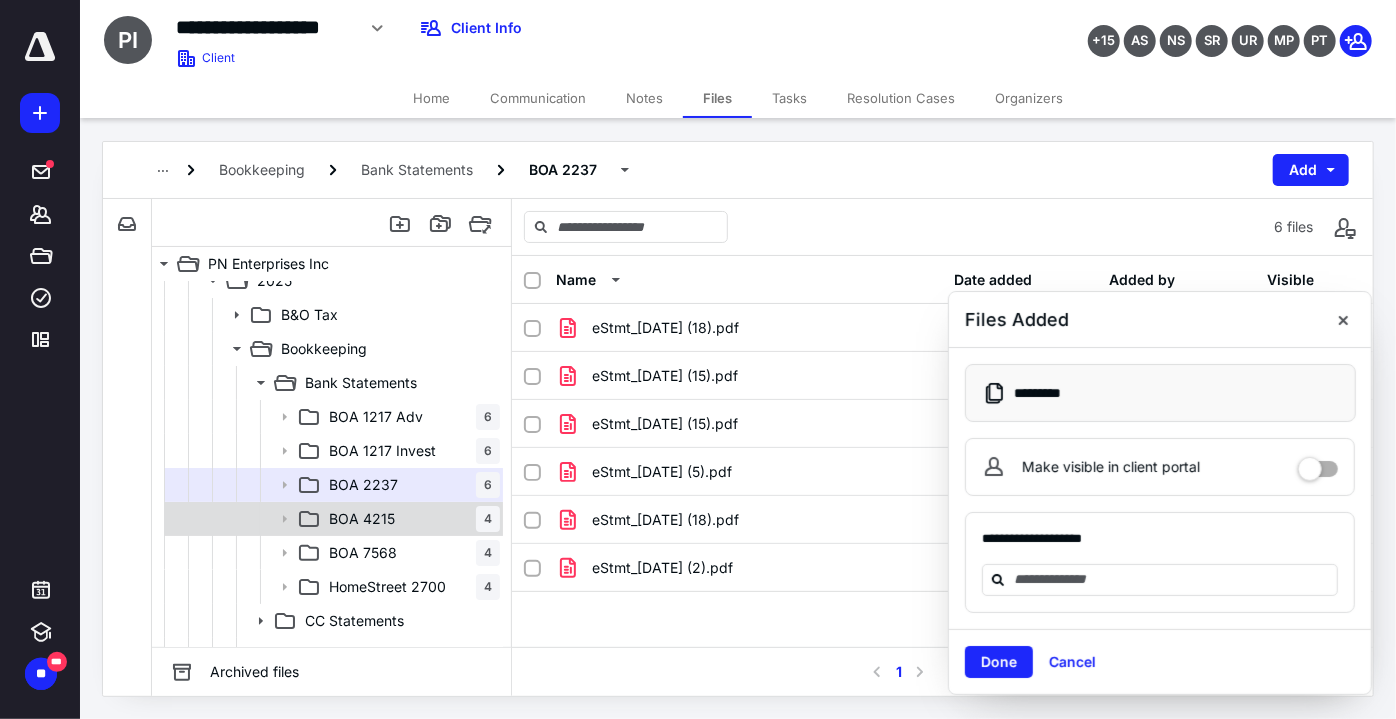 click on "4" at bounding box center [488, 519] 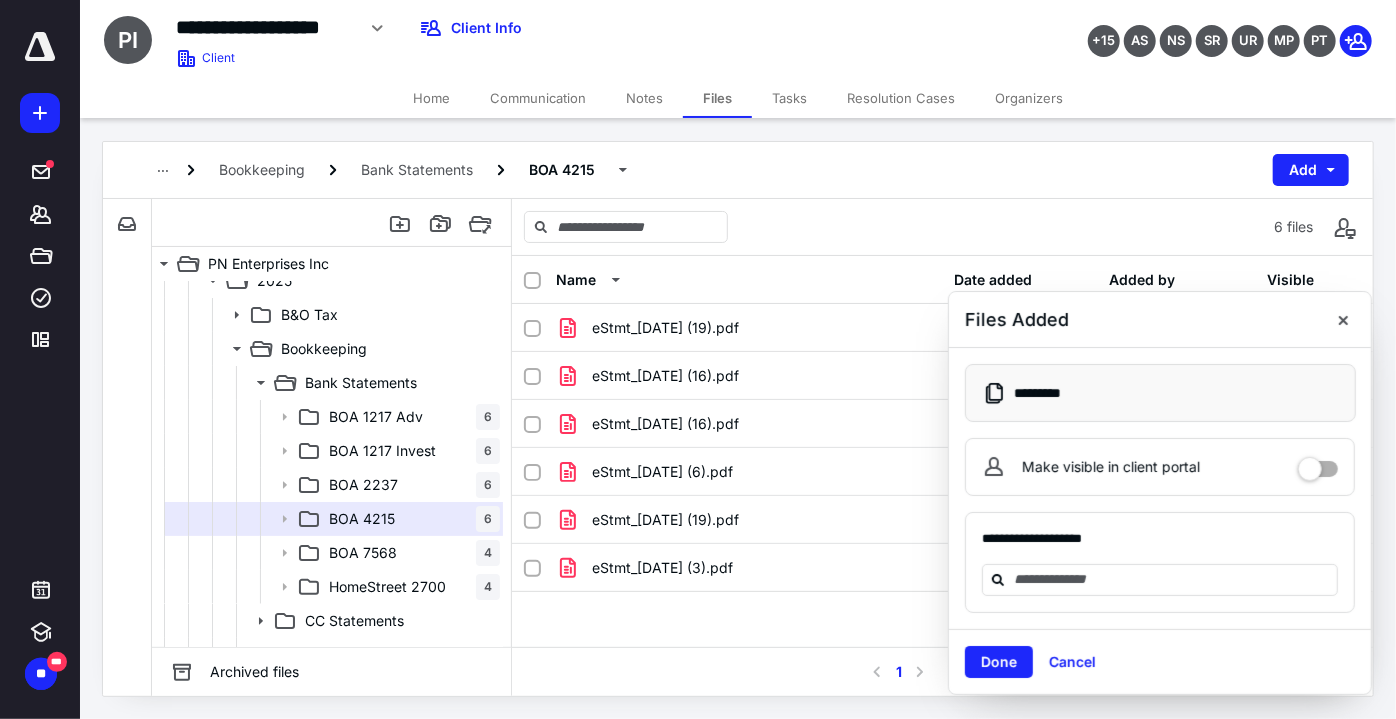 drag, startPoint x: 373, startPoint y: 558, endPoint x: 1325, endPoint y: 547, distance: 952.06354 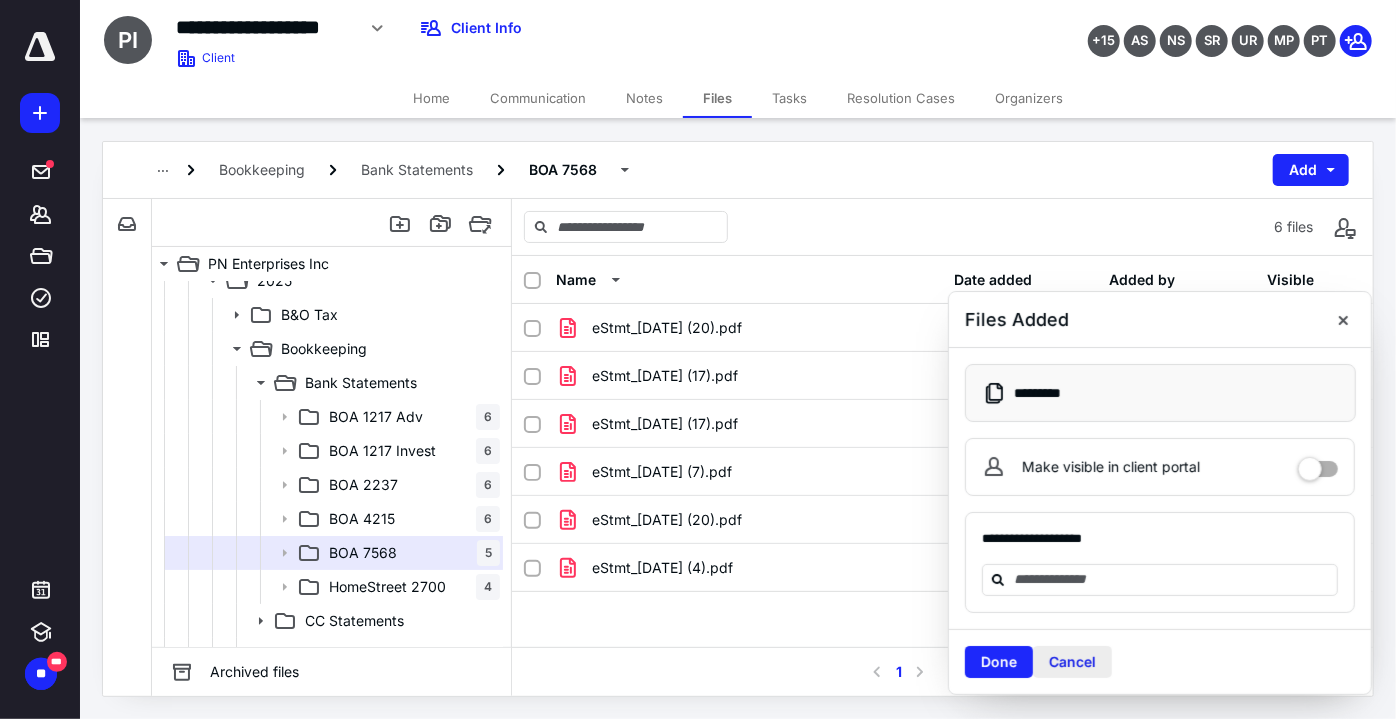click on "Cancel" at bounding box center (1072, 662) 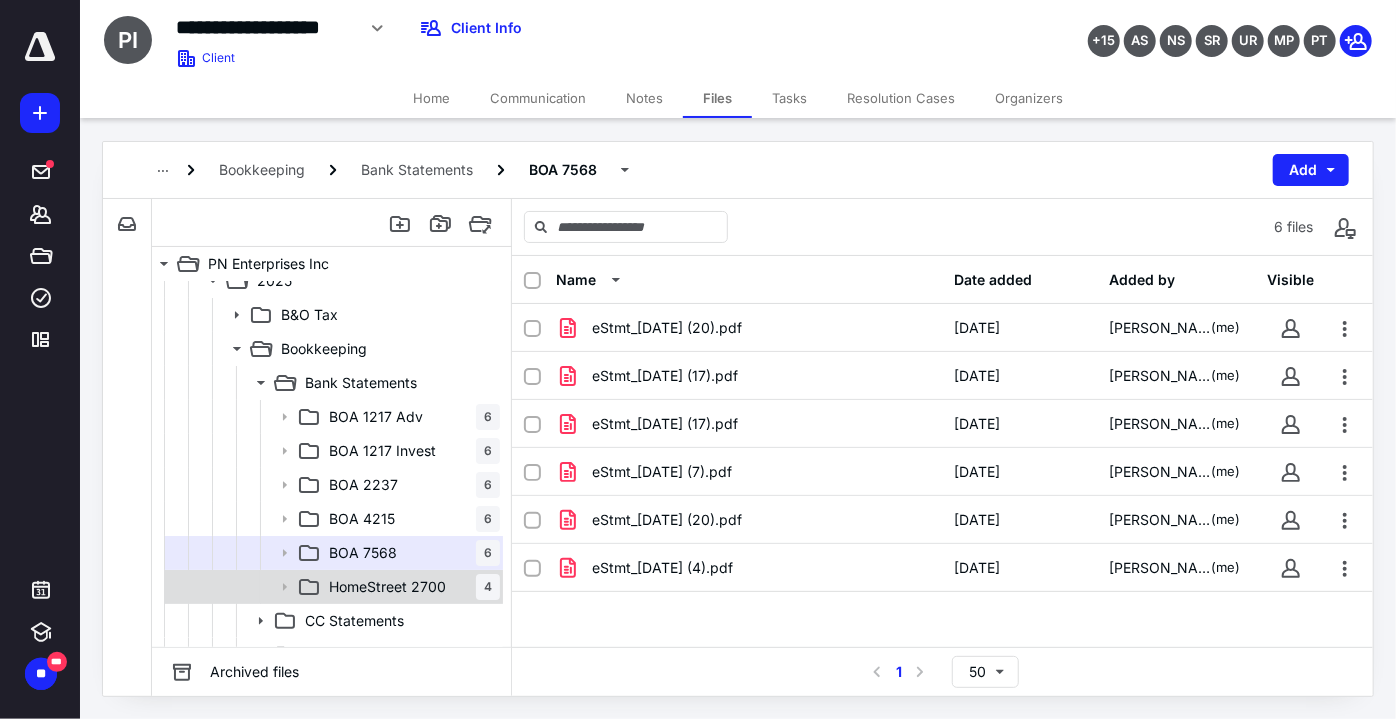 click on "HomeStreet 2700" at bounding box center (387, 587) 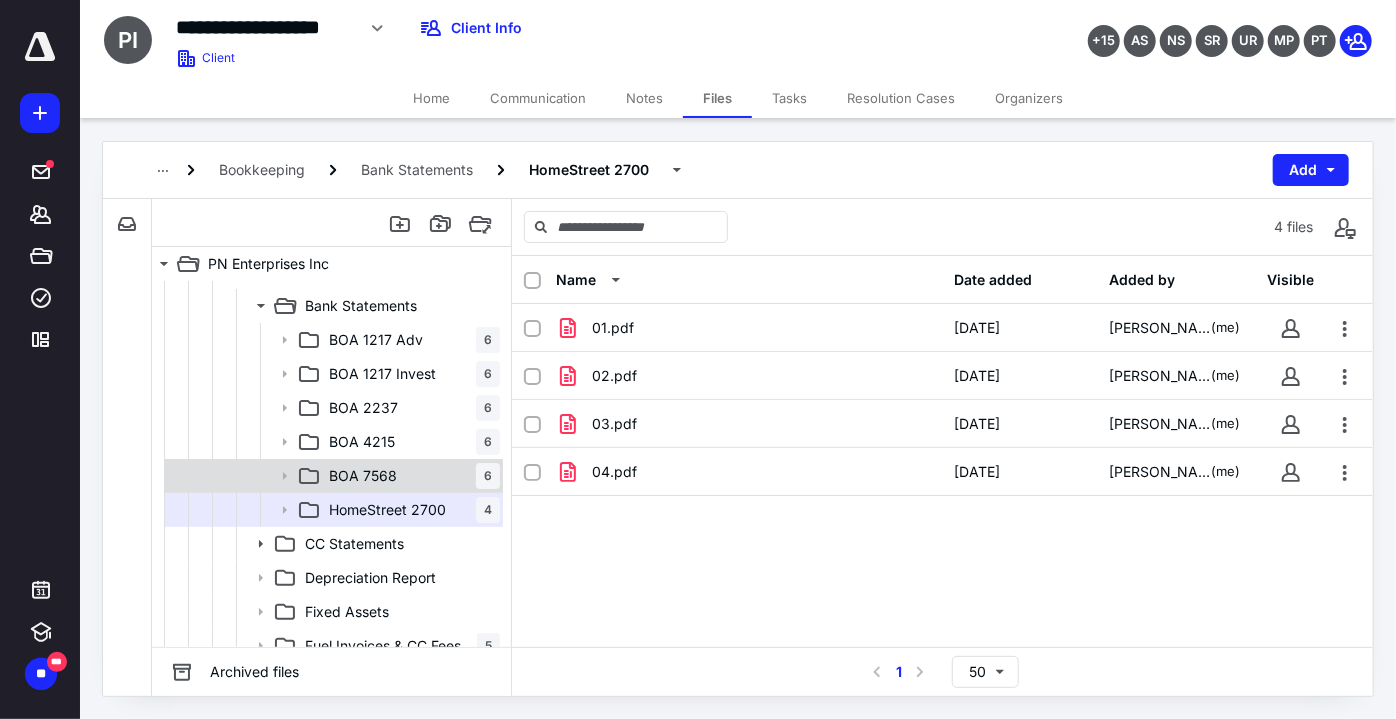 scroll, scrollTop: 266, scrollLeft: 0, axis: vertical 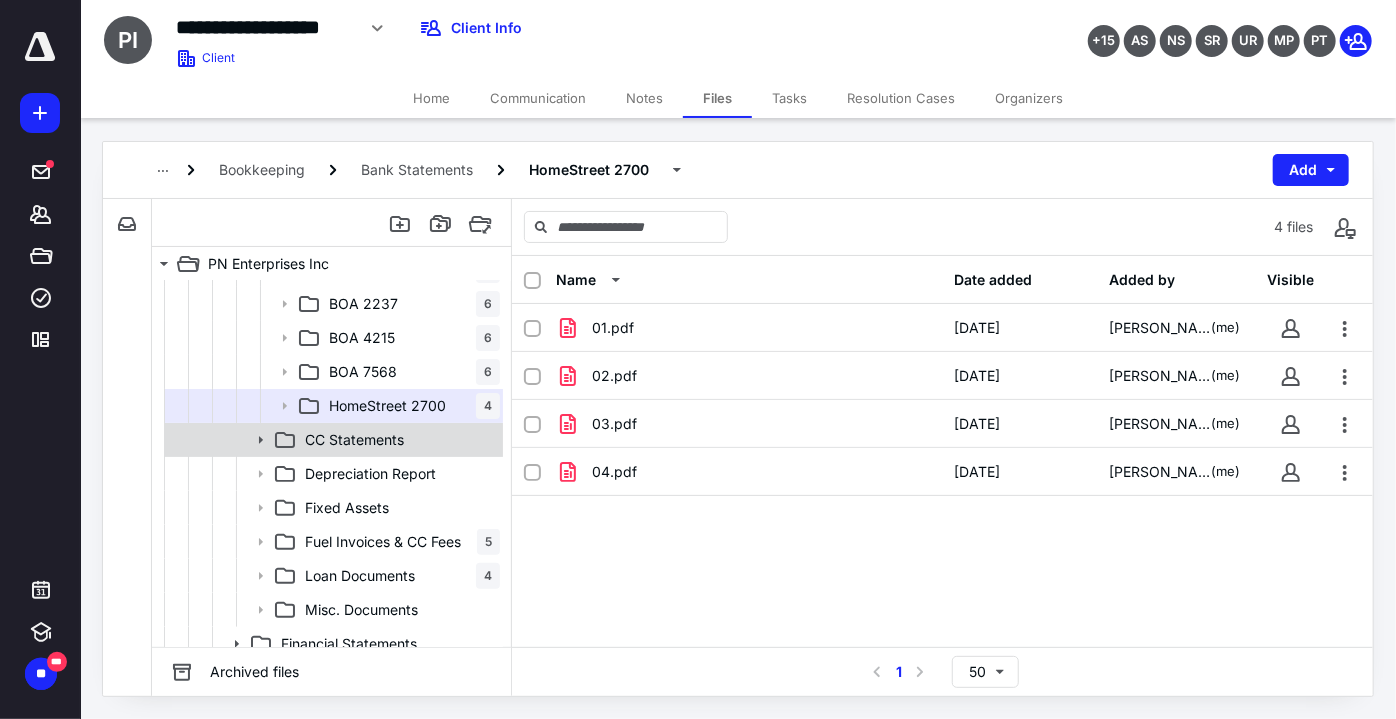 click 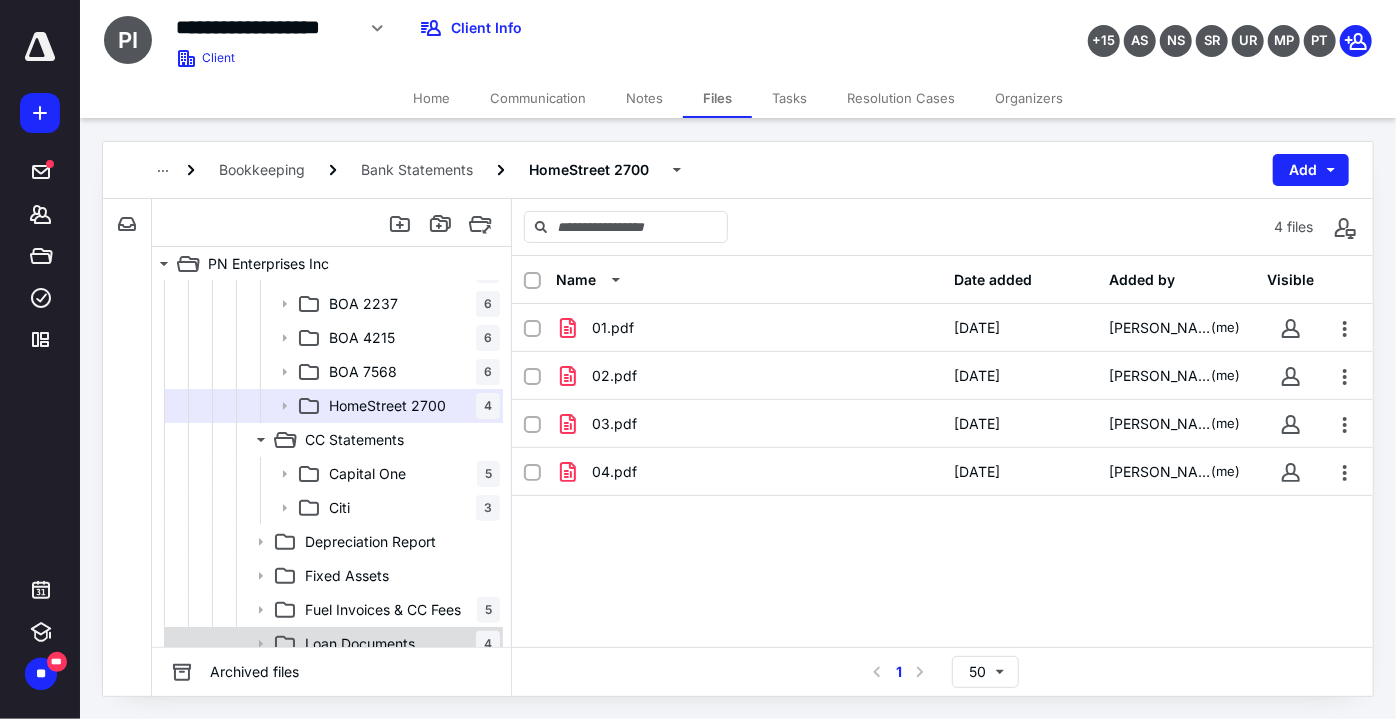 click 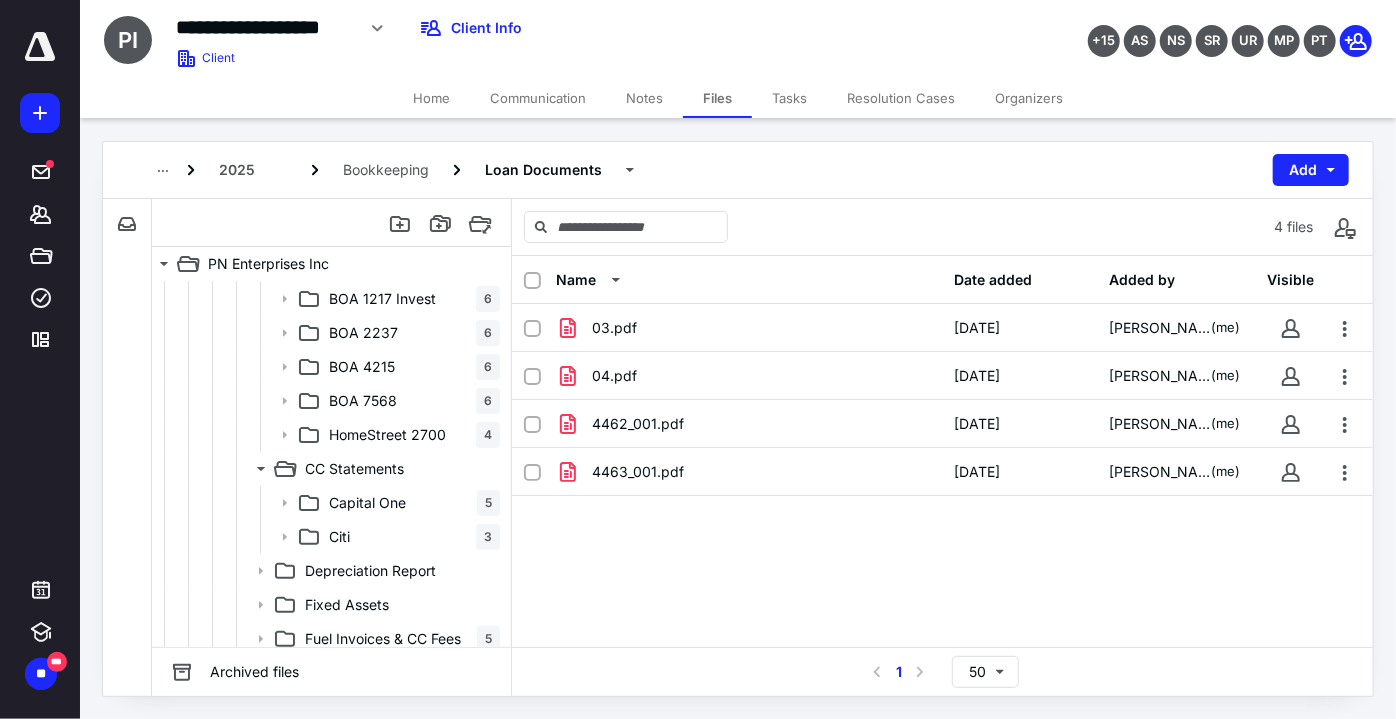 scroll, scrollTop: 85, scrollLeft: 0, axis: vertical 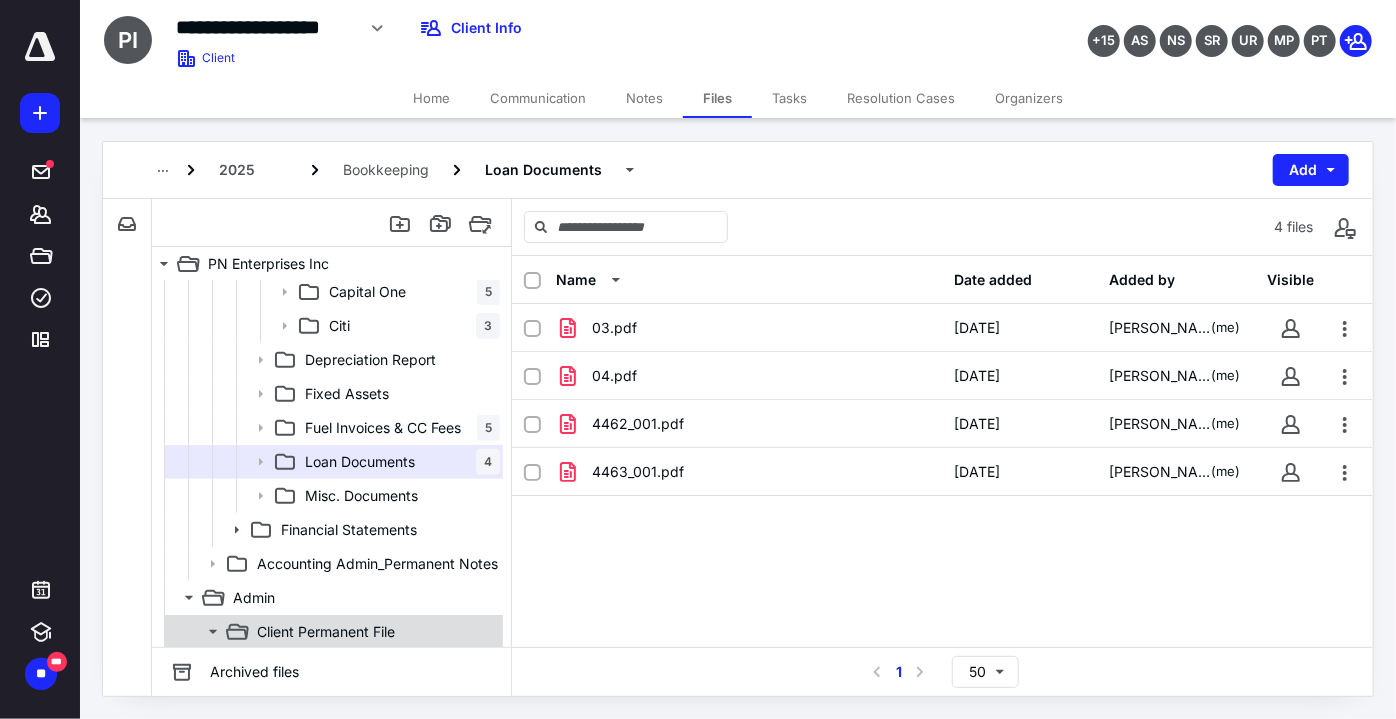click on "Client Permanent File" at bounding box center [326, 632] 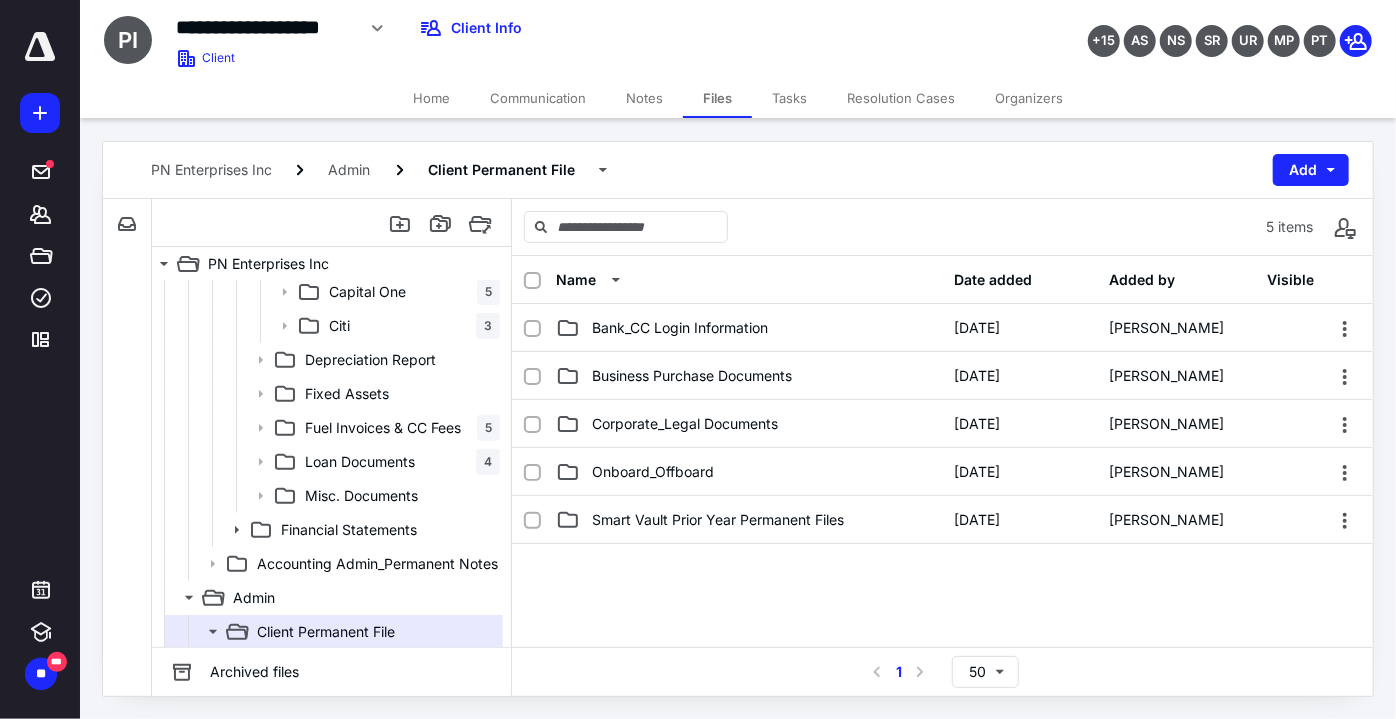 click on "Bank_CC Login Information" at bounding box center [680, 328] 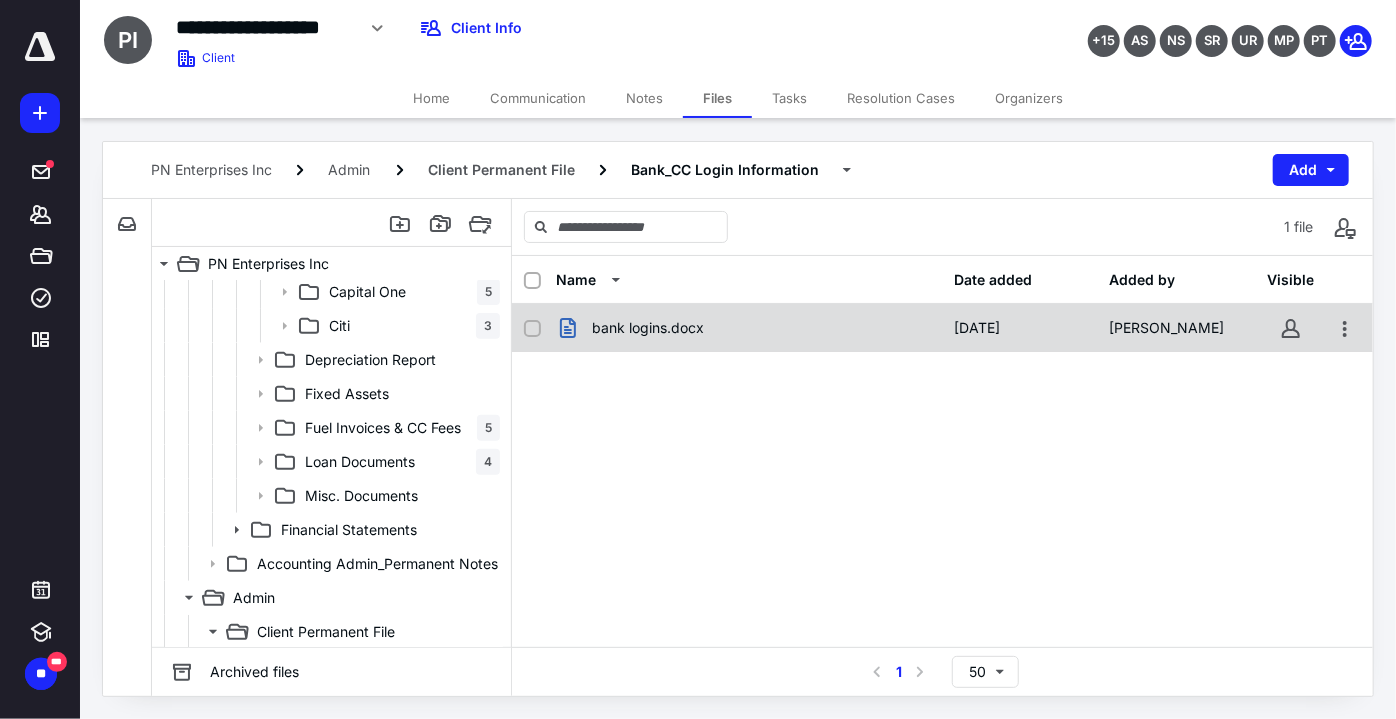 drag, startPoint x: 739, startPoint y: 362, endPoint x: 738, endPoint y: 330, distance: 32.01562 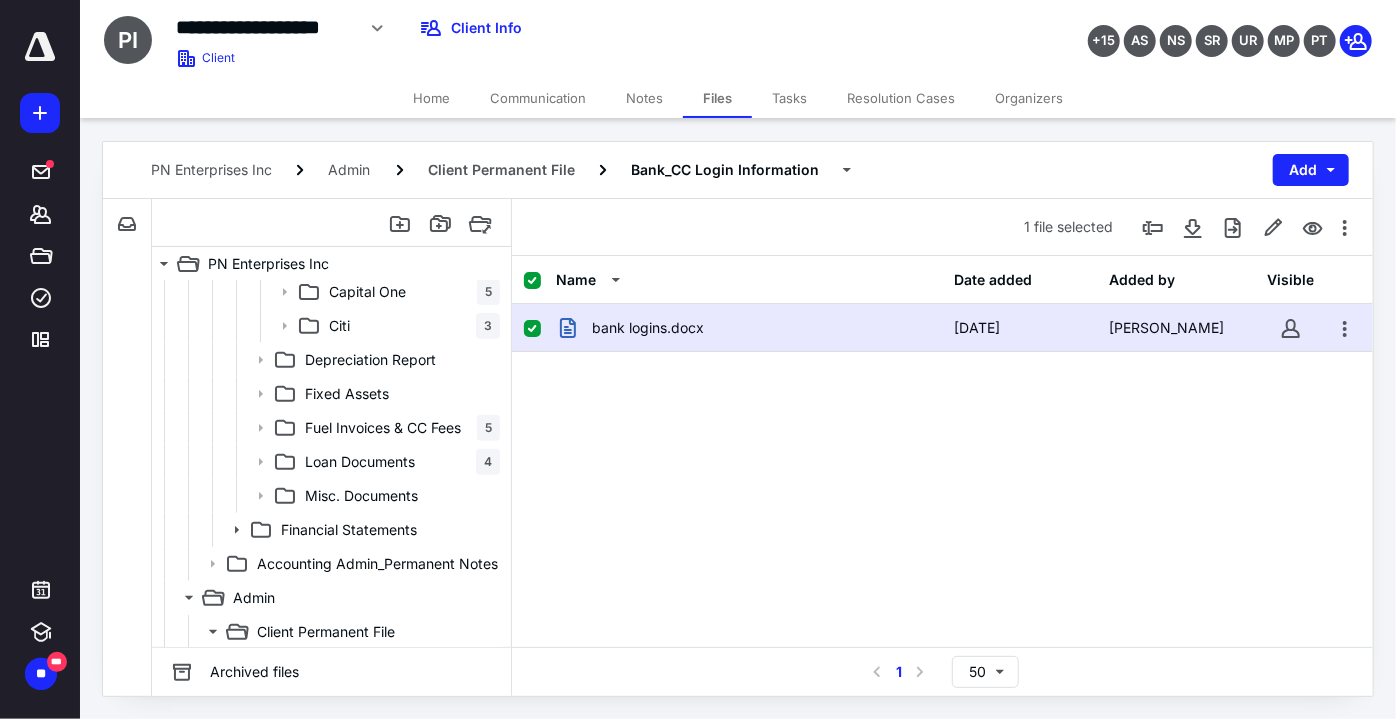 click on "bank logins.docx" at bounding box center [749, 328] 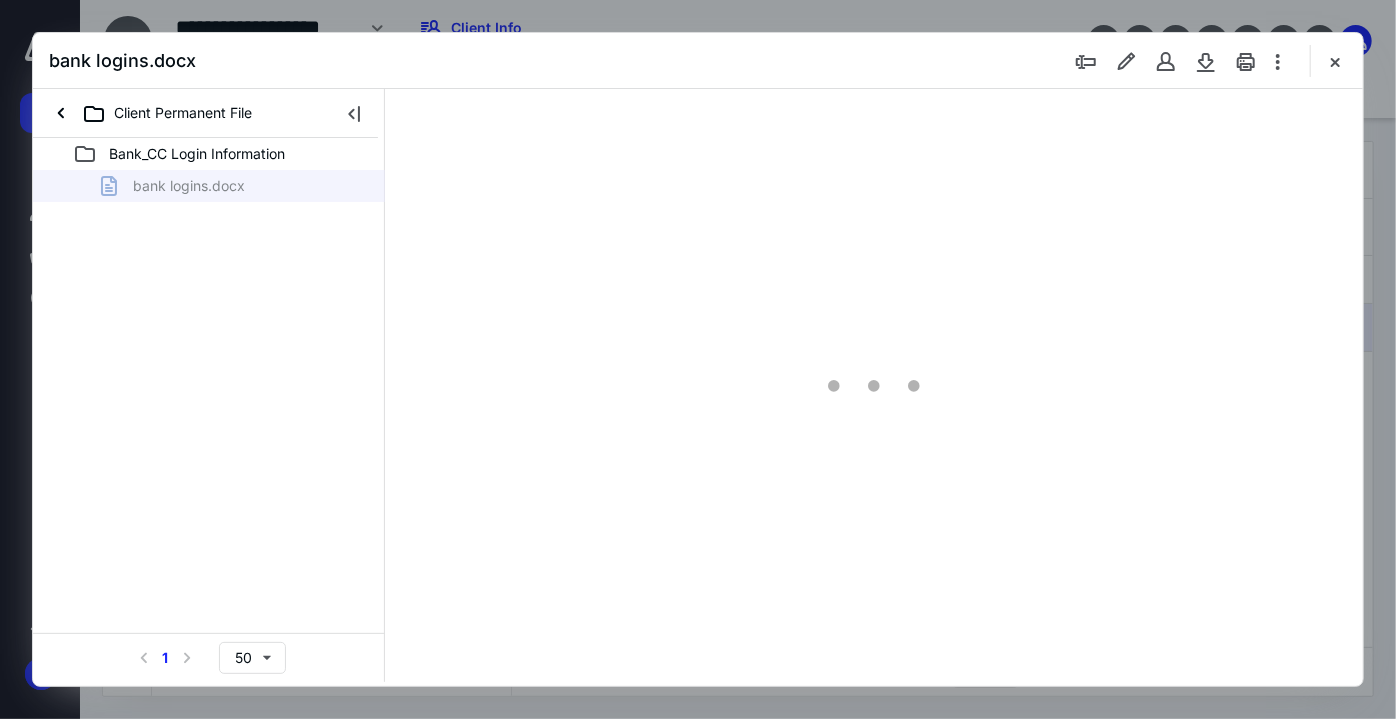 scroll, scrollTop: 0, scrollLeft: 0, axis: both 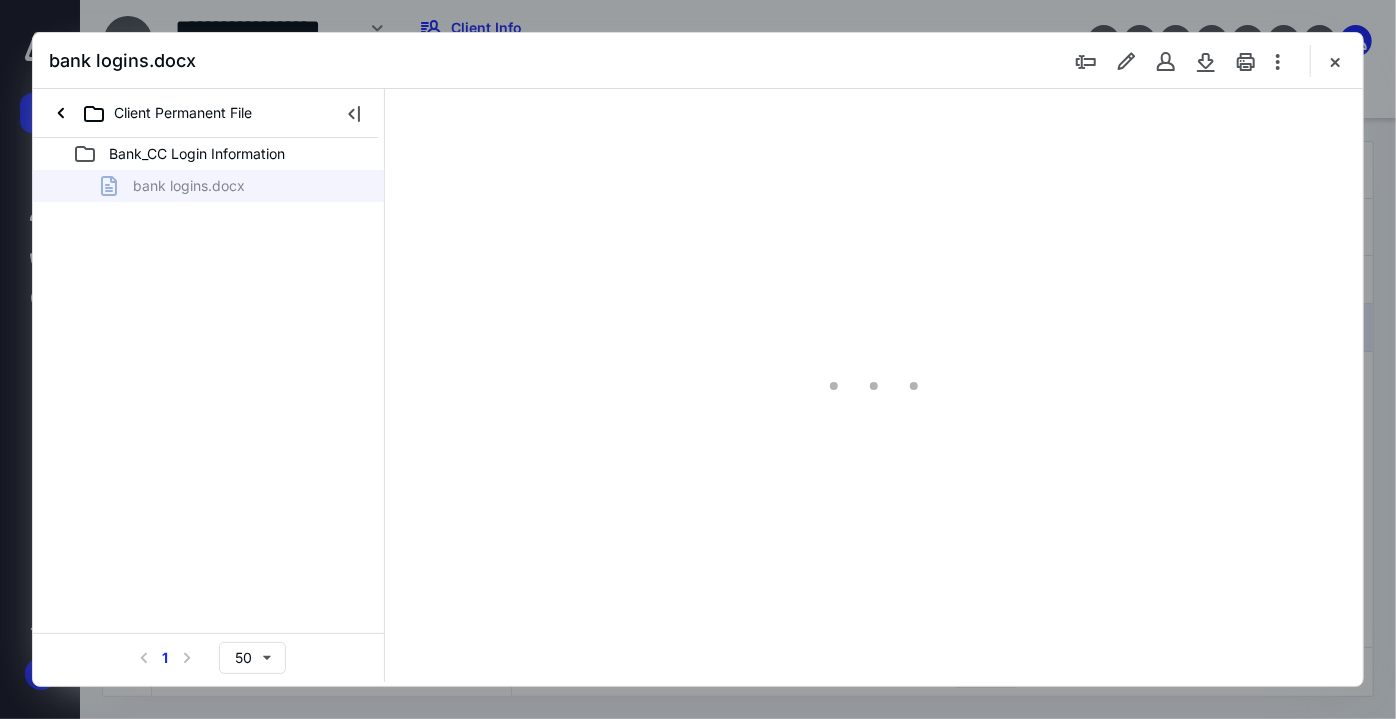 type on "65" 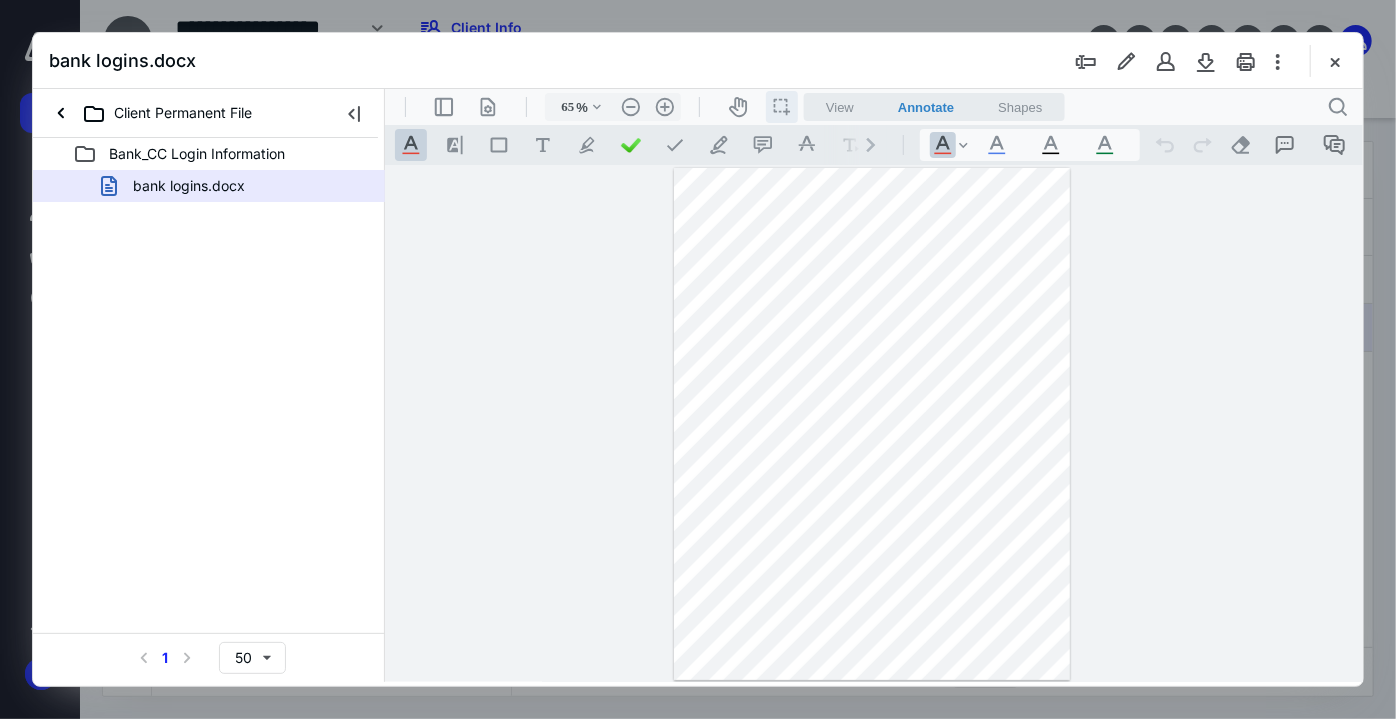 drag, startPoint x: 765, startPoint y: 89, endPoint x: 781, endPoint y: 103, distance: 21.260292 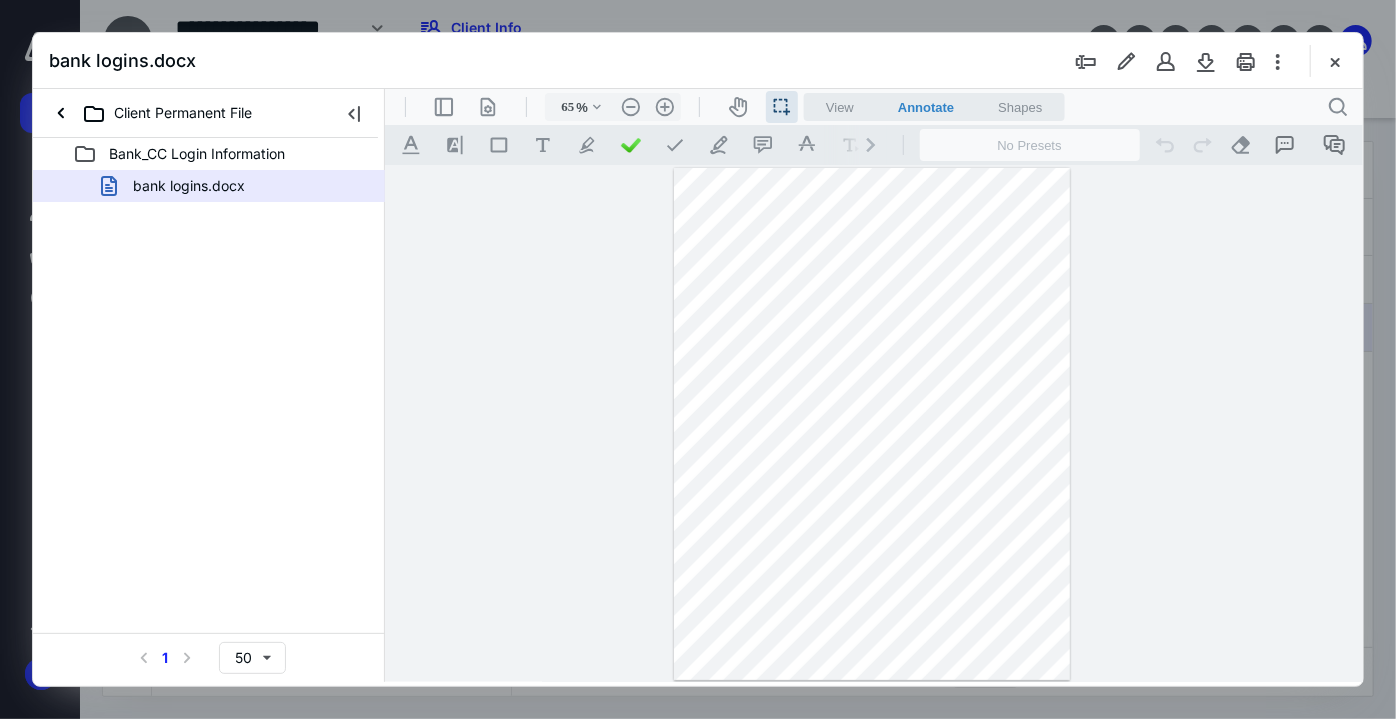 click at bounding box center [871, 423] 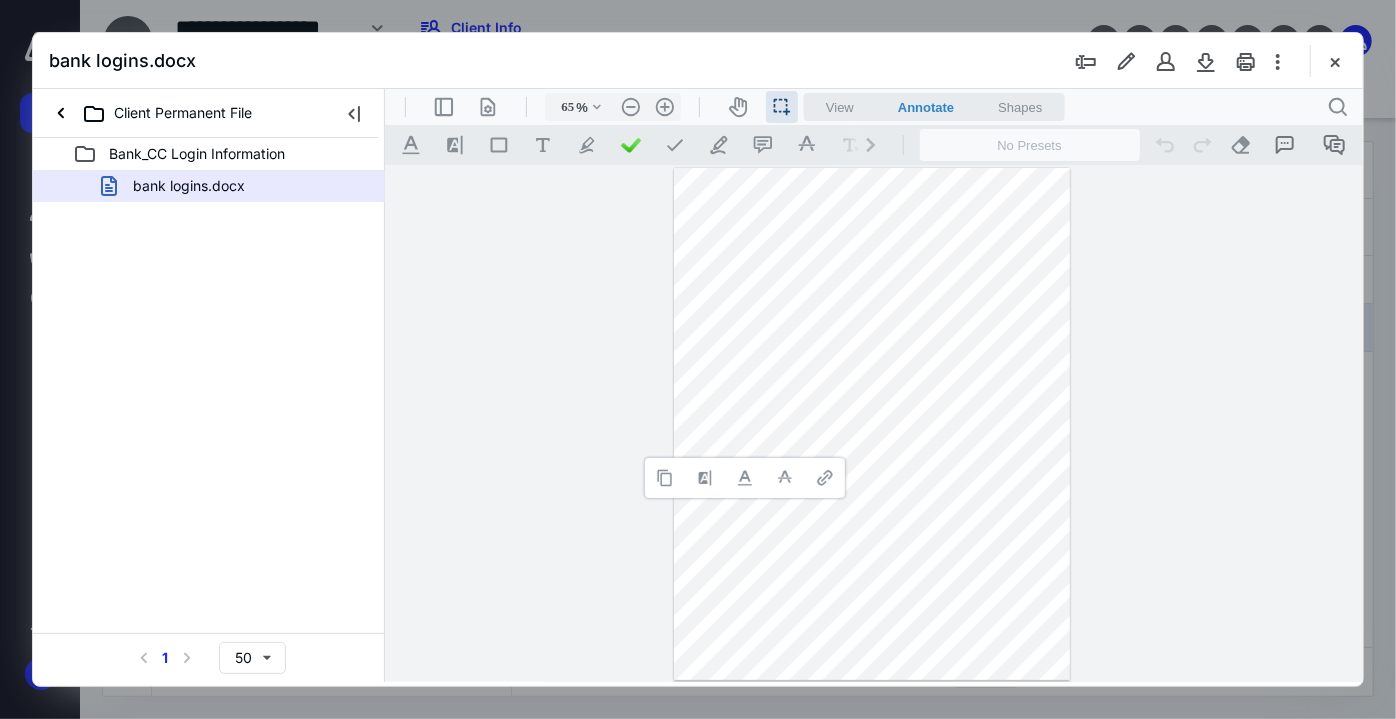 type 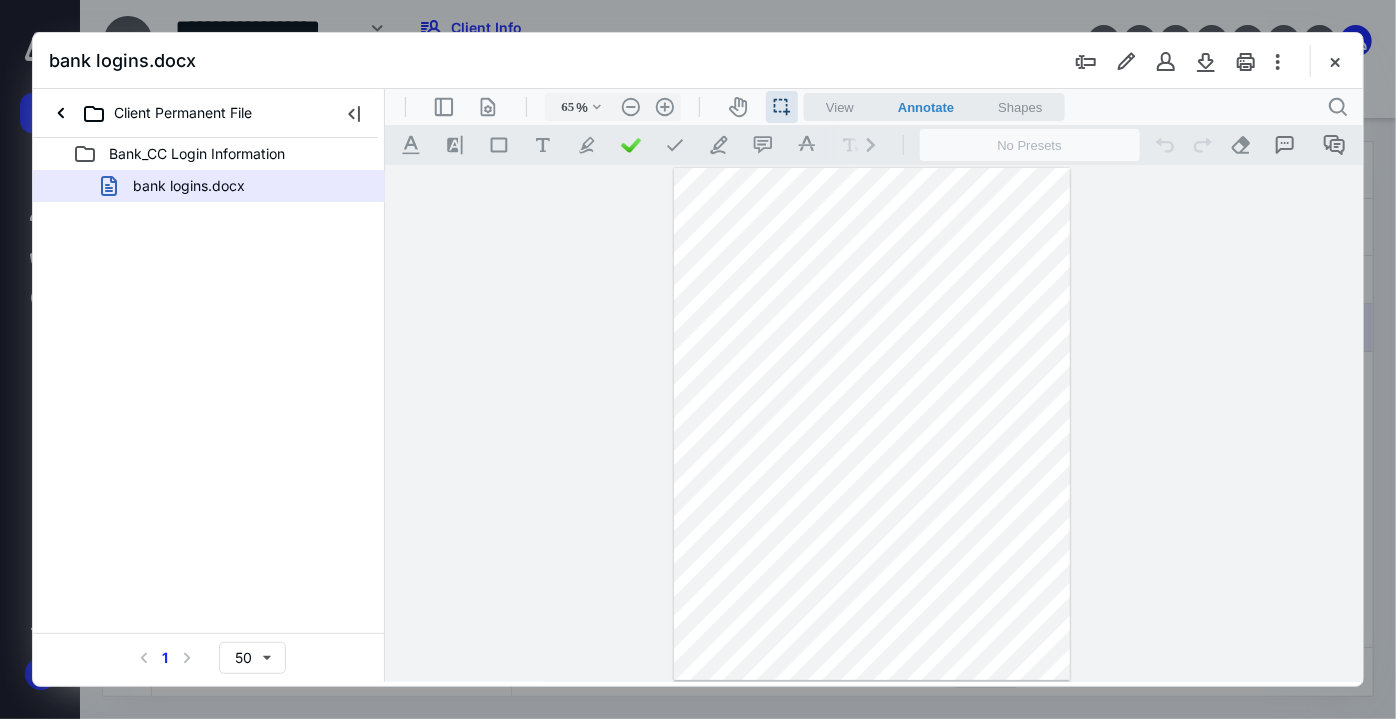 click at bounding box center [871, 423] 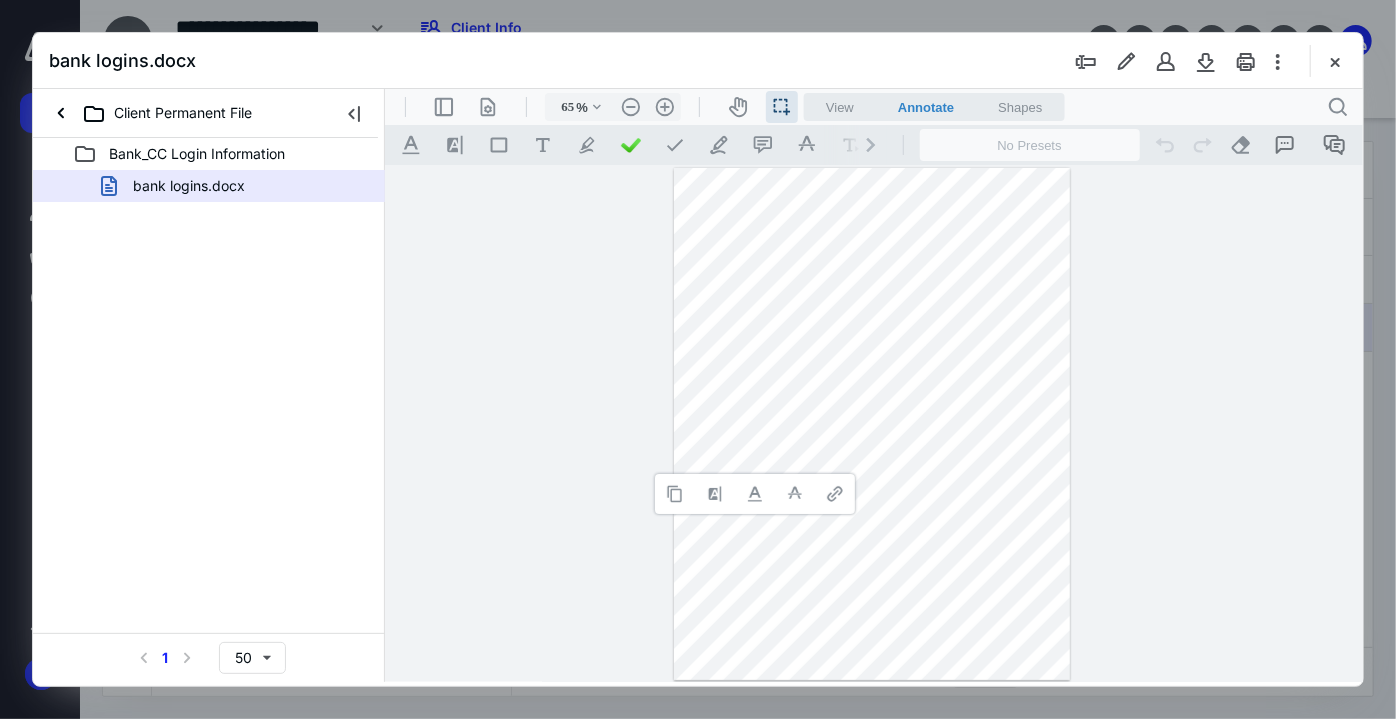 type 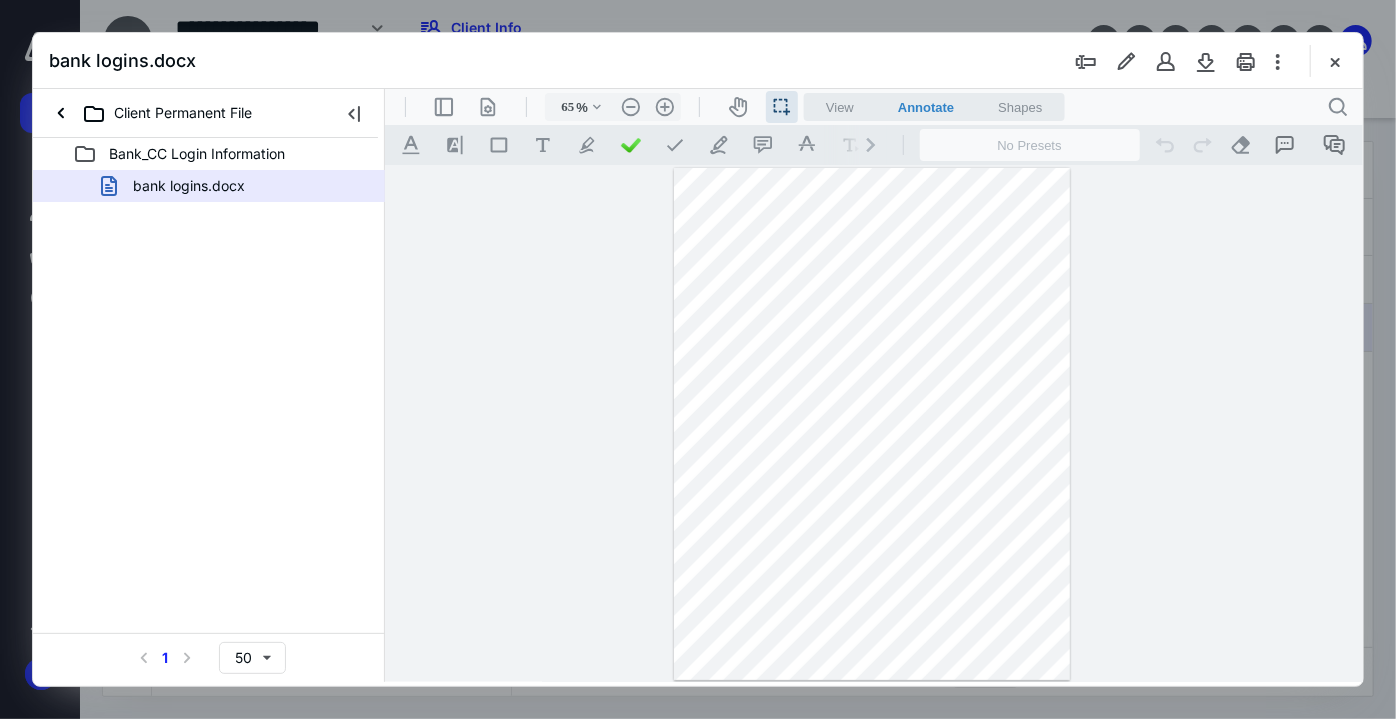 click at bounding box center [871, 423] 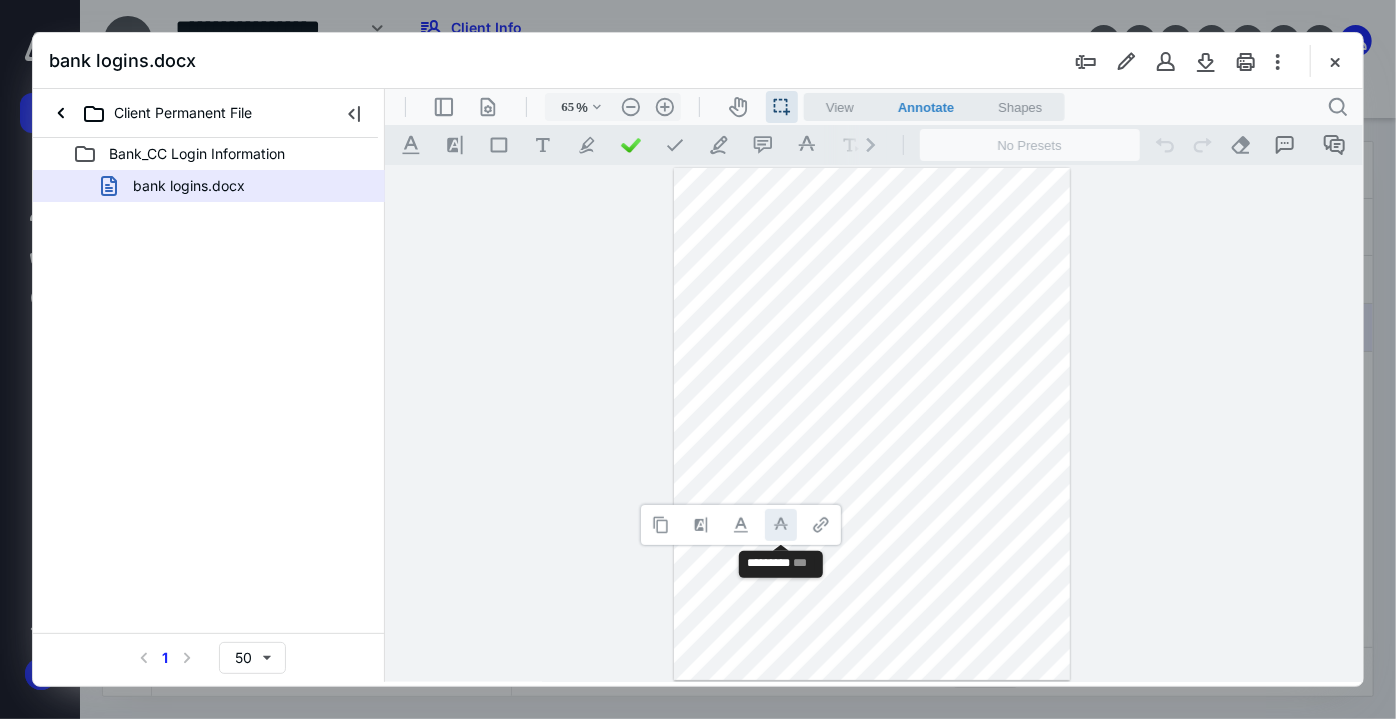 type 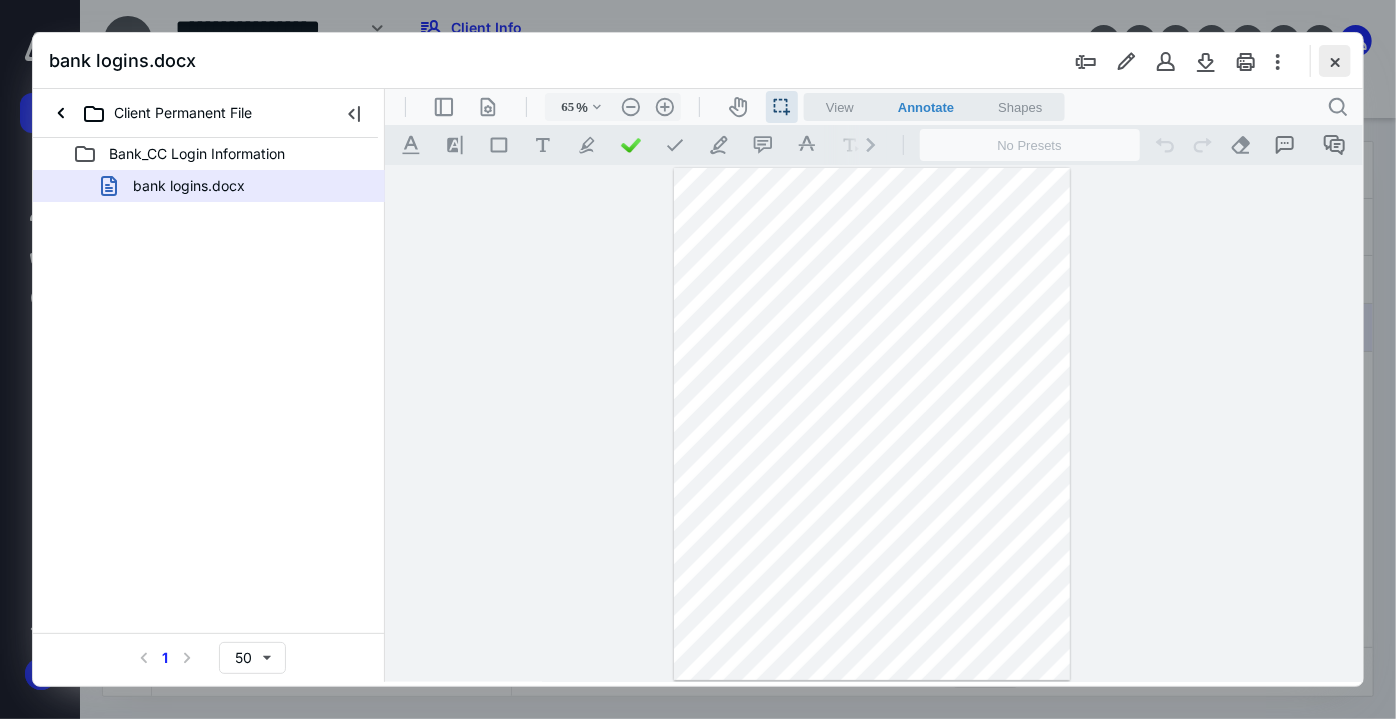click at bounding box center [1335, 61] 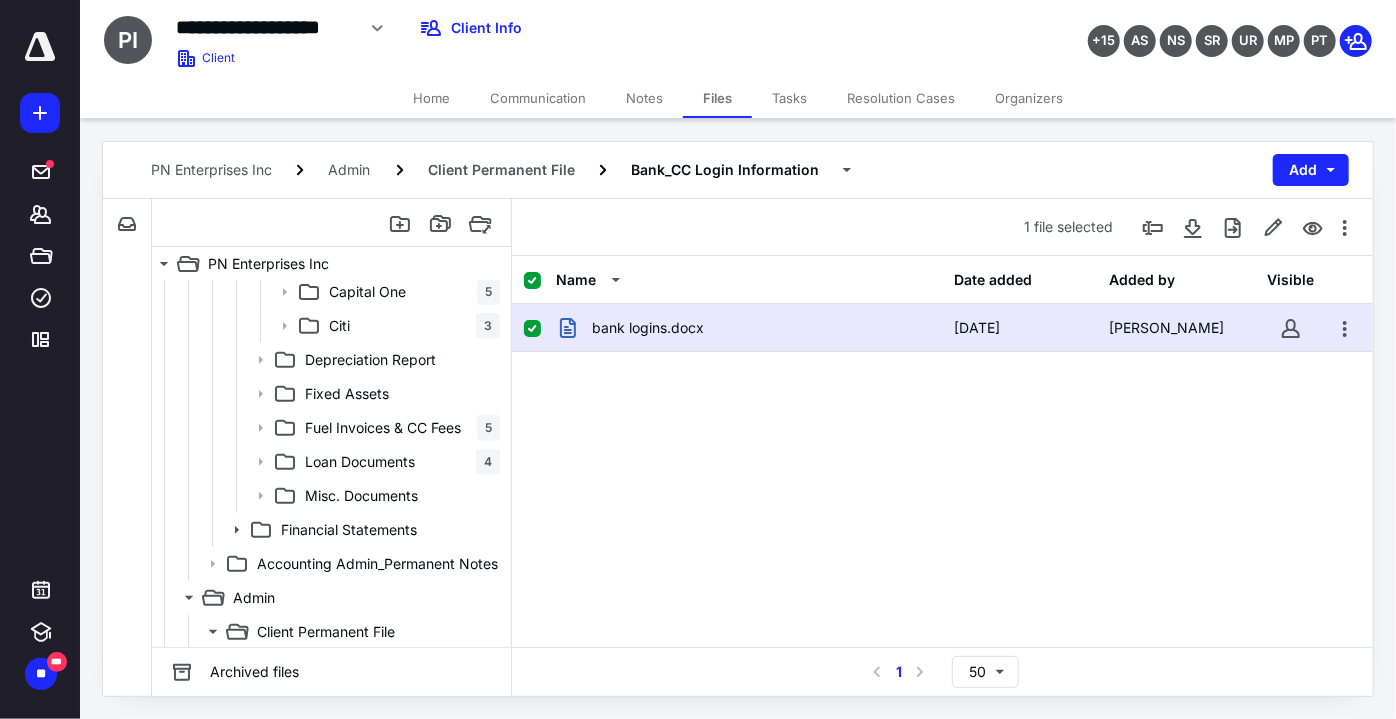 click on "bank logins.docx [DATE] [PERSON_NAME]" at bounding box center [942, 328] 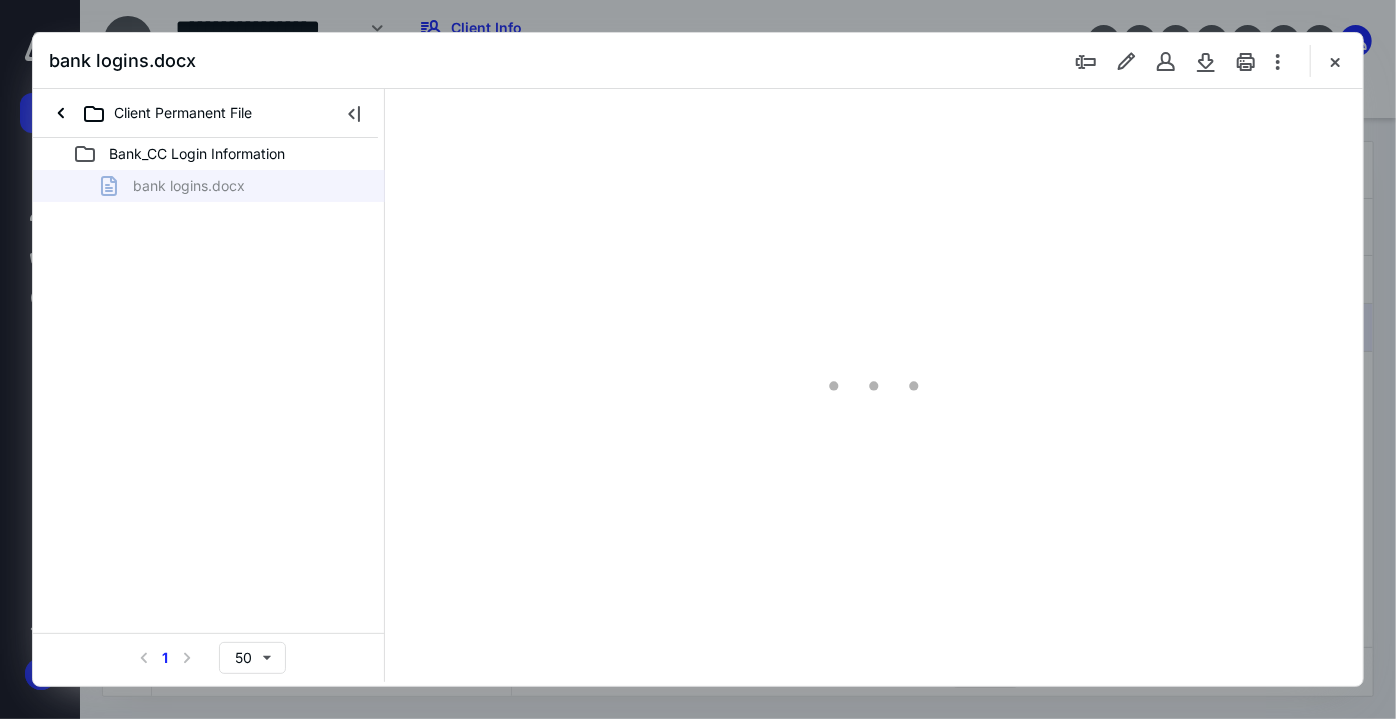 scroll, scrollTop: 0, scrollLeft: 0, axis: both 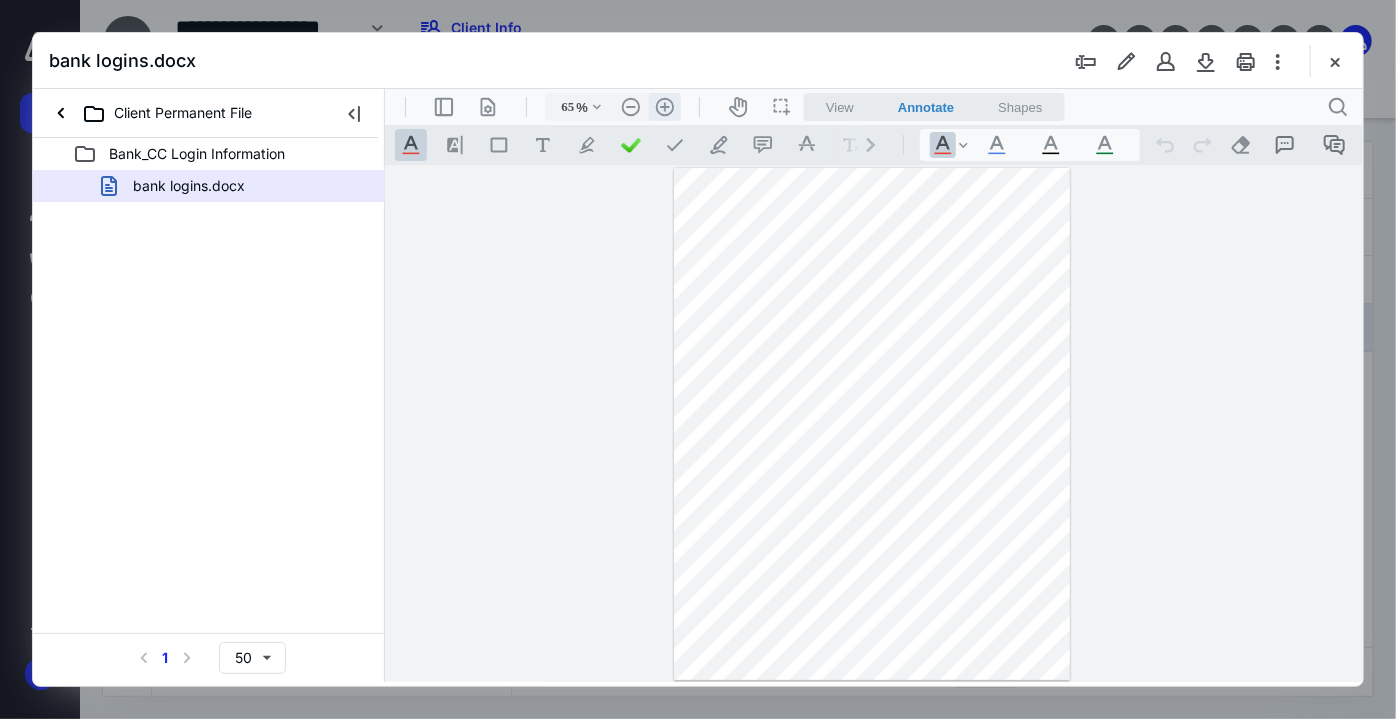 click on ".cls-1{fill:#abb0c4;} icon - header - zoom - in - line" at bounding box center (664, 106) 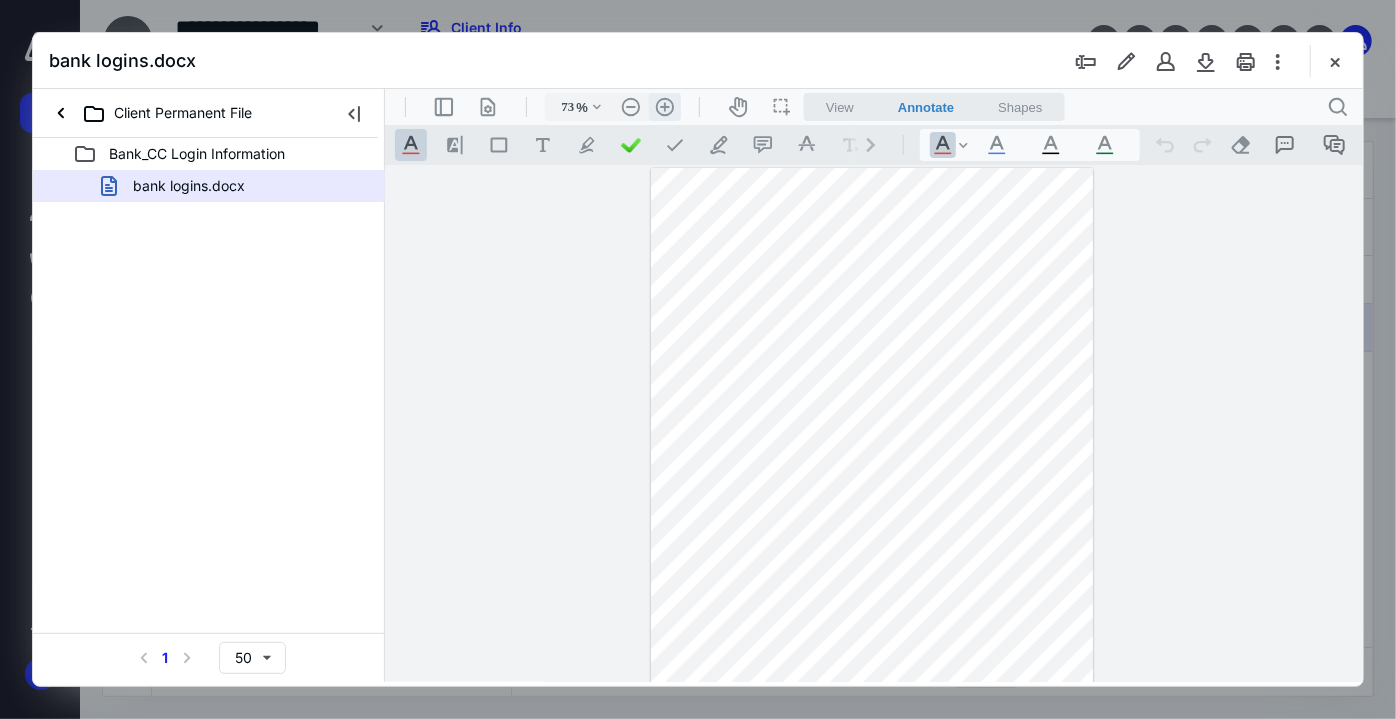 click on ".cls-1{fill:#abb0c4;} icon - header - zoom - in - line" at bounding box center (664, 106) 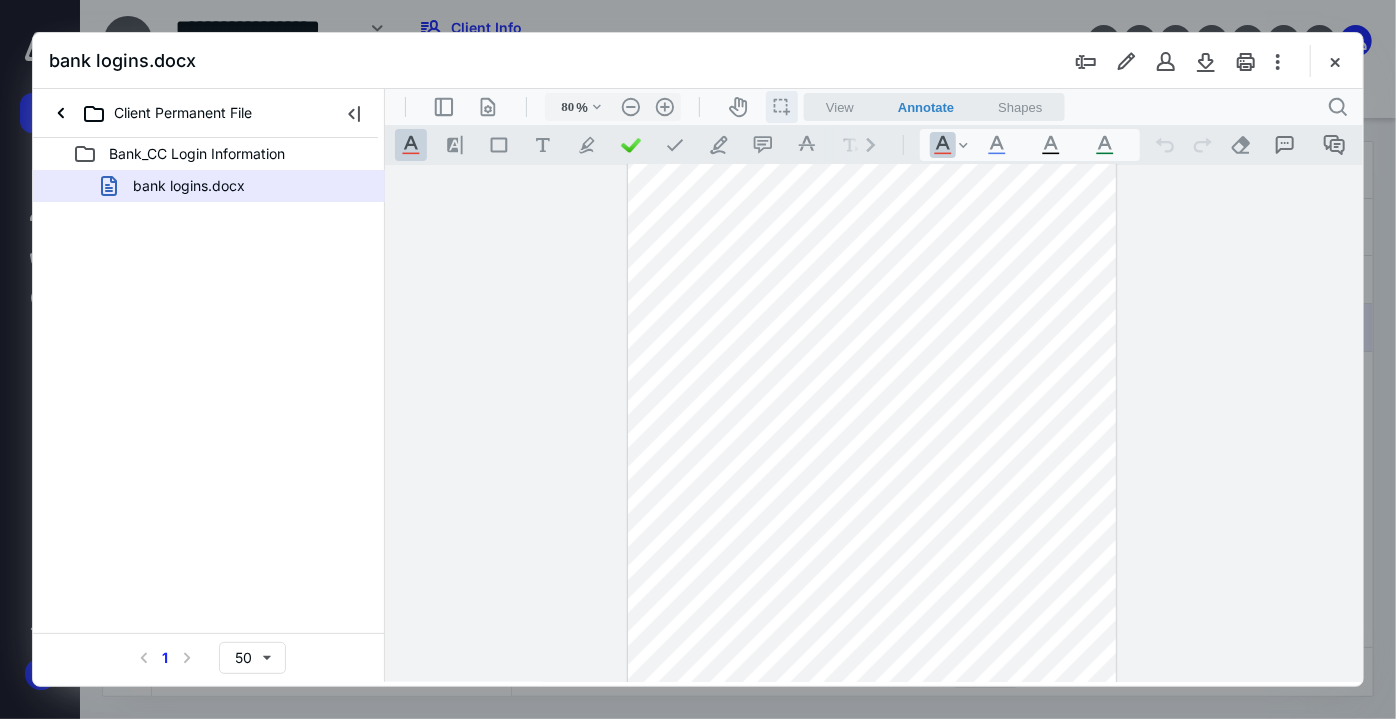 click on "icon / operation / multi select" at bounding box center (781, 106) 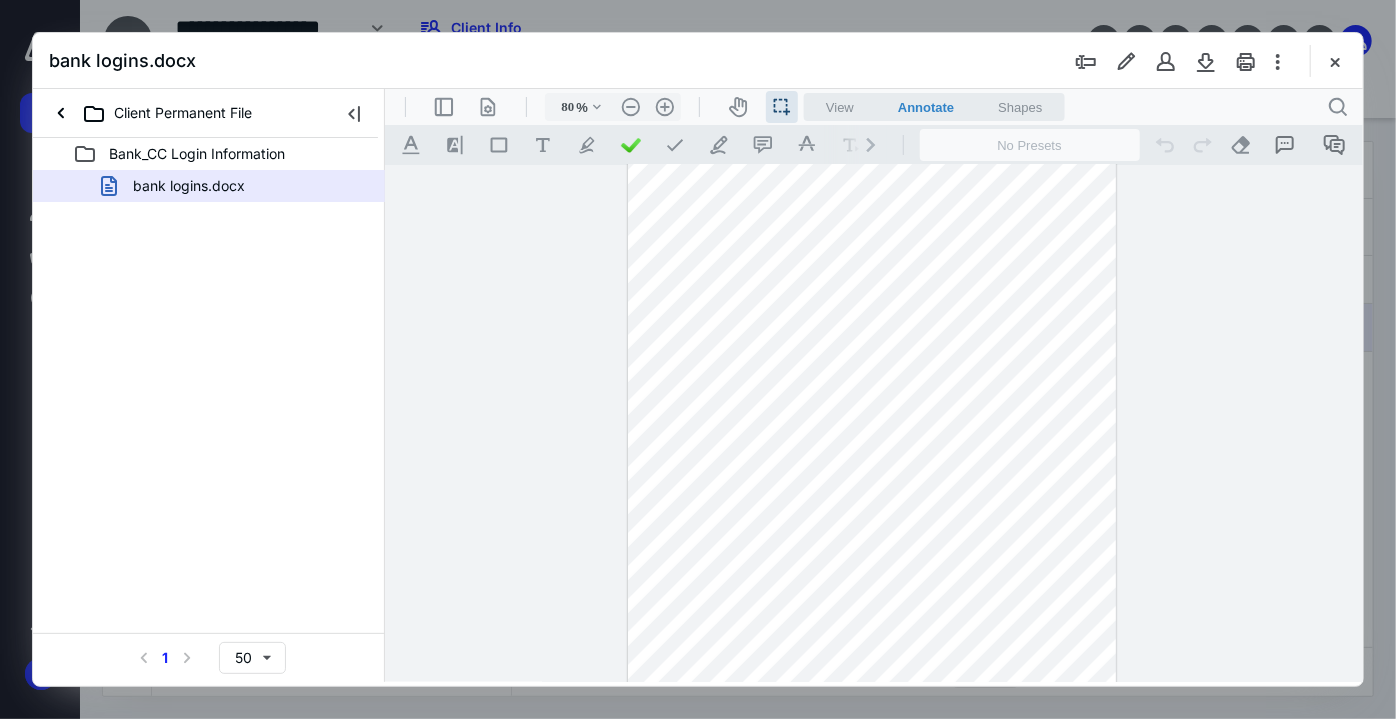click at bounding box center (871, 433) 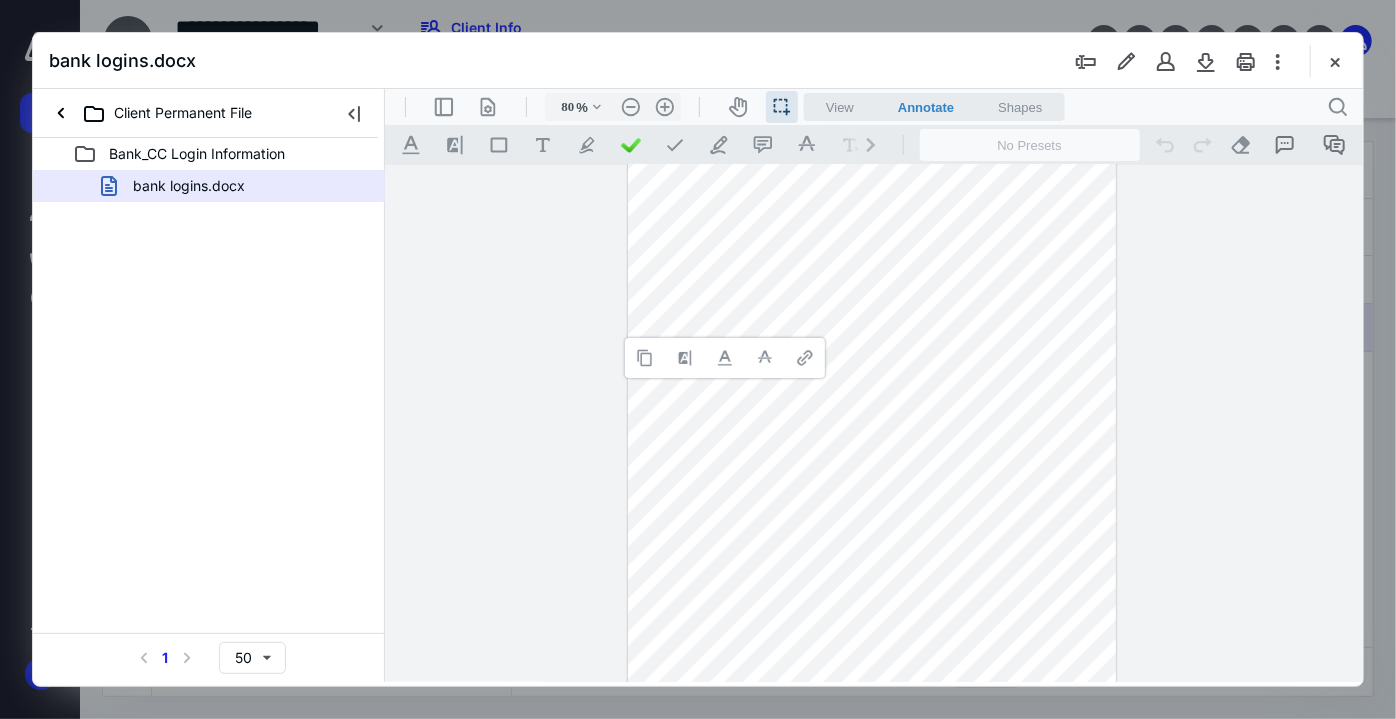 type 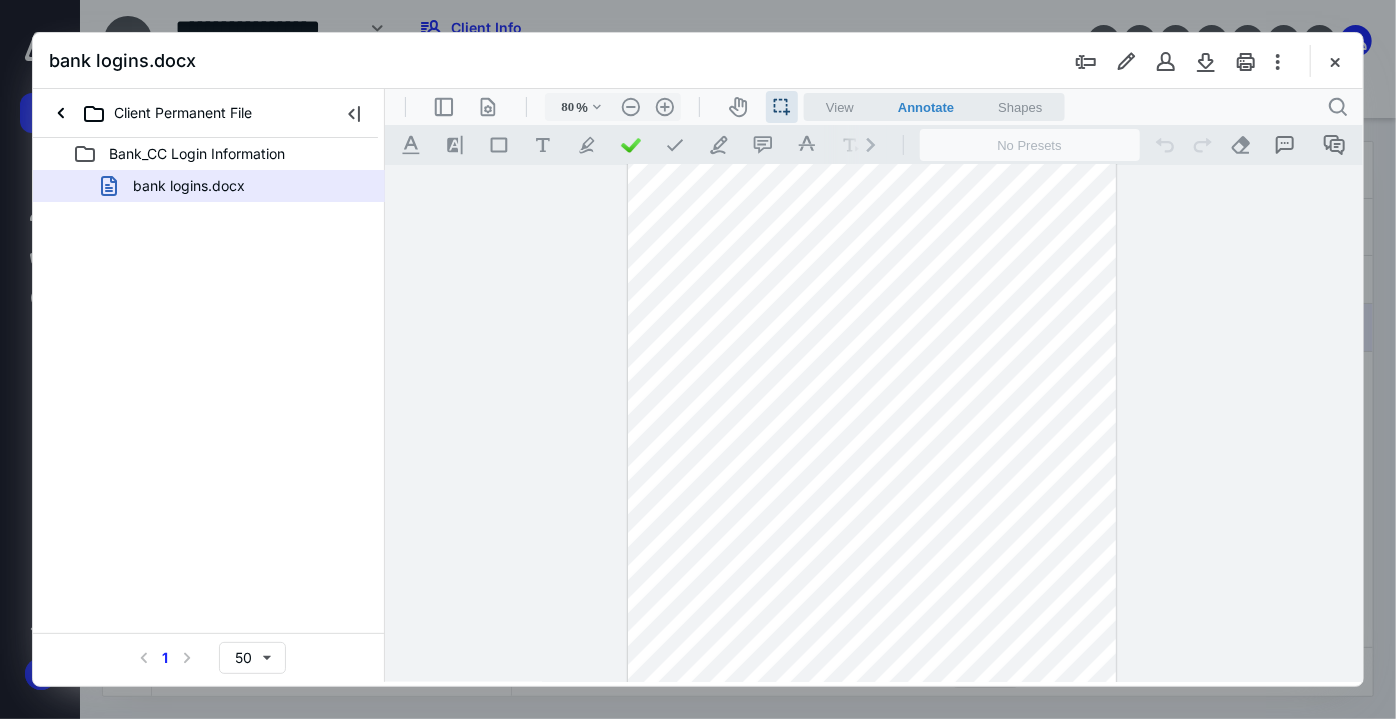 drag, startPoint x: 893, startPoint y: 394, endPoint x: 747, endPoint y: 369, distance: 148.12495 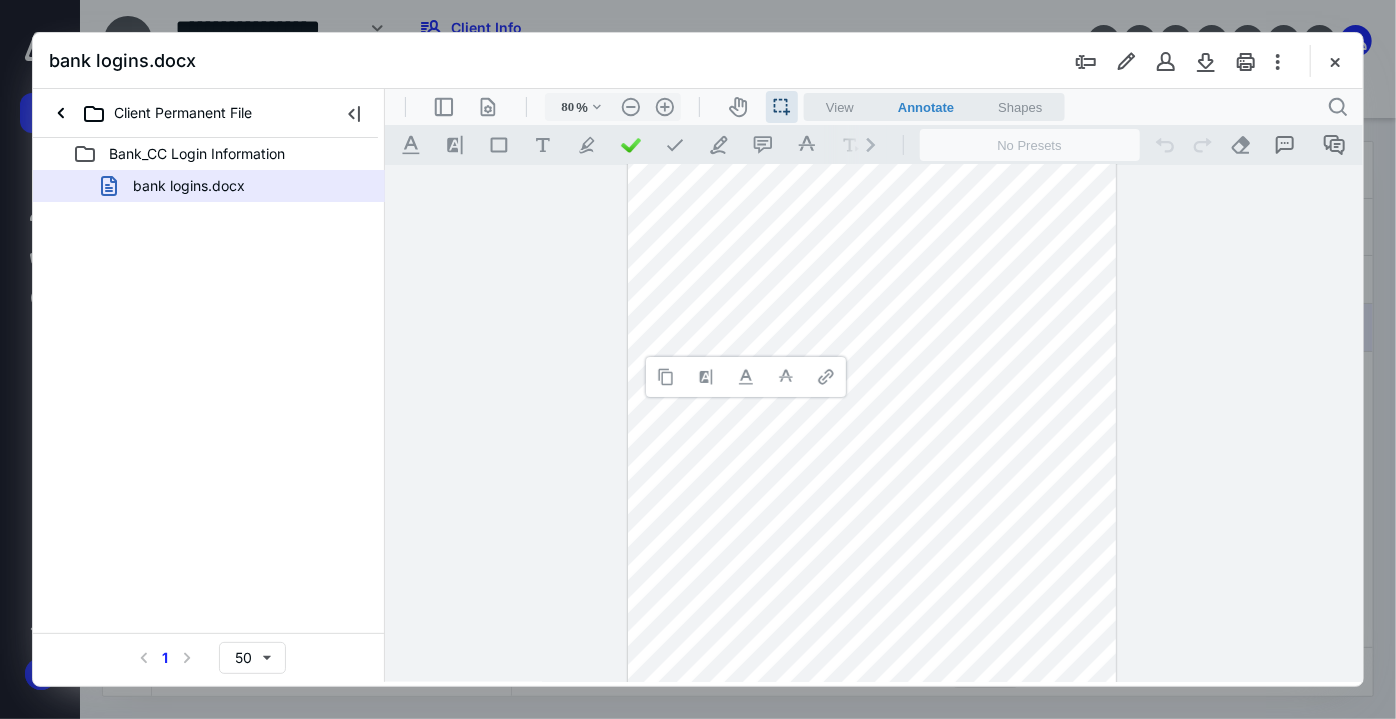 type 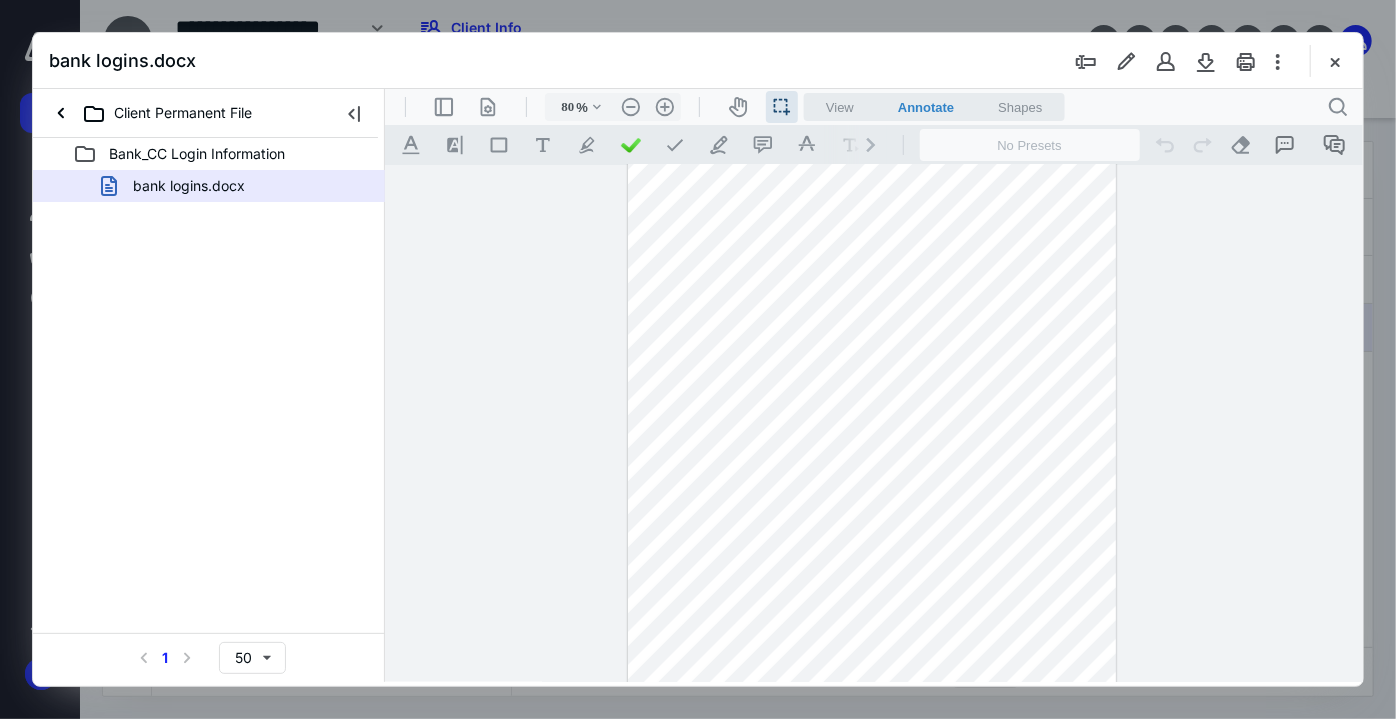 drag, startPoint x: 1331, startPoint y: 54, endPoint x: 872, endPoint y: 255, distance: 501.08084 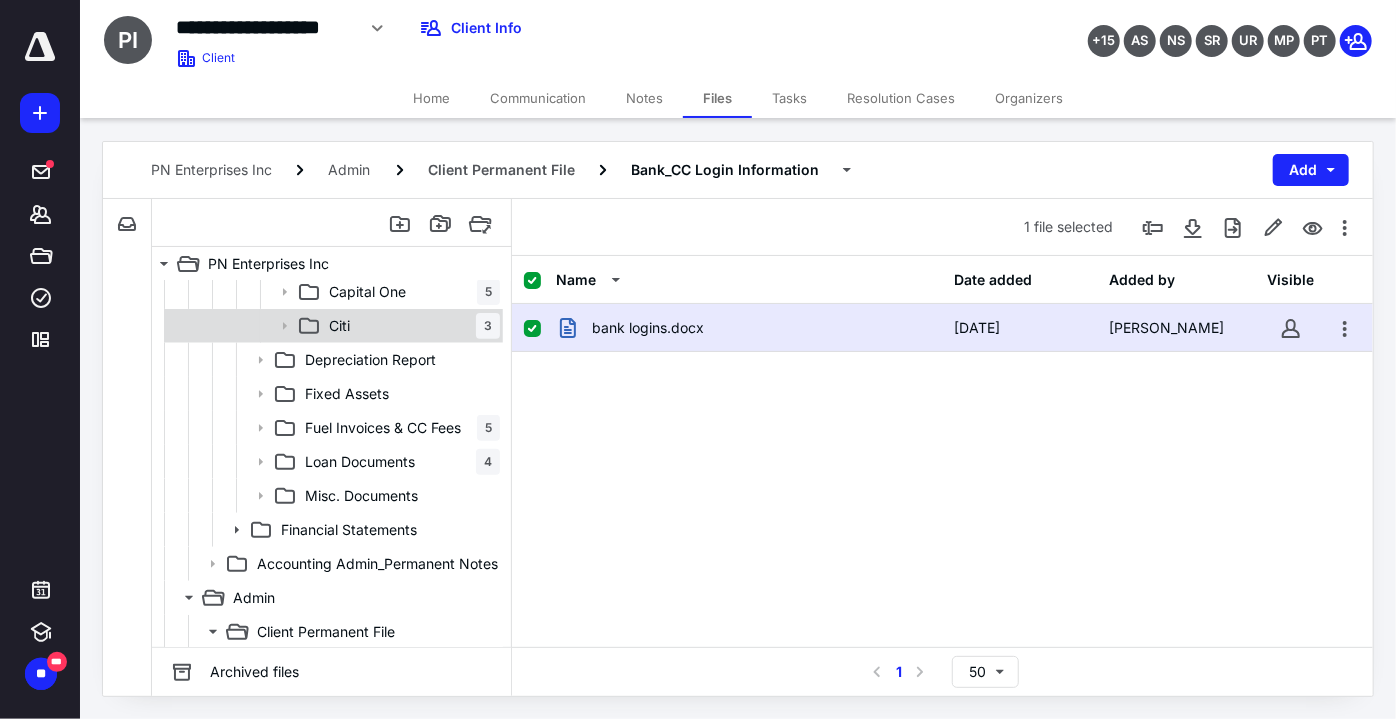 click on "Citi 3" at bounding box center (410, 326) 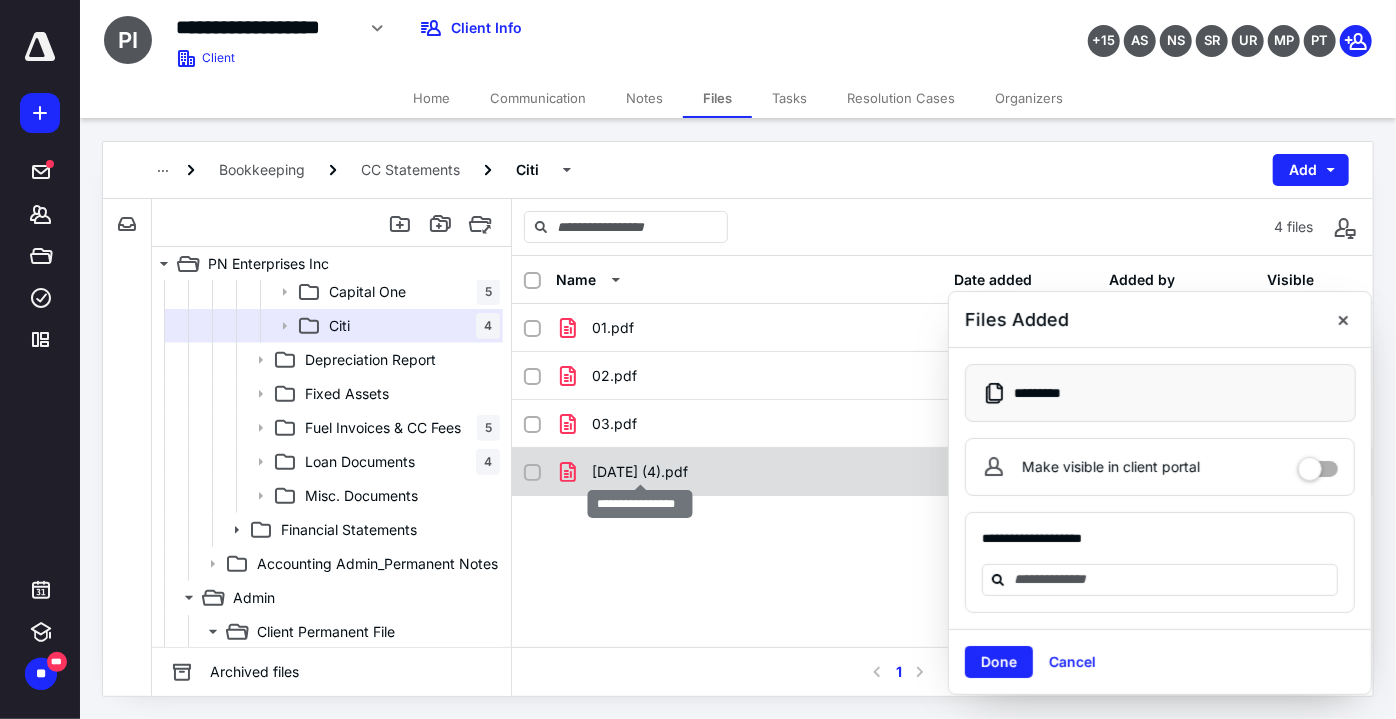 checkbox on "true" 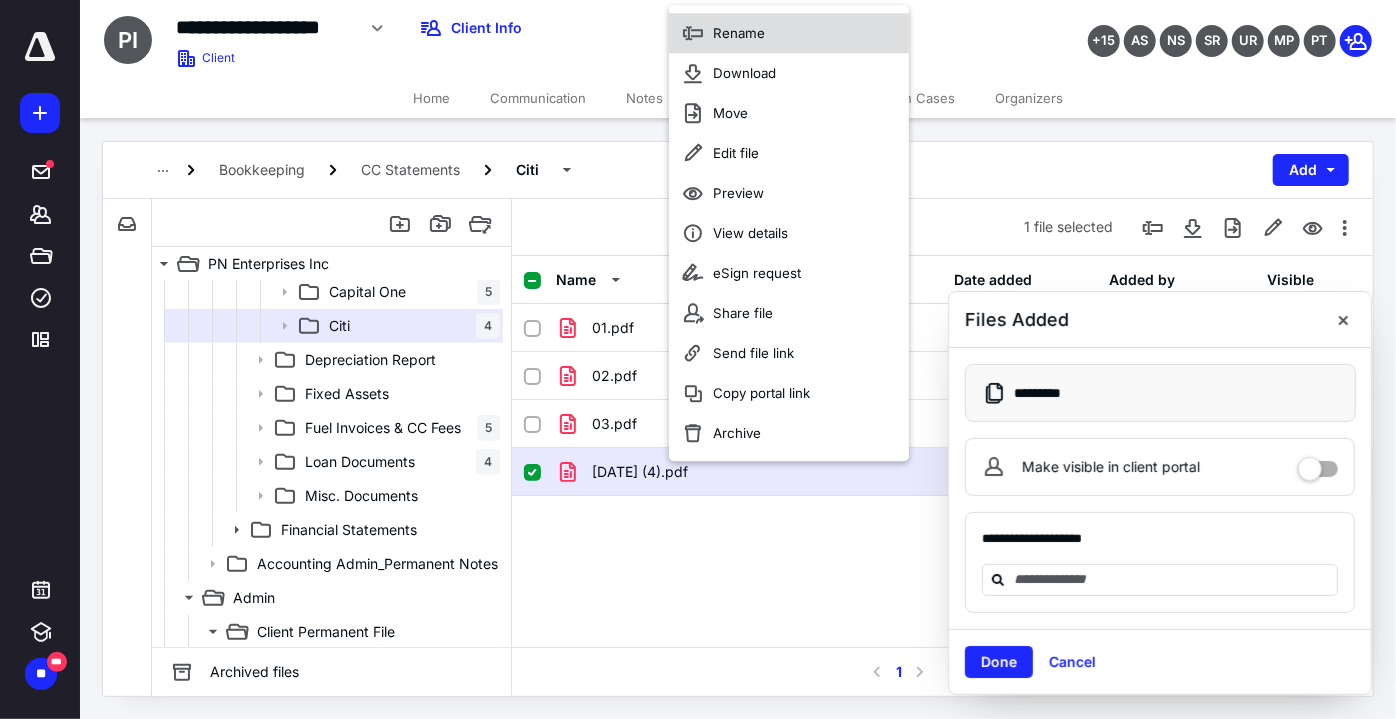 click on "Rename" at bounding box center [789, 34] 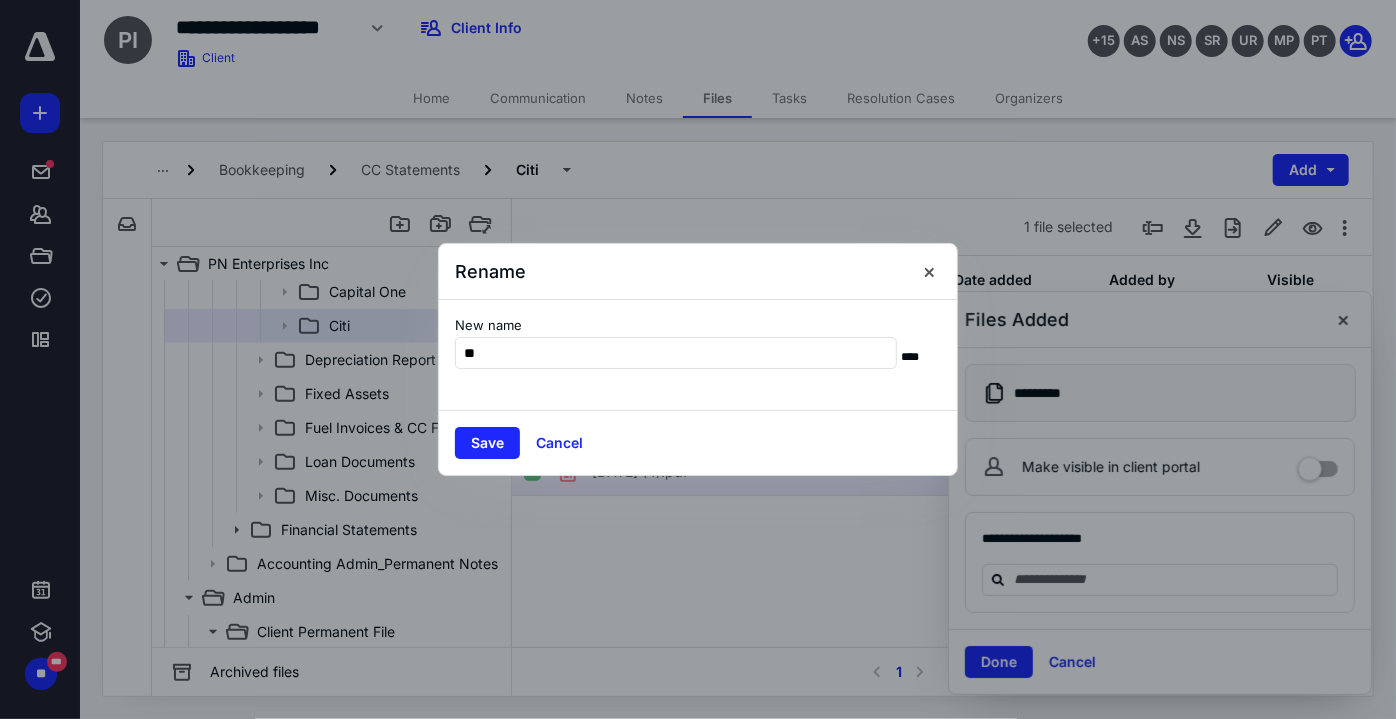 type on "**" 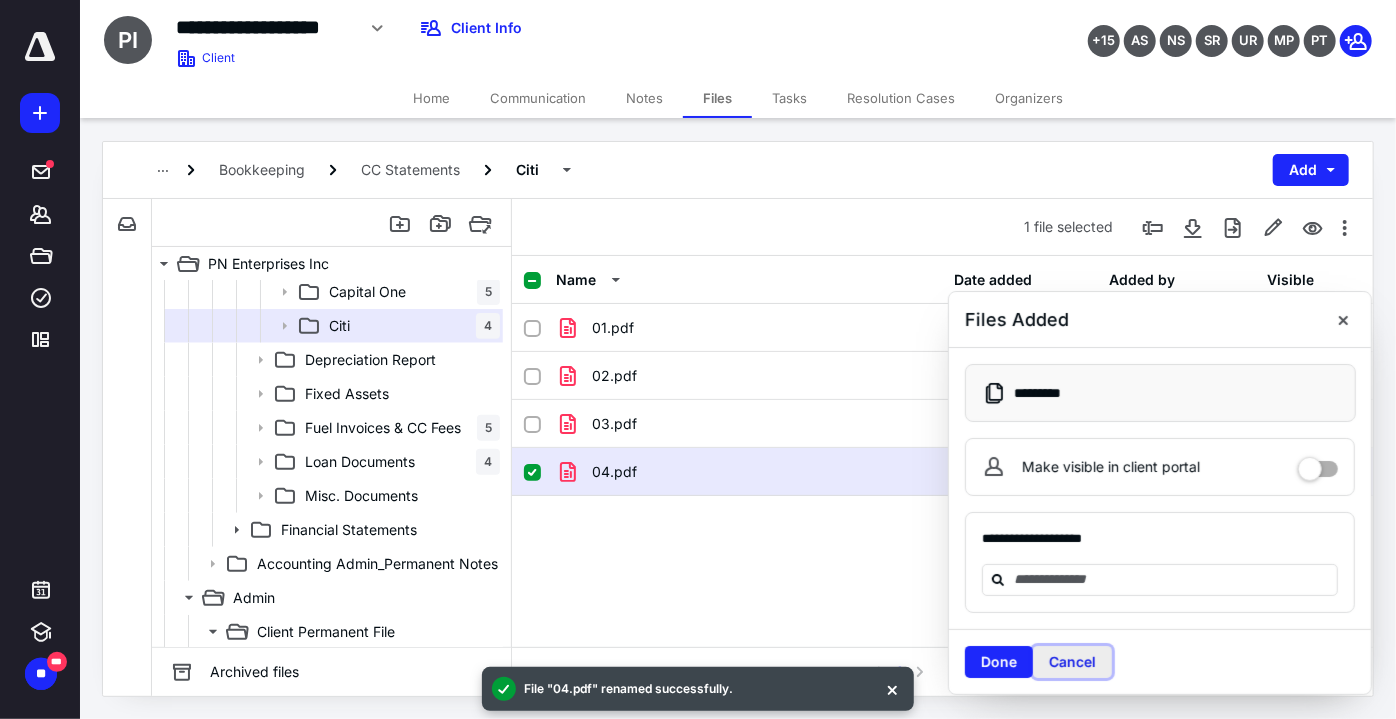 click on "Cancel" at bounding box center (1072, 662) 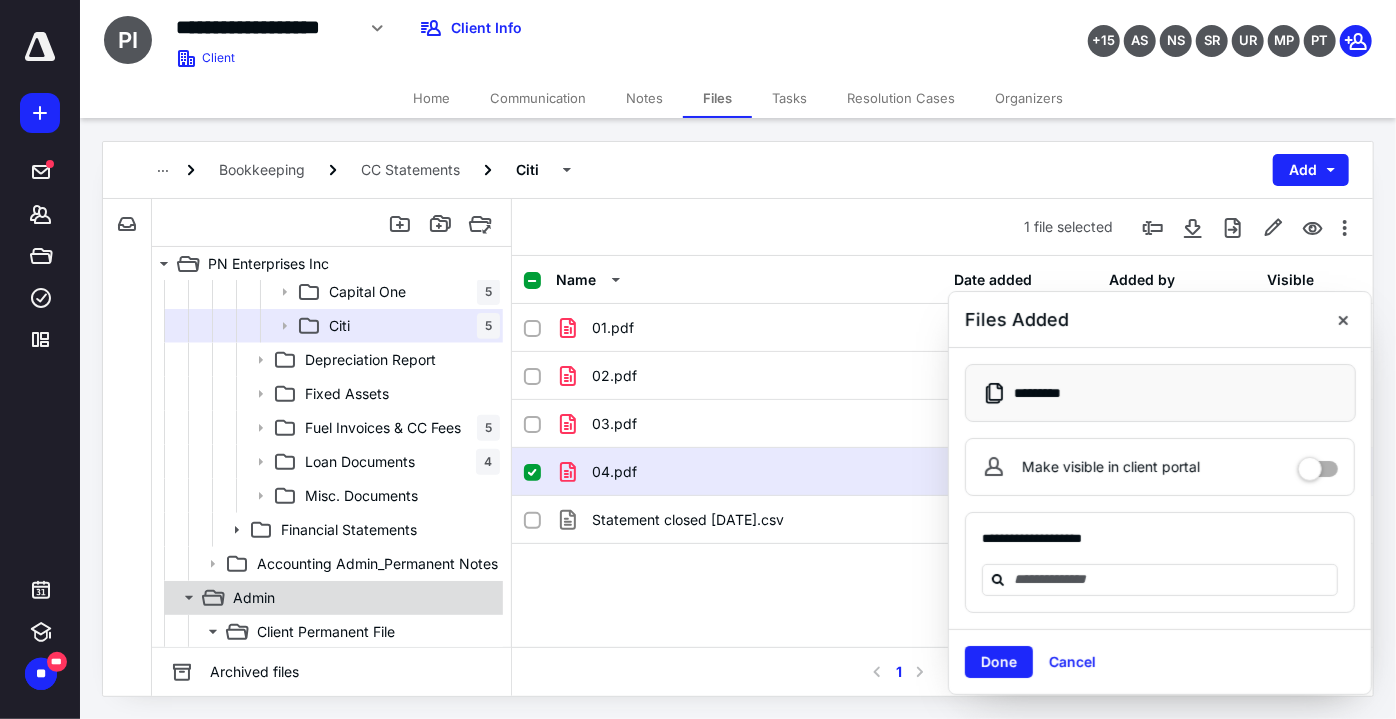 click on "Admin" at bounding box center [332, 598] 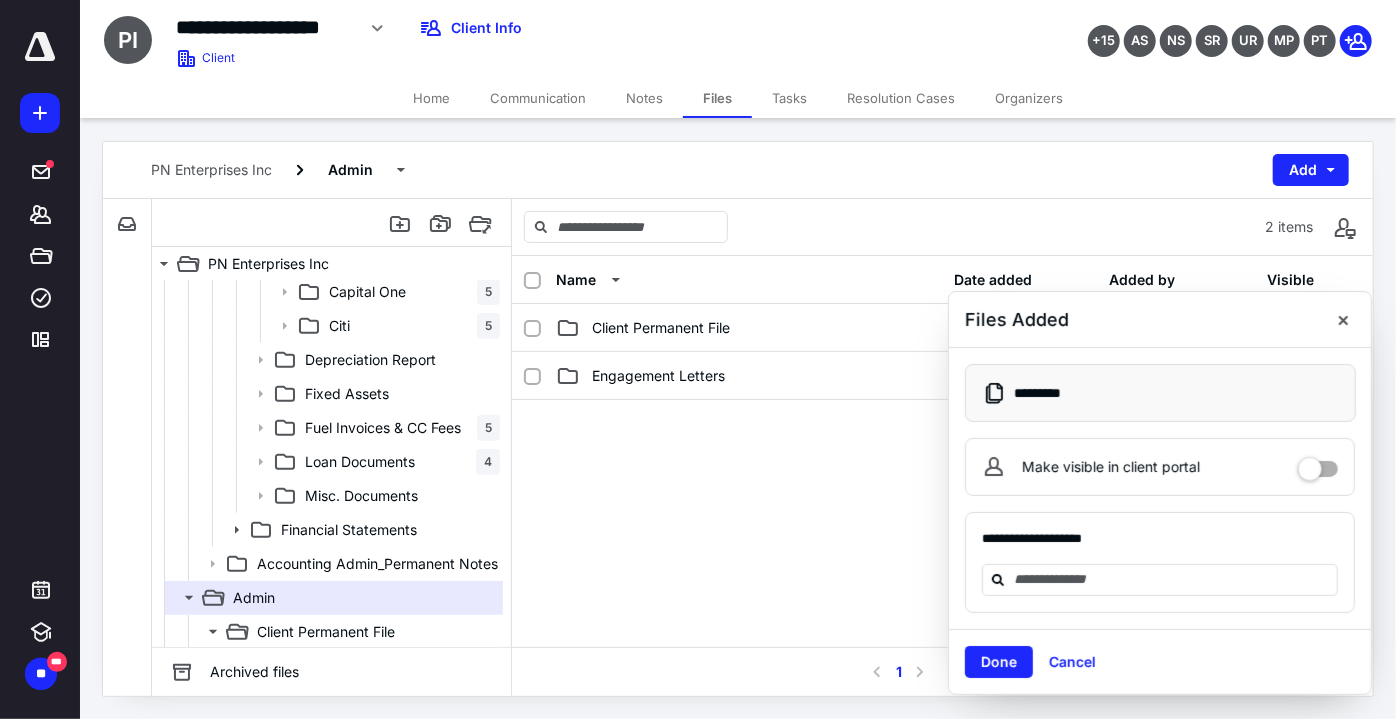 click on "Client Permanent File" at bounding box center [661, 328] 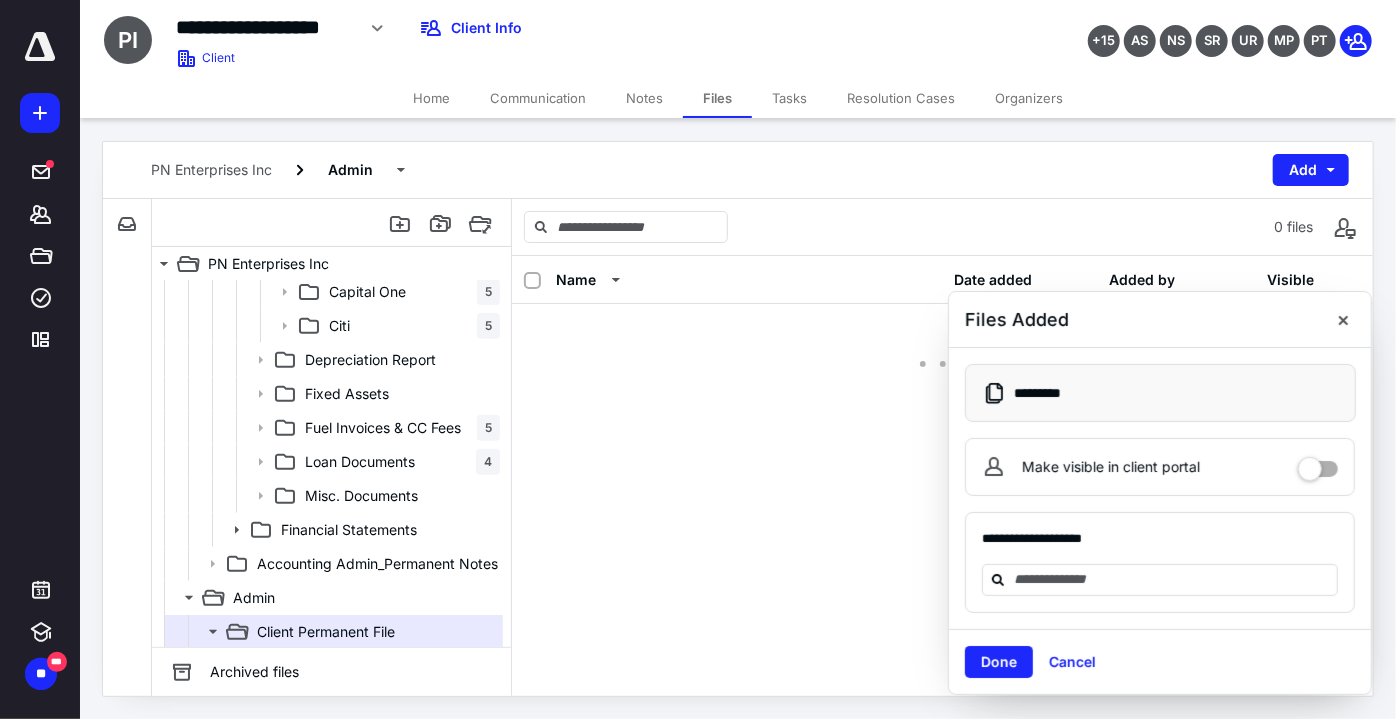 click at bounding box center [942, 344] 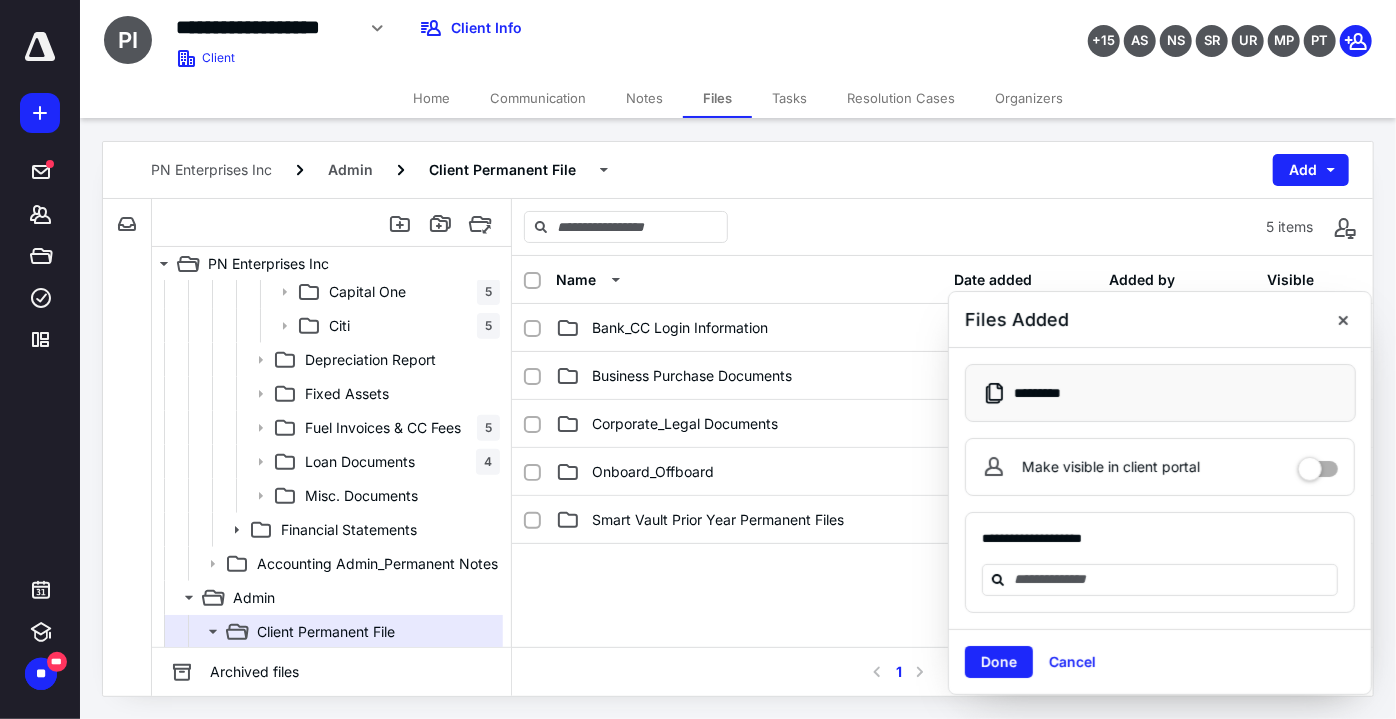 click on "Bank_CC Login Information" at bounding box center (680, 328) 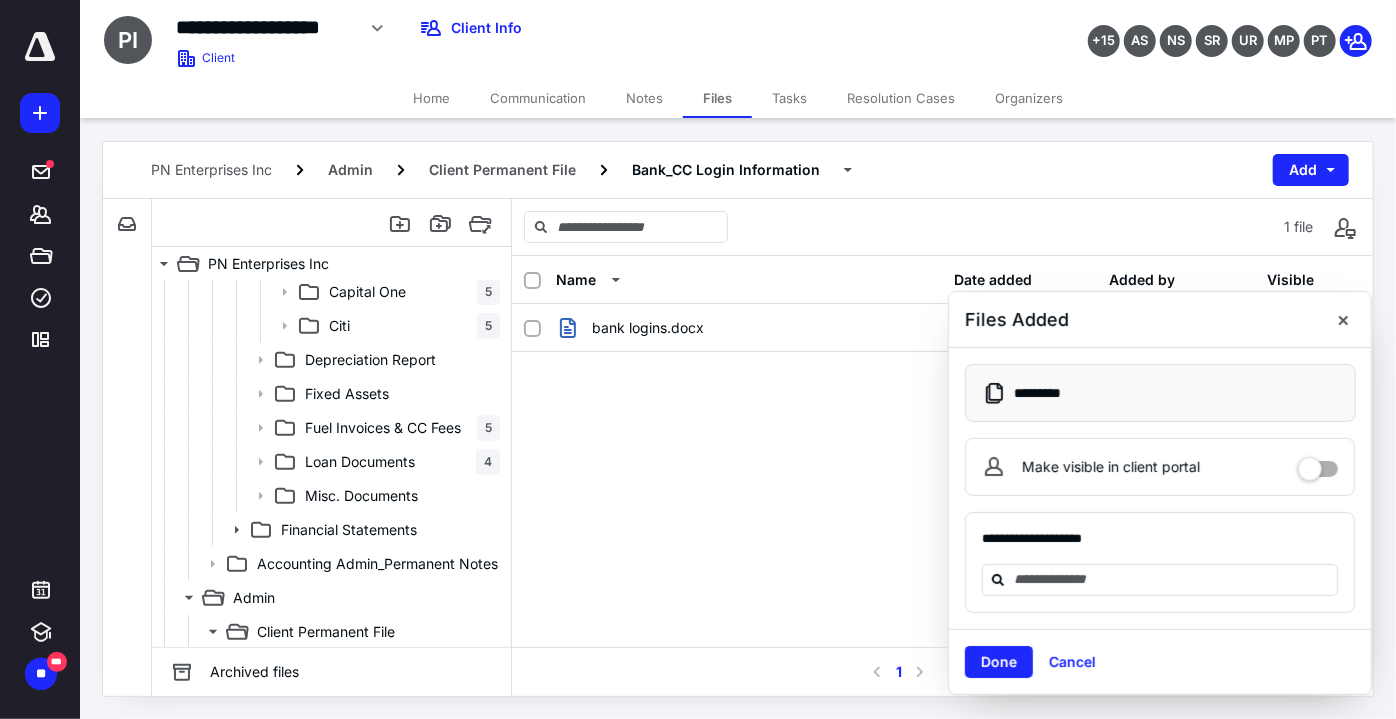 click on "bank logins.docx" at bounding box center [749, 328] 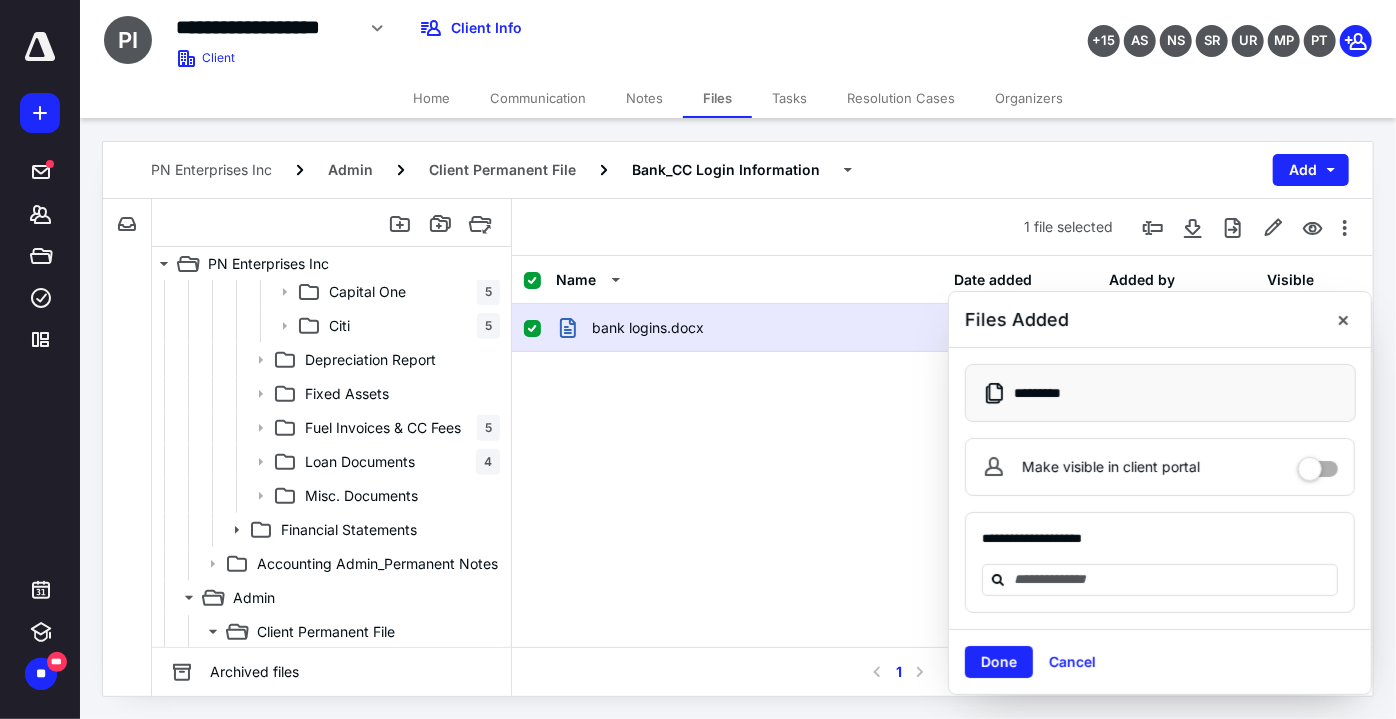 click on "bank logins.docx" at bounding box center (749, 328) 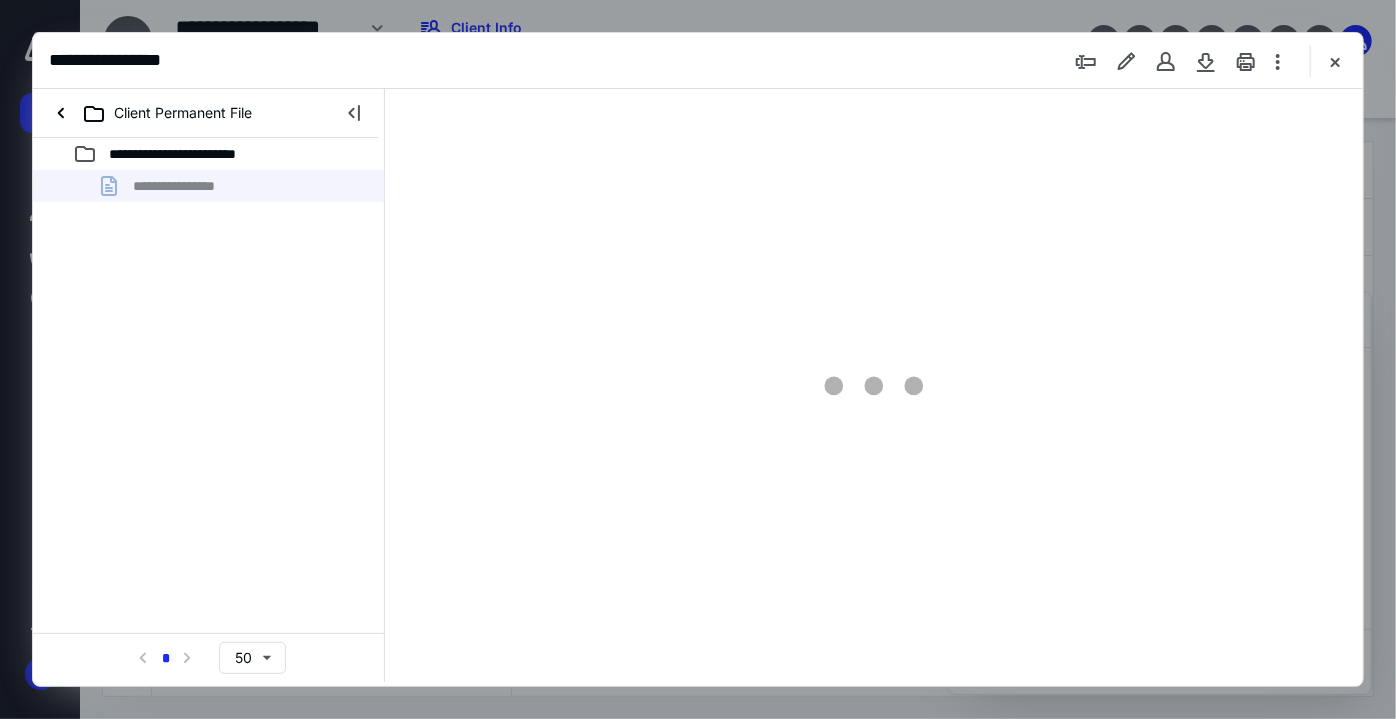 scroll, scrollTop: 0, scrollLeft: 0, axis: both 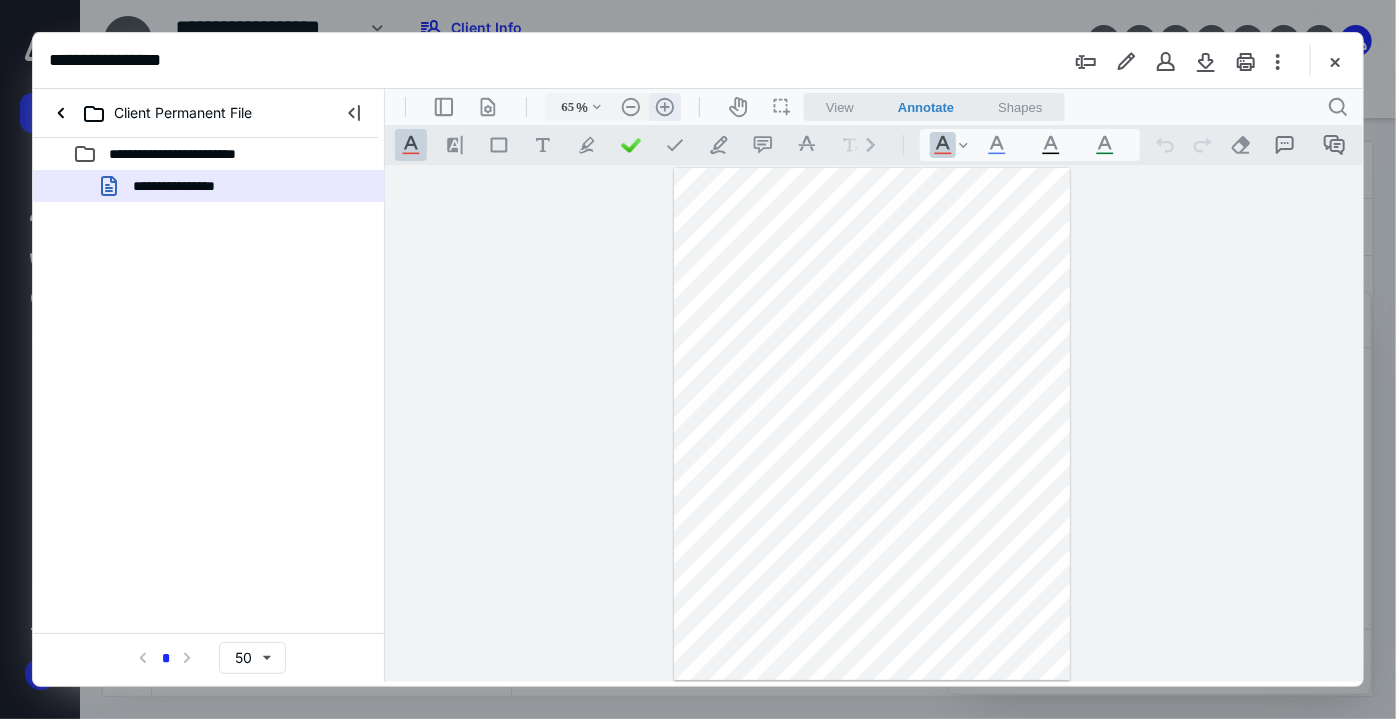 click on ".cls-1{fill:#abb0c4;} icon - header - zoom - in - line" at bounding box center (664, 106) 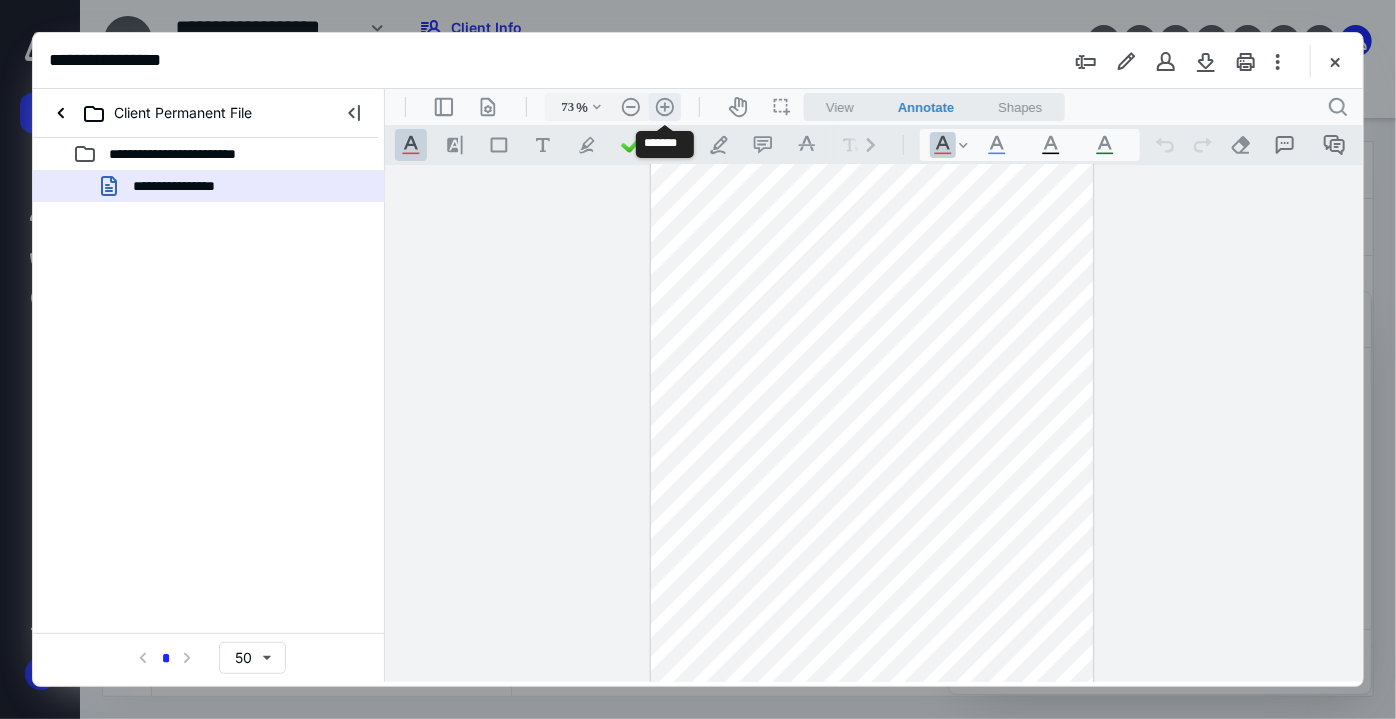 click on ".cls-1{fill:#abb0c4;} icon - header - zoom - in - line" at bounding box center (664, 106) 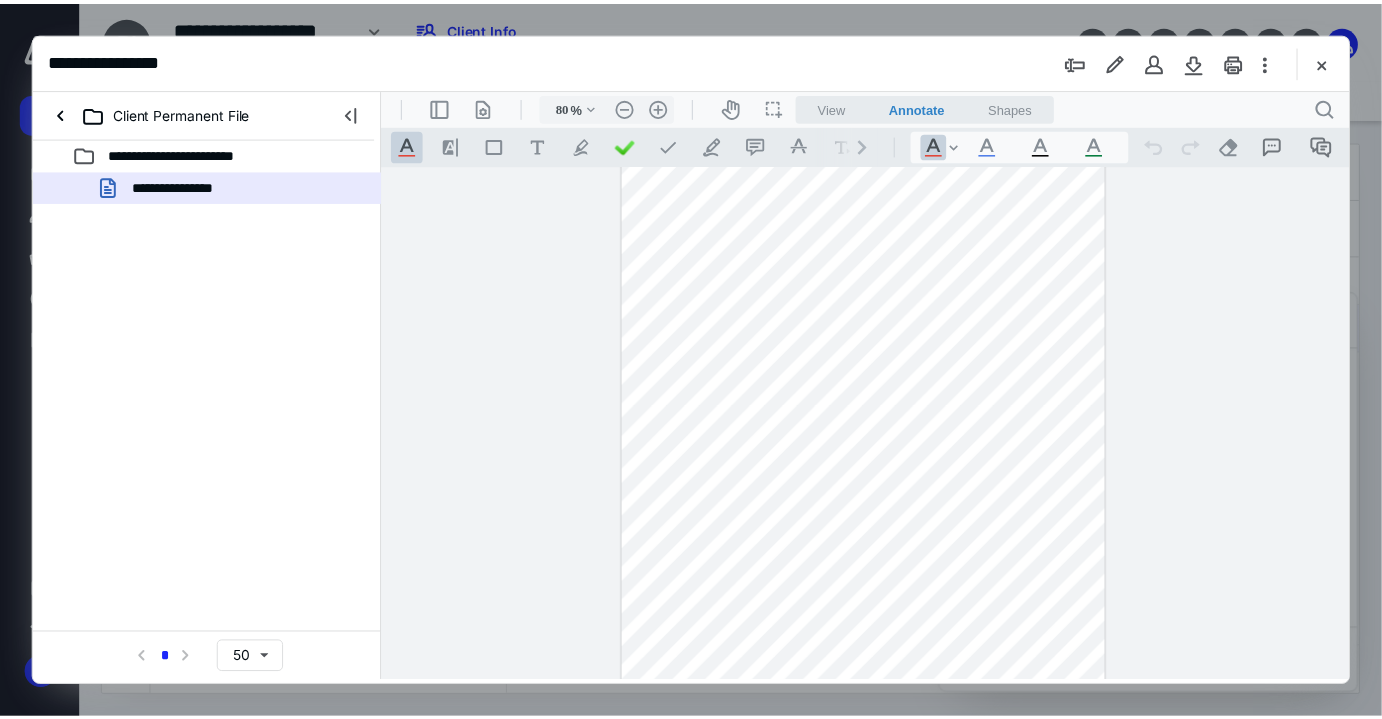 scroll, scrollTop: 0, scrollLeft: 0, axis: both 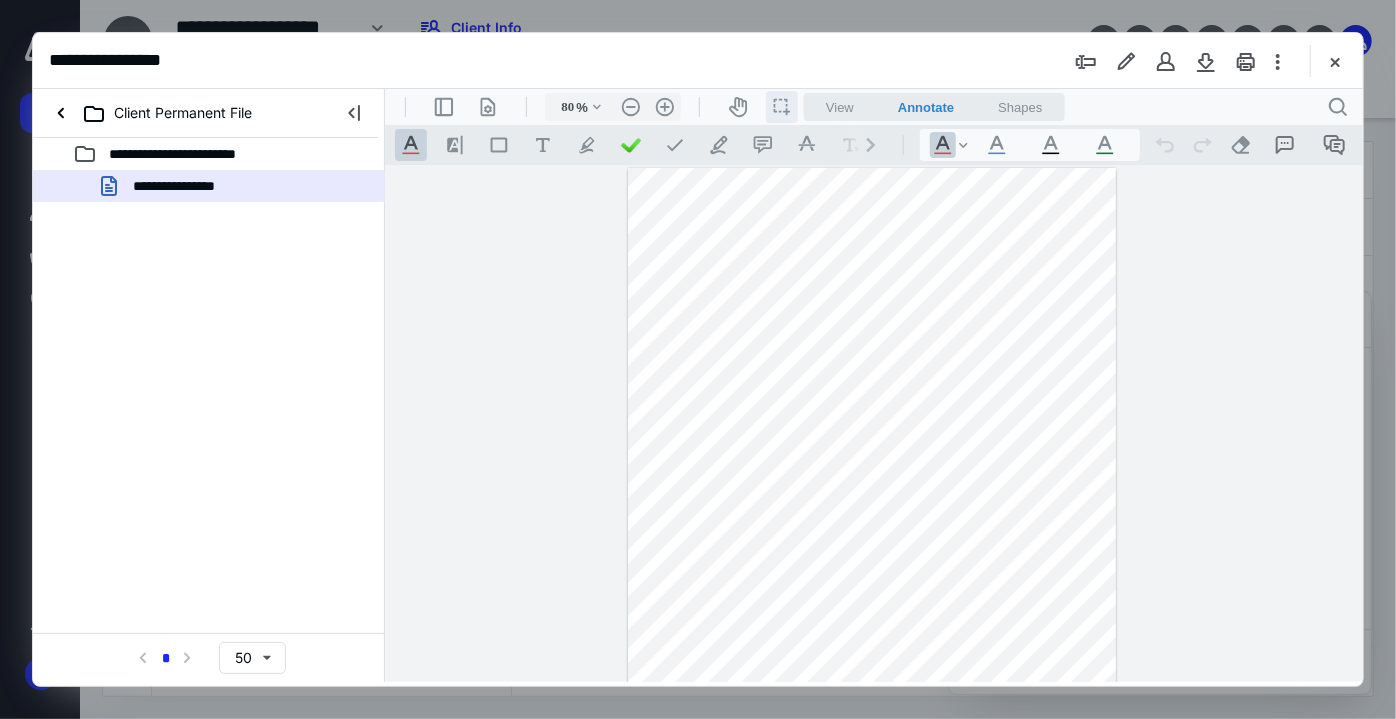 click on "icon / operation / multi select" at bounding box center [781, 106] 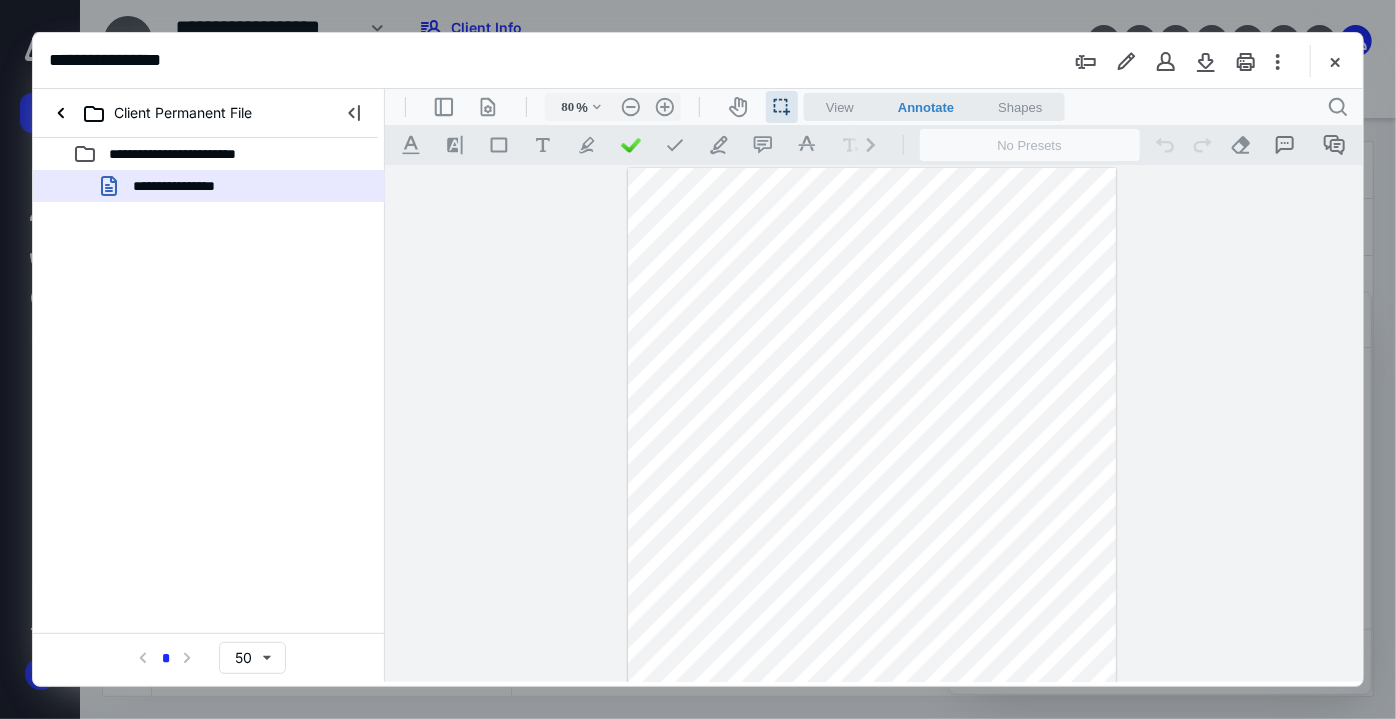 click at bounding box center (871, 483) 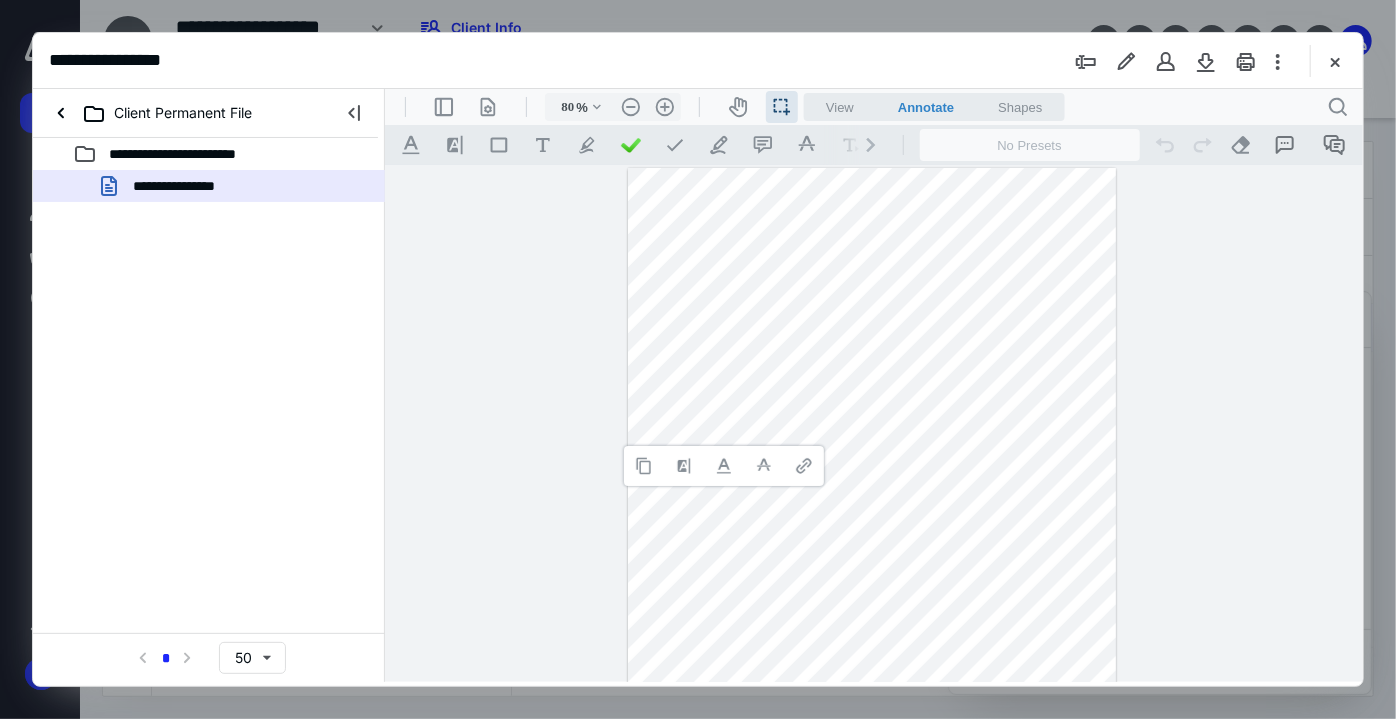 type 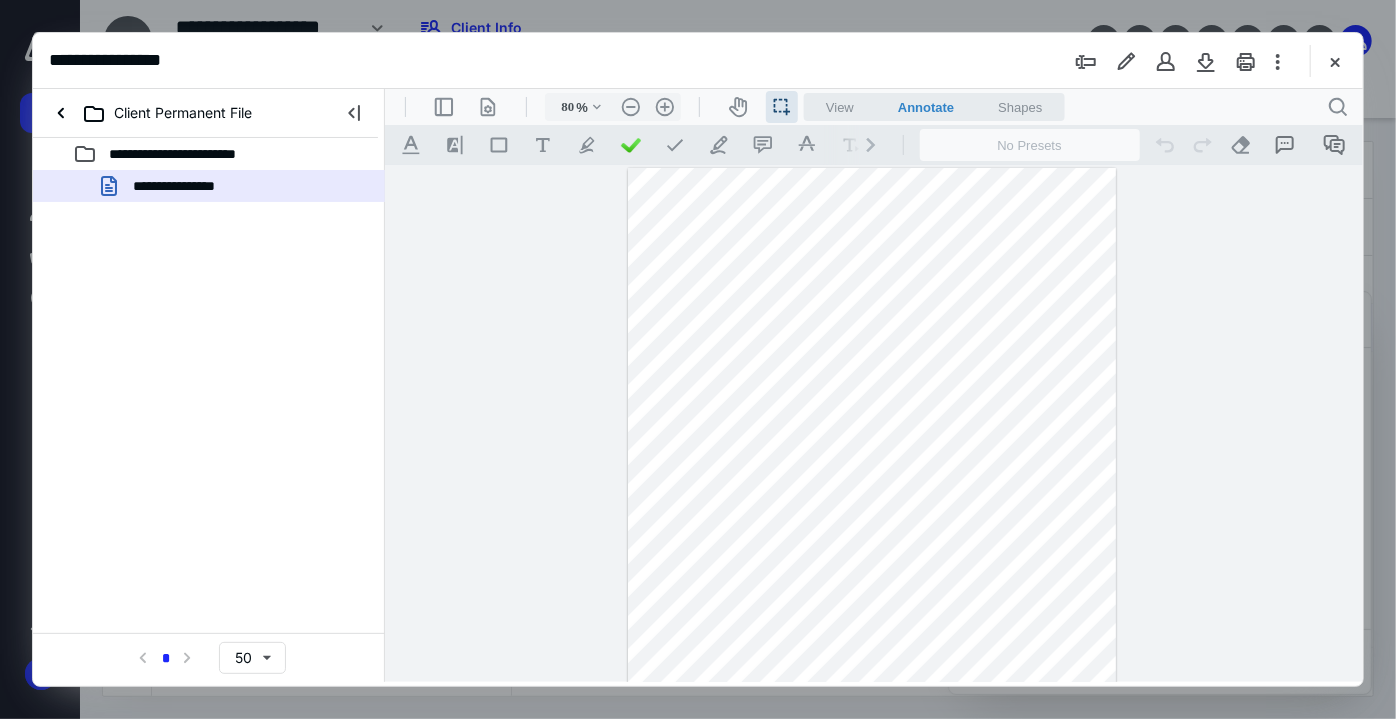 drag, startPoint x: 746, startPoint y: 457, endPoint x: 749, endPoint y: 437, distance: 20.22375 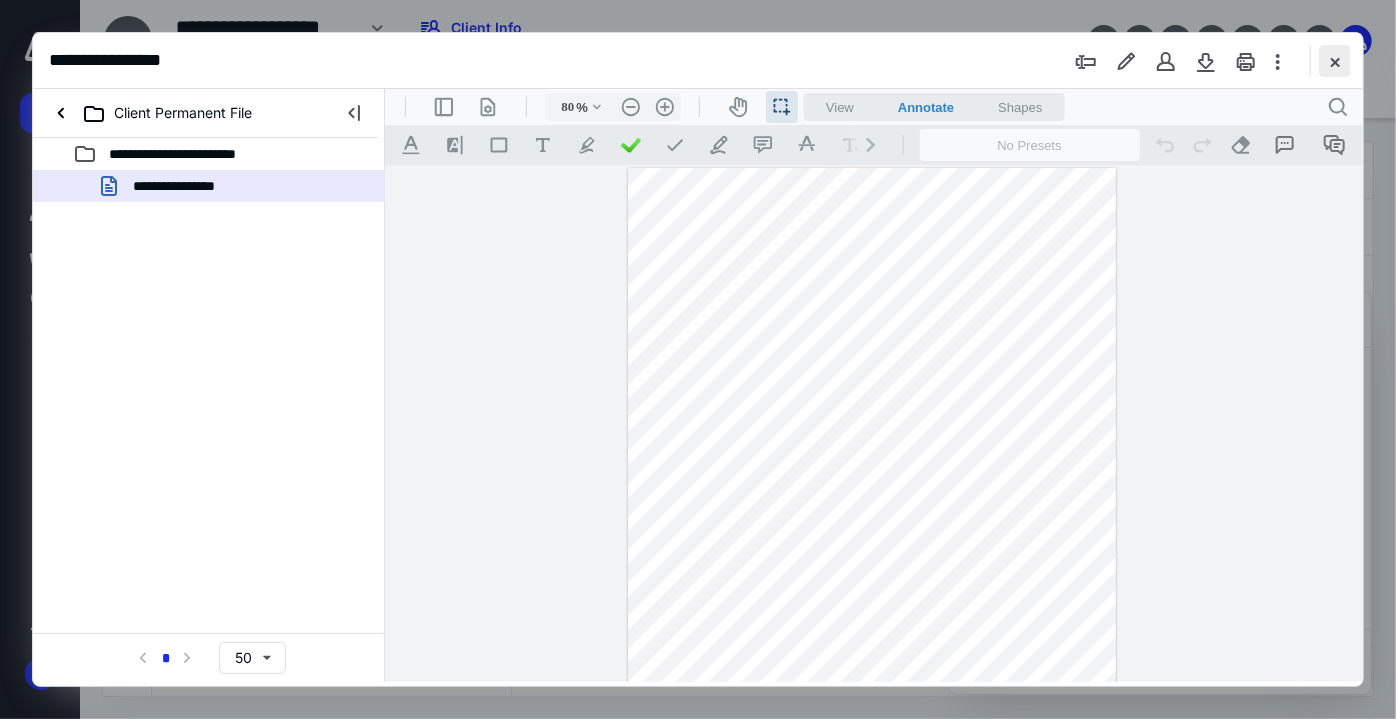 click at bounding box center (1335, 61) 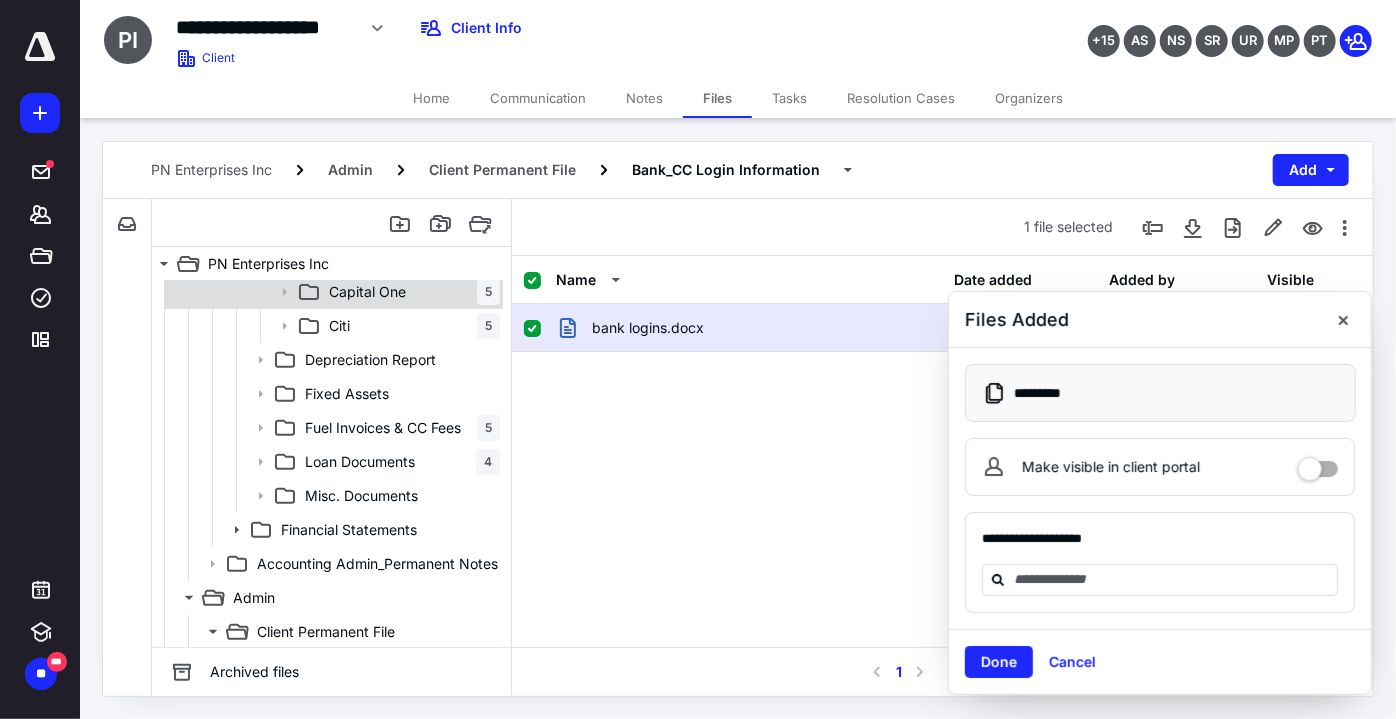 click on "Capital One" at bounding box center [367, 292] 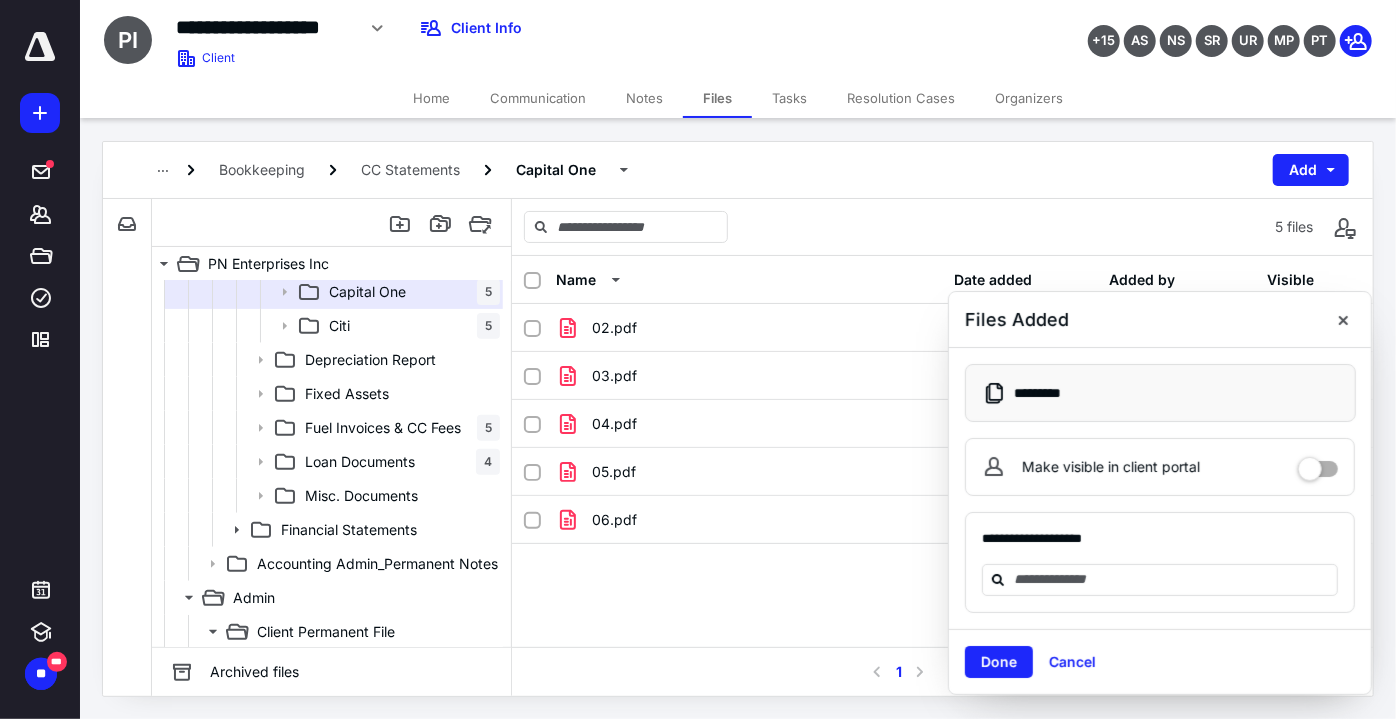 click on "Home" at bounding box center (431, 98) 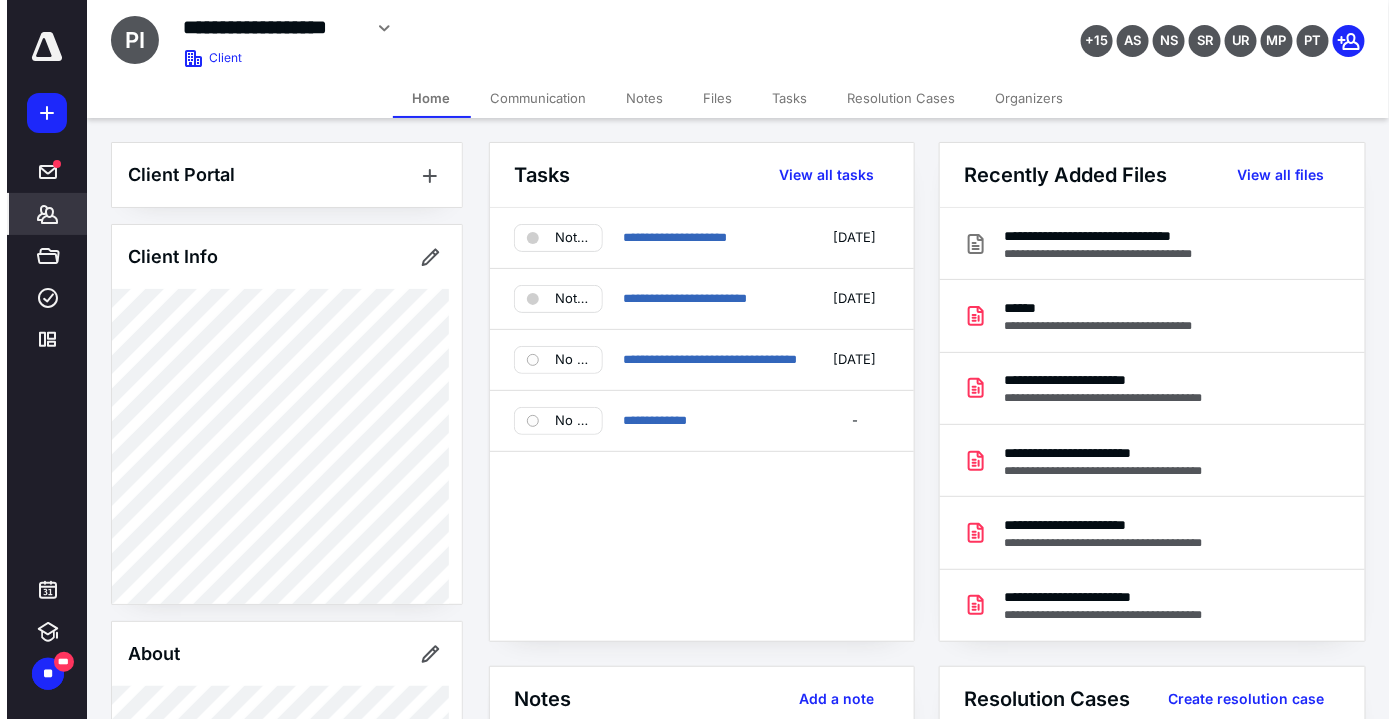 scroll, scrollTop: 454, scrollLeft: 0, axis: vertical 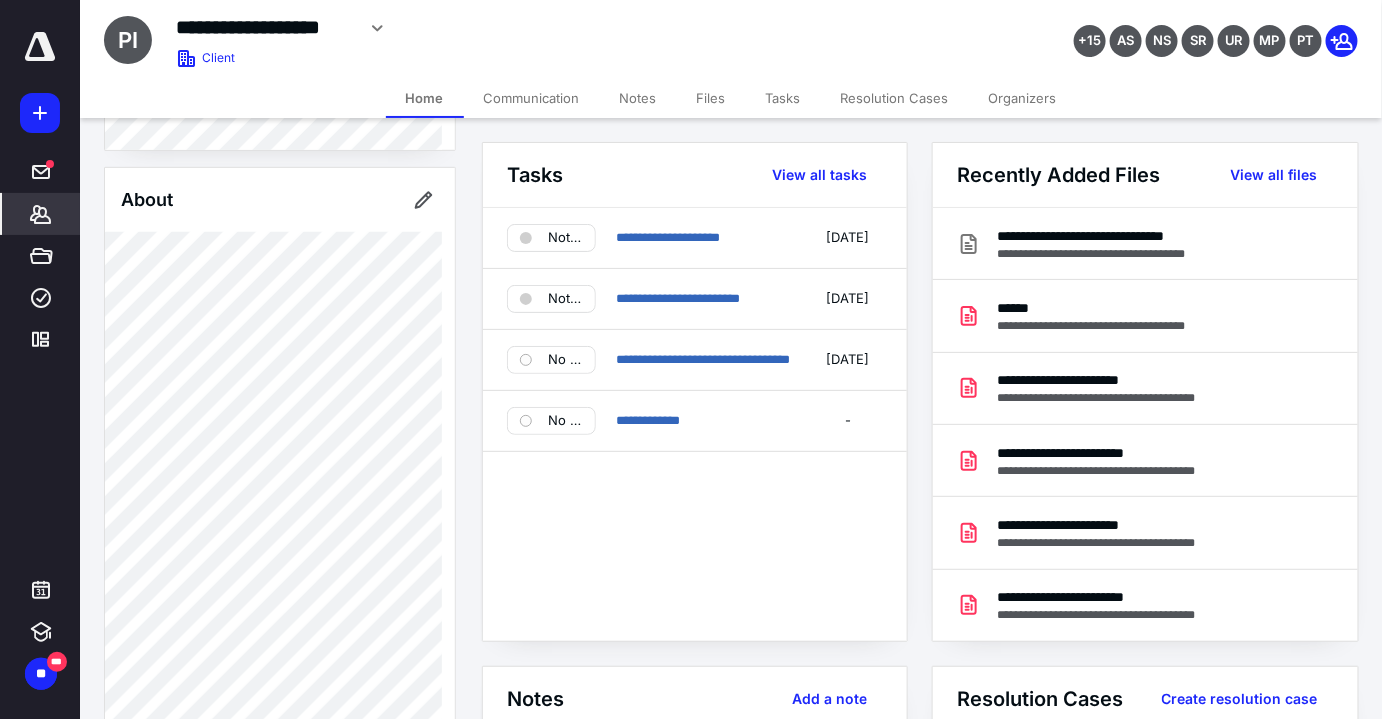 drag, startPoint x: 728, startPoint y: 84, endPoint x: 722, endPoint y: 175, distance: 91.197586 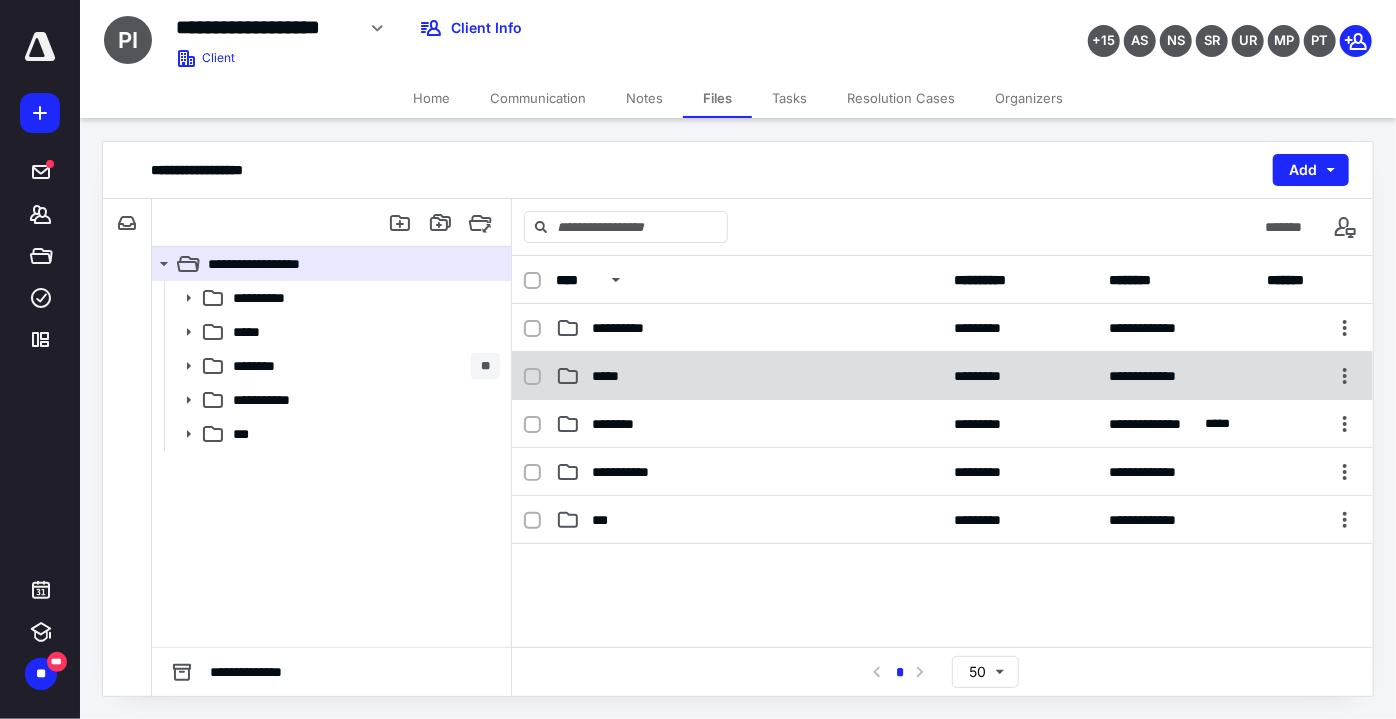 click on "*****" at bounding box center (749, 376) 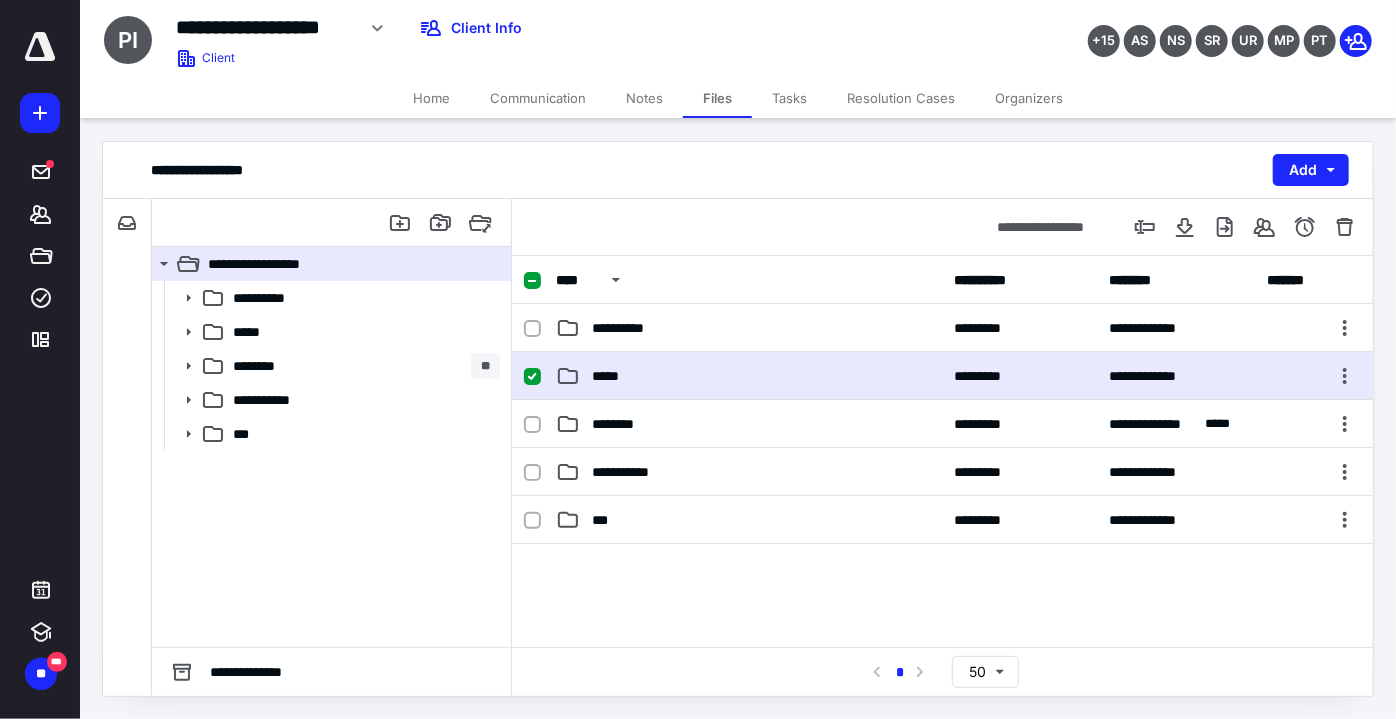 click on "*****" at bounding box center (749, 376) 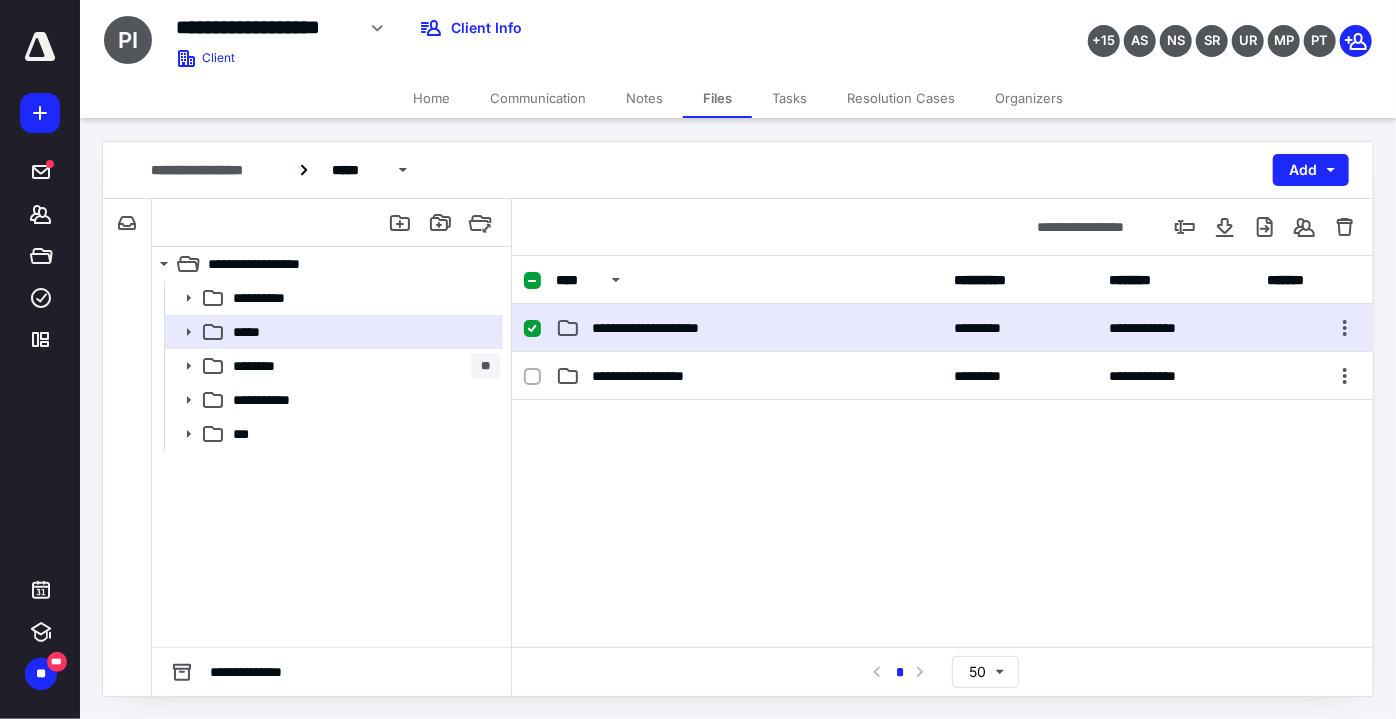 click on "**********" at bounding box center (749, 328) 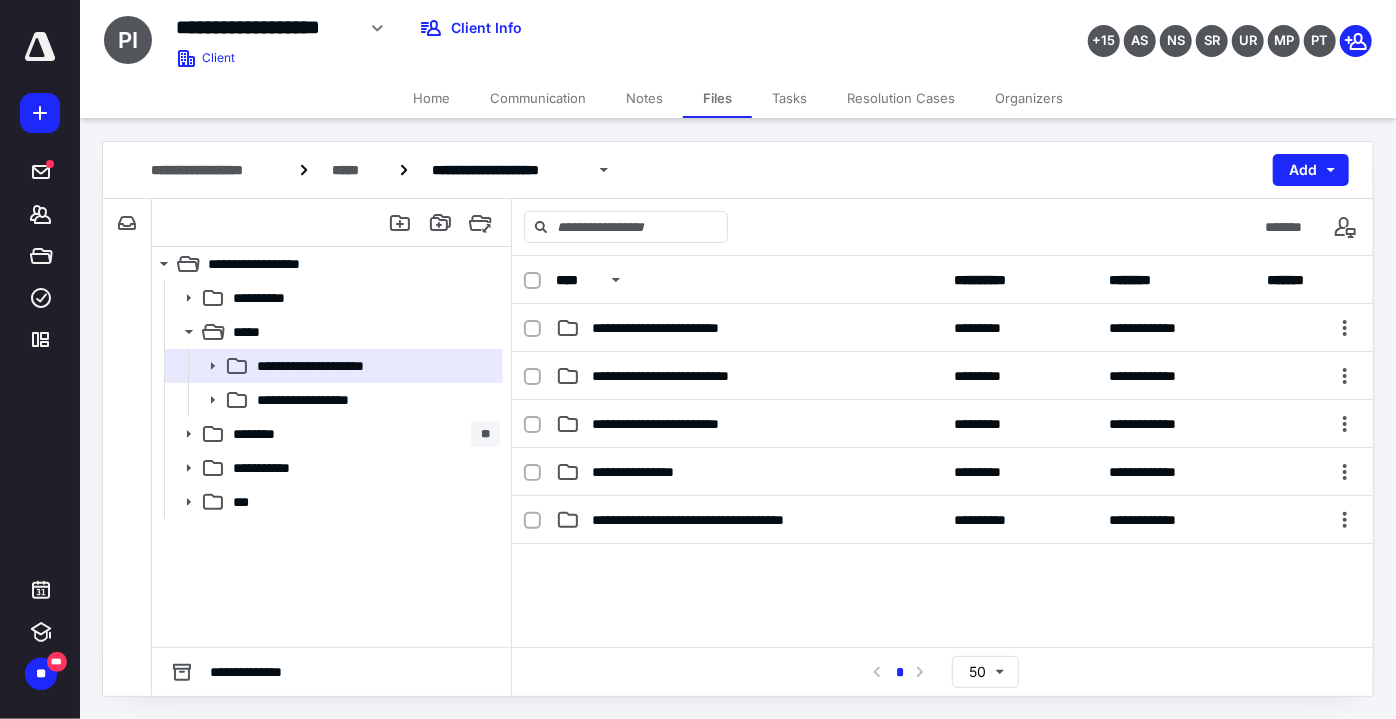 click on "**********" at bounding box center [681, 328] 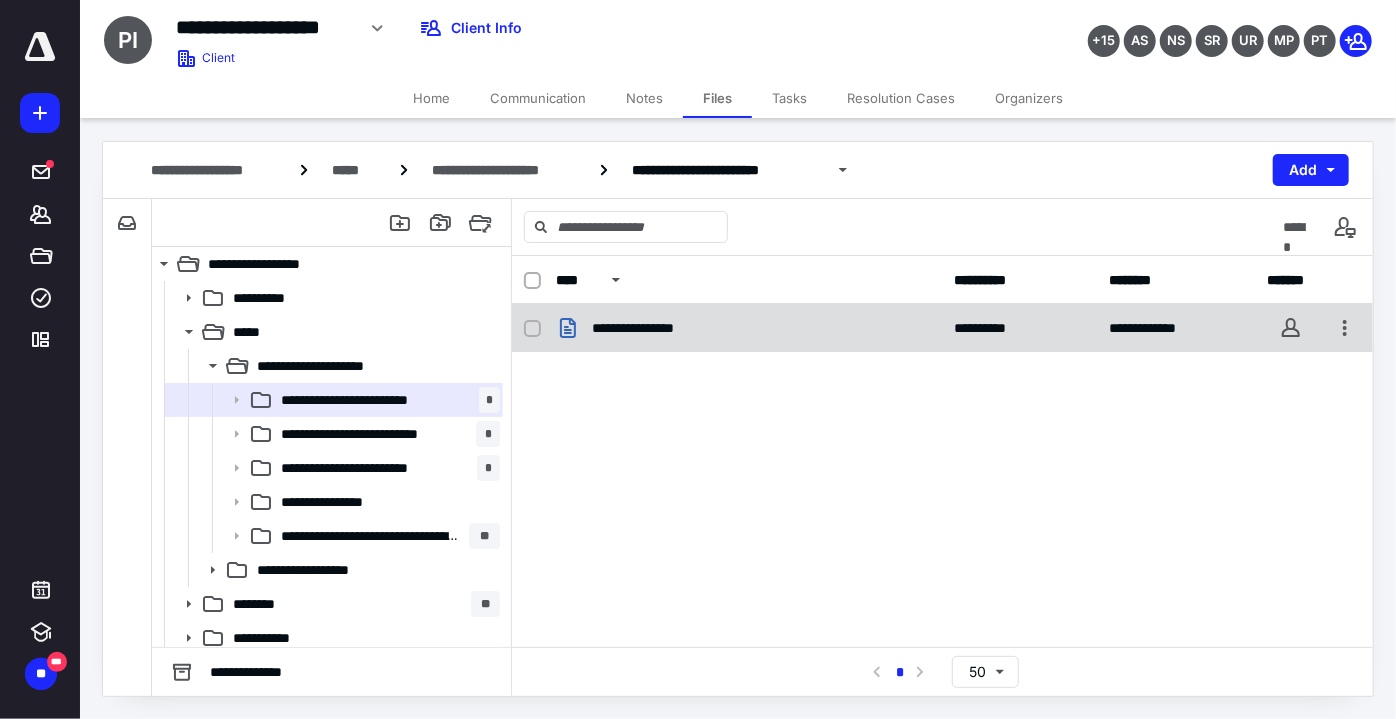 click on "**********" at bounding box center (749, 328) 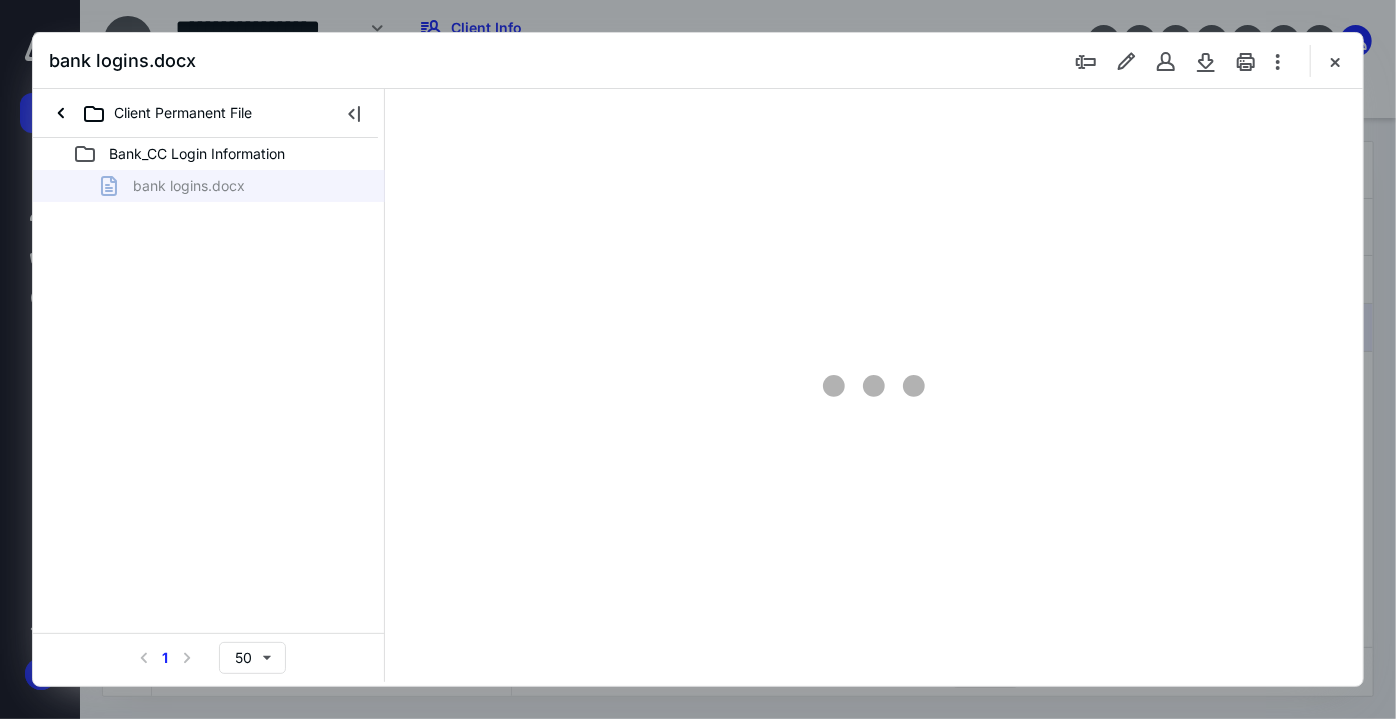 scroll, scrollTop: 0, scrollLeft: 0, axis: both 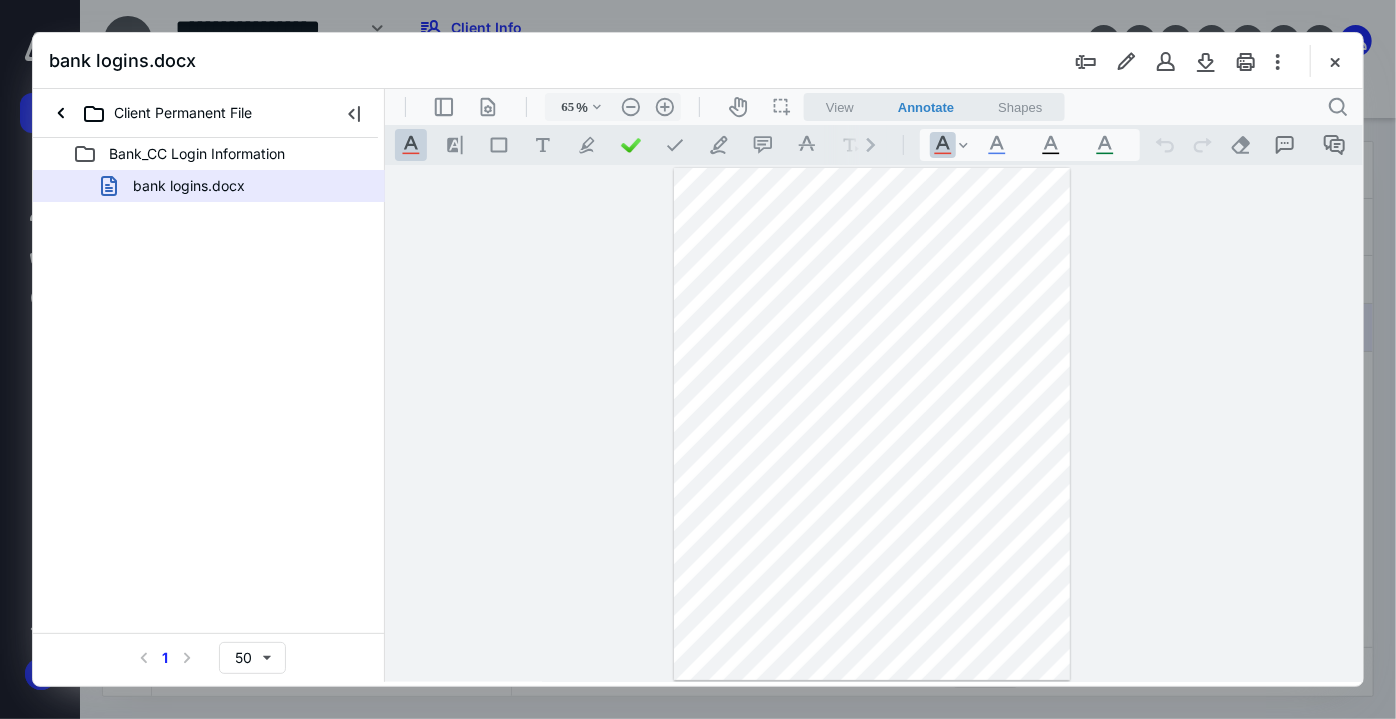 click on "65 % .cls-1{fill:#abb0c4;} icon - chevron - down .cls-1{fill:#abb0c4;} icon - header - zoom - out - line Current zoom is   65 % .cls-1{fill:#abb0c4;} icon - header - zoom - in - line" at bounding box center (612, 106) 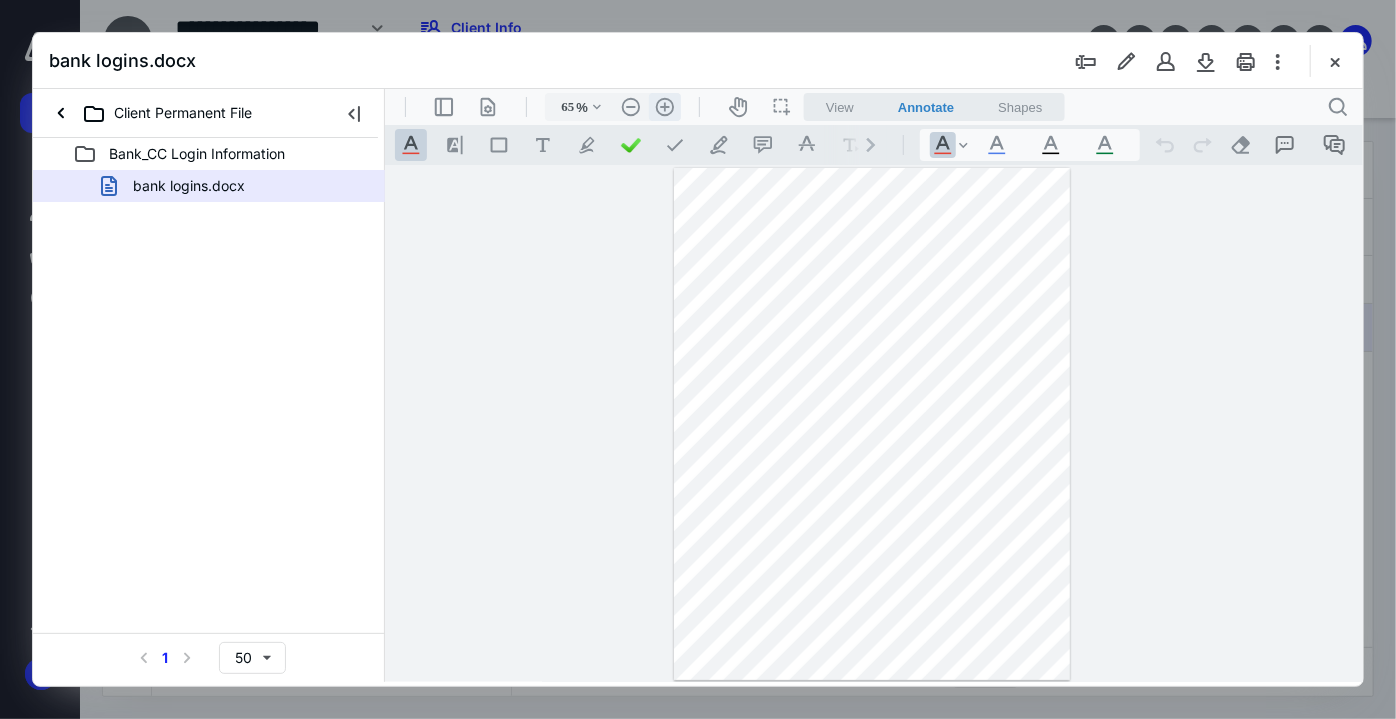click on ".cls-1{fill:#abb0c4;} icon - header - zoom - in - line" at bounding box center [664, 106] 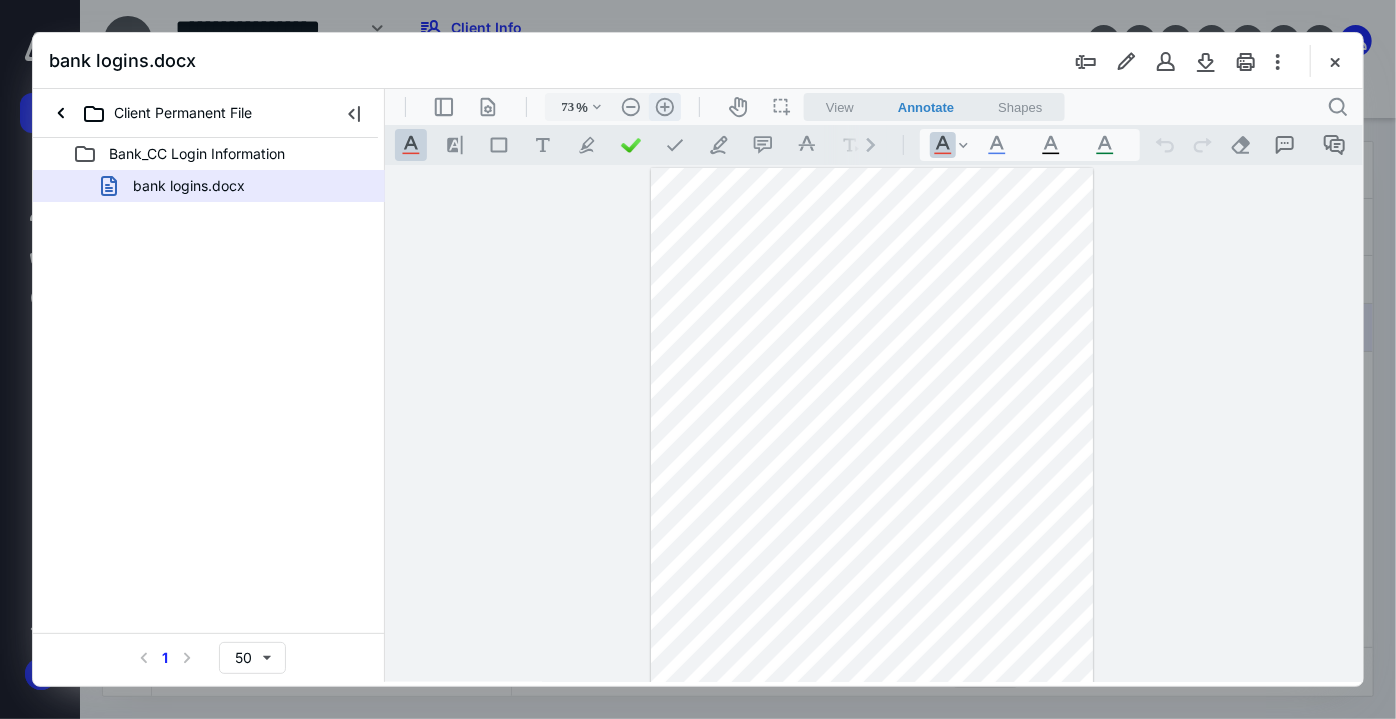 scroll, scrollTop: 50, scrollLeft: 0, axis: vertical 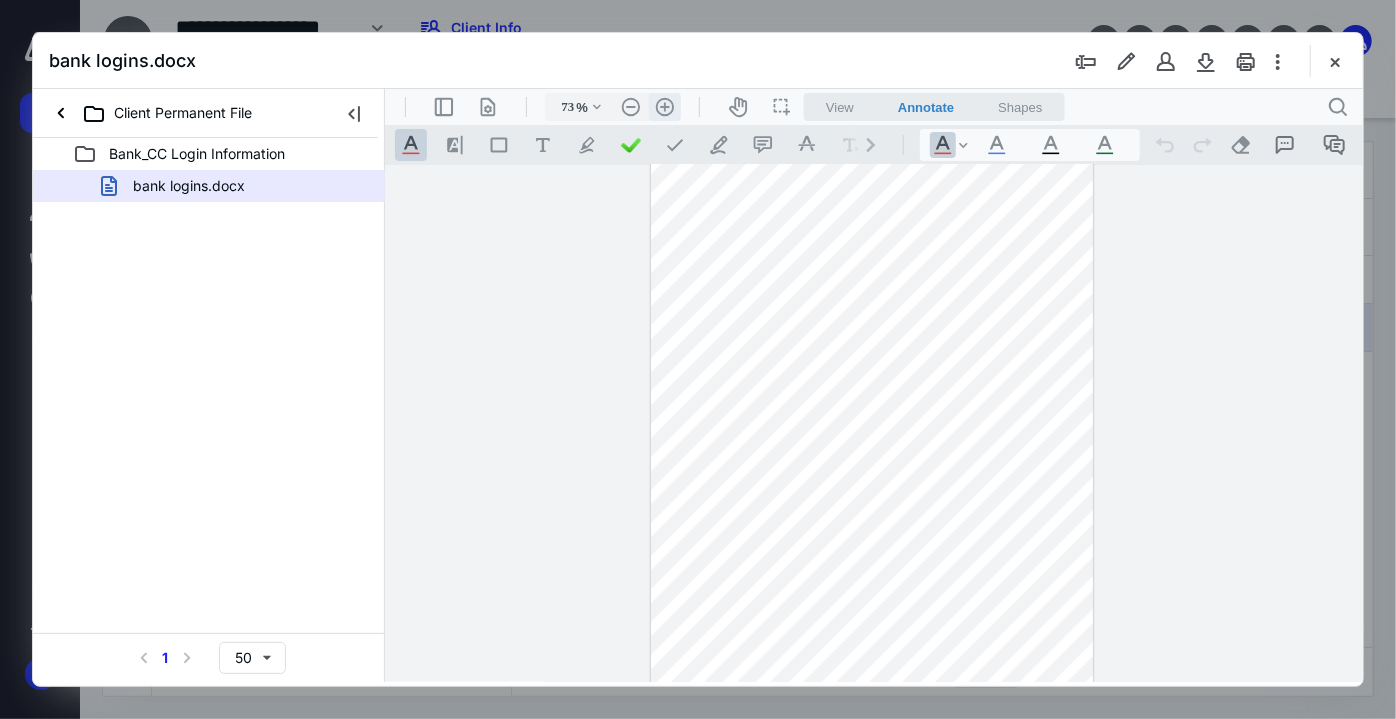 click on ".cls-1{fill:#abb0c4;} icon - header - zoom - in - line" at bounding box center [664, 106] 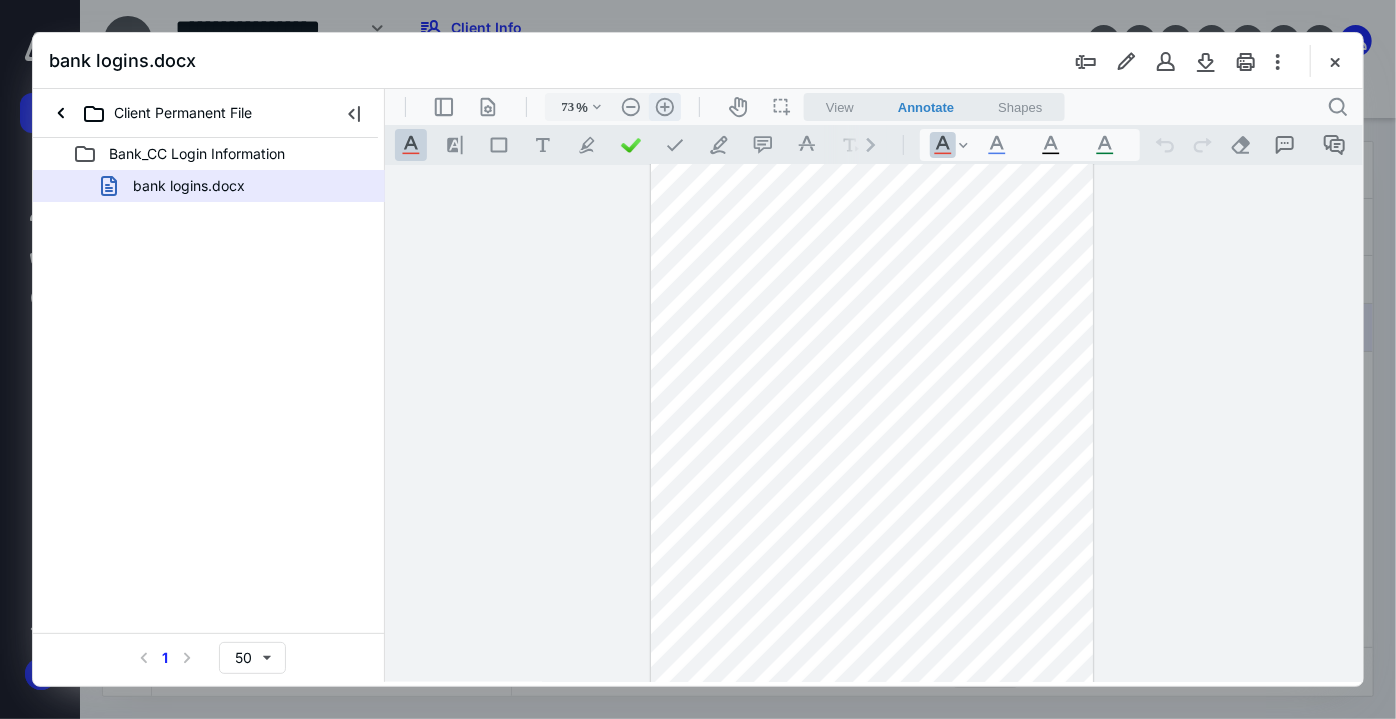 type on "80" 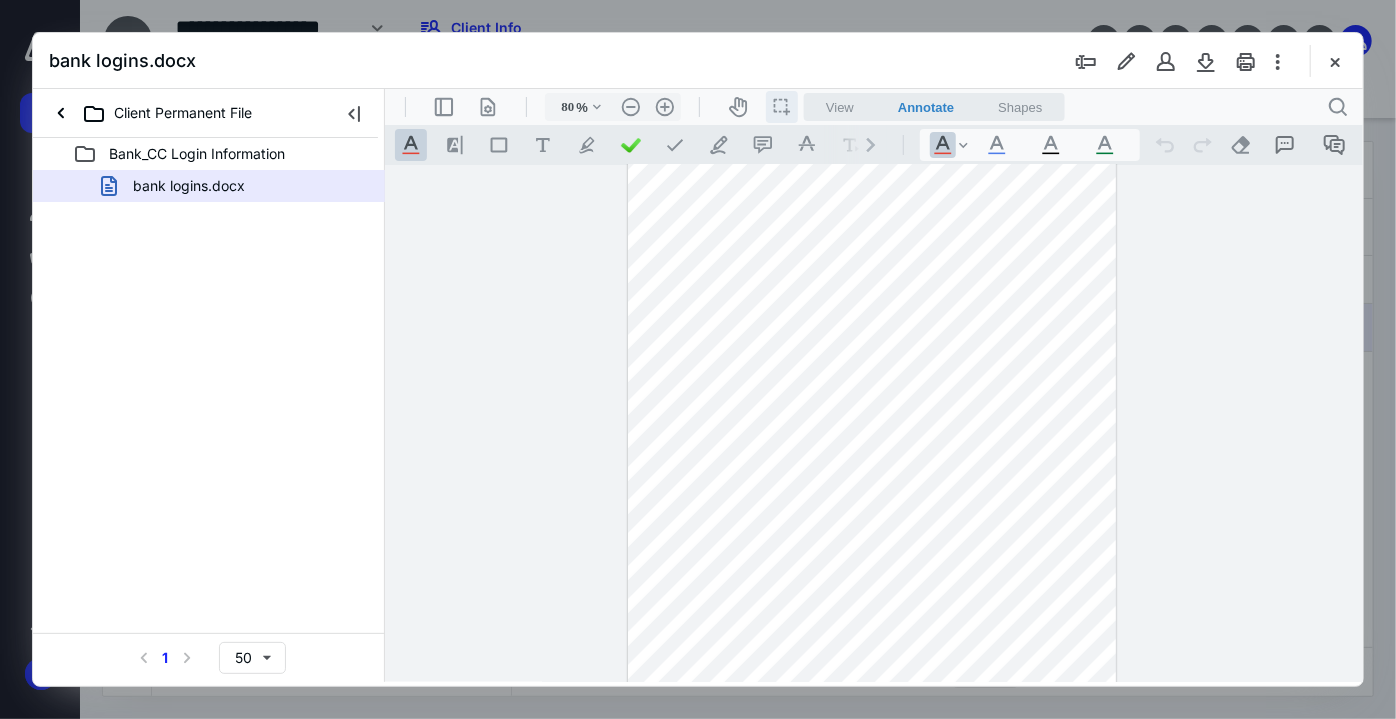 click on "icon / operation / multi select" at bounding box center [781, 106] 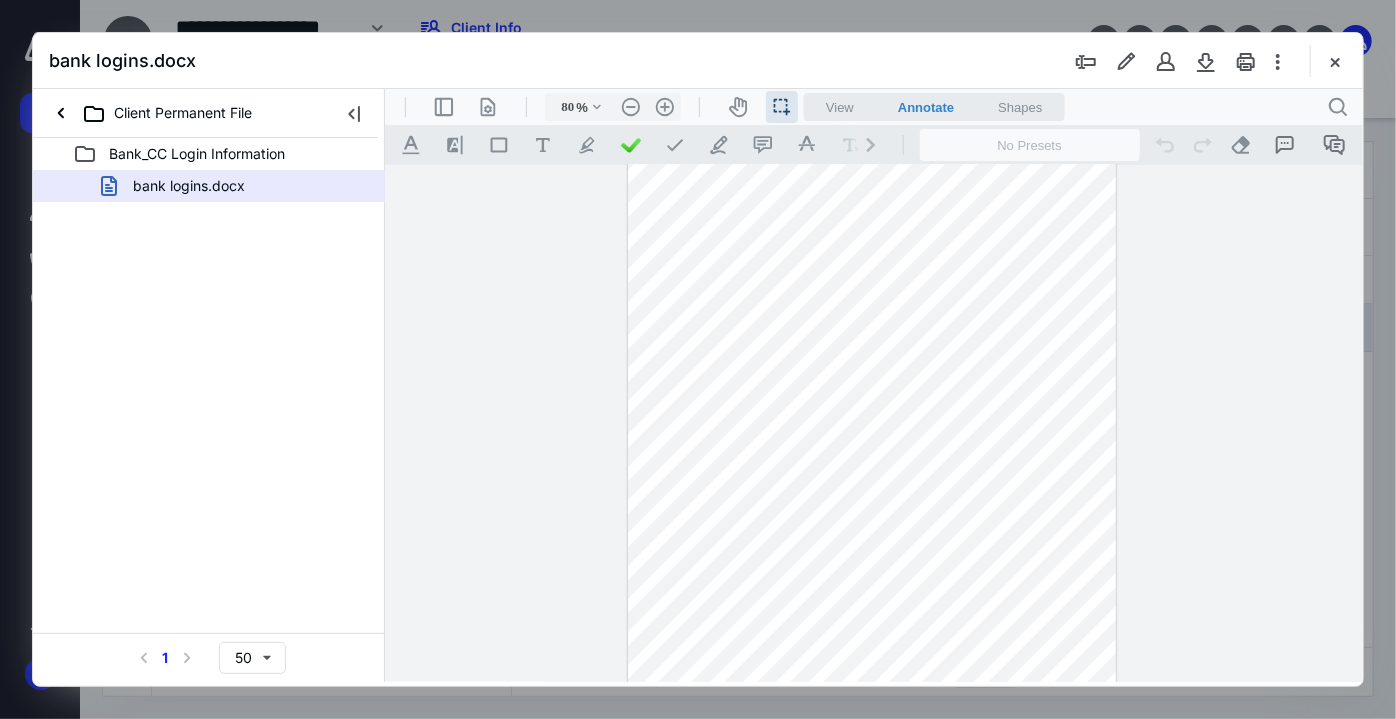 click at bounding box center (871, 433) 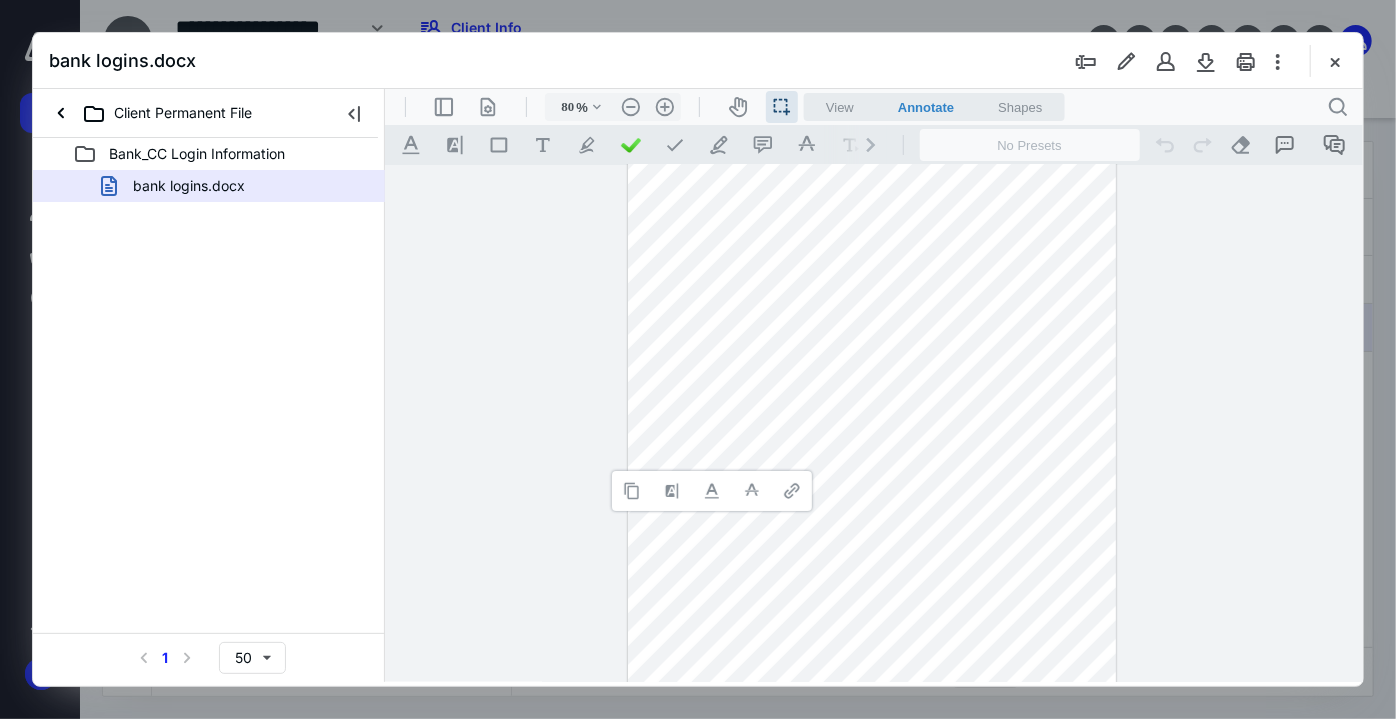 type 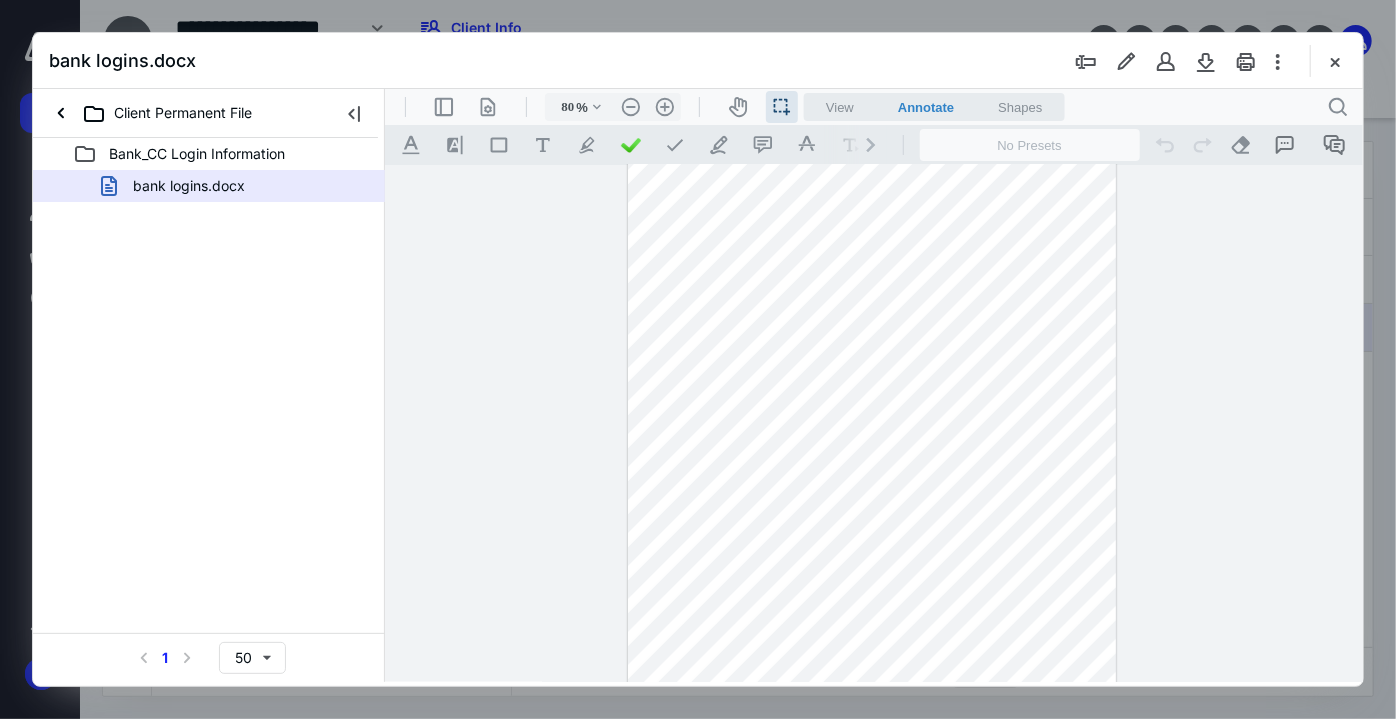click at bounding box center [871, 433] 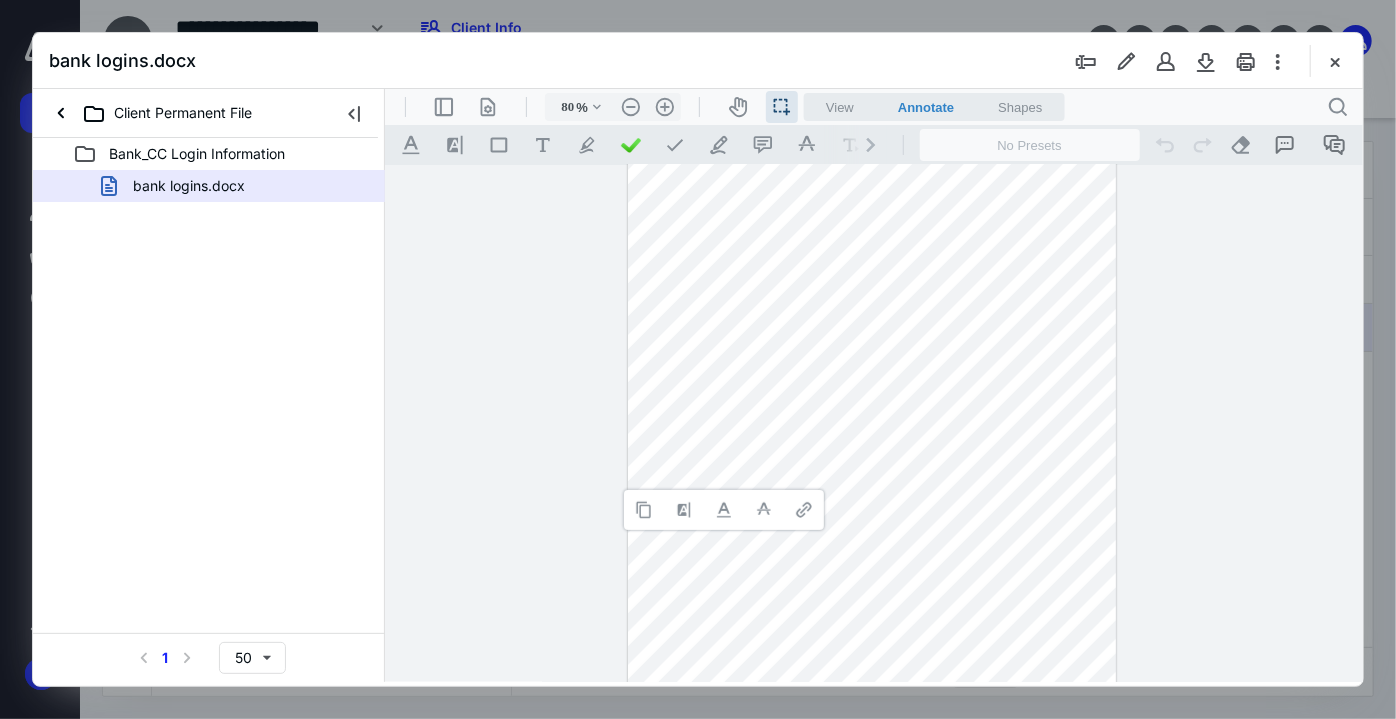 type 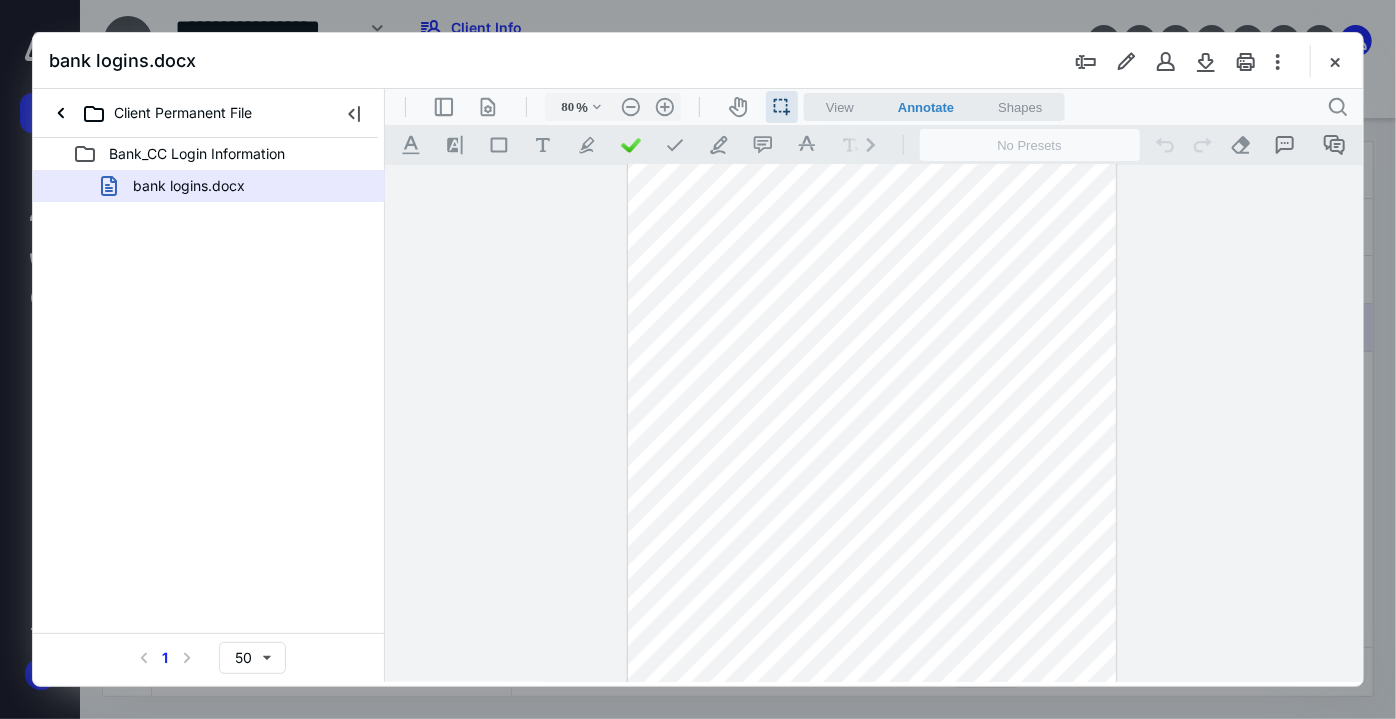 drag, startPoint x: 773, startPoint y: 509, endPoint x: 735, endPoint y: 497, distance: 39.849716 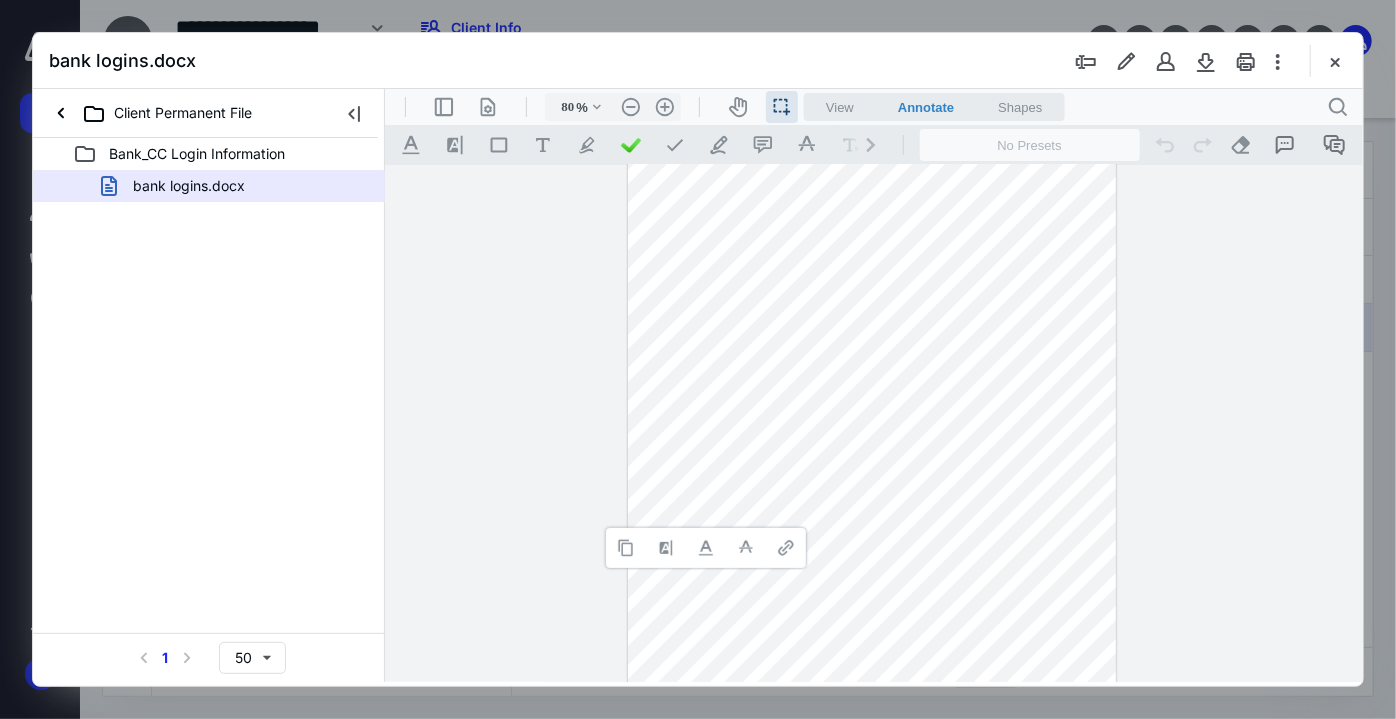 type 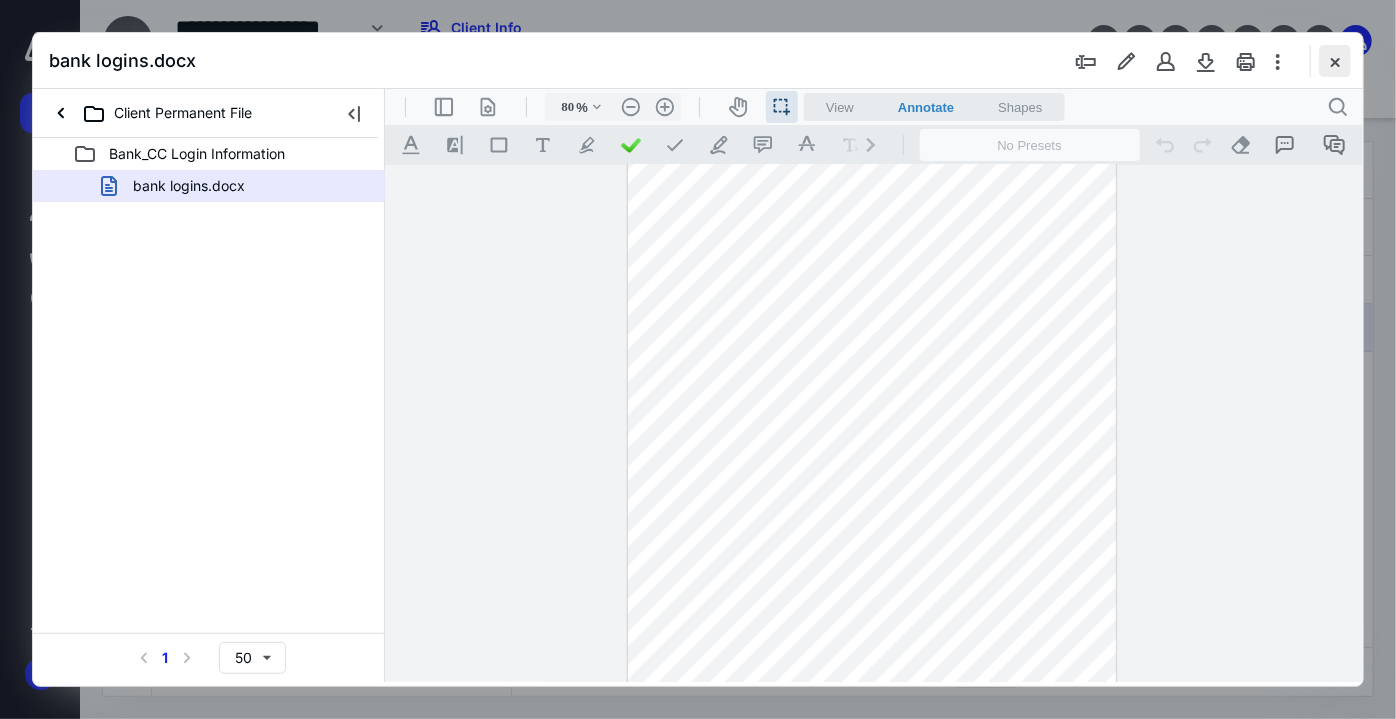 click at bounding box center [1335, 61] 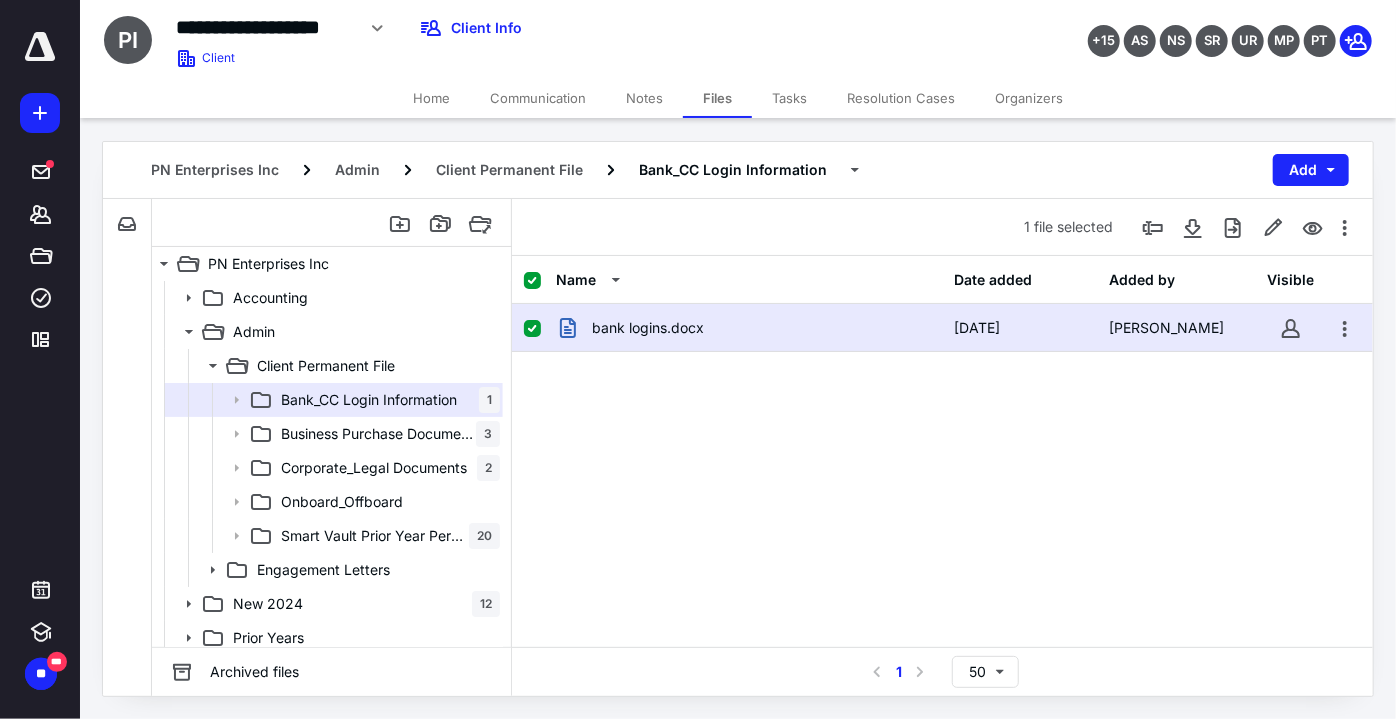 click on "Home" at bounding box center (431, 98) 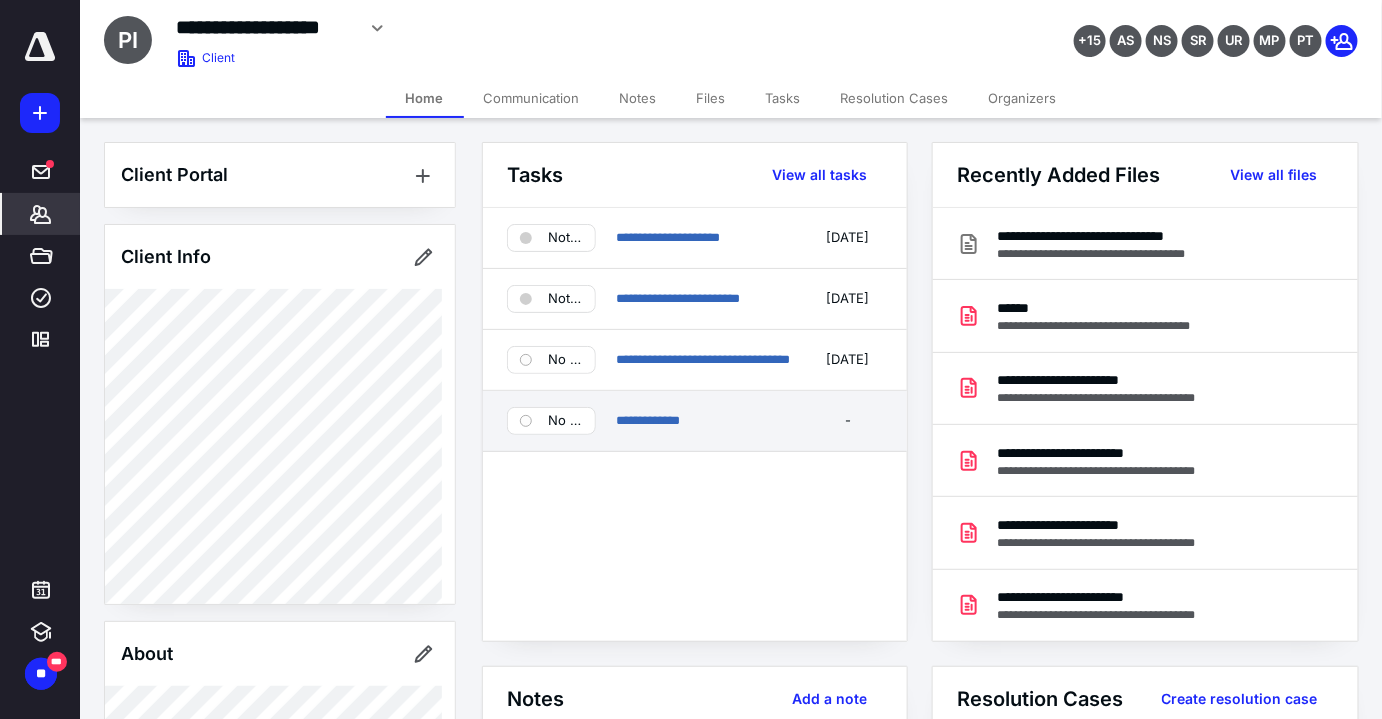 click on "Files" at bounding box center (711, 98) 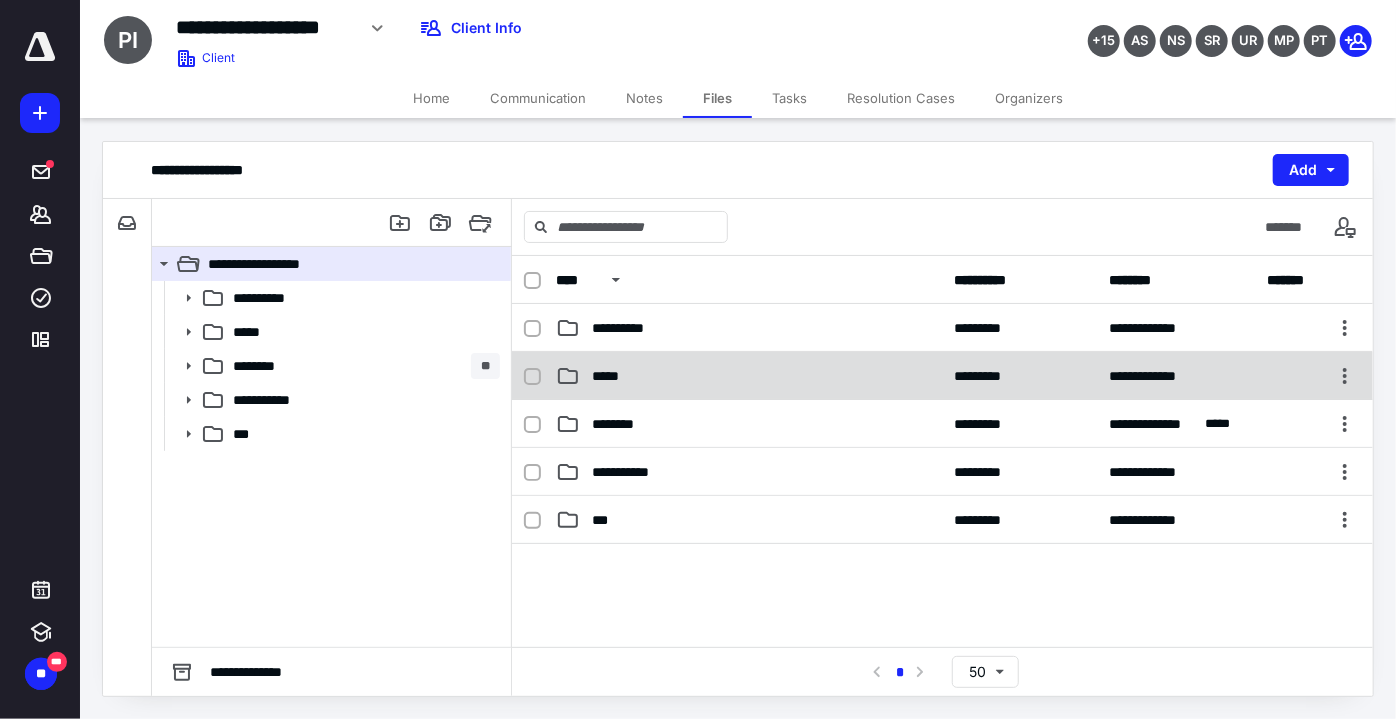 click on "*****" at bounding box center [749, 376] 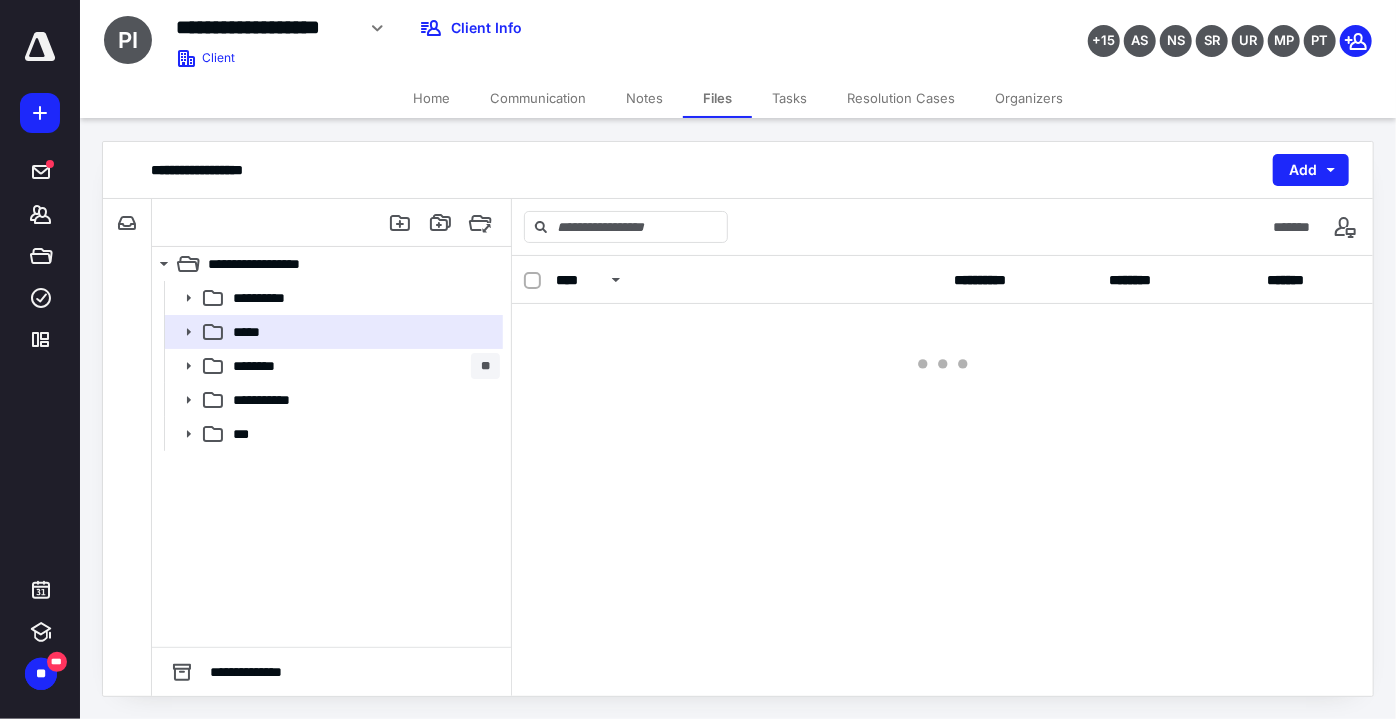 click at bounding box center (942, 344) 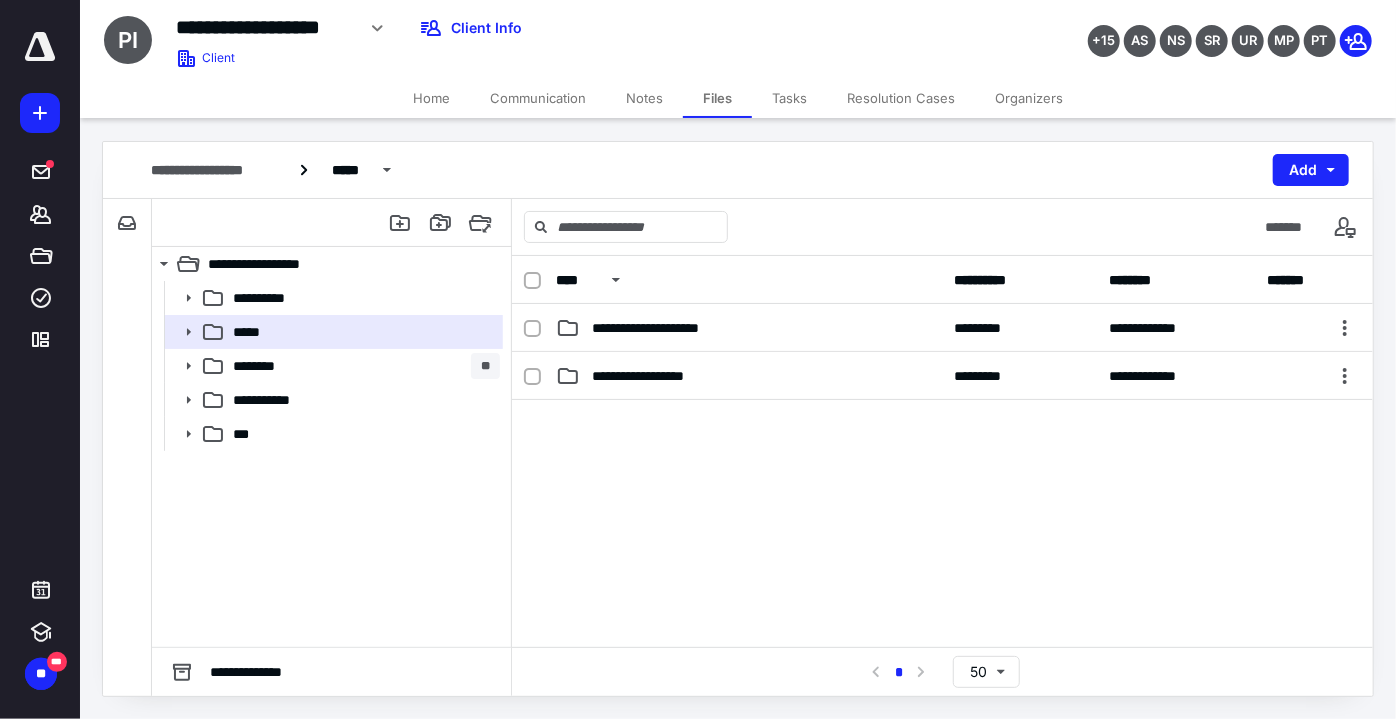 click on "**********" at bounding box center [749, 328] 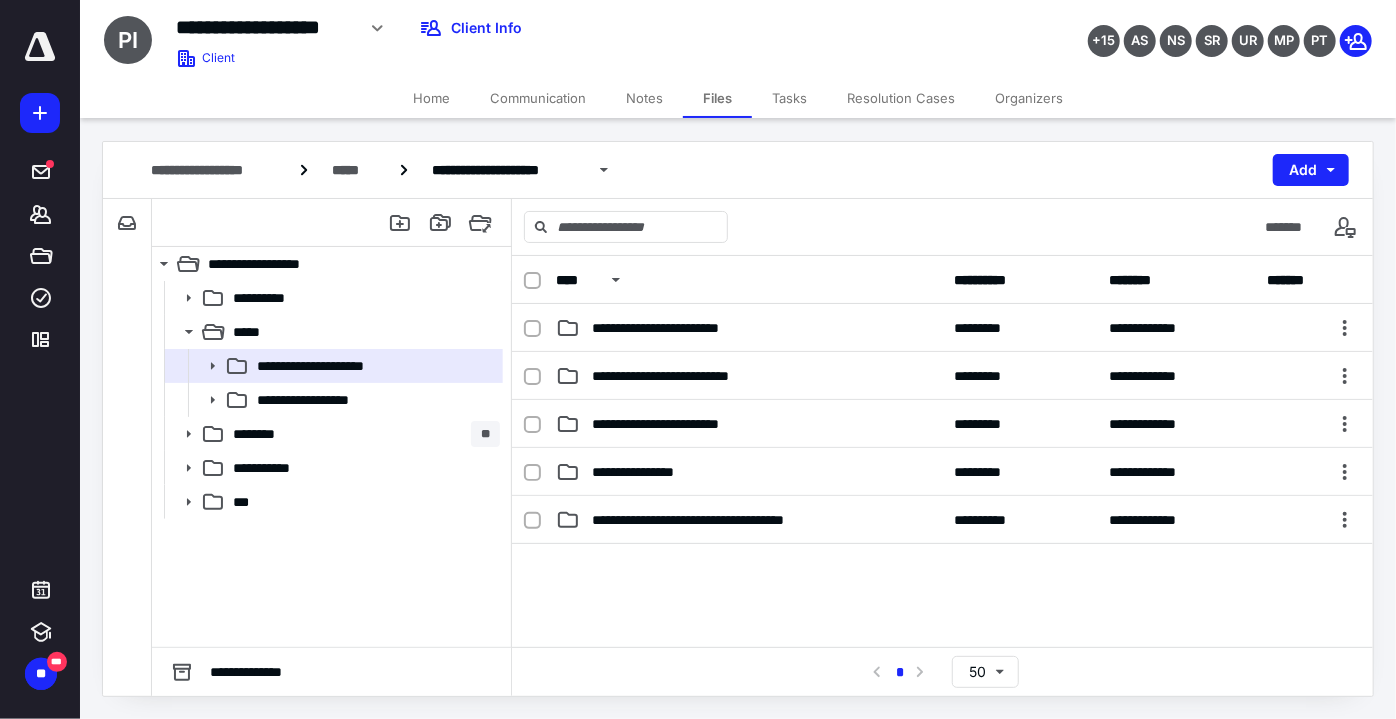 click on "Home" at bounding box center (431, 98) 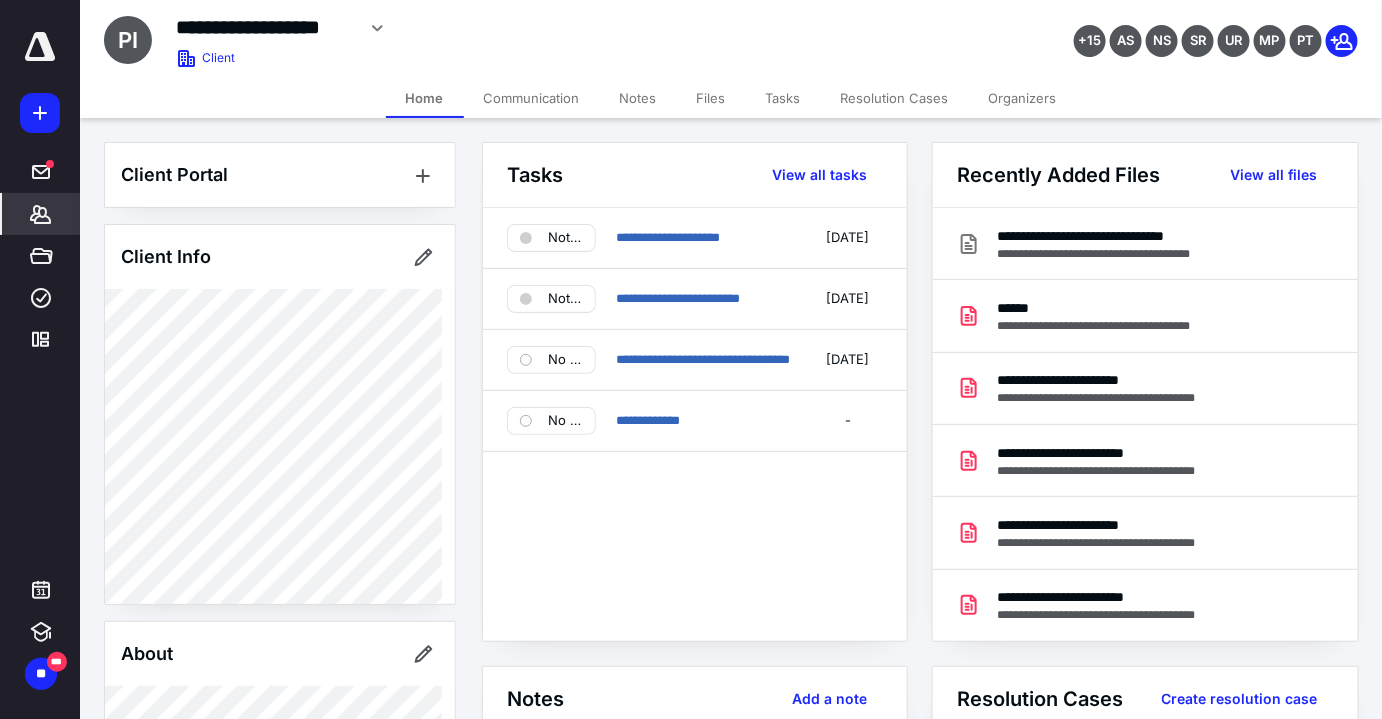 drag, startPoint x: 715, startPoint y: 104, endPoint x: 702, endPoint y: 154, distance: 51.662365 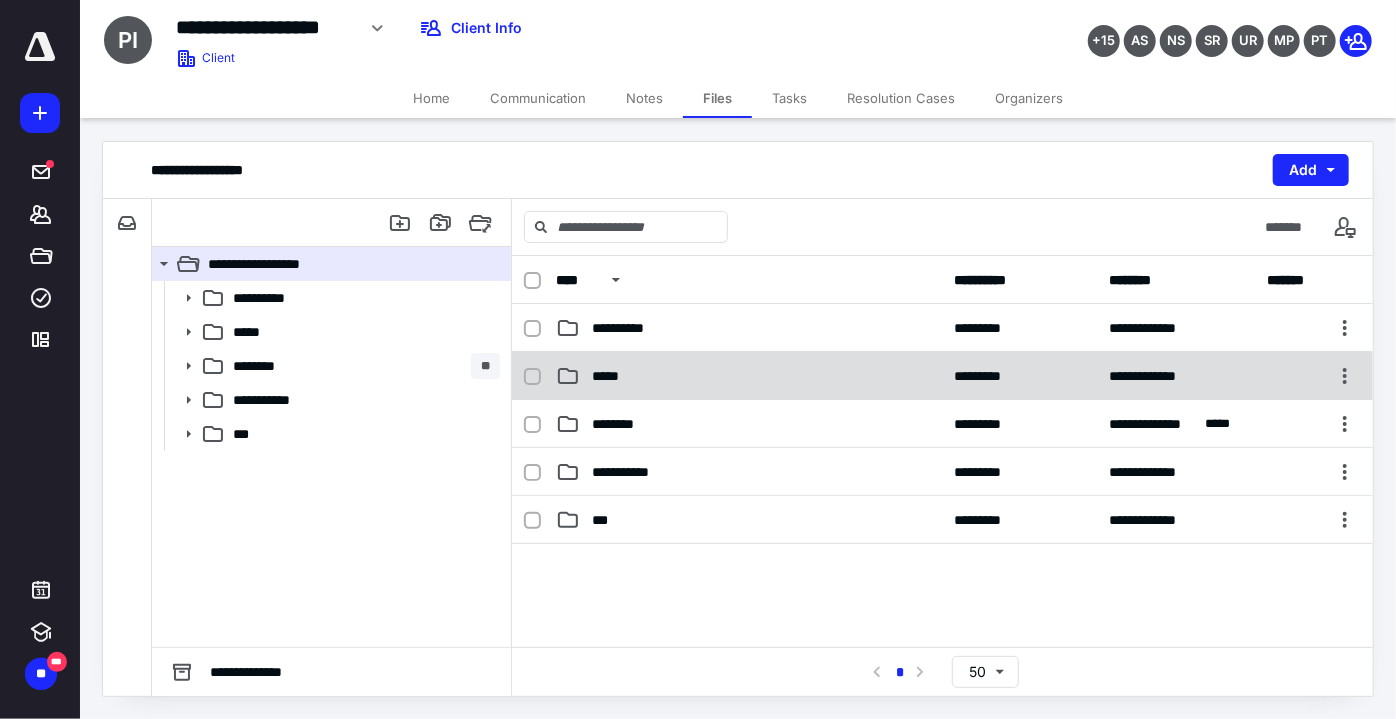 click on "*****" at bounding box center [749, 376] 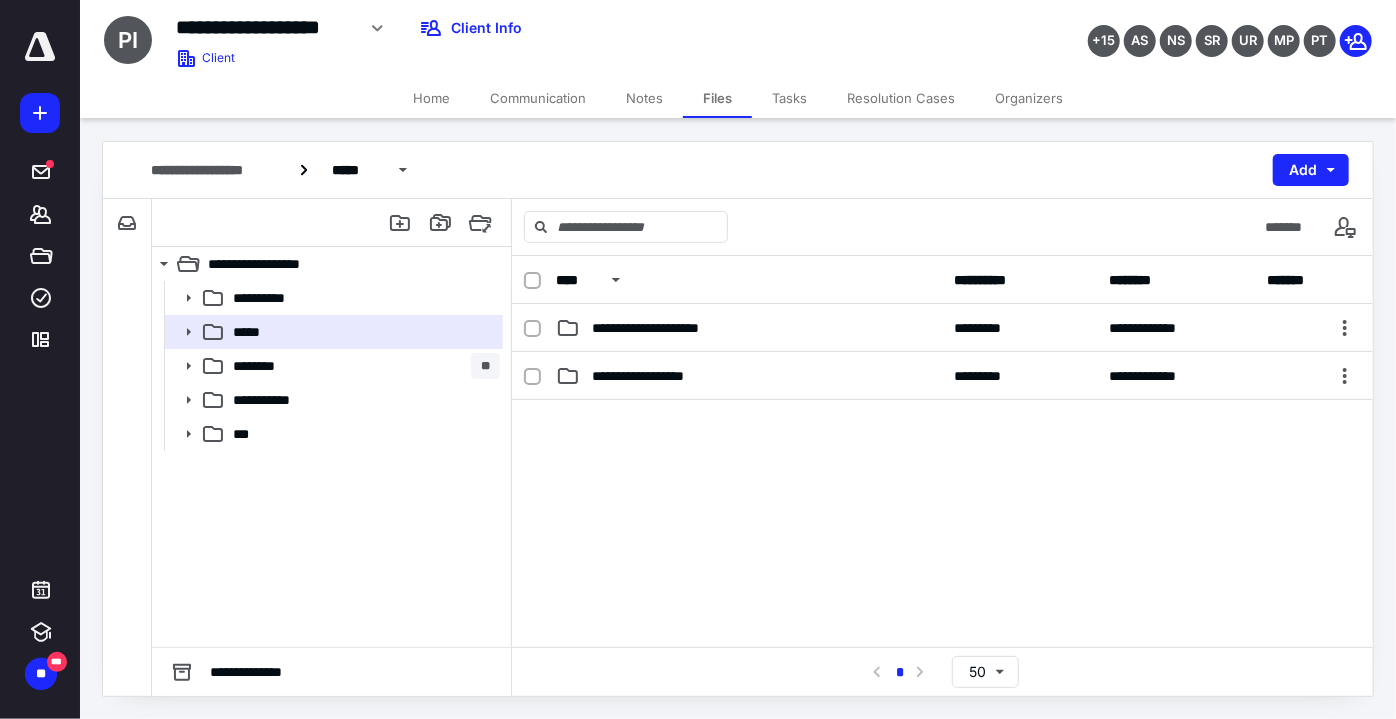 click on "**********" at bounding box center [662, 328] 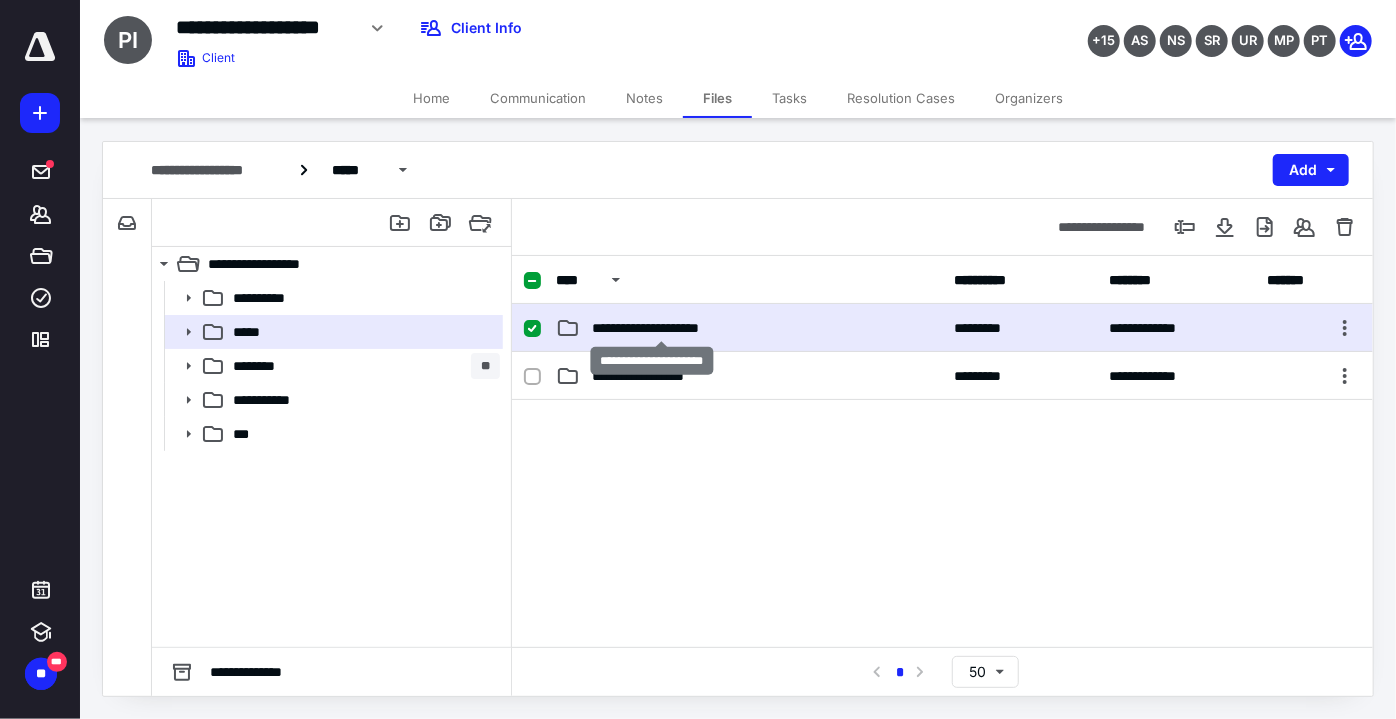 click on "**********" at bounding box center (662, 328) 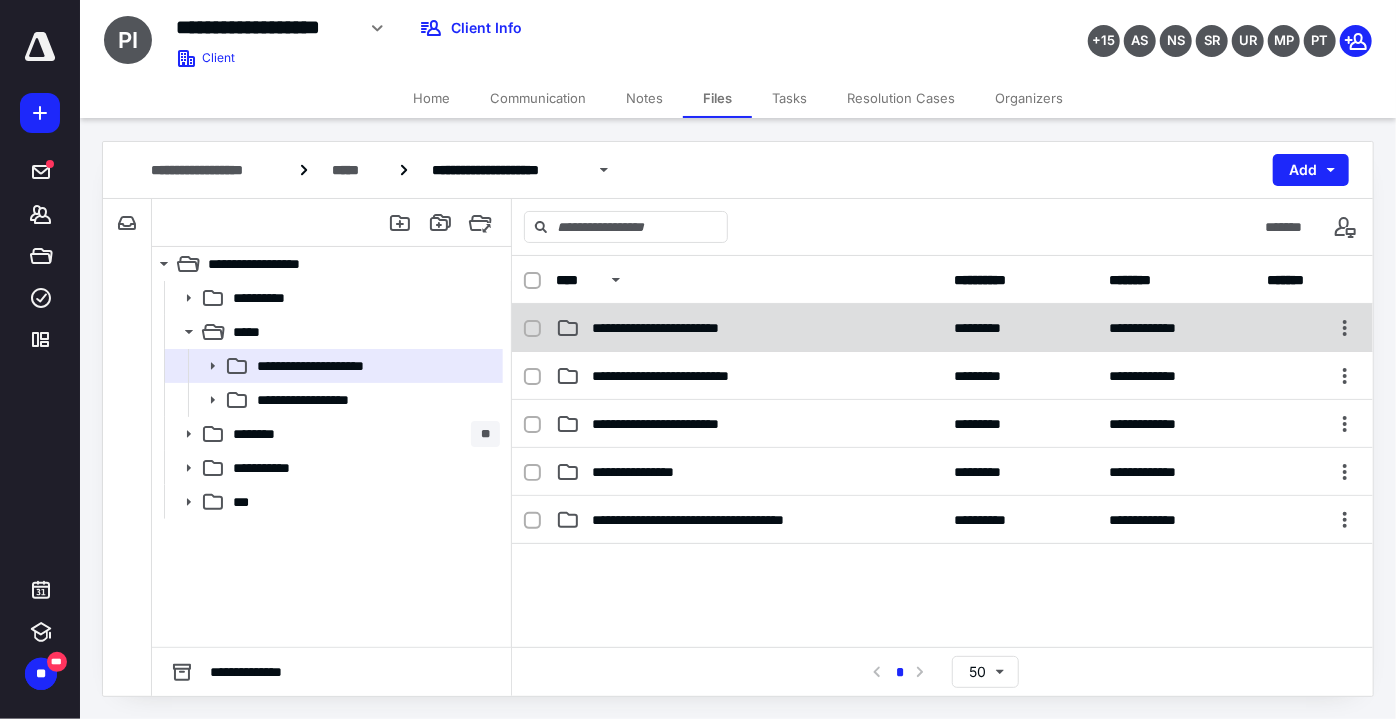 click on "**********" at bounding box center [681, 328] 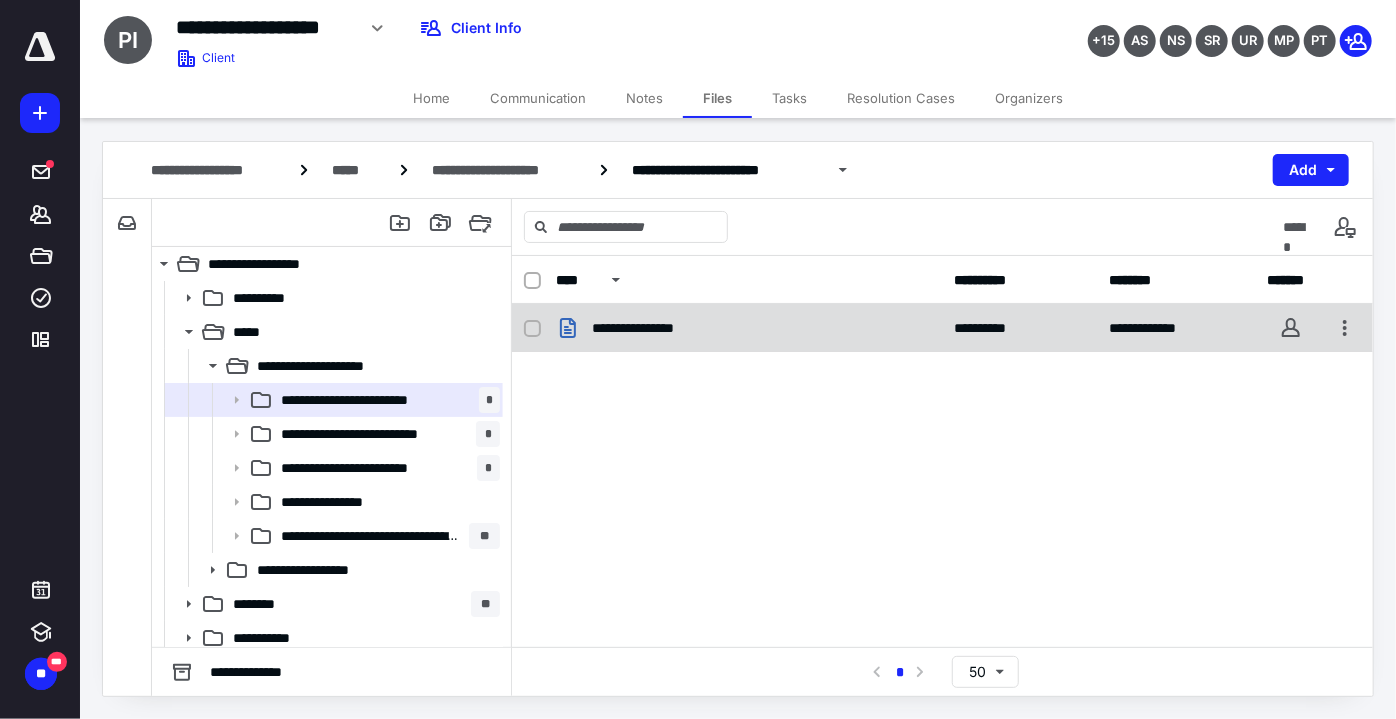 click on "**********" at bounding box center [749, 328] 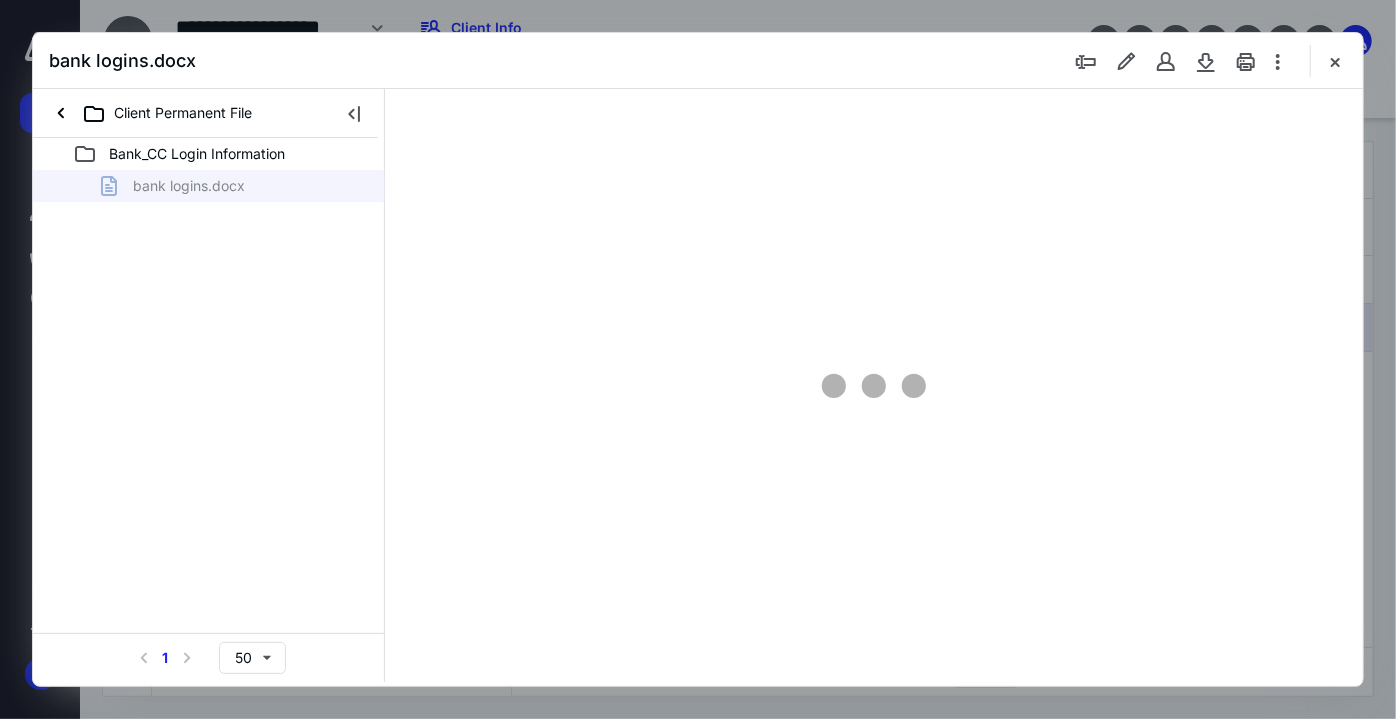 scroll, scrollTop: 0, scrollLeft: 0, axis: both 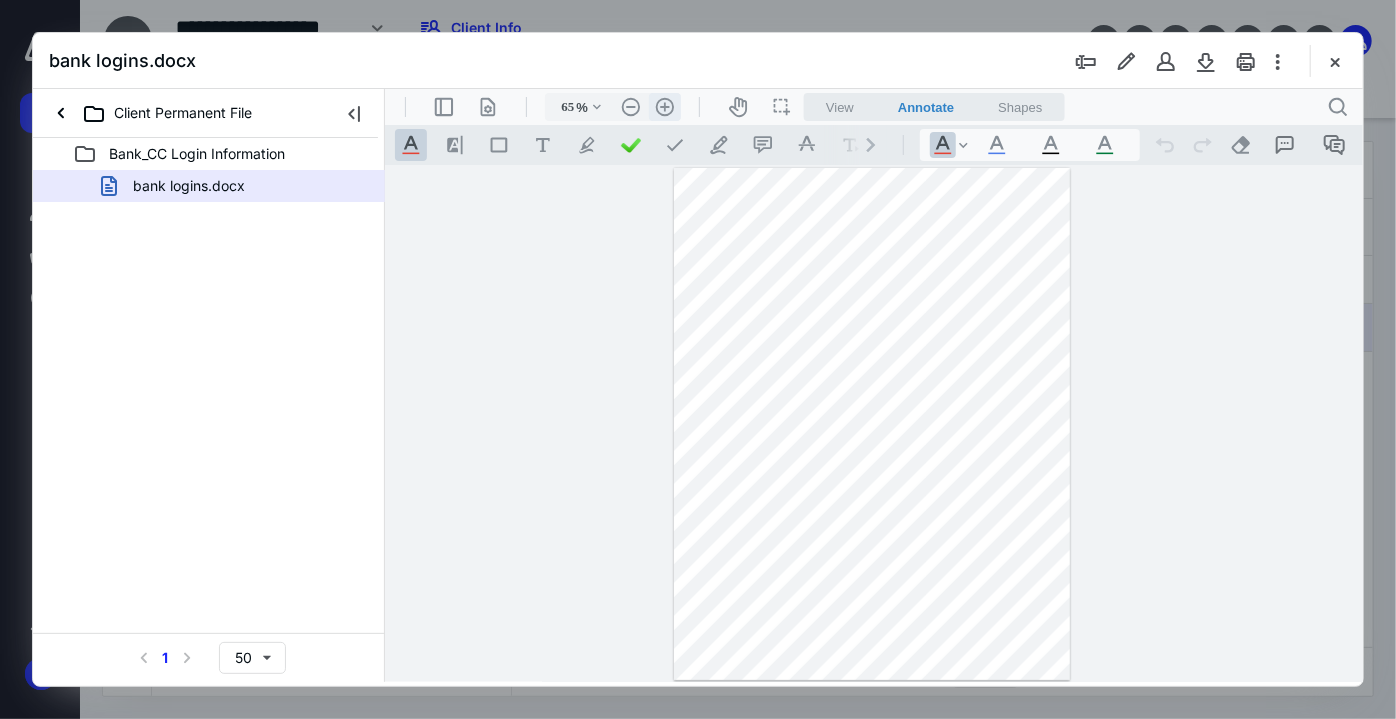 click on ".cls-1{fill:#abb0c4;} icon - header - zoom - in - line" at bounding box center (664, 106) 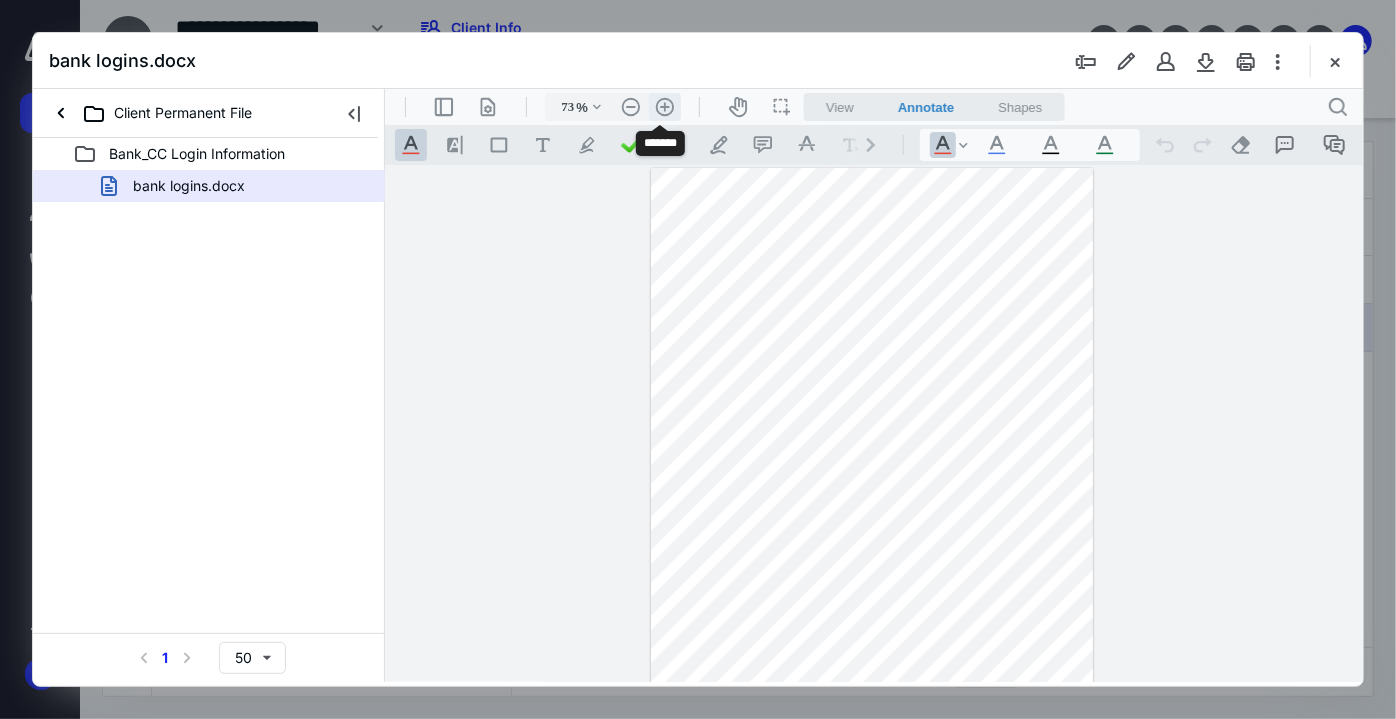 scroll, scrollTop: 50, scrollLeft: 0, axis: vertical 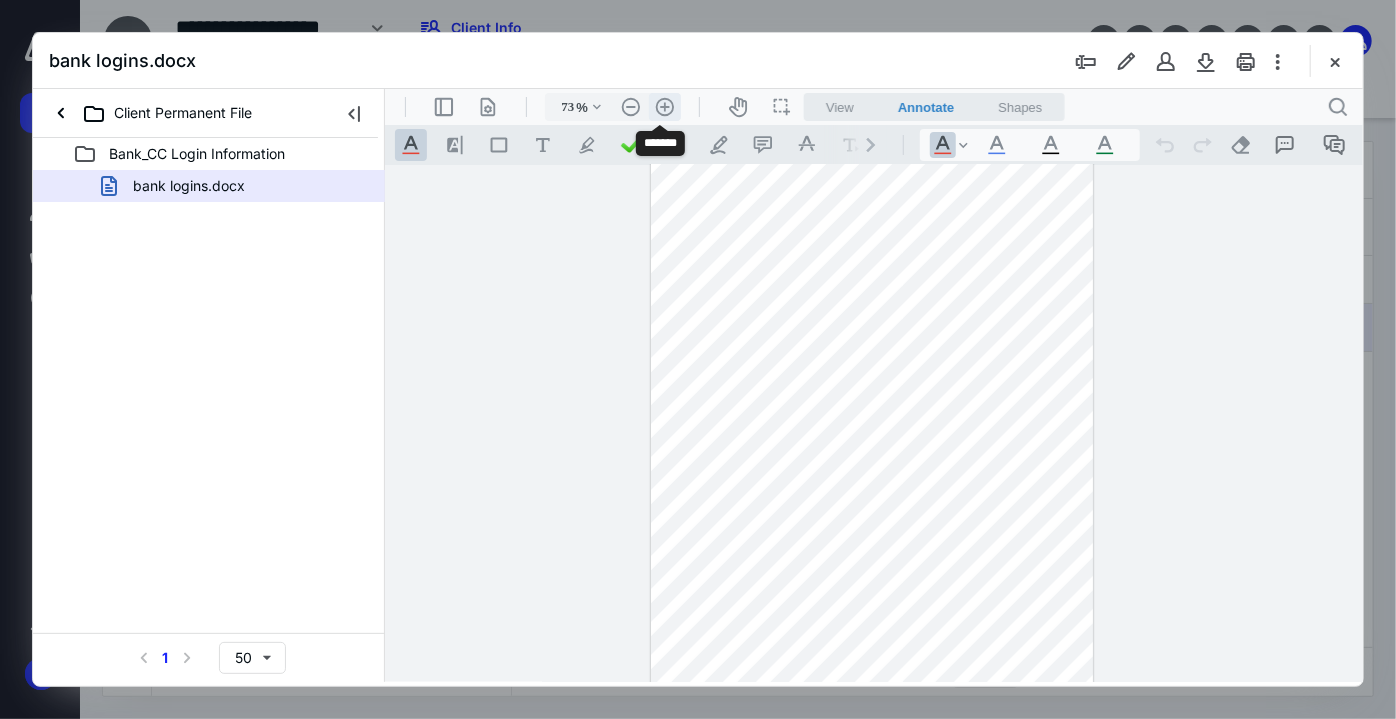 click on ".cls-1{fill:#abb0c4;} icon - header - zoom - in - line" at bounding box center (664, 106) 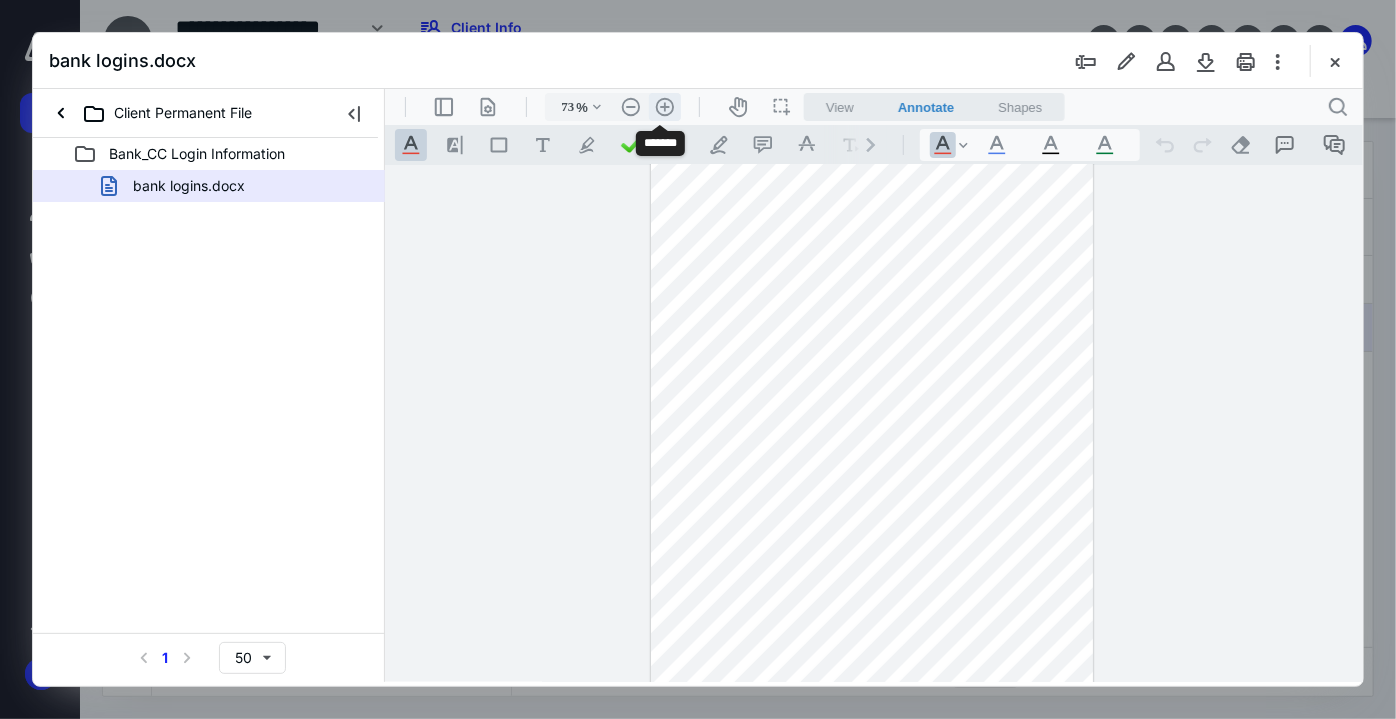 type on "80" 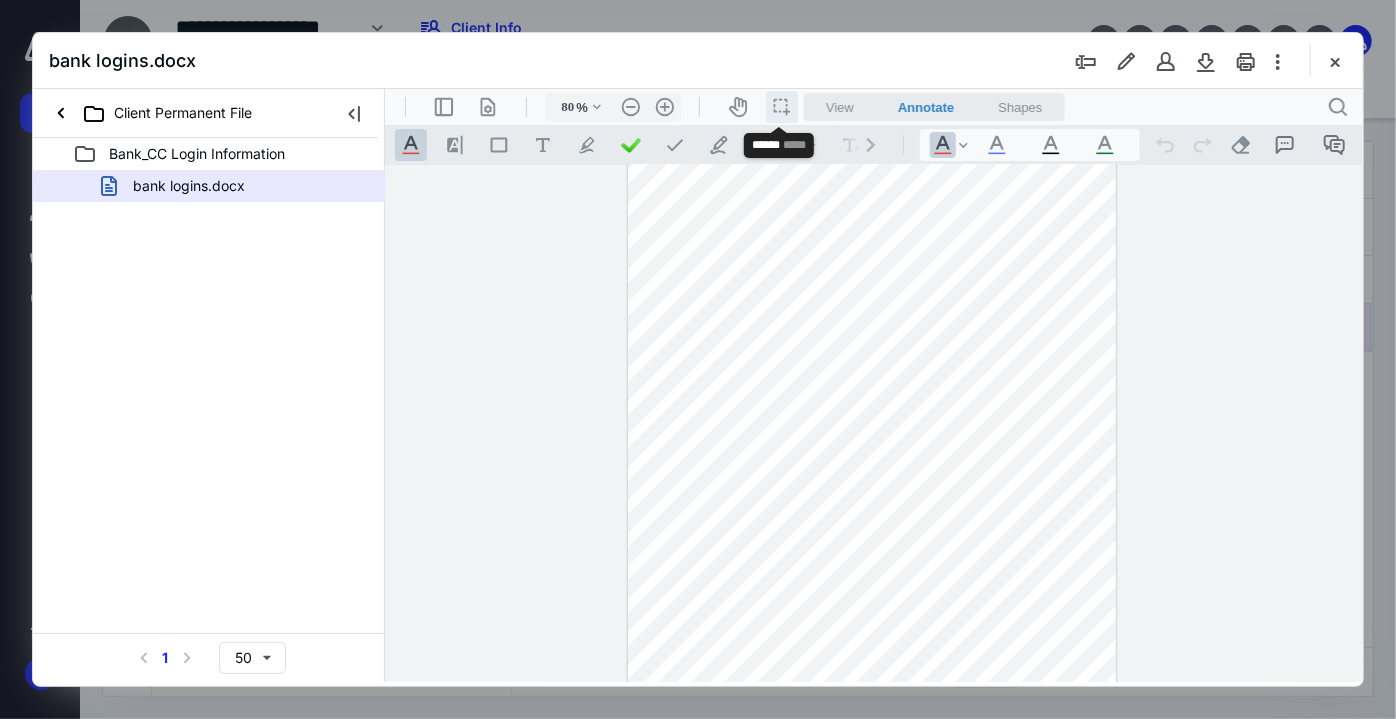 click on "icon / operation / multi select" at bounding box center (781, 106) 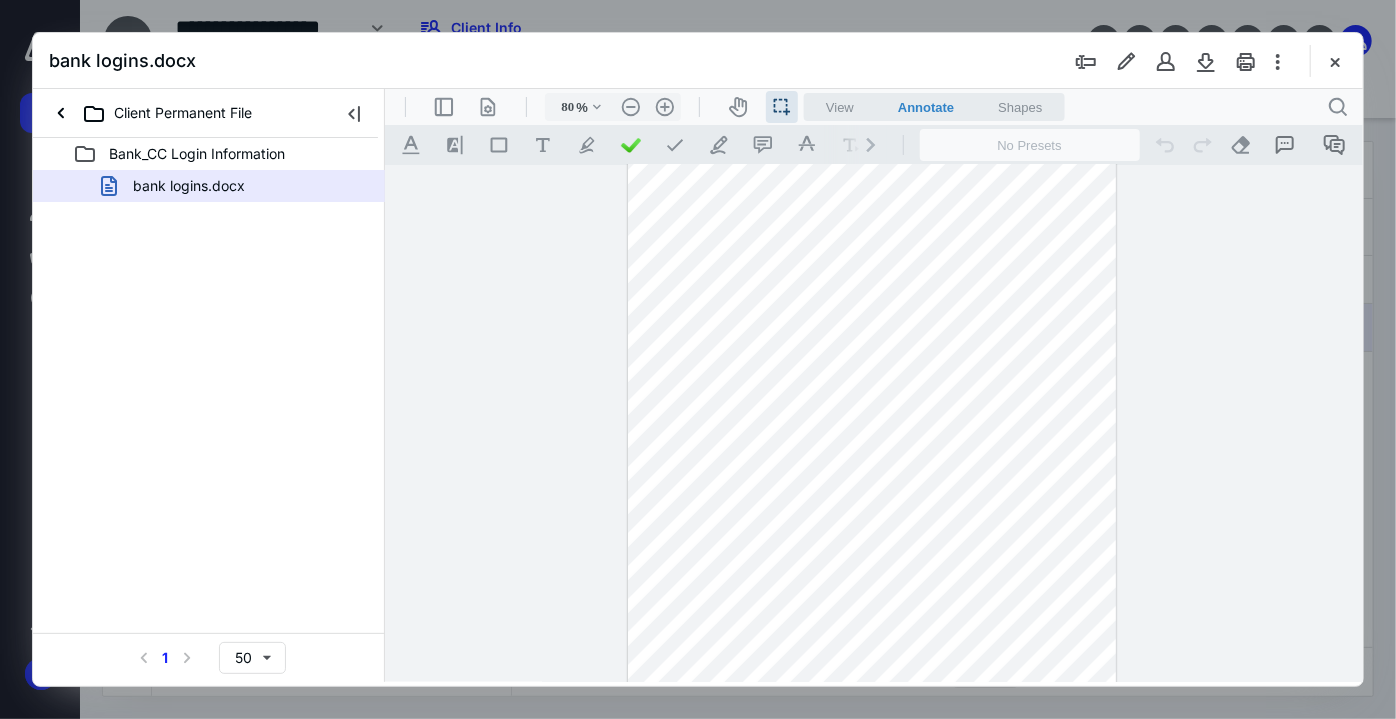 click at bounding box center (871, 433) 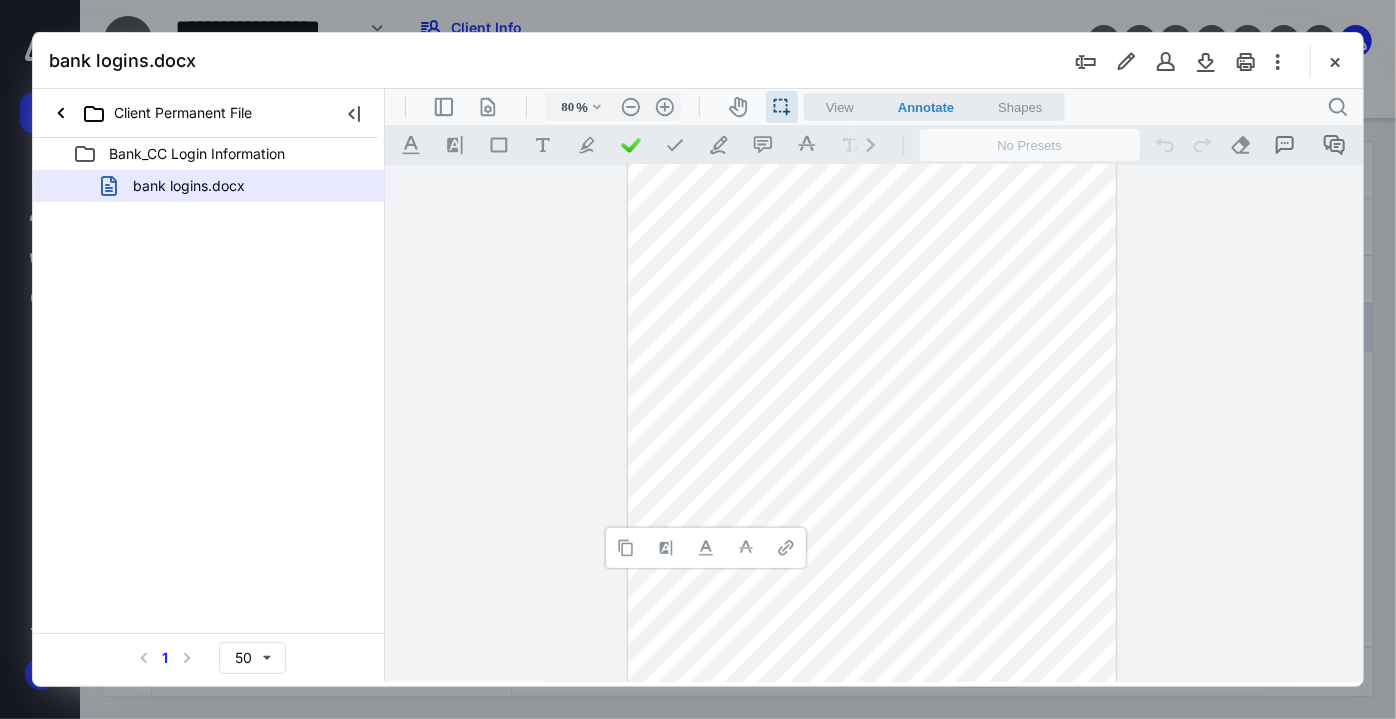 type 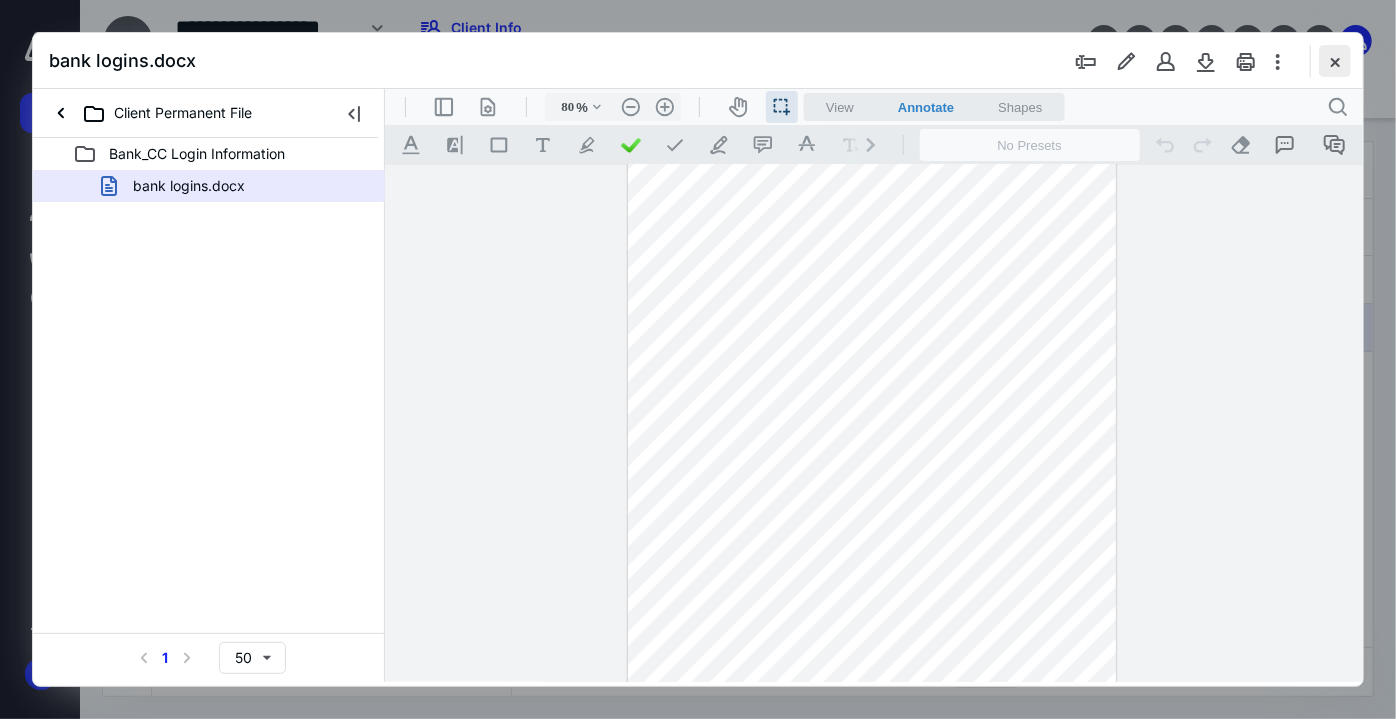 click at bounding box center [1335, 61] 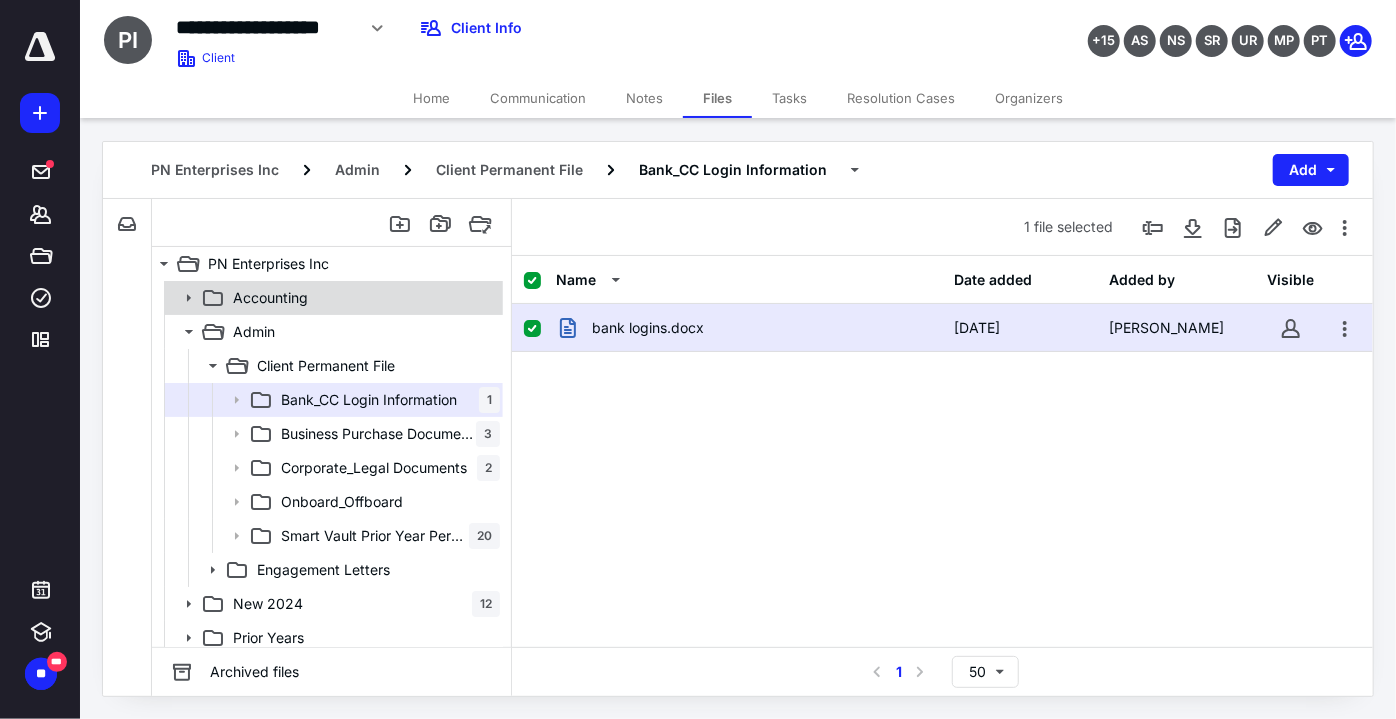 click on "Accounting" at bounding box center (362, 298) 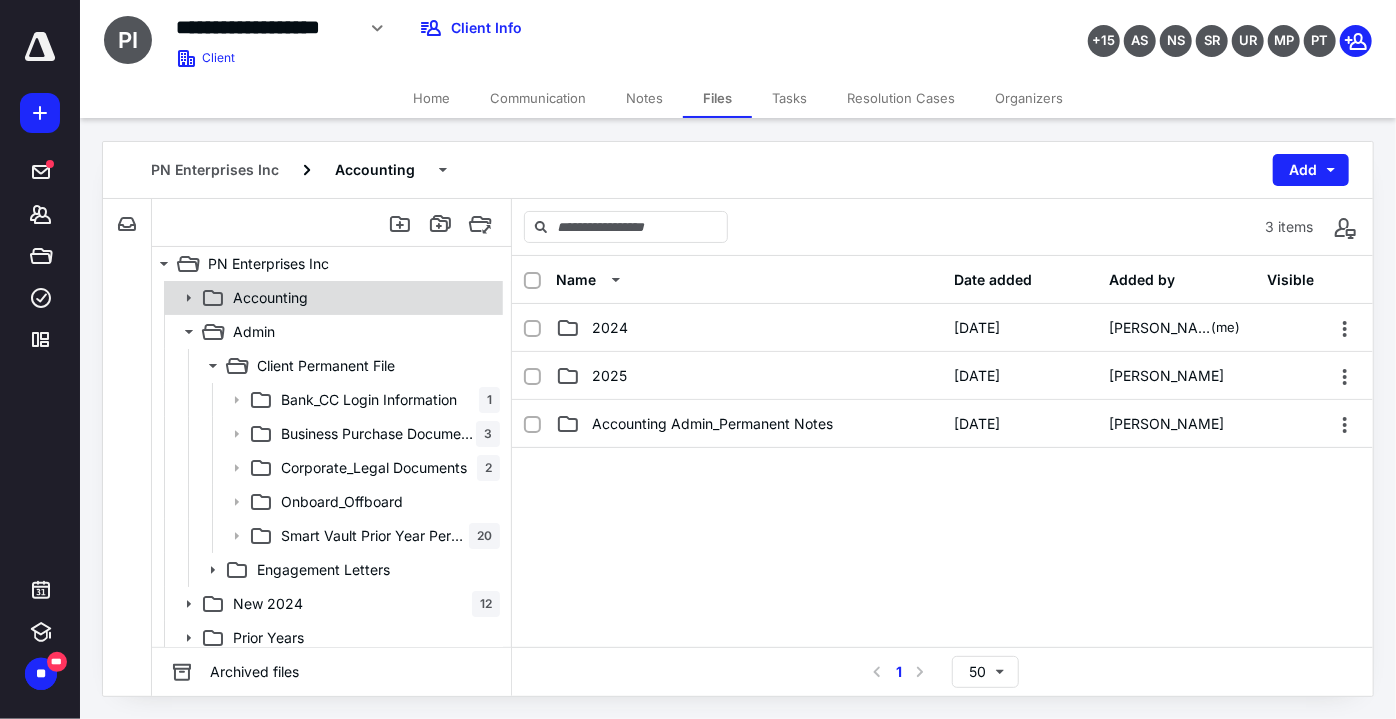 click on "Accounting" at bounding box center [362, 298] 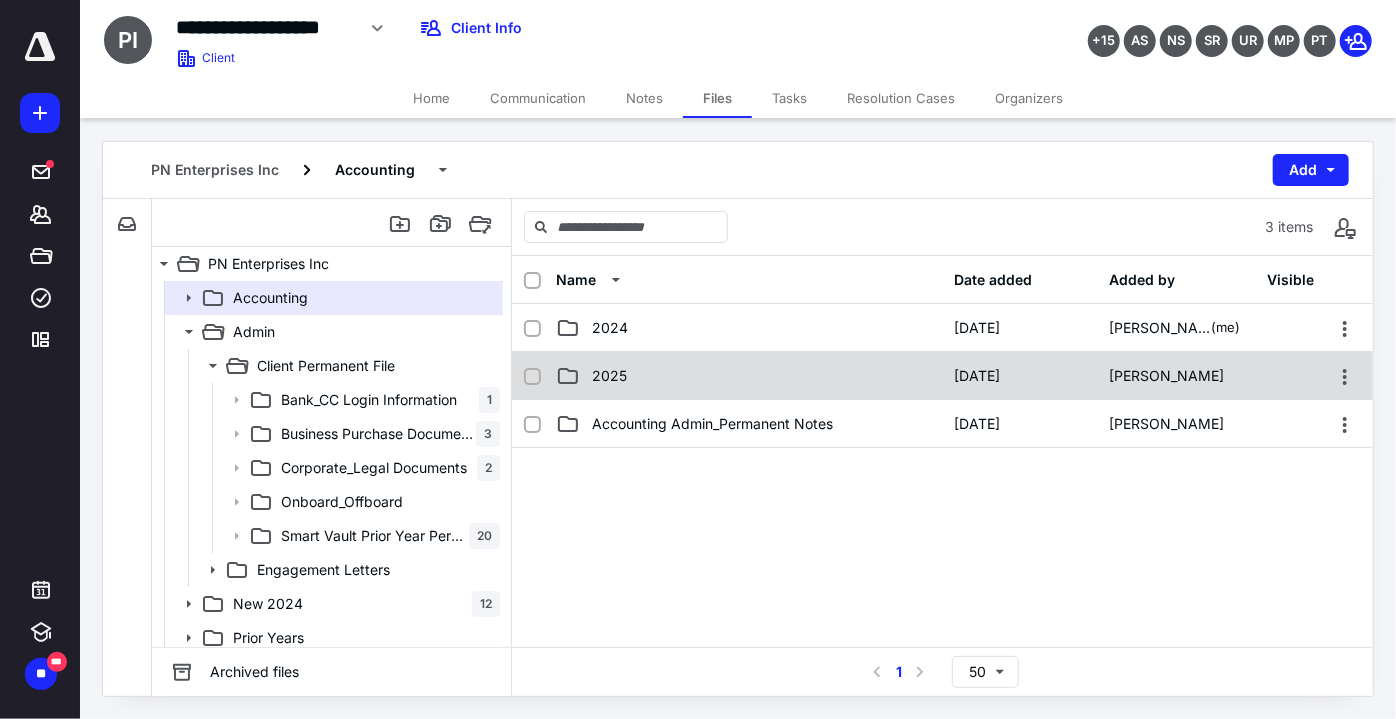click on "2025 [DATE] [PERSON_NAME]" at bounding box center (942, 376) 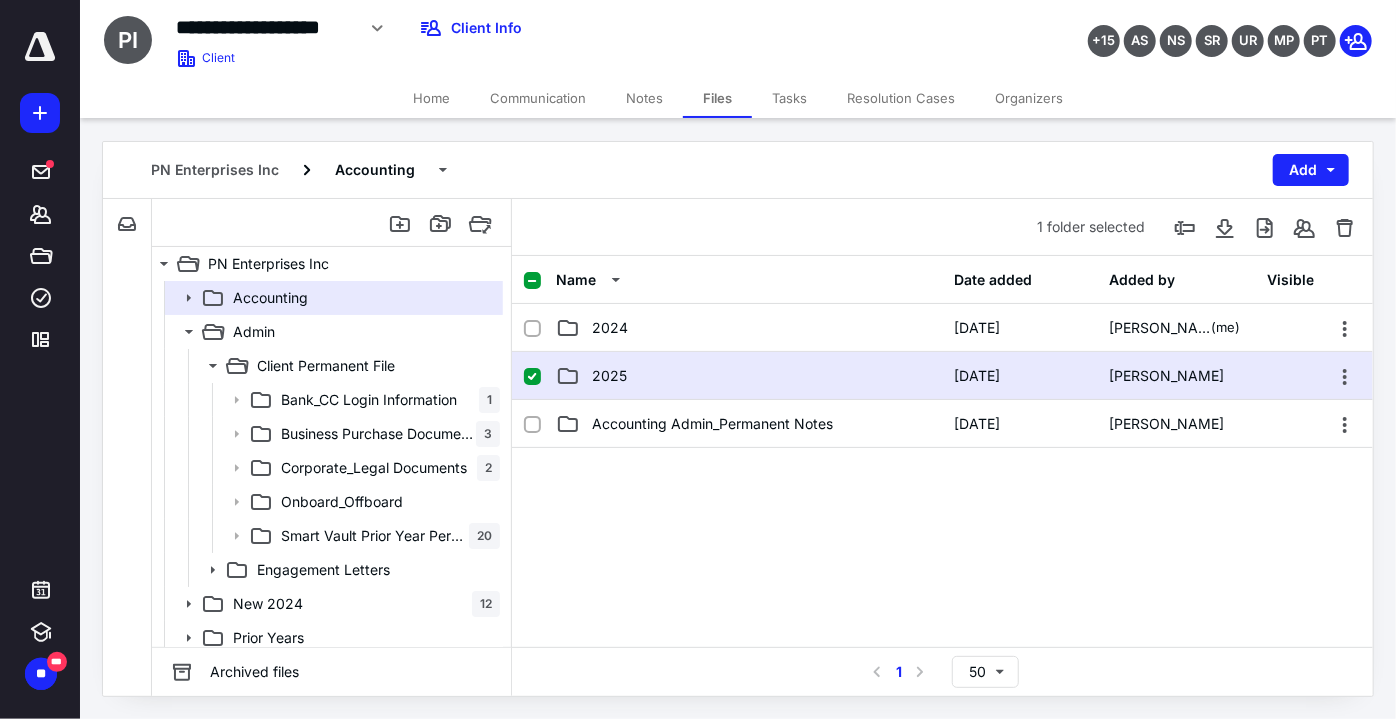 click on "2025 [DATE] [PERSON_NAME]" at bounding box center (942, 376) 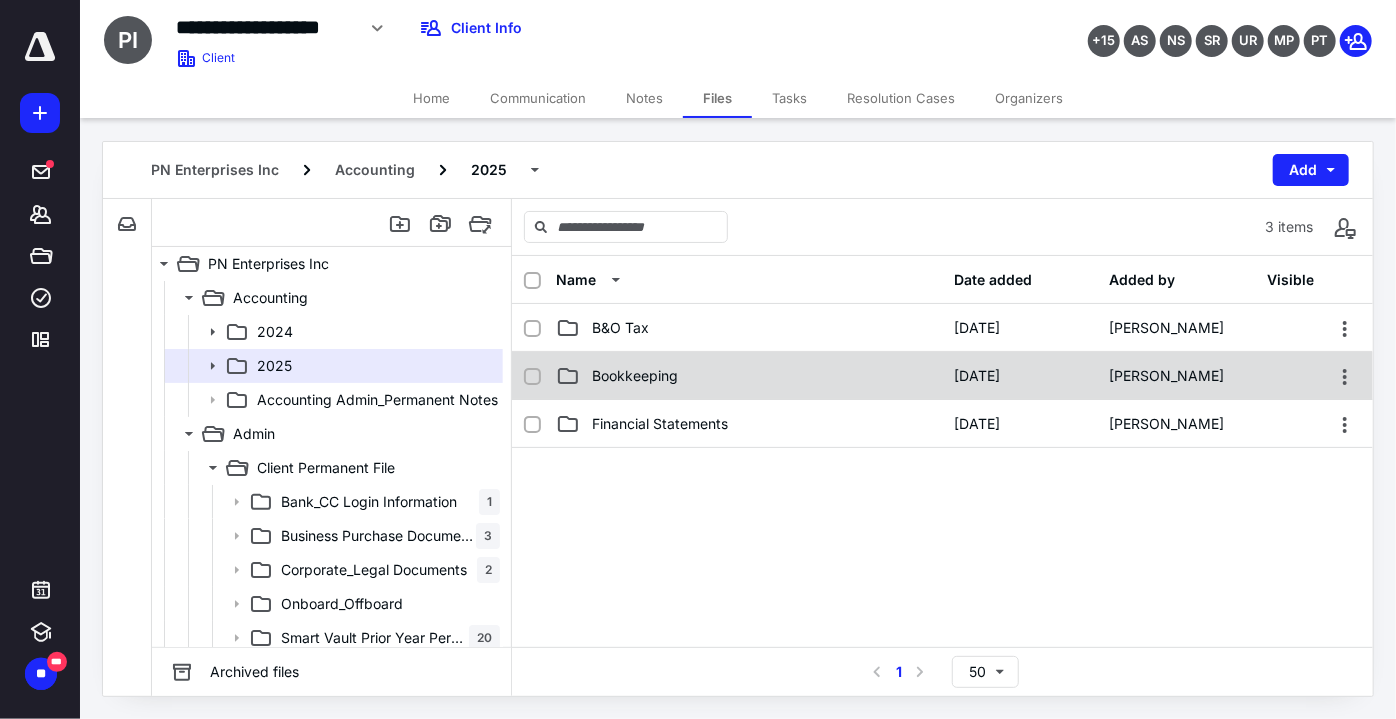 click on "Bookkeeping [DATE] [PERSON_NAME]" at bounding box center (942, 376) 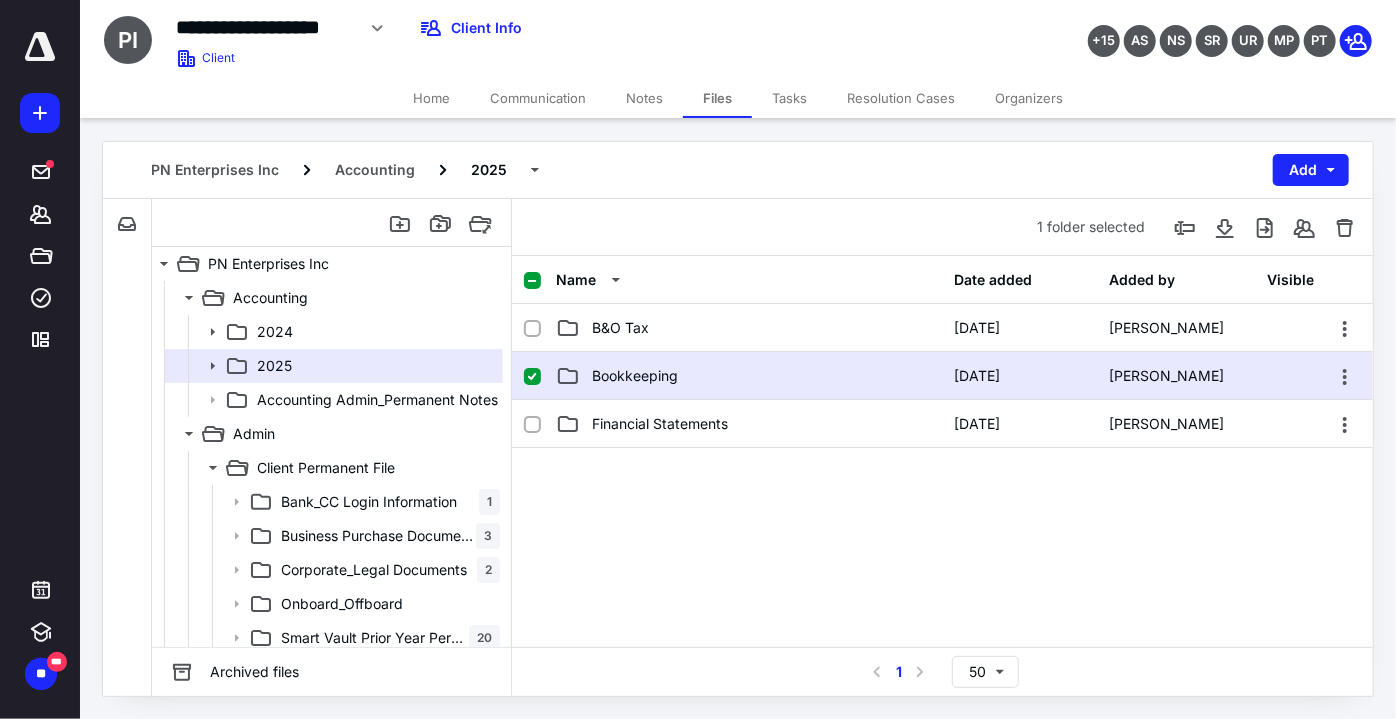 click on "Bookkeeping [DATE] [PERSON_NAME]" at bounding box center [942, 376] 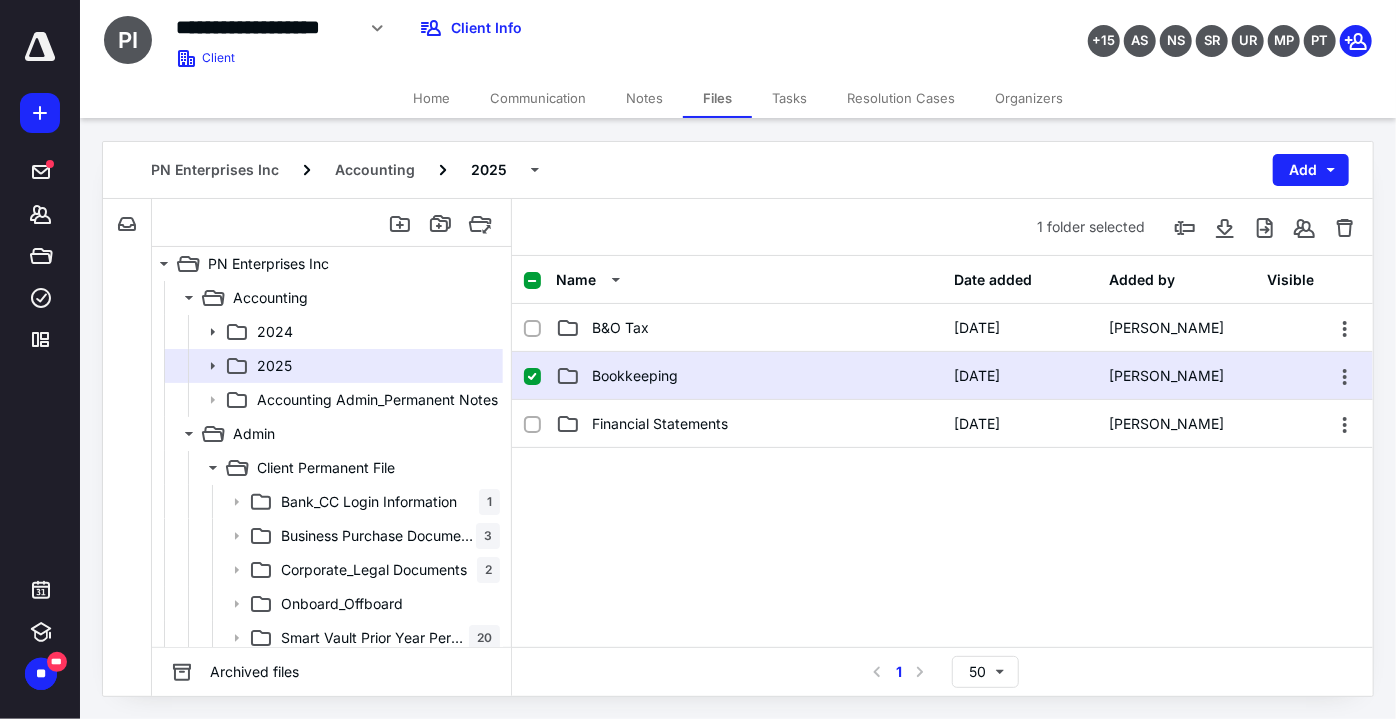 click on "B&O Tax [DATE] [PERSON_NAME] Bookkeeping [DATE] [PERSON_NAME] Financial Statements [DATE] [PERSON_NAME]" at bounding box center (942, 475) 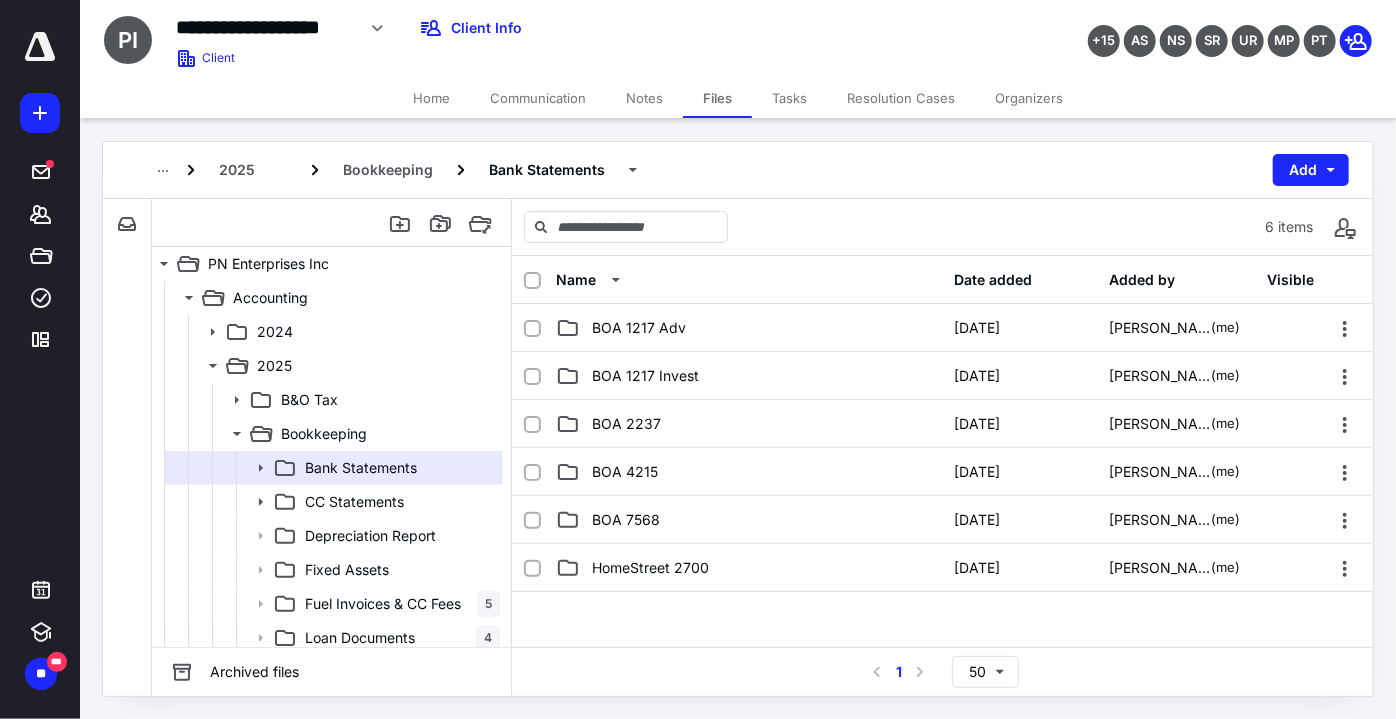 click on "HomeStreet 2700" at bounding box center [650, 568] 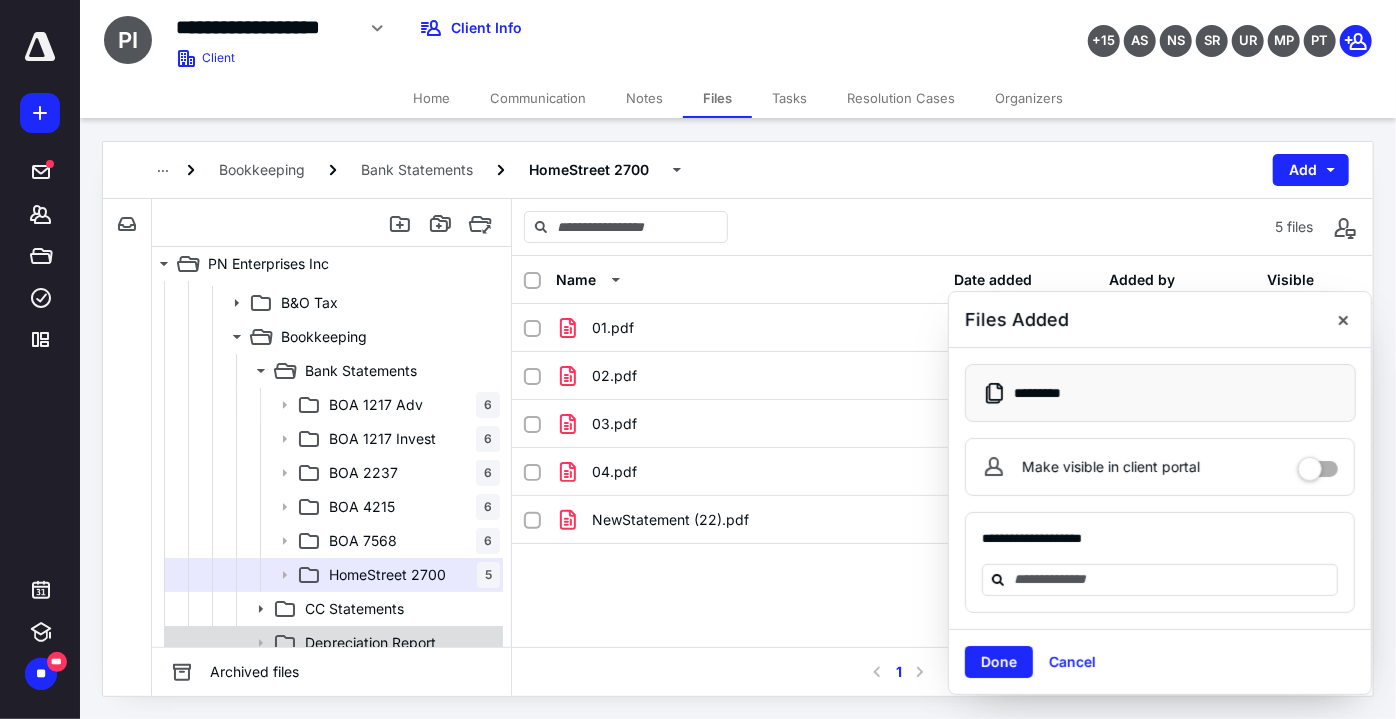 scroll, scrollTop: 181, scrollLeft: 0, axis: vertical 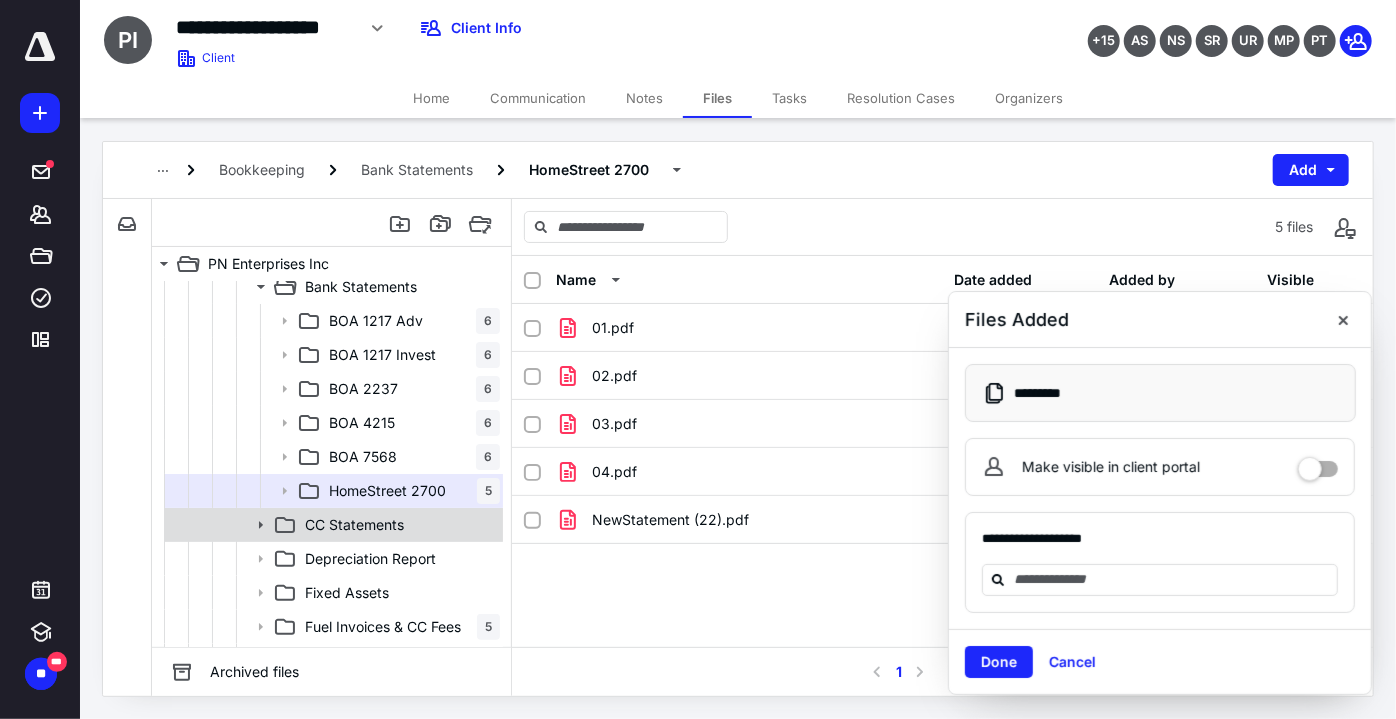 click 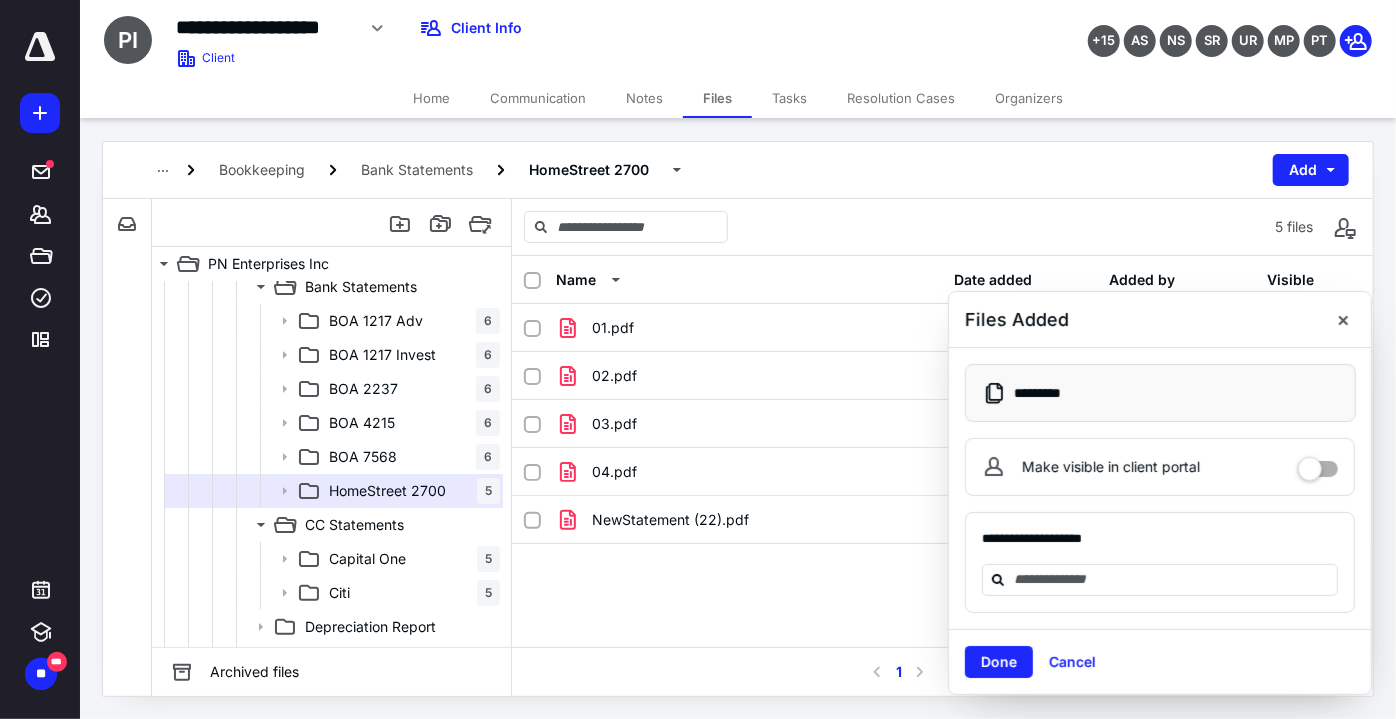 drag, startPoint x: 386, startPoint y: 564, endPoint x: 492, endPoint y: 537, distance: 109.38464 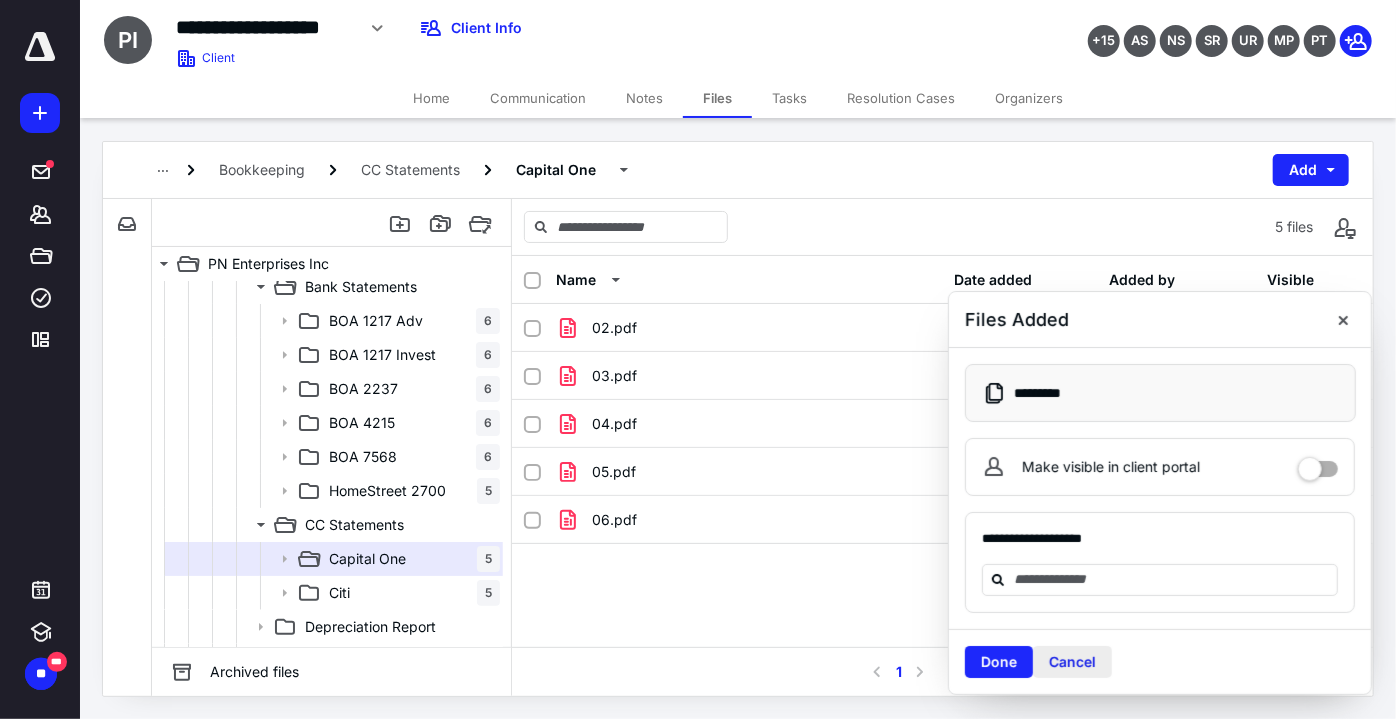 click on "Cancel" at bounding box center [1072, 662] 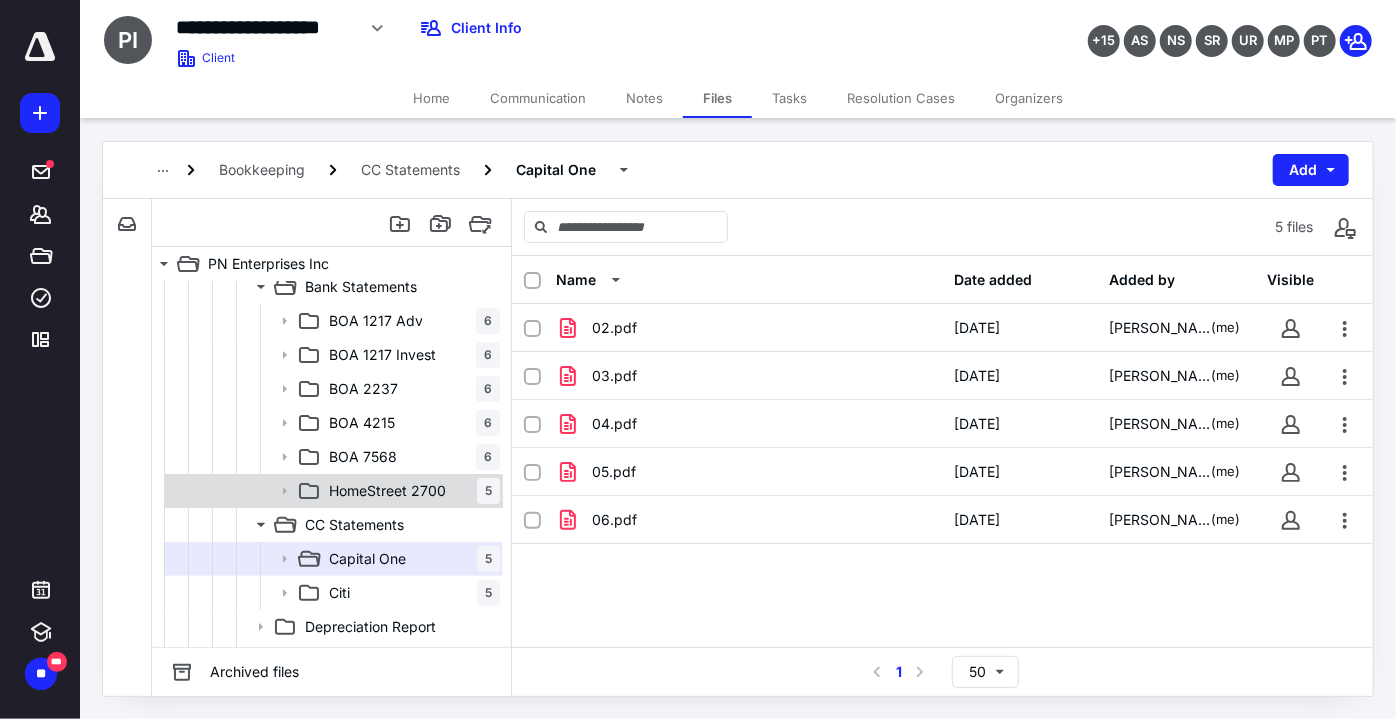 drag, startPoint x: 395, startPoint y: 497, endPoint x: 416, endPoint y: 504, distance: 22.135944 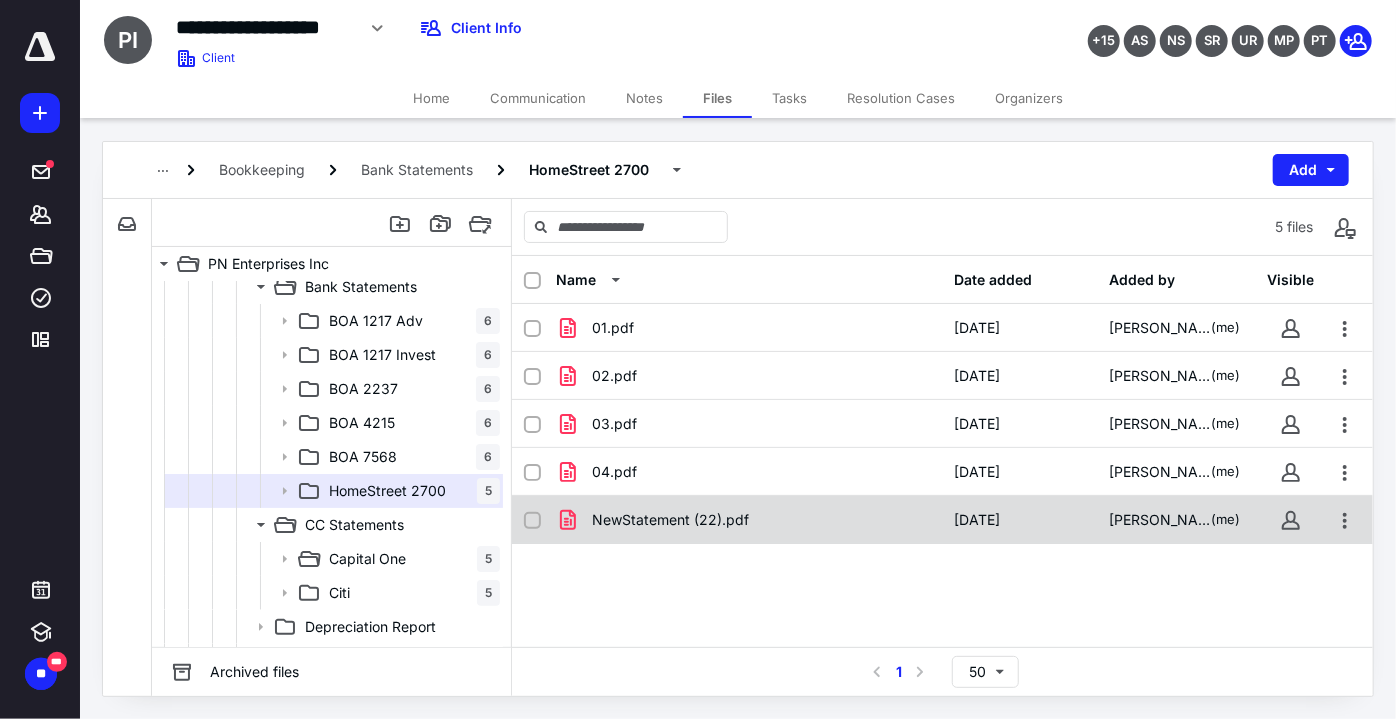 checkbox on "true" 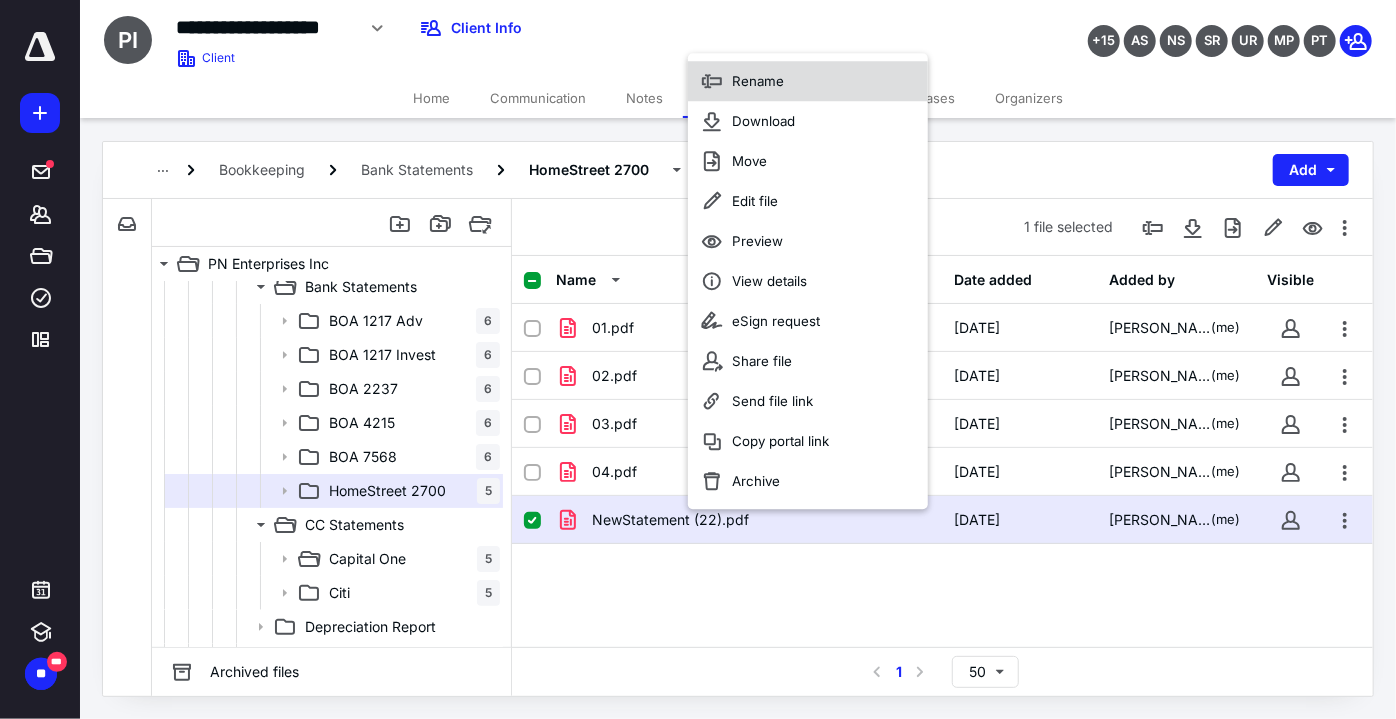 click on "Rename" at bounding box center (808, 82) 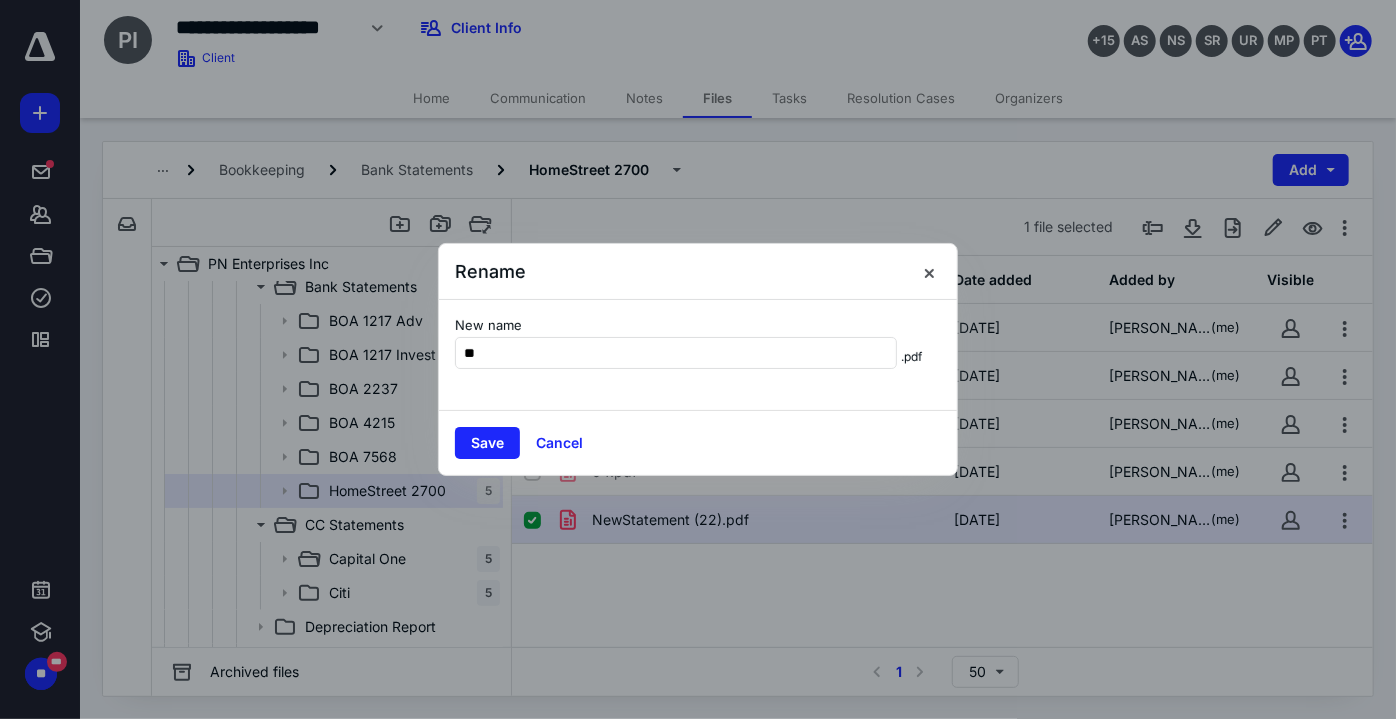 type on "**" 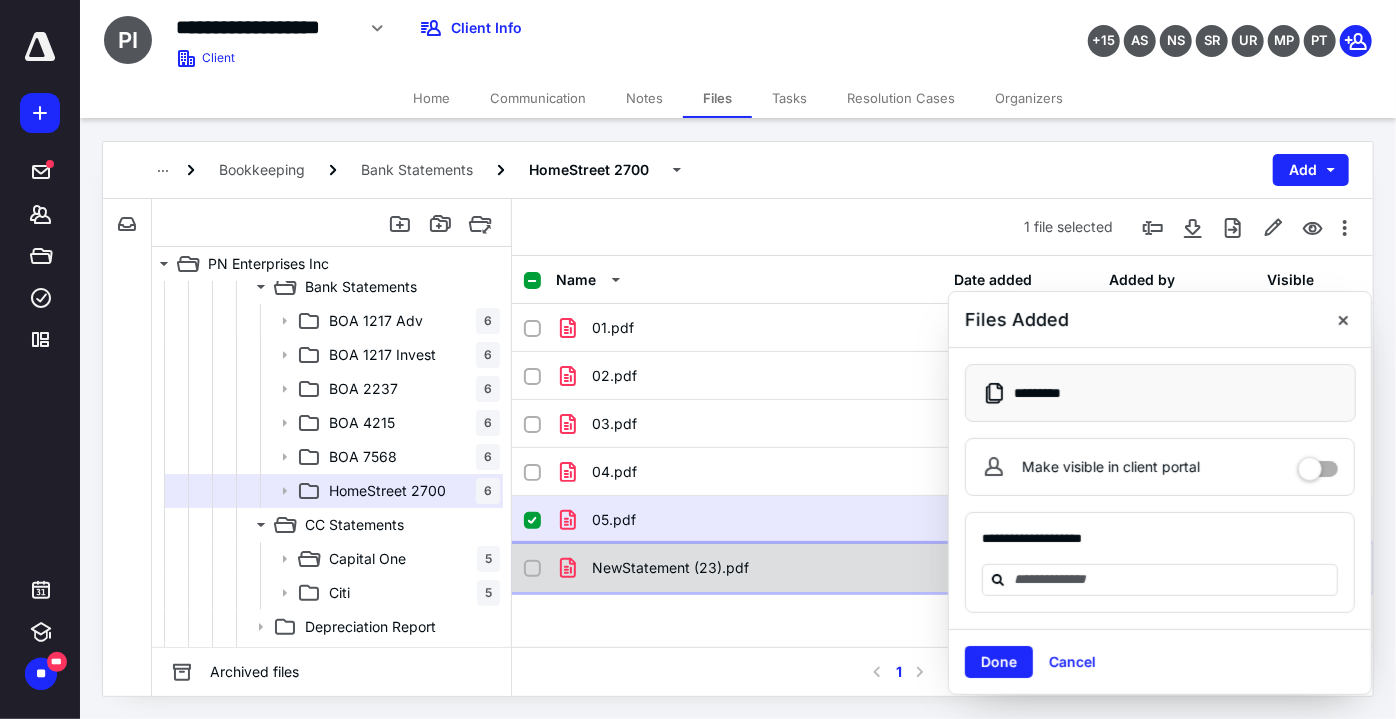 checkbox on "false" 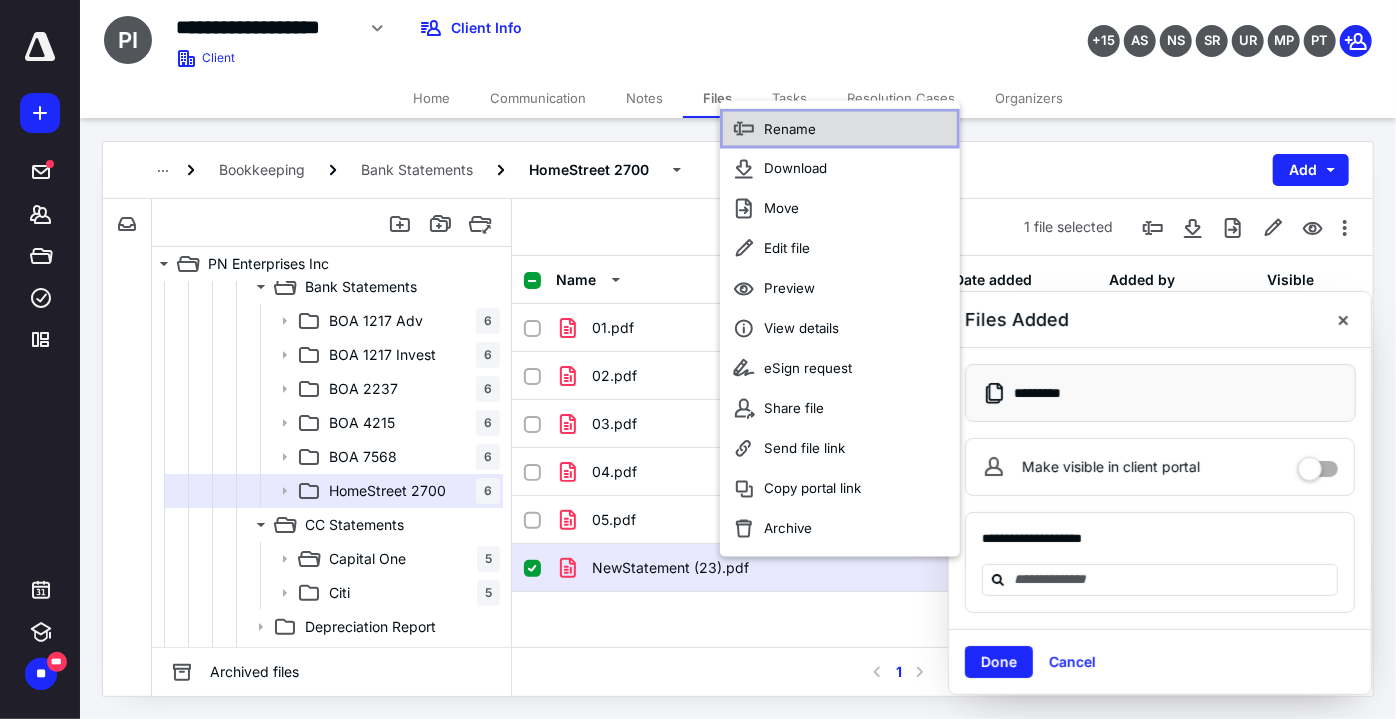 click 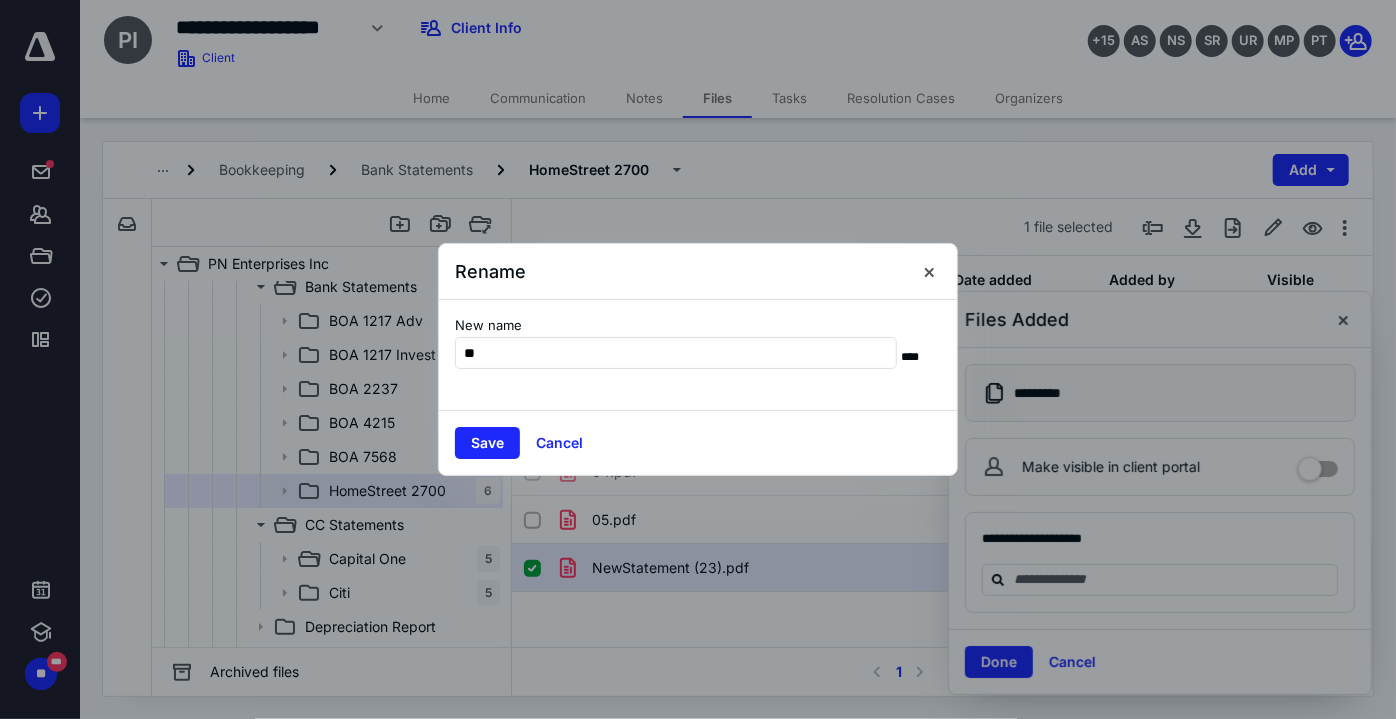 type on "**" 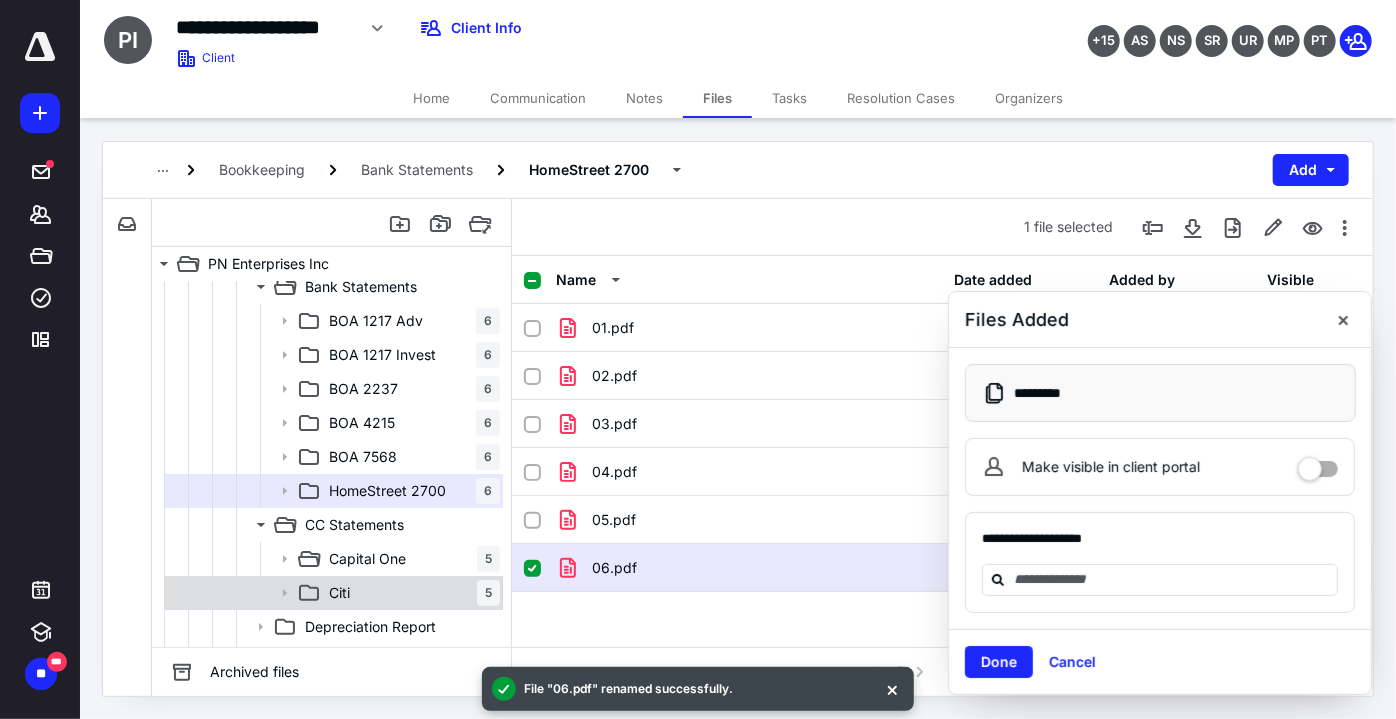 click on "Citi 5" at bounding box center [332, 593] 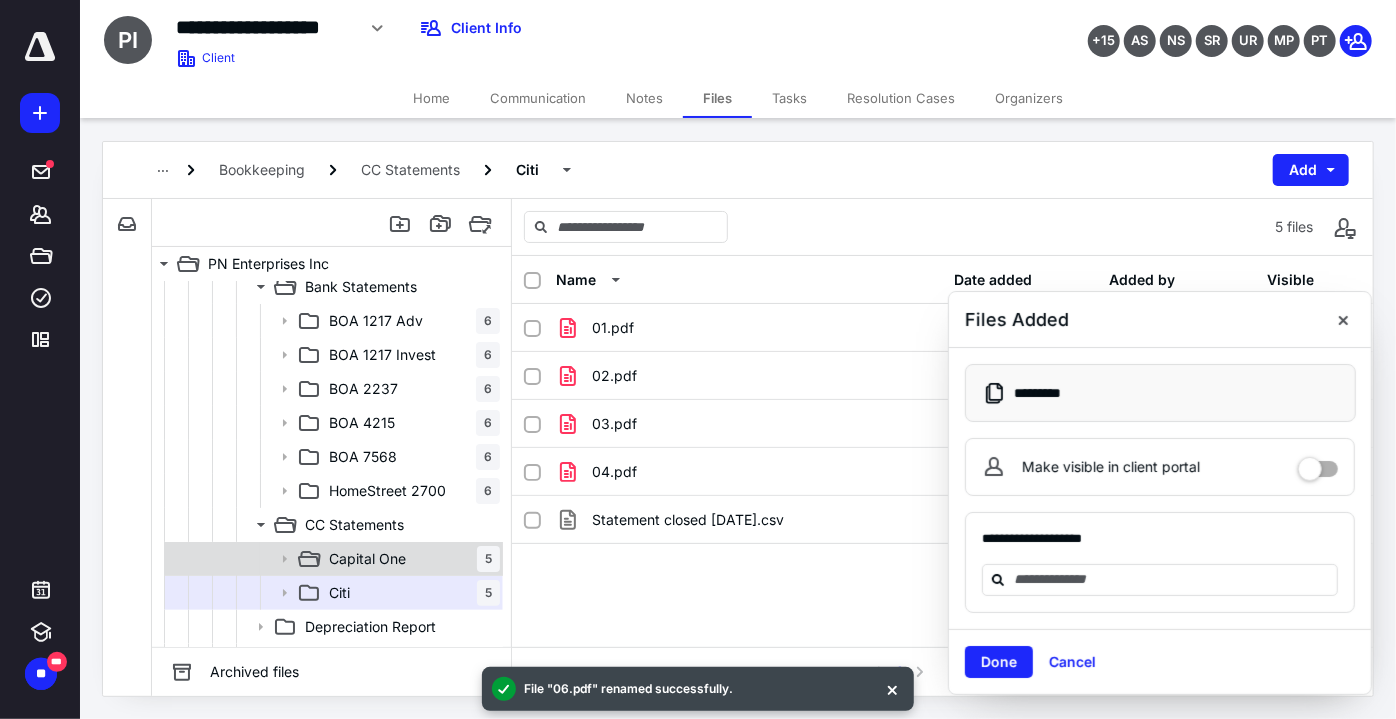 click on "Capital One 5" at bounding box center [410, 559] 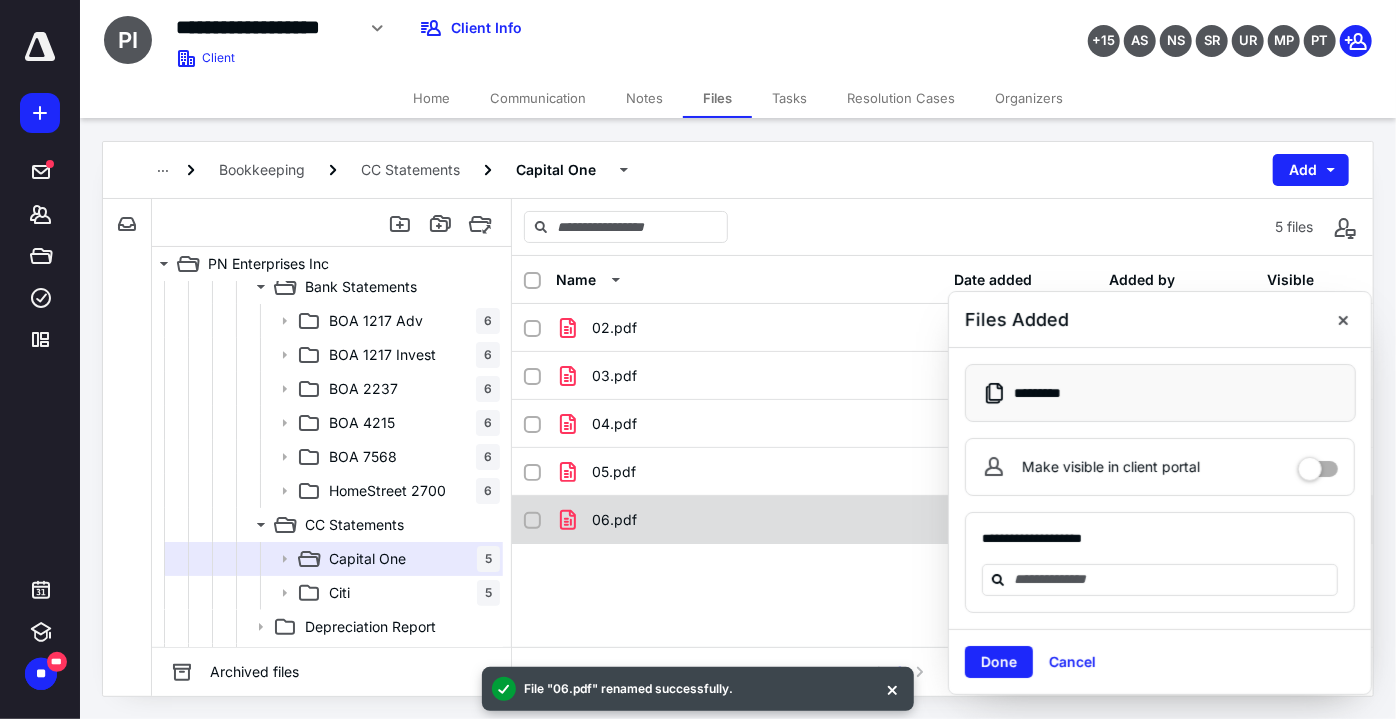 drag, startPoint x: 617, startPoint y: 533, endPoint x: 643, endPoint y: 519, distance: 29.529646 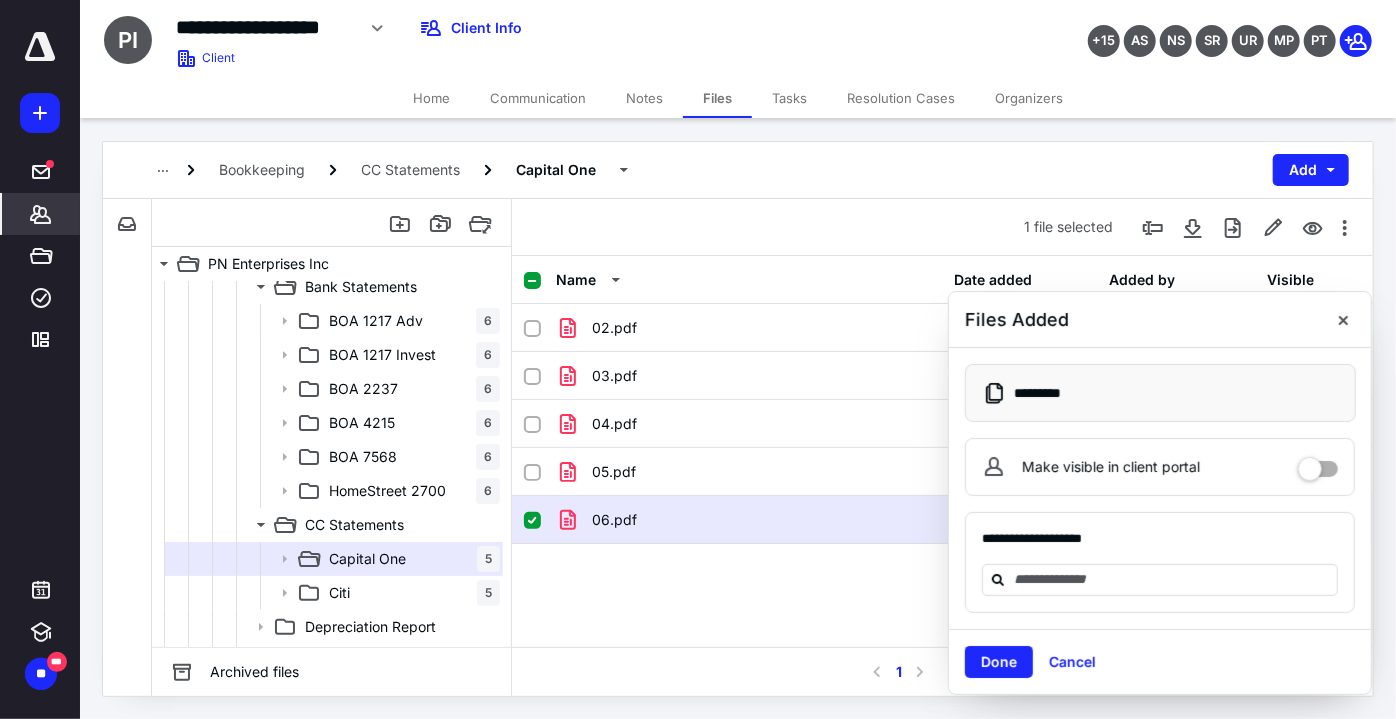 click on "*******" at bounding box center [41, 214] 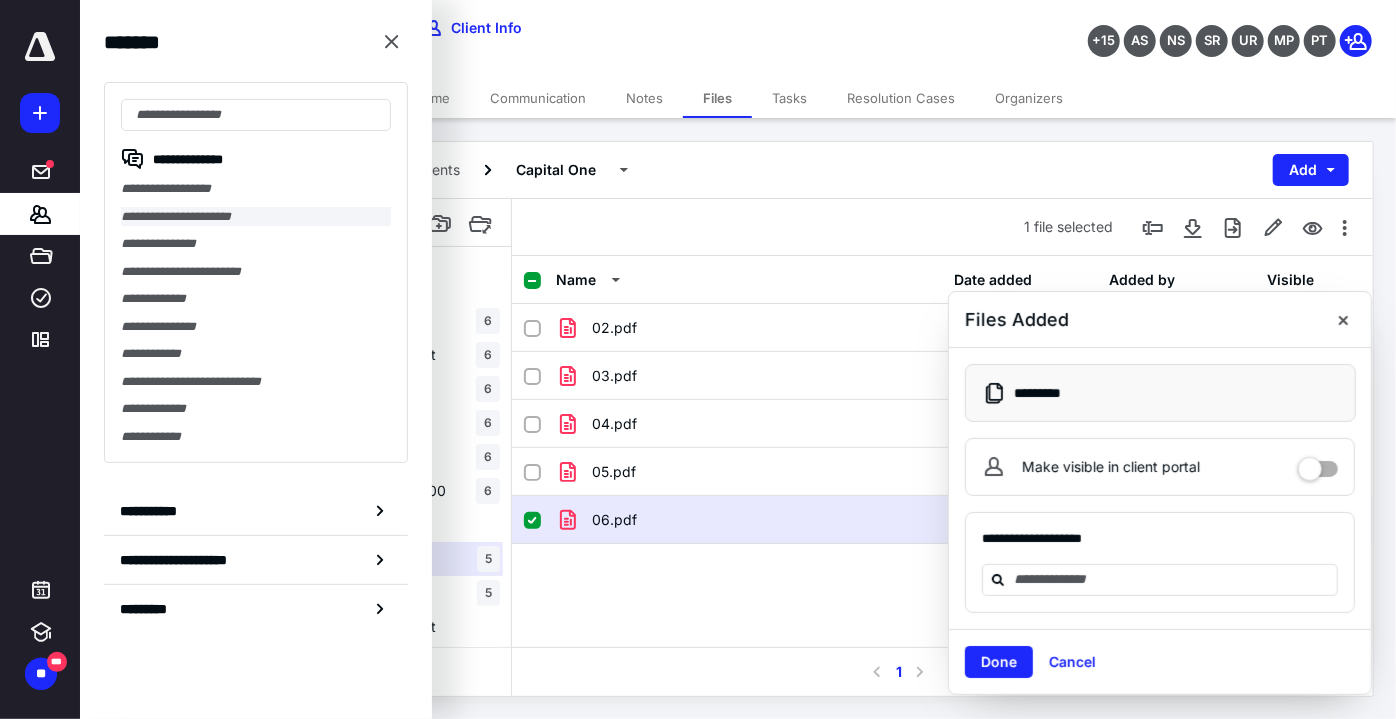 click on "**********" at bounding box center (256, 217) 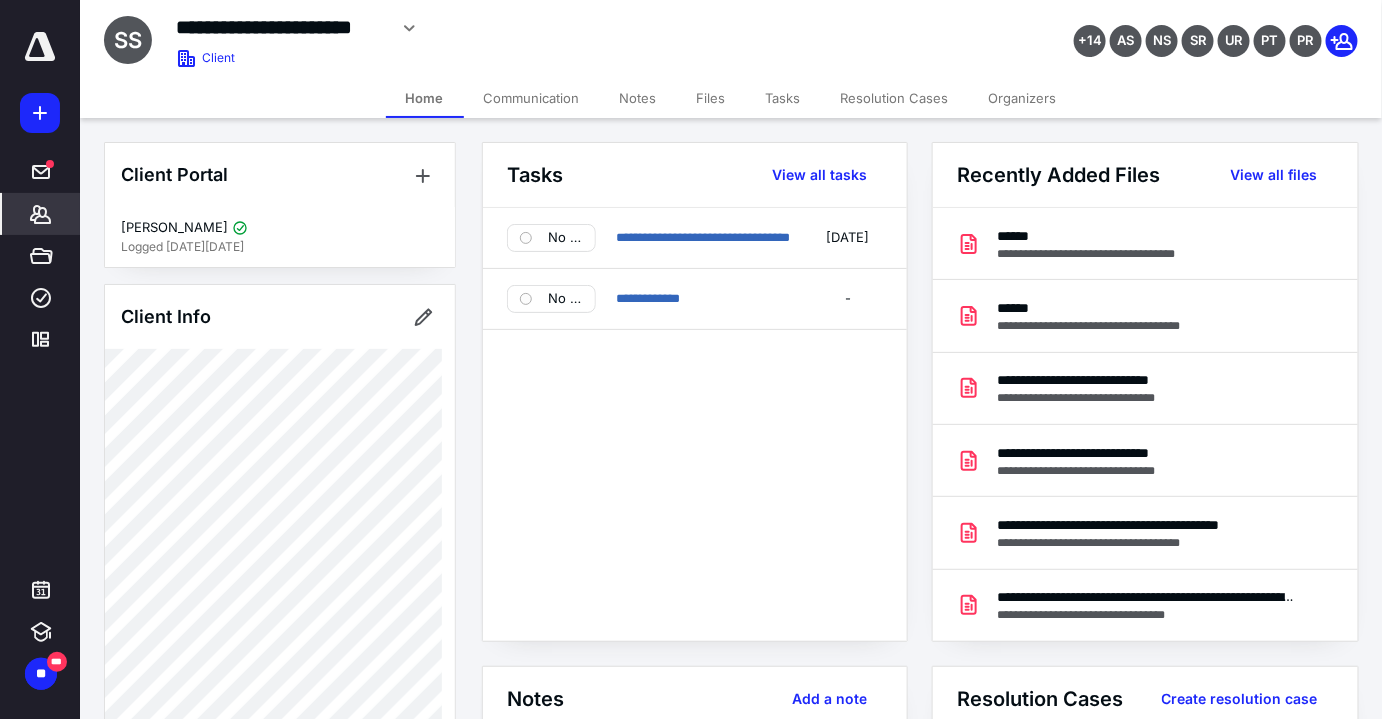 click on "*******" at bounding box center (41, 214) 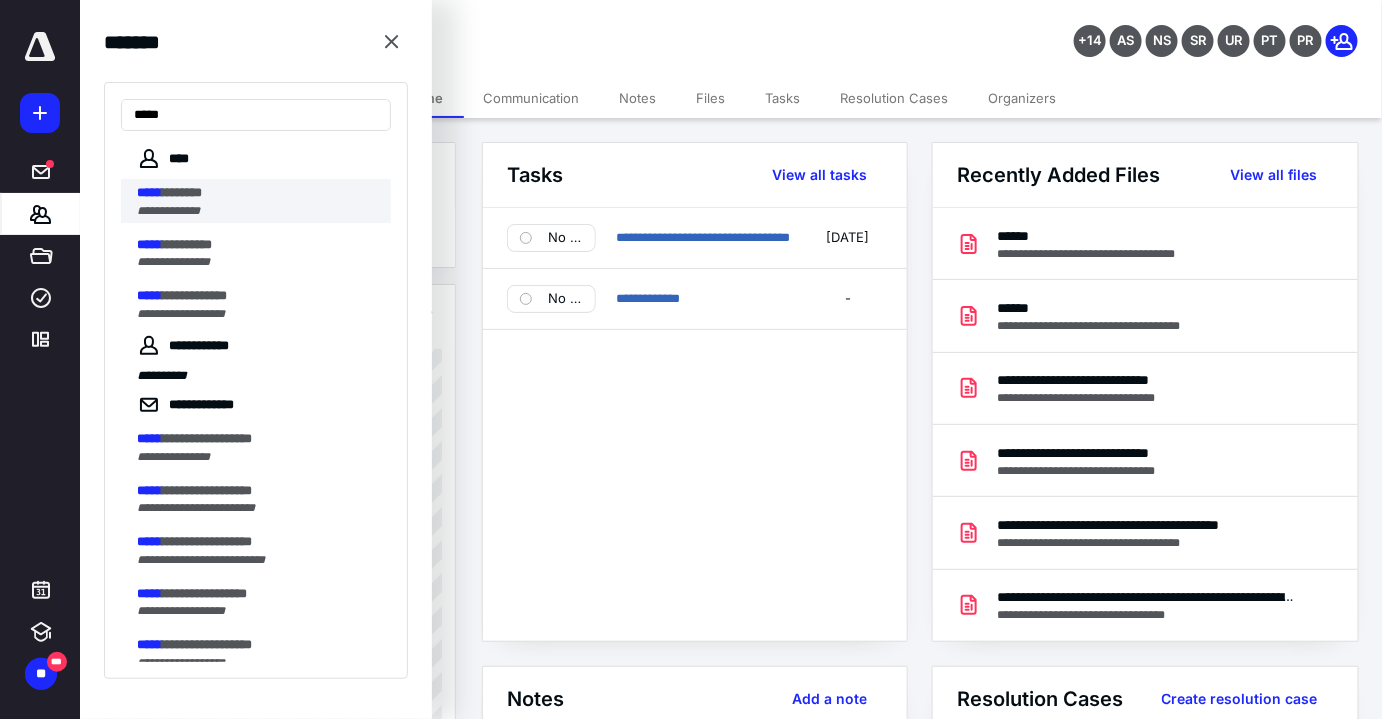 type on "*****" 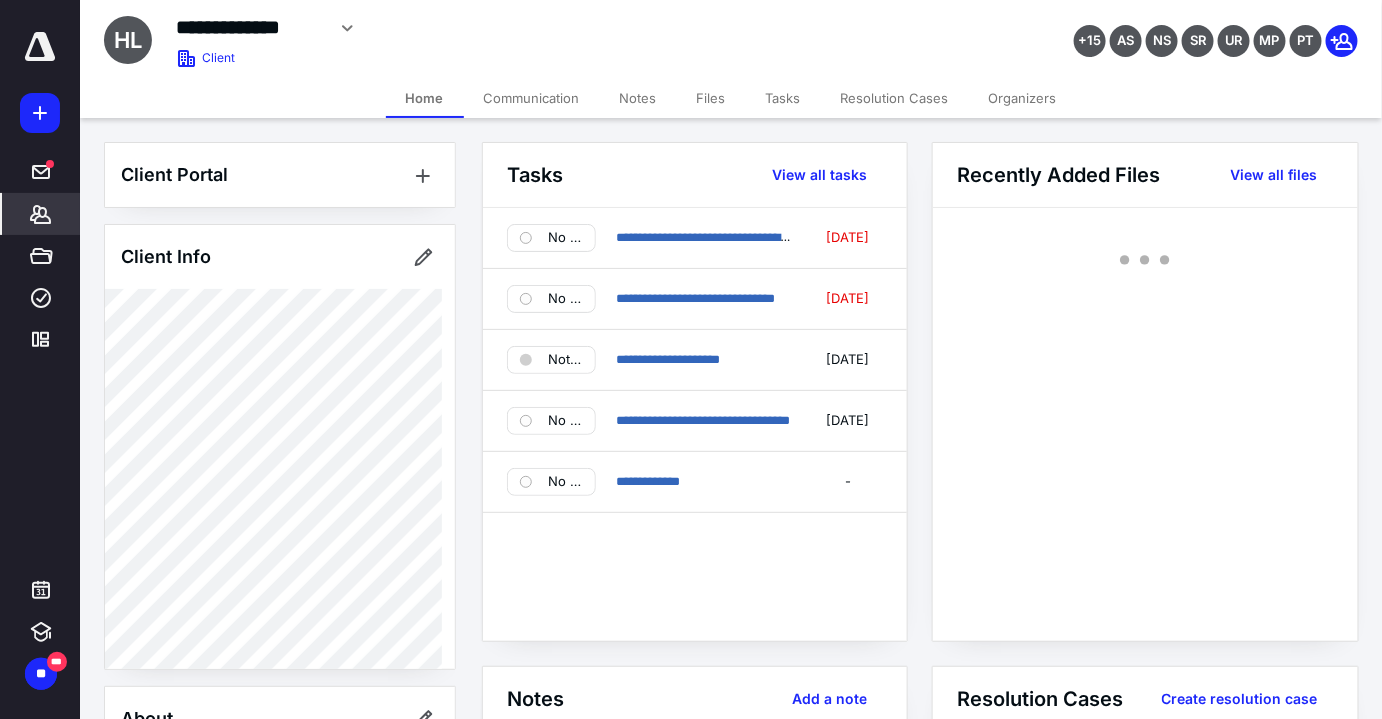 click on "Files" at bounding box center (711, 98) 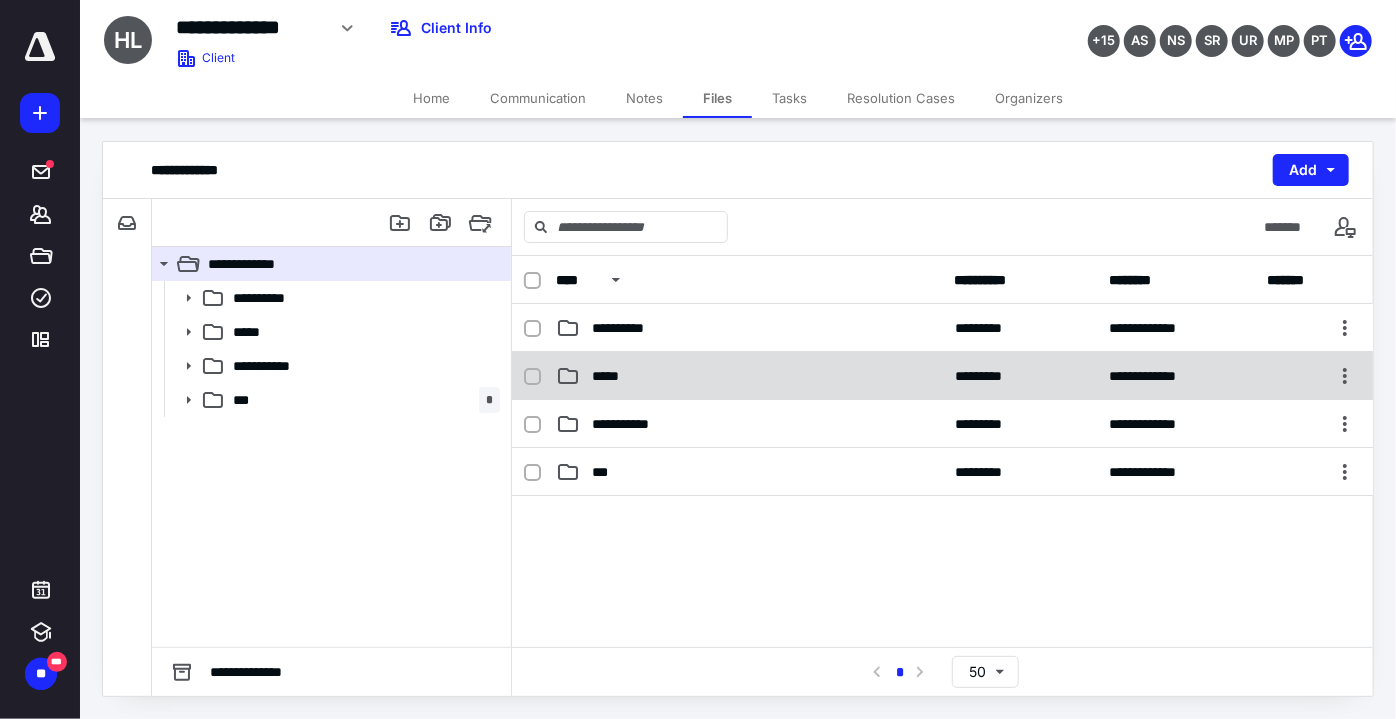 click on "*****" at bounding box center [749, 376] 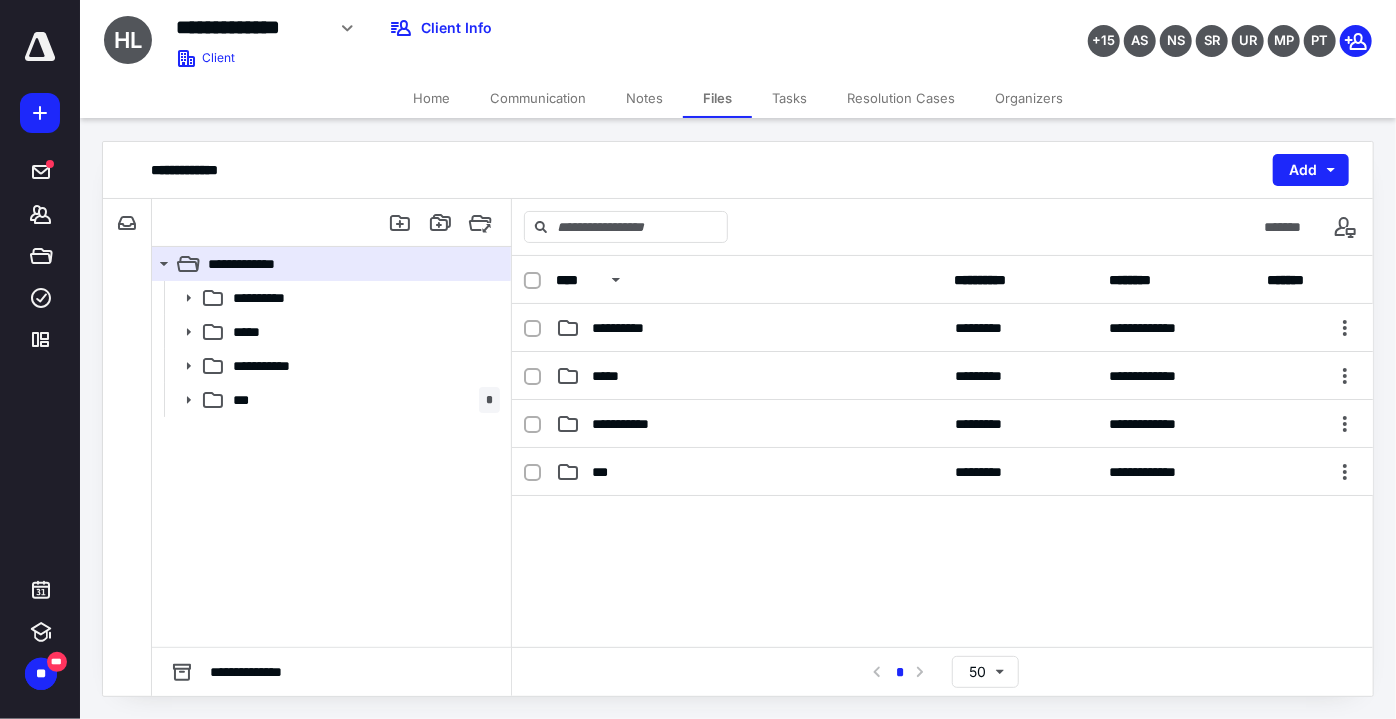 click on "**********" at bounding box center [942, 475] 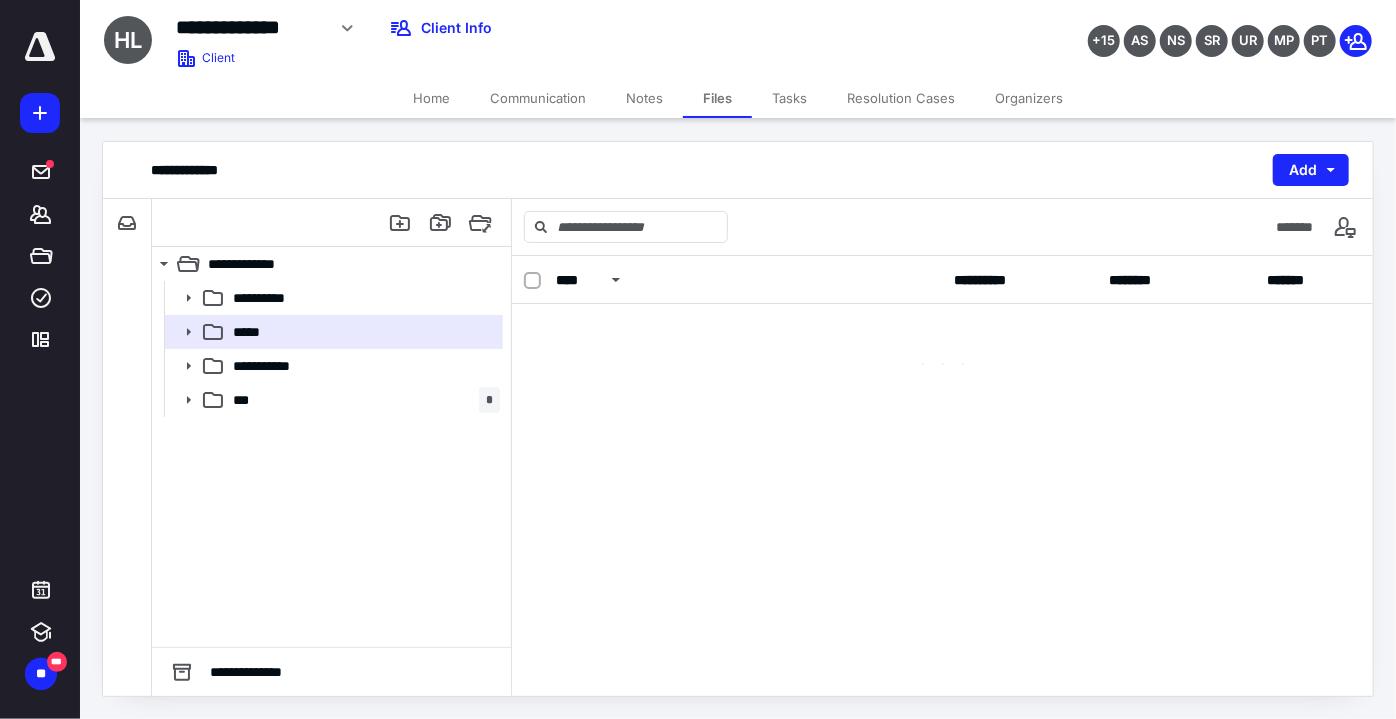 click at bounding box center [942, 344] 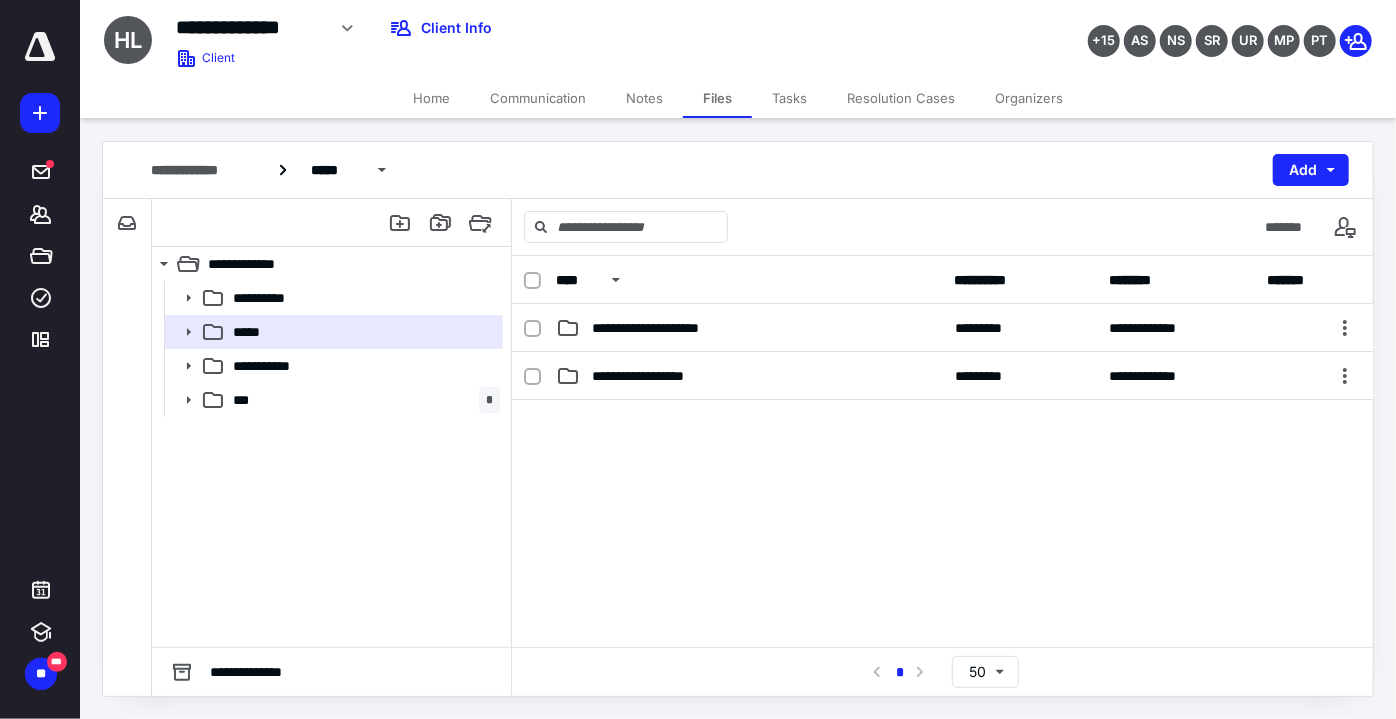 click on "**********" at bounding box center (749, 328) 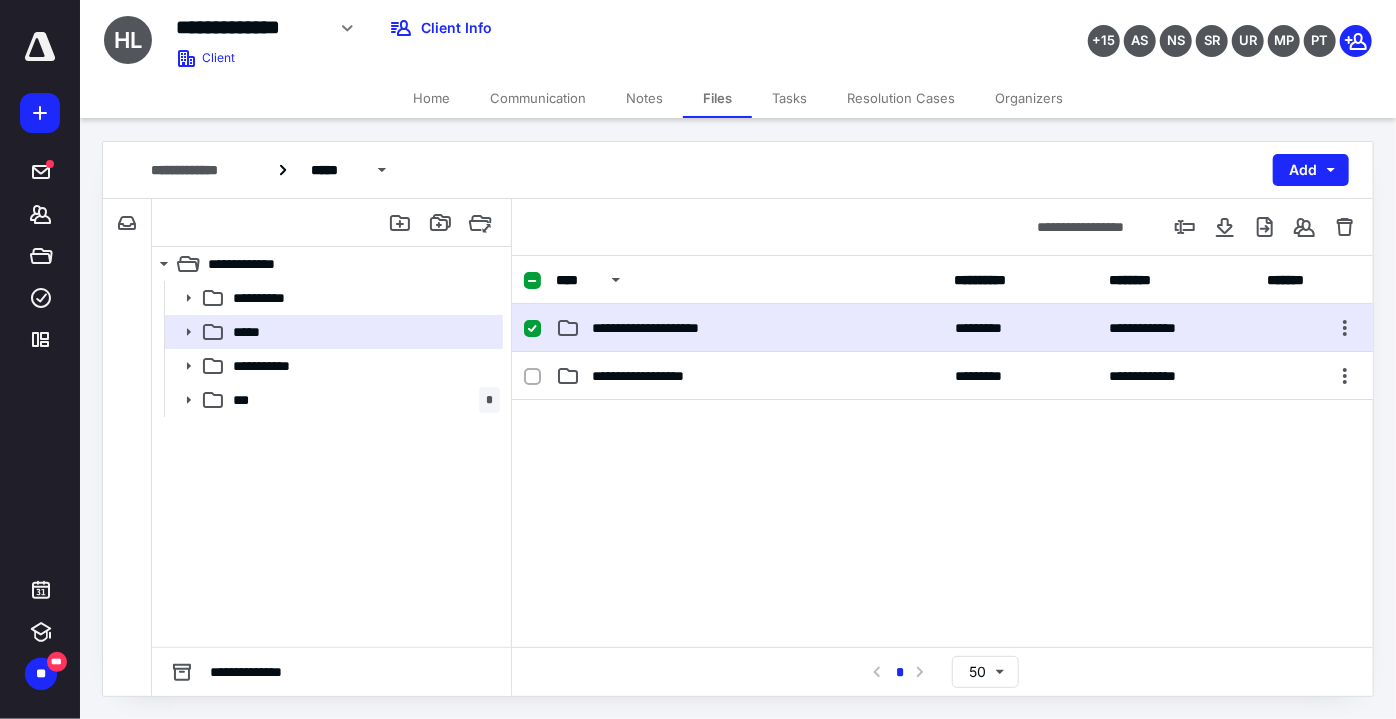 click on "**********" at bounding box center (749, 328) 